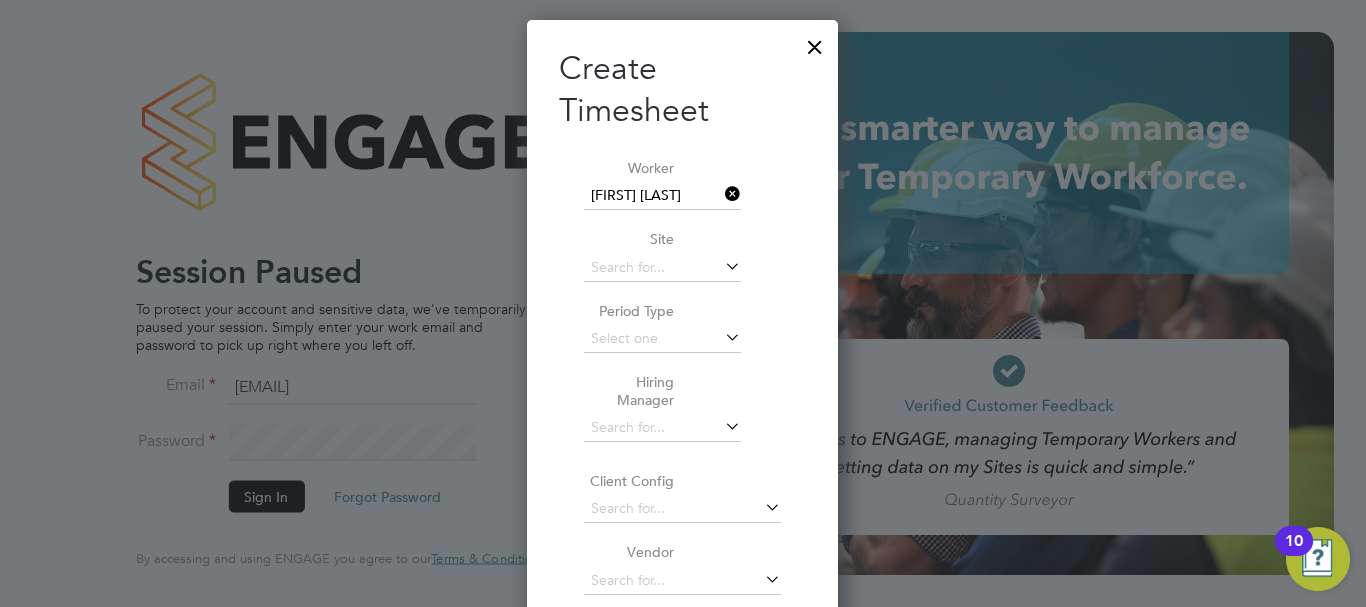 scroll, scrollTop: 0, scrollLeft: 0, axis: both 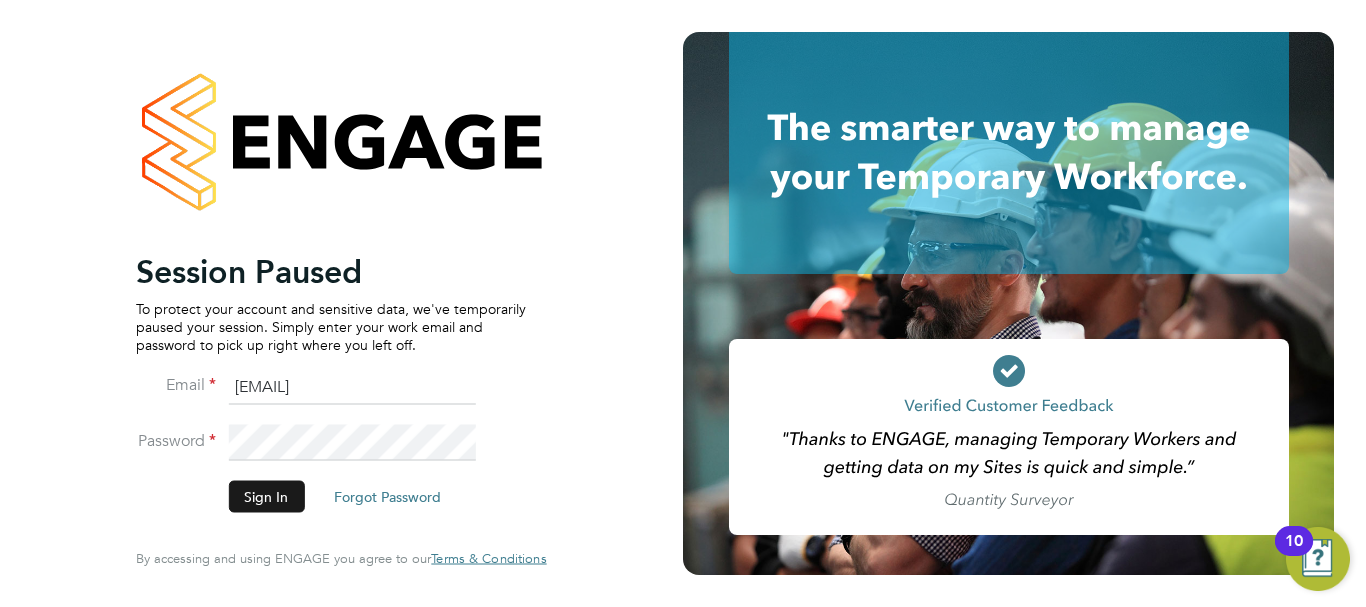 click on "Sign In" 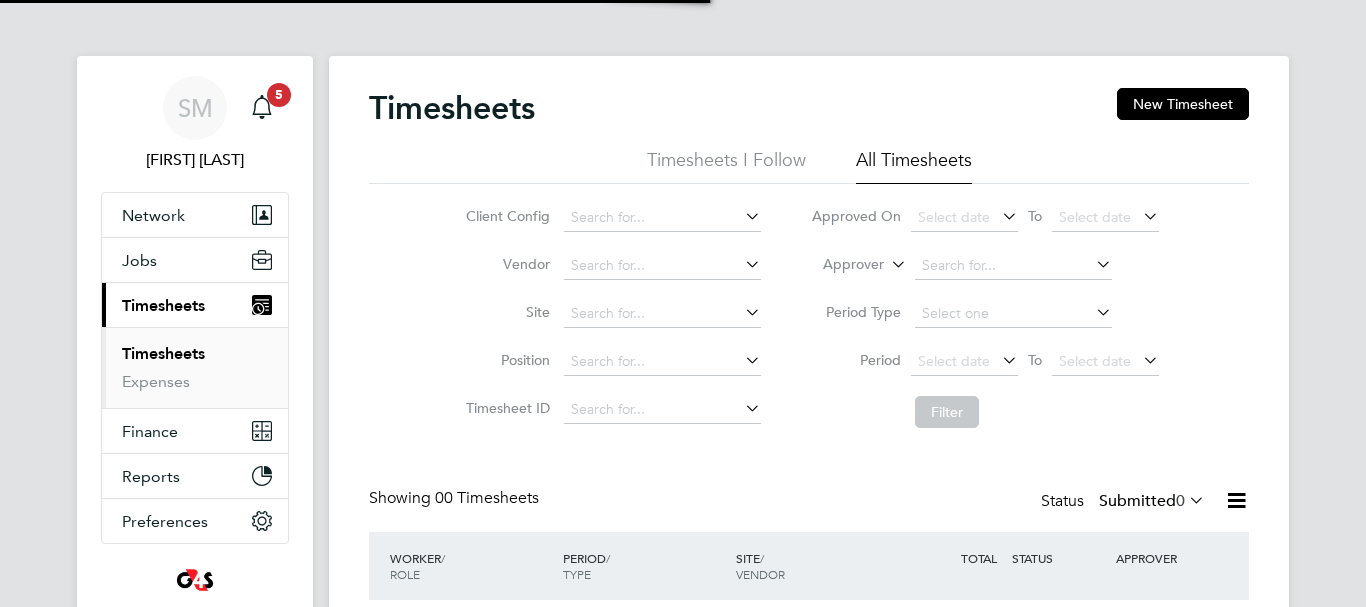 scroll, scrollTop: 0, scrollLeft: 0, axis: both 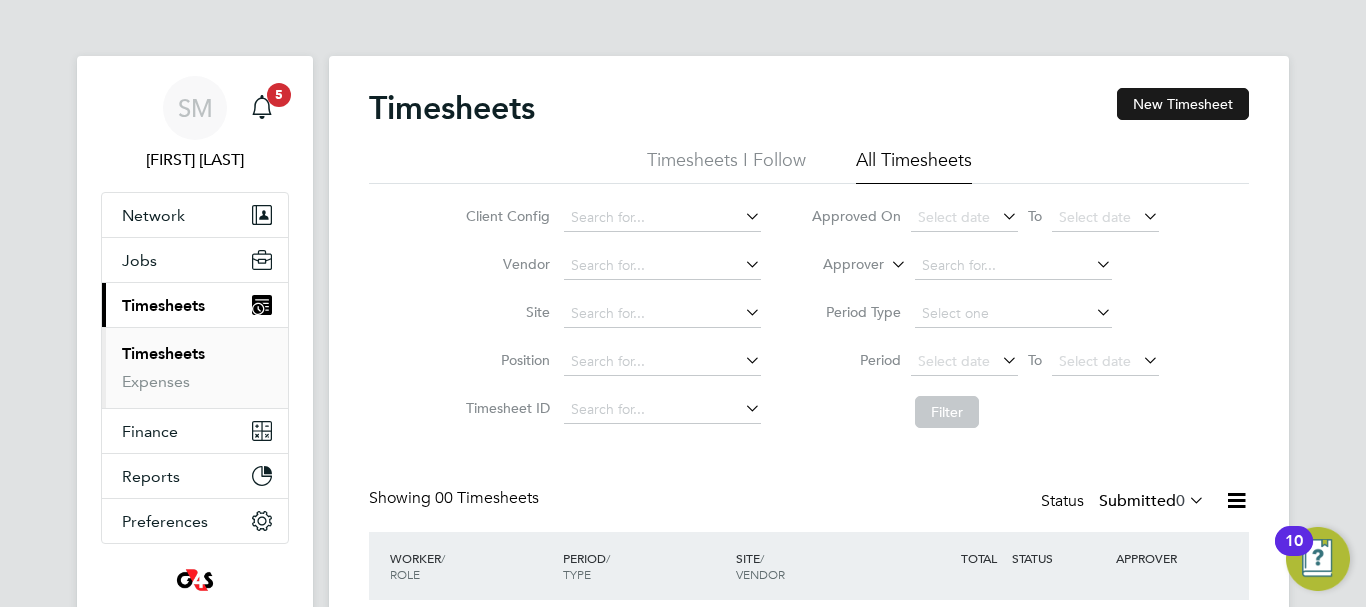click on "New Timesheet" 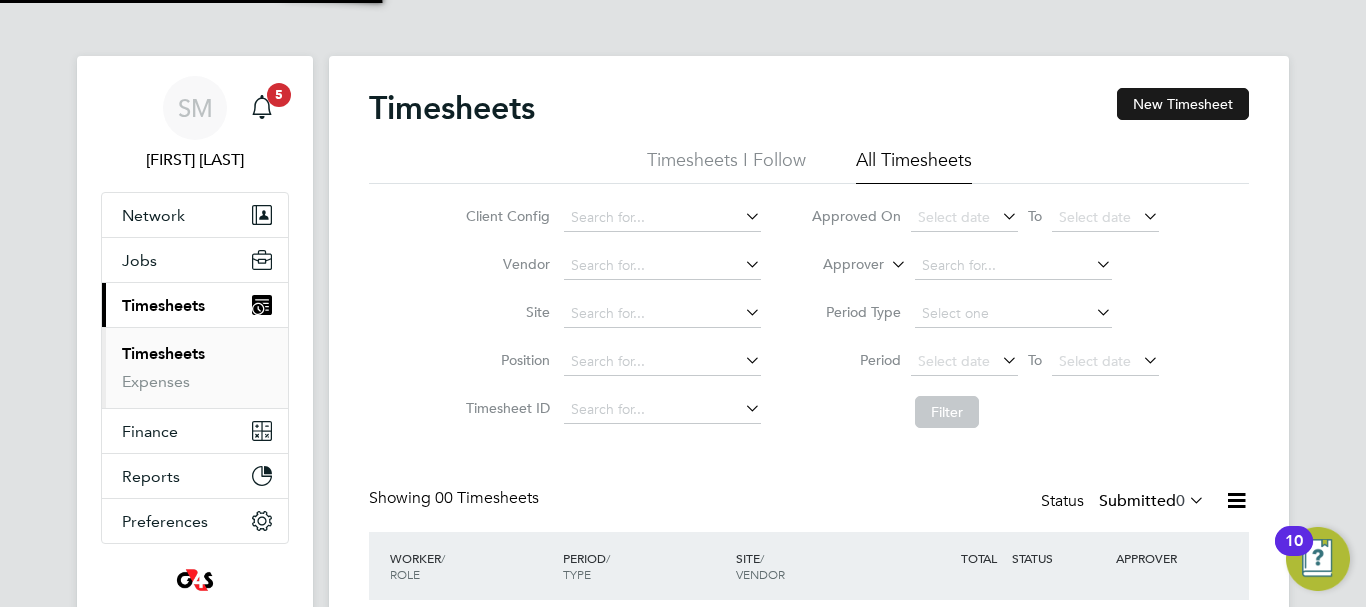 scroll, scrollTop: 10, scrollLeft: 10, axis: both 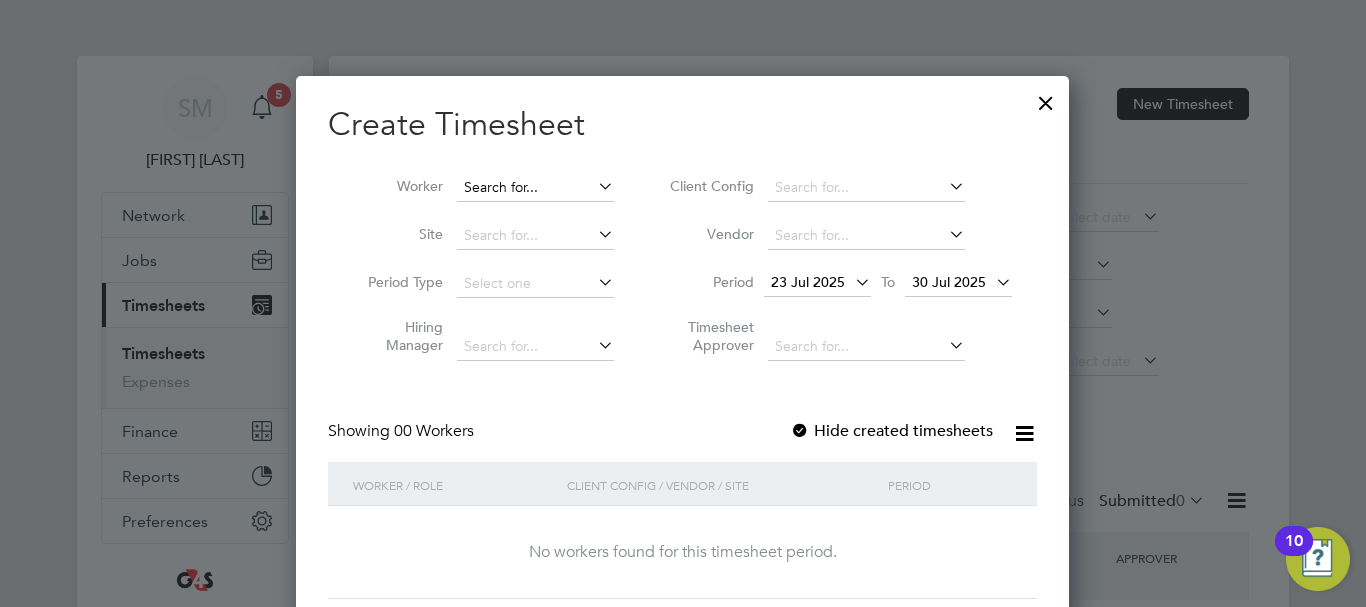 click at bounding box center [535, 188] 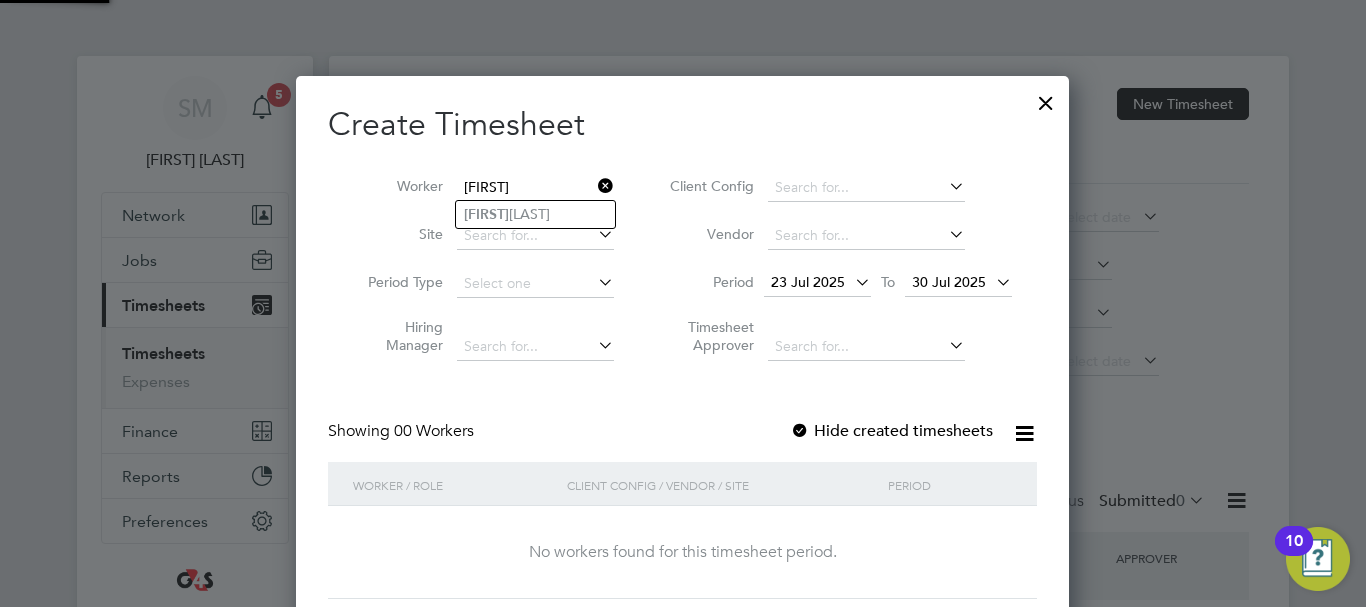 click on "[FIRST] [LAST]" 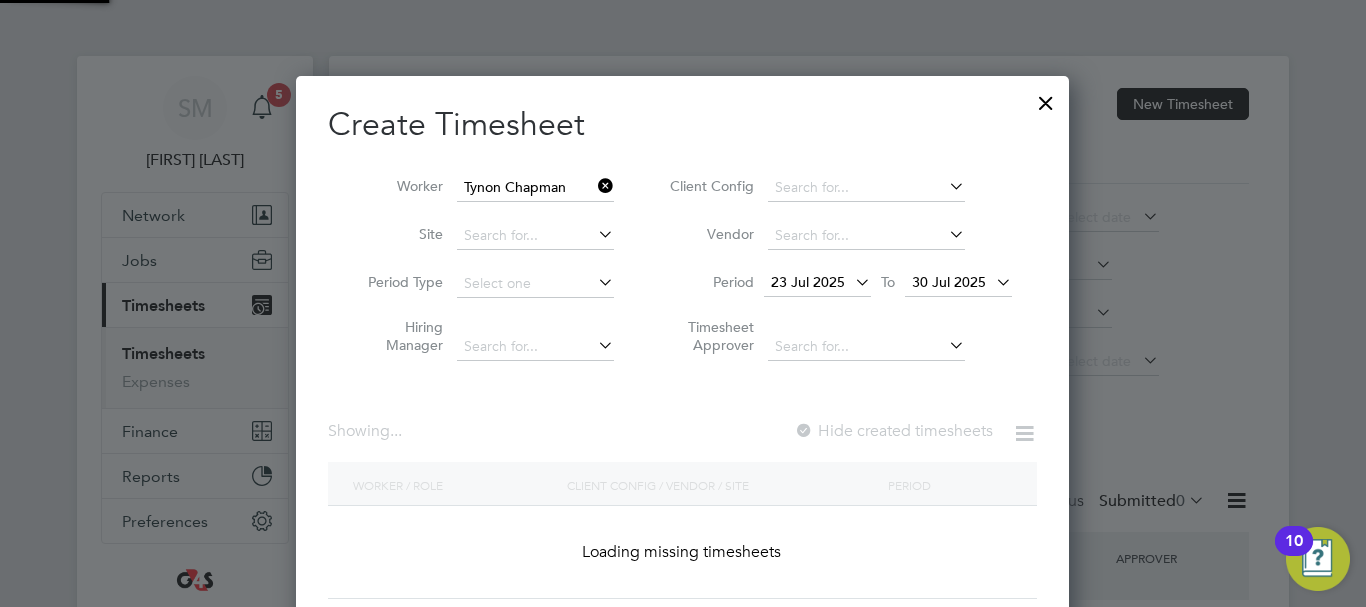 scroll, scrollTop: 10, scrollLeft: 10, axis: both 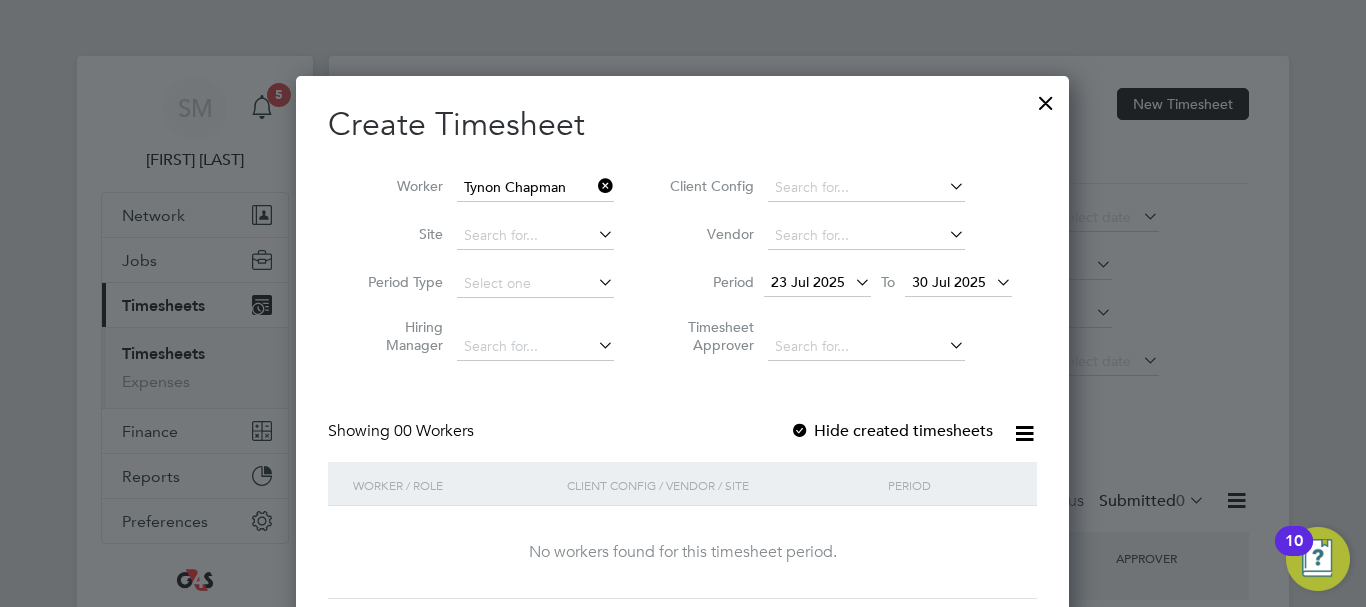 click on "23 Jul 2025" at bounding box center (817, 283) 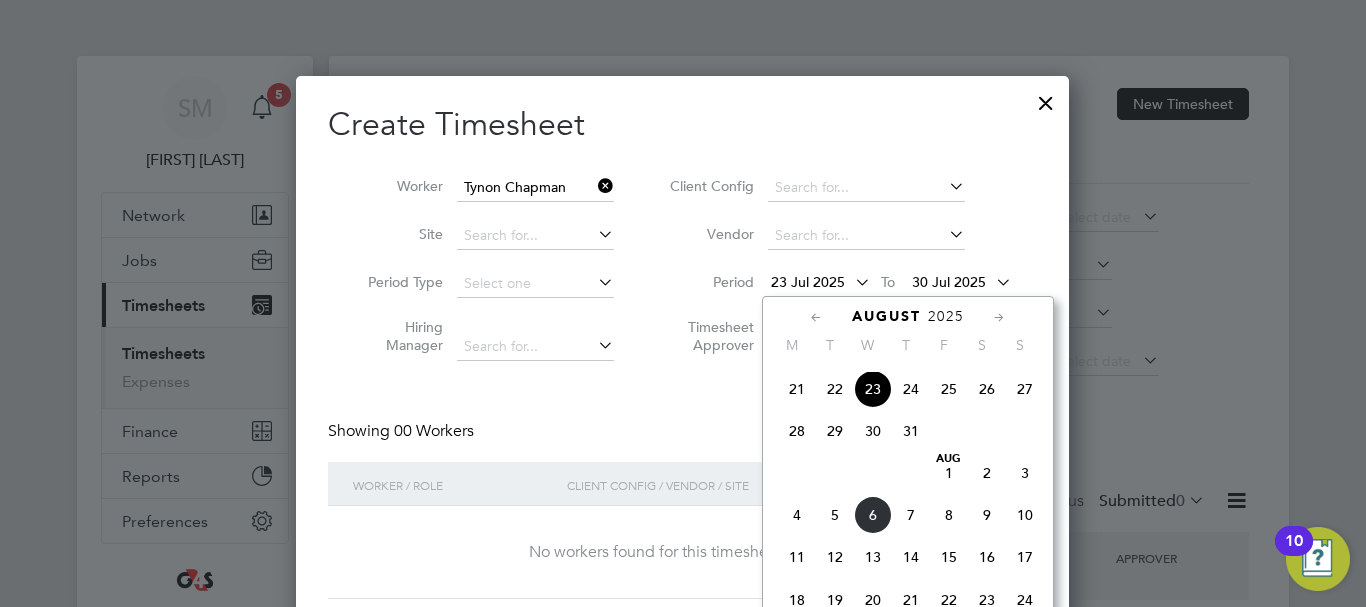 scroll, scrollTop: 836, scrollLeft: 0, axis: vertical 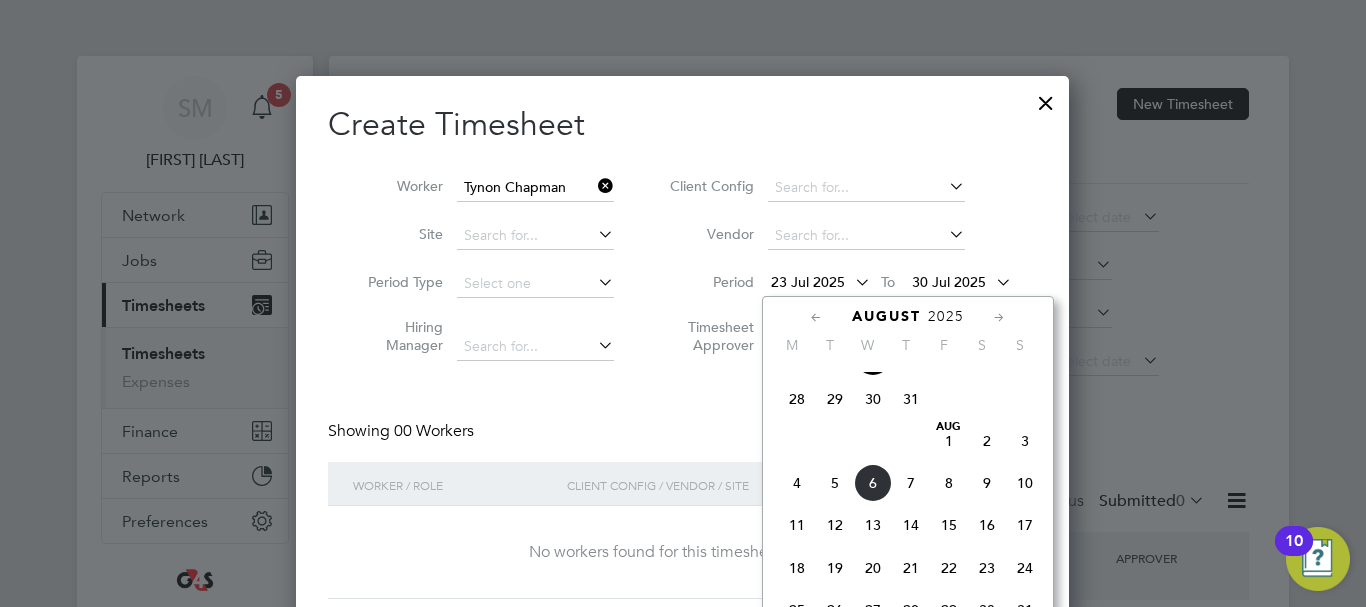 click on "4" 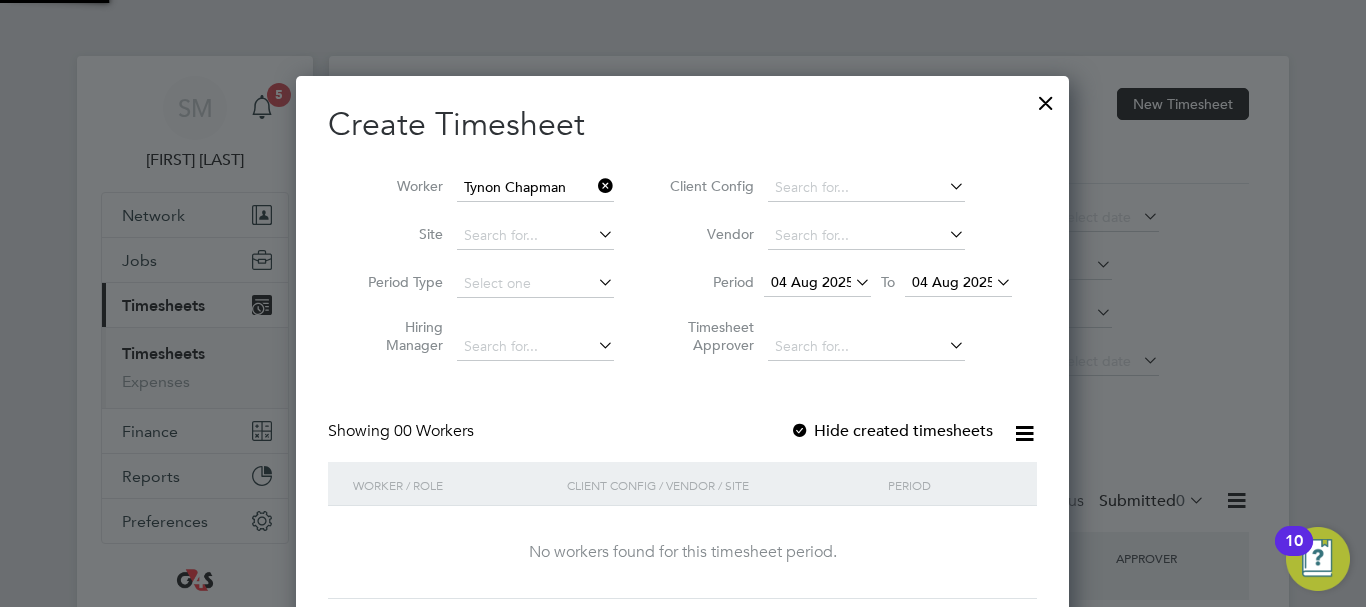 scroll, scrollTop: 10, scrollLeft: 10, axis: both 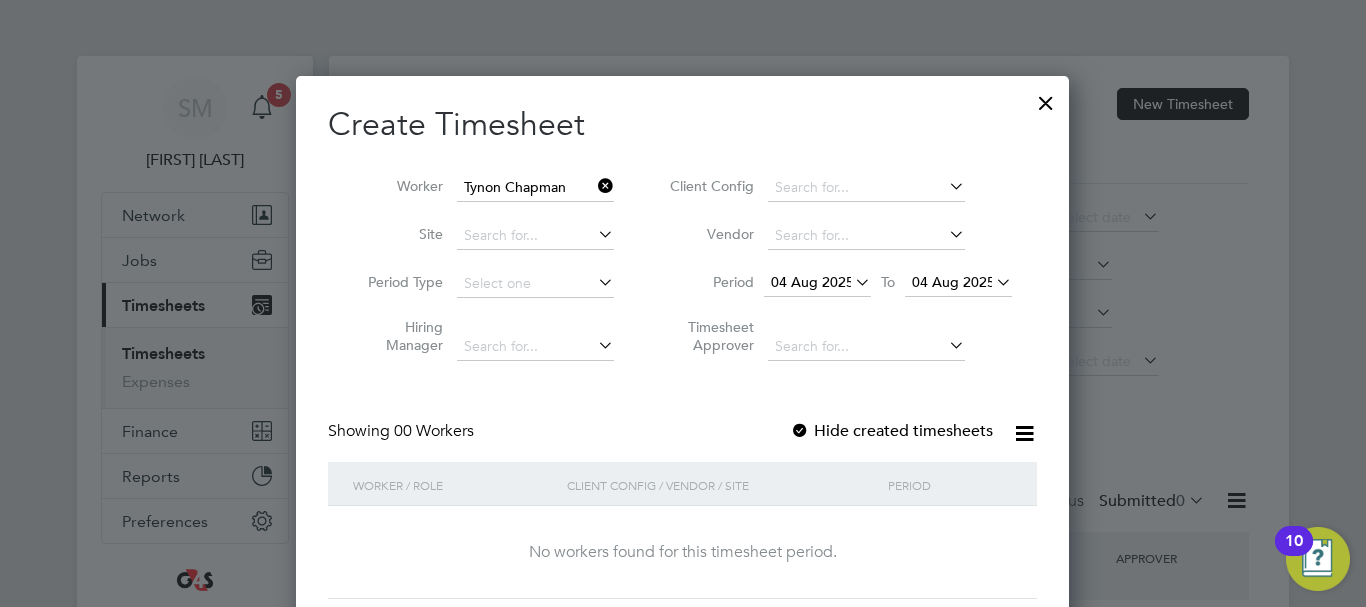 click on "04 Aug 2025" at bounding box center [953, 282] 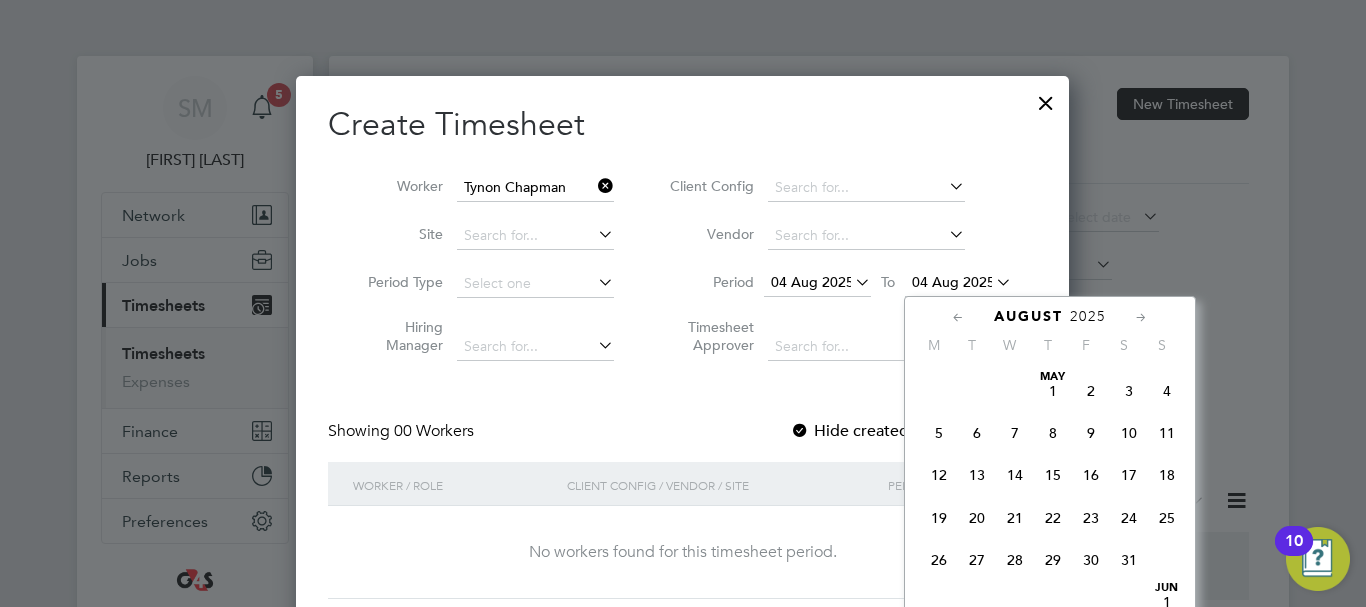 scroll, scrollTop: 649, scrollLeft: 0, axis: vertical 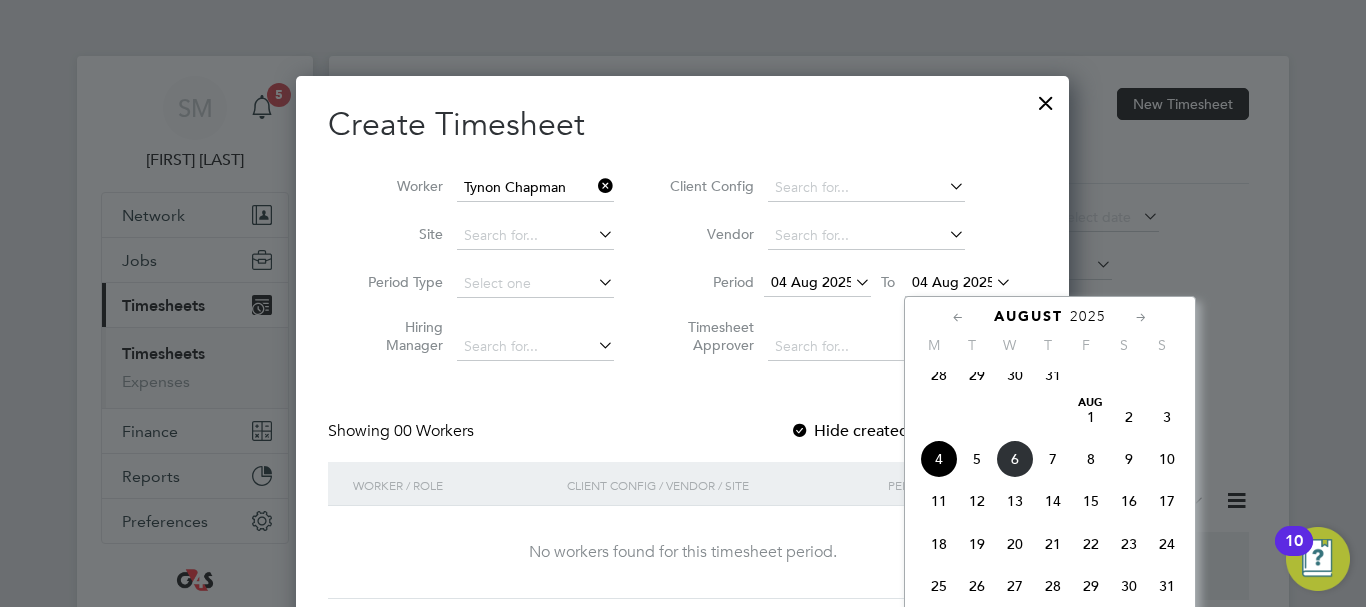 click on "10" 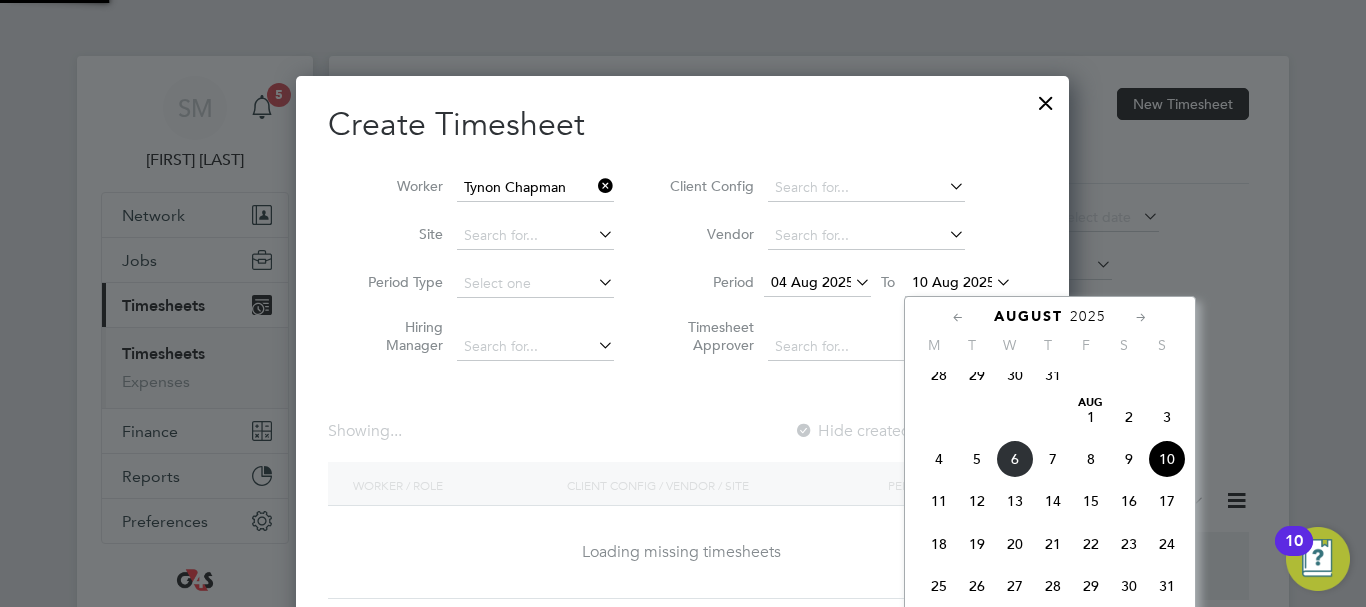 scroll, scrollTop: 10, scrollLeft: 10, axis: both 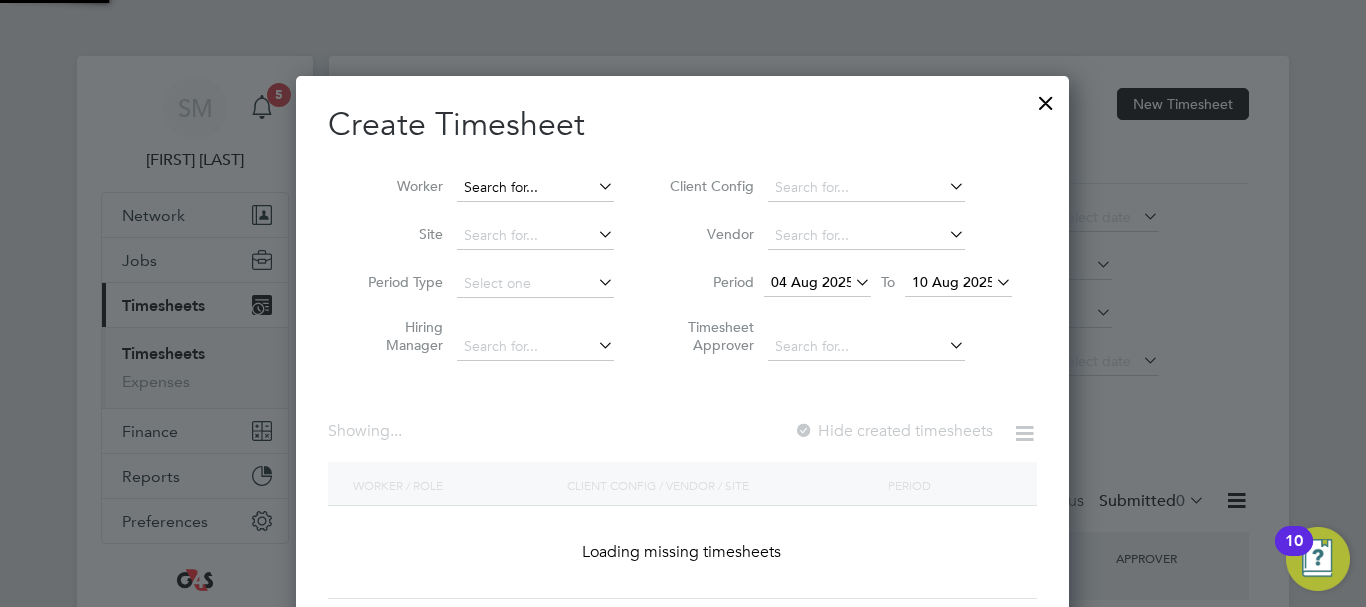 click at bounding box center [535, 188] 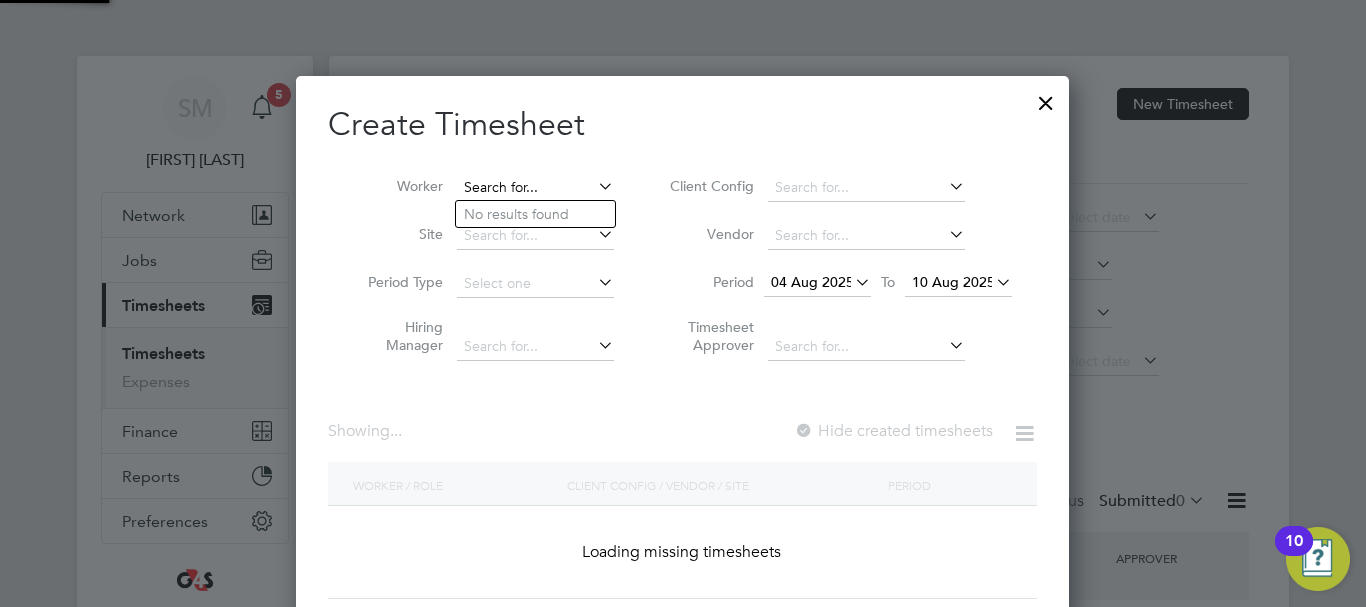 scroll, scrollTop: 10, scrollLeft: 10, axis: both 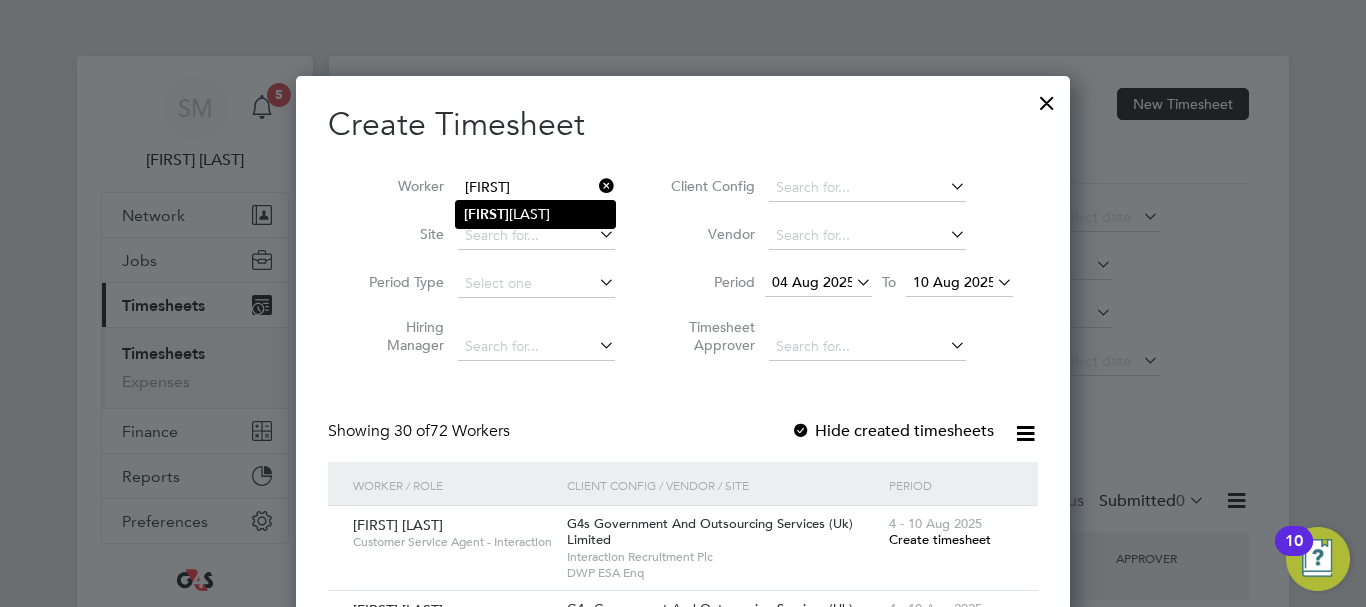 click on "[FIRST] [LAST]" 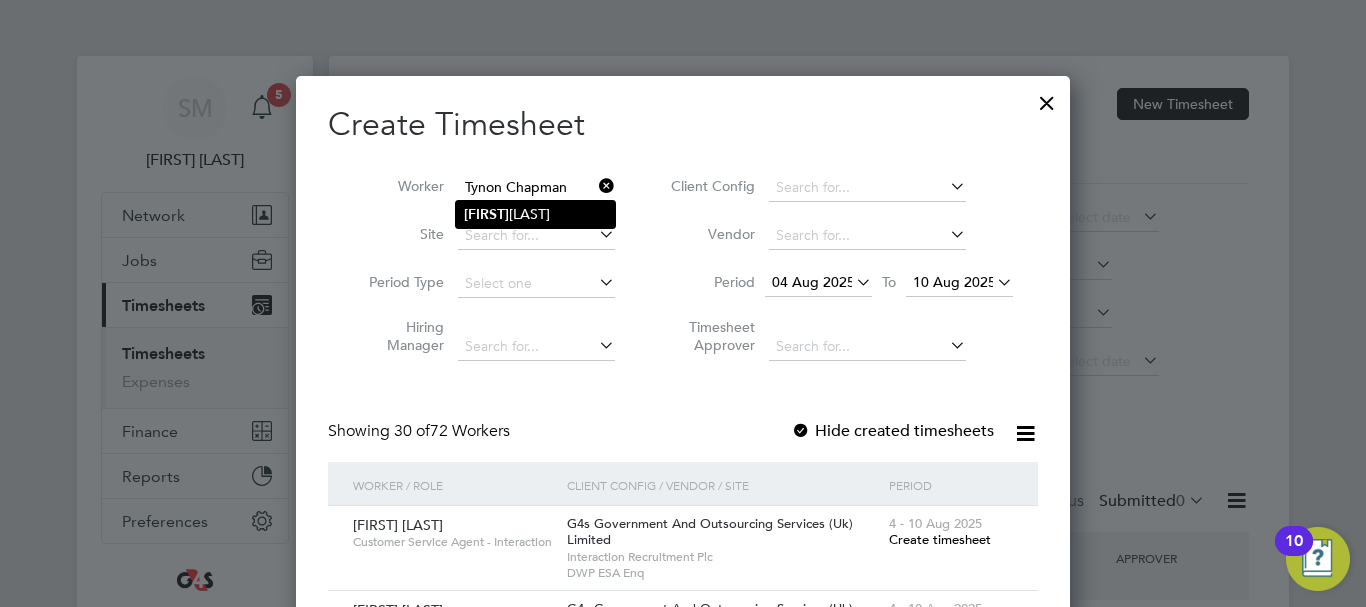 scroll, scrollTop: 10, scrollLeft: 10, axis: both 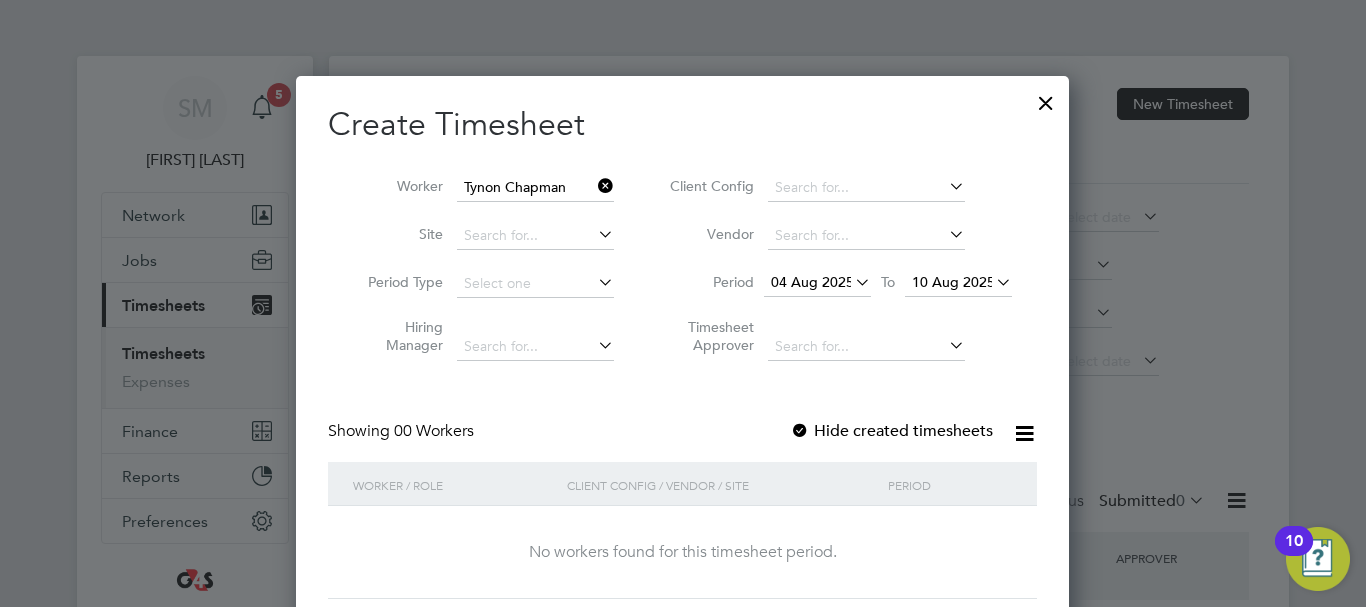 click on "Hide created timesheets" at bounding box center (891, 431) 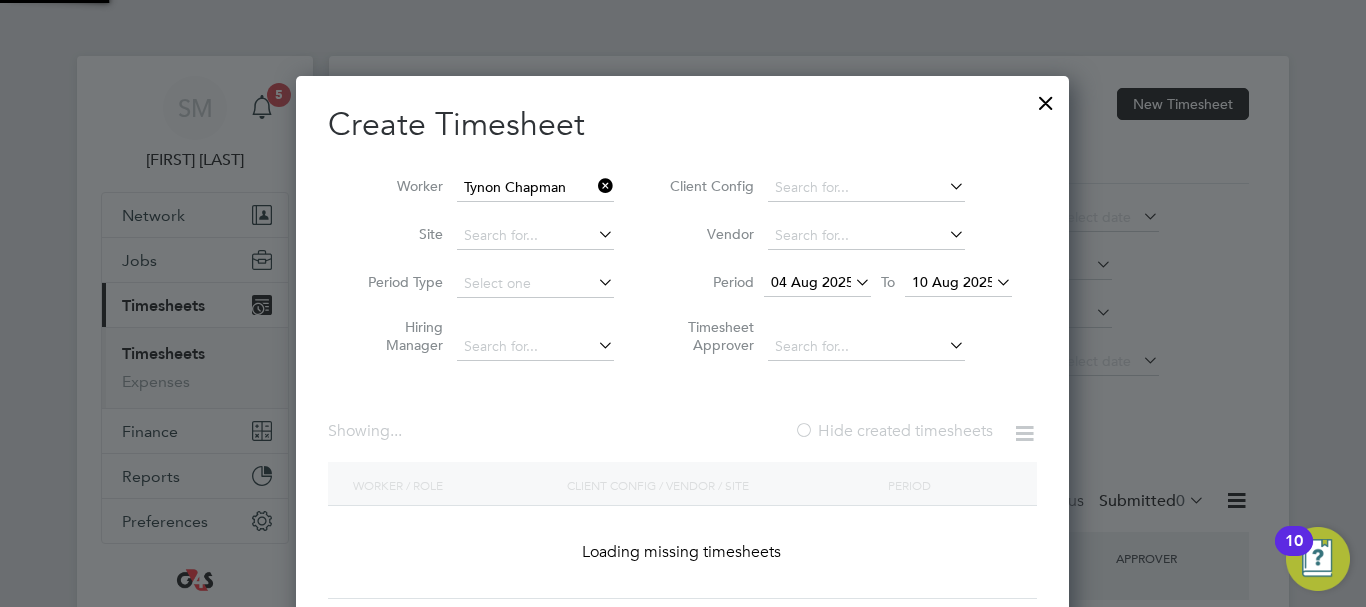 scroll, scrollTop: 10, scrollLeft: 10, axis: both 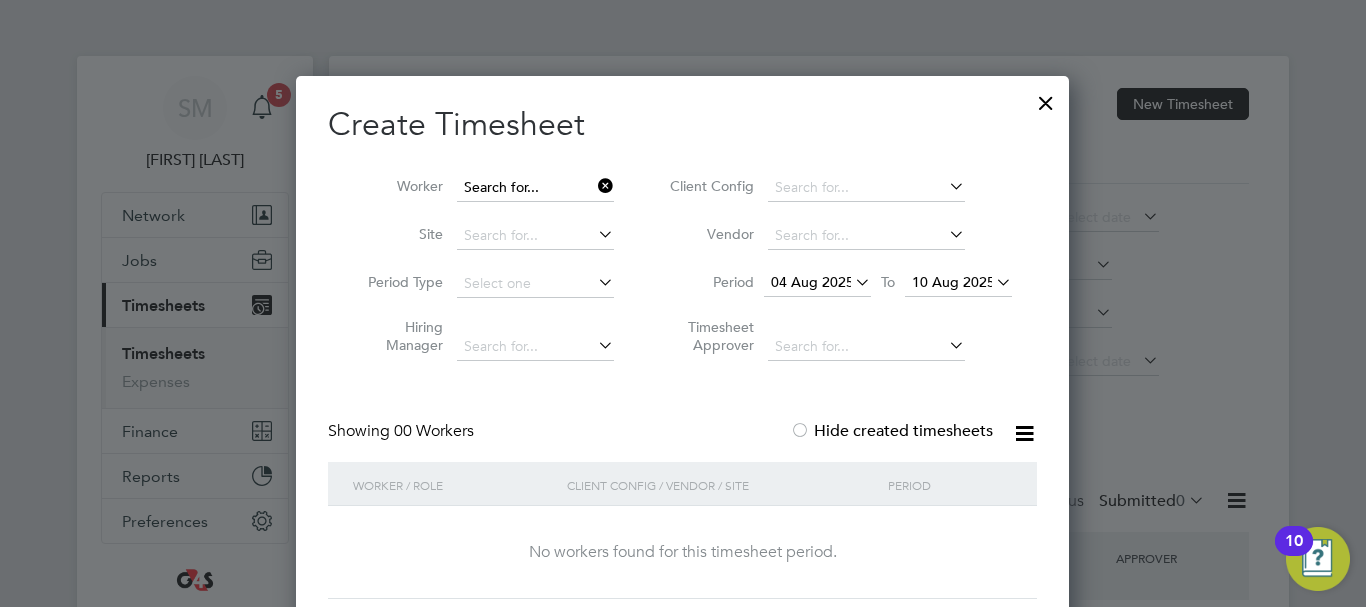 click at bounding box center (535, 188) 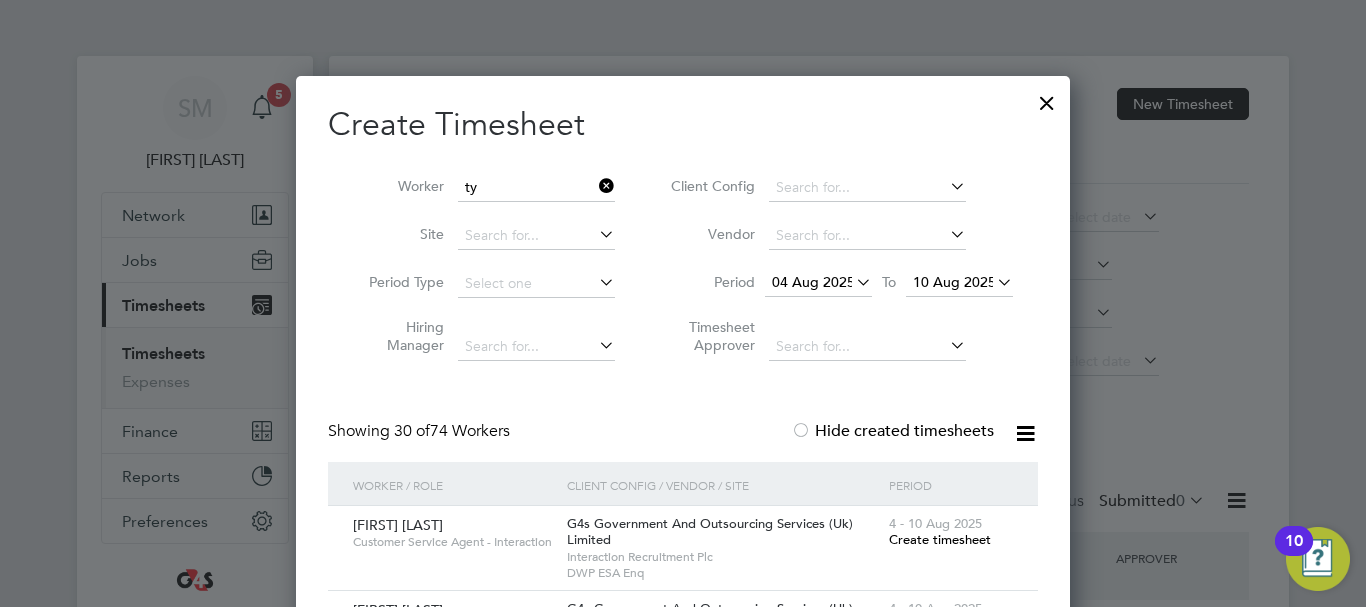 click on "[FIRST] [LAST]" 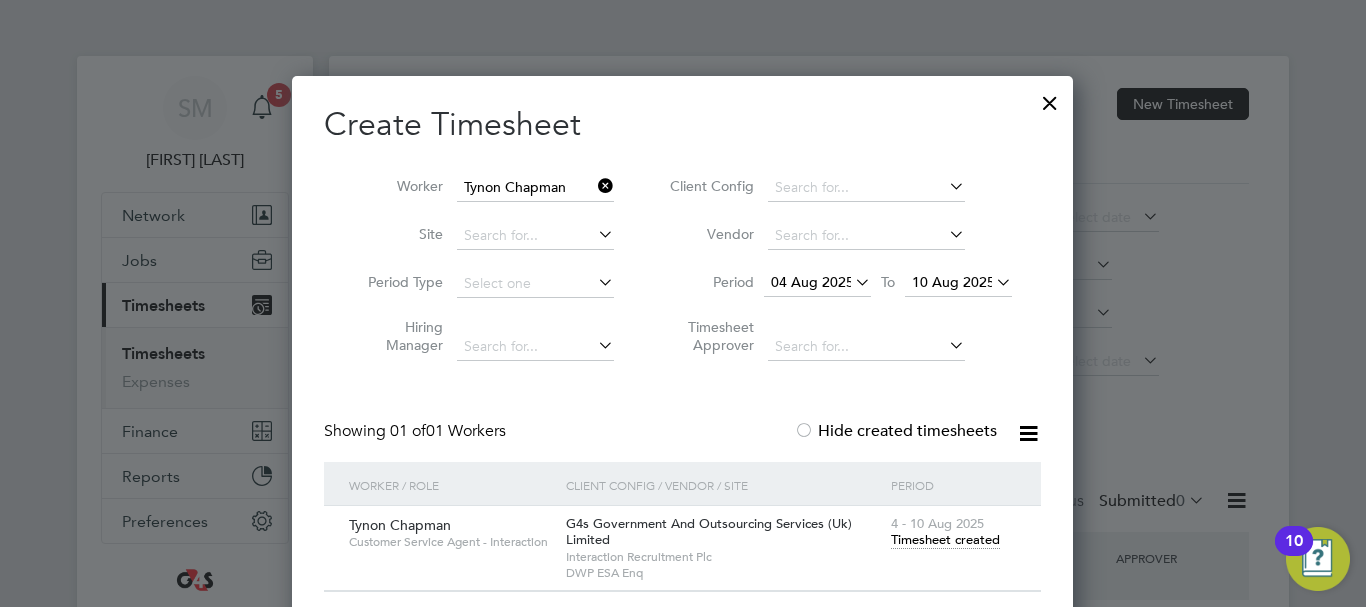 click on "Timesheet created" at bounding box center (945, 540) 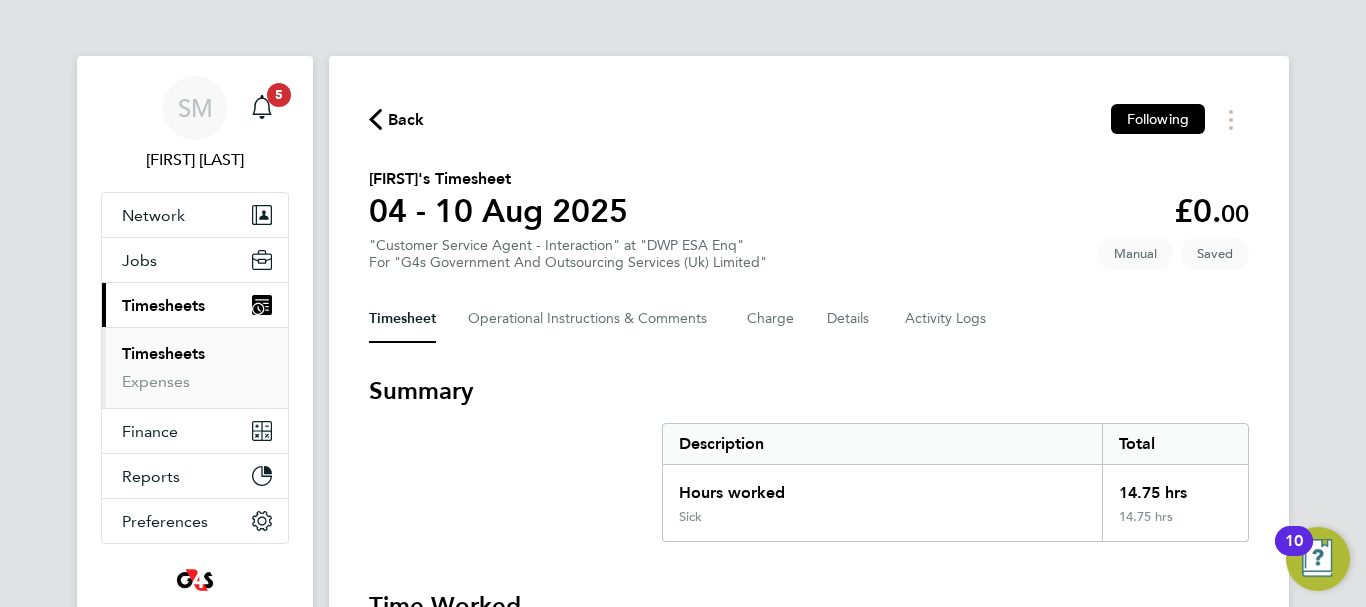 click on "Back" 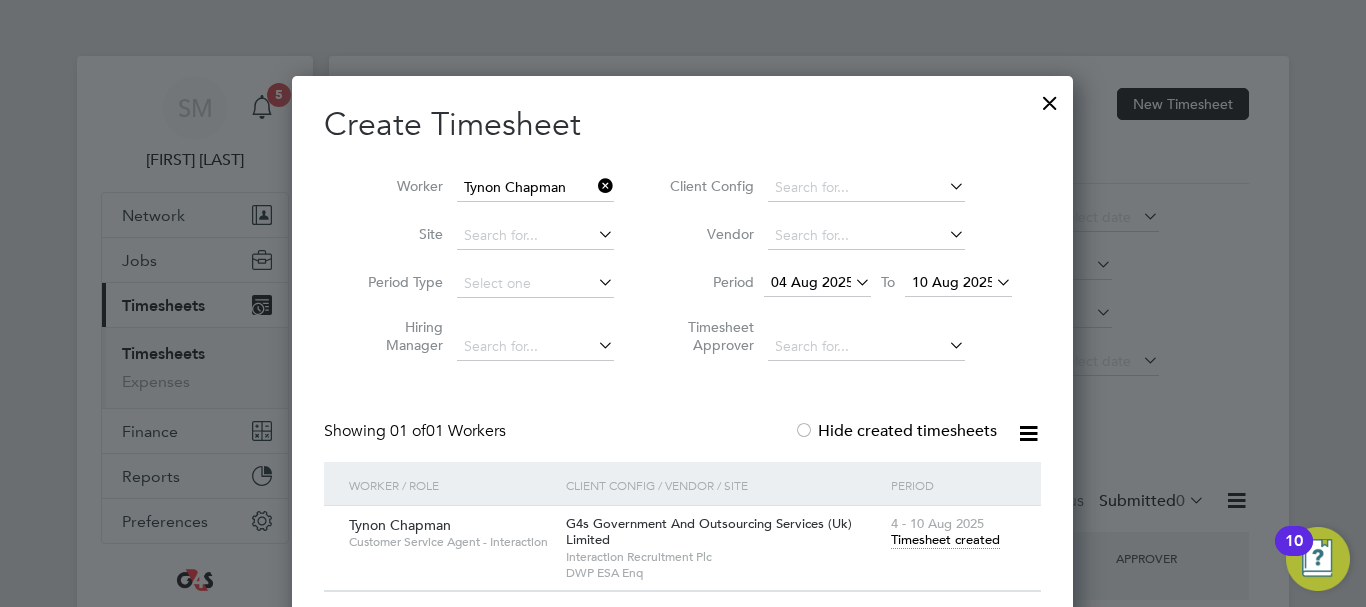 click at bounding box center (594, 186) 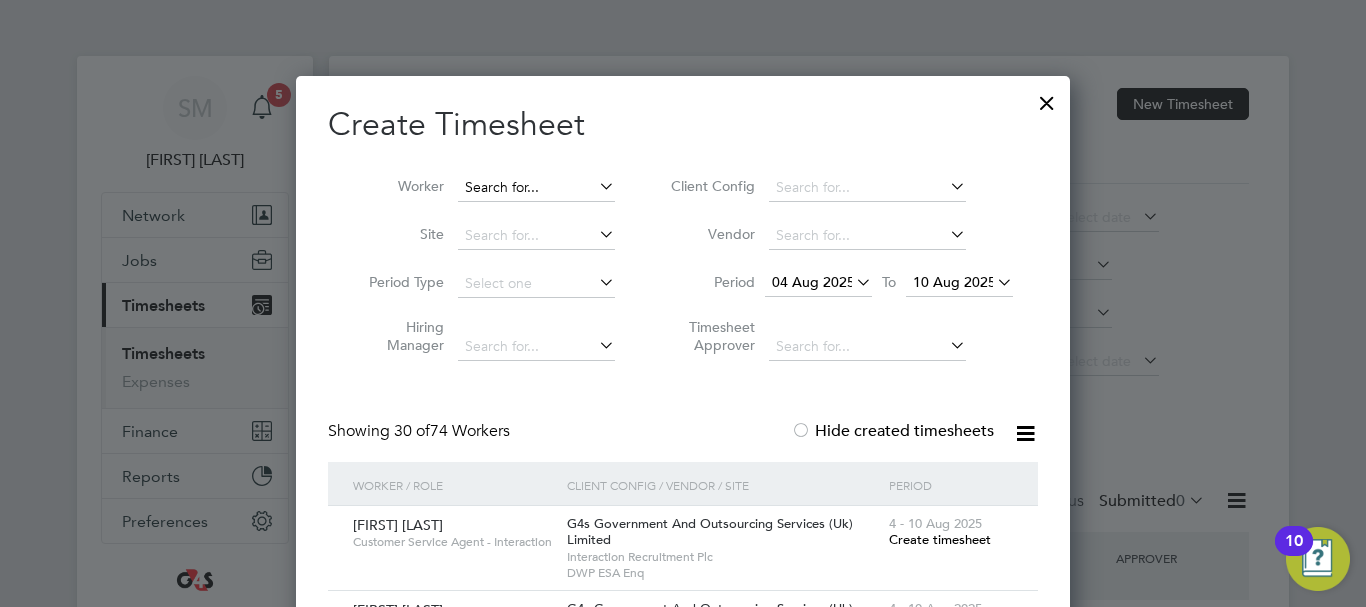 click at bounding box center [536, 188] 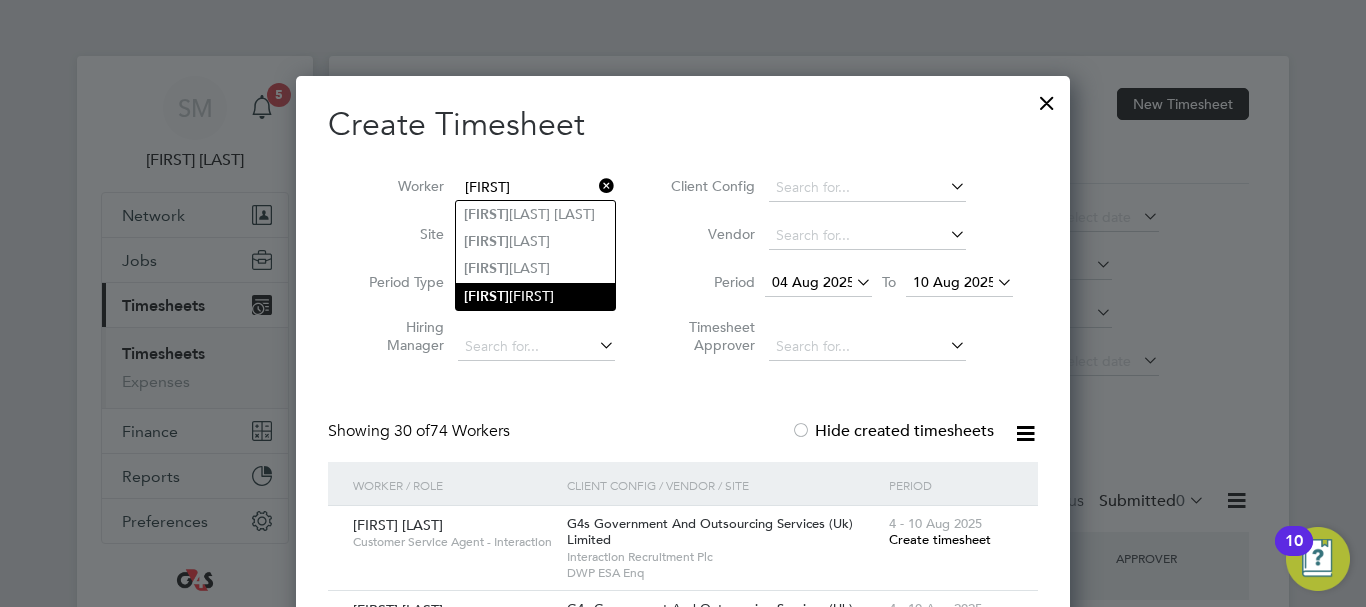 click on "[FIRST]  [LAST]" 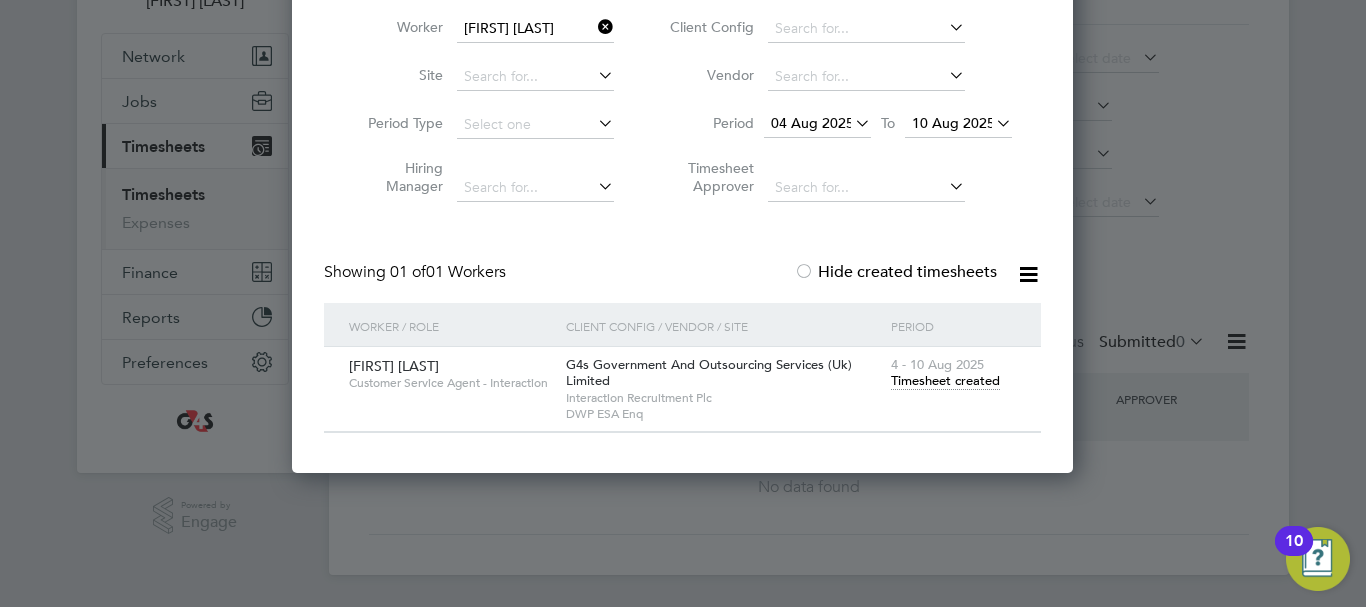click on "Timesheet created" at bounding box center (945, 381) 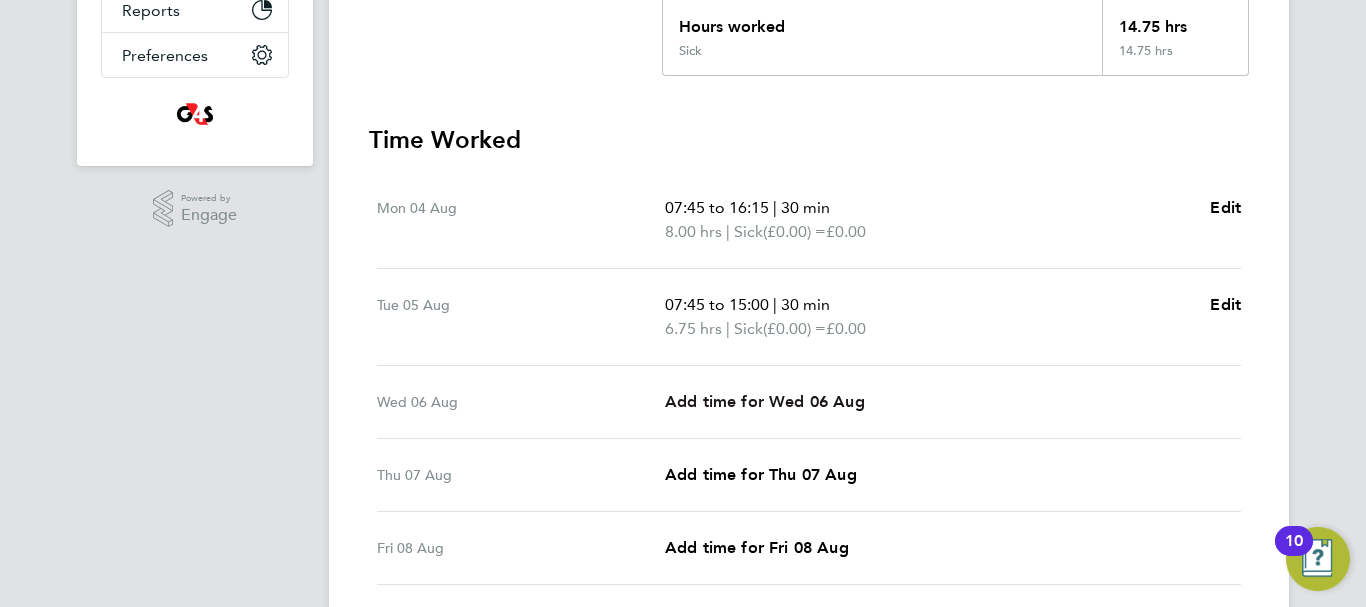 click on "Add time for Wed 06 Aug" at bounding box center [765, 401] 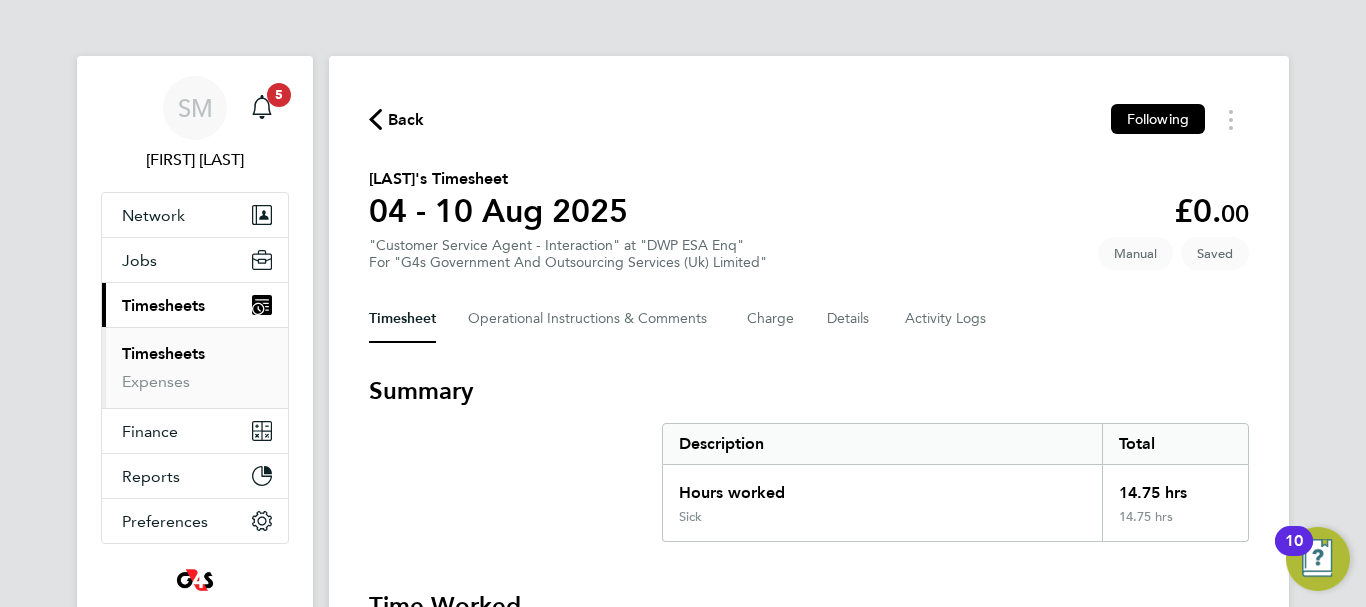select on "30" 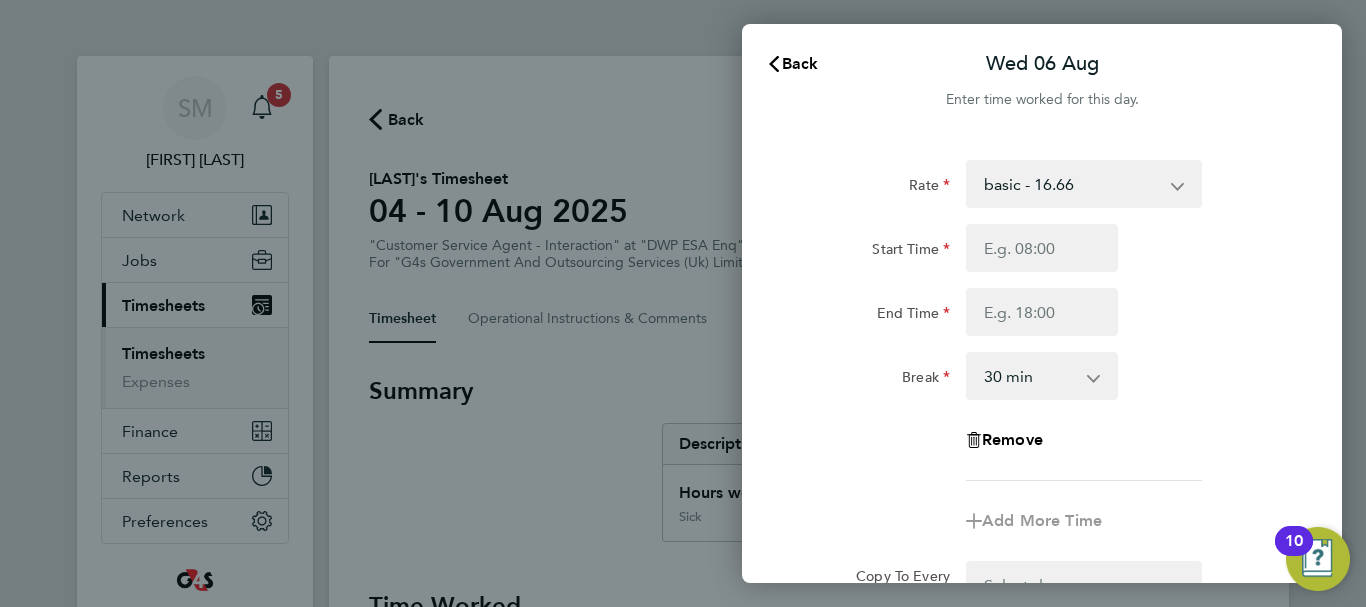 click on "basic - 16.66   System Issue Paid - 16.66   x1.5 - 24.73   x2 - 32.79   Annual Leave   Sick   System Issue Not Paid   Bank Holiday" at bounding box center [1072, 184] 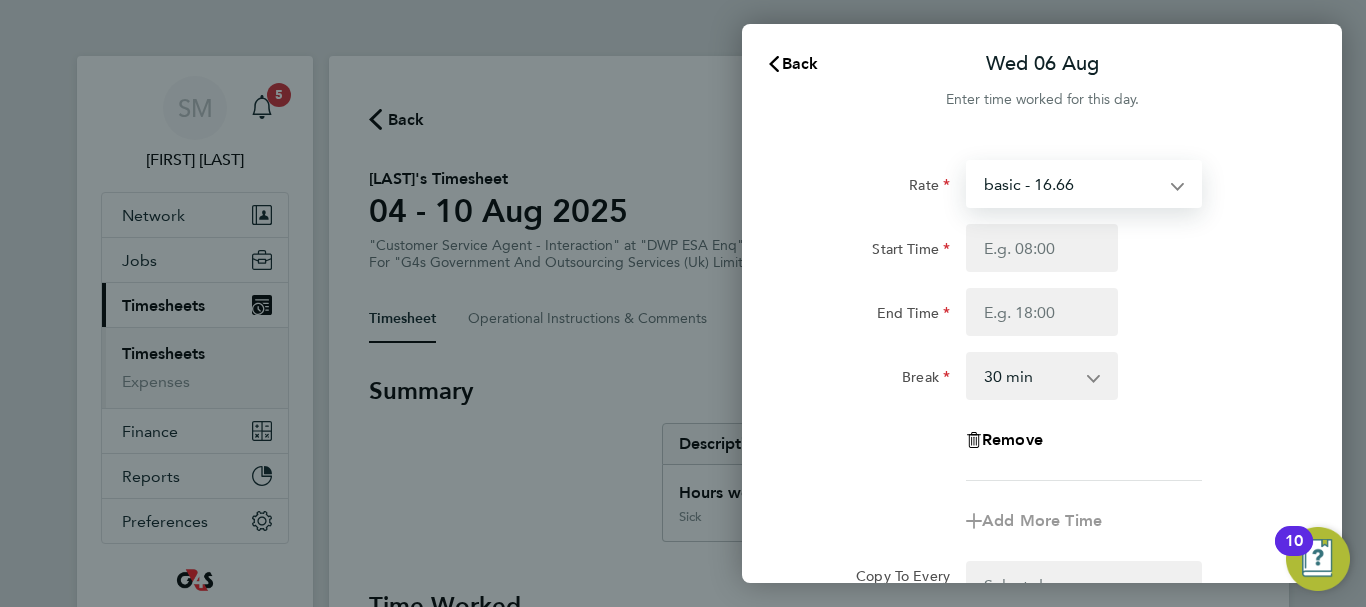 select on "30" 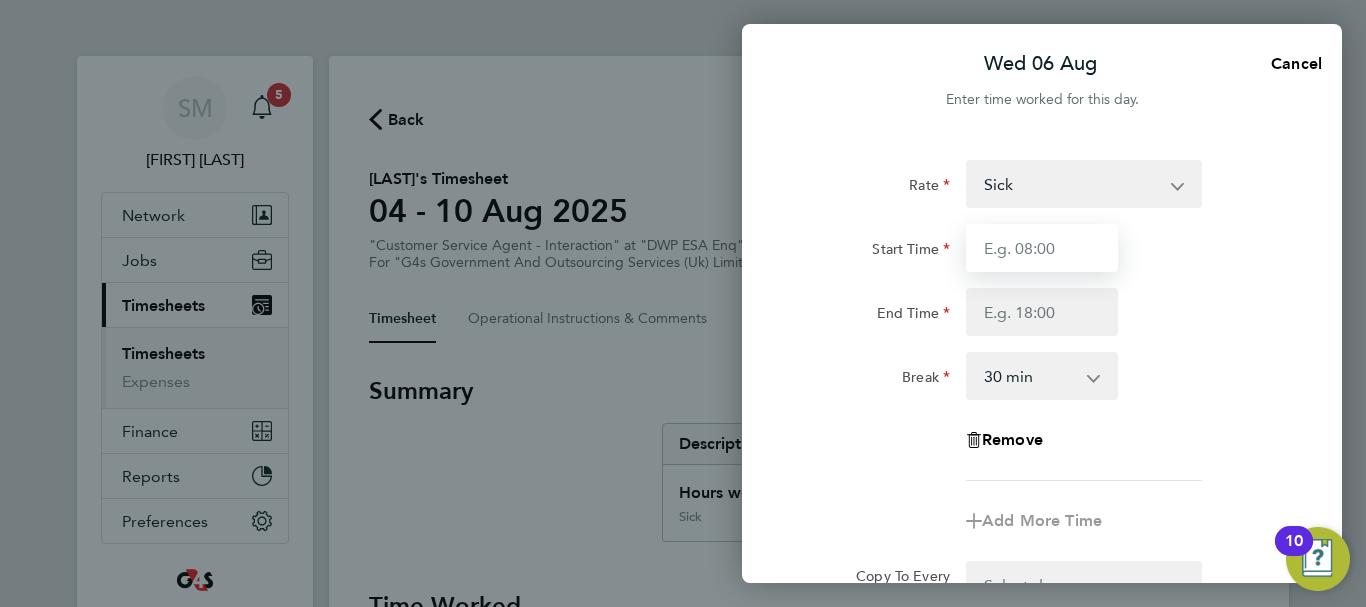 drag, startPoint x: 1096, startPoint y: 248, endPoint x: 1077, endPoint y: 253, distance: 19.646883 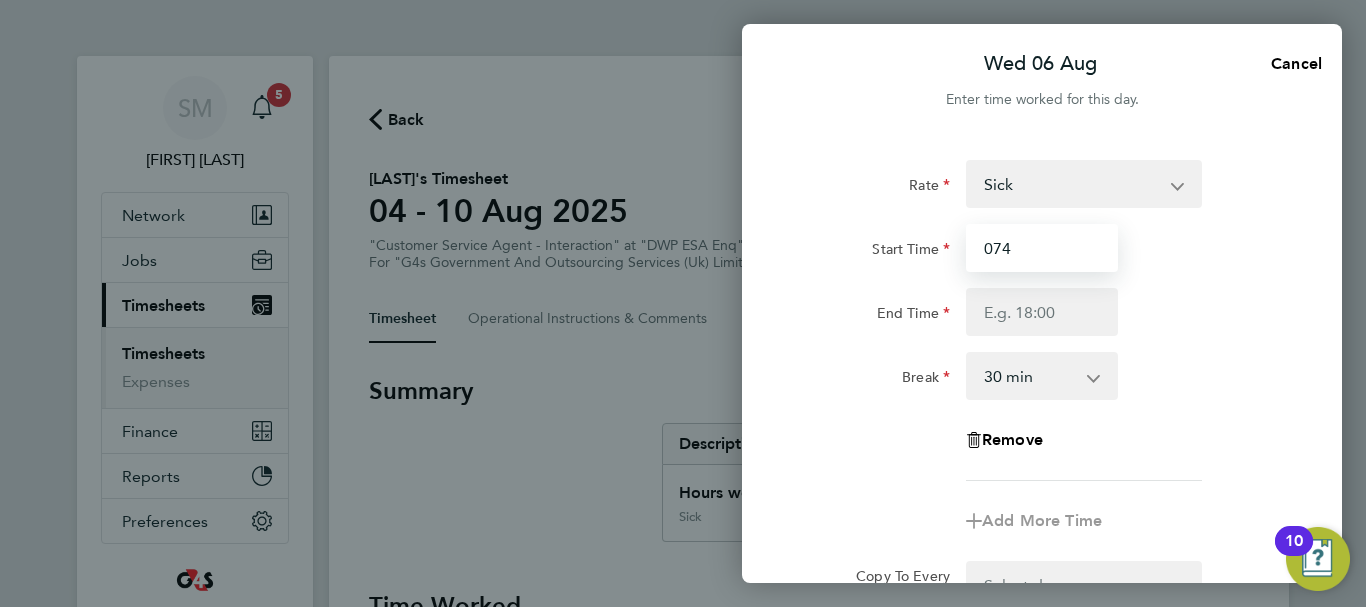type on "07:45" 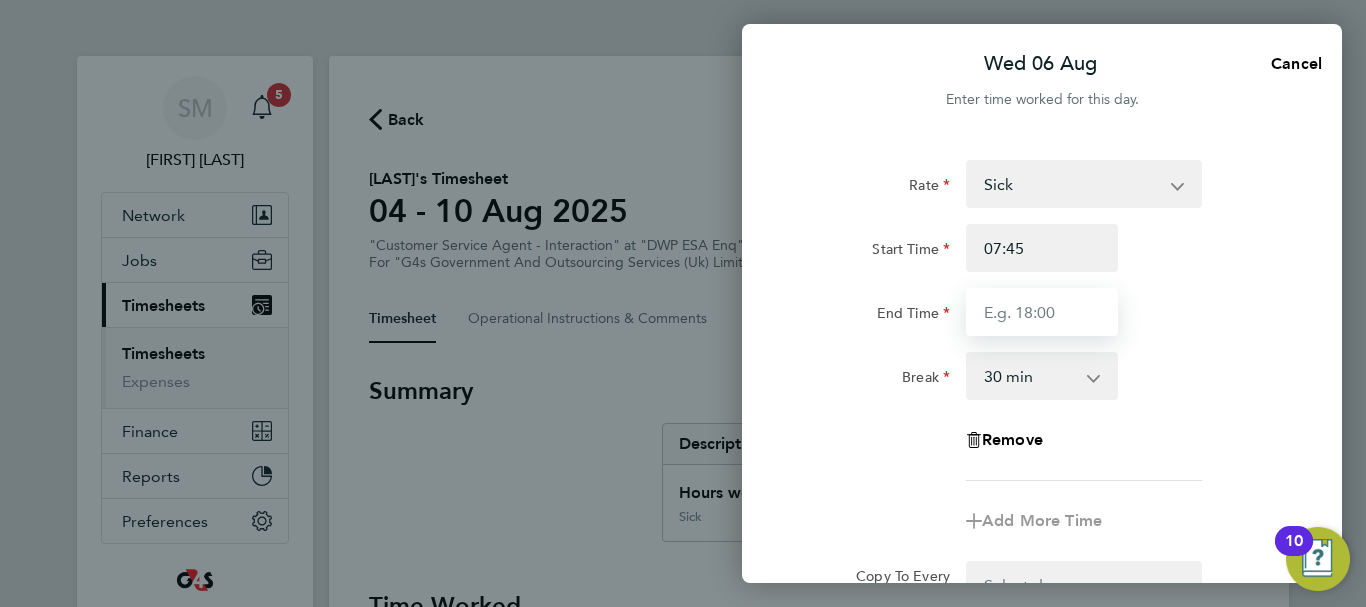 click on "End Time" at bounding box center (1042, 312) 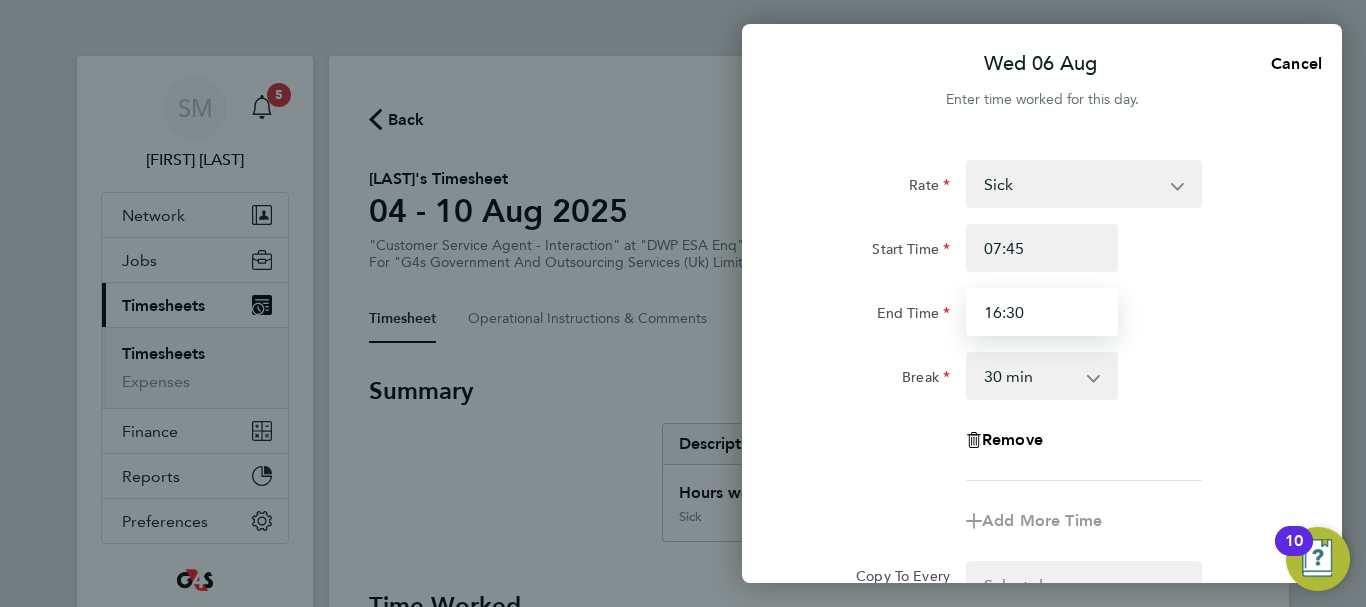 type on "16:30" 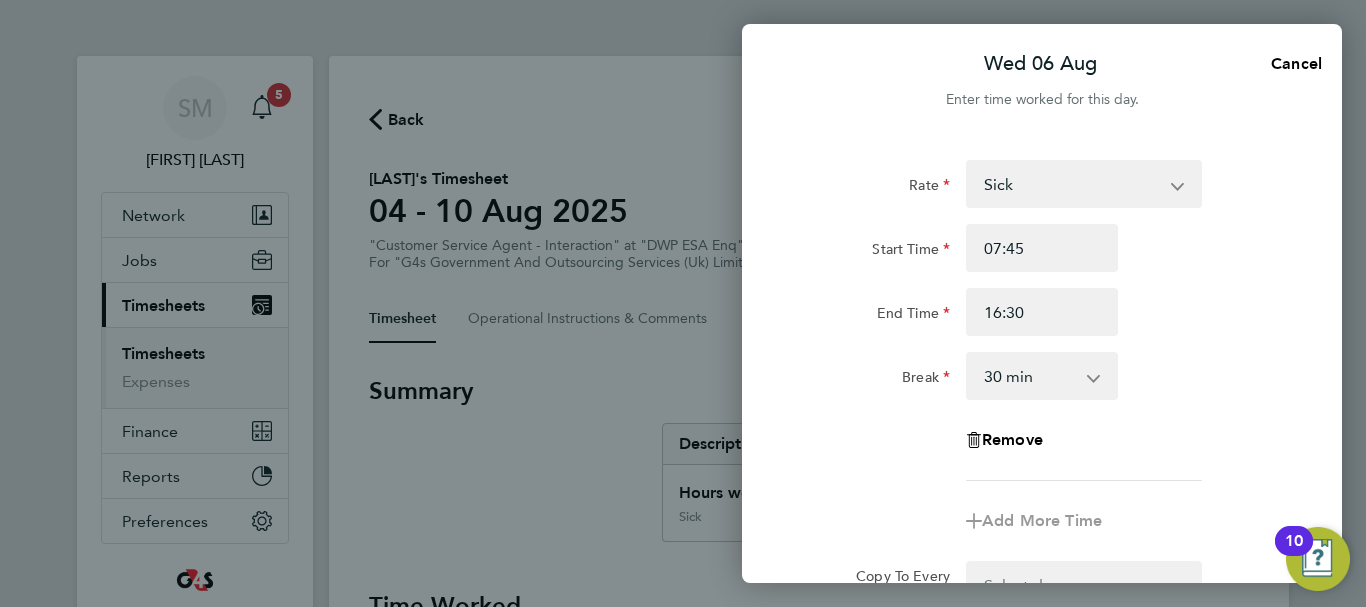 click on "Start Time 07:45" 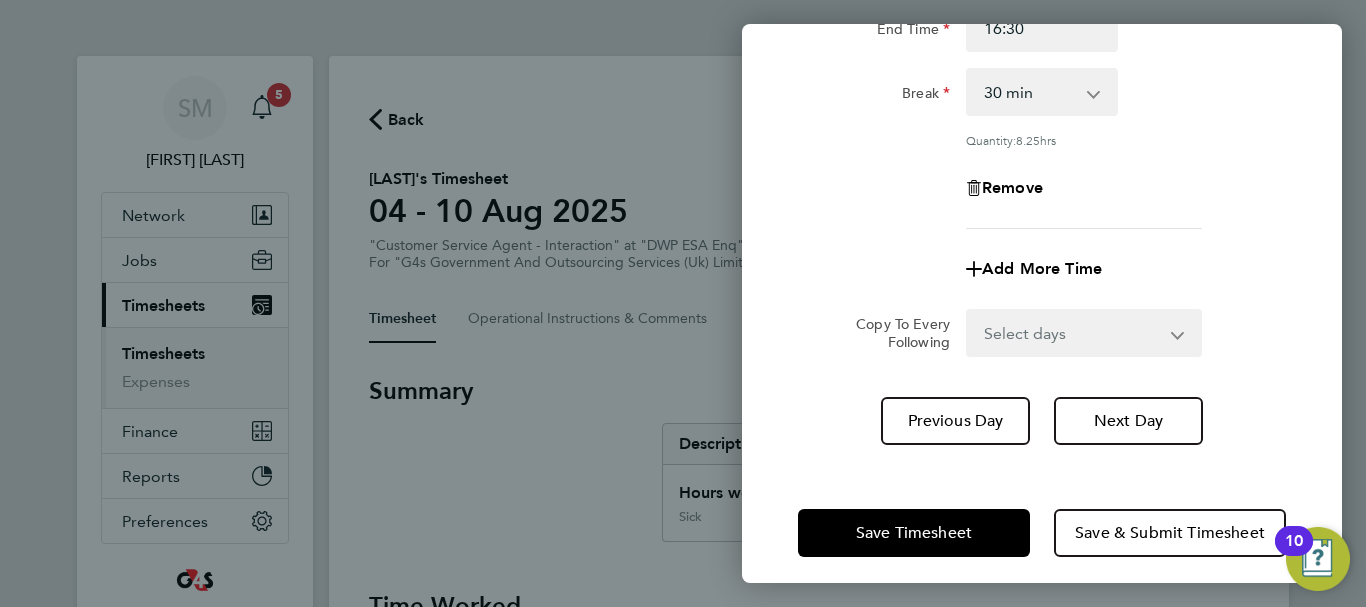 scroll, scrollTop: 296, scrollLeft: 0, axis: vertical 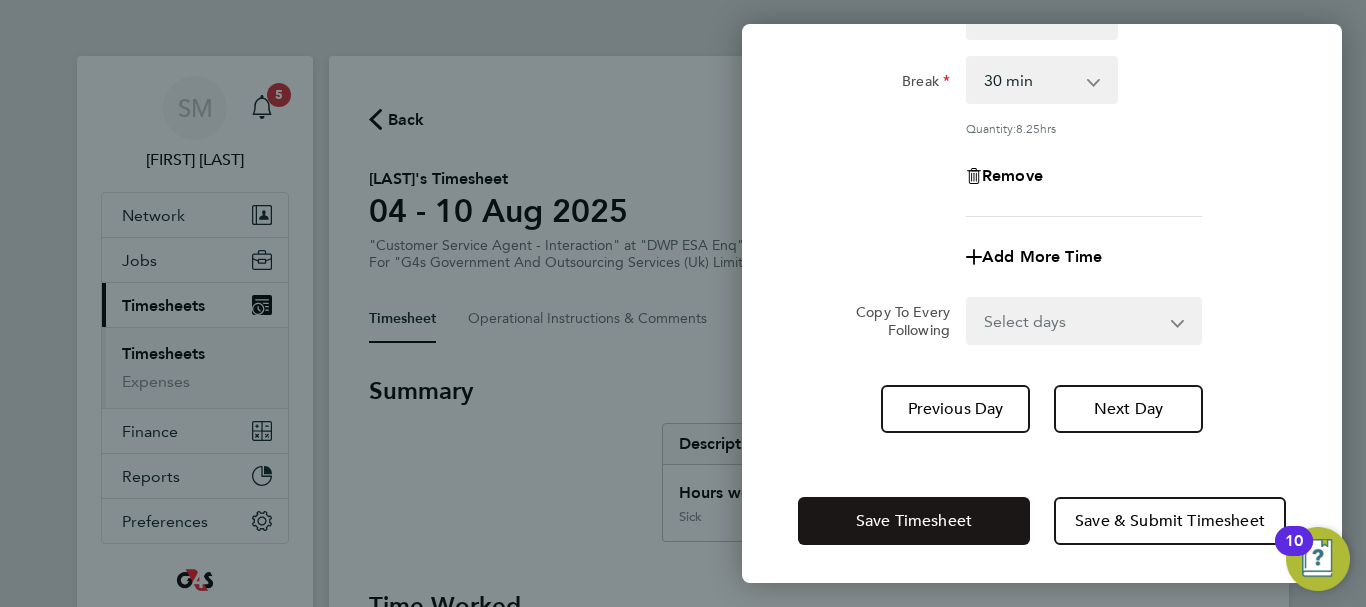 click on "Save Timesheet" 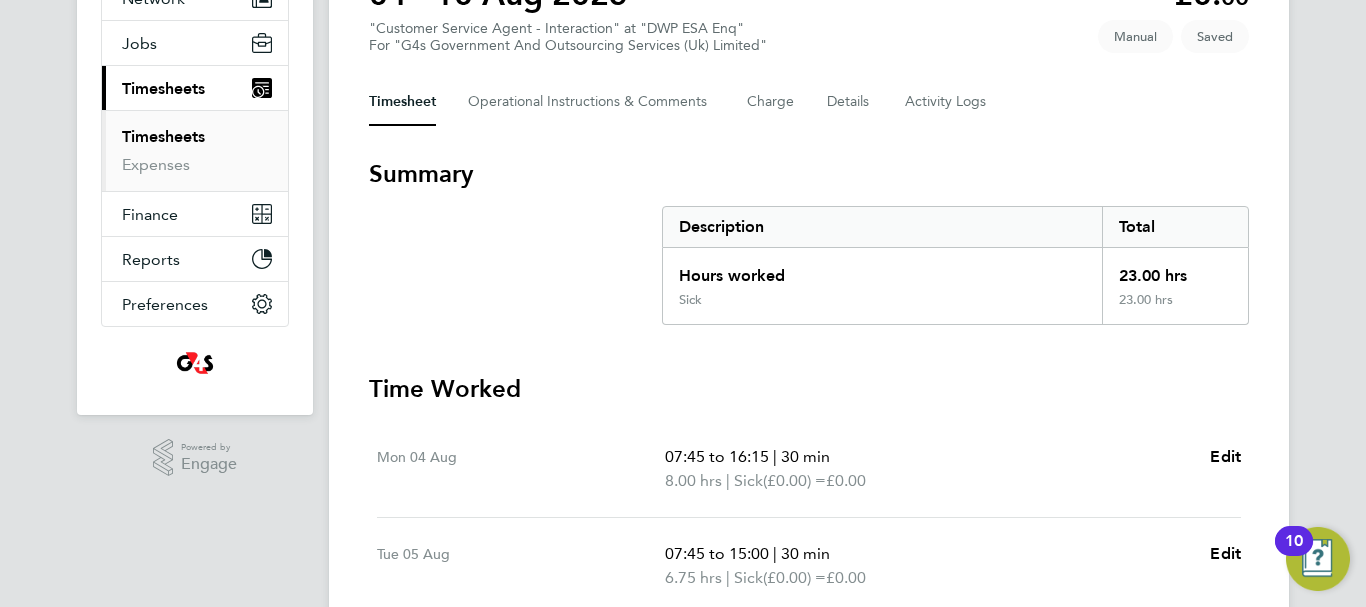 scroll, scrollTop: 0, scrollLeft: 0, axis: both 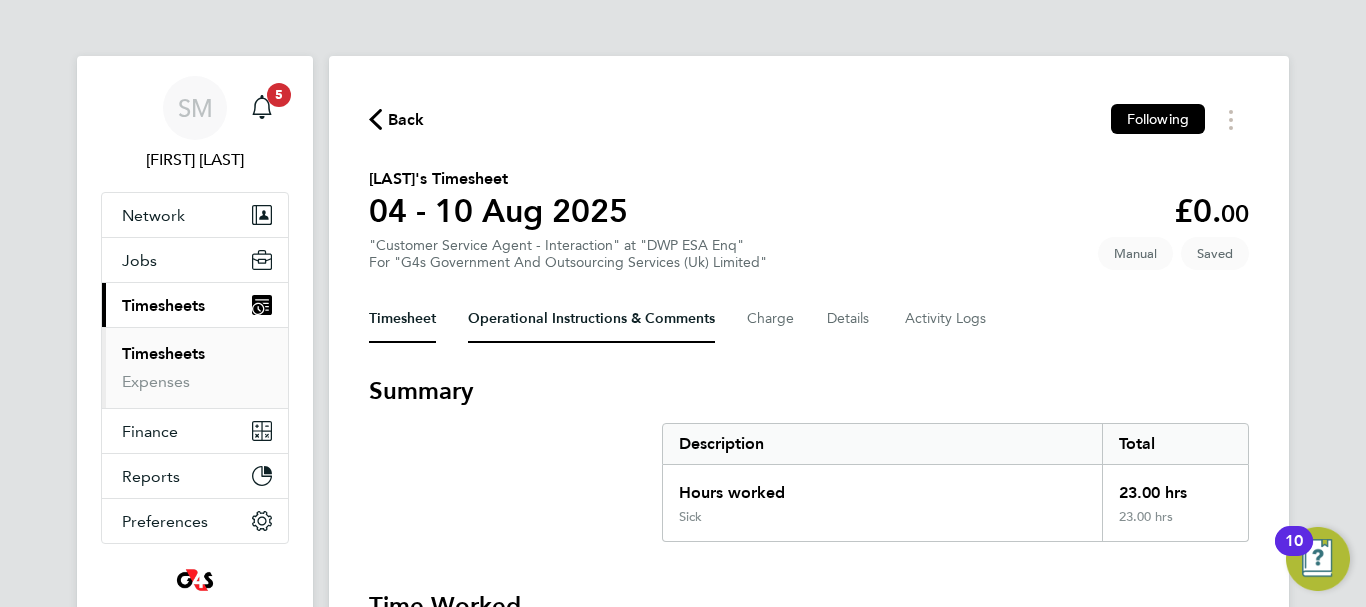 click on "Operational Instructions & Comments" at bounding box center (591, 319) 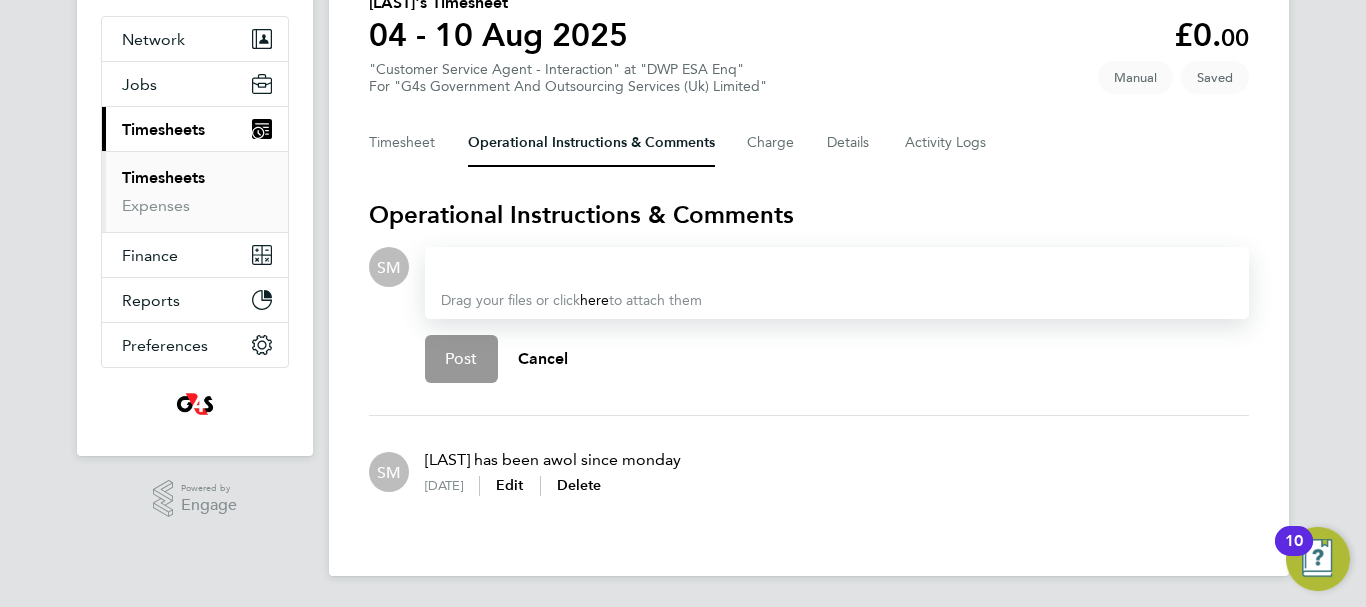 scroll, scrollTop: 177, scrollLeft: 0, axis: vertical 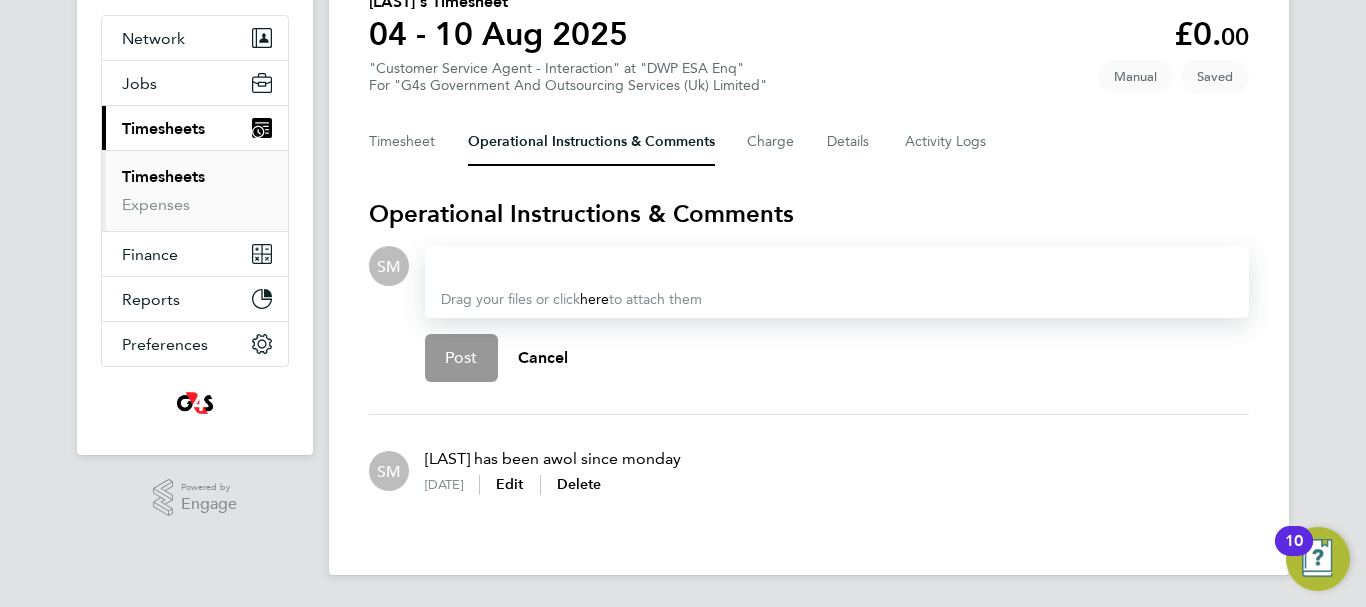 click at bounding box center (837, 266) 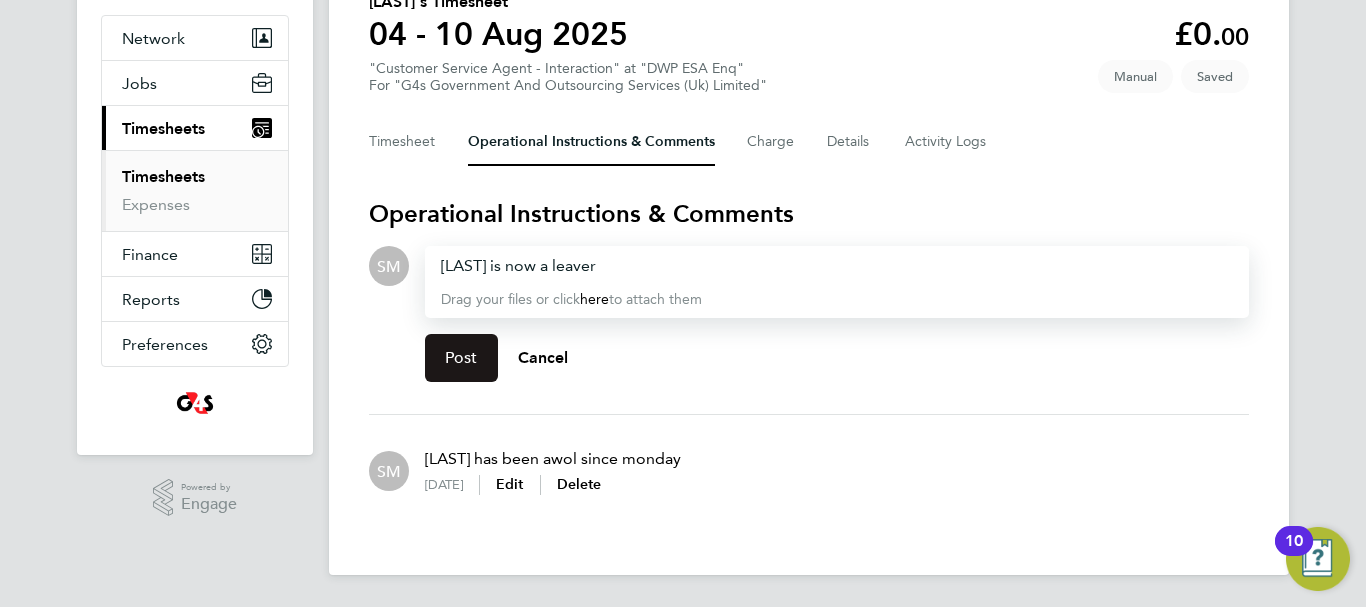 click on "Post" 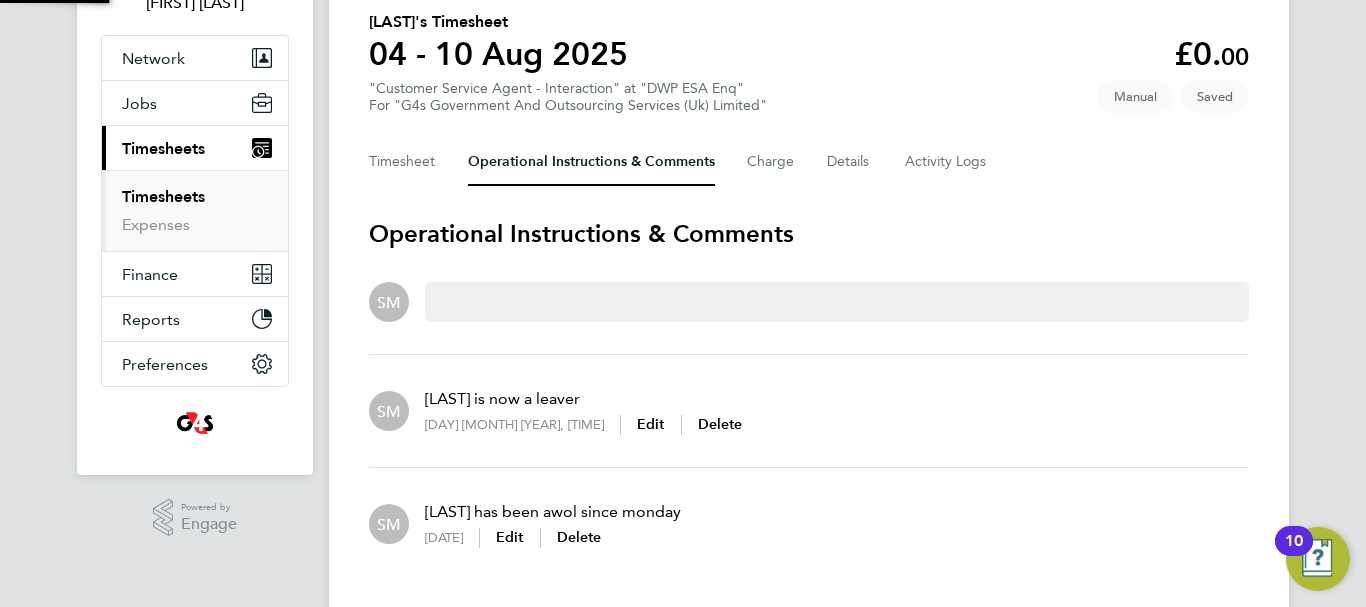 scroll, scrollTop: 177, scrollLeft: 0, axis: vertical 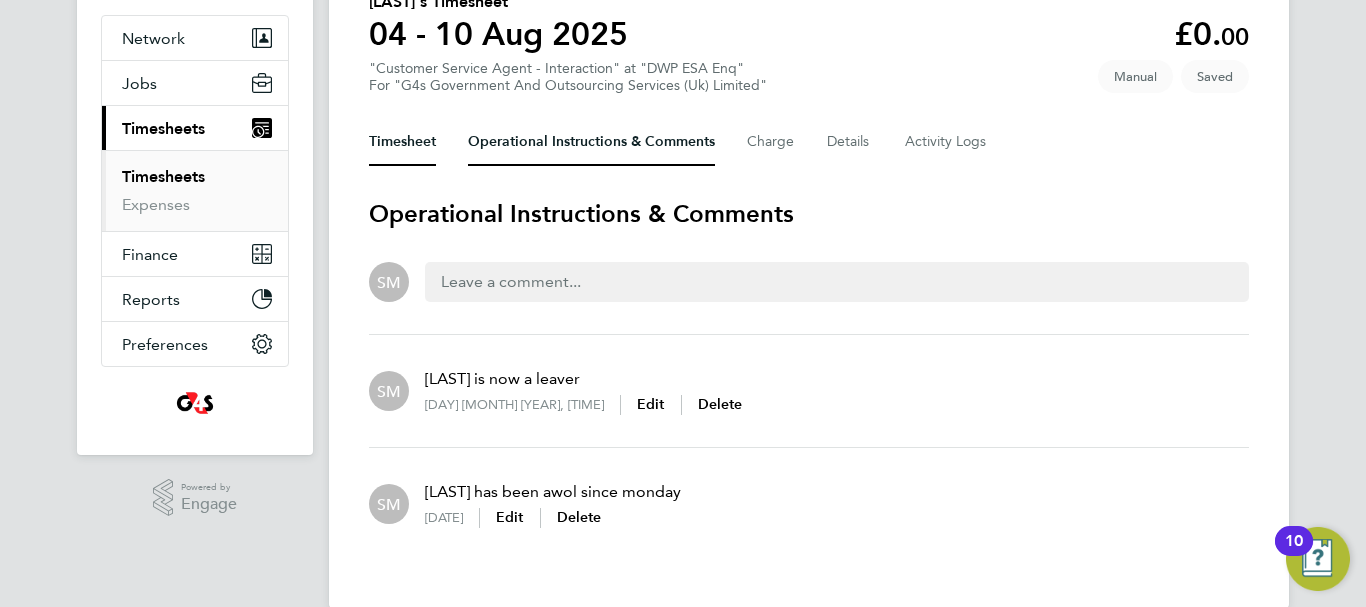 click on "Timesheet" at bounding box center [402, 142] 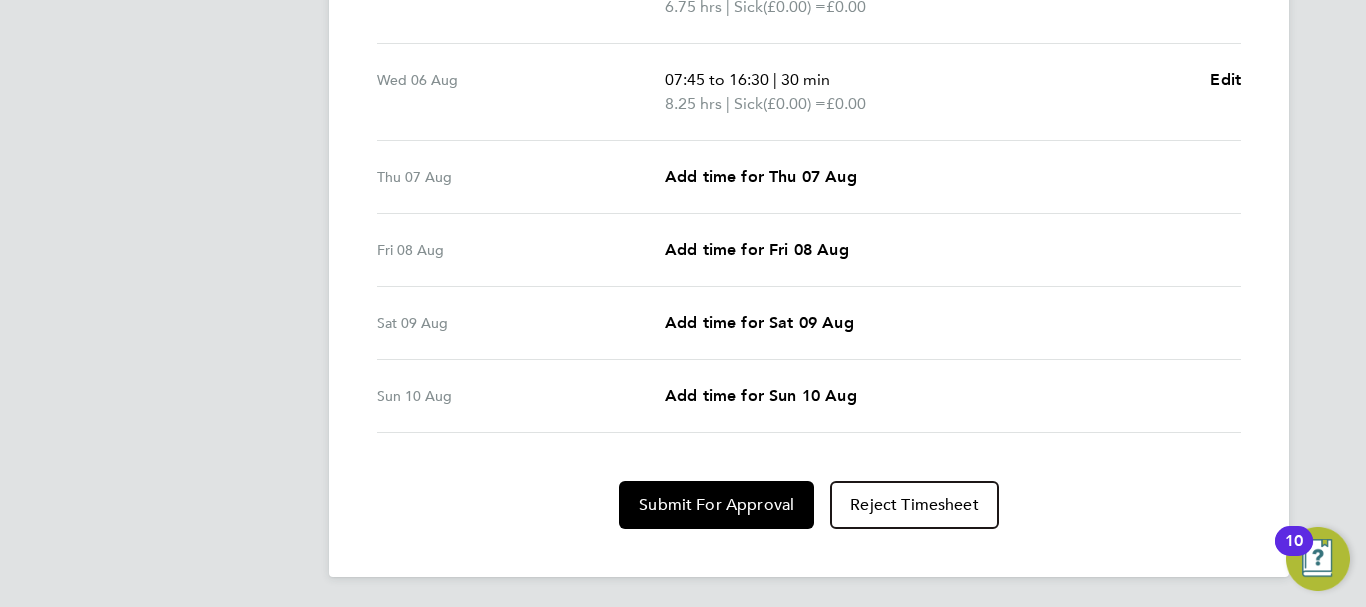 scroll, scrollTop: 790, scrollLeft: 0, axis: vertical 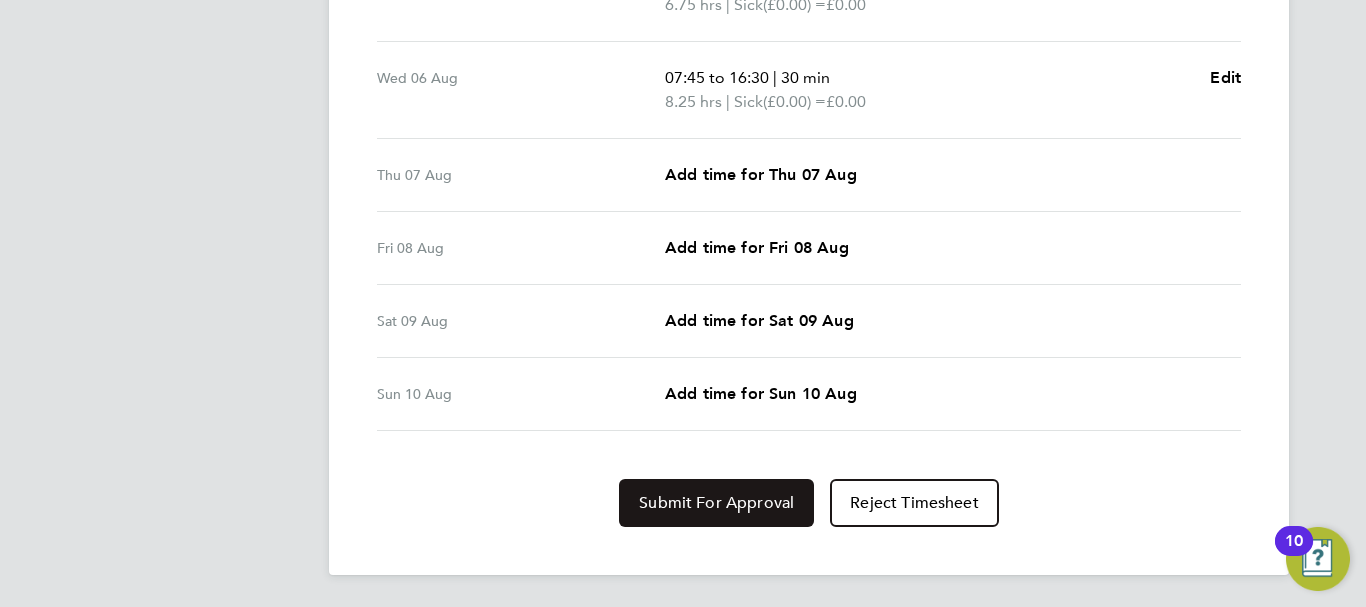click on "Submit For Approval" 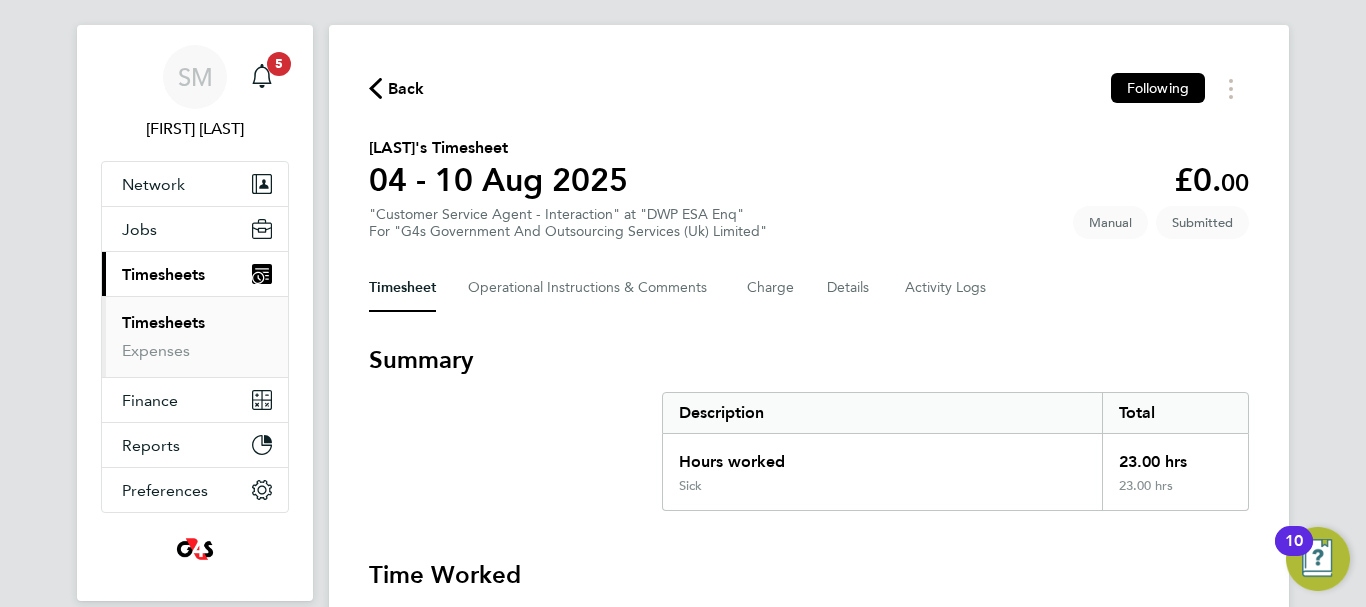 scroll, scrollTop: 0, scrollLeft: 0, axis: both 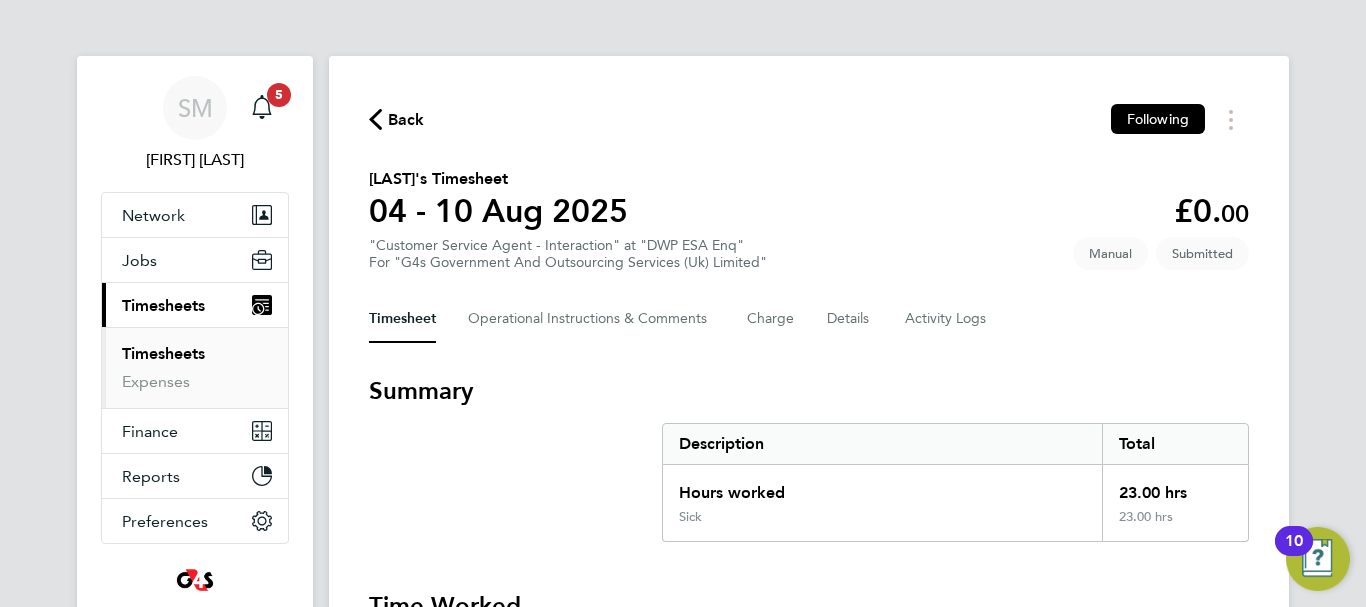click 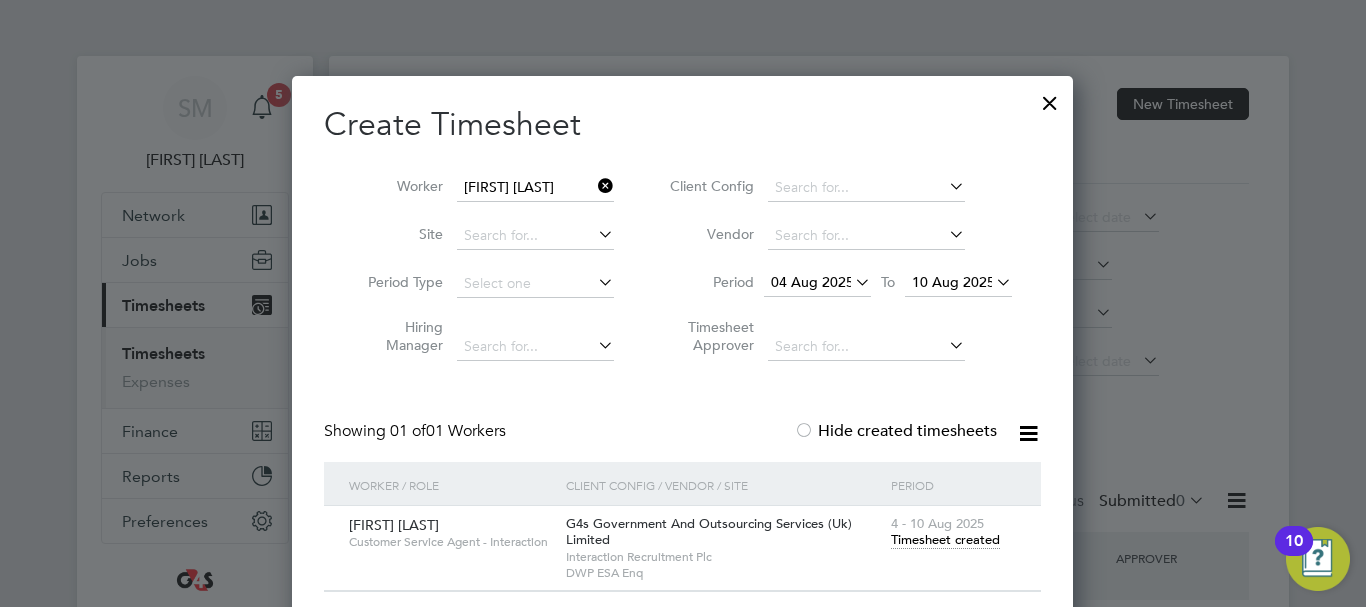 click at bounding box center (594, 186) 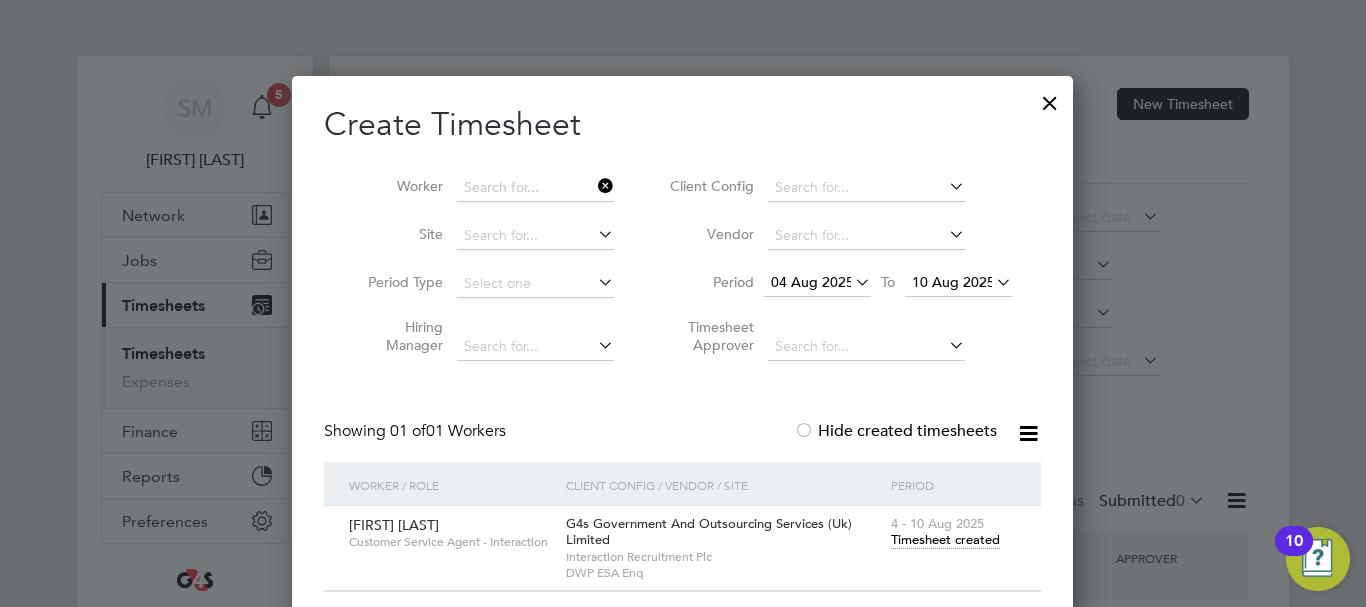 scroll, scrollTop: 10, scrollLeft: 10, axis: both 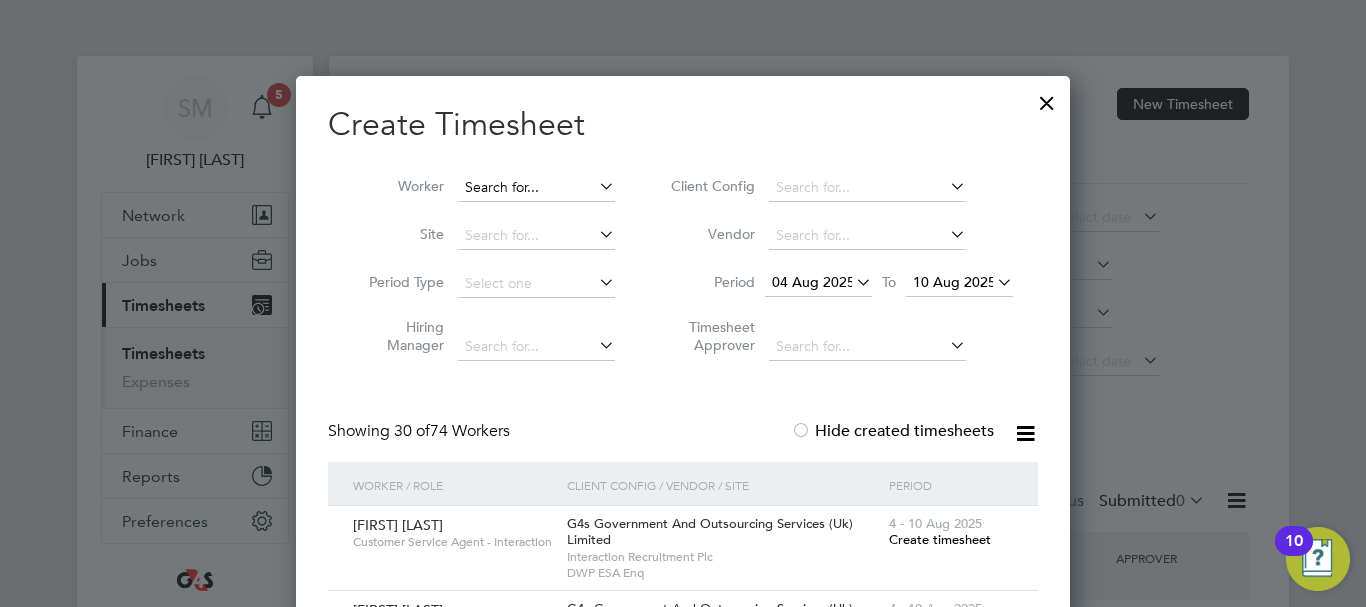 click at bounding box center [536, 188] 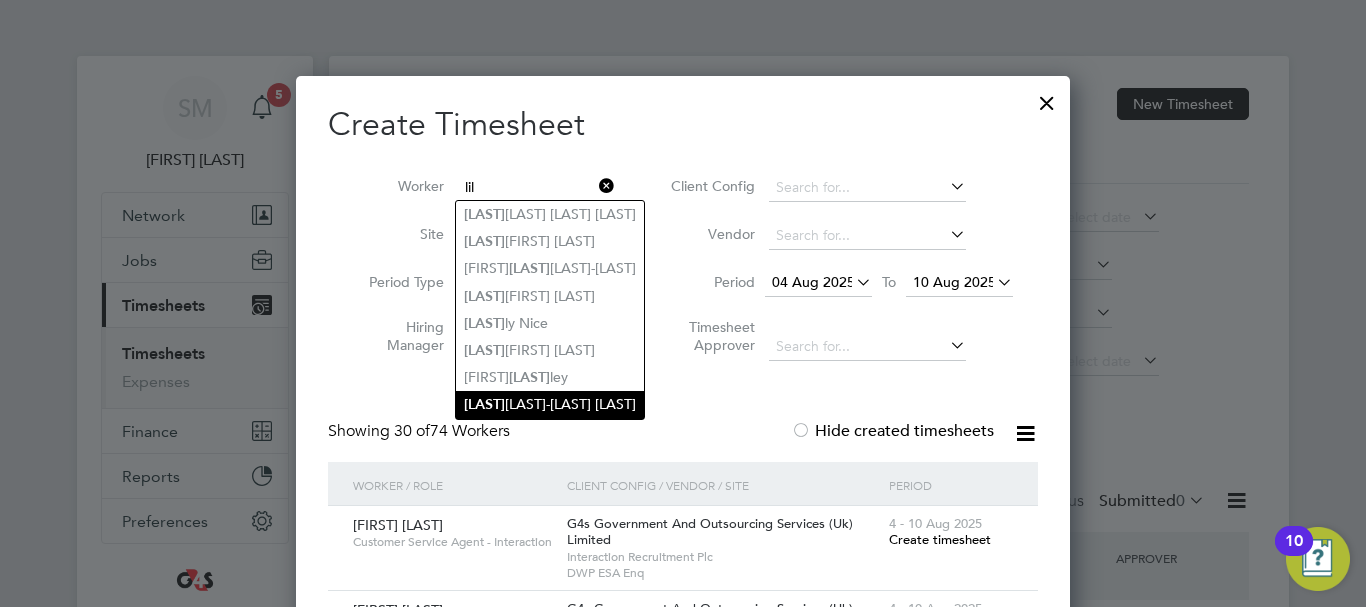 click on "[FIRST]-[LAST] [LAST]" 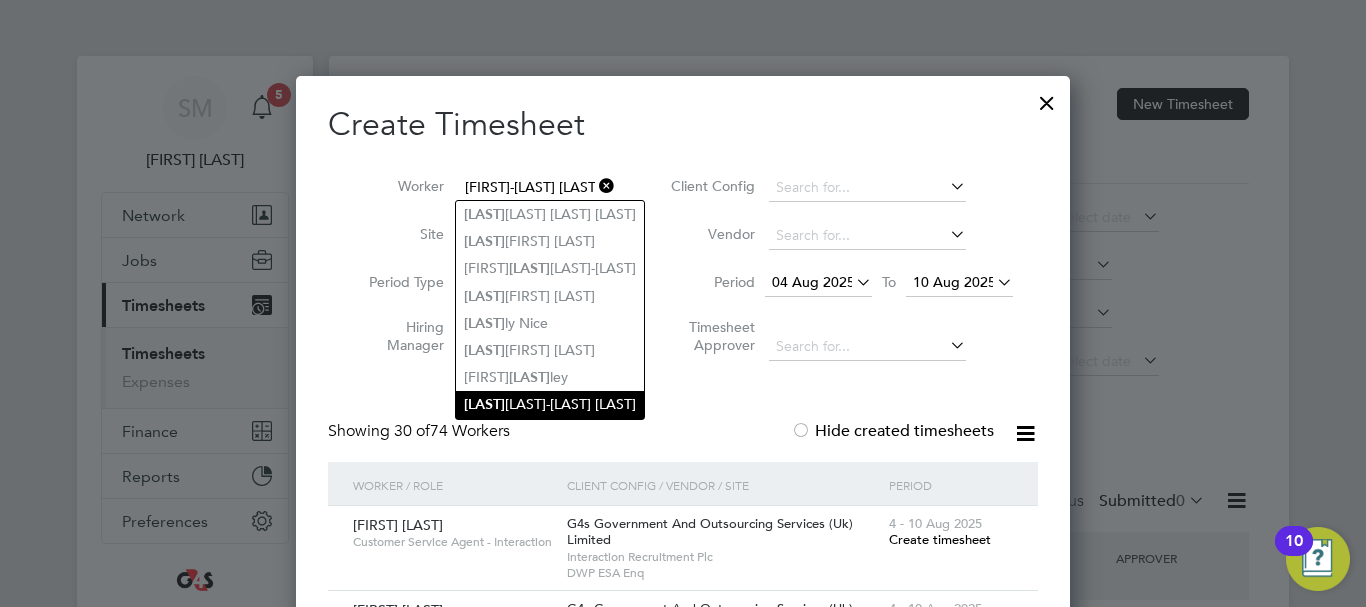 scroll, scrollTop: 10, scrollLeft: 10, axis: both 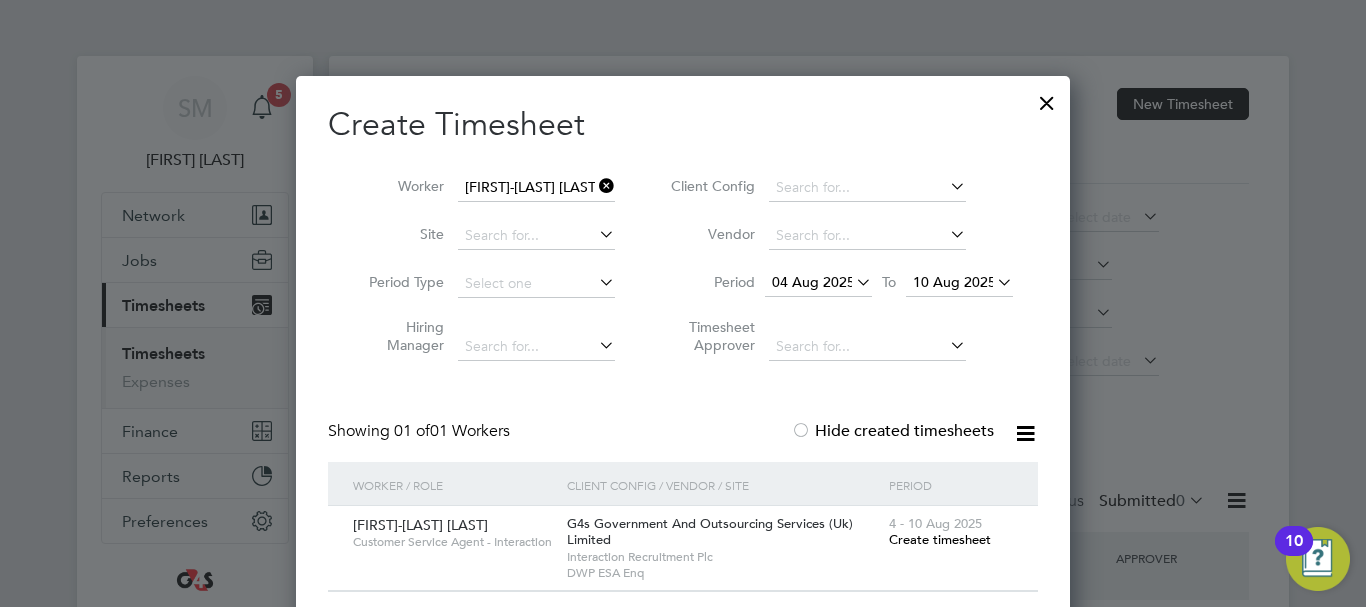 click on "Create timesheet" at bounding box center [940, 539] 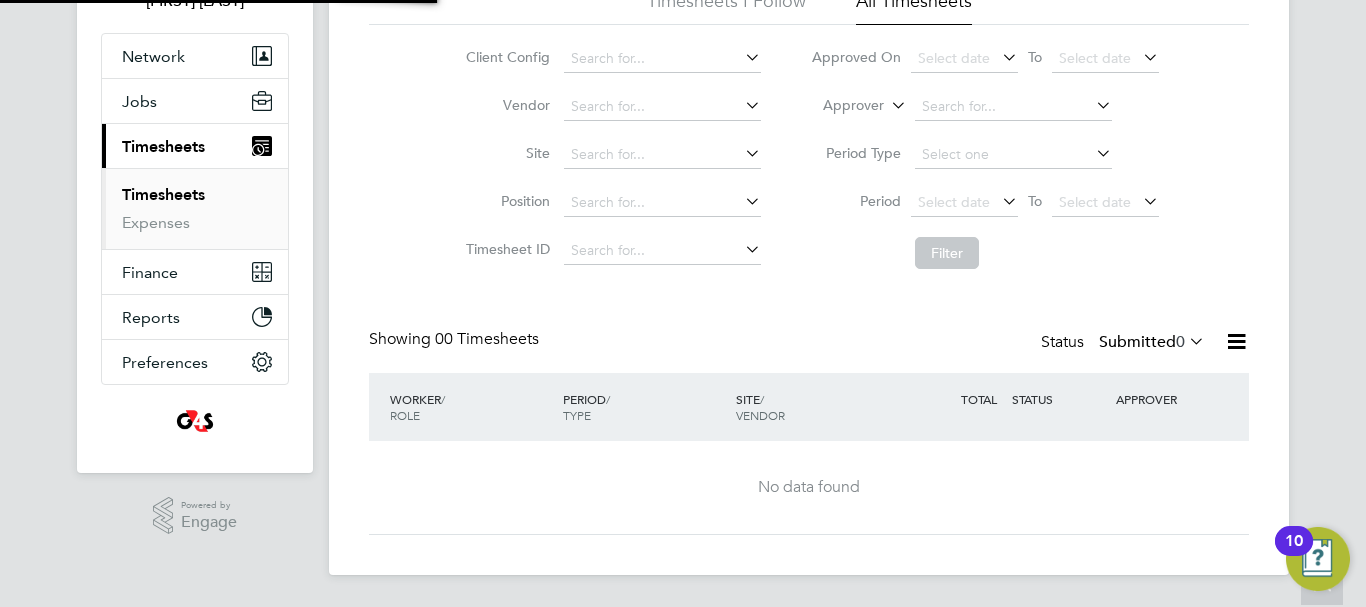 scroll, scrollTop: 0, scrollLeft: 0, axis: both 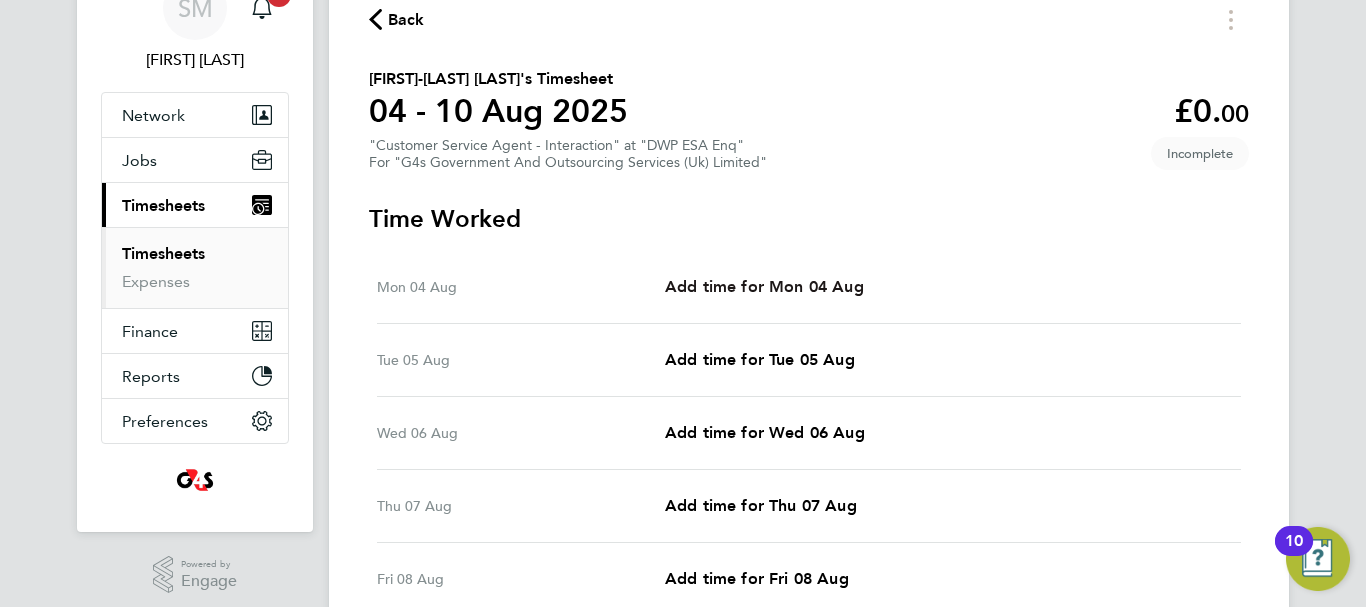 click on "Add time for Mon 04 Aug" at bounding box center [764, 286] 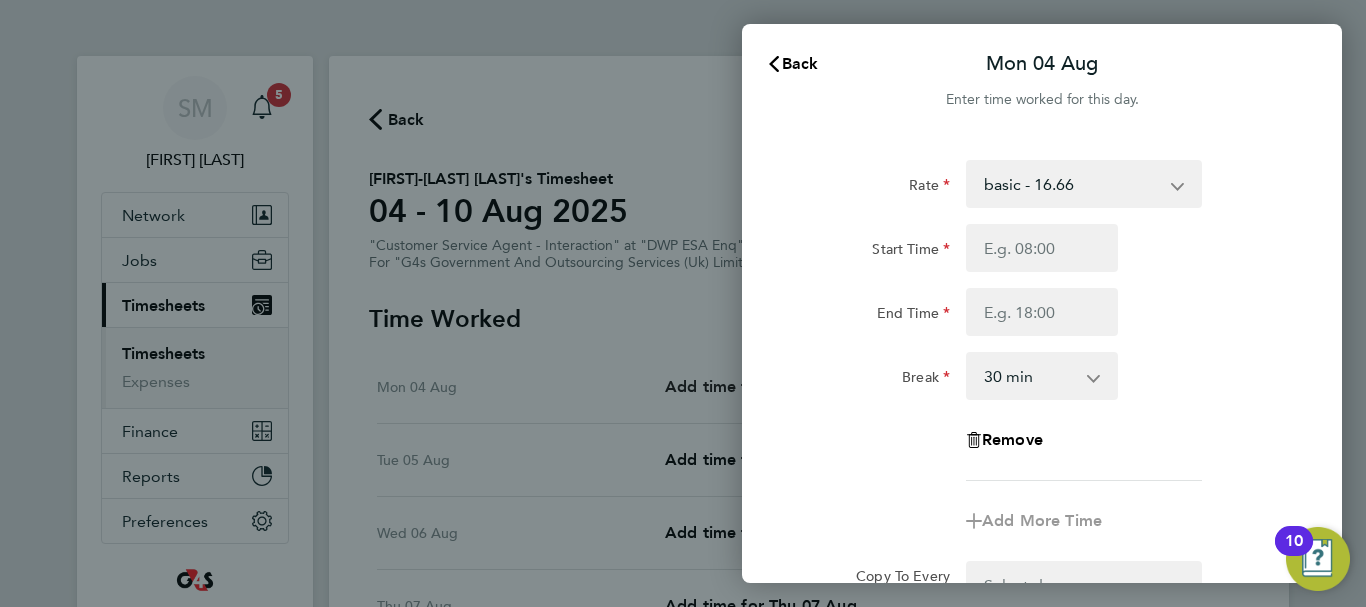 scroll, scrollTop: 0, scrollLeft: 0, axis: both 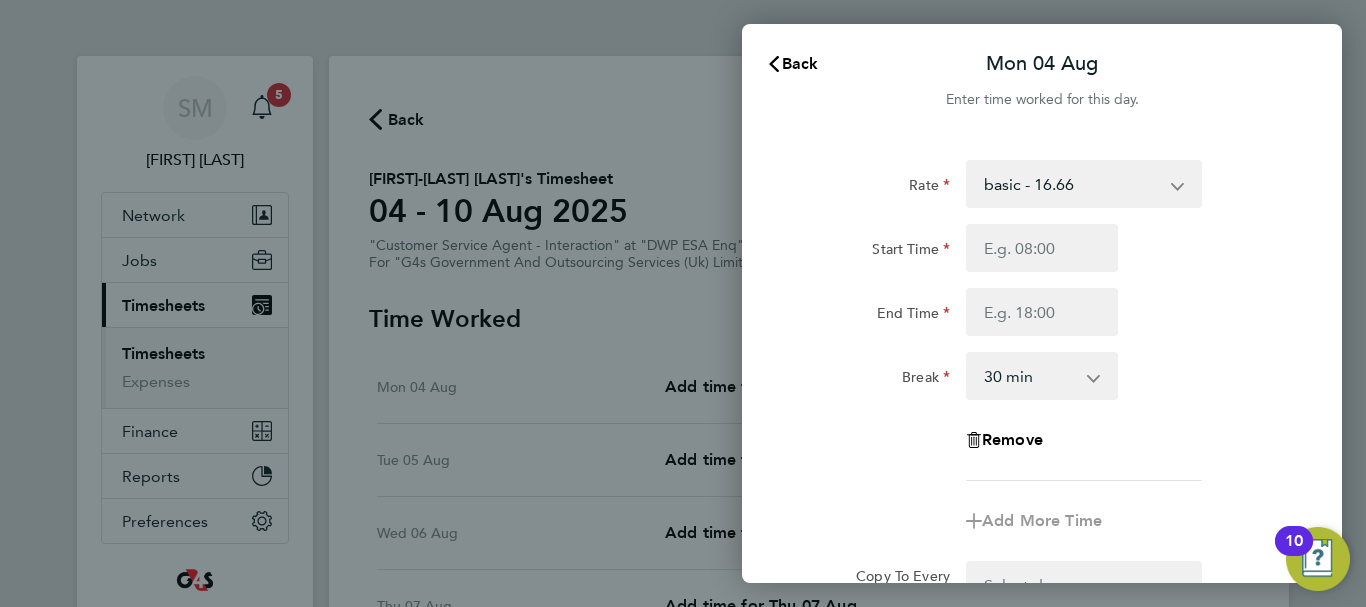 click on "basic - 16.66   System Issue Paid - 16.66   System Issue Not Paid   x2 - 32.79   Sick   Annual Leave   x1.5 - 24.73   Bank Holiday" at bounding box center (1072, 184) 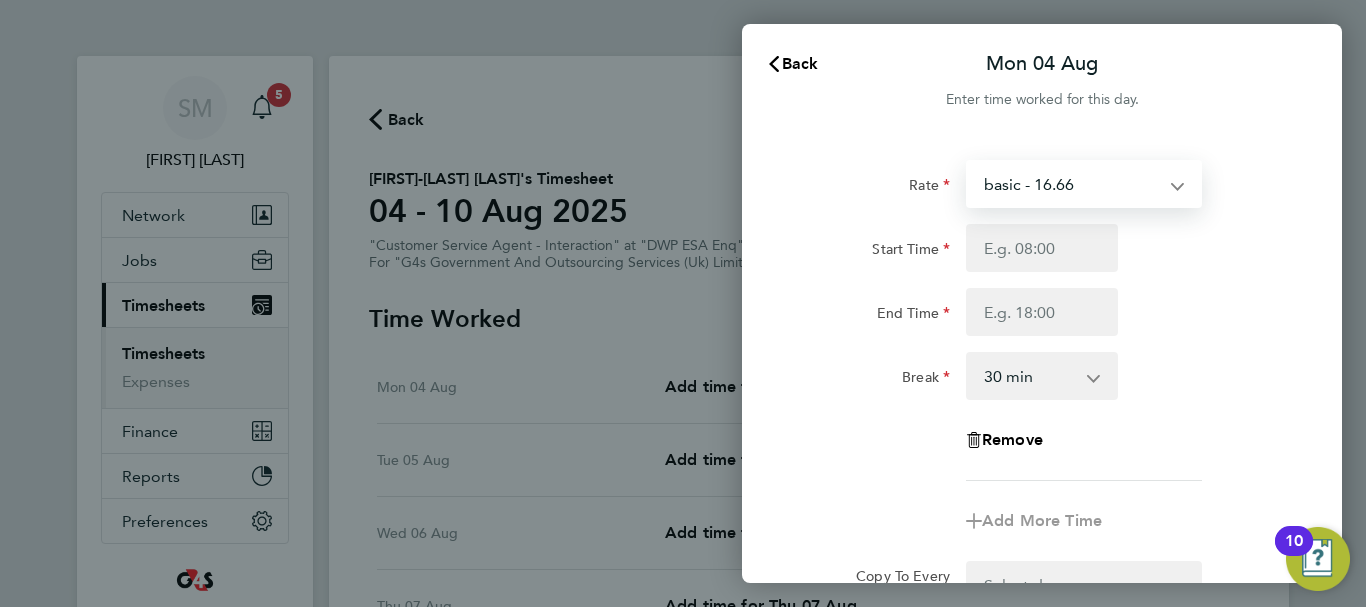 click on "basic - 16.66   System Issue Paid - 16.66   System Issue Not Paid   x2 - 32.79   Sick   Annual Leave   x1.5 - 24.73   Bank Holiday" at bounding box center [1072, 184] 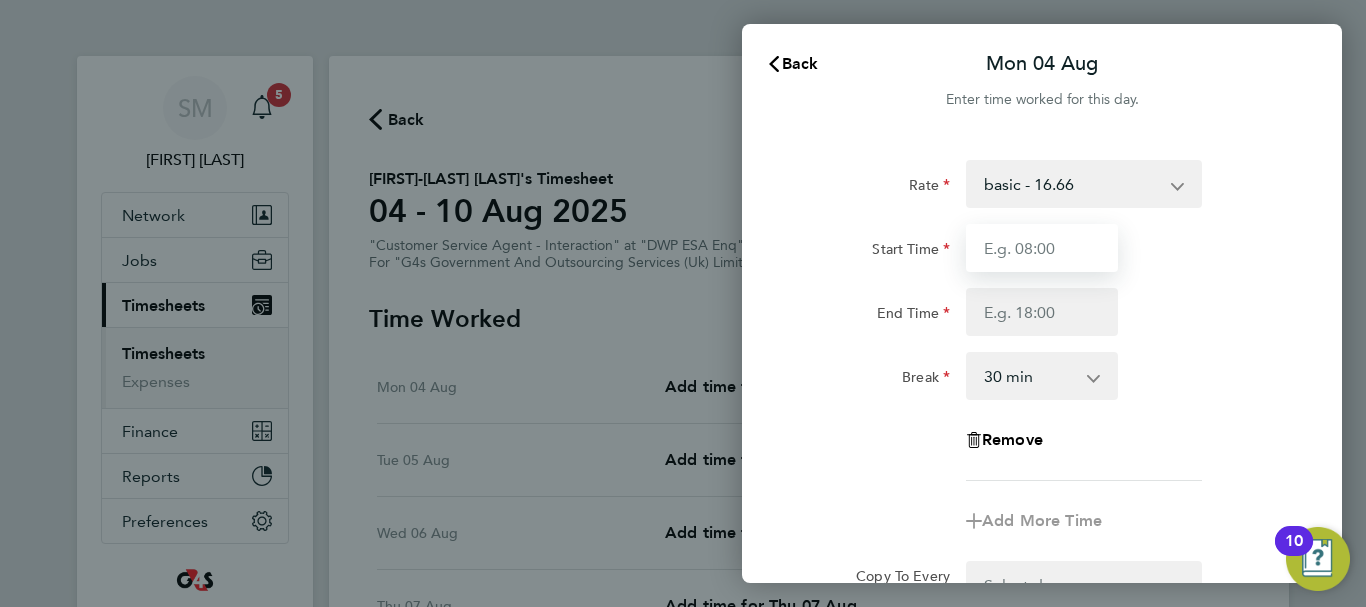 click on "Start Time" at bounding box center (1042, 248) 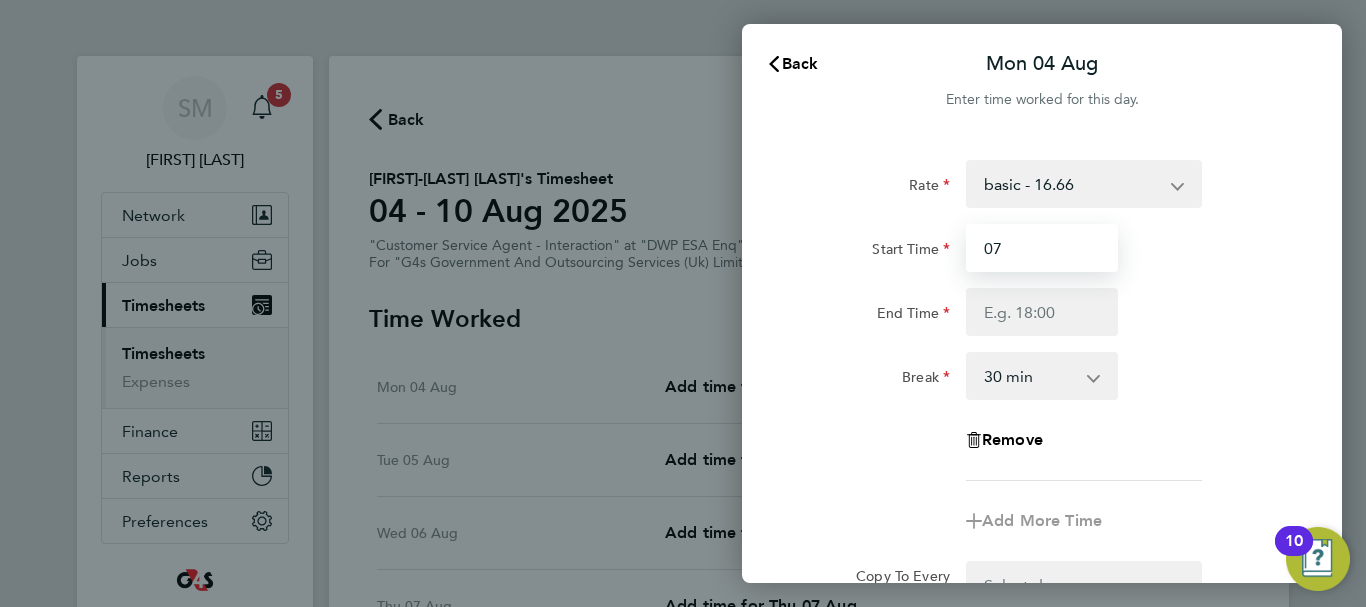 type on "07:45" 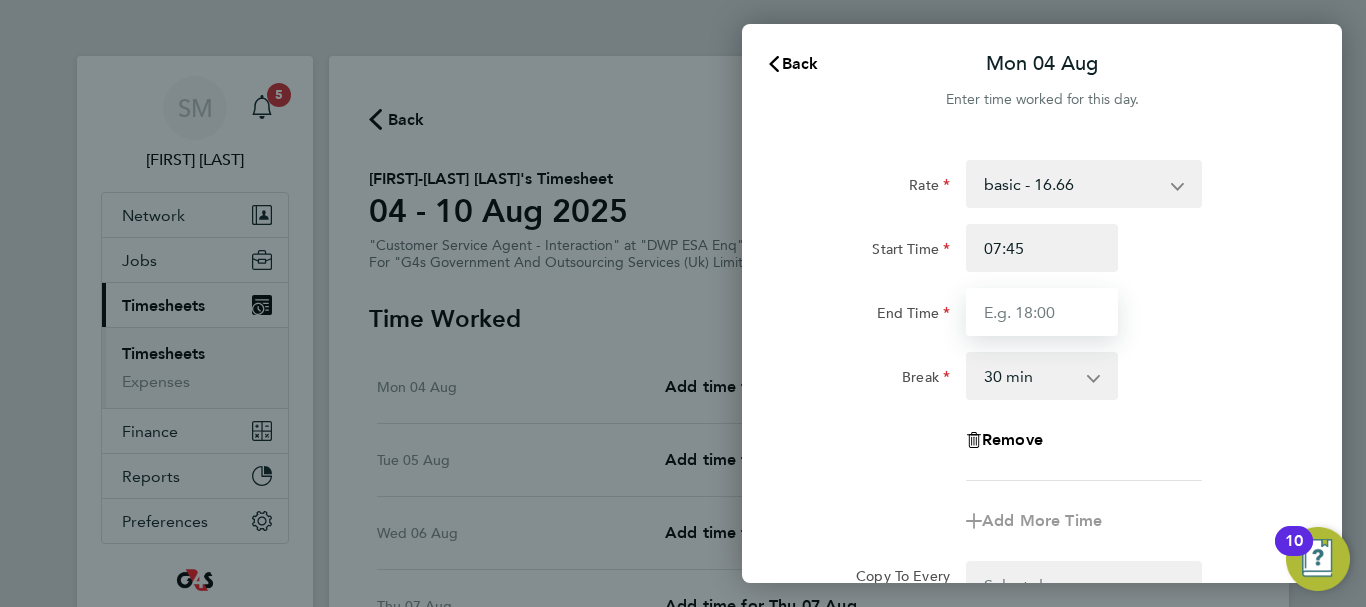 click on "End Time" at bounding box center [1042, 312] 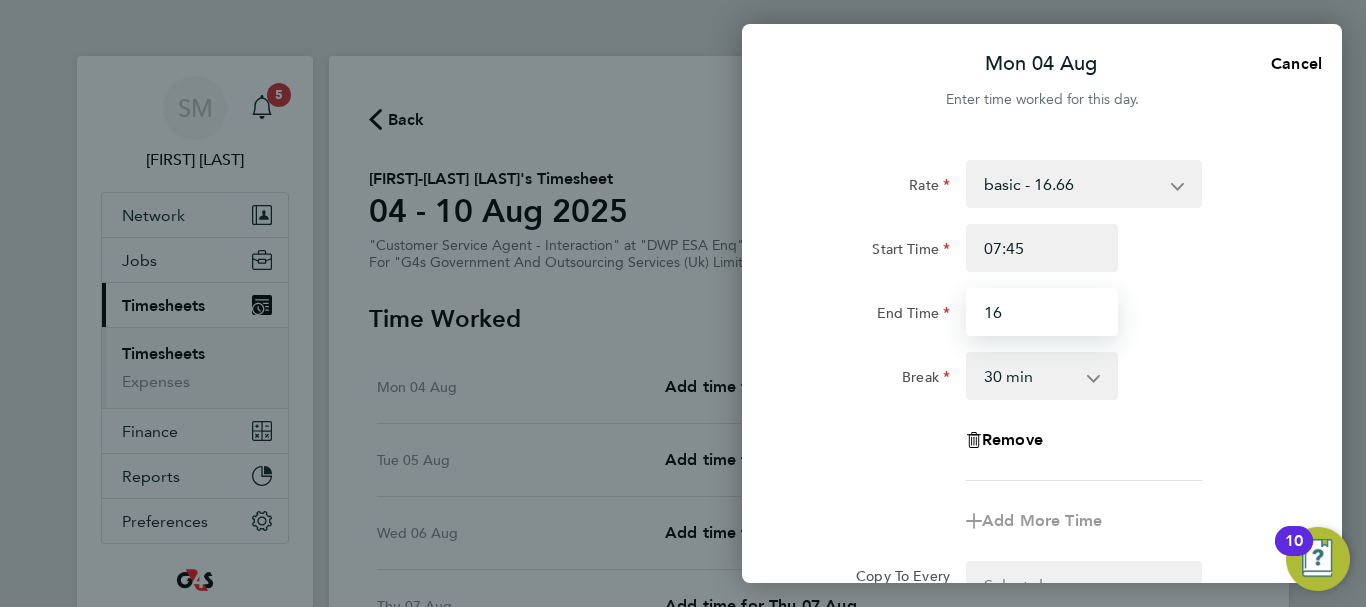 type on "16:15" 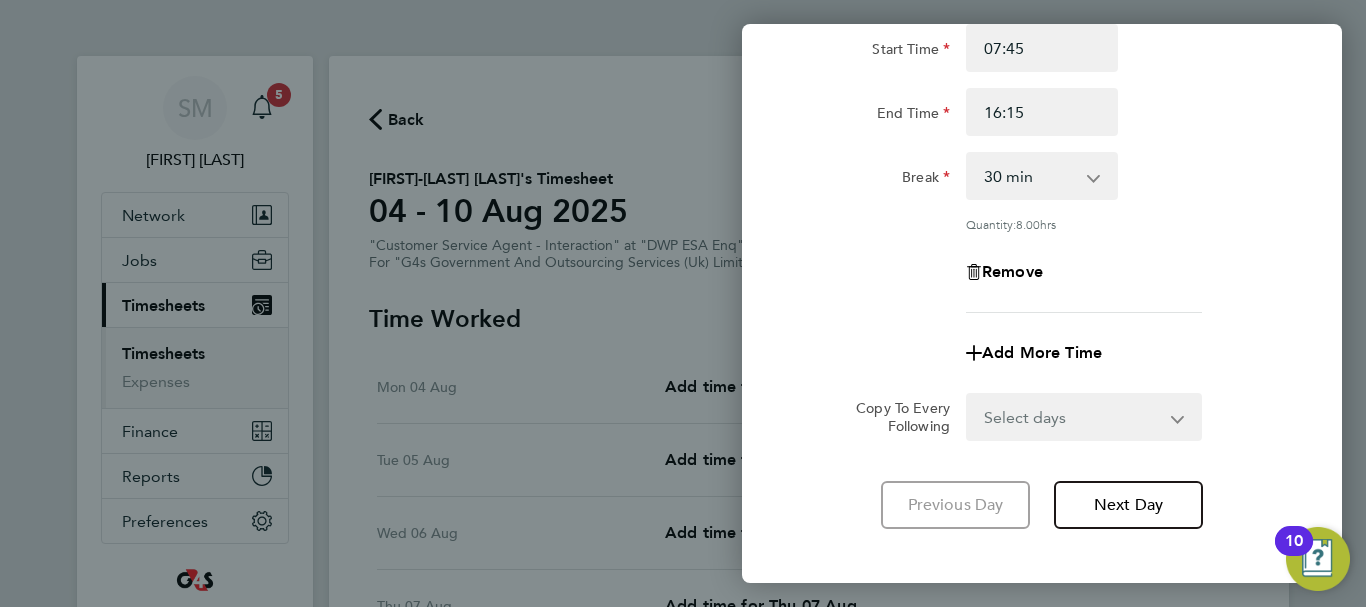 scroll, scrollTop: 296, scrollLeft: 0, axis: vertical 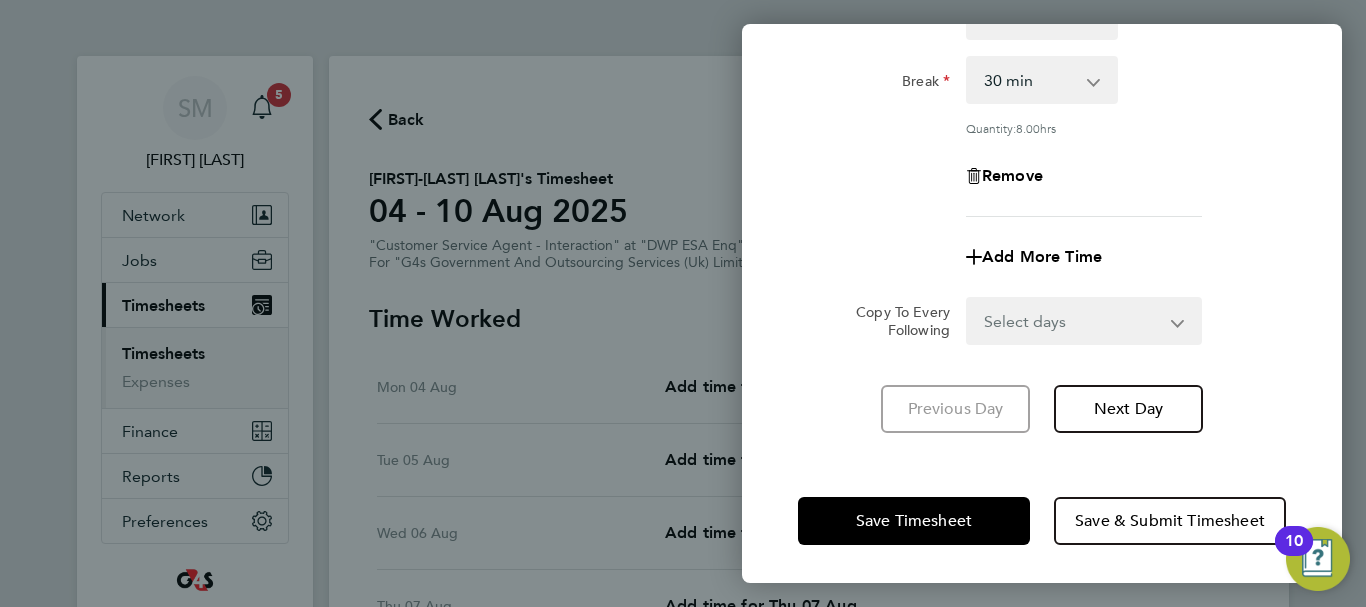 click on "Remove" 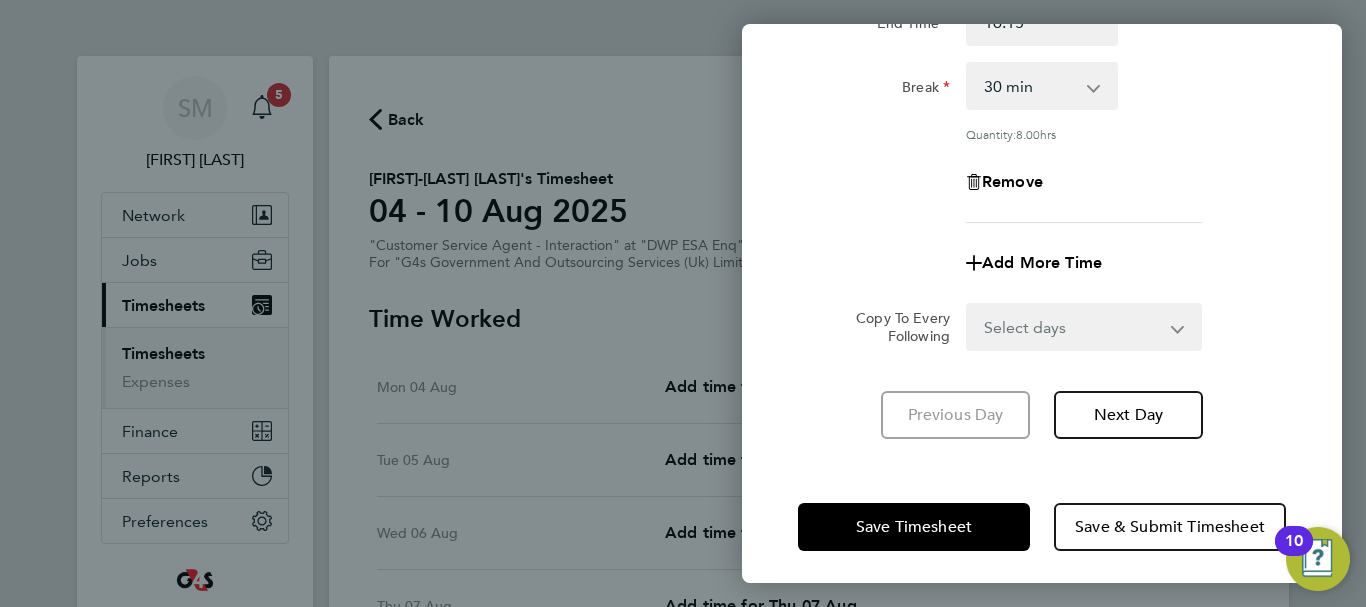scroll, scrollTop: 296, scrollLeft: 0, axis: vertical 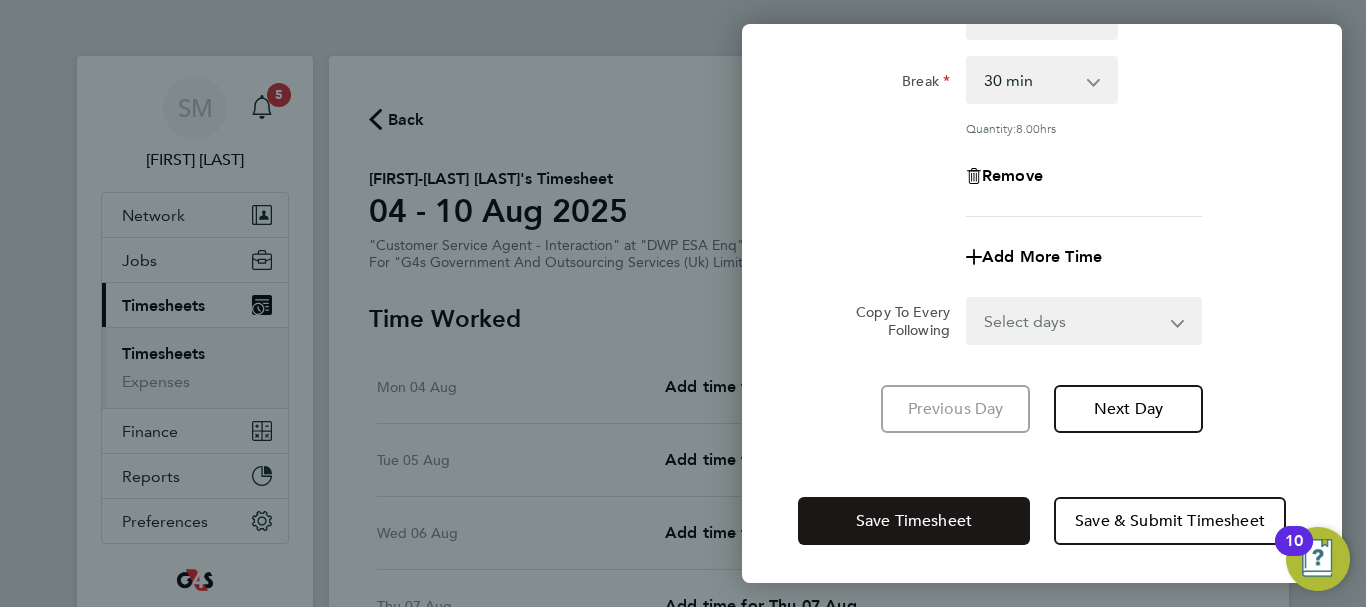 click on "Save Timesheet" 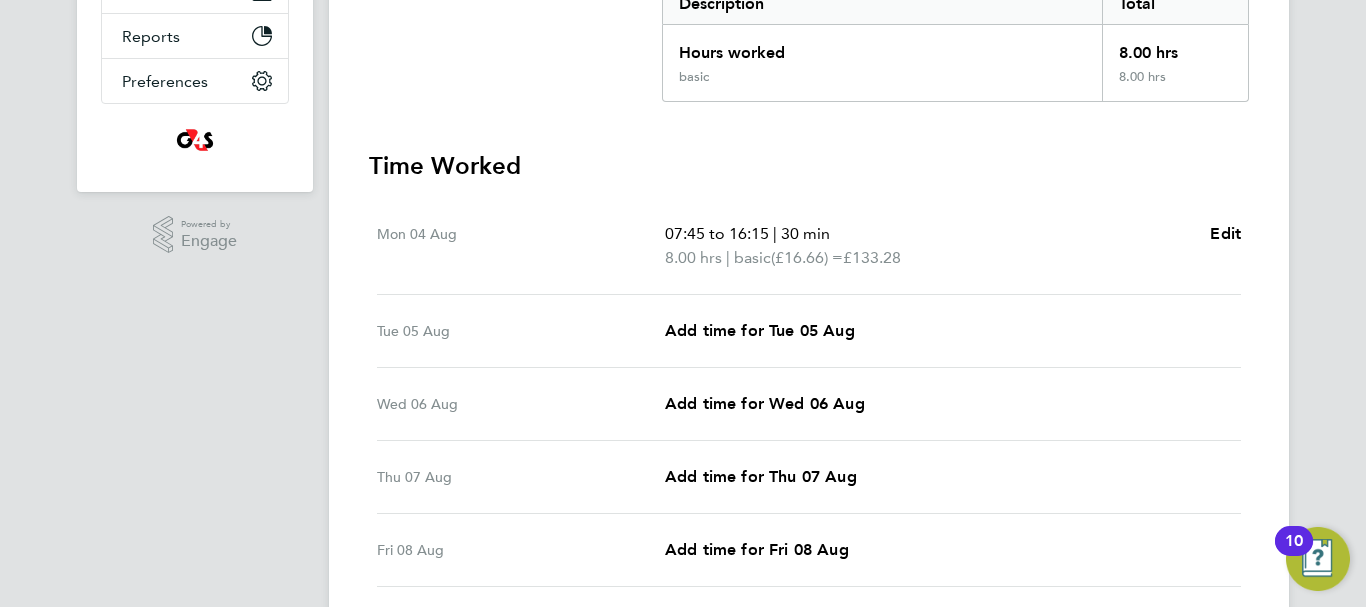 scroll, scrollTop: 500, scrollLeft: 0, axis: vertical 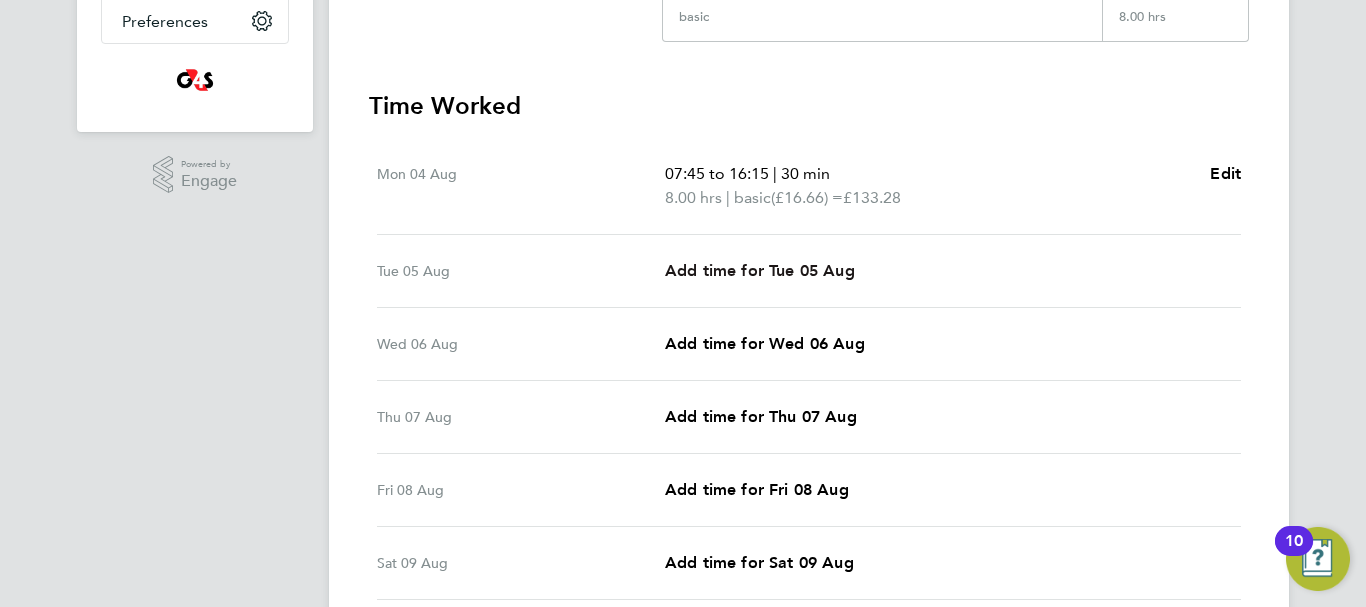 click on "Add time for Tue 05 Aug" at bounding box center [760, 271] 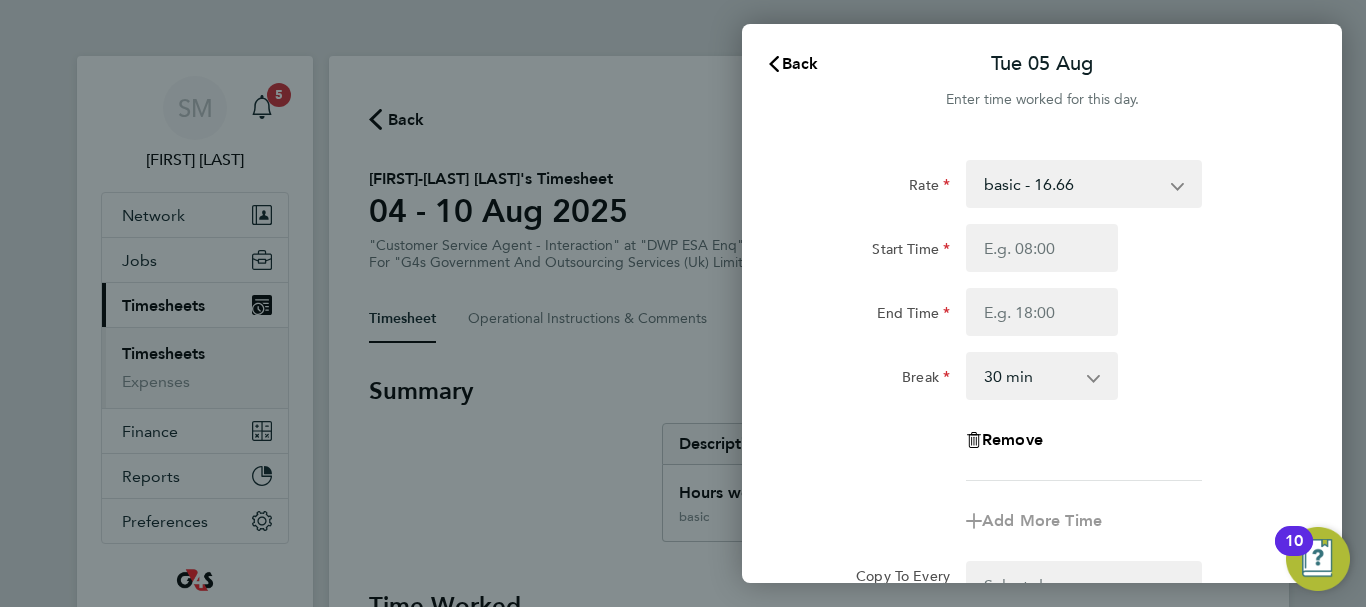 scroll, scrollTop: 0, scrollLeft: 0, axis: both 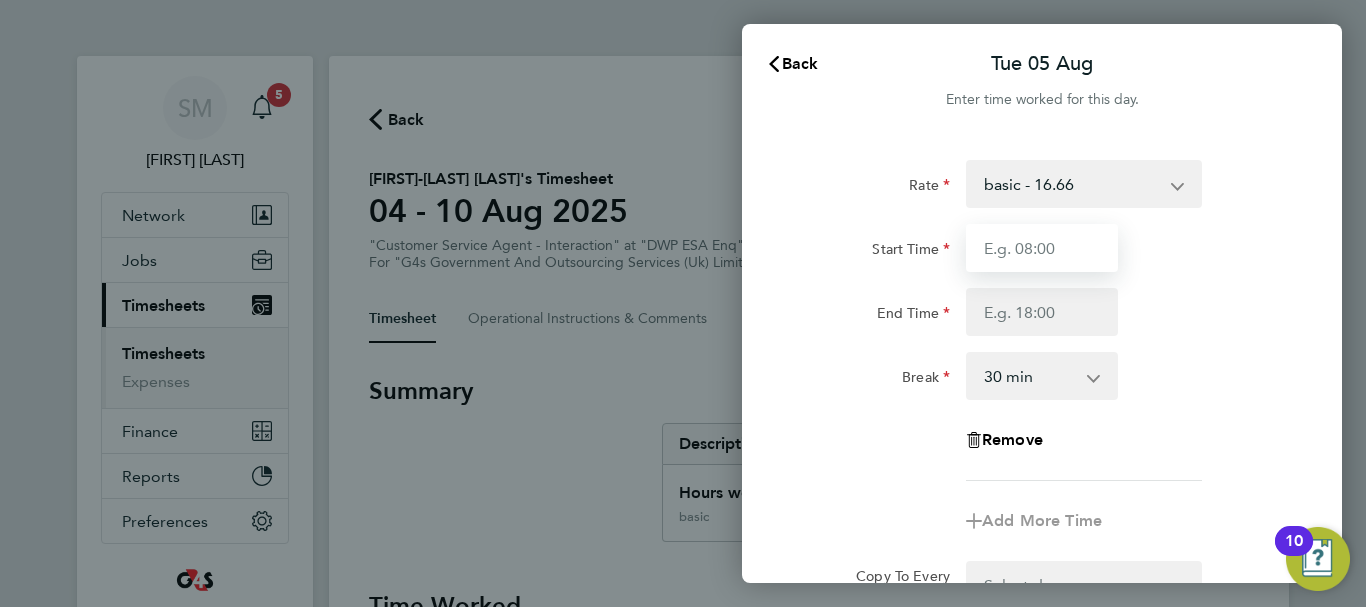 click on "Start Time" at bounding box center [1042, 248] 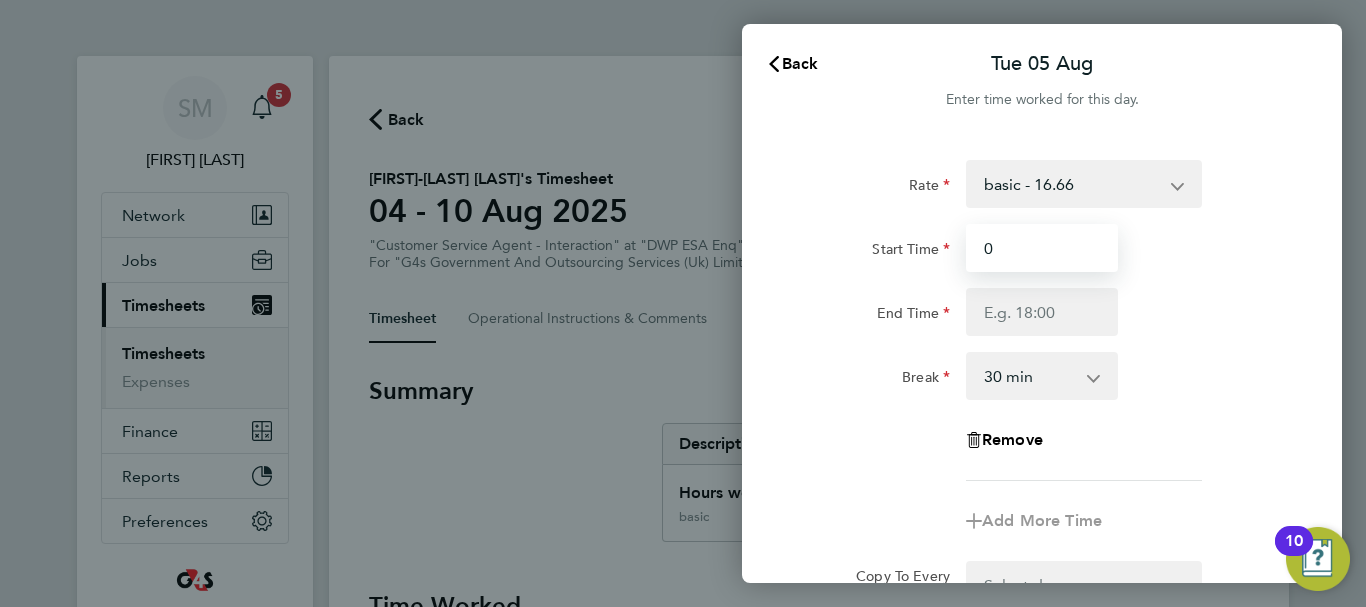 type on "07:45" 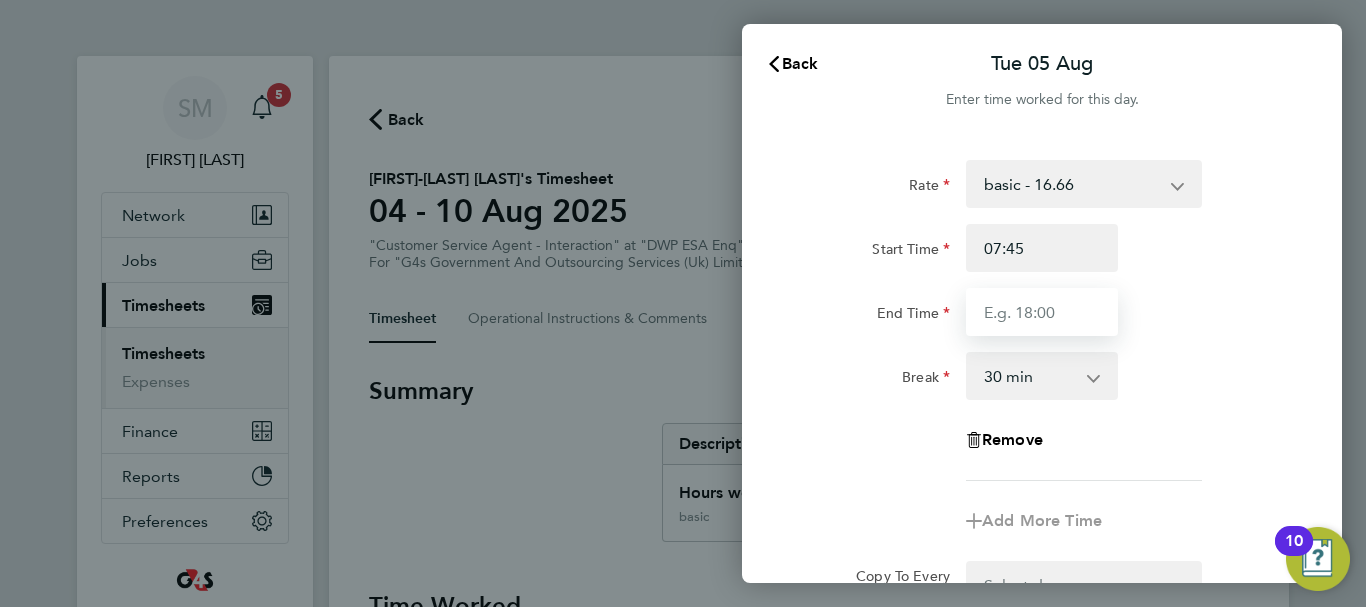 click on "End Time" at bounding box center [1042, 312] 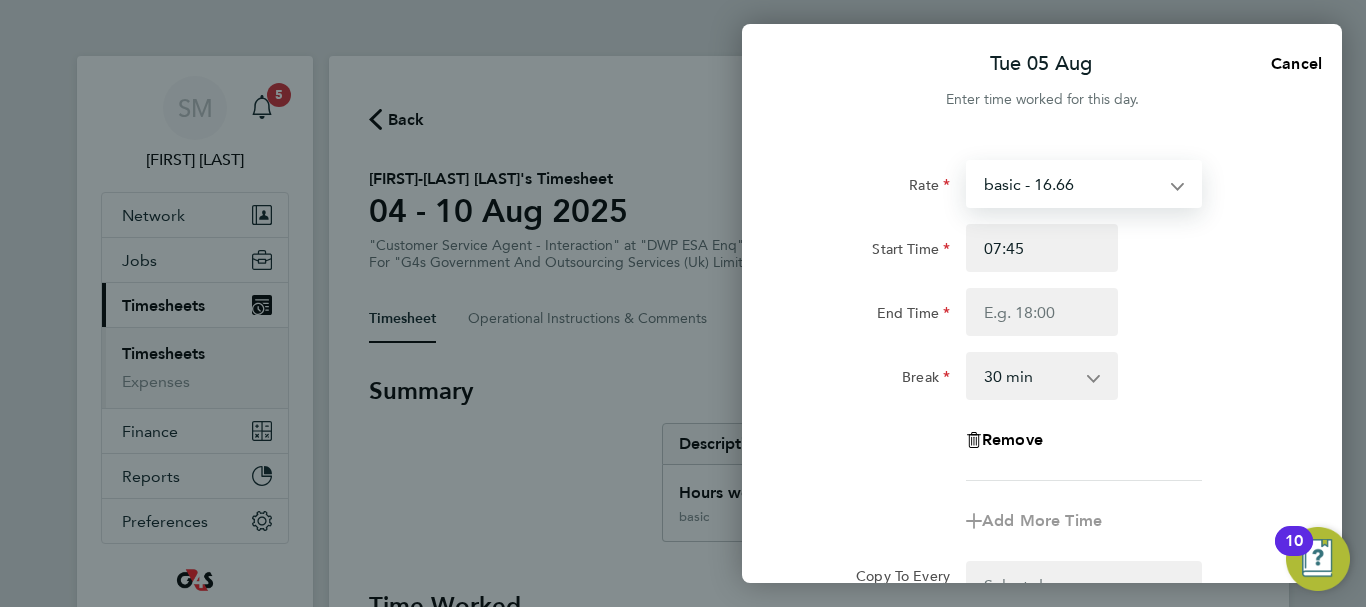 click on "basic - 16.66   System Issue Paid - 16.66   System Issue Not Paid   x2 - 32.79   Sick   Annual Leave   x1.5 - 24.73   Bank Holiday" at bounding box center (1072, 184) 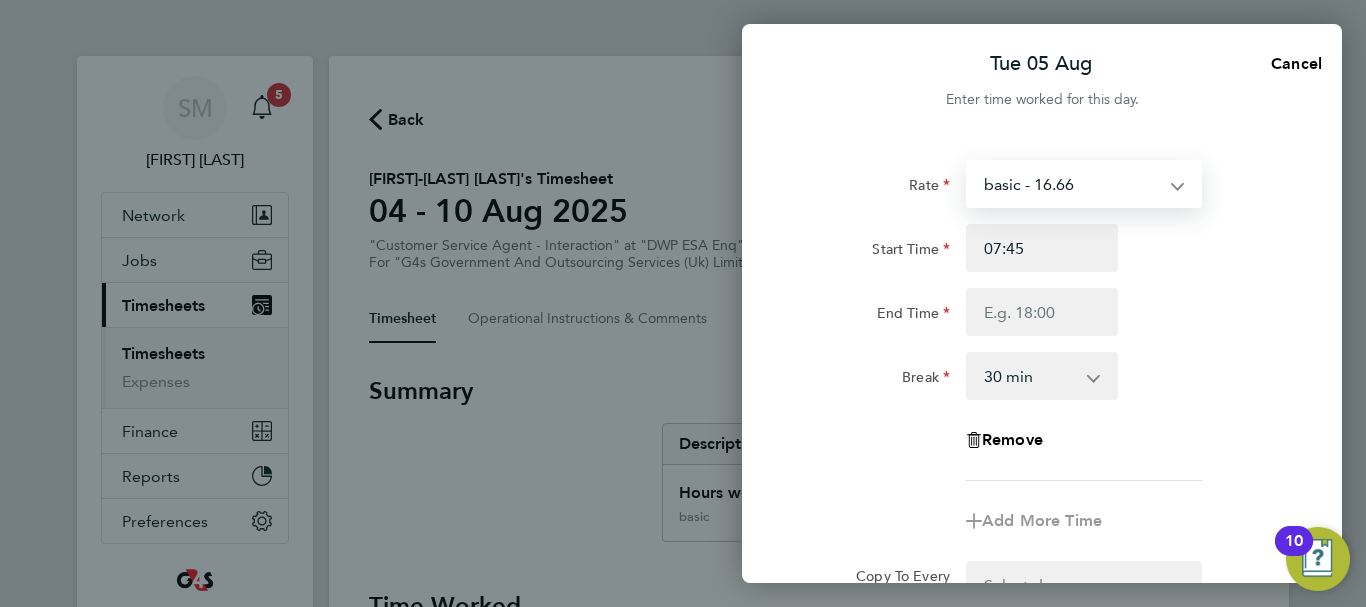 select on "30" 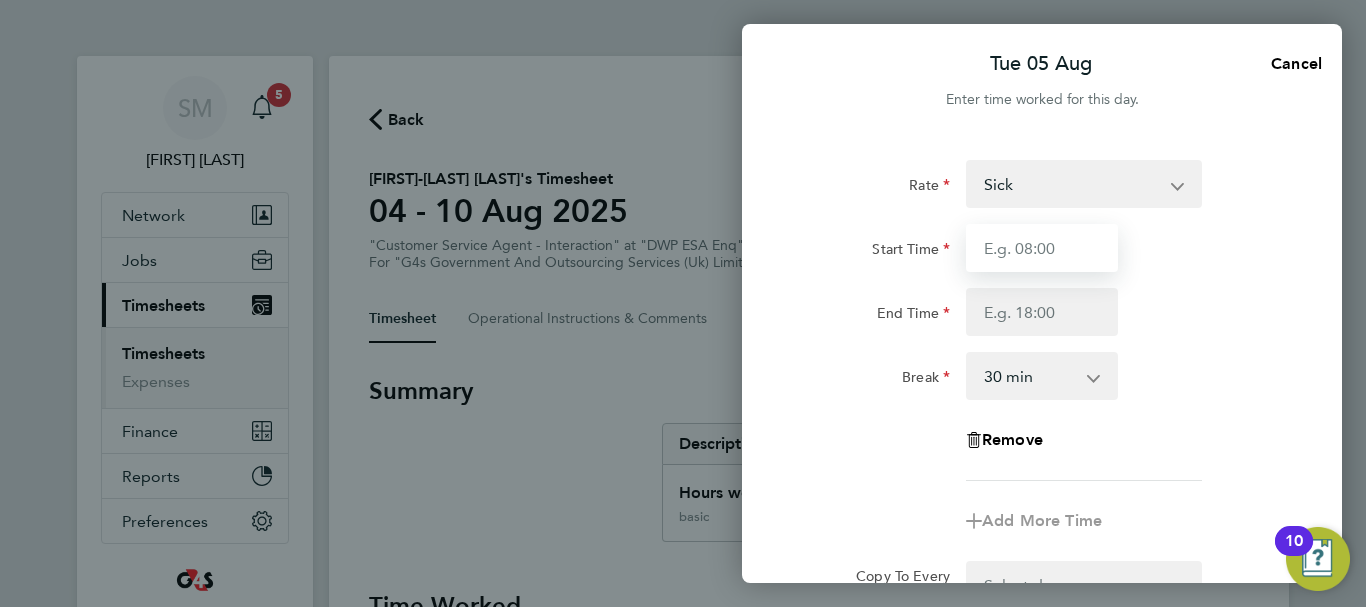 click on "Start Time" at bounding box center (1042, 248) 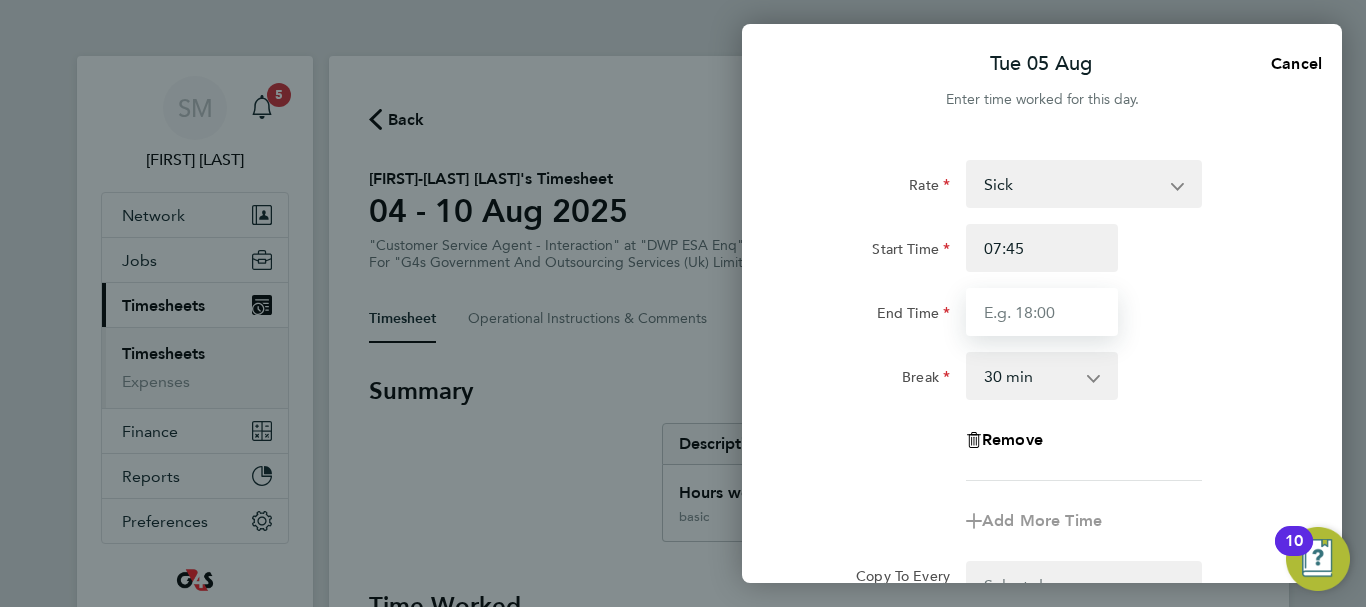click on "End Time" at bounding box center (1042, 312) 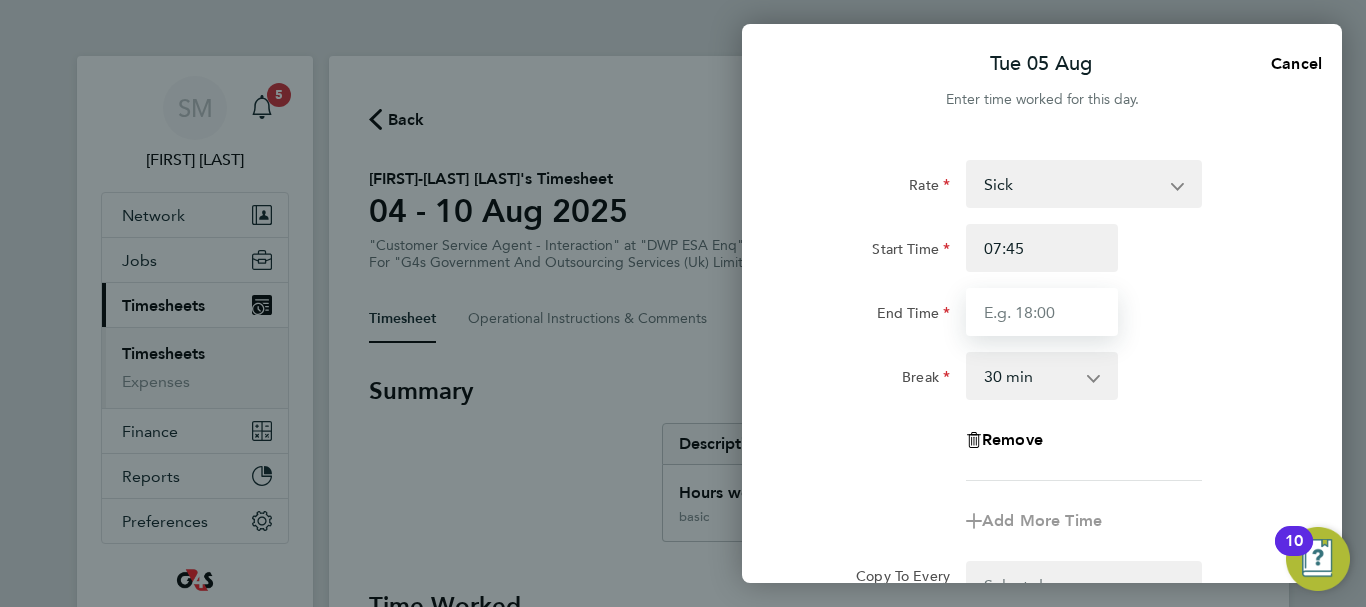 type on "15:00" 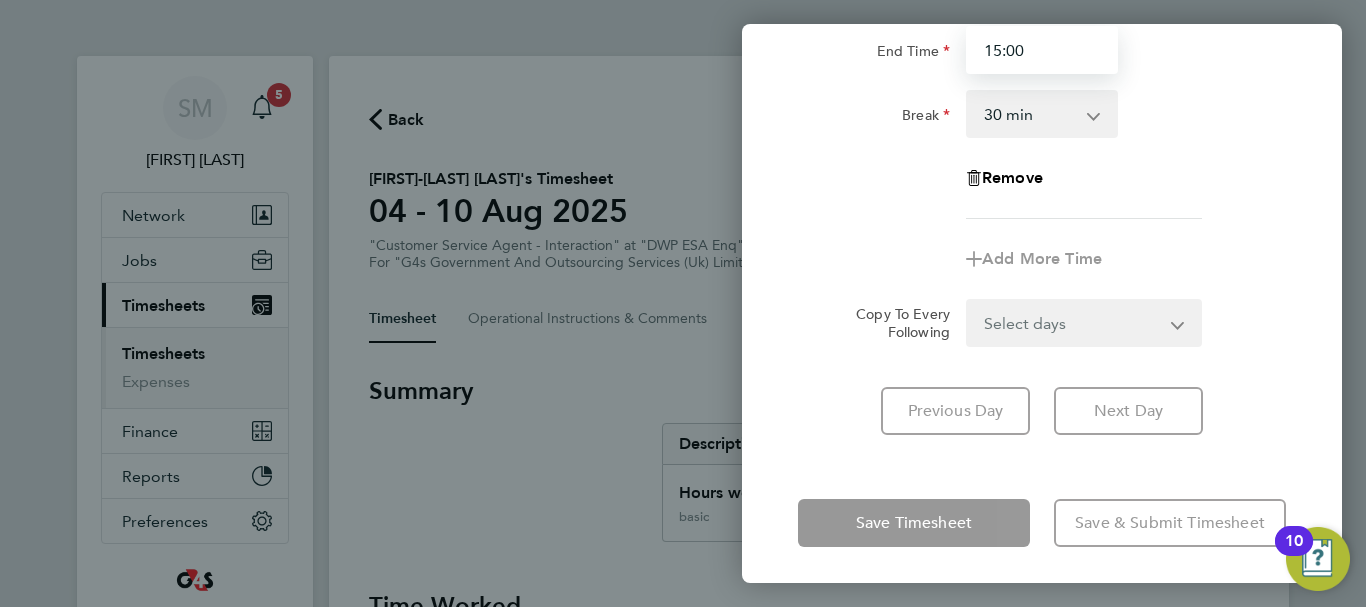 scroll, scrollTop: 266, scrollLeft: 0, axis: vertical 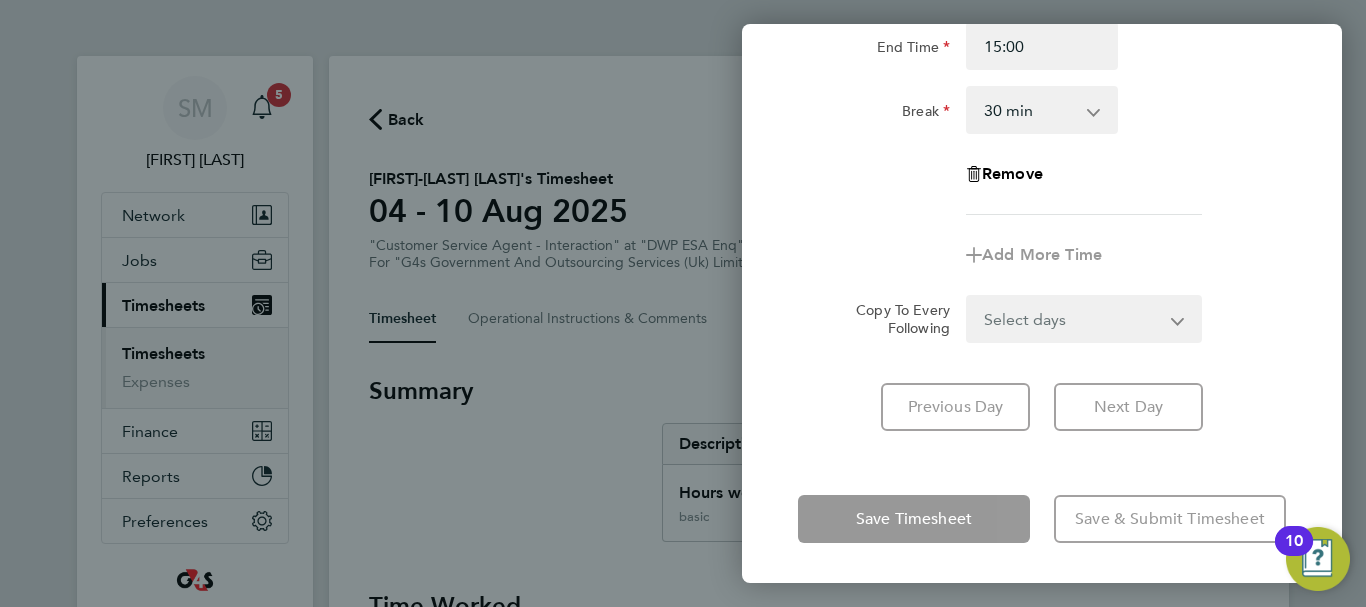 click on "Tue 05 Aug  Cancel  Enter time worked for this day.  Rate  Sick   System Issue Paid - 16.66   System Issue Not Paid   x2 - 32.79   basic - 16.66   Annual Leave   x1.5 - 24.73   Bank Holiday
Start Time 07:45 End Time 15:00 Break  0 min   15 min   30 min   45 min   60 min   75 min   90 min
Remove
Add More Time  Copy To Every Following  Select days   Day   Weekday (Mon-Fri)   Weekend (Sat-Sun)   Wednesday   Thursday   Friday   Saturday   Sunday
Previous Day   Next Day   Save Timesheet   Save & Submit Timesheet" 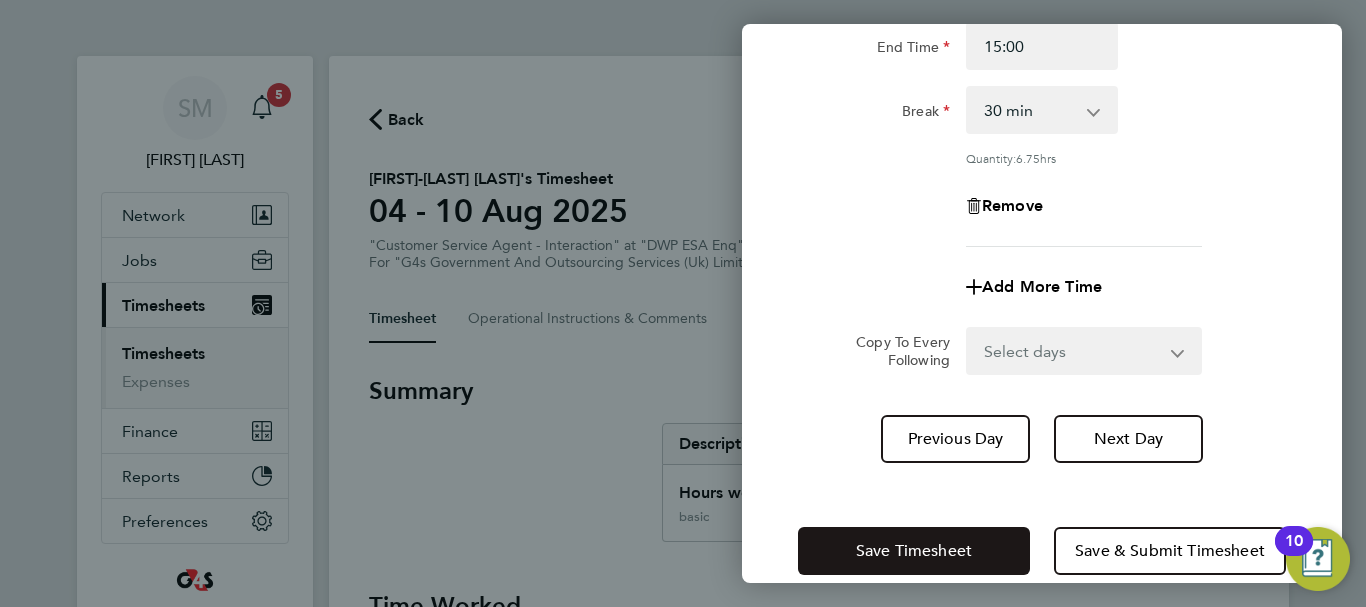 click on "Save Timesheet" 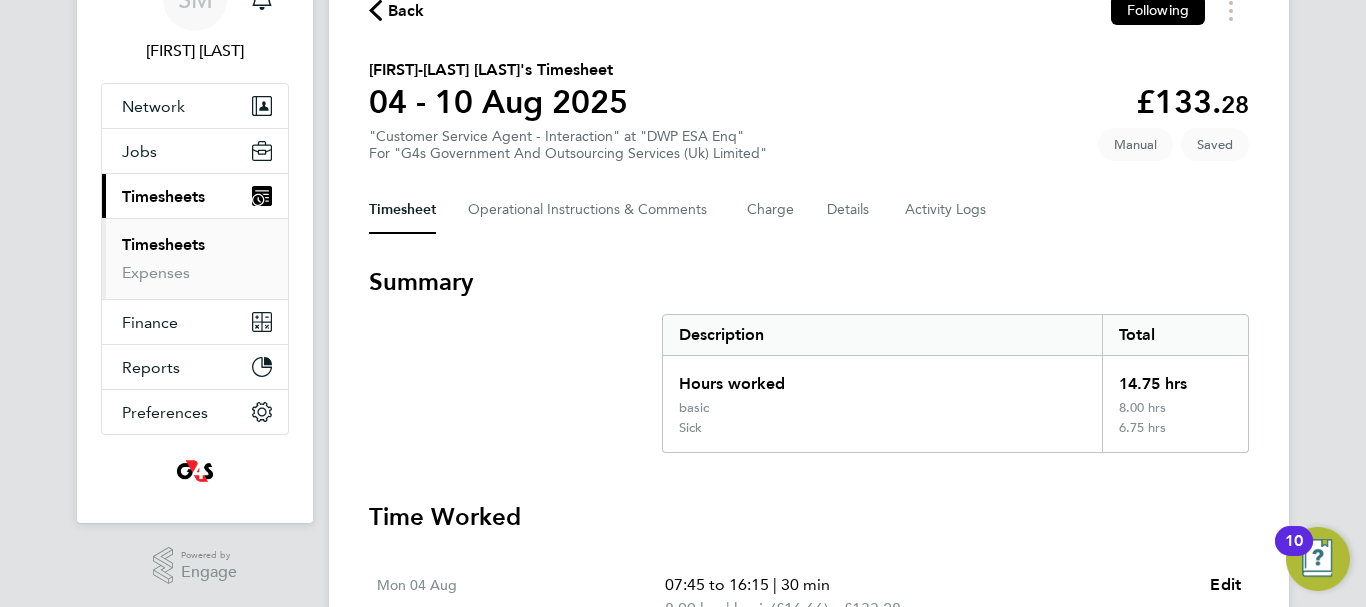 scroll, scrollTop: 100, scrollLeft: 0, axis: vertical 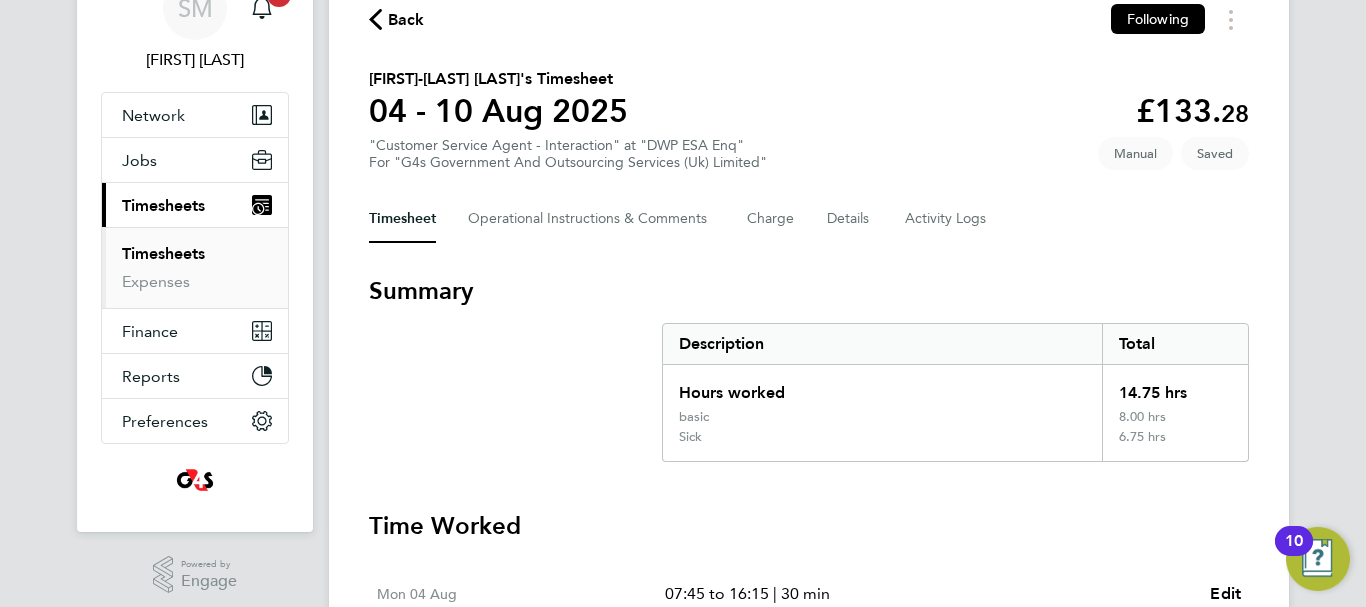 click on "Back" 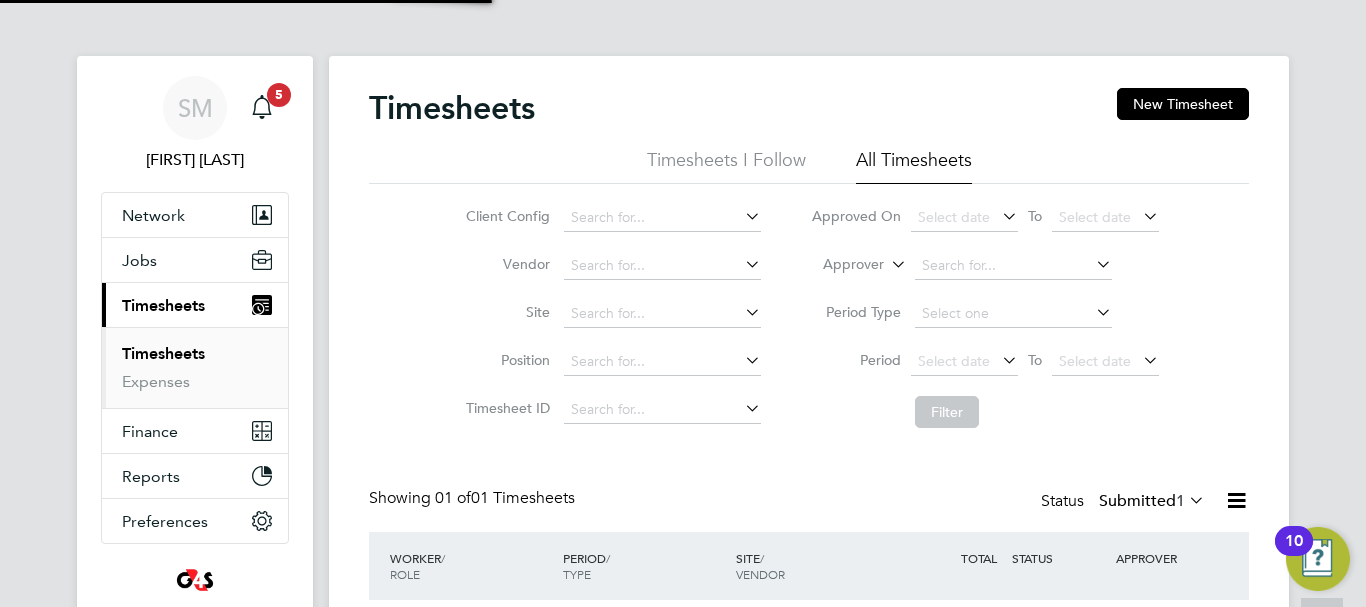 scroll, scrollTop: 10, scrollLeft: 10, axis: both 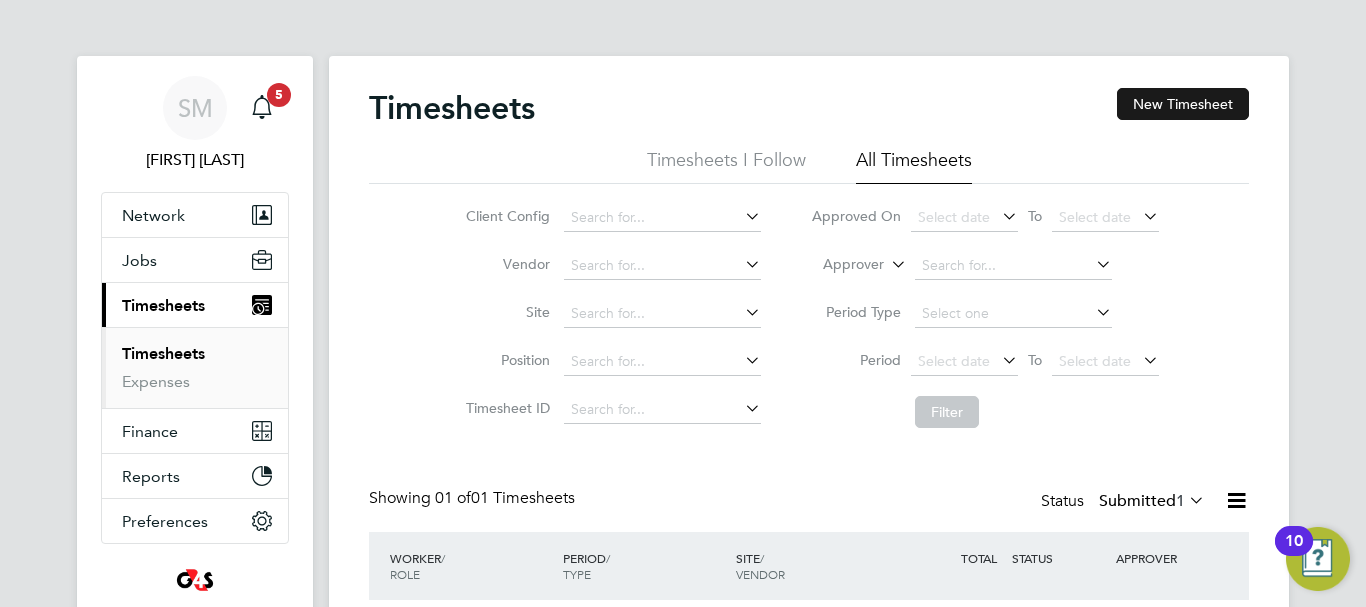 click on "New Timesheet" 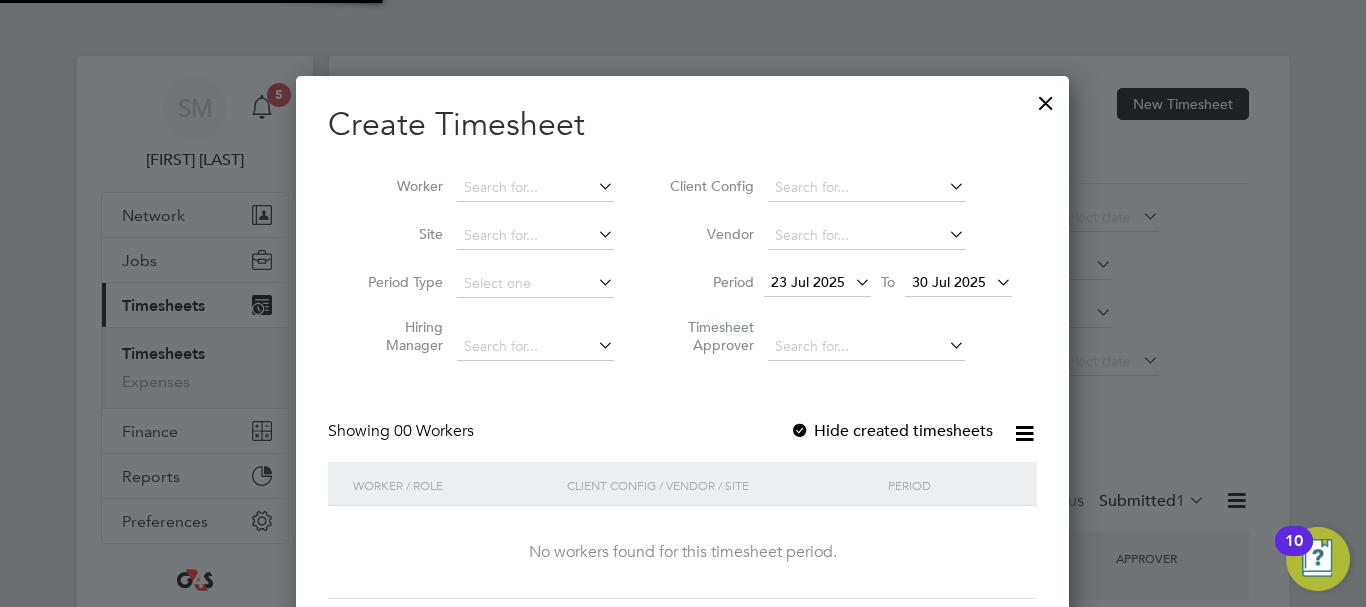 scroll, scrollTop: 10, scrollLeft: 10, axis: both 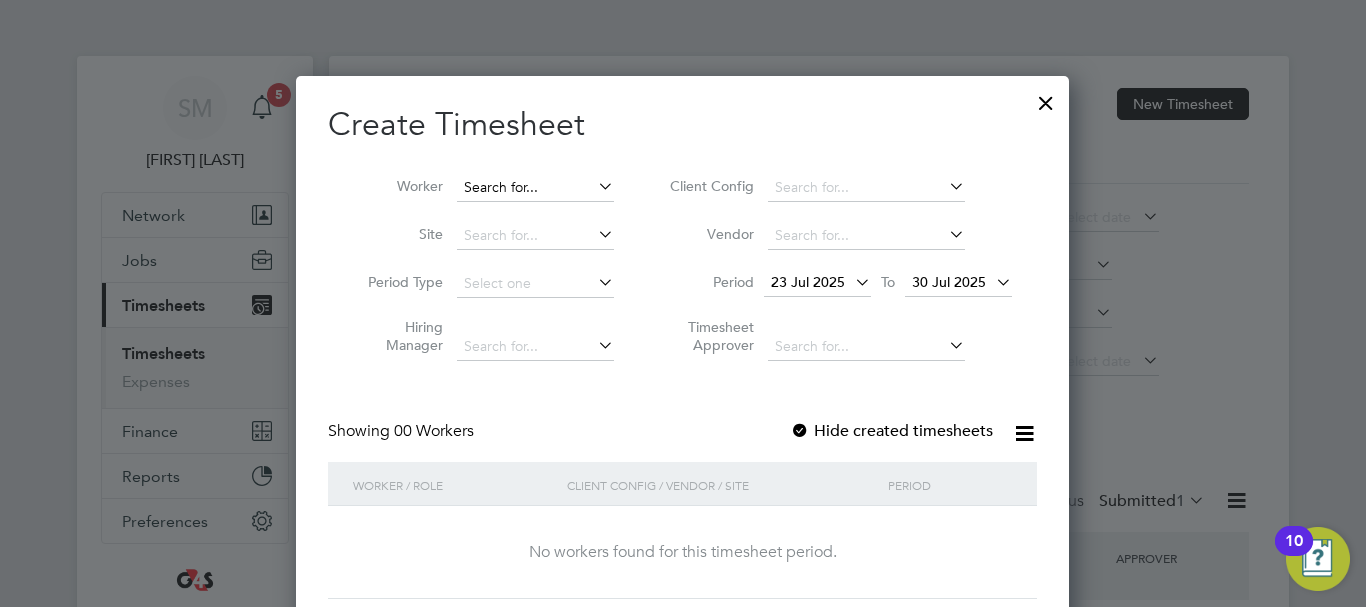 click at bounding box center [535, 188] 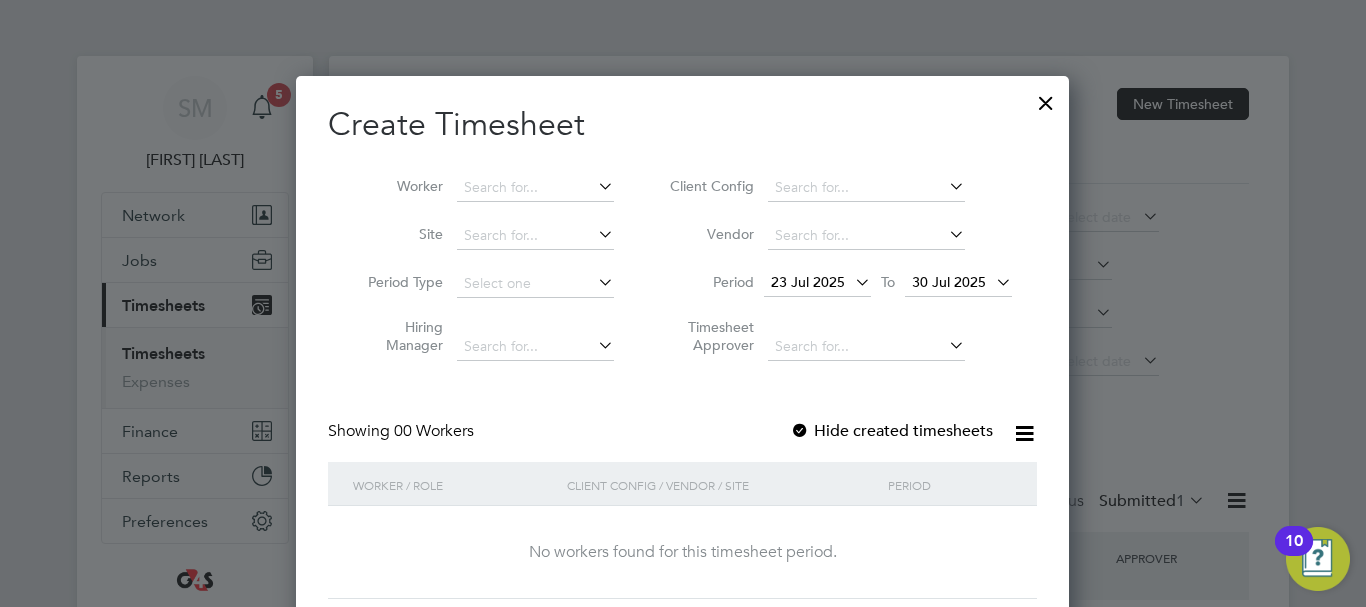 click on "23 Jul 2025" at bounding box center (808, 282) 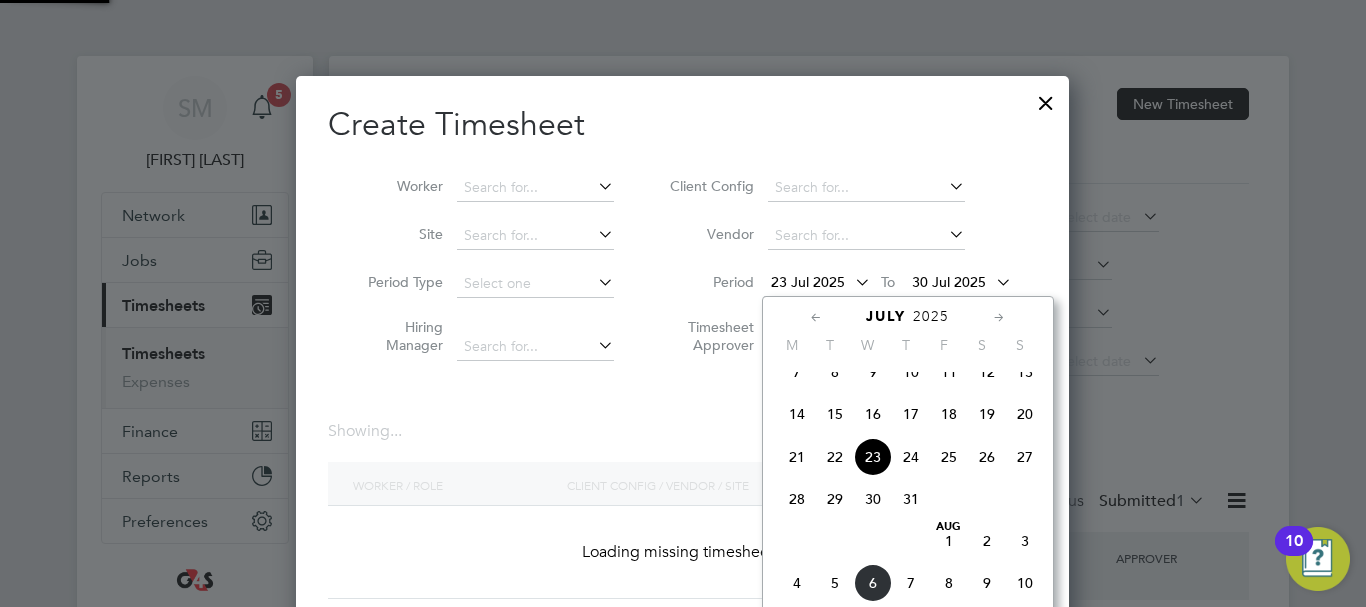scroll, scrollTop: 10, scrollLeft: 10, axis: both 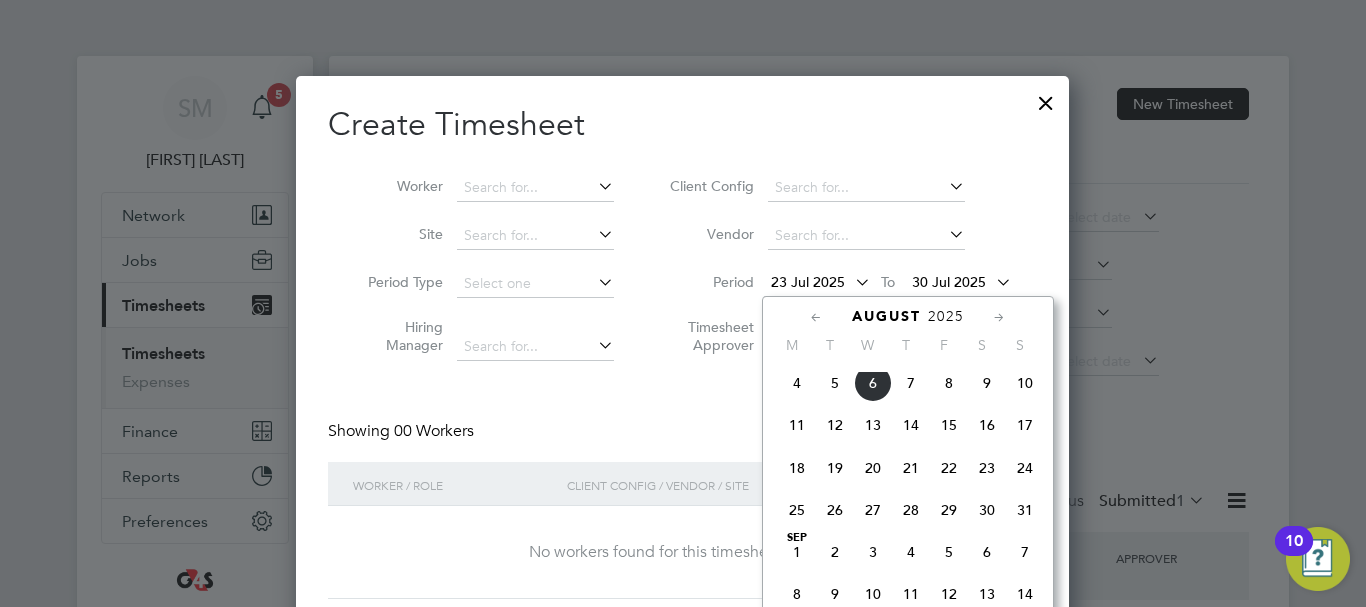 click on "4" 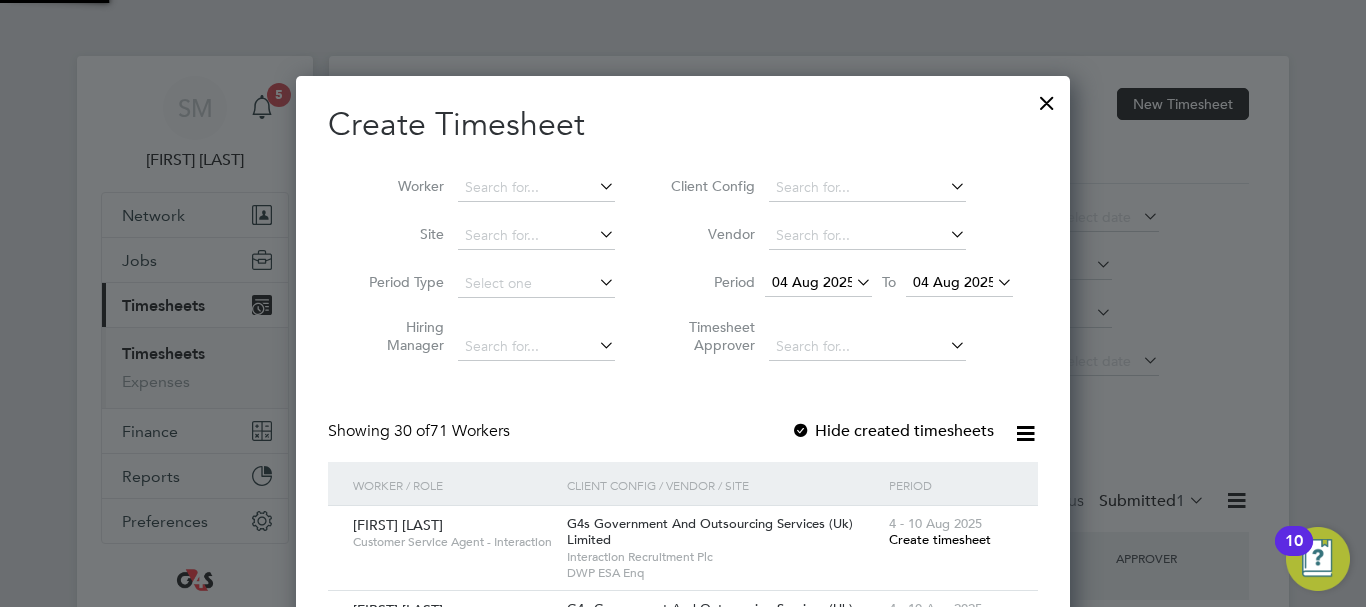 scroll, scrollTop: 10, scrollLeft: 10, axis: both 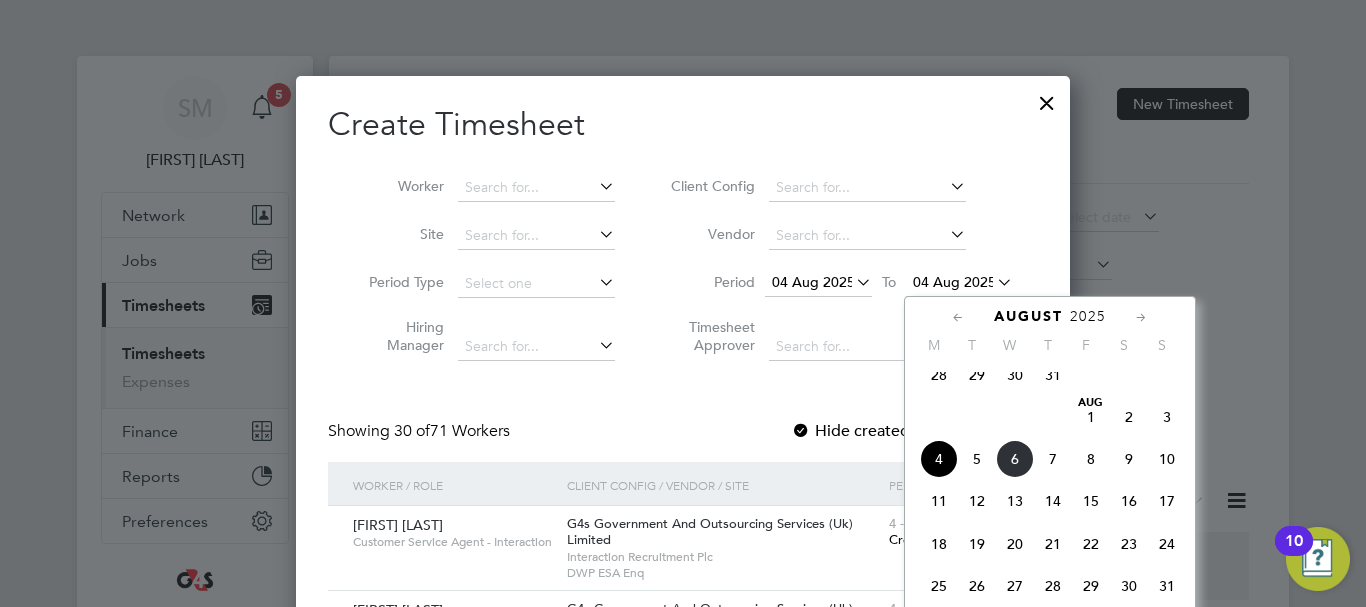 click on "10" 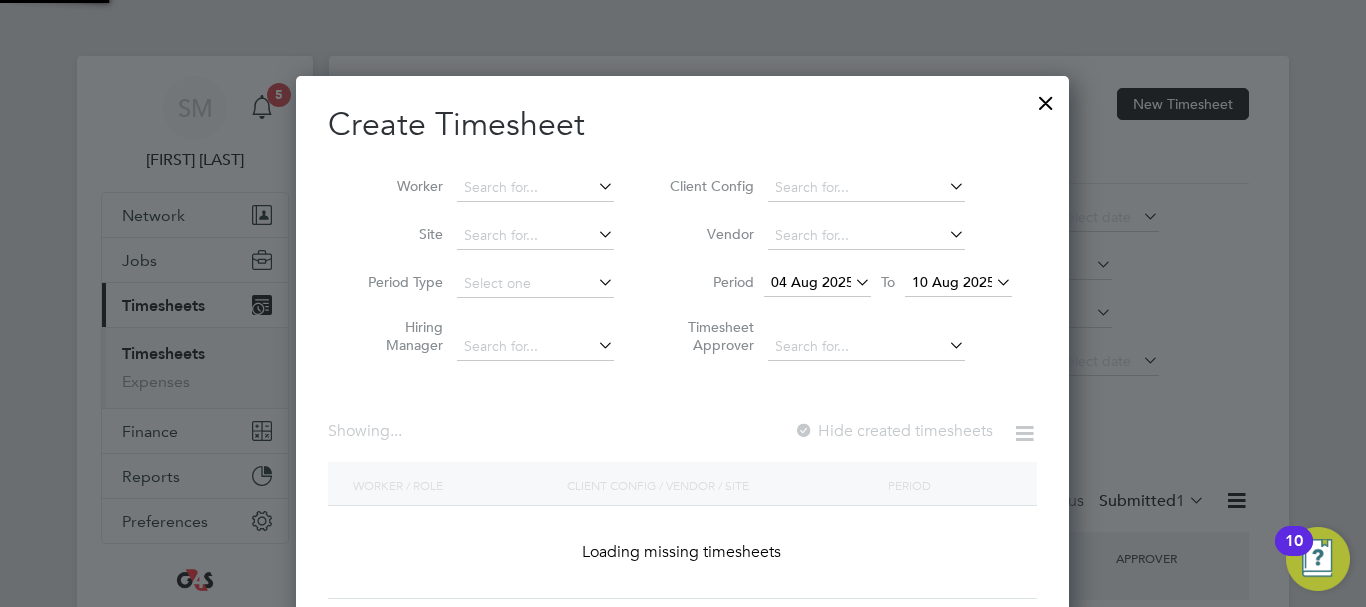 scroll, scrollTop: 10, scrollLeft: 10, axis: both 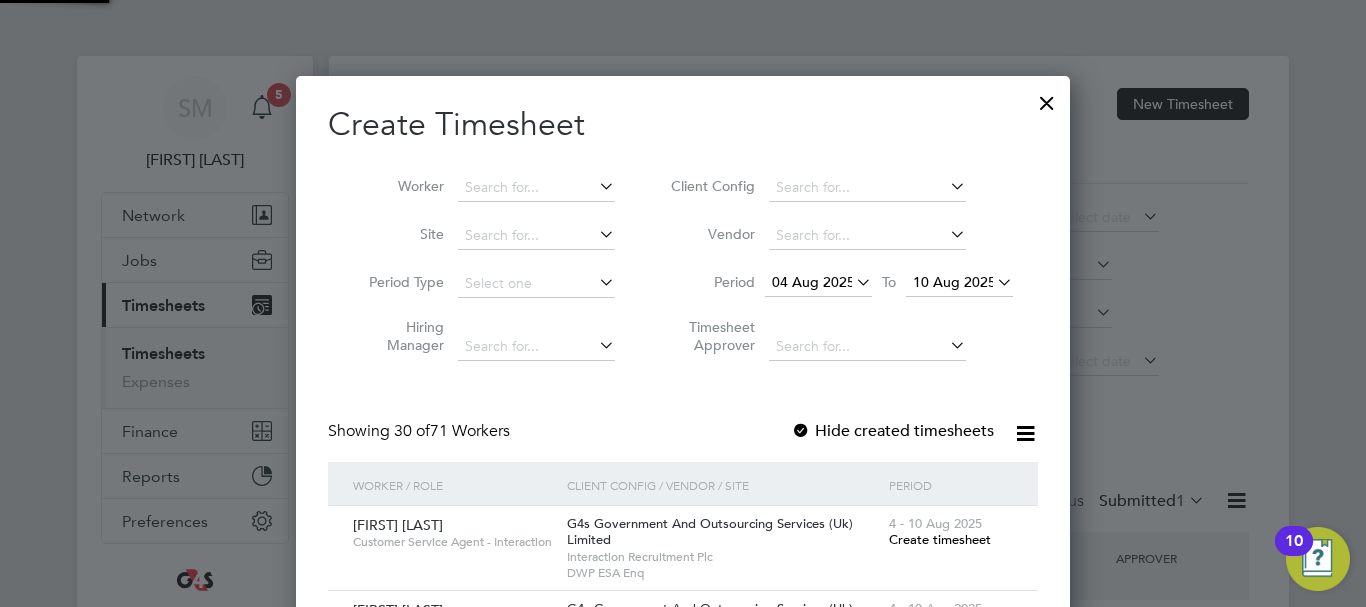 click on "Hide created timesheets" at bounding box center (892, 431) 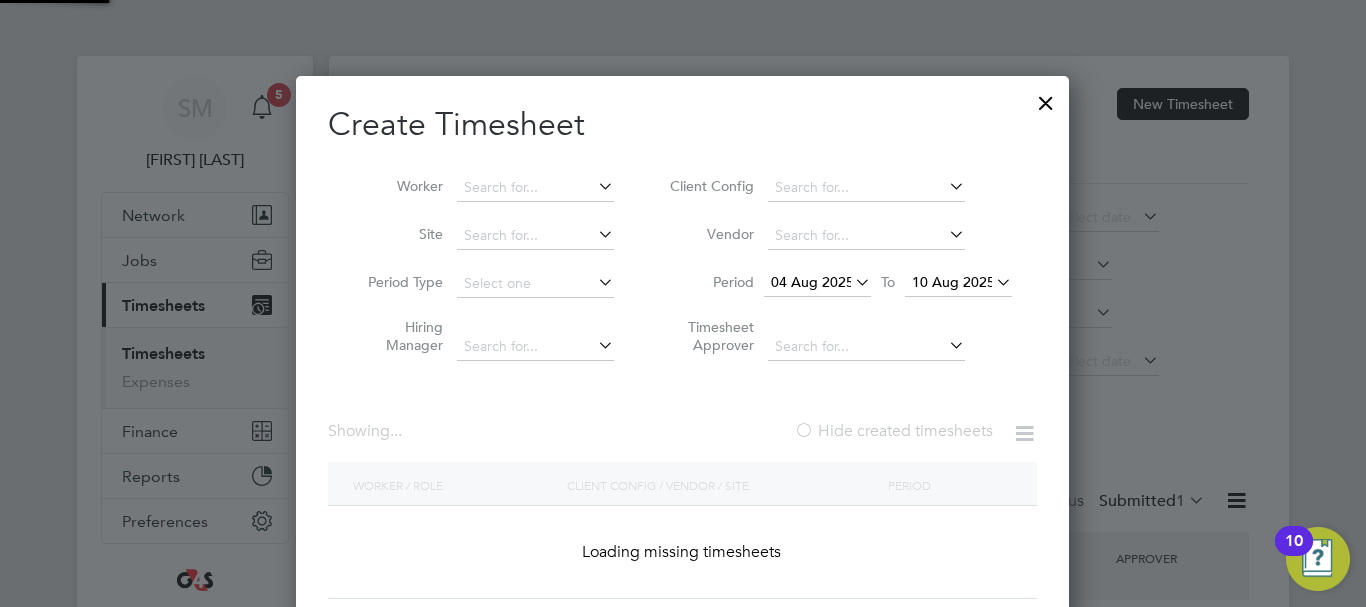 scroll, scrollTop: 10, scrollLeft: 10, axis: both 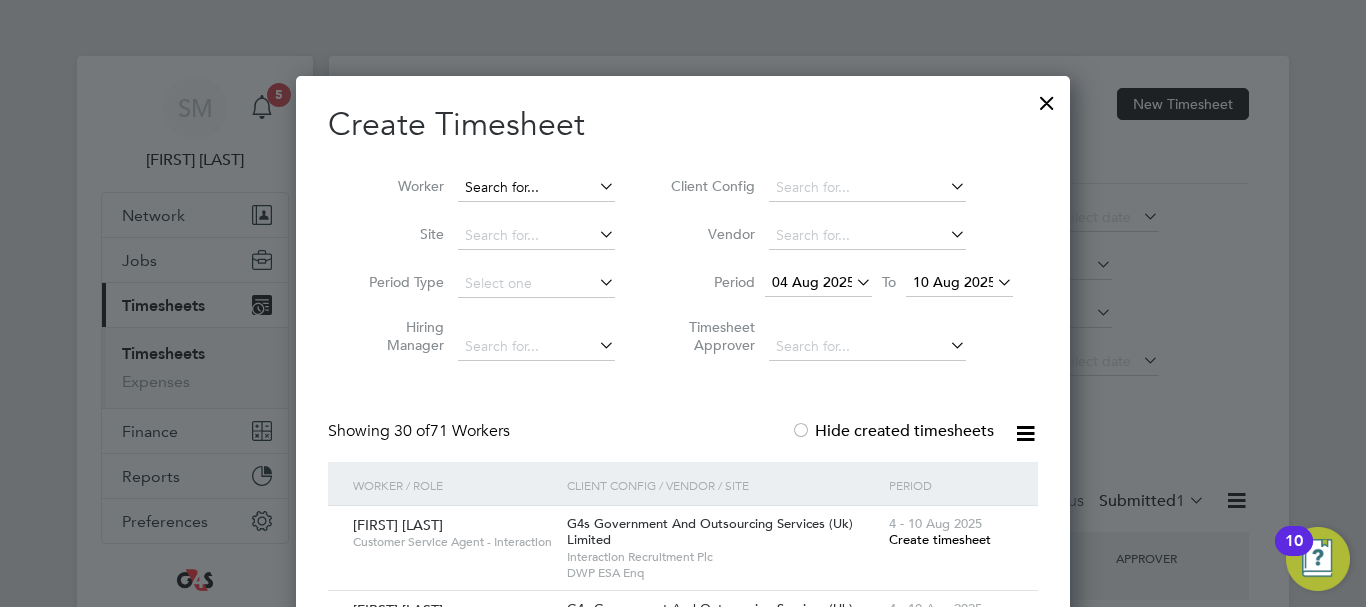 click at bounding box center (536, 188) 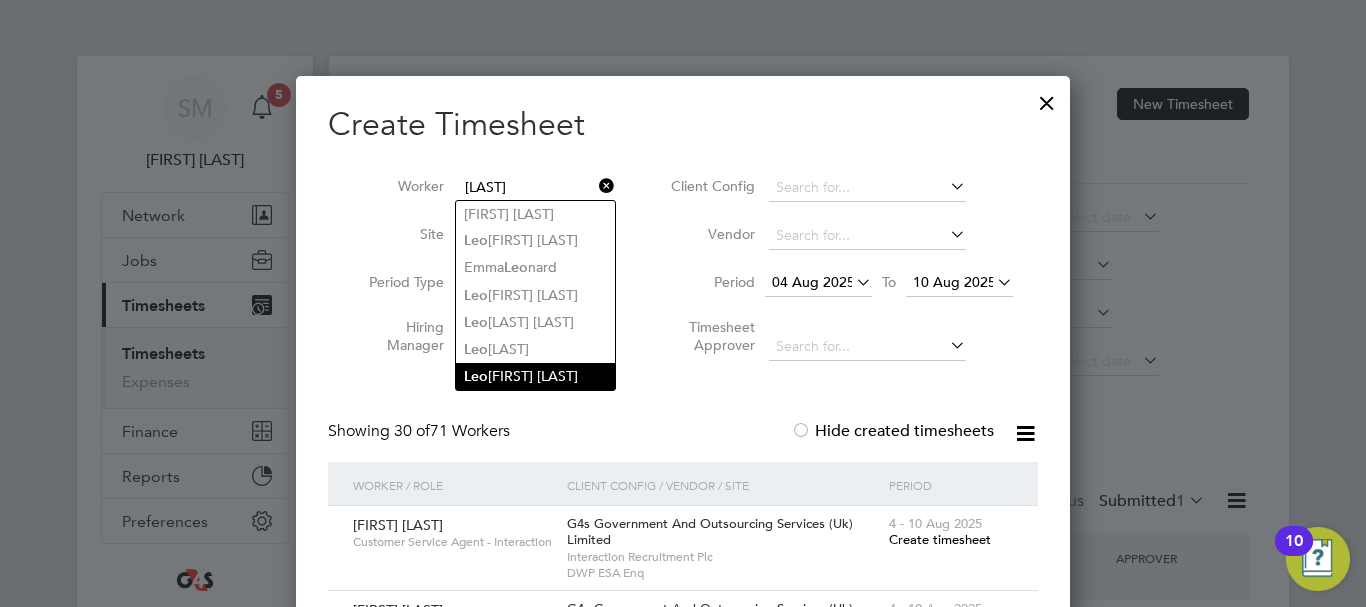 click on "[FIRST] [LAST] [LAST]" 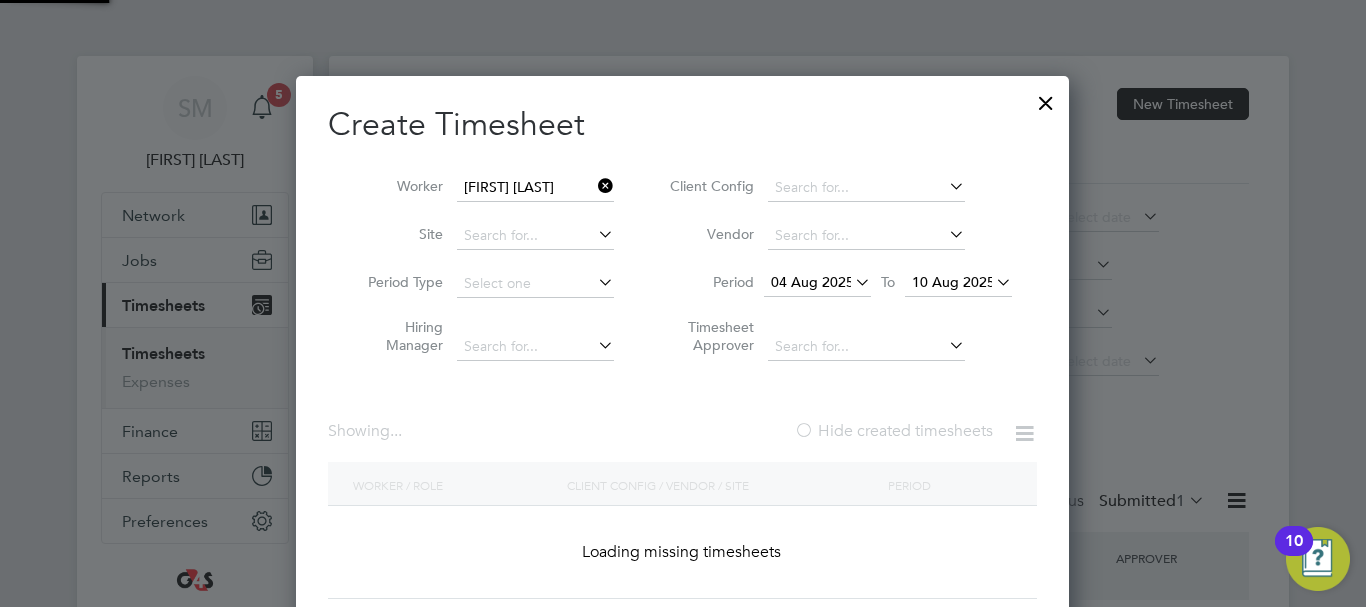 scroll, scrollTop: 10, scrollLeft: 10, axis: both 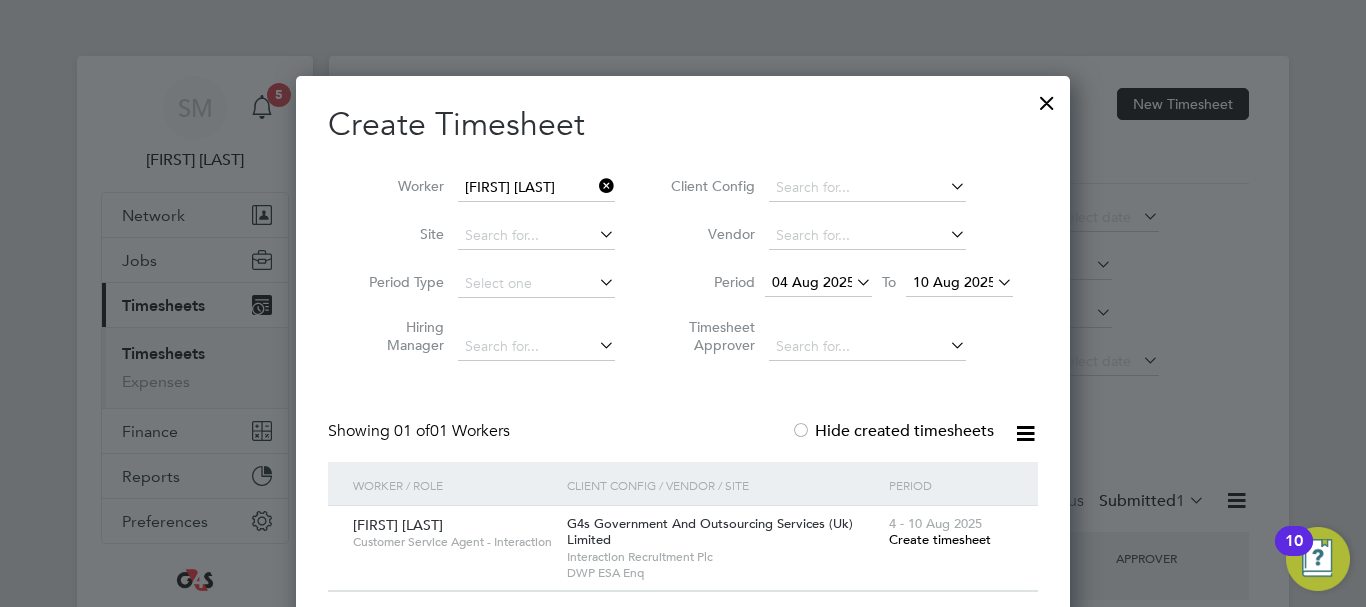 click on "Create timesheet" at bounding box center [940, 539] 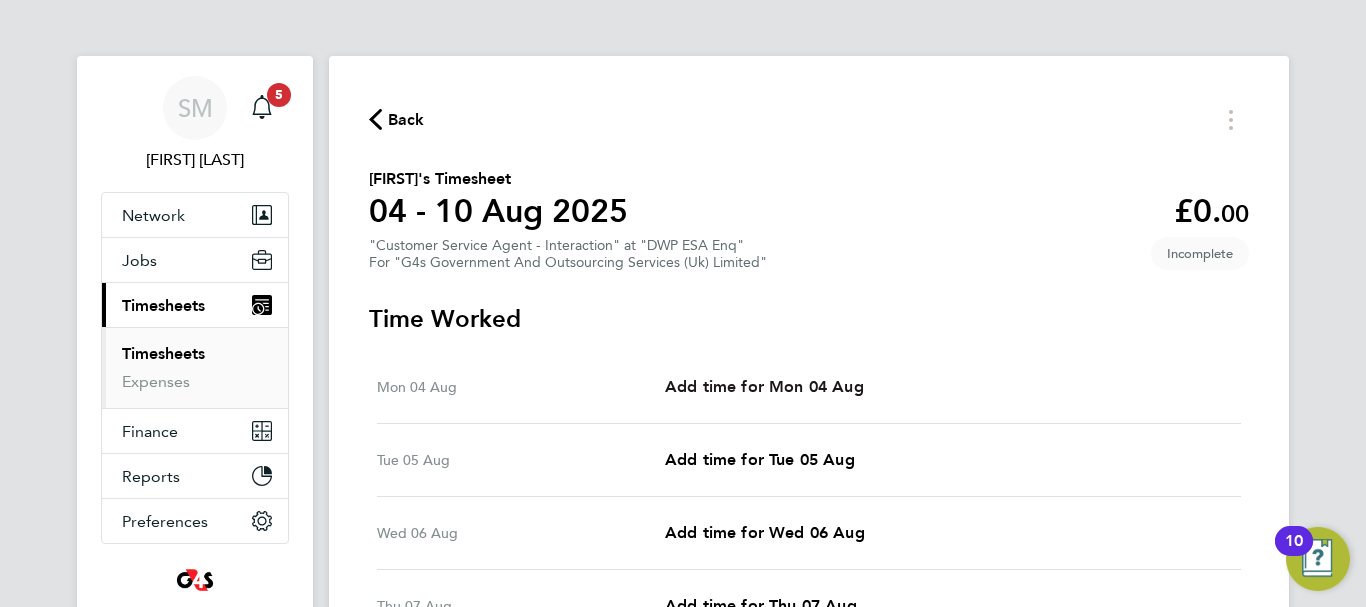 click on "Add time for Mon 04 Aug" at bounding box center (764, 386) 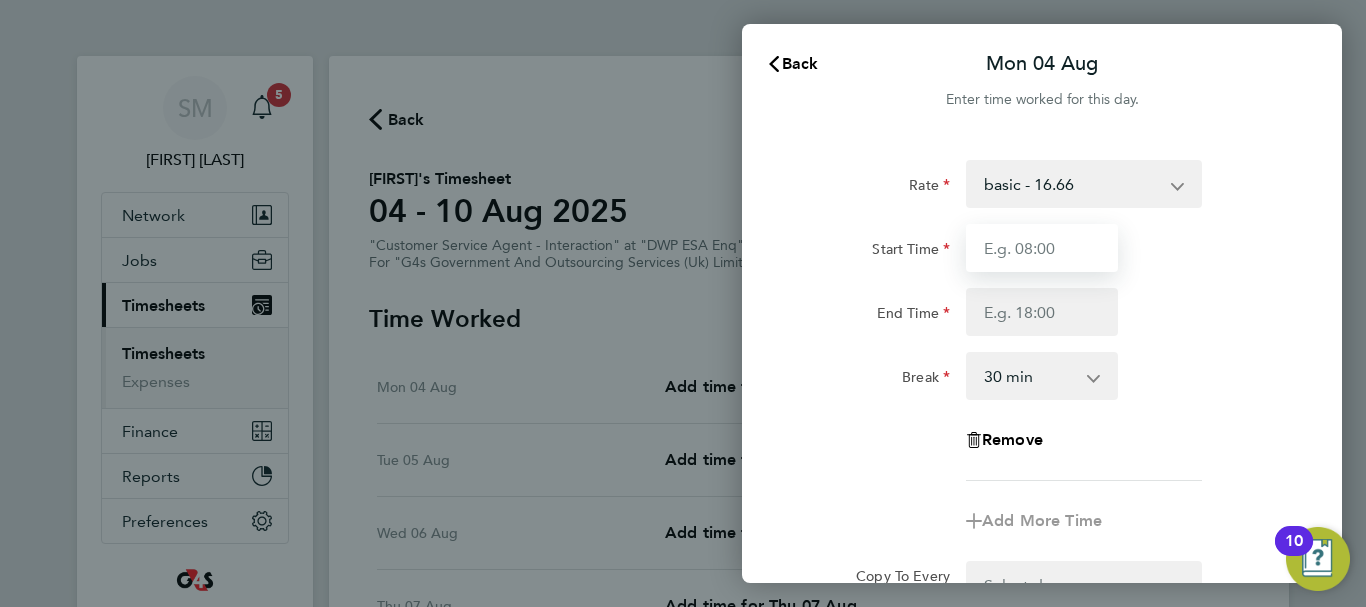 click on "Start Time" at bounding box center [1042, 248] 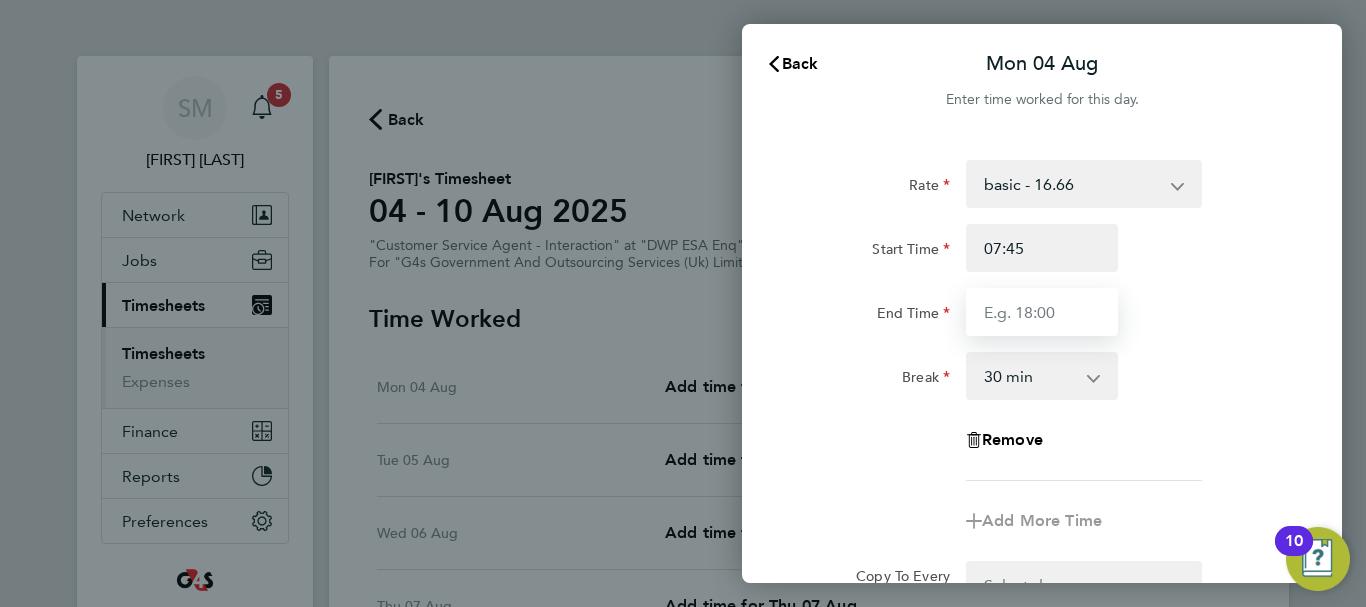 click on "End Time" at bounding box center (1042, 312) 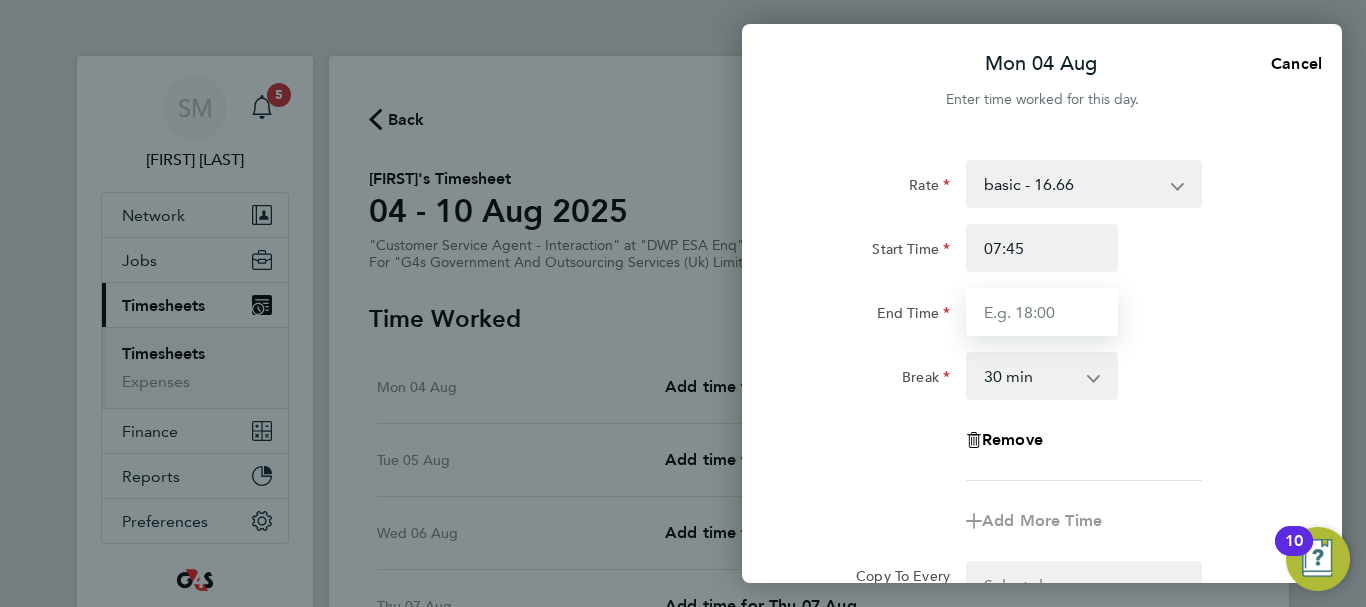 type on "15:00" 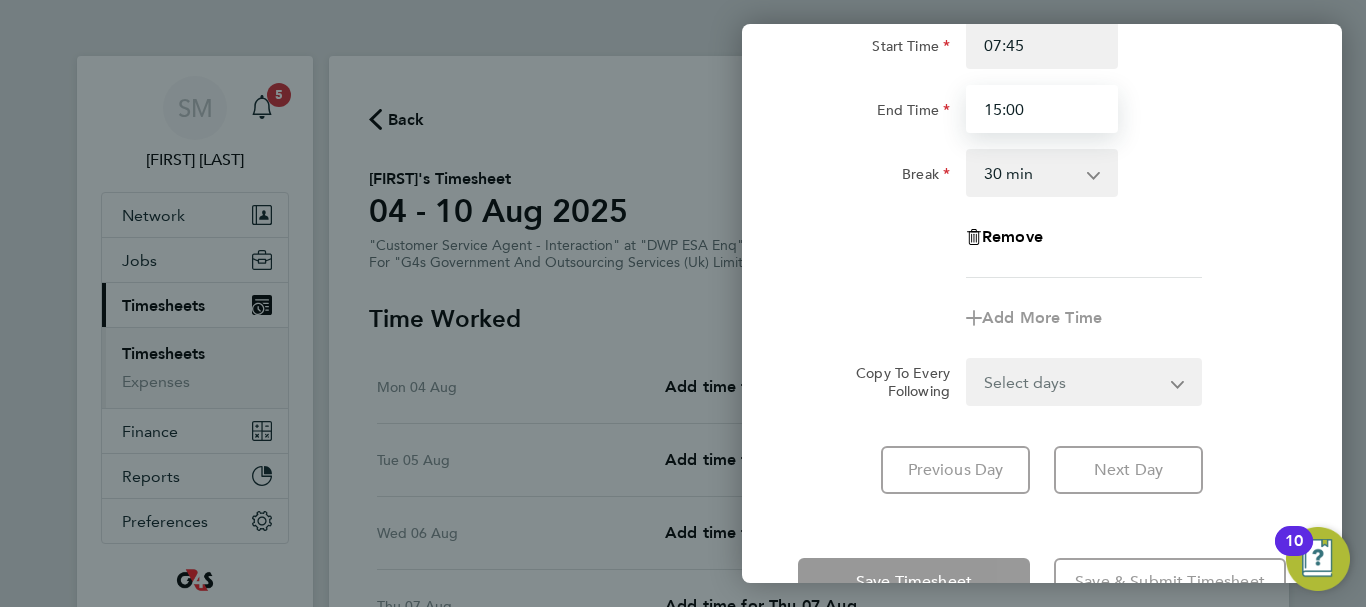 scroll, scrollTop: 266, scrollLeft: 0, axis: vertical 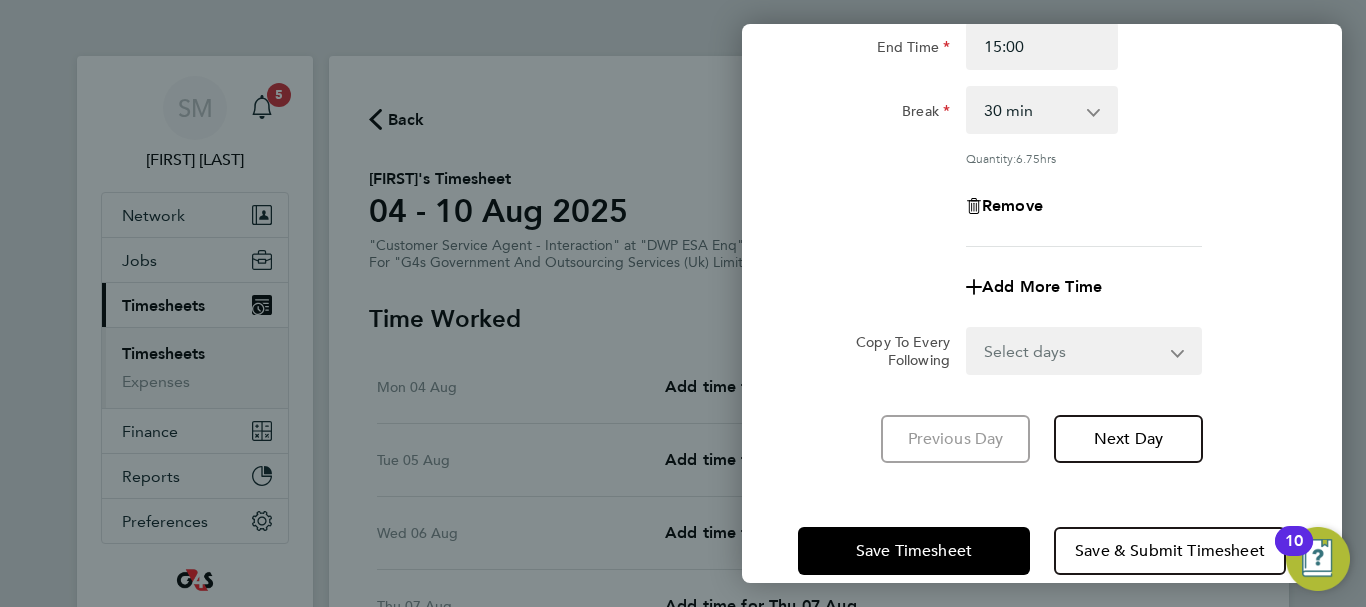 drag, startPoint x: 1256, startPoint y: 432, endPoint x: 870, endPoint y: 606, distance: 423.40524 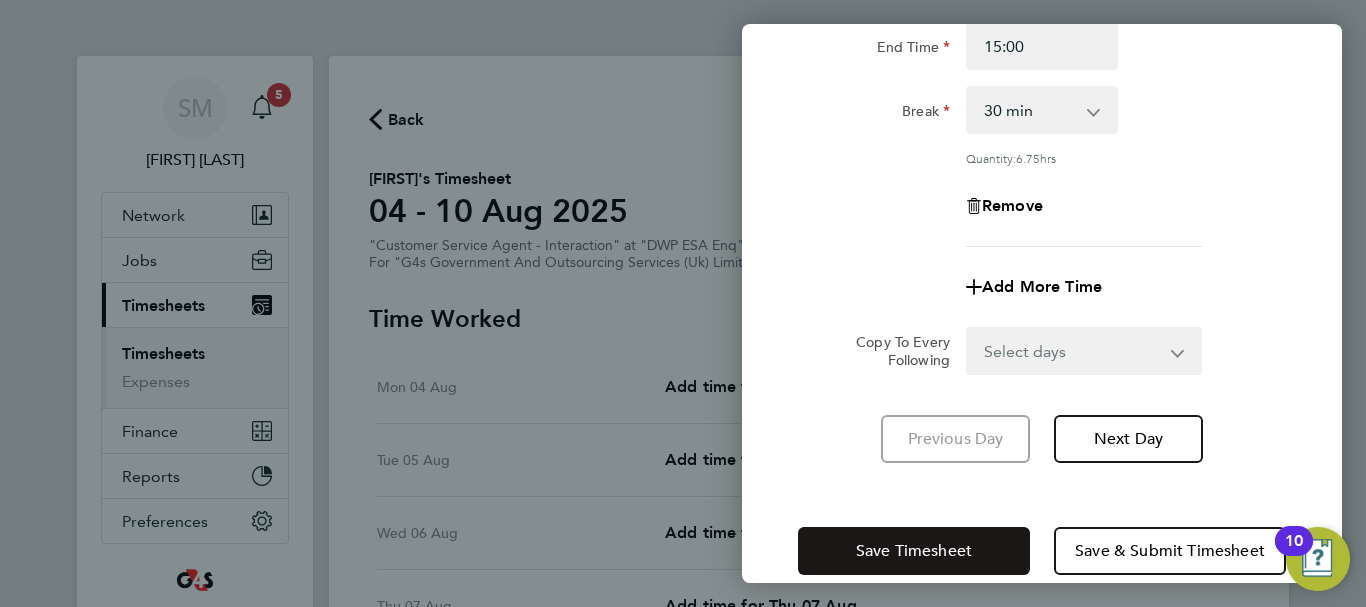 click on "Save Timesheet" 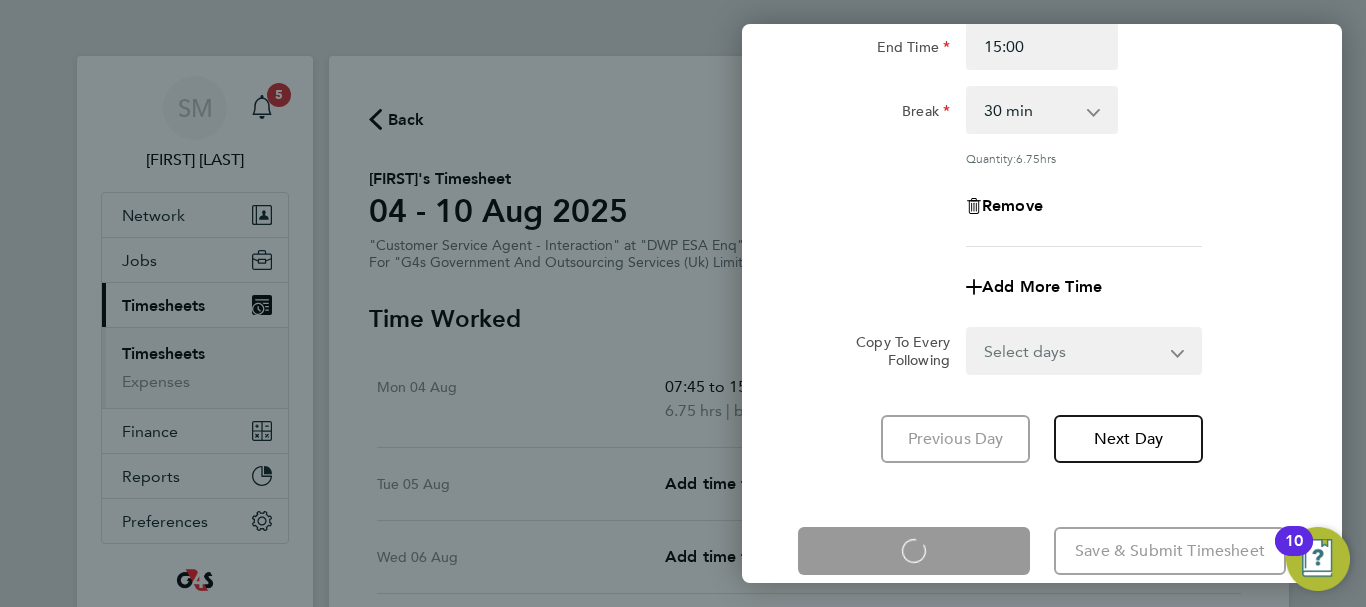 click on "Mon 04 Aug  Cancel  Enter time worked for this day.  Rate  basic - 16.66   x1.5 - 24.73   x2 - 32.79   System Issue Not Paid   Annual Leave   Sick   System Issue Paid - 16.66   Bank Holiday
Start Time 07:45 End Time 15:00 Break  0 min   15 min   30 min   45 min   60 min   75 min   90 min
Quantity:  6.75  hrs
Remove
Add More Time  Copy To Every Following  Select days   Day   Weekday (Mon-Fri)   Weekend (Sat-Sun)   Tuesday   Wednesday   Thursday   Friday   Saturday   Sunday
Previous Day   Next Day   Save Timesheet
Loading   Save & Submit Timesheet" 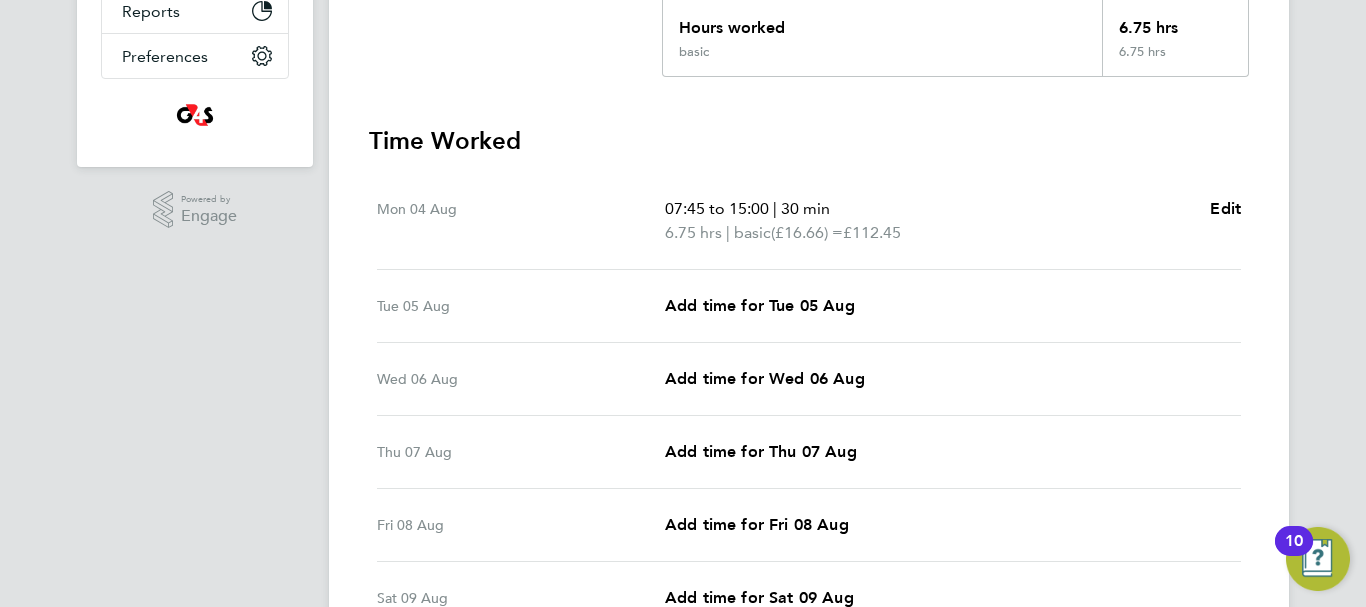 scroll, scrollTop: 500, scrollLeft: 0, axis: vertical 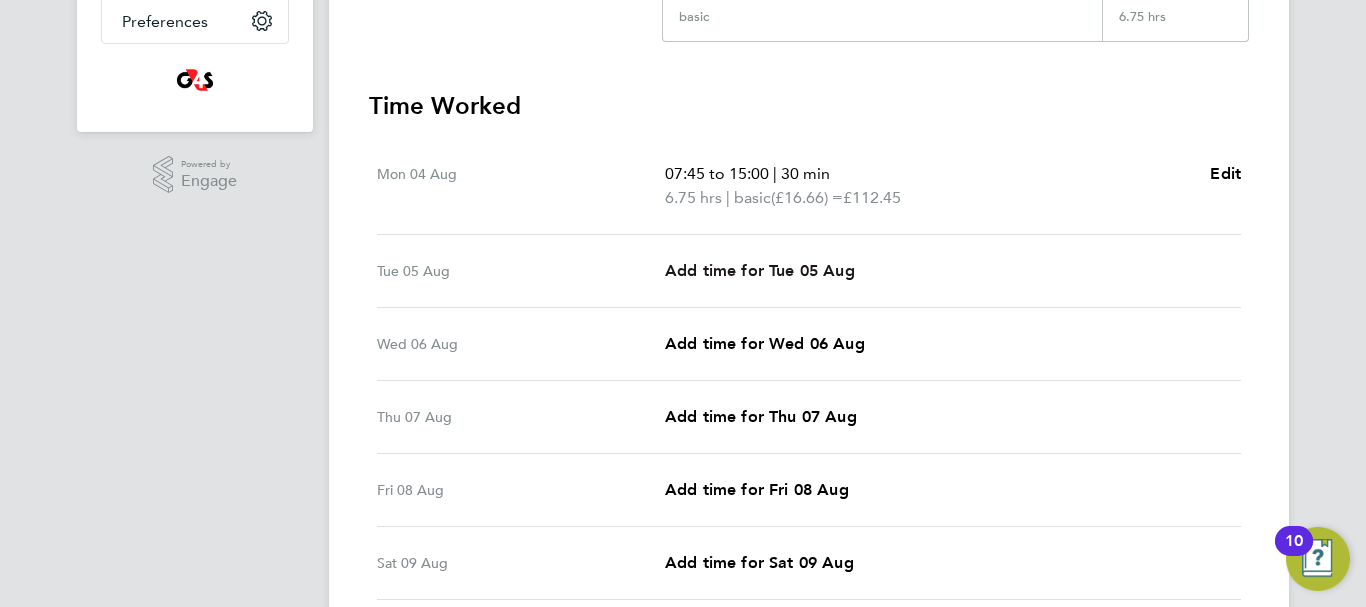 click on "Add time for Tue 05 Aug" at bounding box center (760, 270) 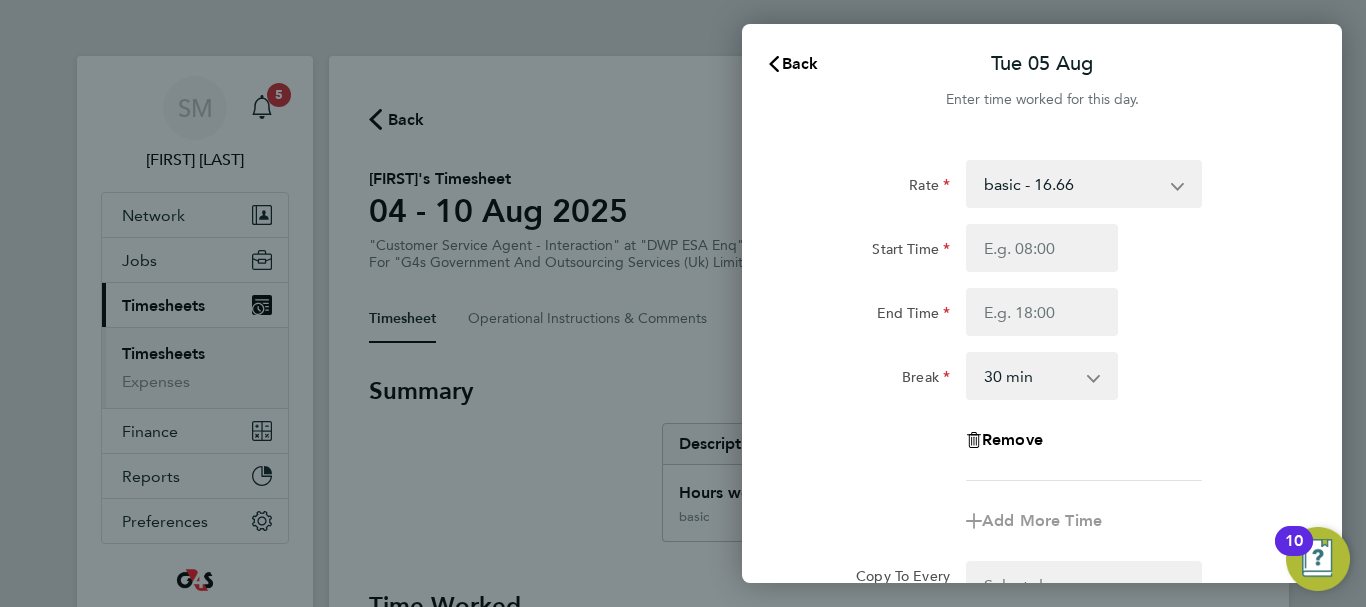 scroll, scrollTop: 0, scrollLeft: 0, axis: both 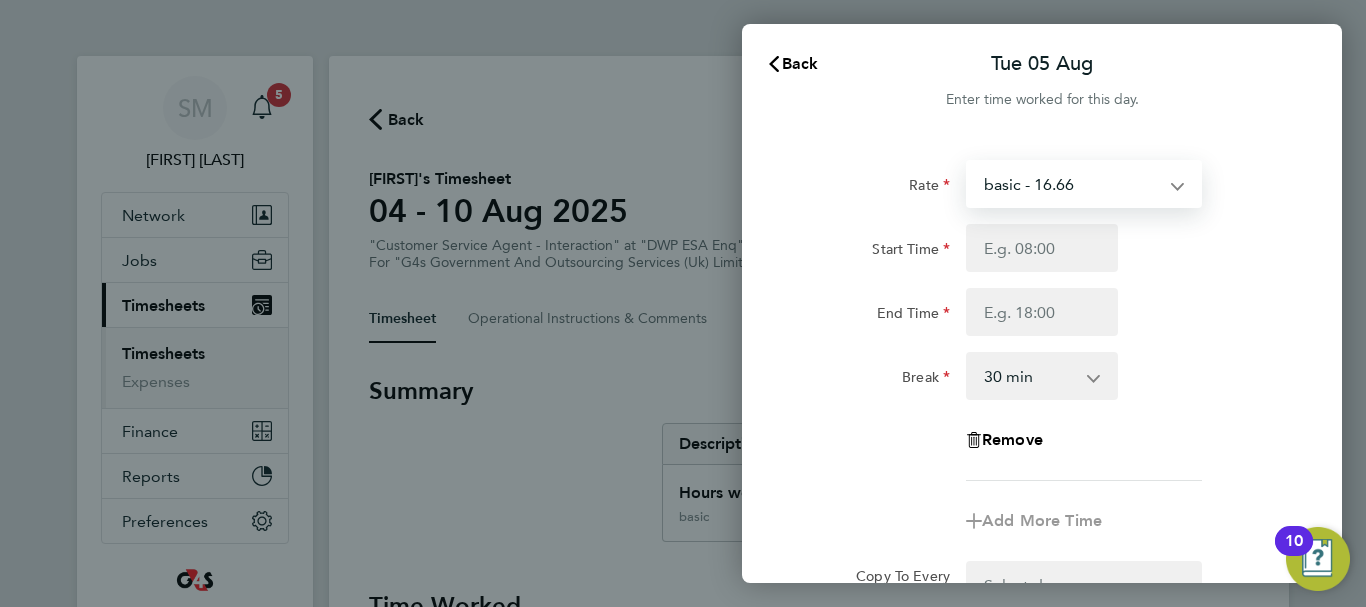 click on "Start Time End Time" 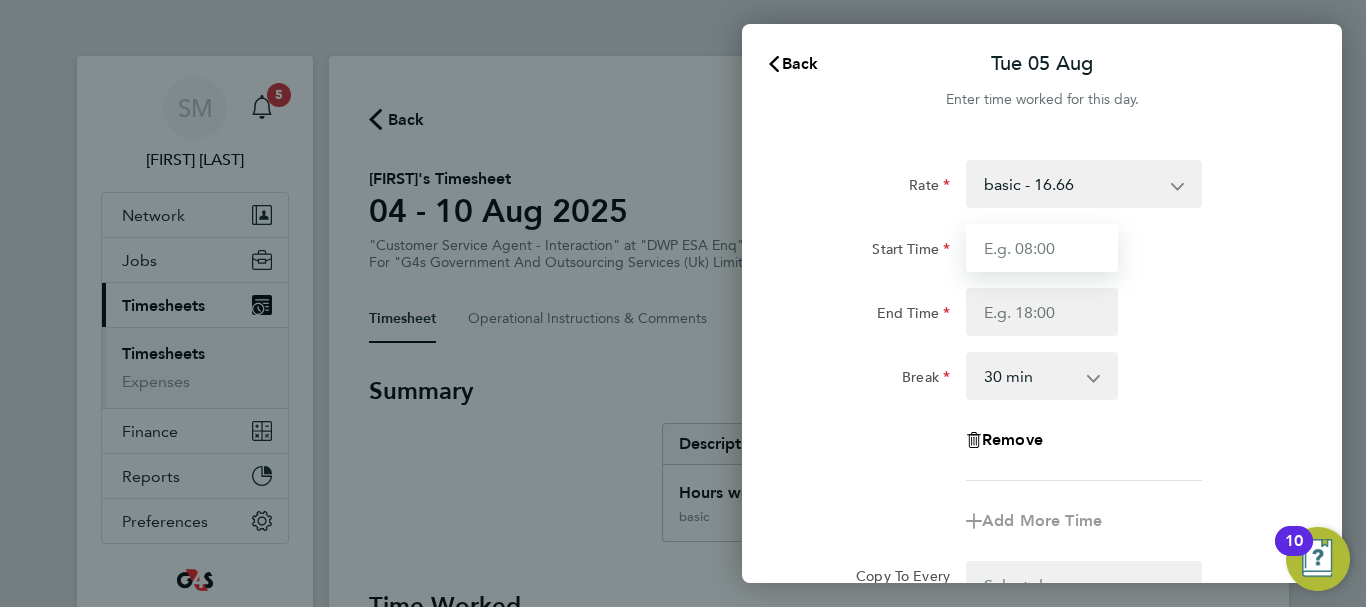 click on "Start Time" at bounding box center [1042, 248] 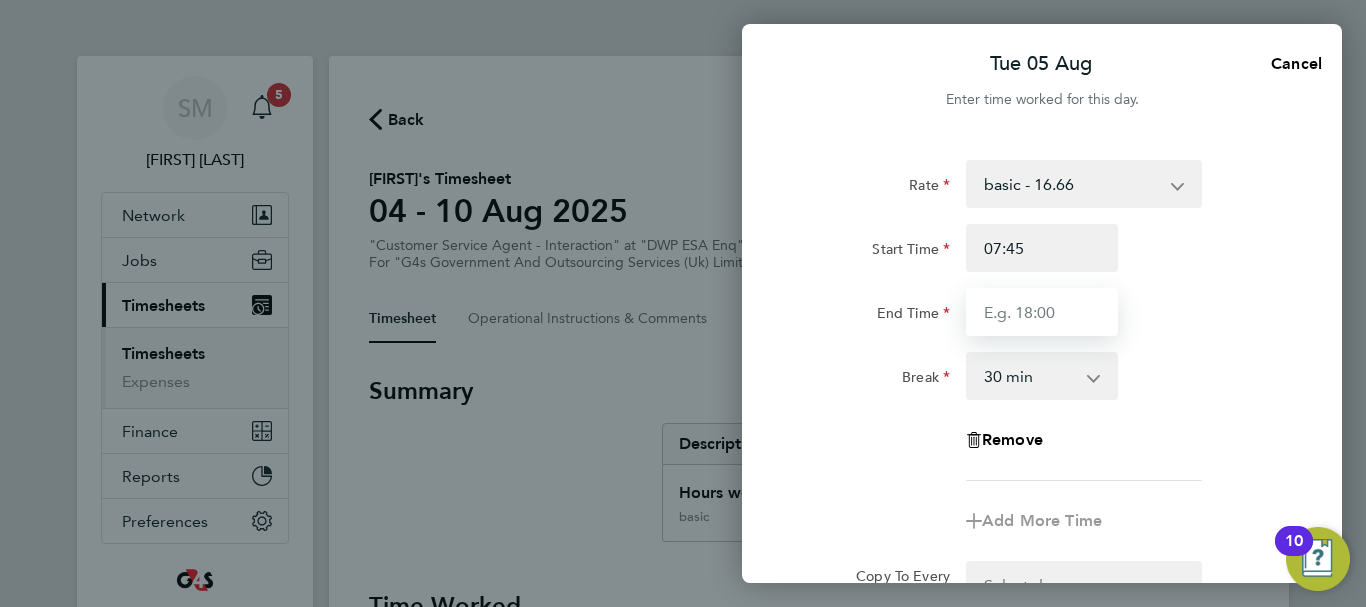 click on "End Time" at bounding box center [1042, 312] 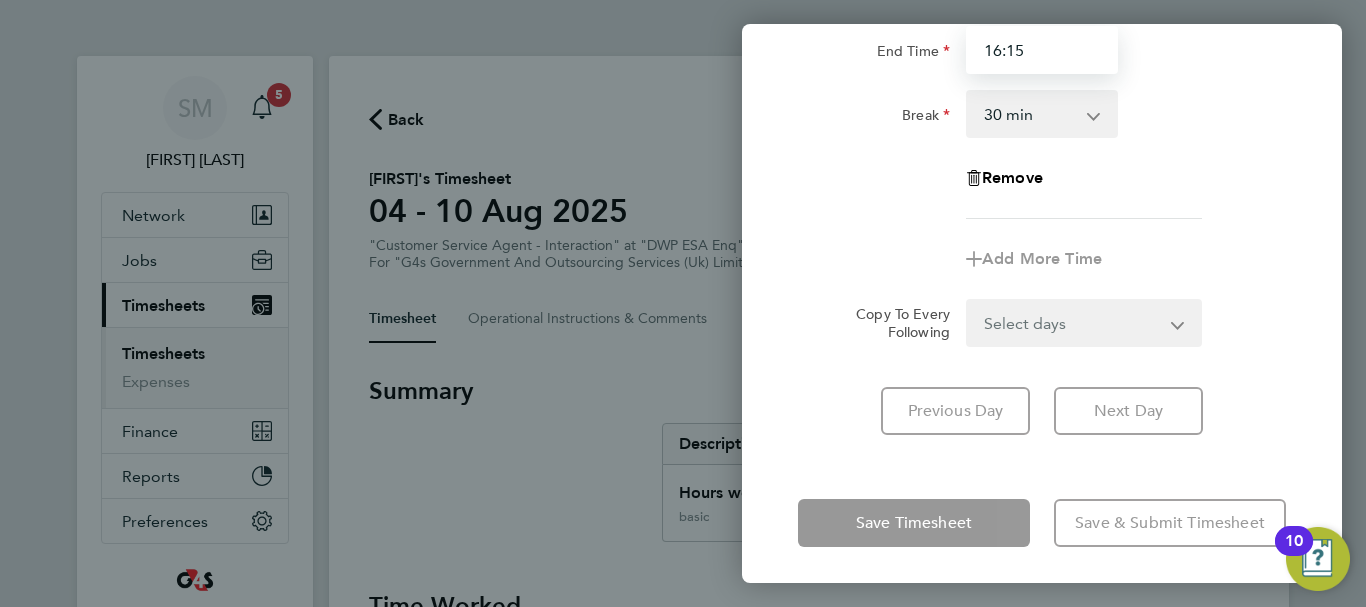 scroll, scrollTop: 266, scrollLeft: 0, axis: vertical 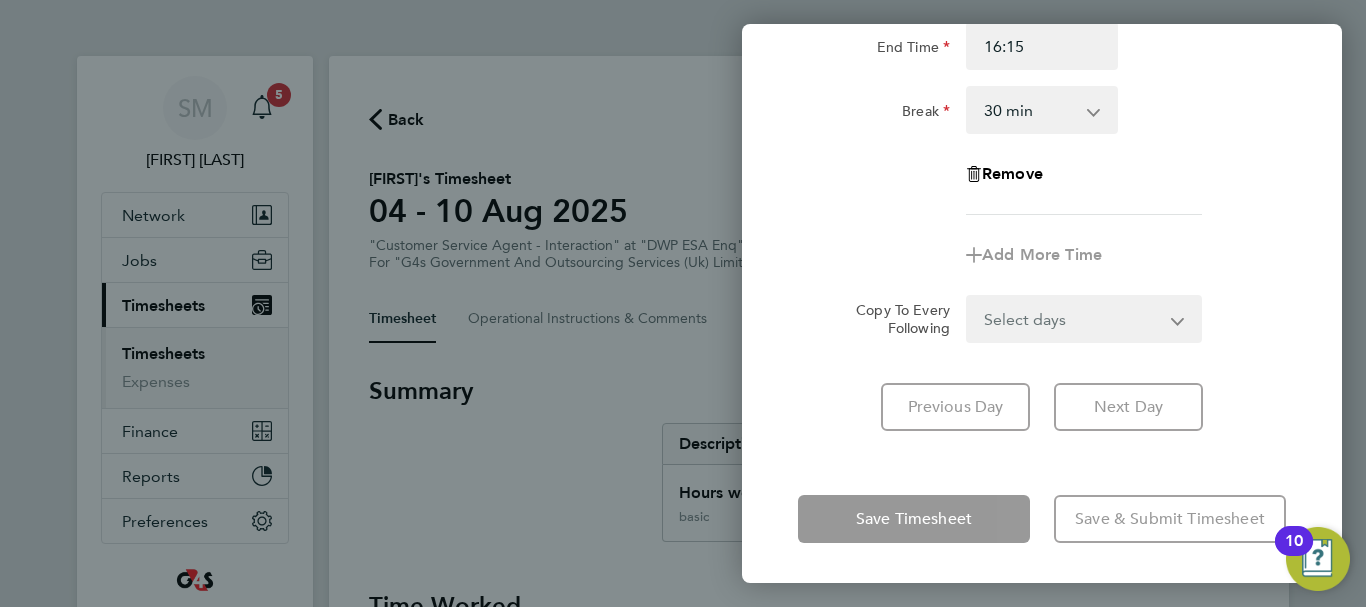 click on "Tue 05 Aug  Cancel  Enter time worked for this day.  Rate  basic - 16.66   x1.5 - 24.73   x2 - 32.79   System Issue Not Paid   Annual Leave   Sick   System Issue Paid - 16.66   Bank Holiday
Start Time 07:45 End Time 16:15 Break  0 min   15 min   30 min   45 min   60 min   75 min   90 min
Remove
Add More Time  Copy To Every Following  Select days   Day   Weekday (Mon-Fri)   Weekend (Sat-Sun)   Wednesday   Thursday   Friday   Saturday   Sunday
Previous Day   Next Day   Save Timesheet   Save & Submit Timesheet" 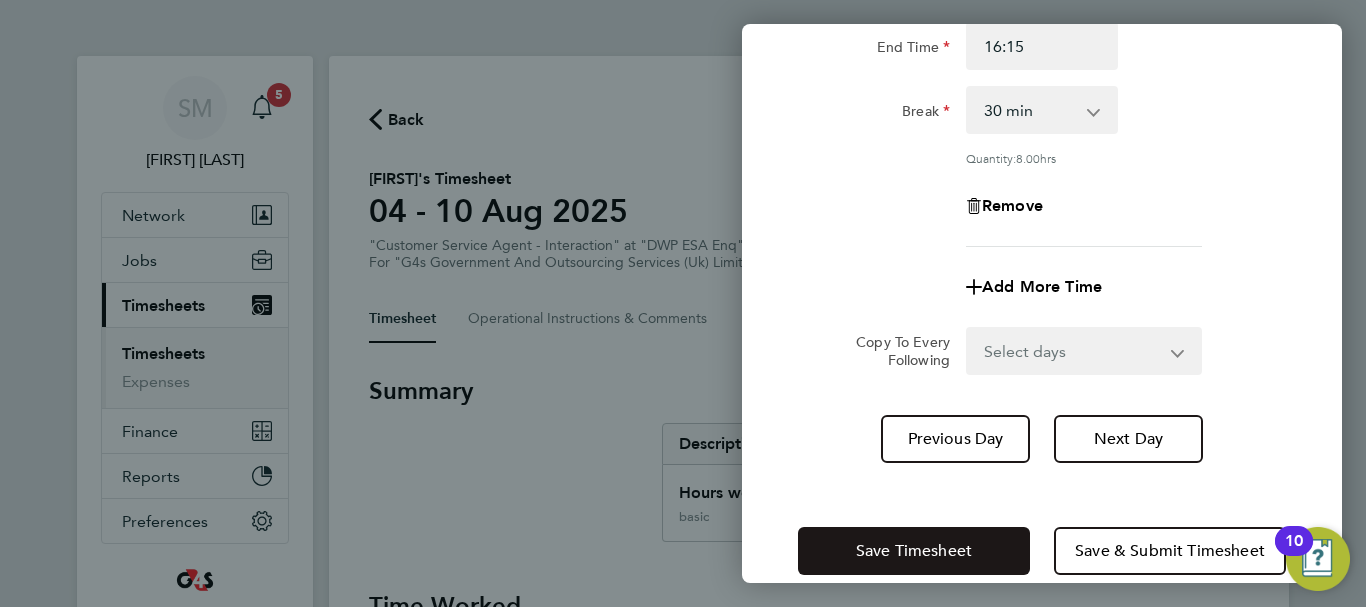 click on "Save Timesheet" 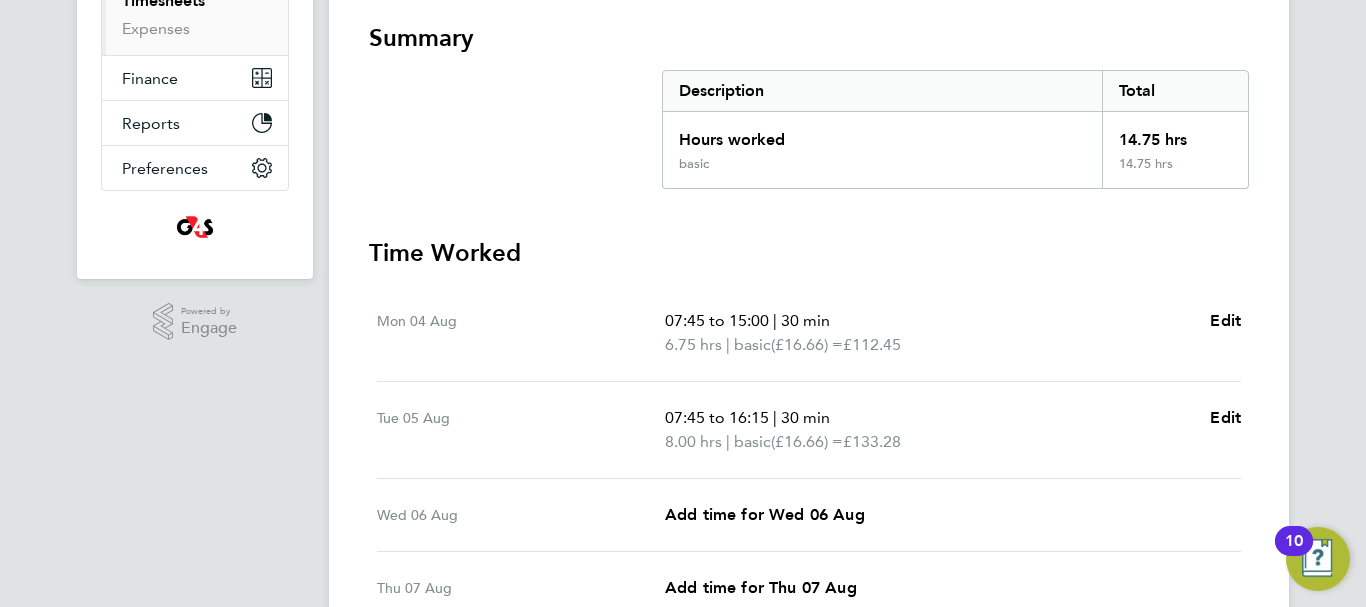 scroll, scrollTop: 400, scrollLeft: 0, axis: vertical 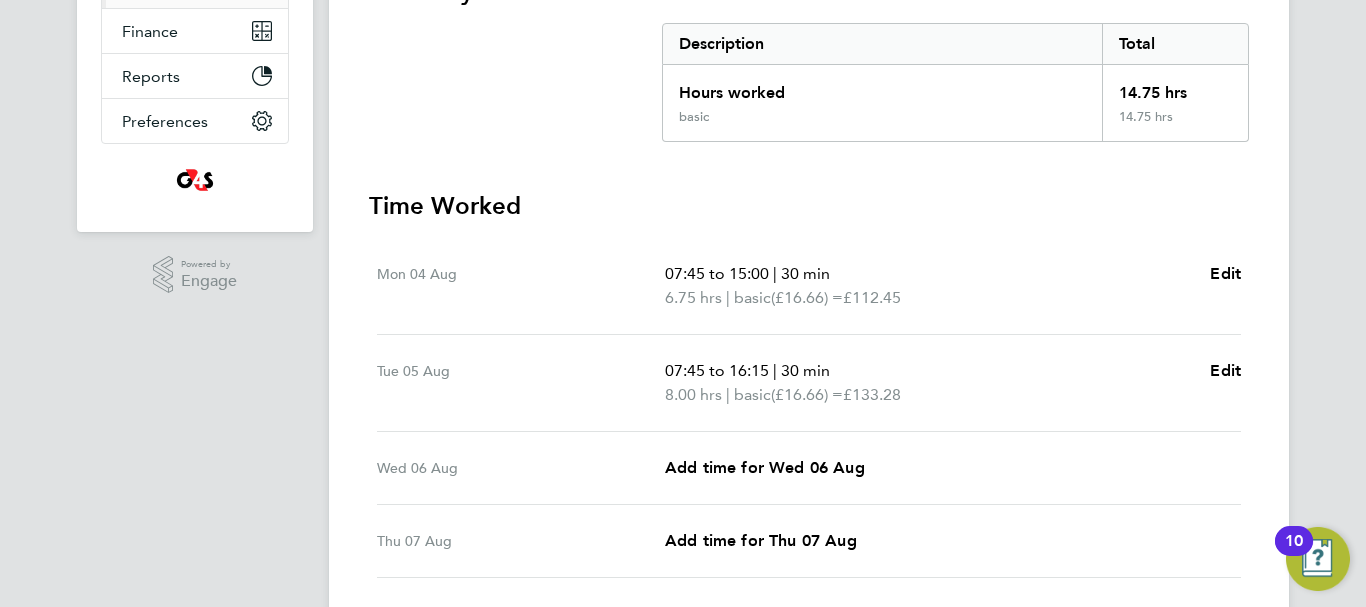 click on "6.75 hrs   |   basic   (£16.66) =   [CURRENCY]" at bounding box center (929, 298) 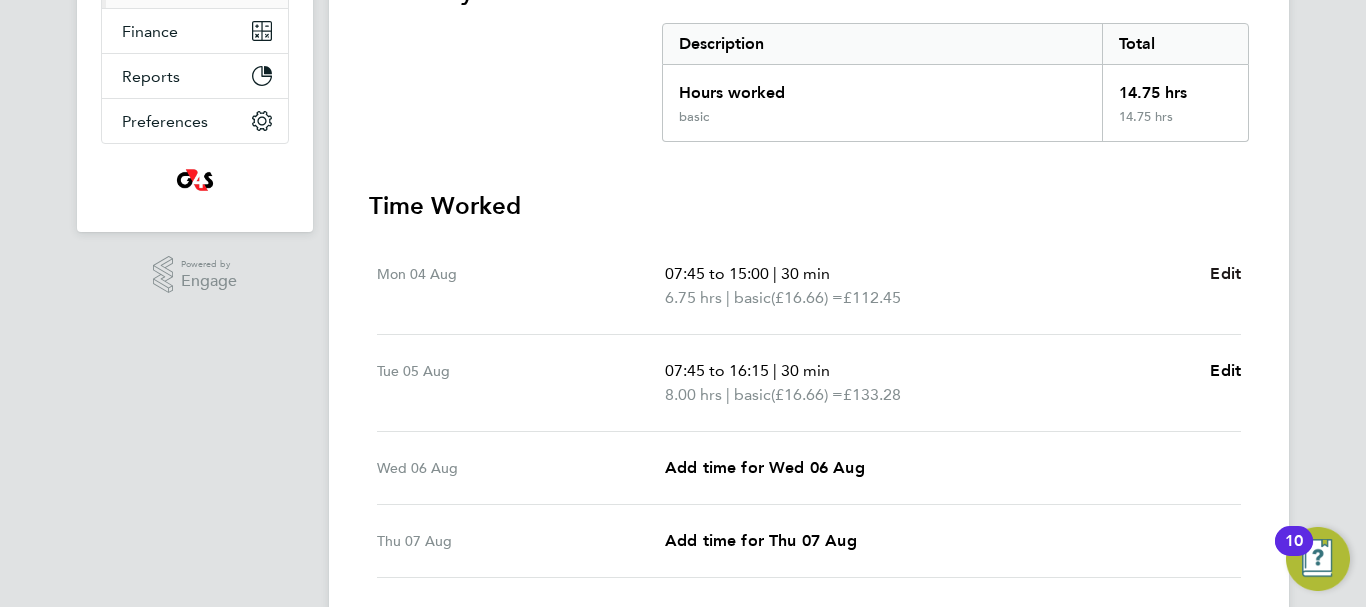 click on "Edit" at bounding box center (1225, 273) 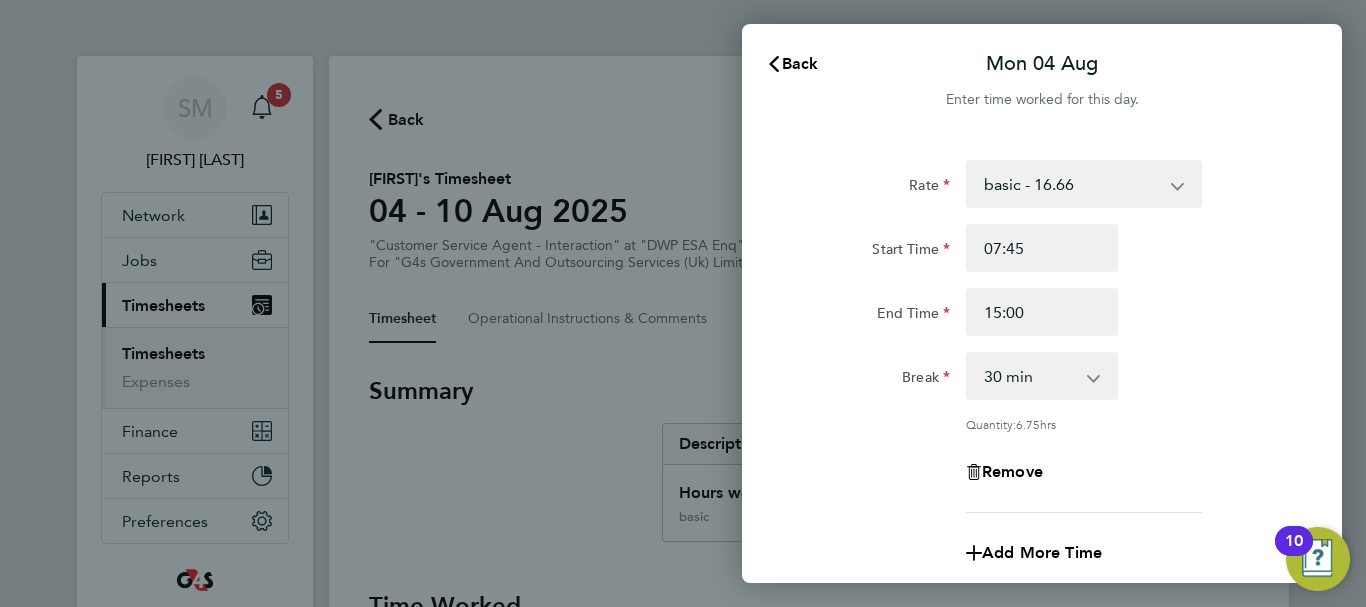 scroll, scrollTop: 0, scrollLeft: 0, axis: both 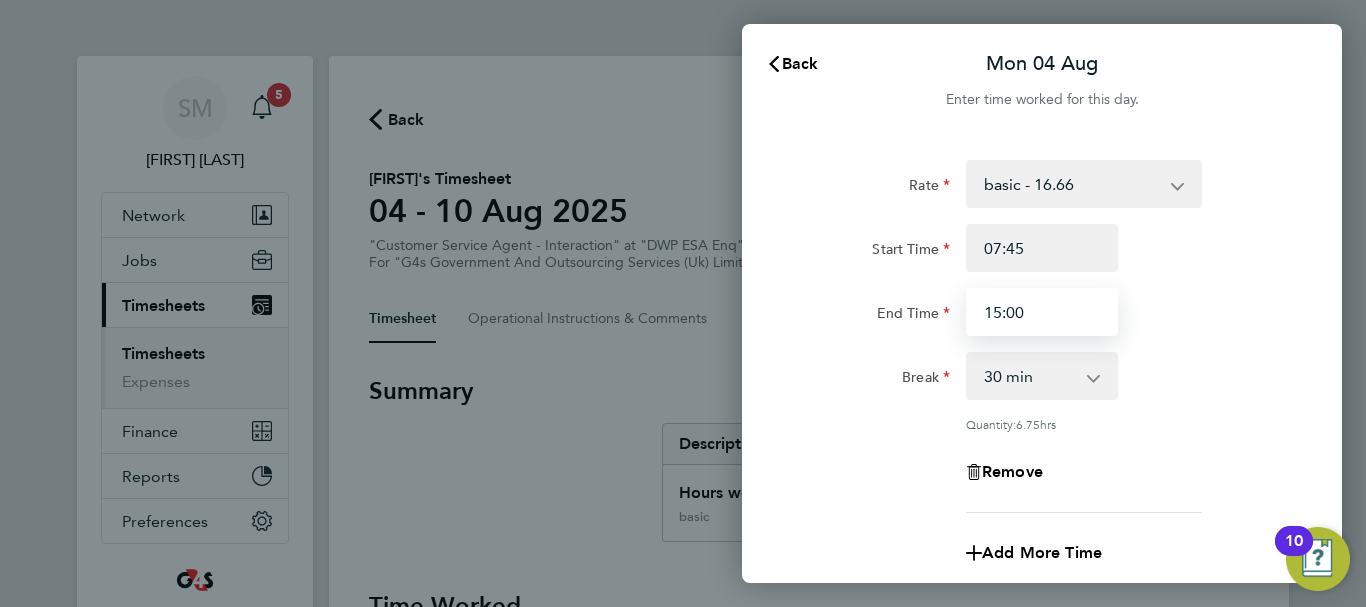 click on "15:00" at bounding box center [1042, 312] 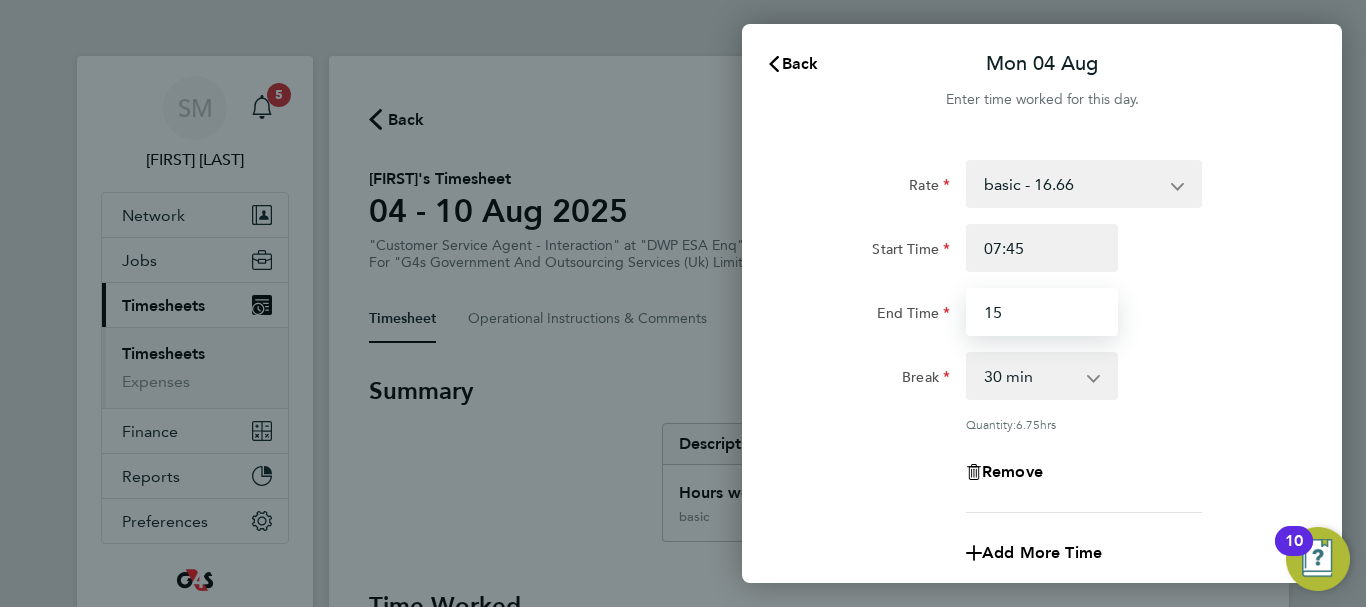 type on "1" 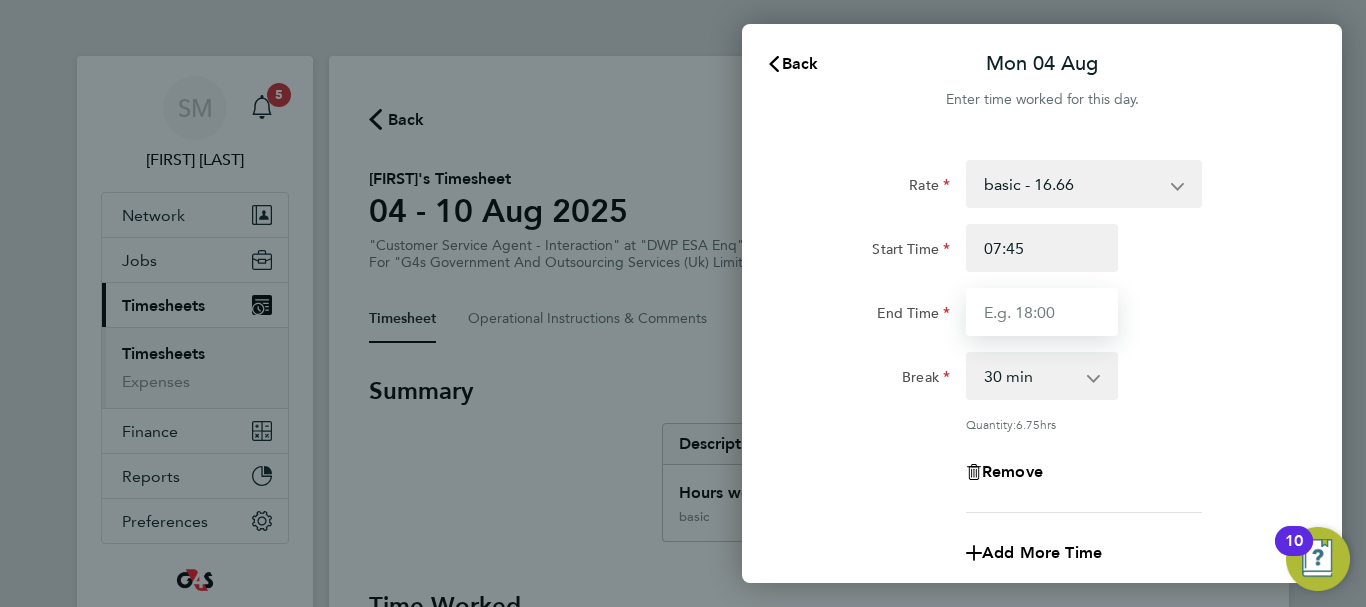 click on "End Time" at bounding box center [1042, 312] 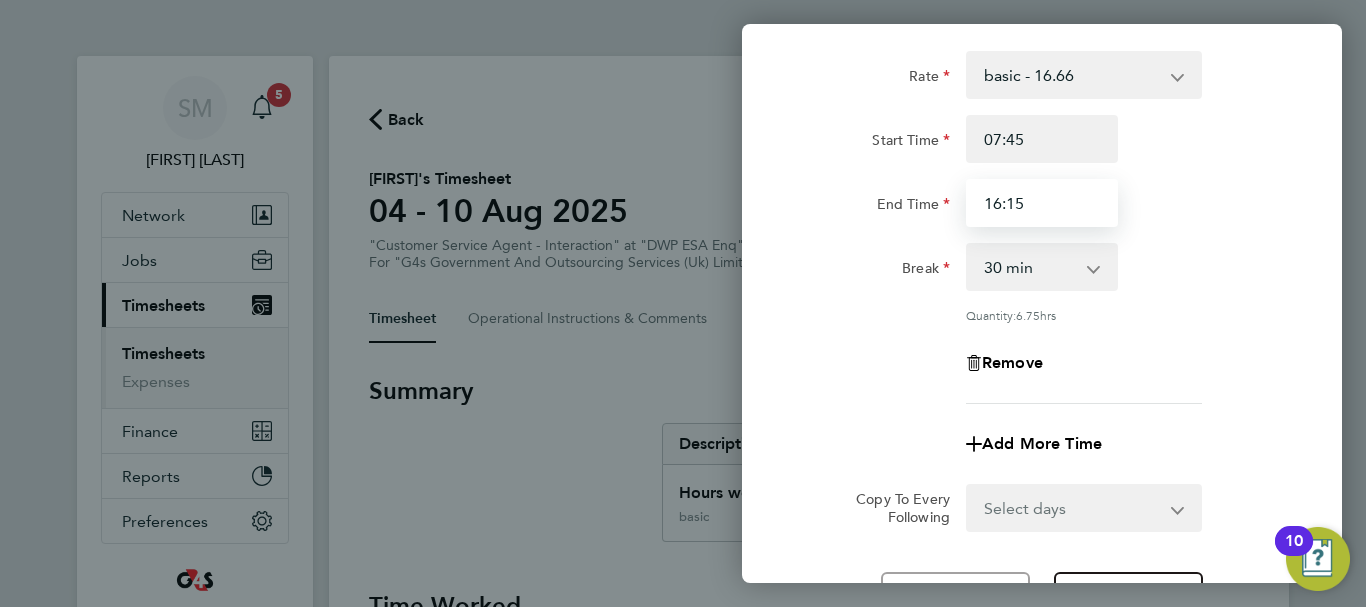 scroll, scrollTop: 296, scrollLeft: 0, axis: vertical 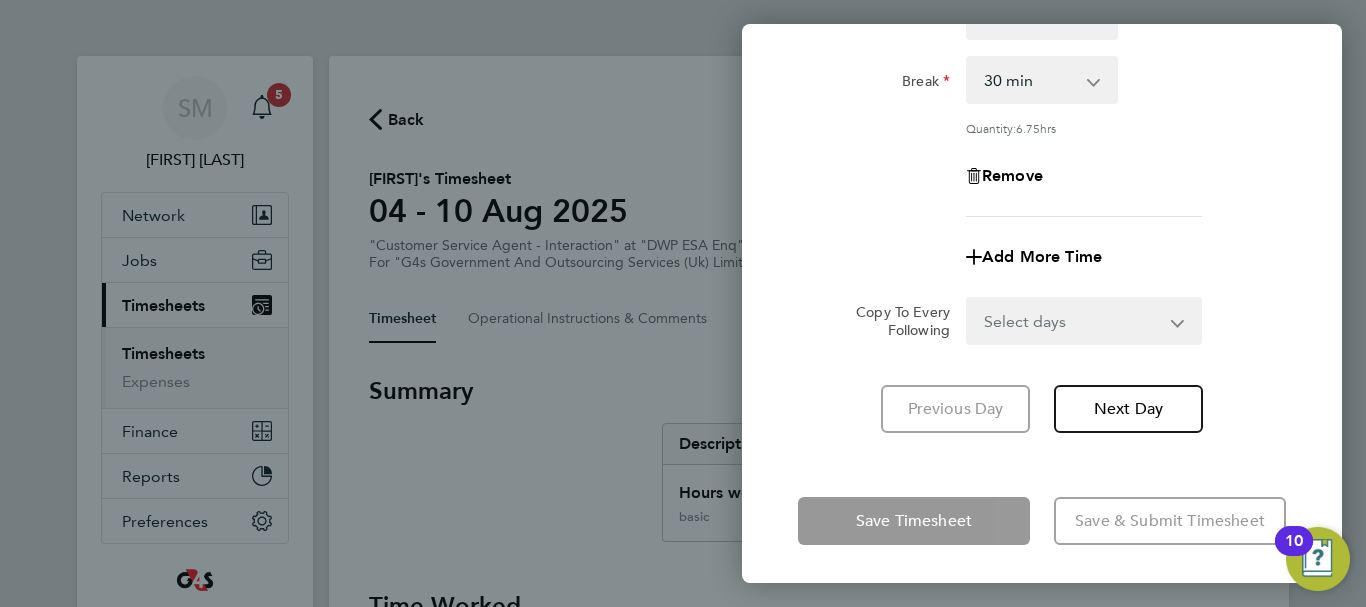 click on "Save Timesheet   Save & Submit Timesheet" 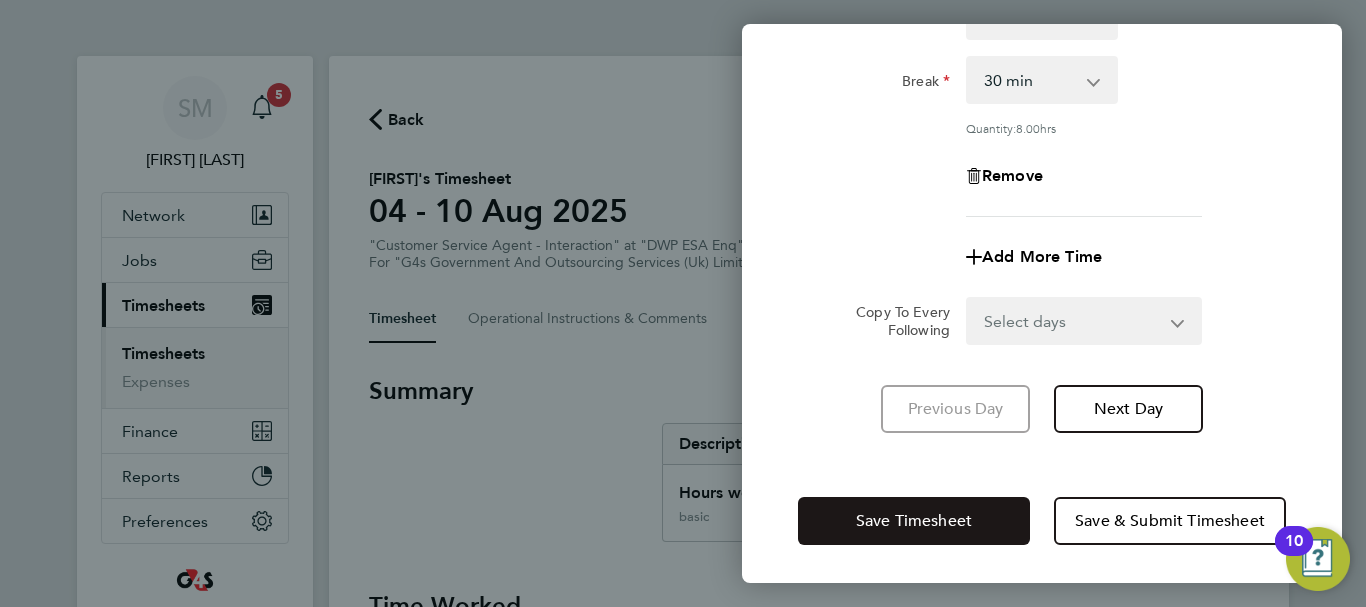 click on "Save Timesheet" 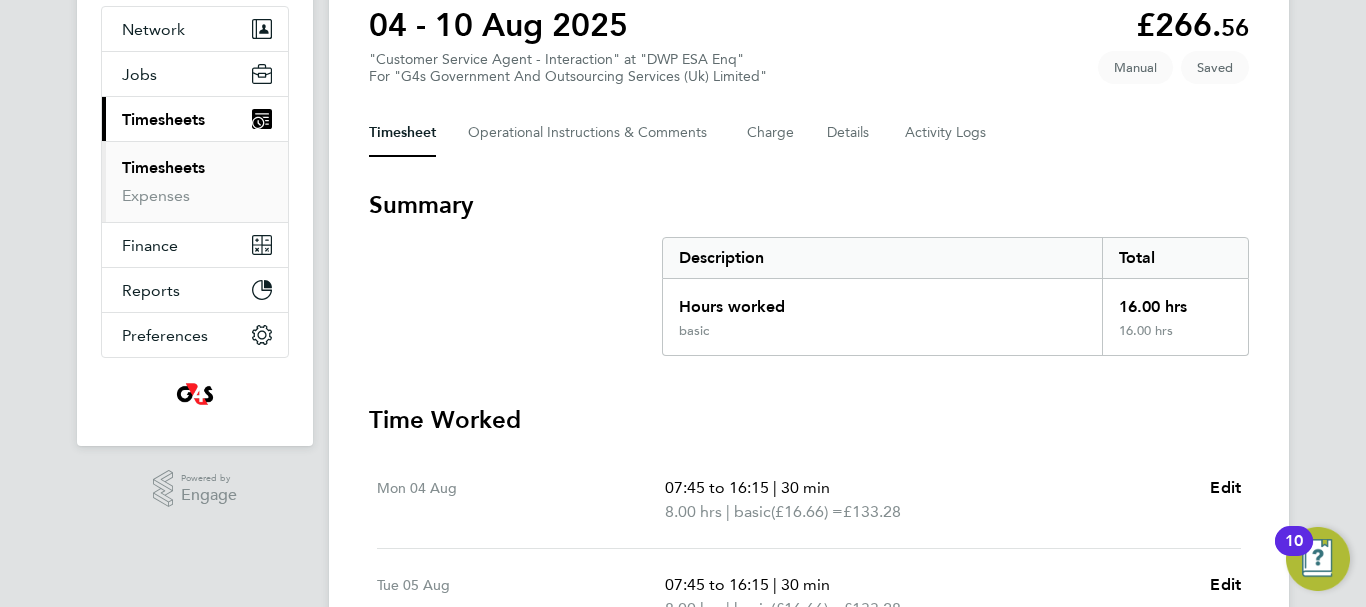 scroll, scrollTop: 500, scrollLeft: 0, axis: vertical 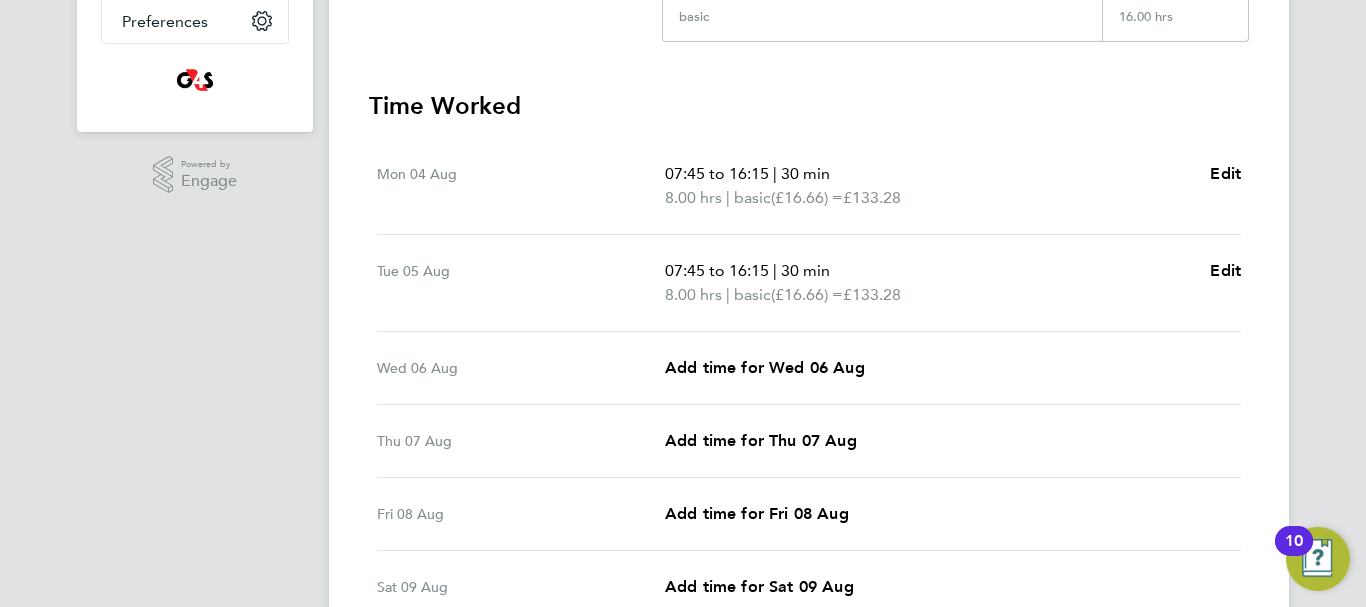 click on "07:45 to 16:15   |   30 min" at bounding box center [929, 271] 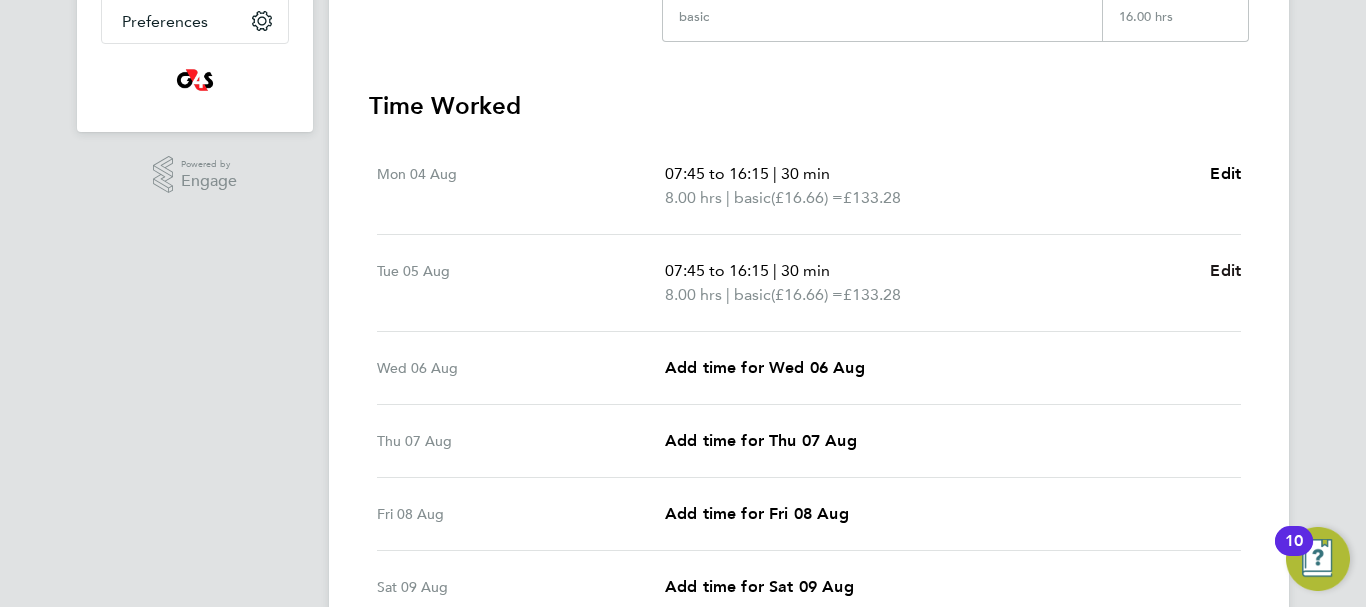 click on "Edit" at bounding box center (1225, 271) 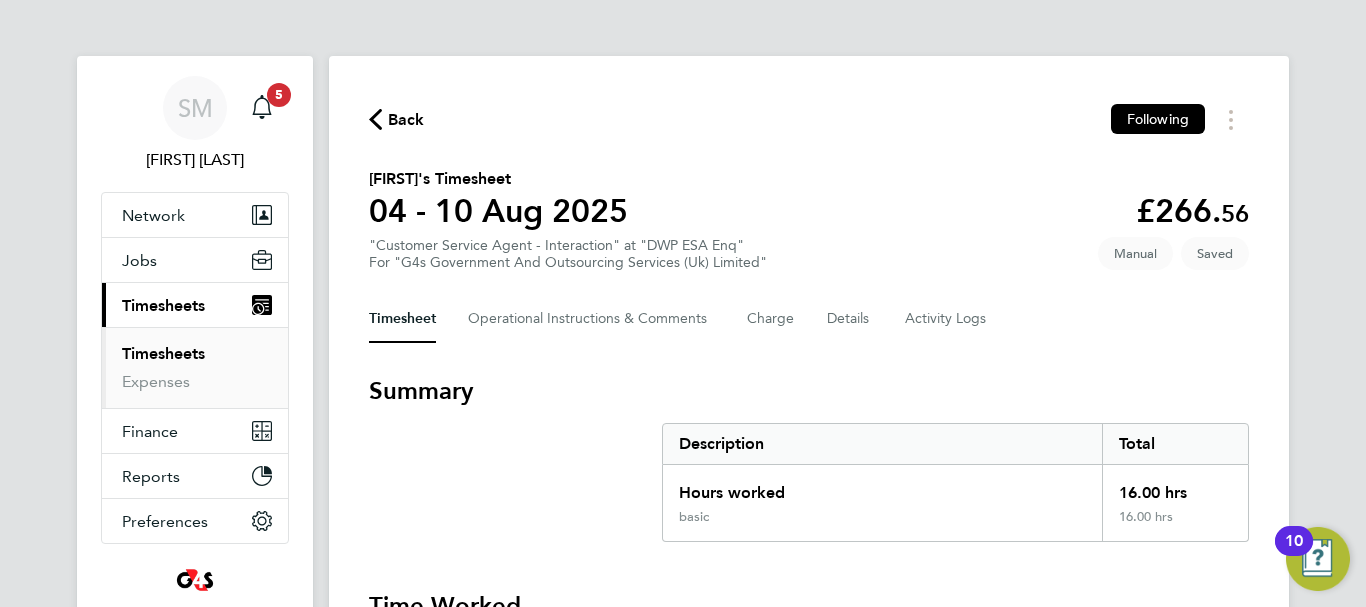 select on "30" 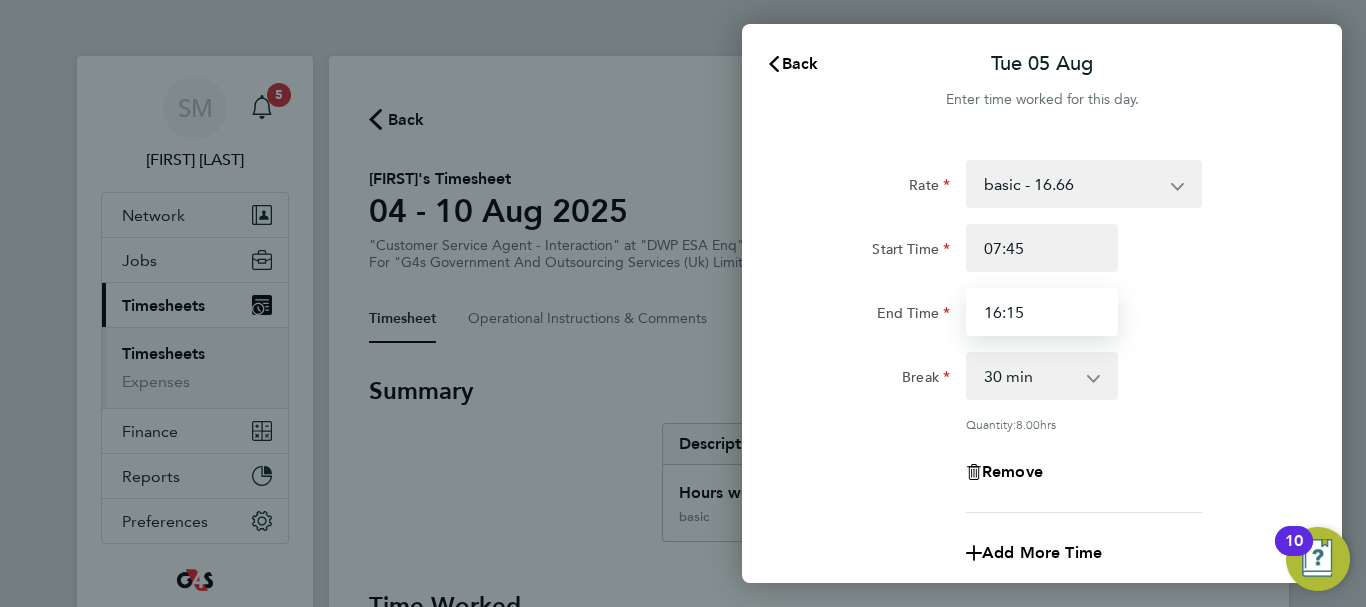 click on "16:15" at bounding box center [1042, 312] 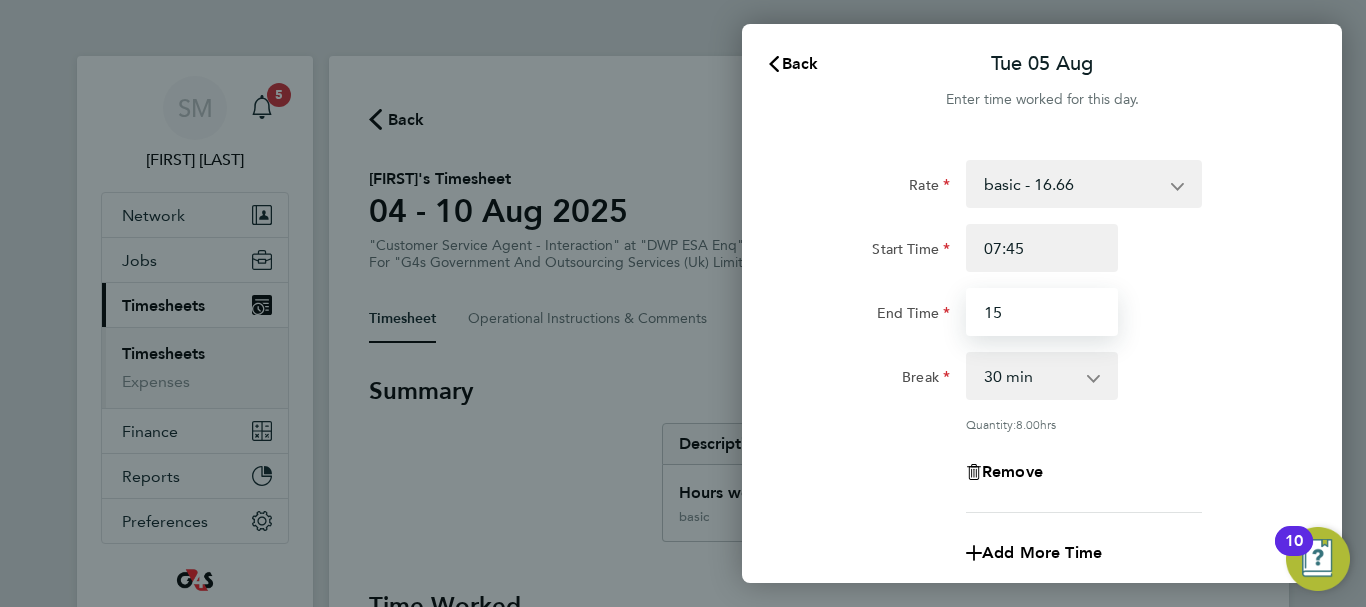 type on "15:00" 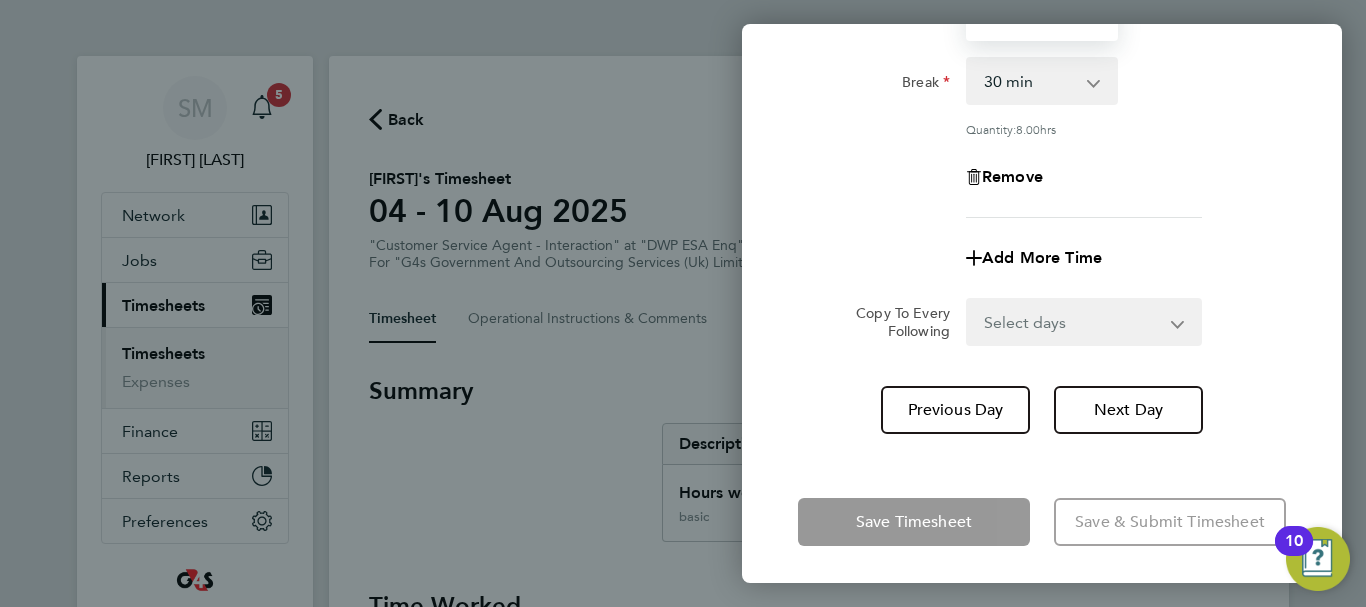 scroll, scrollTop: 296, scrollLeft: 0, axis: vertical 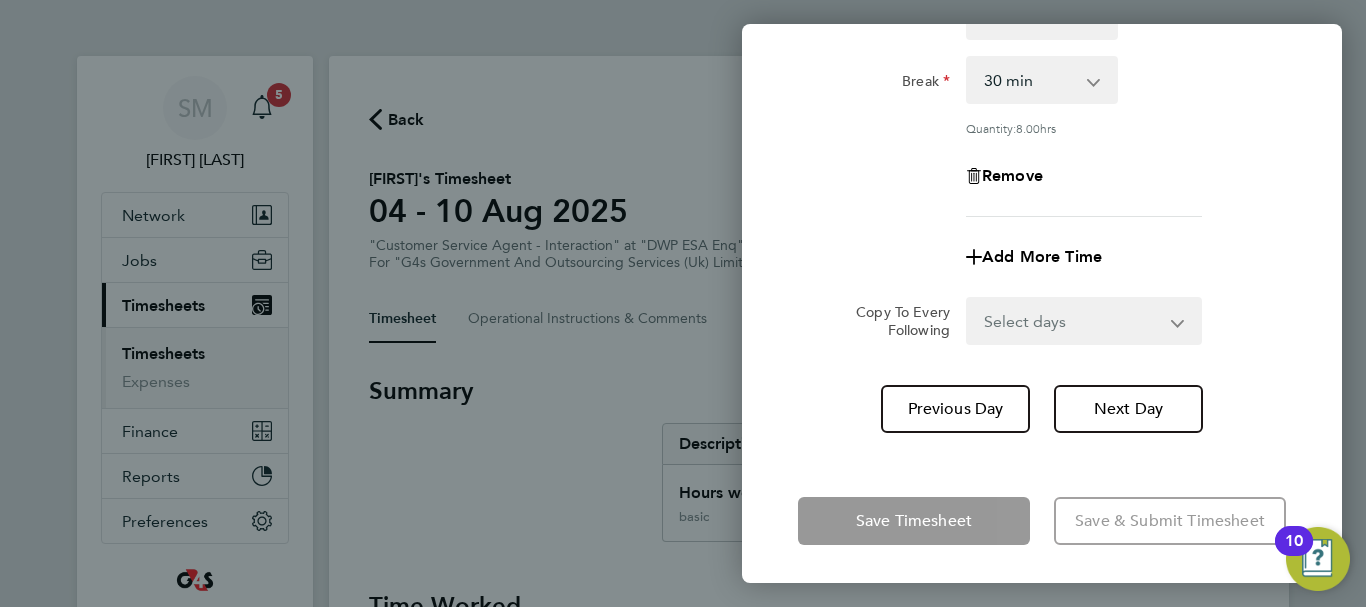 click on "Save Timesheet   Save & Submit Timesheet" 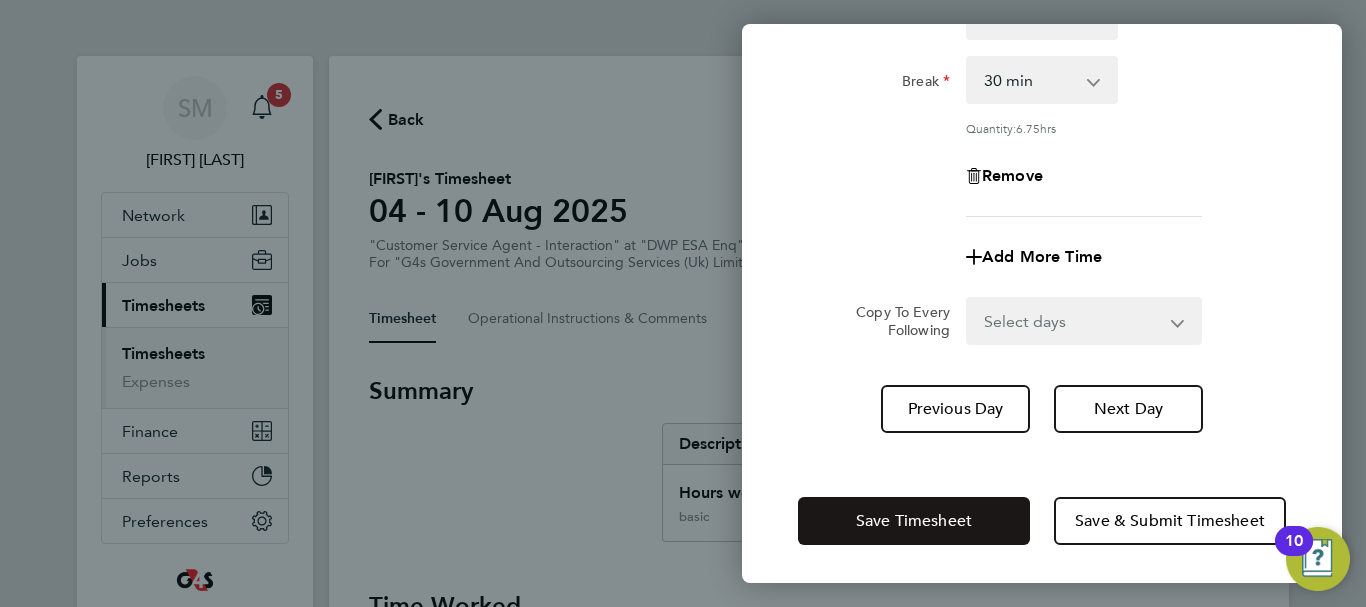 click on "Save Timesheet" 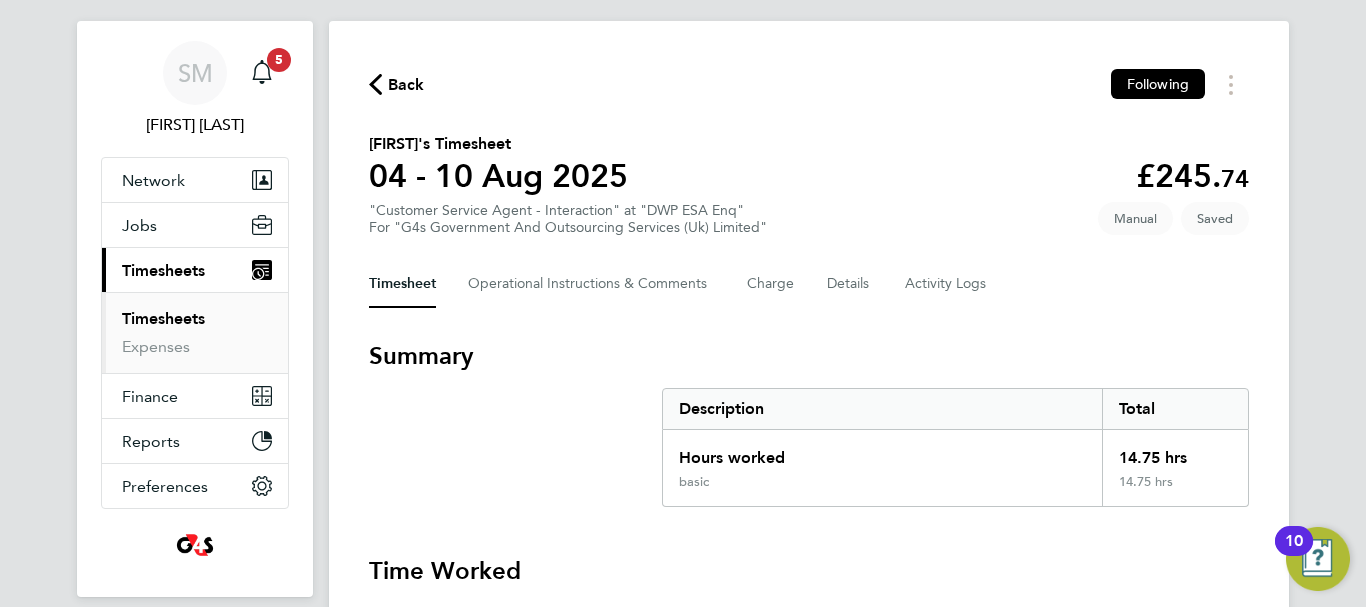 scroll, scrollTop: 0, scrollLeft: 0, axis: both 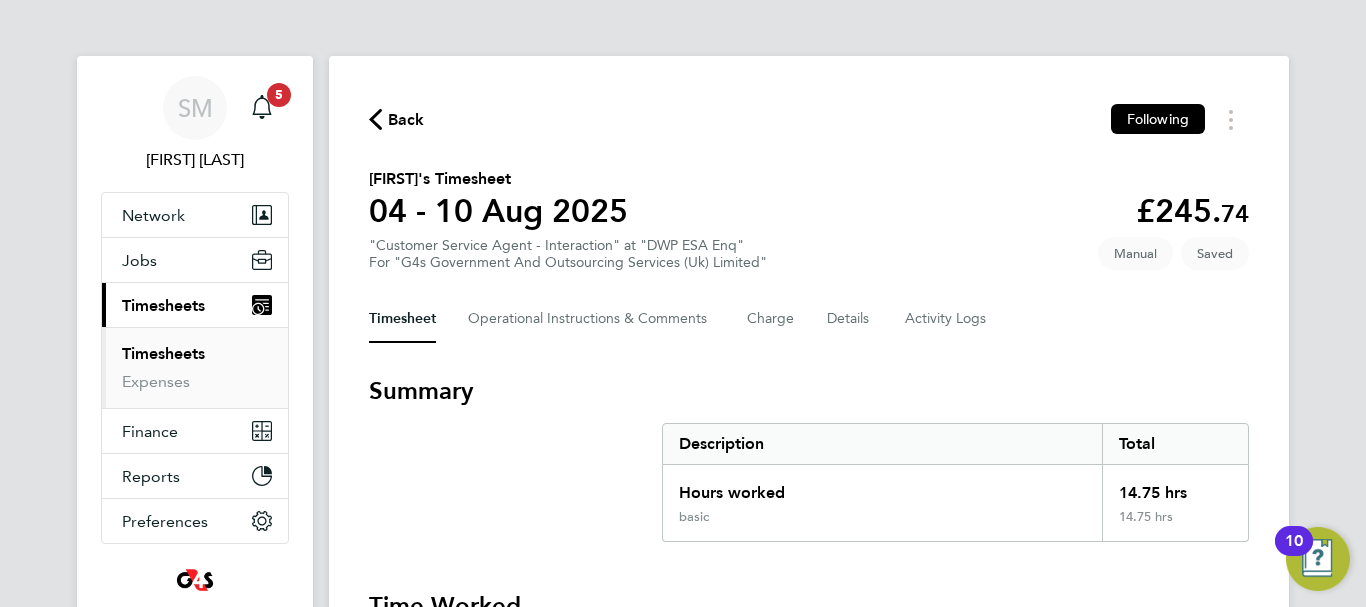 click on "Back" 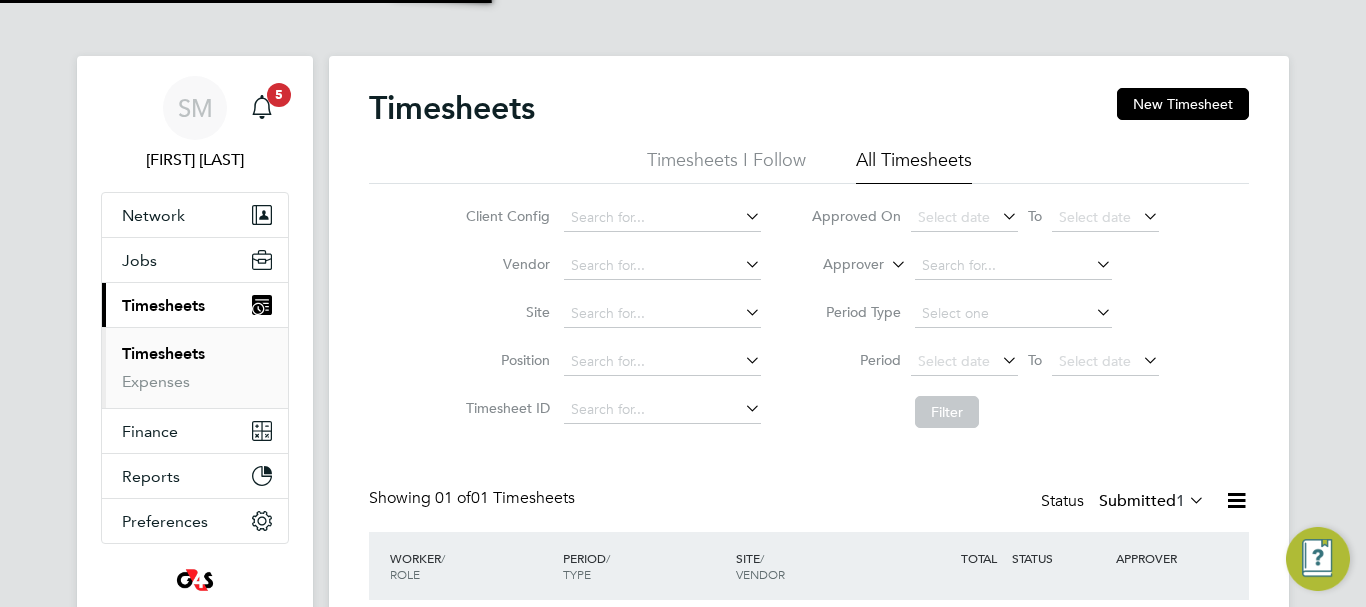 scroll, scrollTop: 10, scrollLeft: 10, axis: both 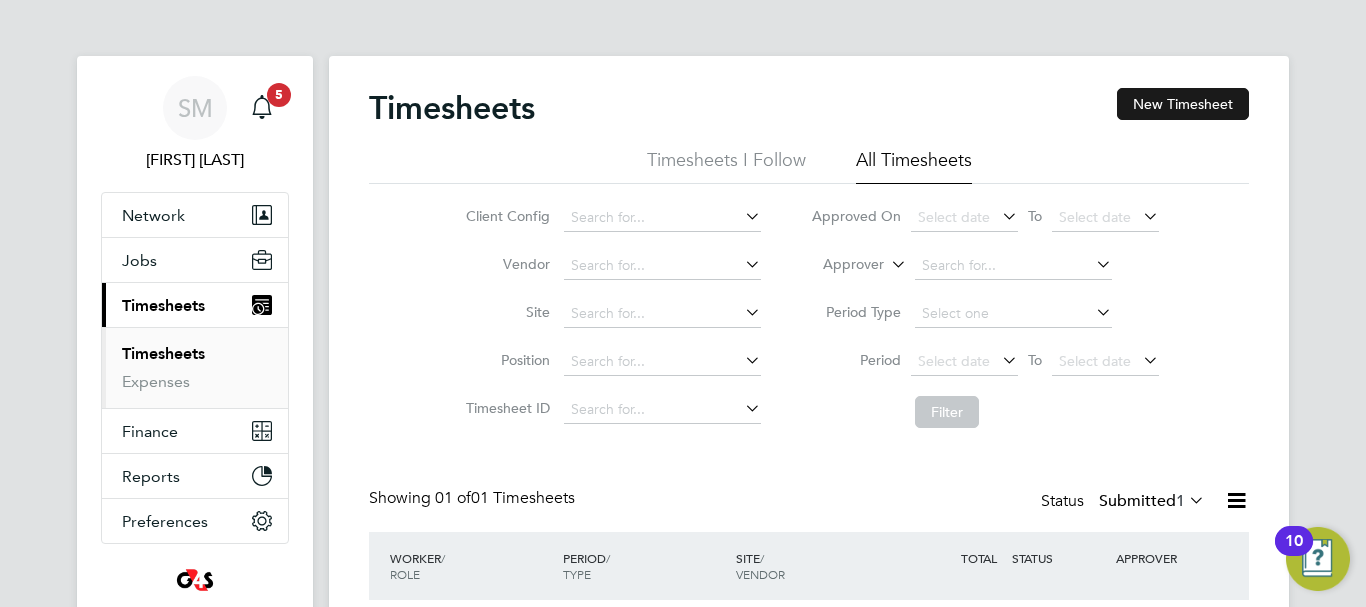 click on "New Timesheet" 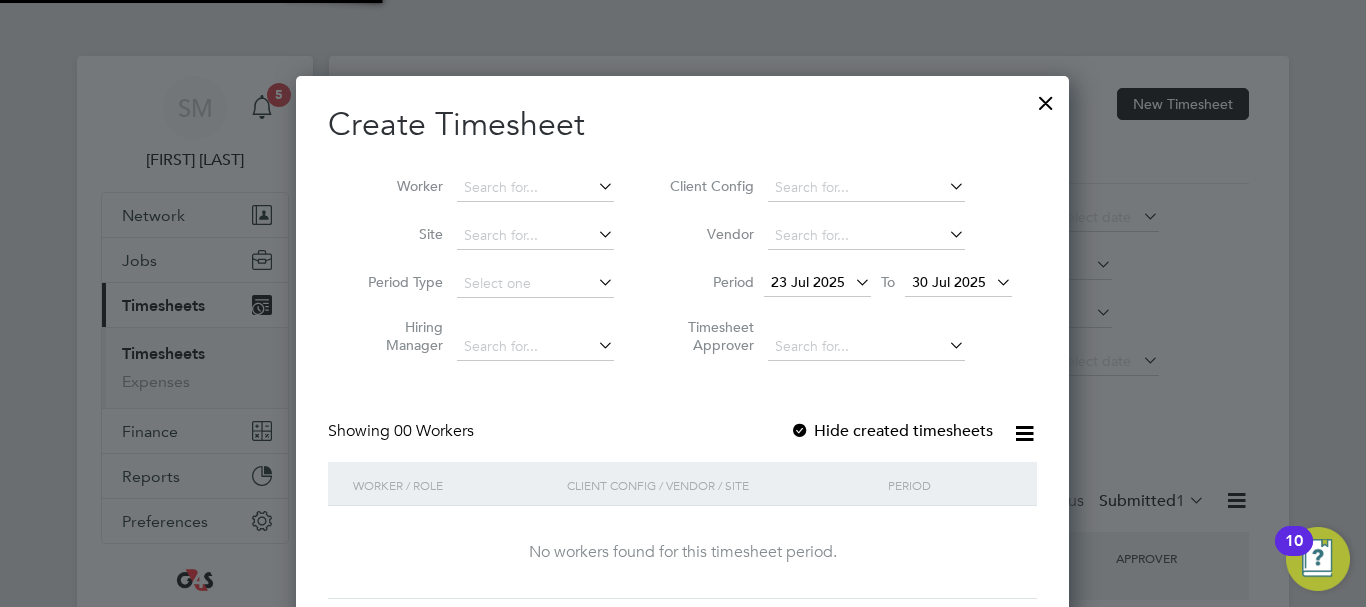 scroll, scrollTop: 10, scrollLeft: 10, axis: both 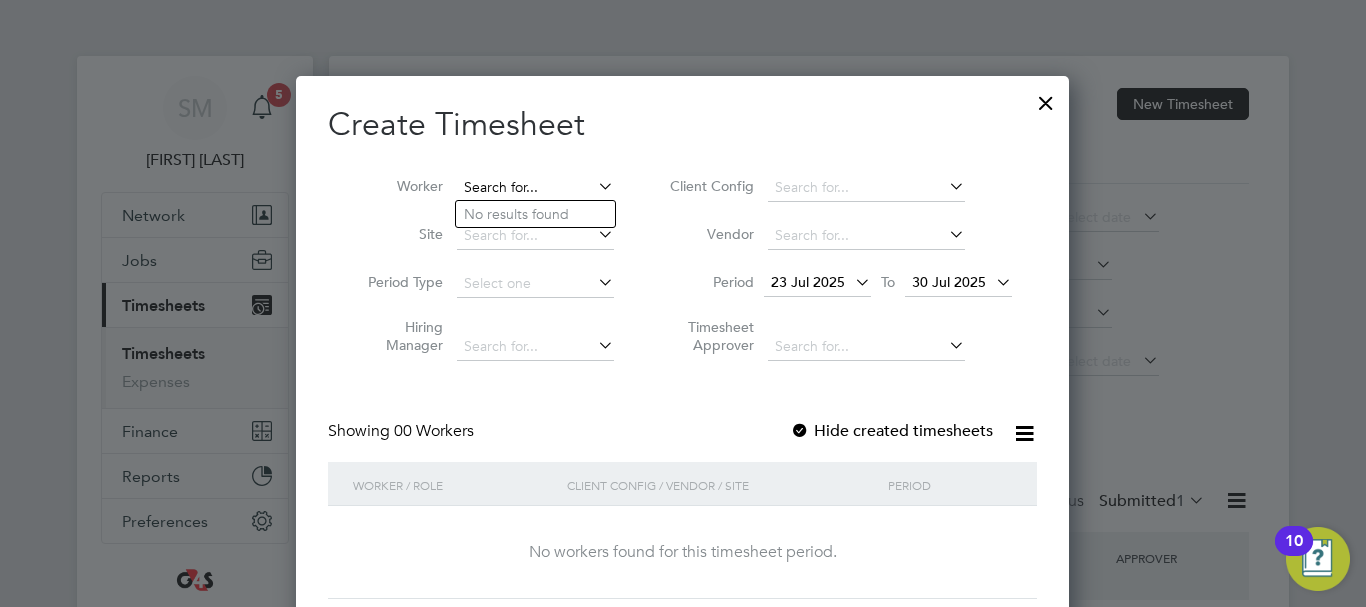 click at bounding box center [535, 188] 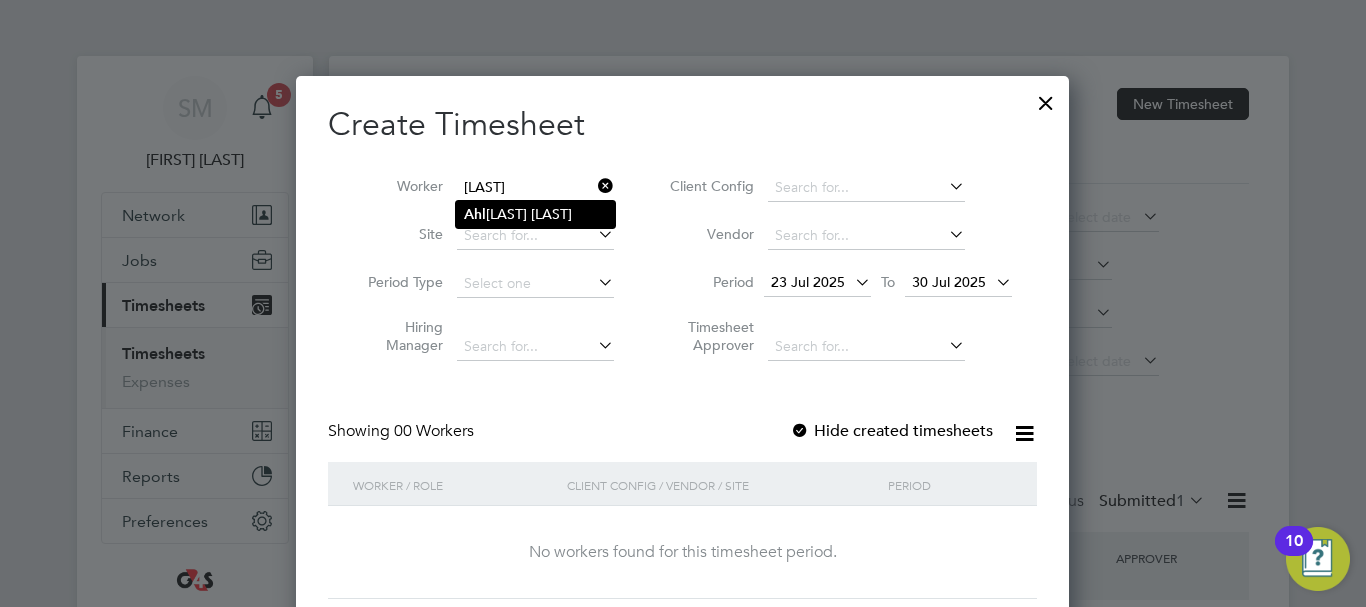 click on "[FIRST] [LAST]" 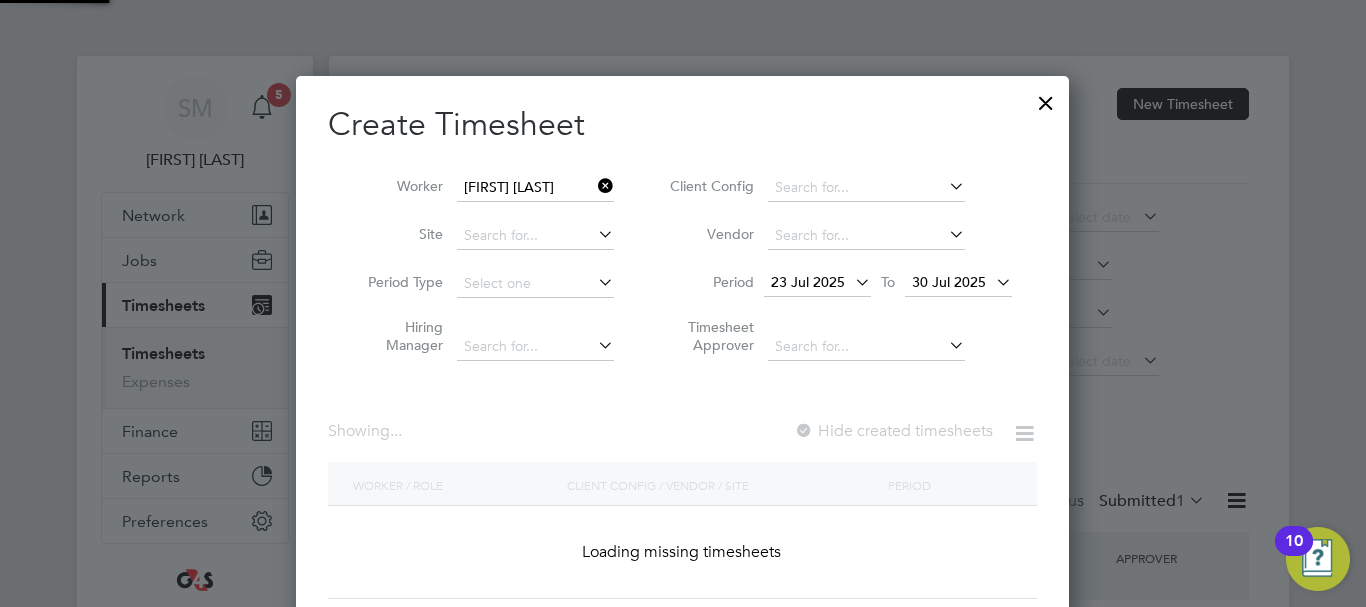 scroll, scrollTop: 10, scrollLeft: 10, axis: both 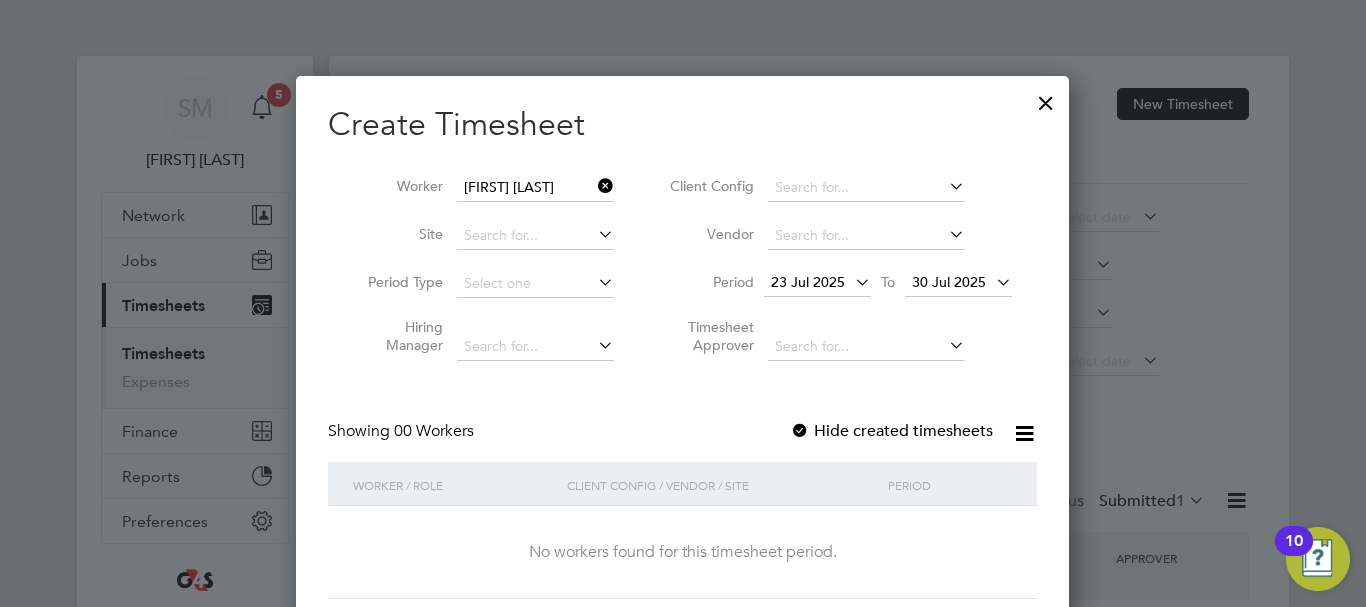 click on "Showing   00 Workers Hide created timesheets" at bounding box center (682, 441) 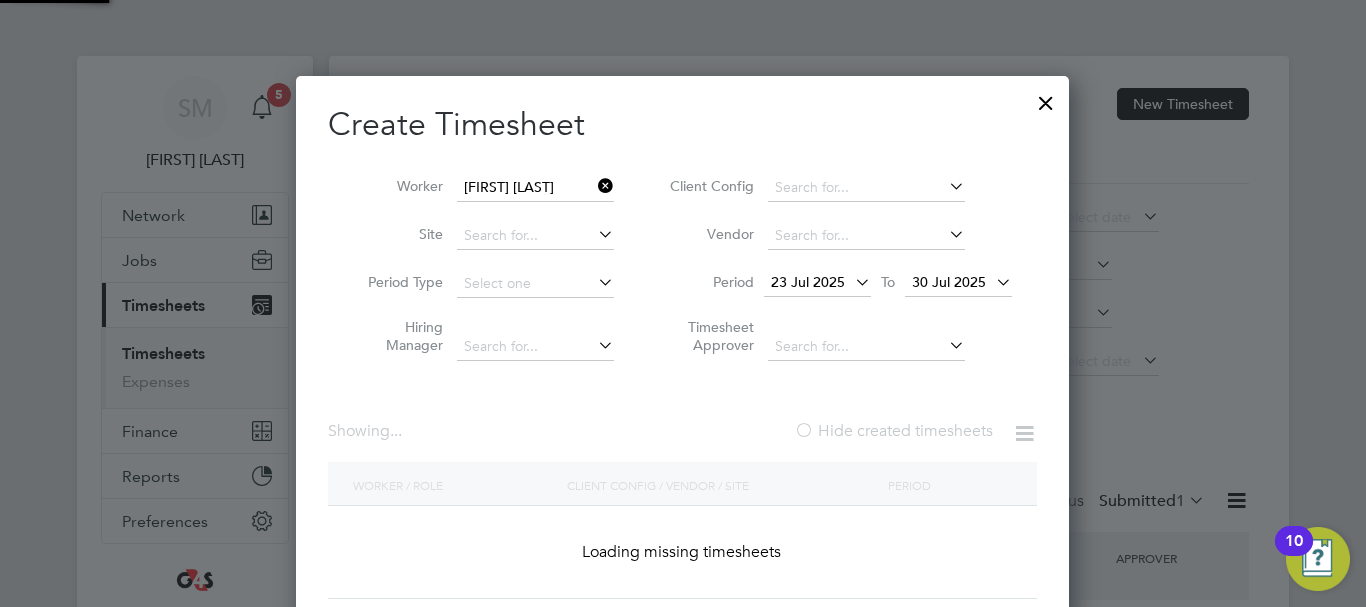scroll, scrollTop: 10, scrollLeft: 10, axis: both 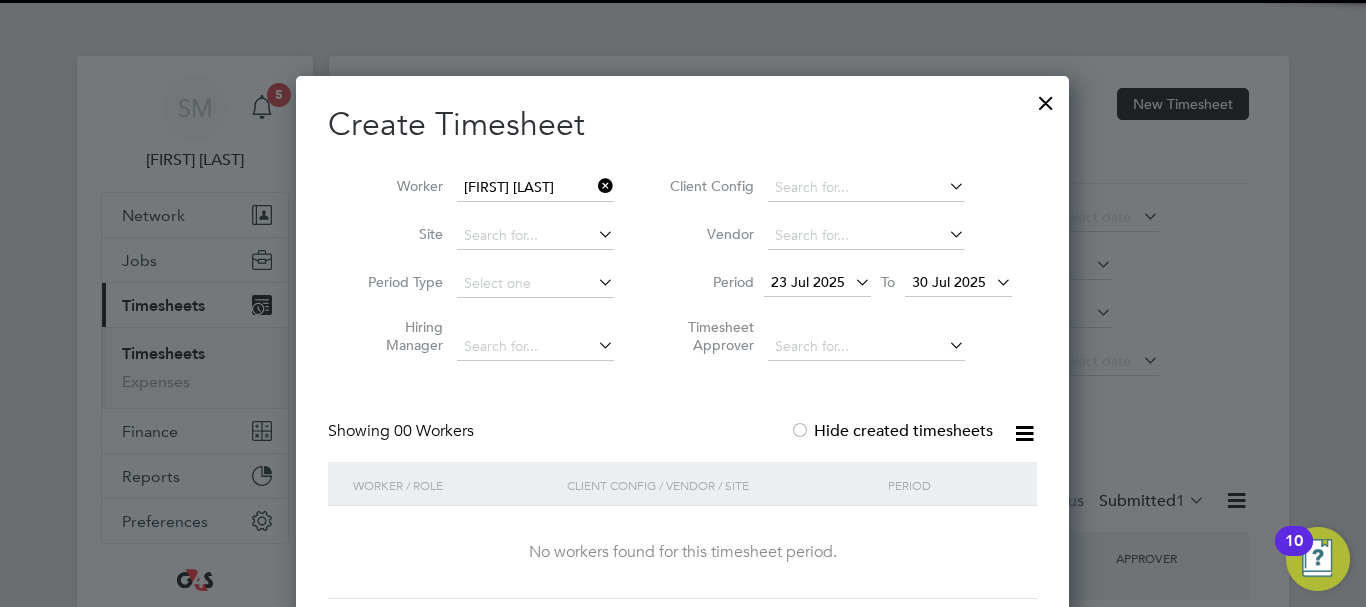 click at bounding box center (594, 186) 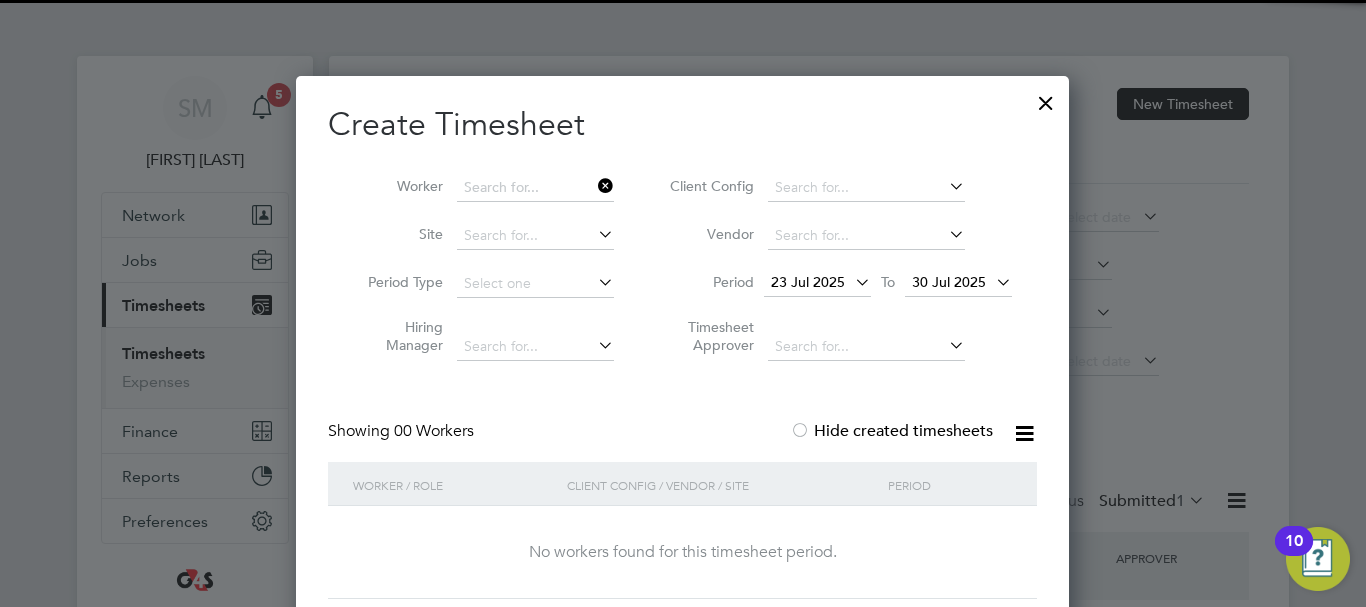 scroll, scrollTop: 10, scrollLeft: 10, axis: both 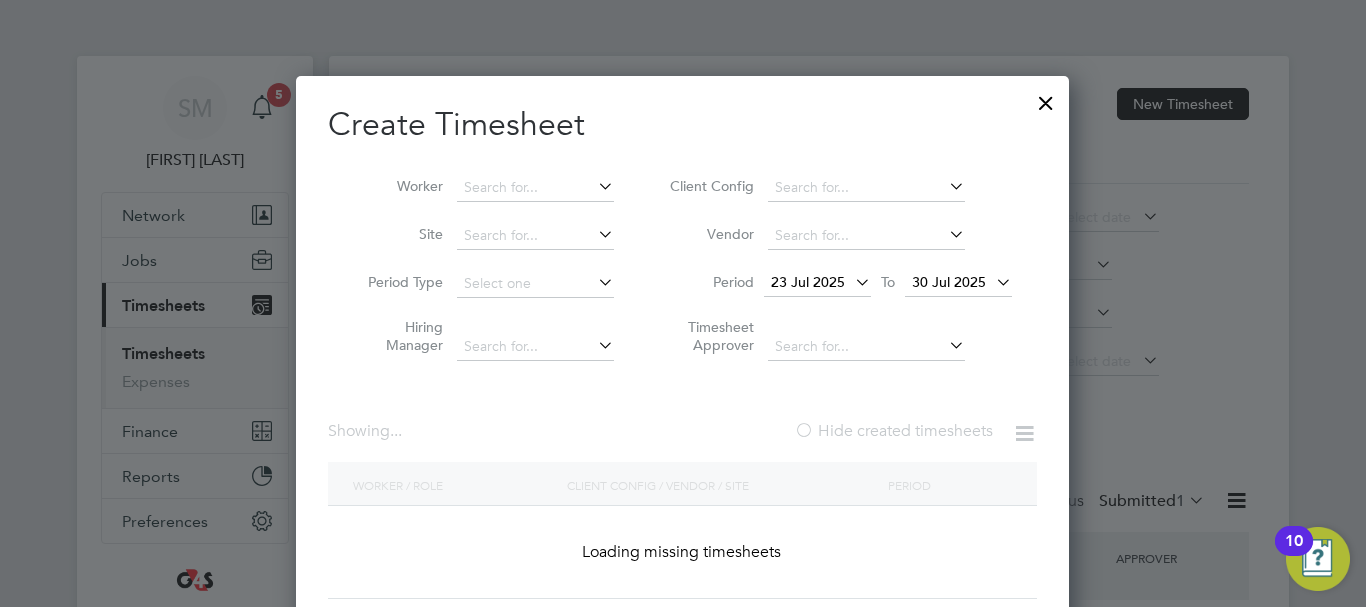 click on "23 Jul 2025" at bounding box center [817, 283] 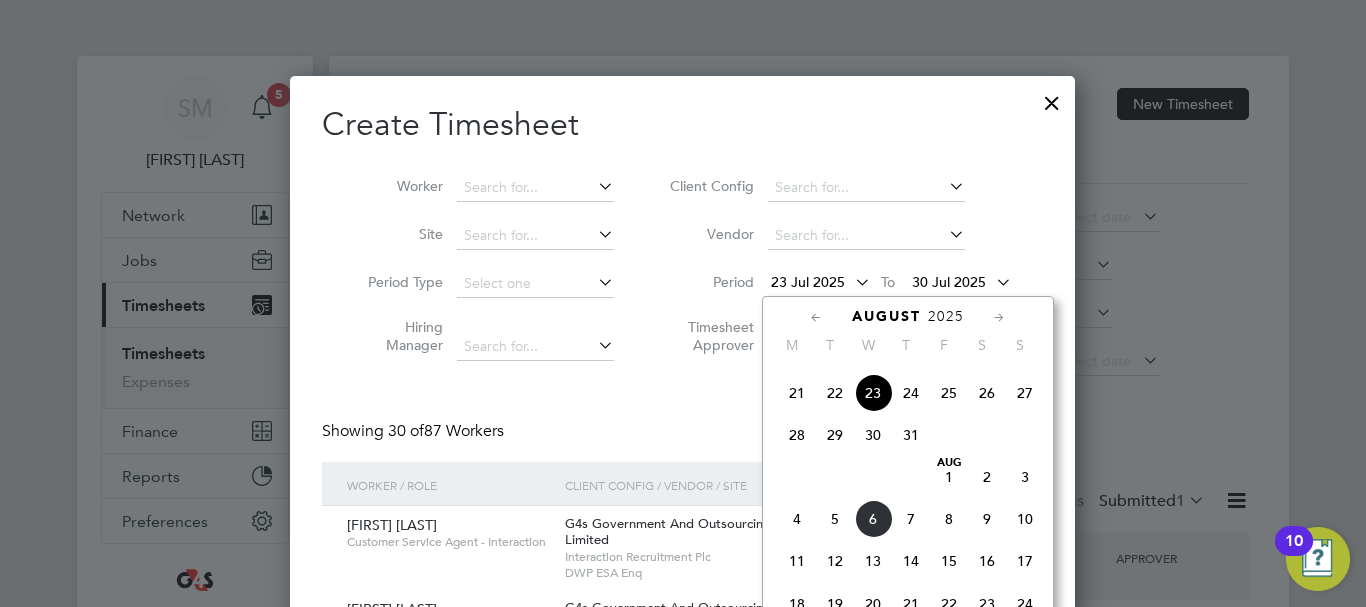 scroll, scrollTop: 836, scrollLeft: 0, axis: vertical 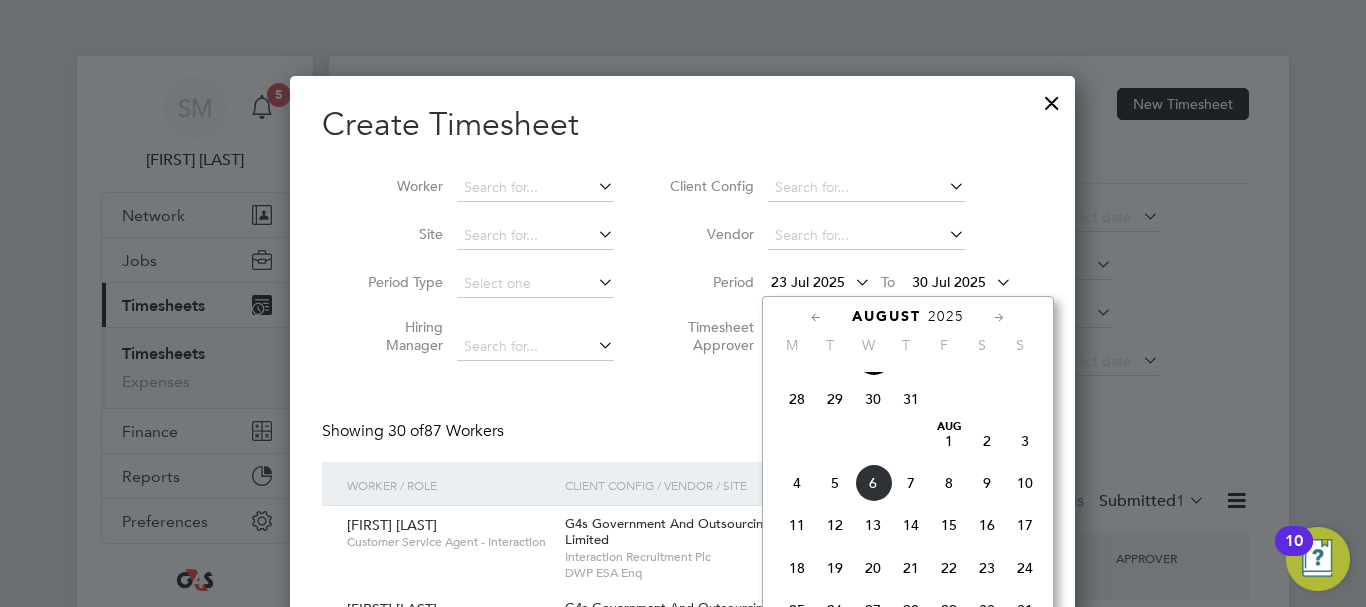 click on "4" 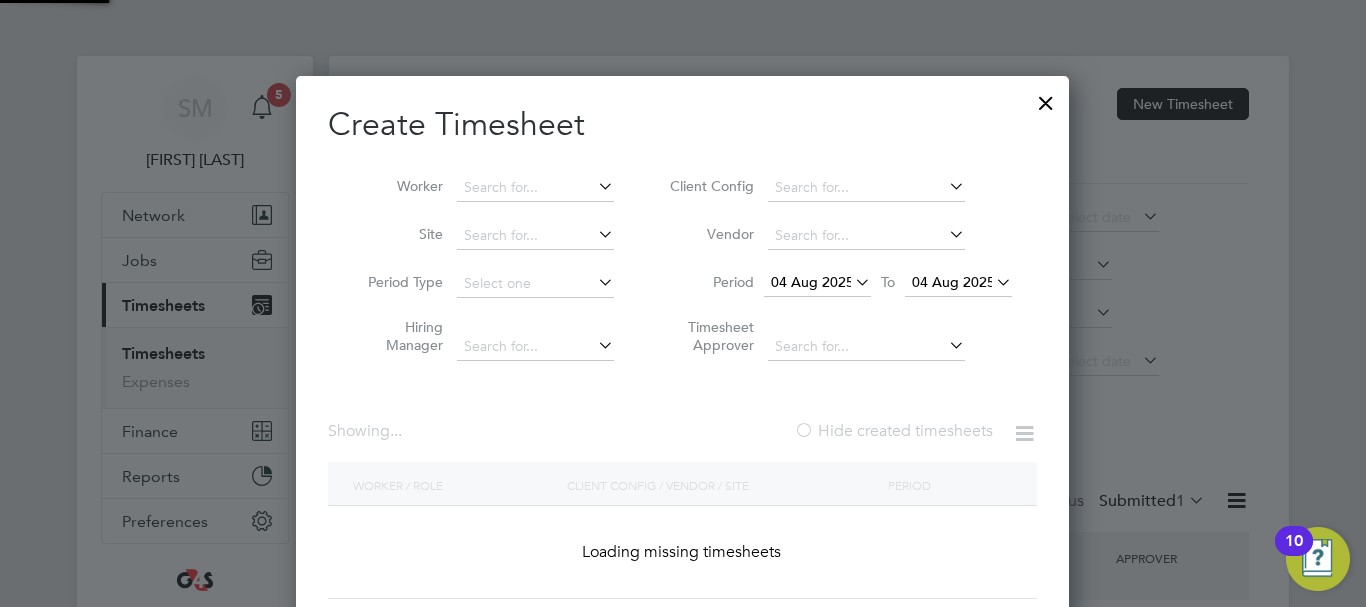 scroll, scrollTop: 10, scrollLeft: 10, axis: both 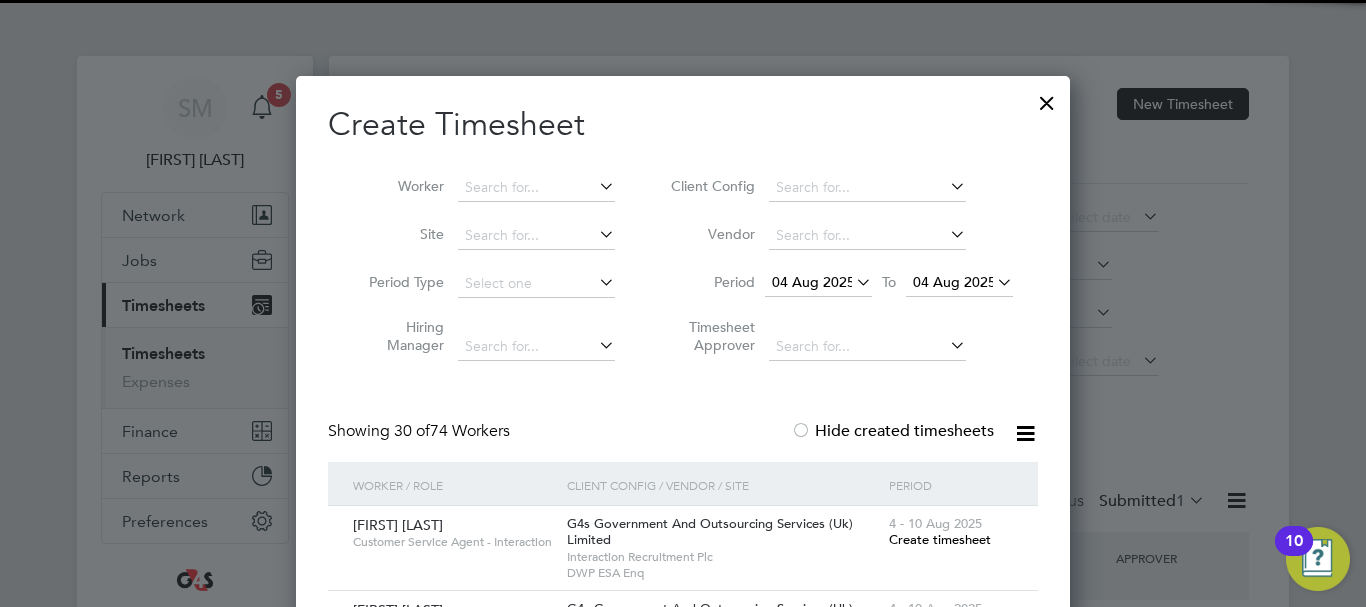 click on "04 Aug 2025" at bounding box center (959, 283) 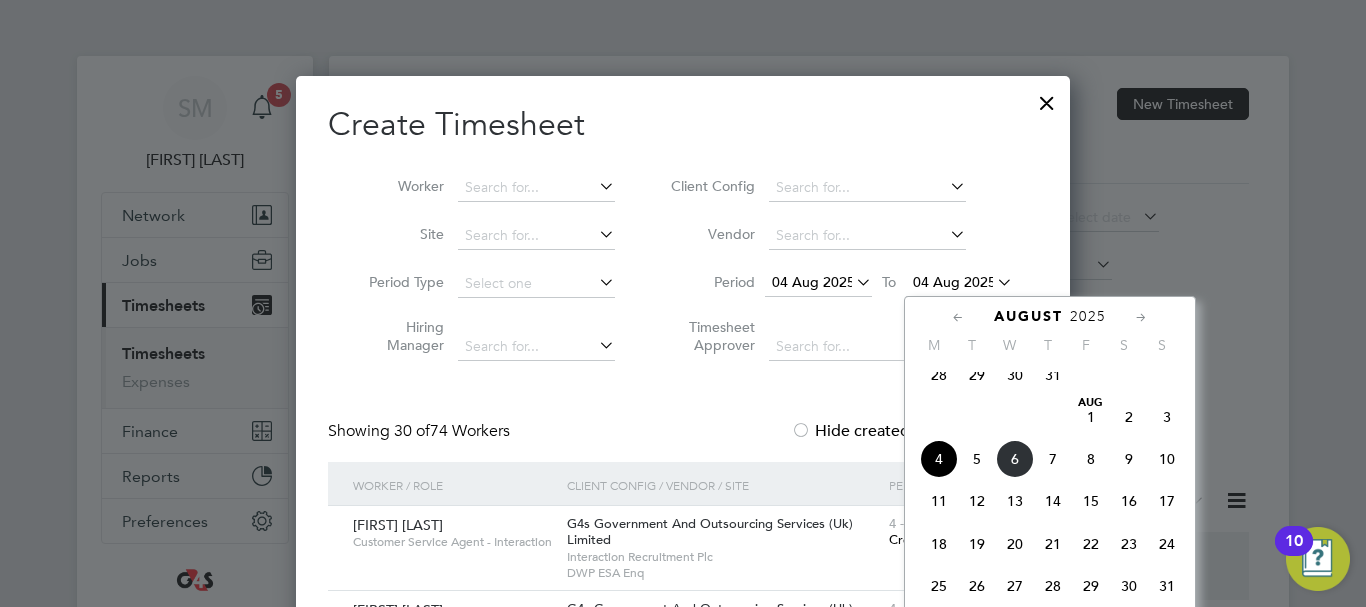 click on "10" 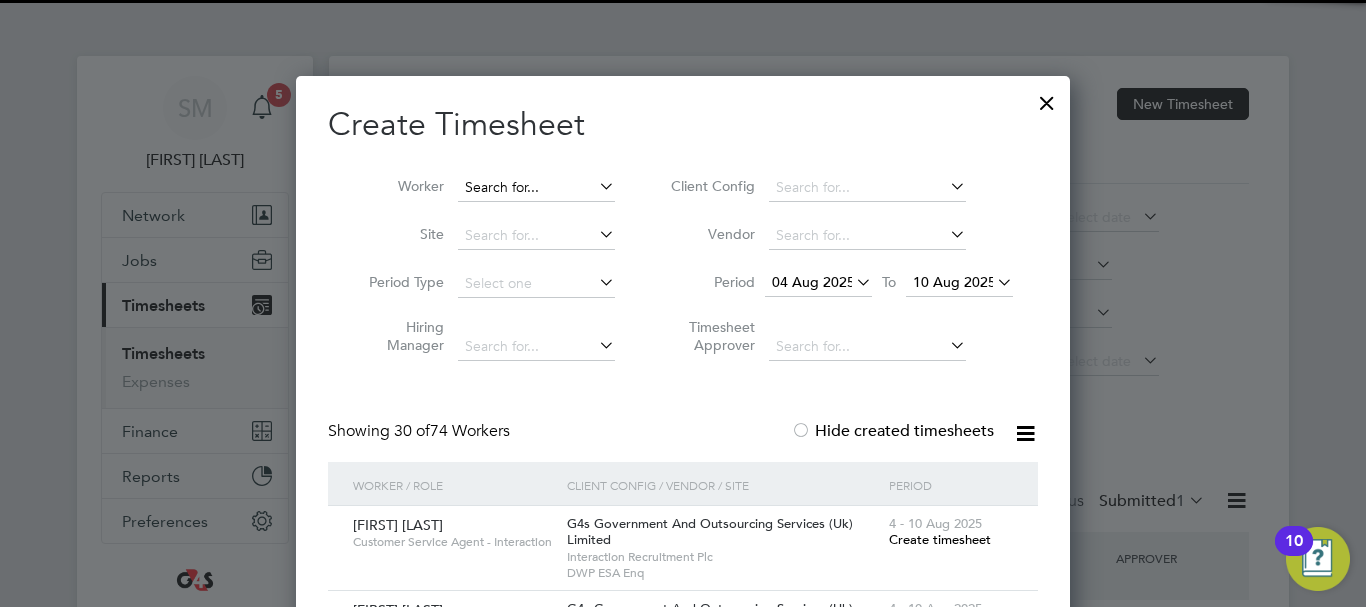 click at bounding box center [536, 188] 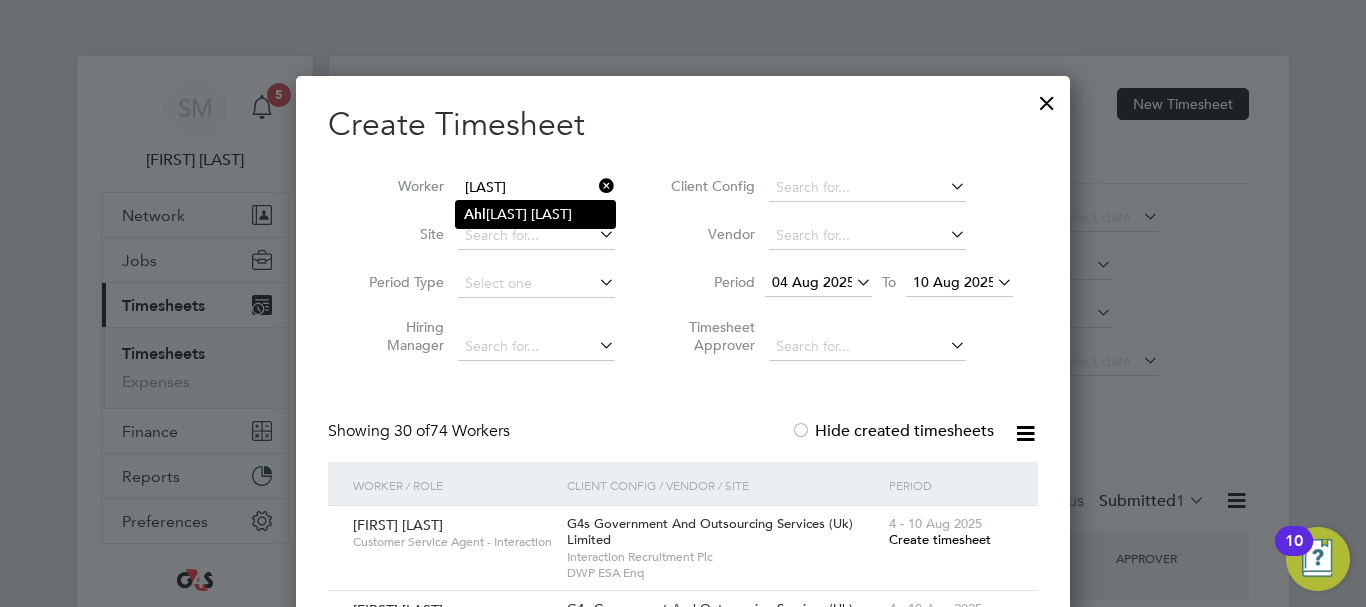 click on "Ahl" 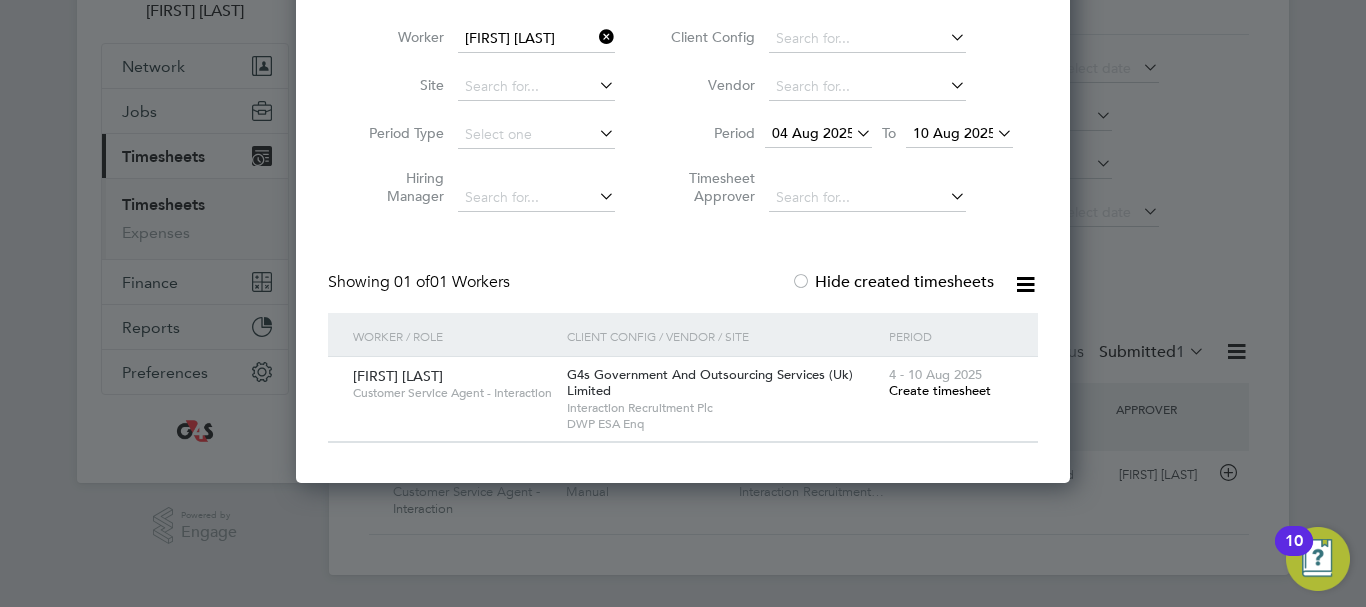 click on "Create timesheet" at bounding box center (940, 390) 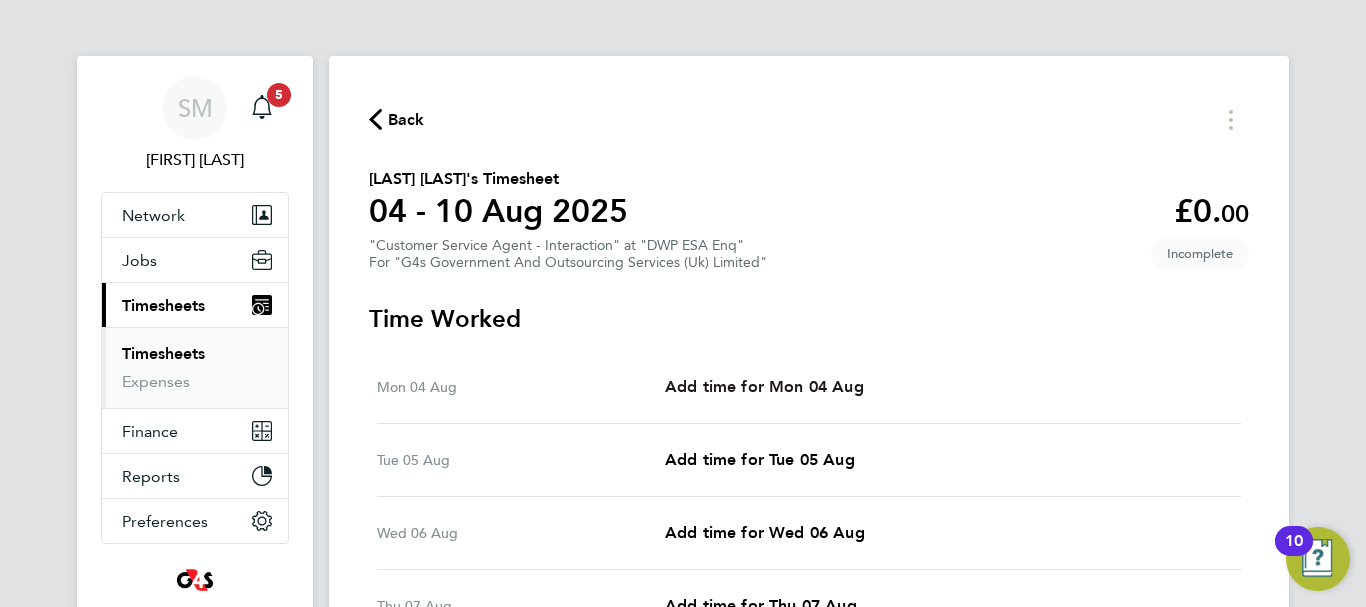 click on "Add time for Mon 04 Aug" at bounding box center [764, 386] 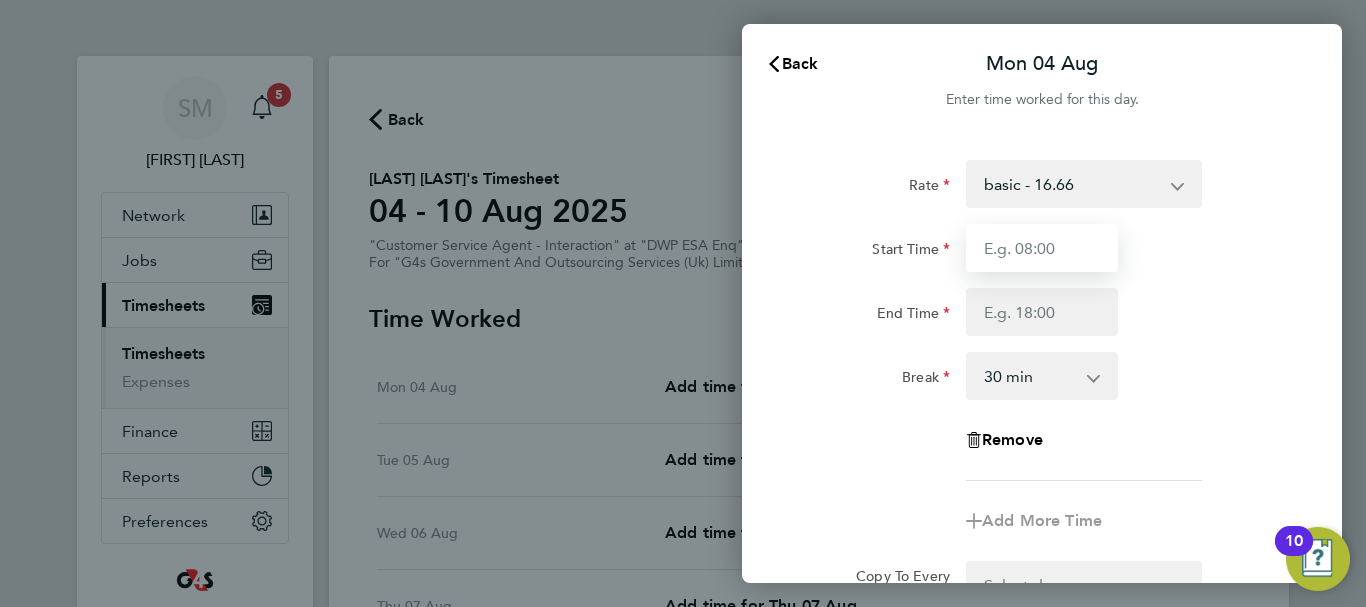 click on "Start Time" at bounding box center (1042, 248) 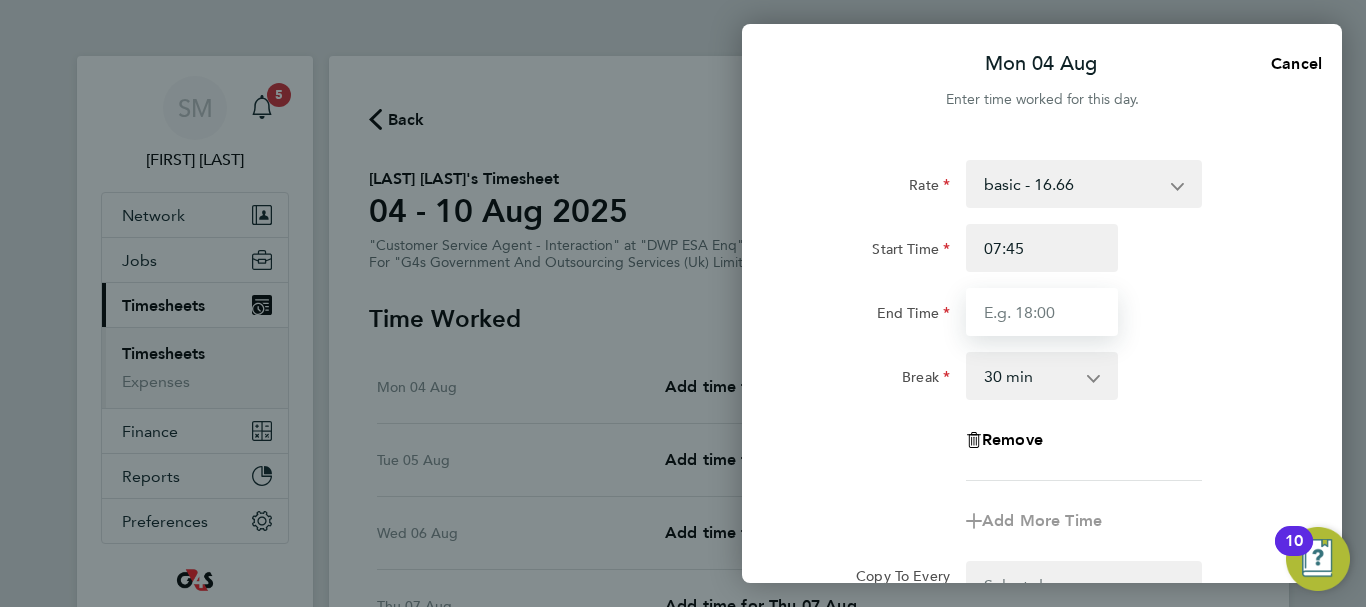 click on "End Time" at bounding box center (1042, 312) 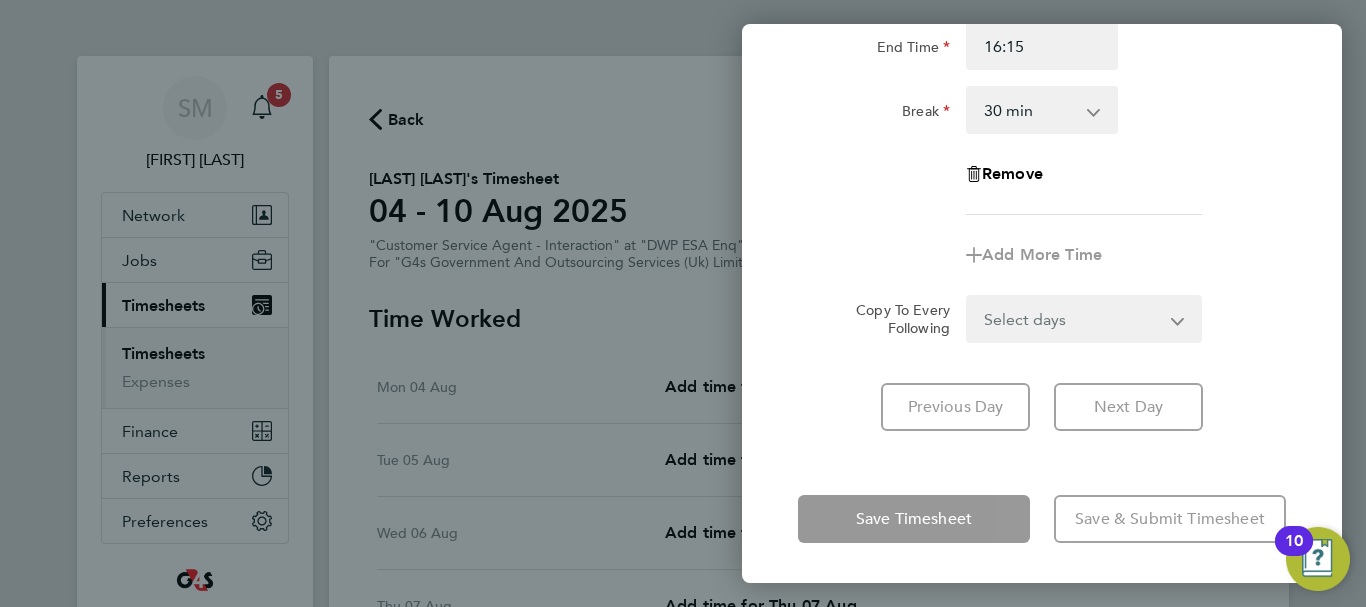 click on "Mon 04 Aug  Cancel  Enter time worked for this day.  Rate  basic - 16.66   x2 - 32.79   System Issue Not Paid   x1.5 - 24.73   Bank Holiday   Annual Leave   Sick   System Issue Paid - 16.66
Start Time 07:45 End Time 16:15 Break  0 min   15 min   30 min   45 min   60 min   75 min   90 min
Remove
Add More Time  Copy To Every Following  Select days   Day   Weekday (Mon-Fri)   Weekend (Sat-Sun)   Tuesday   Wednesday   Thursday   Friday   Saturday   Sunday
Previous Day   Next Day   Save Timesheet   Save & Submit Timesheet" 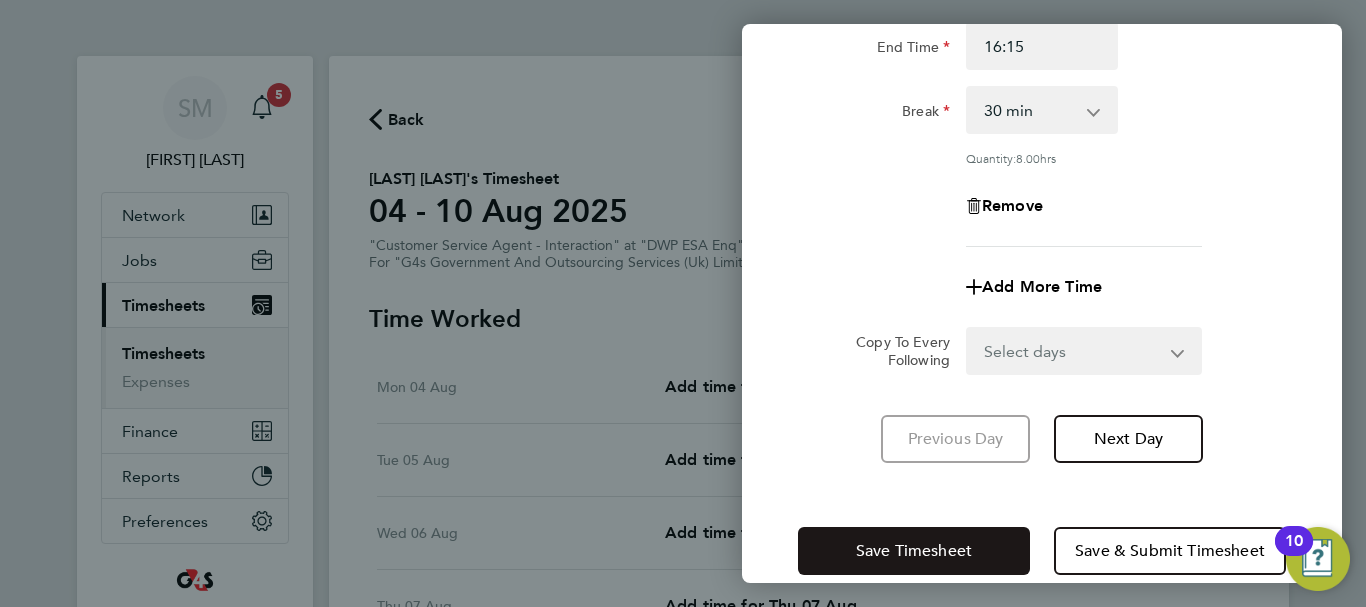 click on "Save Timesheet" 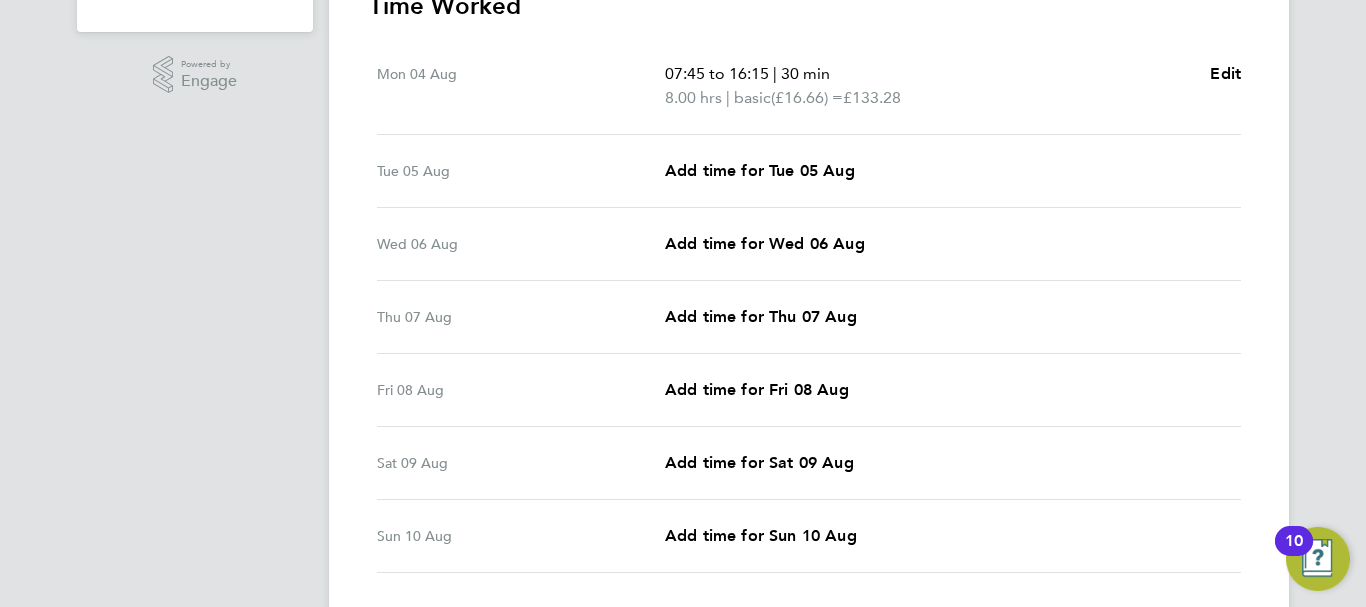 click on "Tue 05 Aug   Add time for Tue 05 Aug   Add time for Tue 05 Aug" at bounding box center (809, 171) 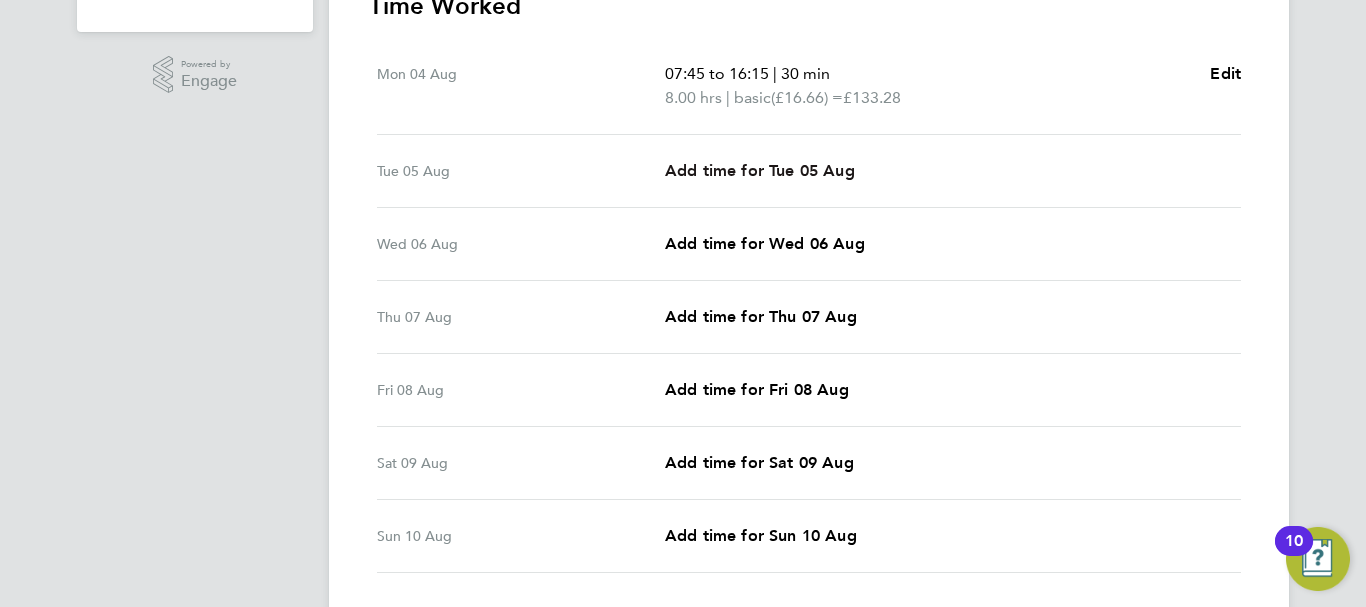 click on "Add time for Tue 05 Aug" at bounding box center [760, 171] 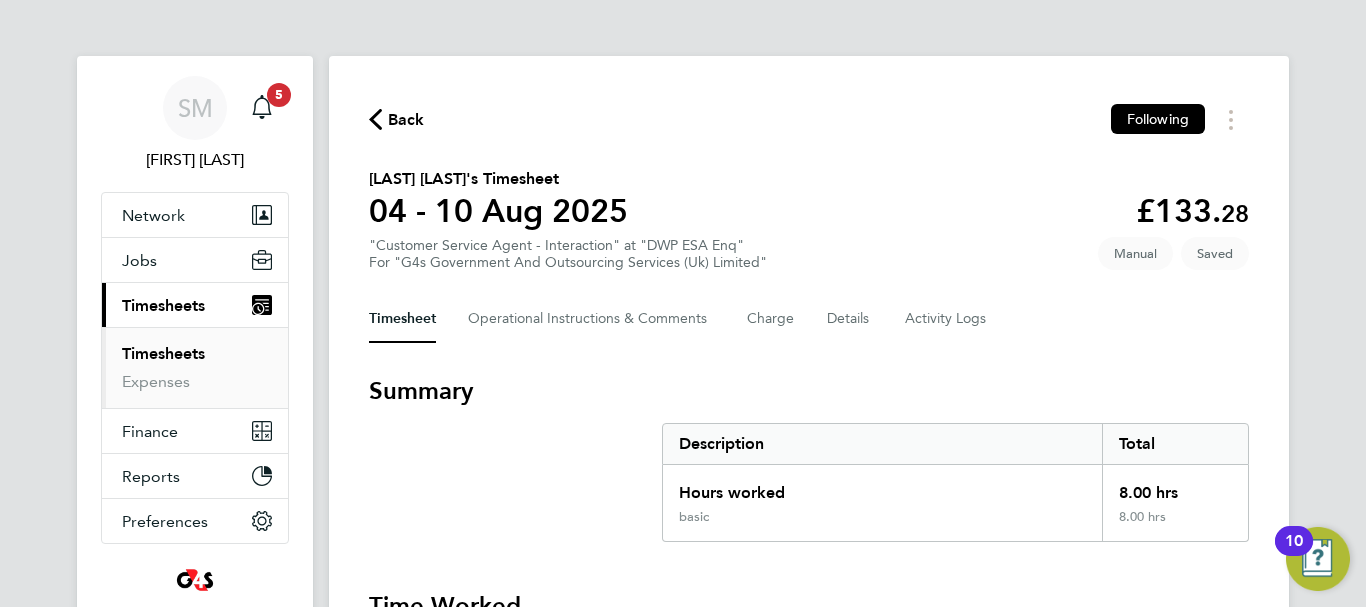 select on "30" 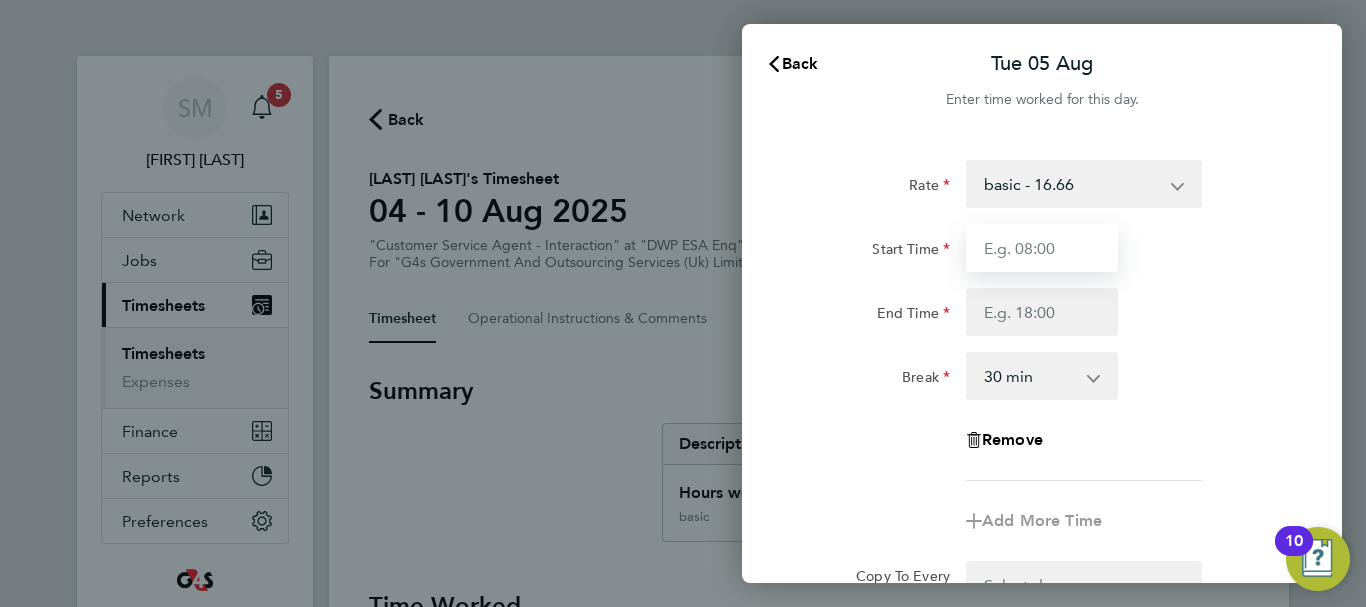 click on "Start Time" at bounding box center (1042, 248) 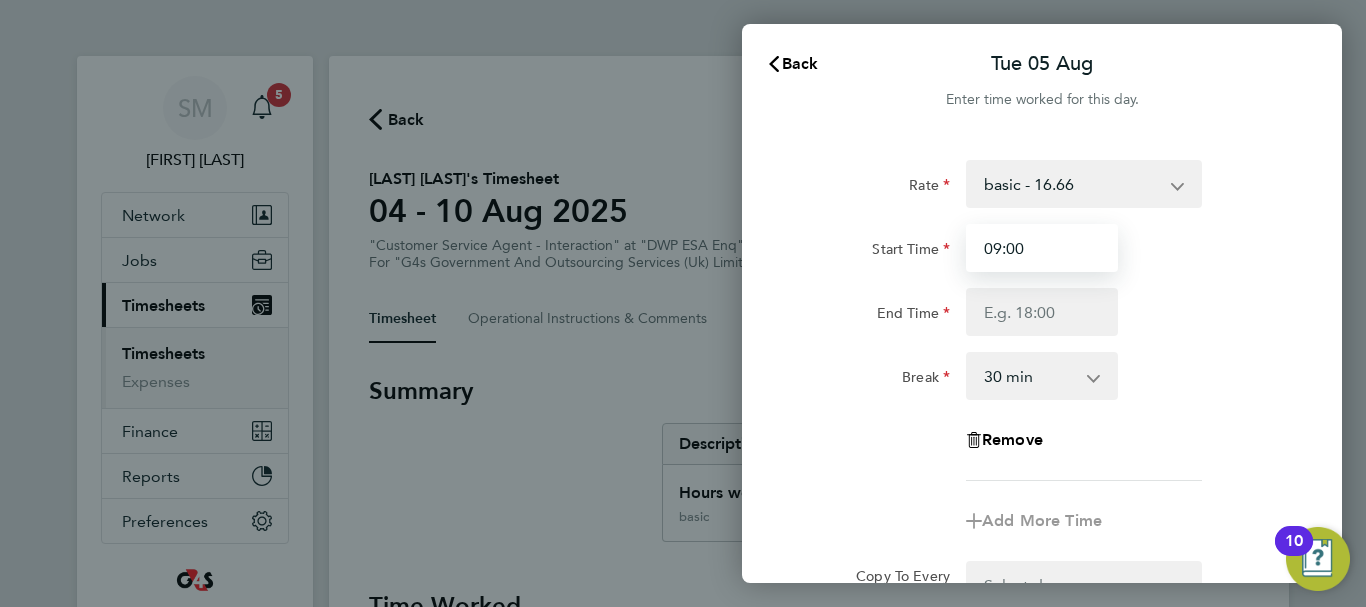 click on "09:00" at bounding box center [1042, 248] 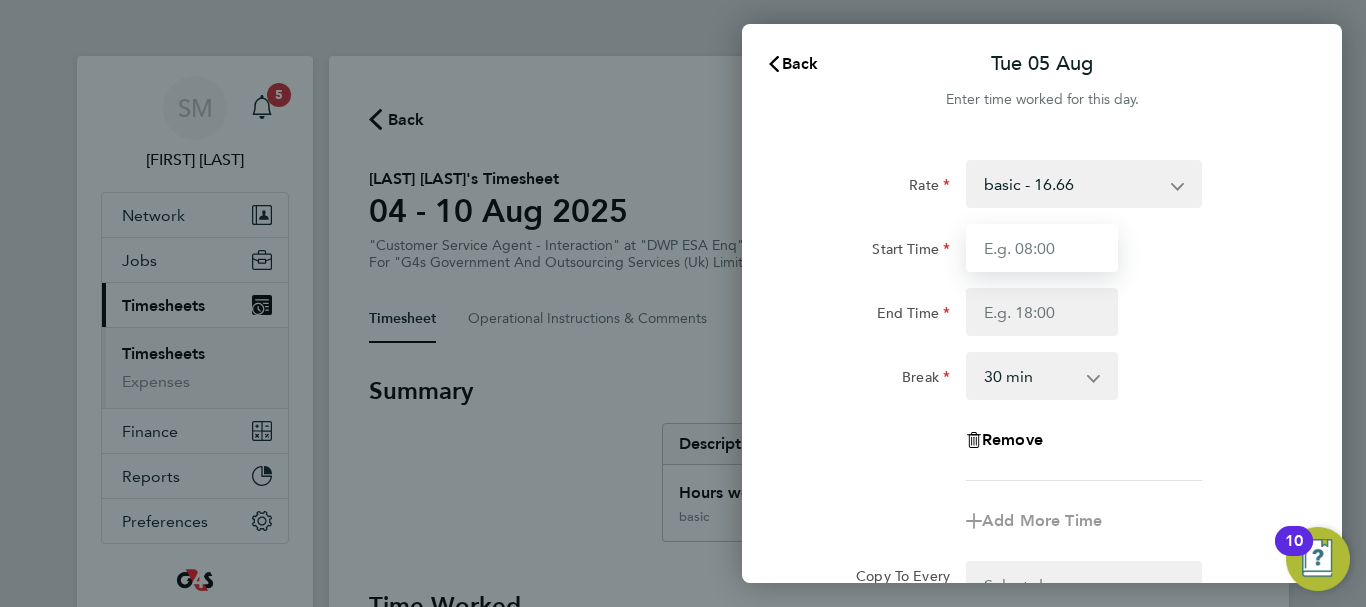 click on "Start Time" at bounding box center (1042, 248) 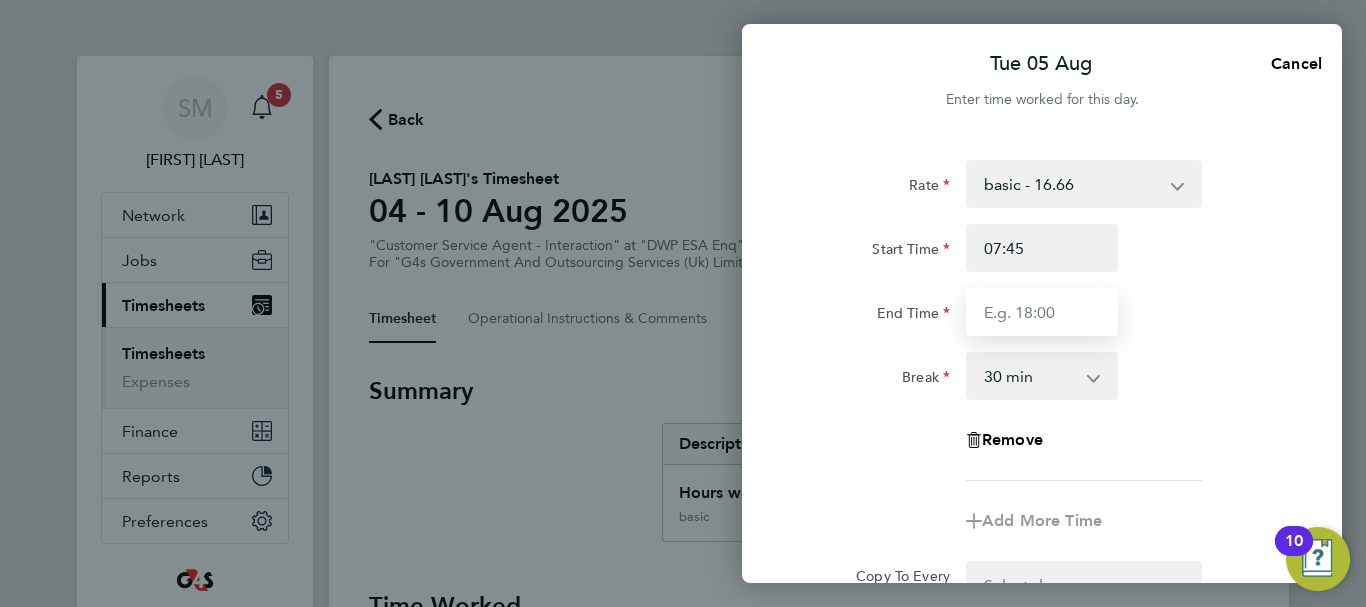click on "End Time" at bounding box center [1042, 312] 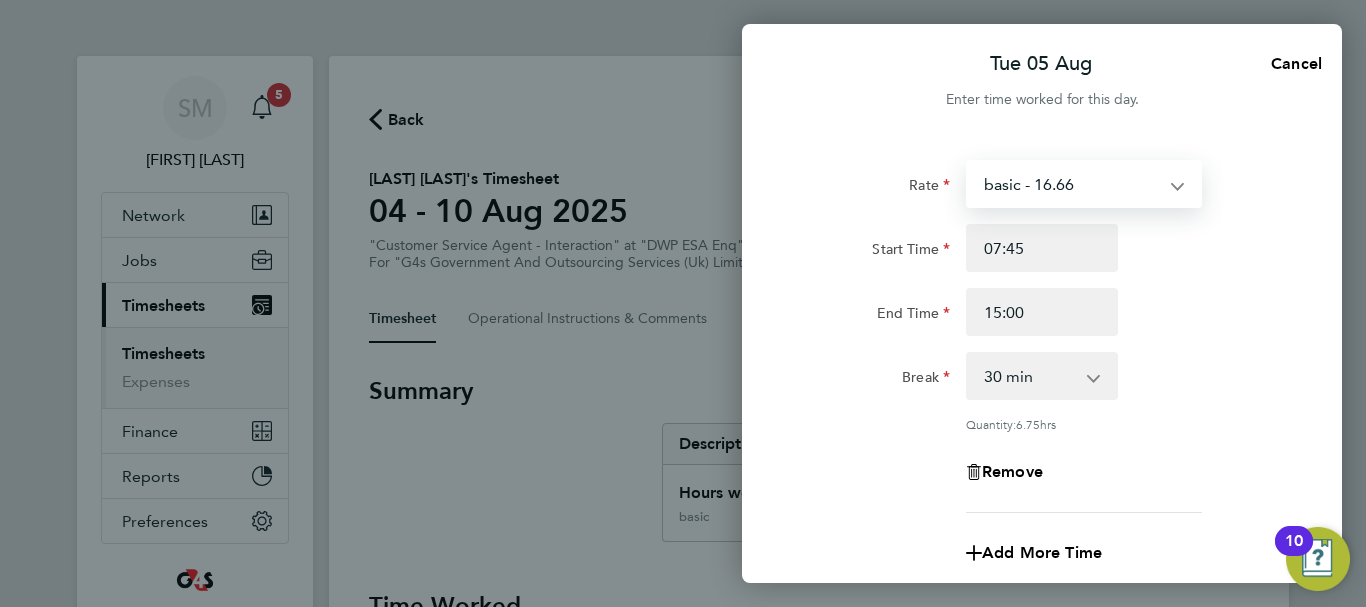 click on "basic - 16.66   x2 - 32.79   System Issue Not Paid   x1.5 - 24.73   Bank Holiday   Annual Leave   Sick   System Issue Paid - 16.66" at bounding box center [1072, 184] 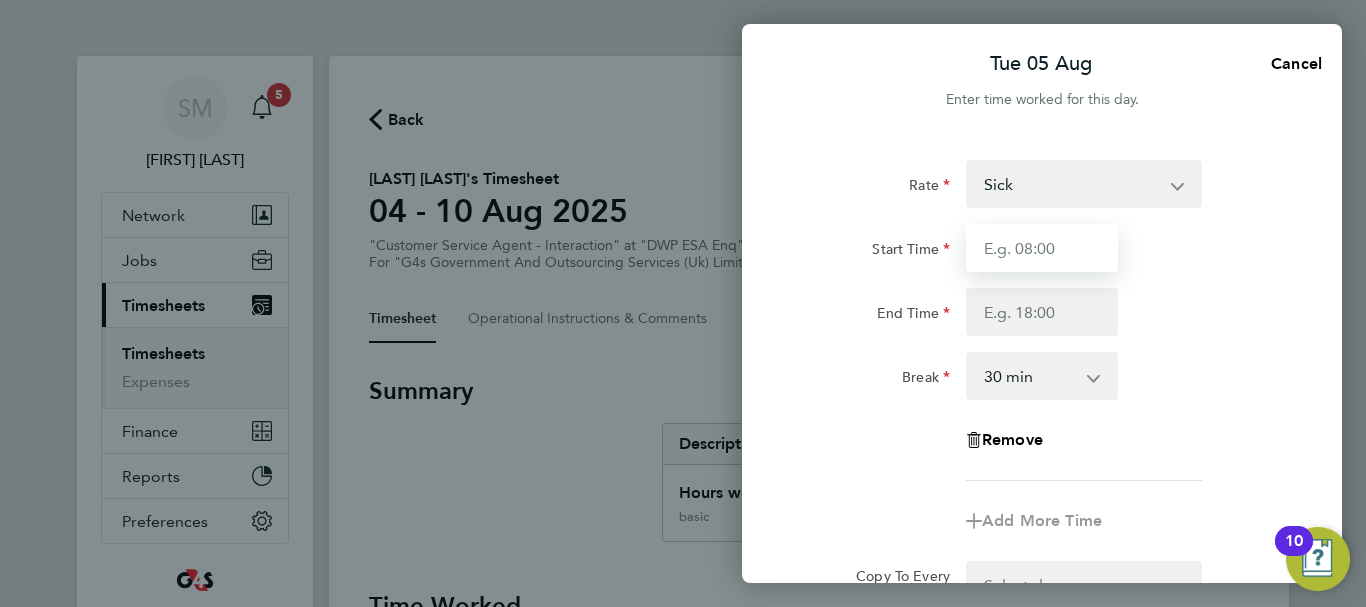 click on "Start Time" at bounding box center (1042, 248) 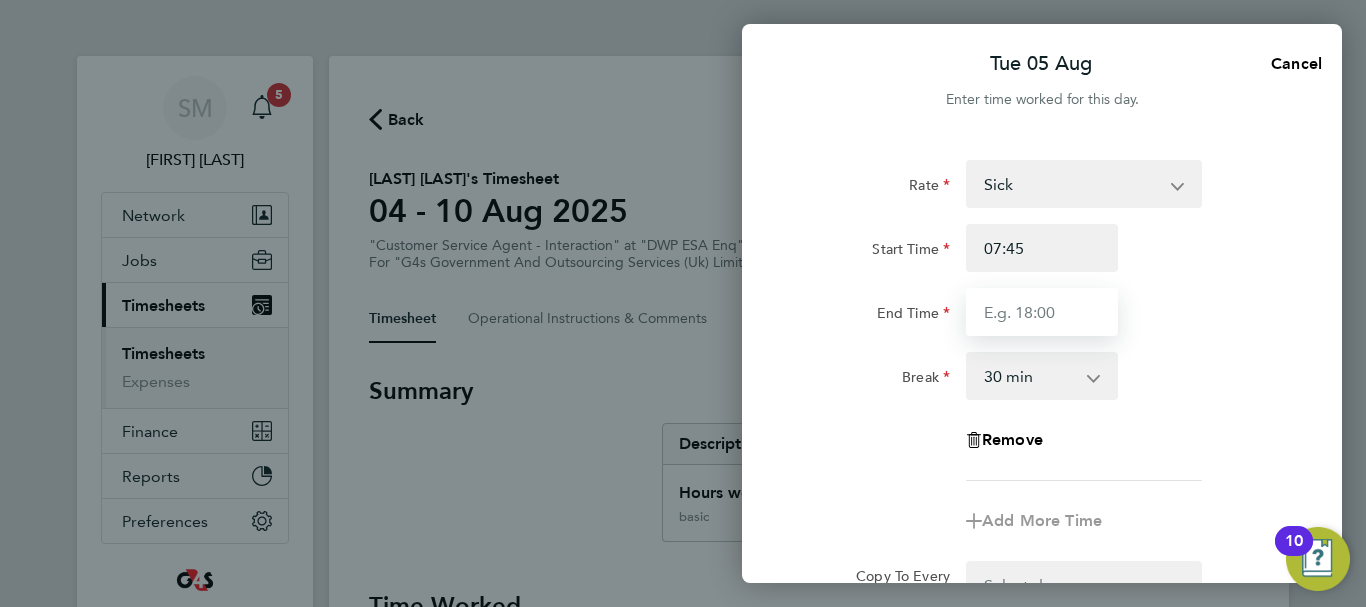 click on "End Time" at bounding box center (1042, 312) 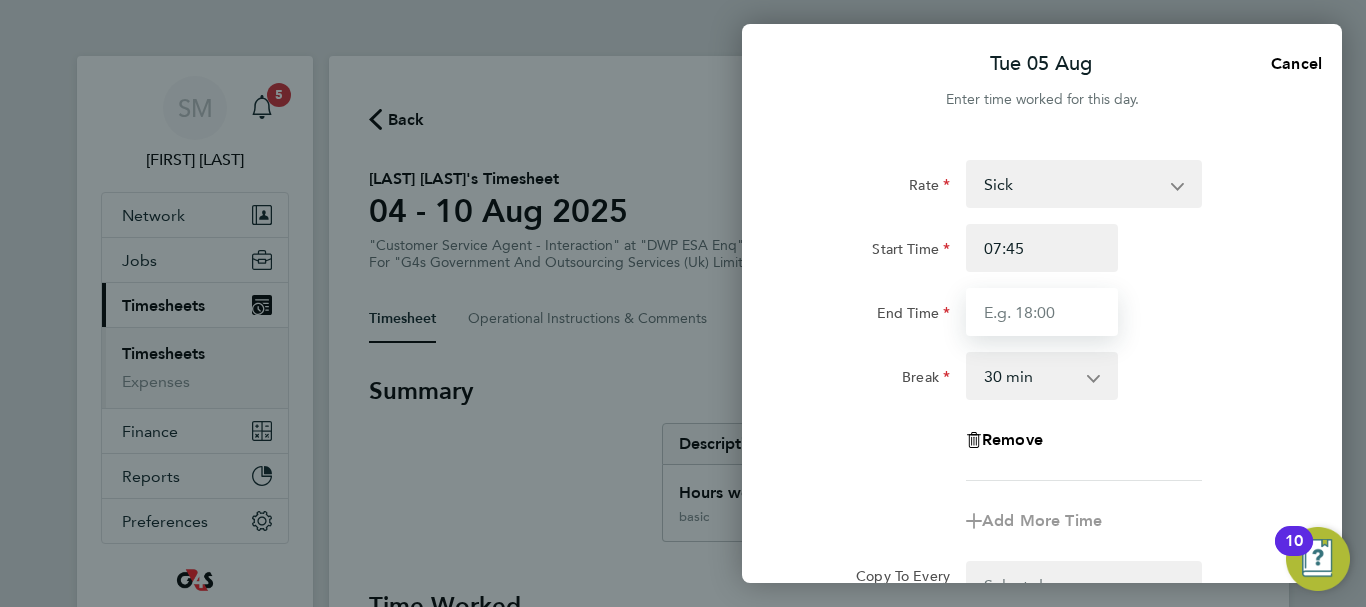 type on "15:00" 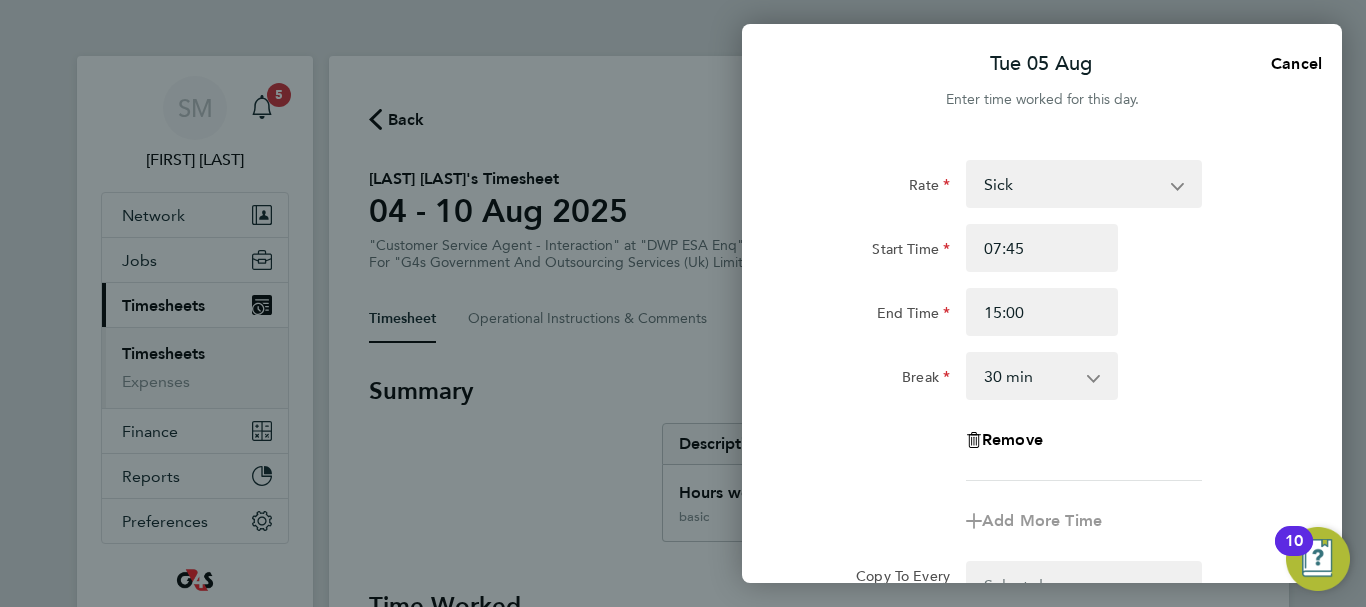 click on "Rate  Sick   x2 - 32.79   System Issue Not Paid   x1.5 - 24.73   Bank Holiday   Annual Leave   basic - 16.66   System Issue Paid - 16.66
Start Time 07:45 End Time 15:00 Break  0 min   15 min   30 min   45 min   60 min   75 min   90 min
Remove" 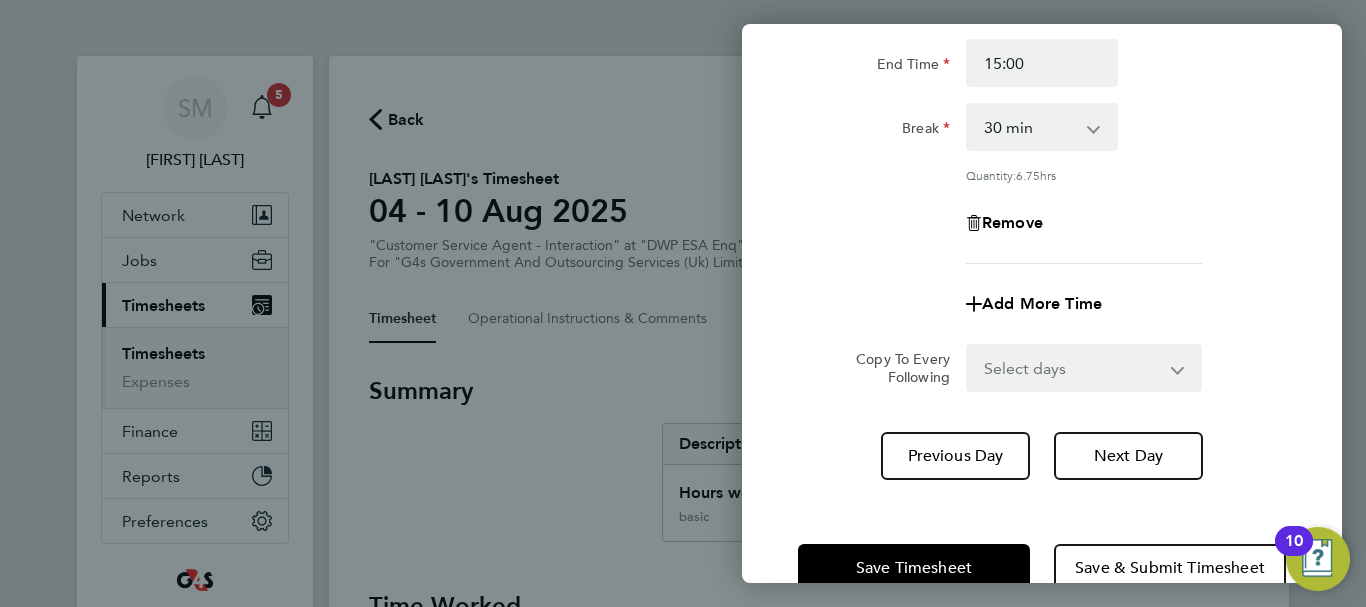 scroll, scrollTop: 296, scrollLeft: 0, axis: vertical 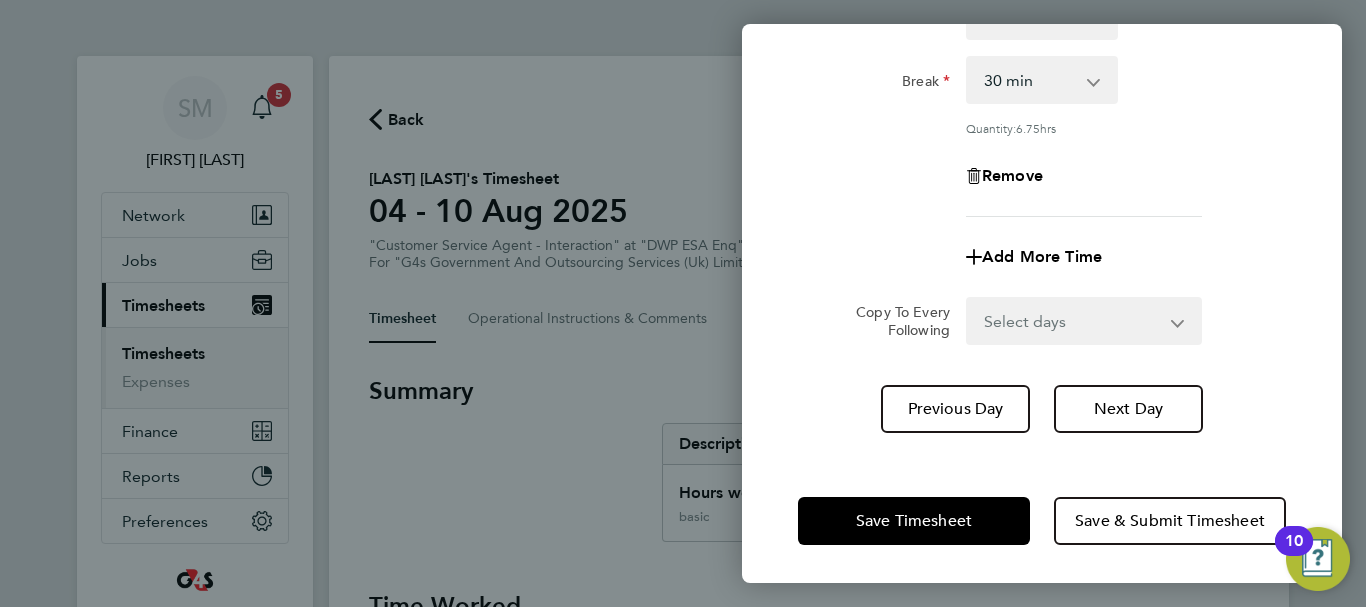 drag, startPoint x: 752, startPoint y: 468, endPoint x: 775, endPoint y: 480, distance: 25.942244 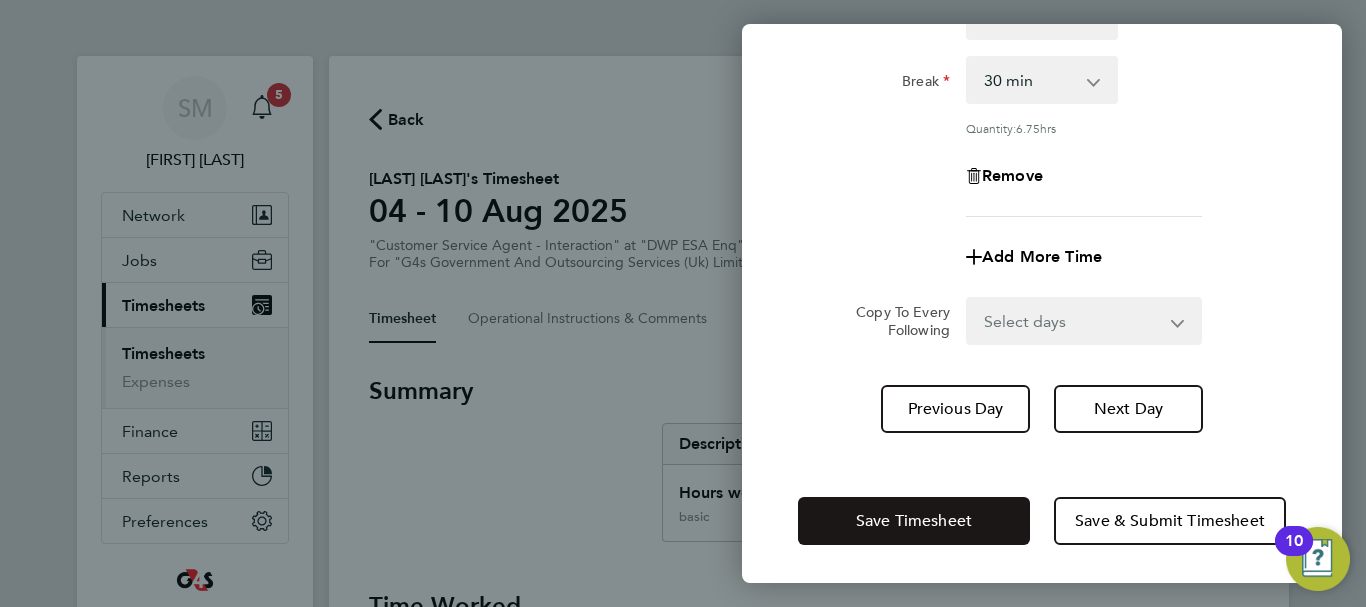 click on "Save Timesheet" 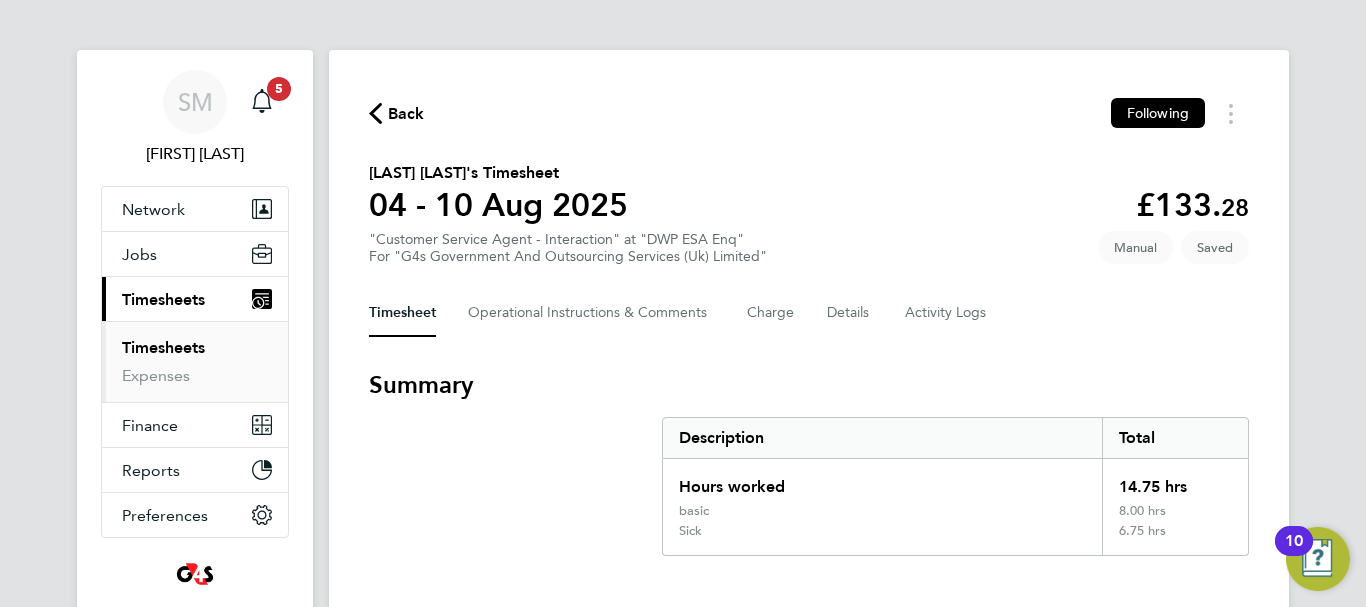 scroll, scrollTop: 0, scrollLeft: 0, axis: both 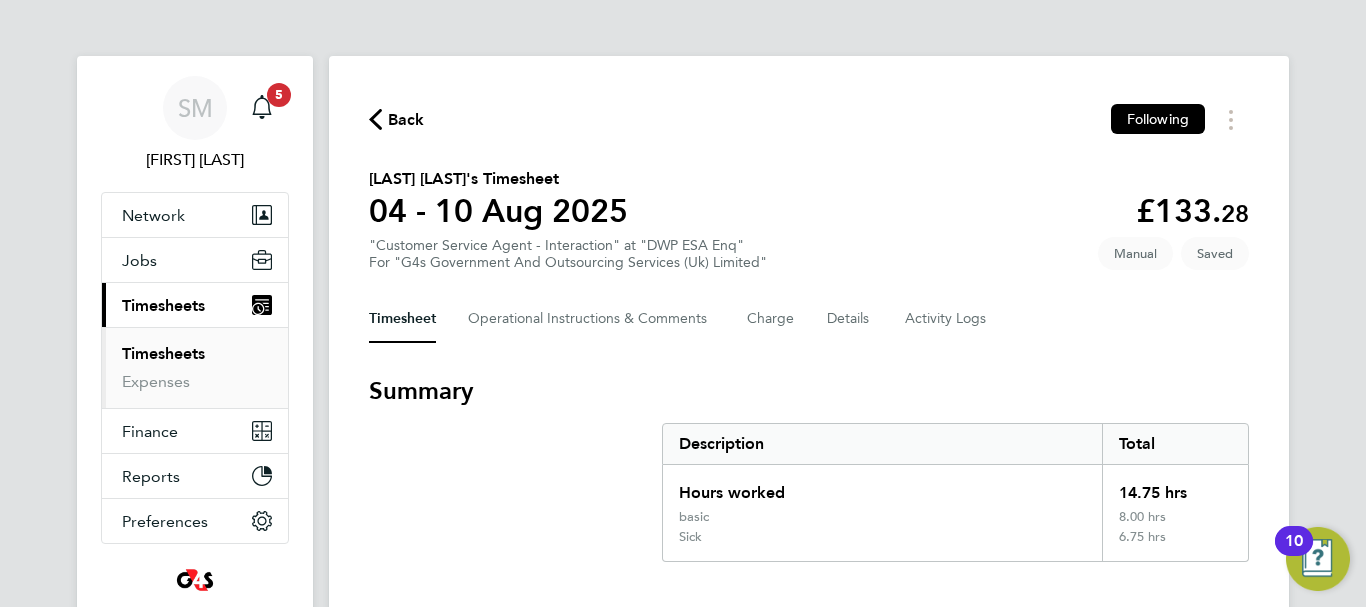 click on "Back" 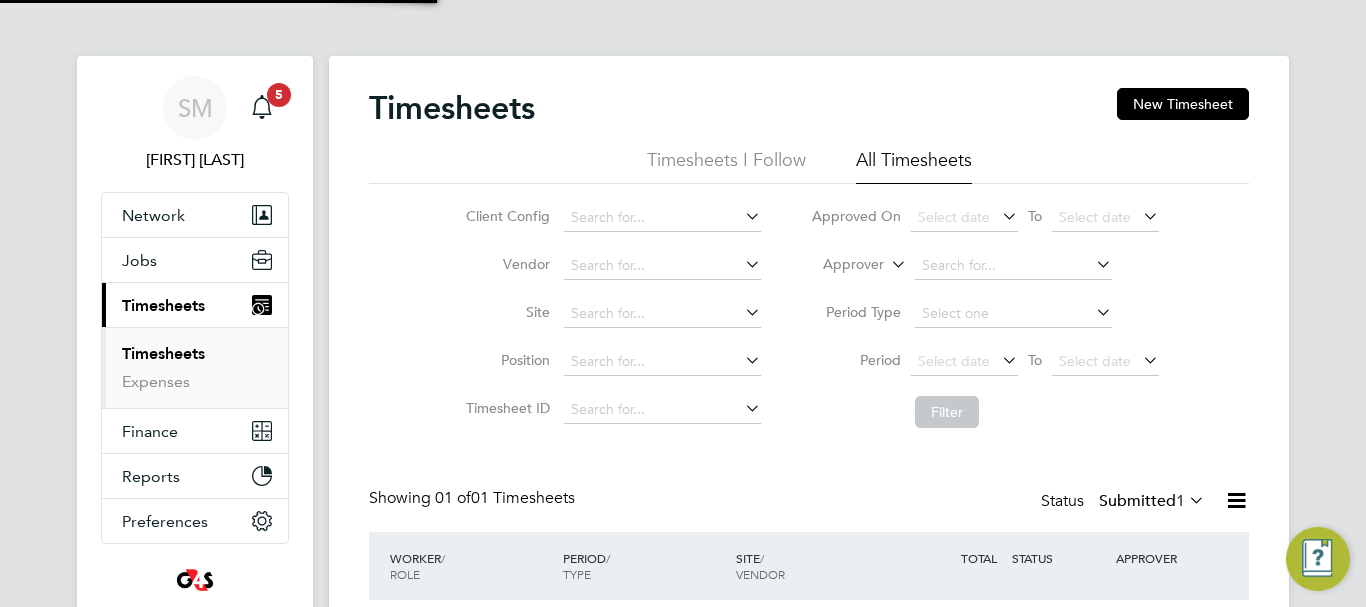 scroll, scrollTop: 10, scrollLeft: 10, axis: both 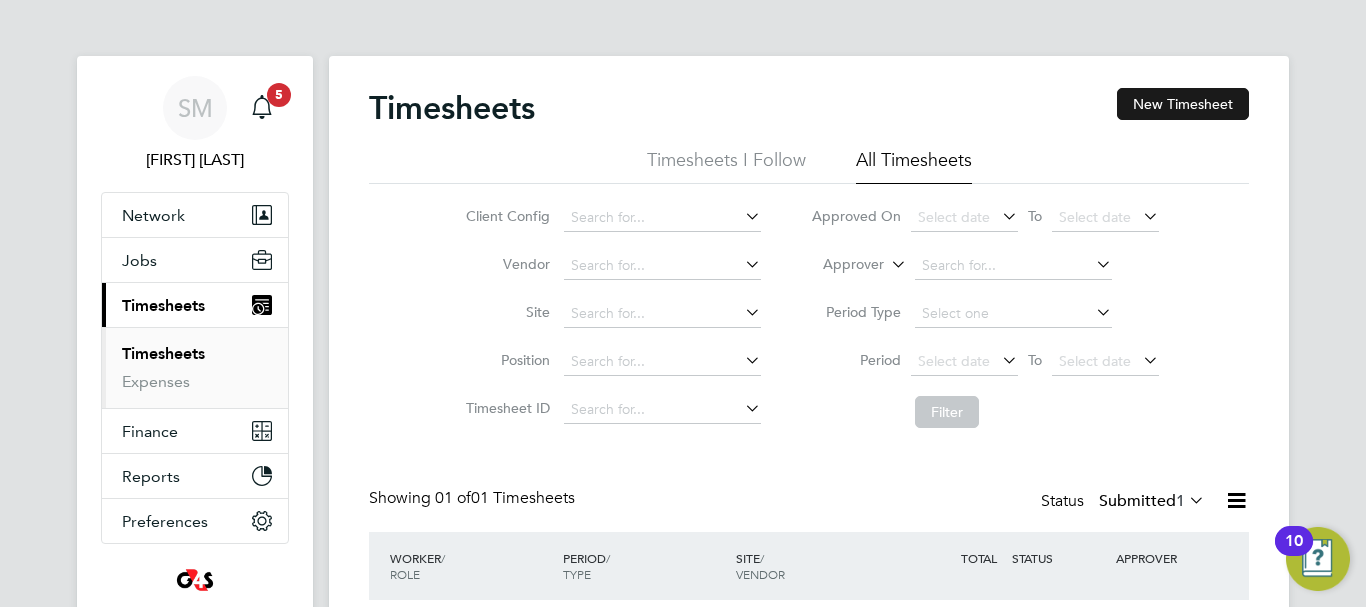 click on "New Timesheet" 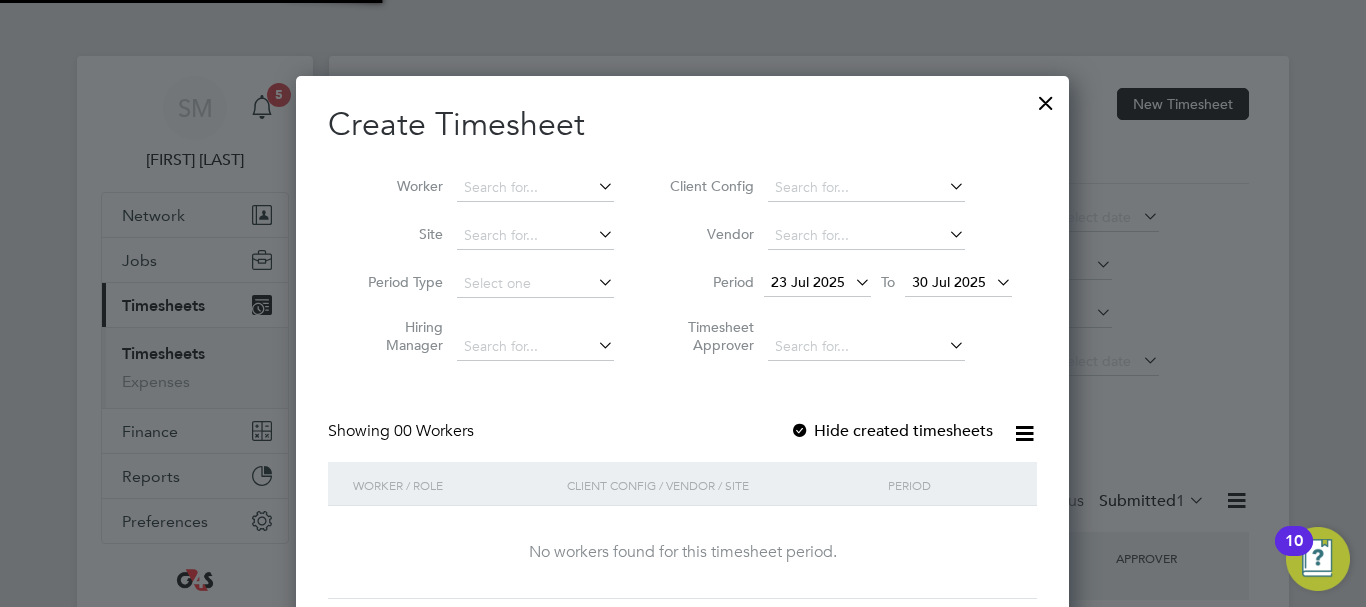 scroll, scrollTop: 10, scrollLeft: 10, axis: both 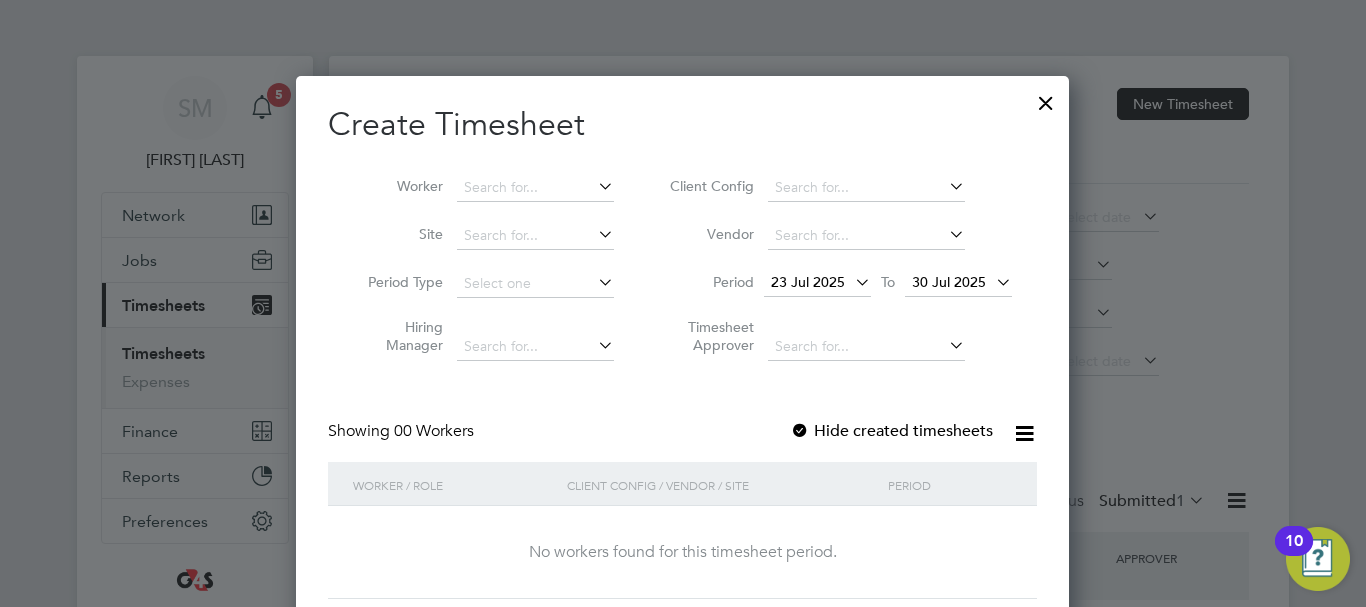 click on "Hide created timesheets" at bounding box center (891, 431) 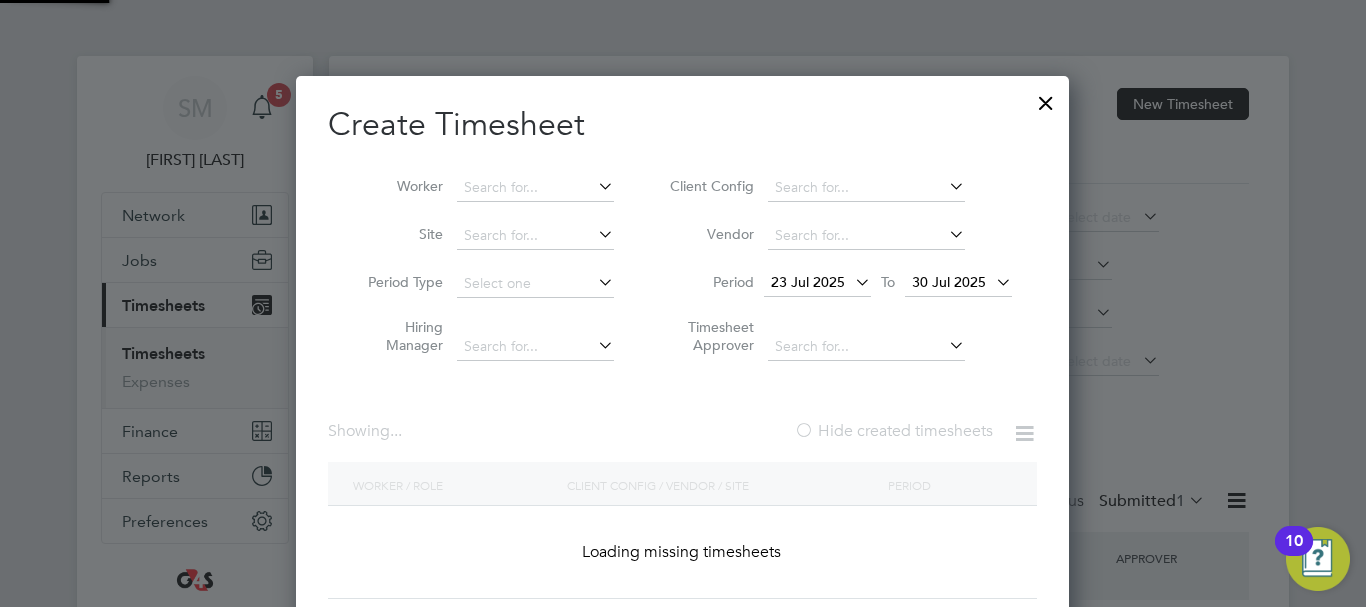 scroll, scrollTop: 10, scrollLeft: 10, axis: both 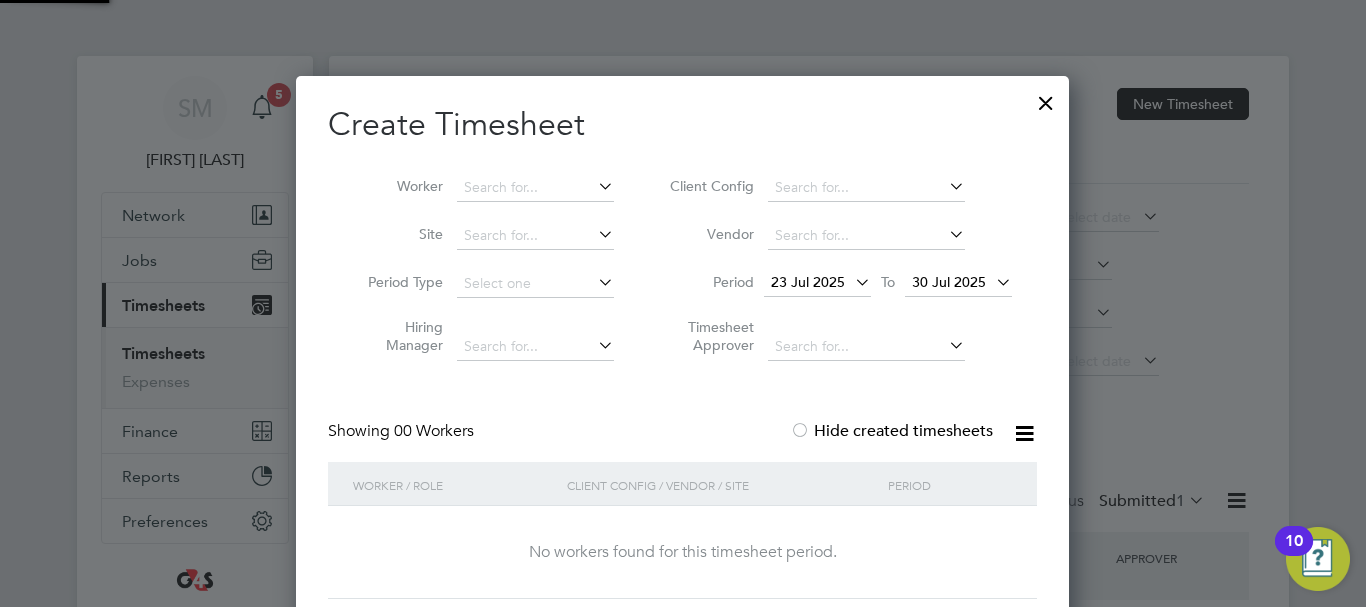 click on "23 Jul 2025" at bounding box center [808, 282] 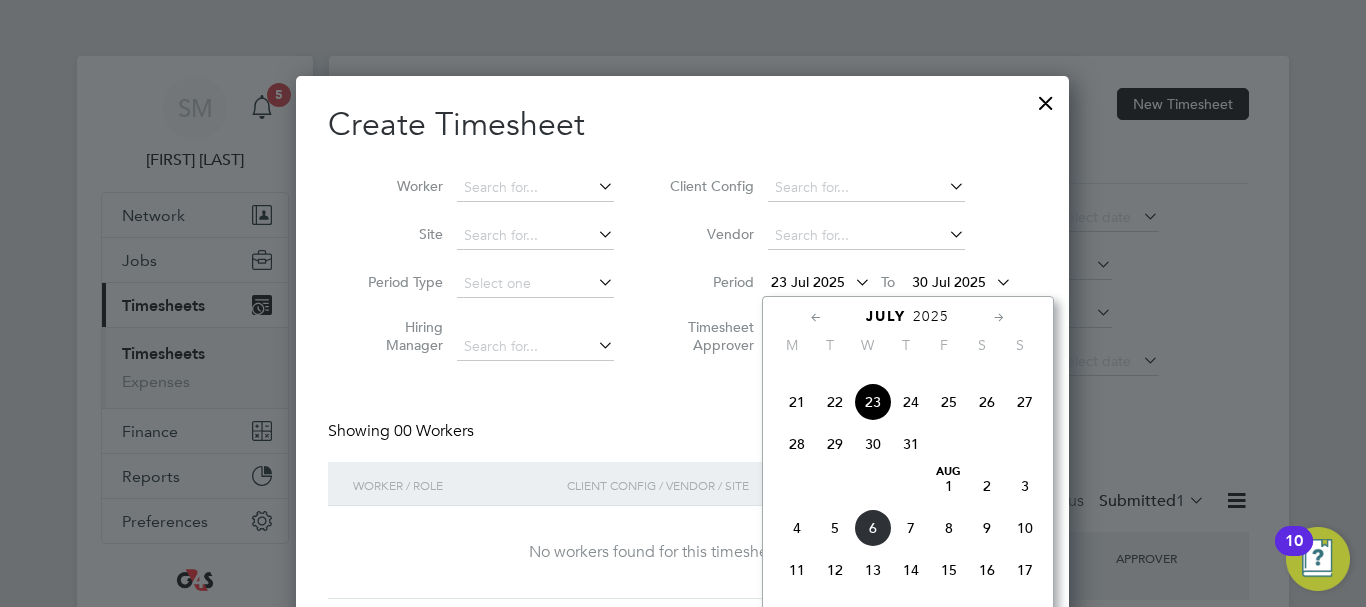 scroll, scrollTop: 836, scrollLeft: 0, axis: vertical 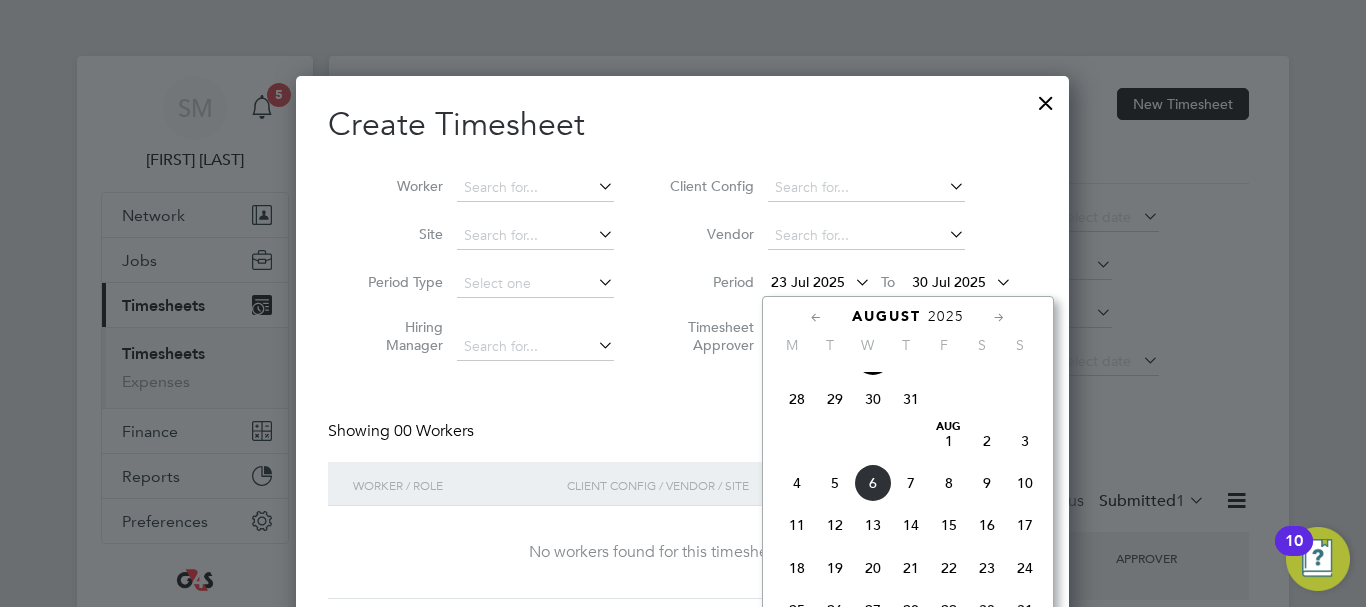 click on "4" 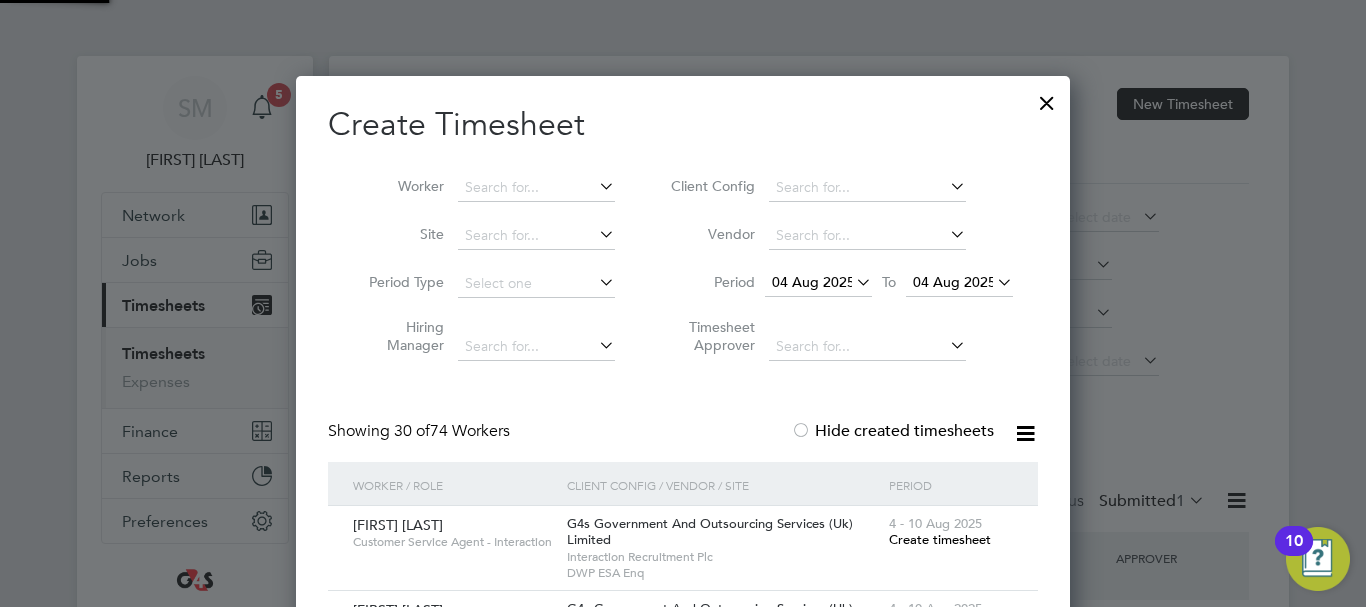 scroll, scrollTop: 10, scrollLeft: 10, axis: both 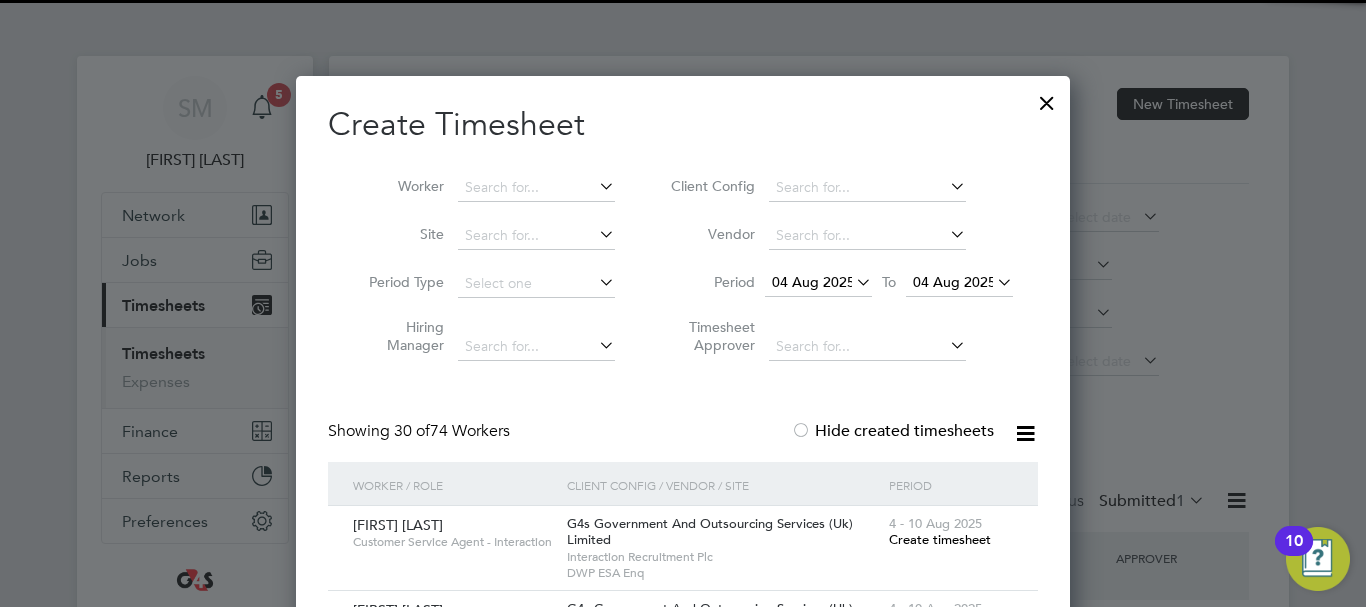 click on "04 Aug 2025" at bounding box center (954, 282) 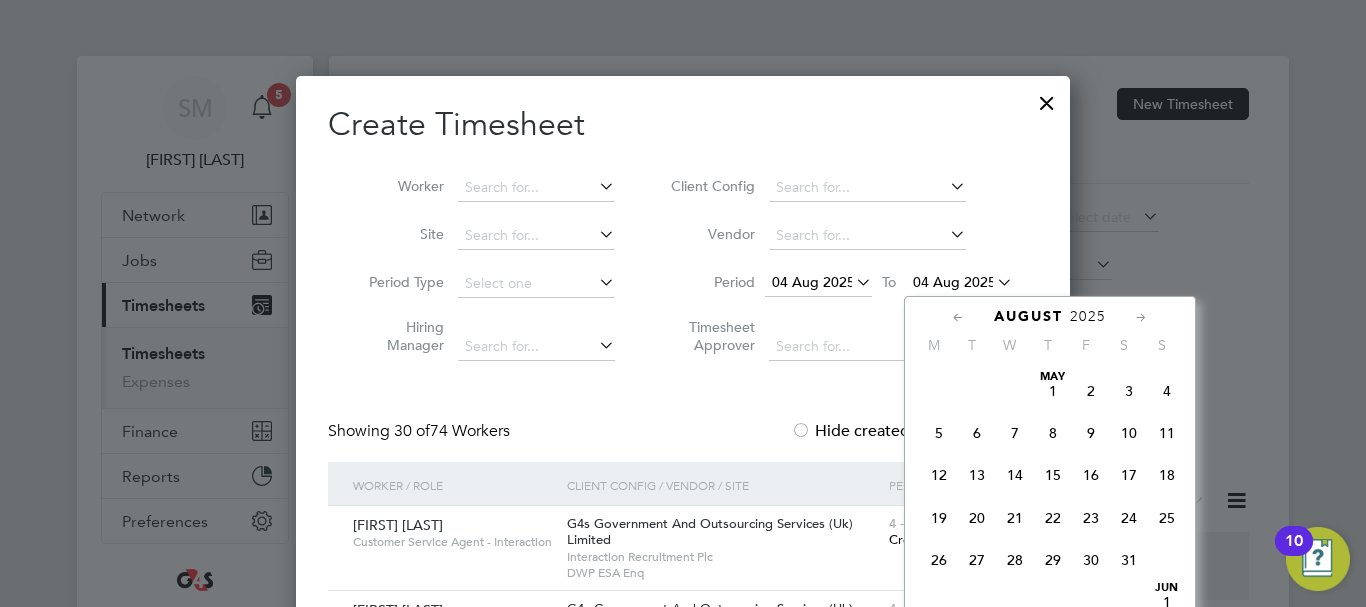 scroll, scrollTop: 649, scrollLeft: 0, axis: vertical 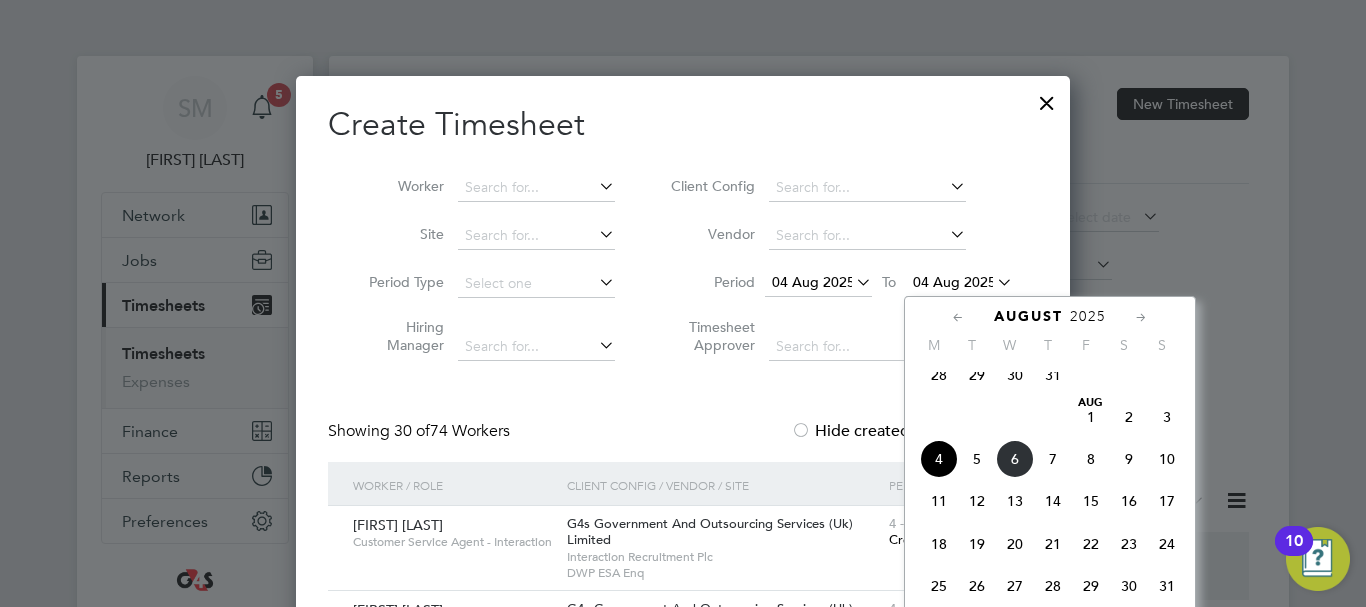 click on "10" 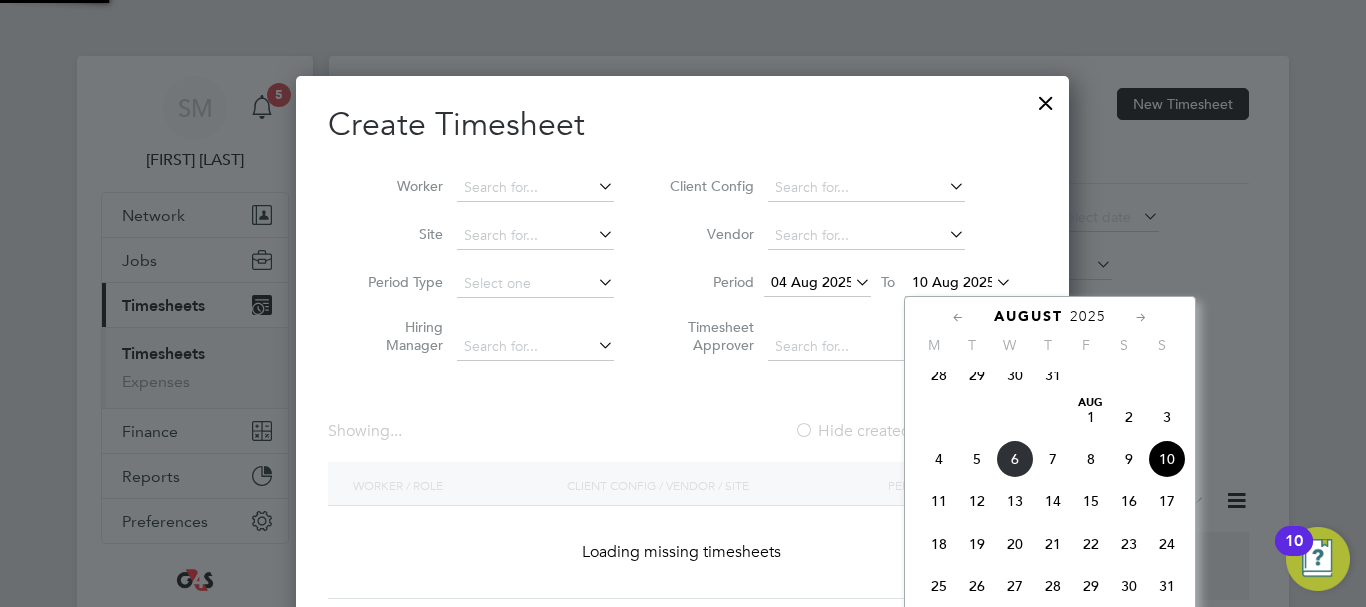 scroll, scrollTop: 10, scrollLeft: 10, axis: both 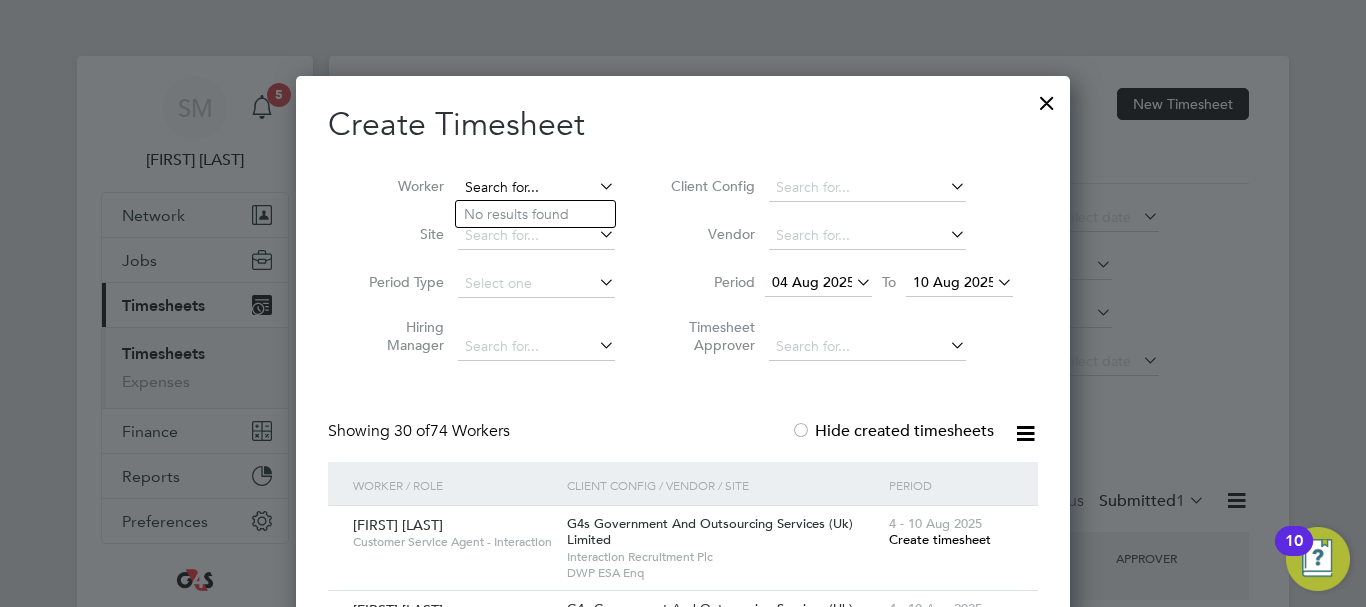 click at bounding box center [536, 188] 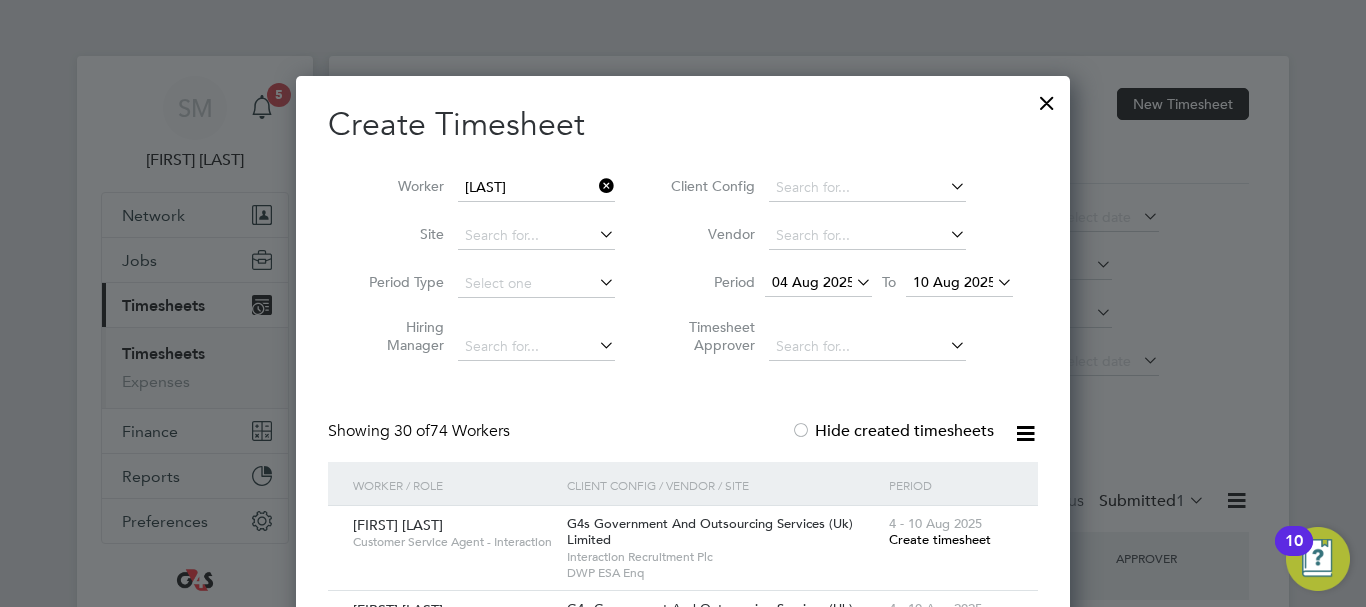 click on "[LAST] [LAST]" 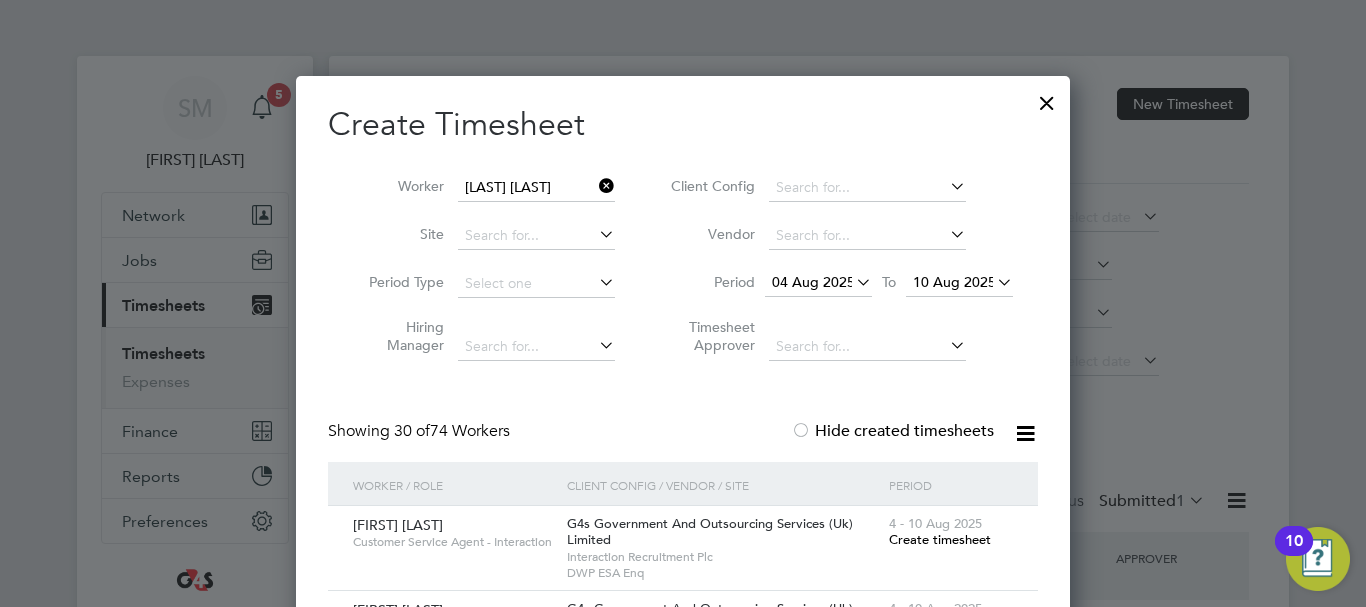 scroll, scrollTop: 10, scrollLeft: 10, axis: both 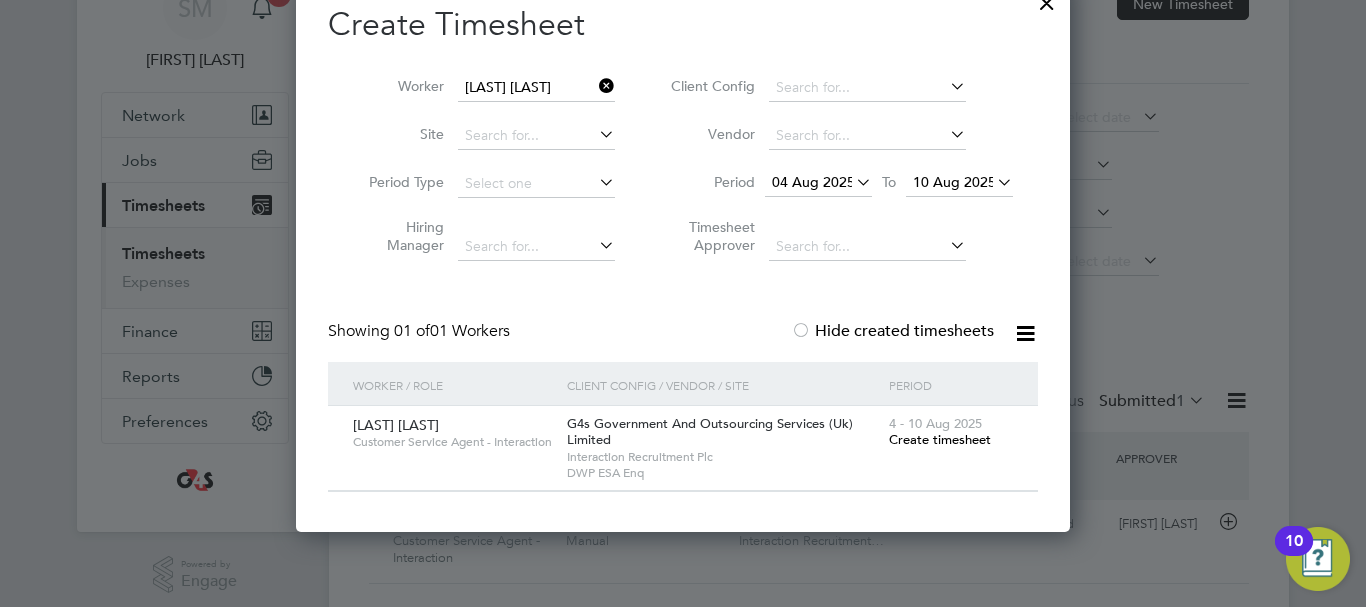 click on "Create timesheet" at bounding box center [940, 439] 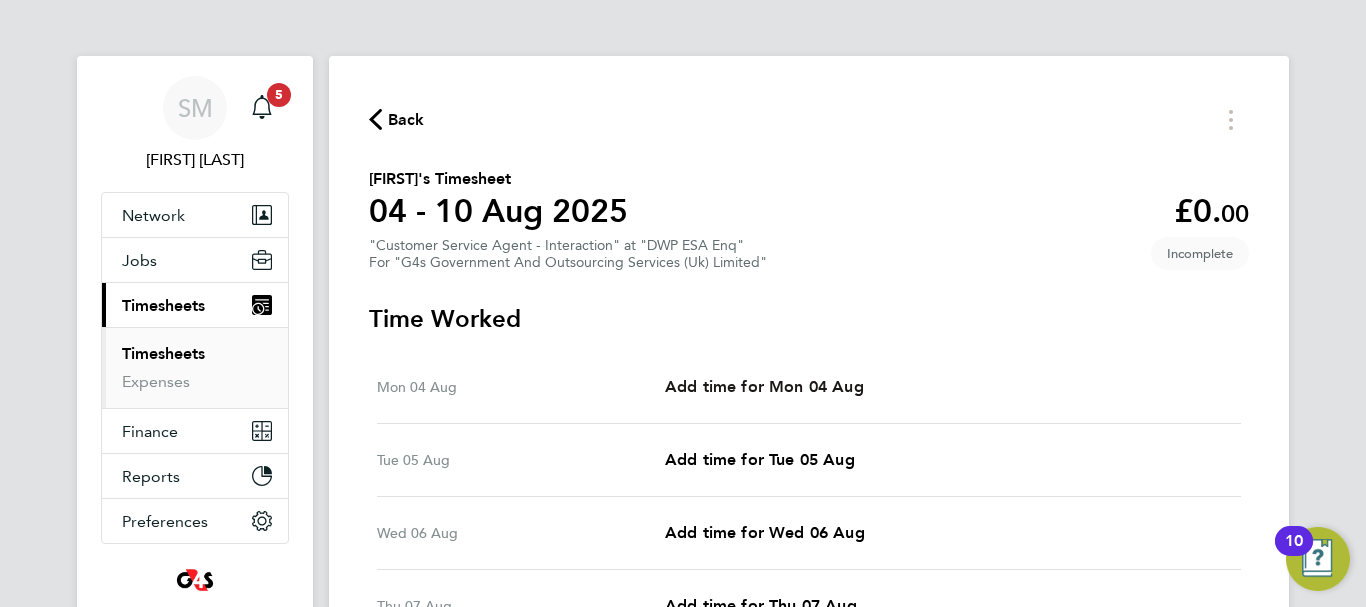 click on "Add time for Mon 04 Aug" at bounding box center [764, 386] 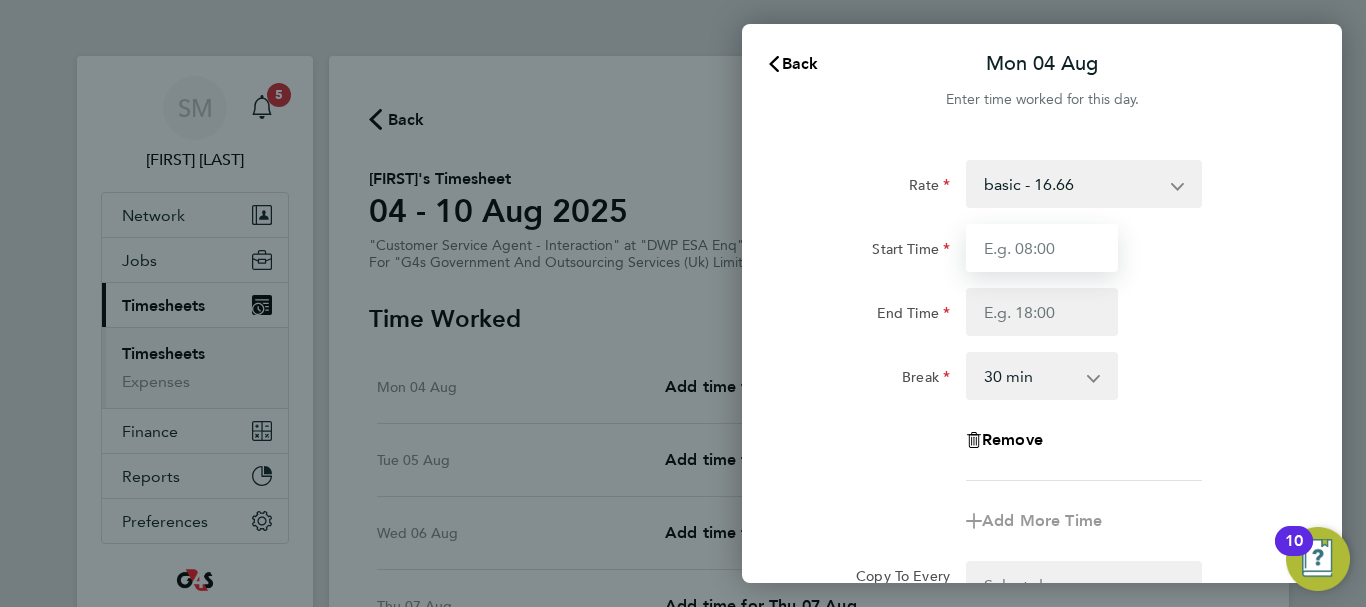 click on "Start Time" at bounding box center [1042, 248] 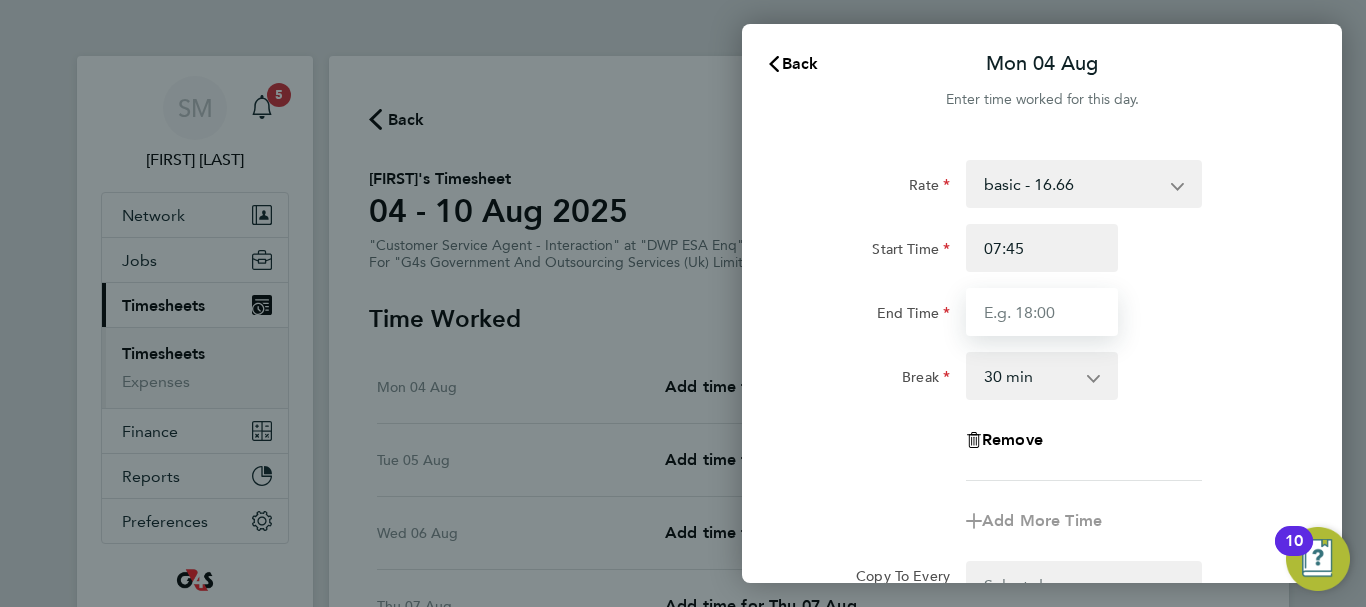 click on "End Time" at bounding box center [1042, 312] 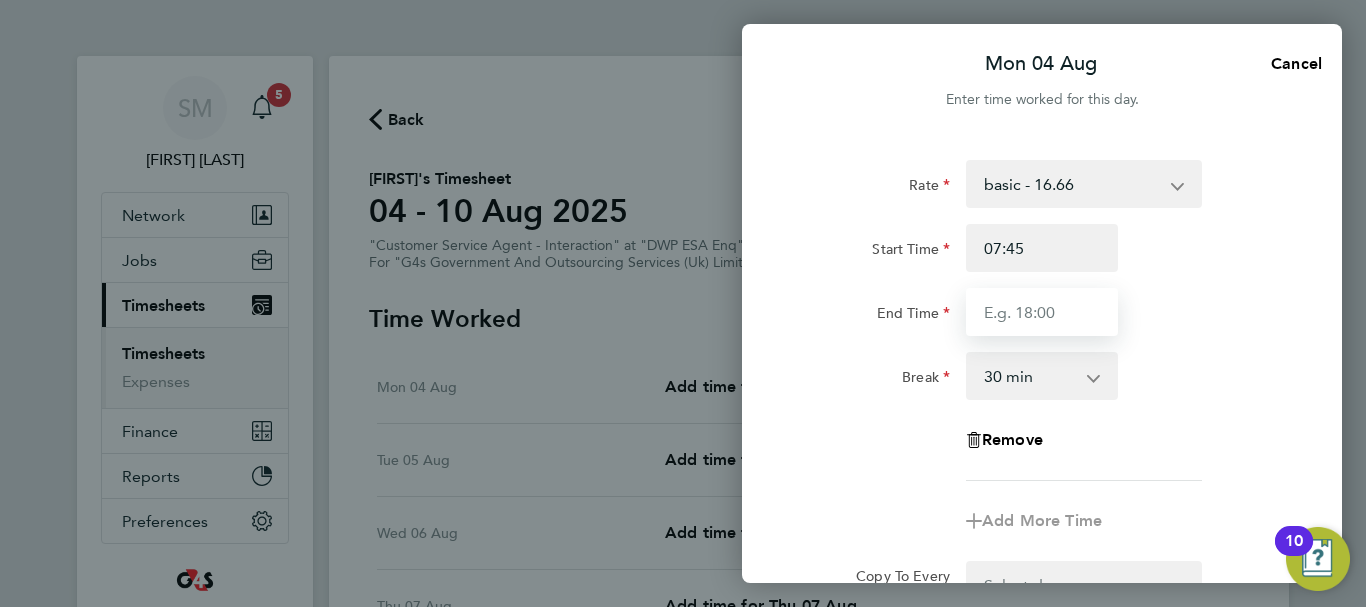type on "16:15" 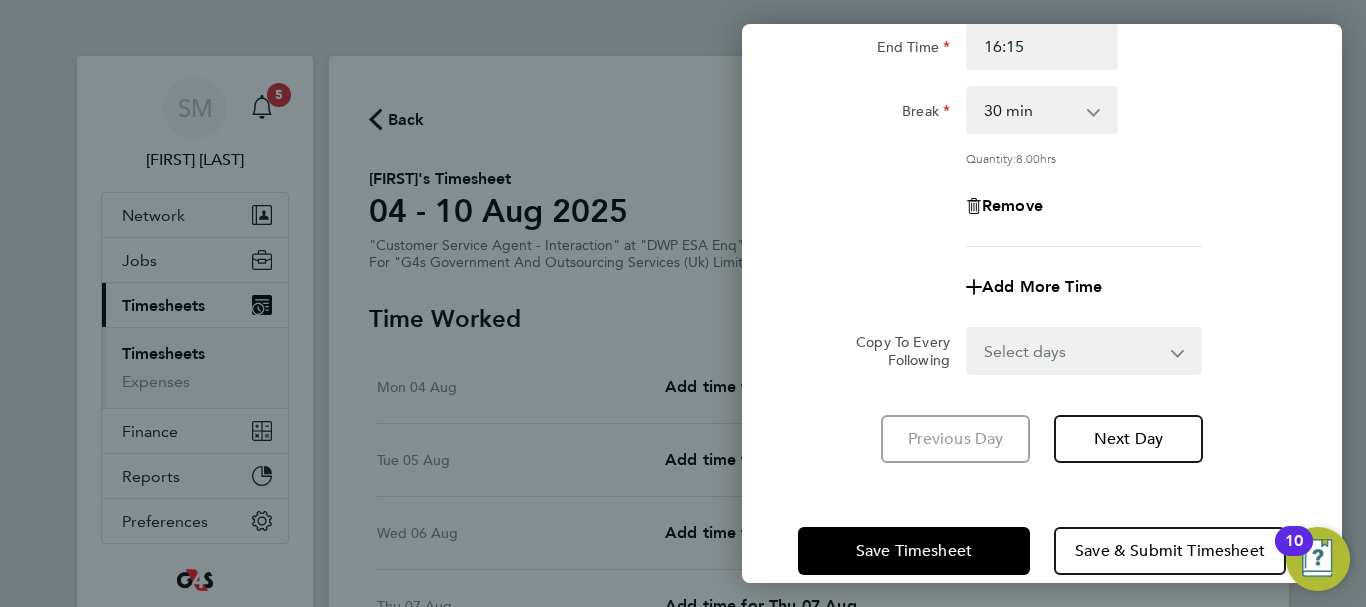 drag, startPoint x: 1213, startPoint y: 460, endPoint x: 1191, endPoint y: 468, distance: 23.409399 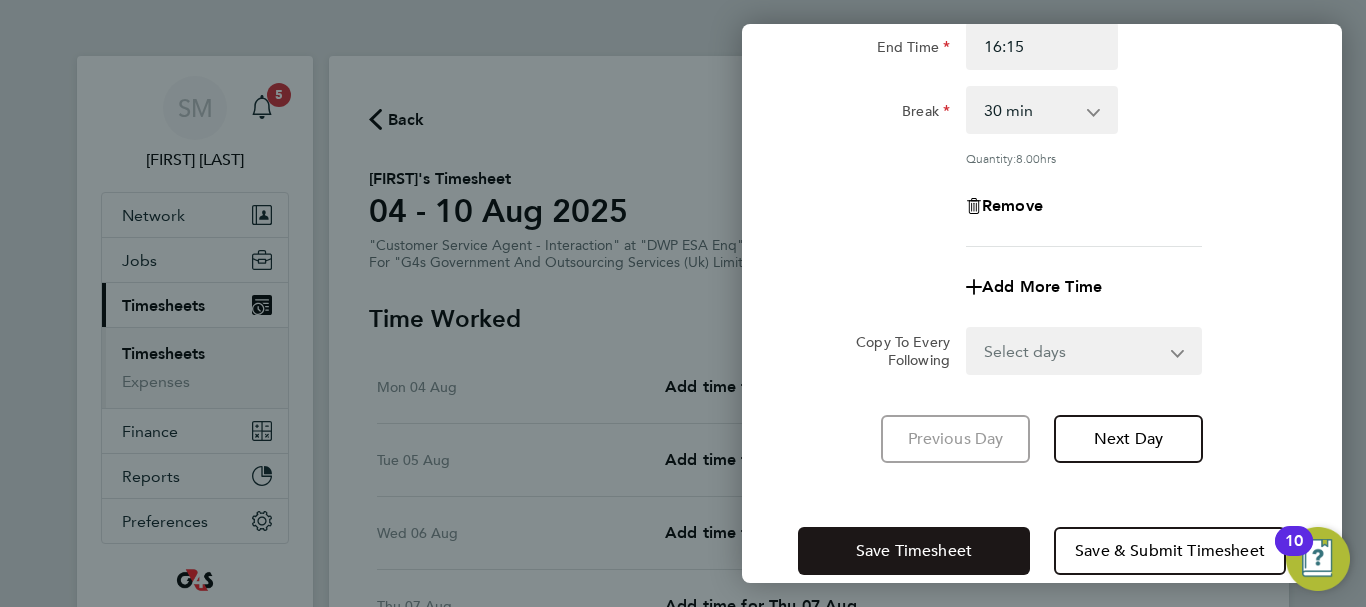 click on "Save Timesheet" 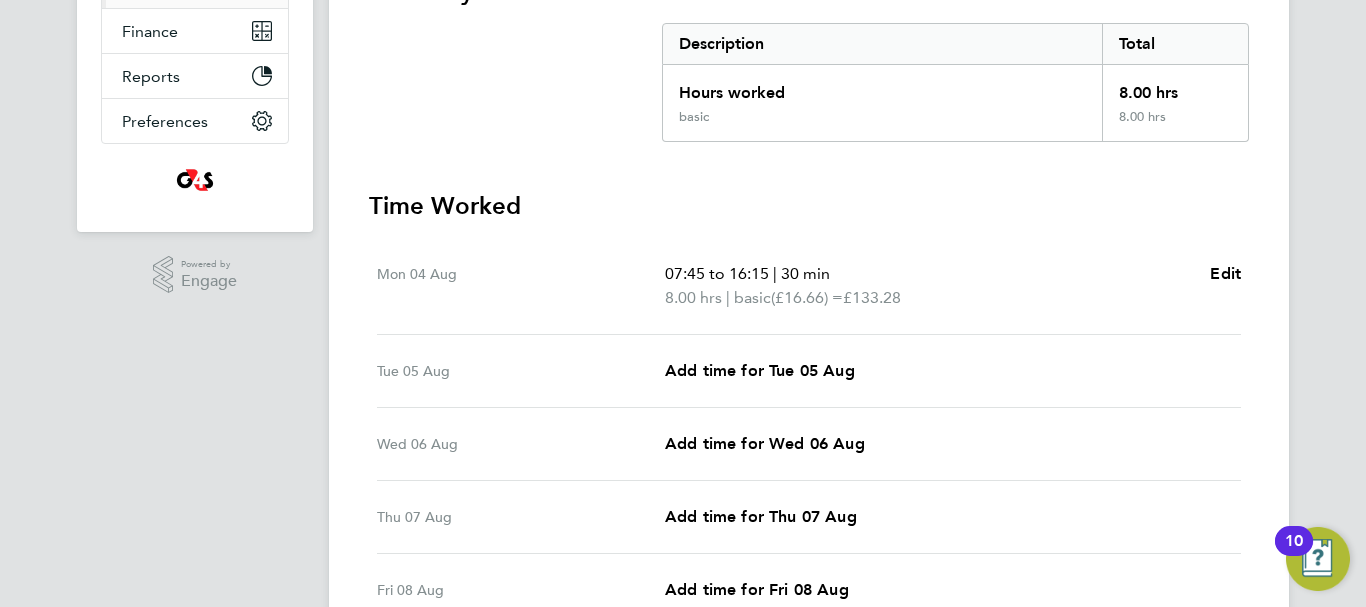 scroll, scrollTop: 2, scrollLeft: 0, axis: vertical 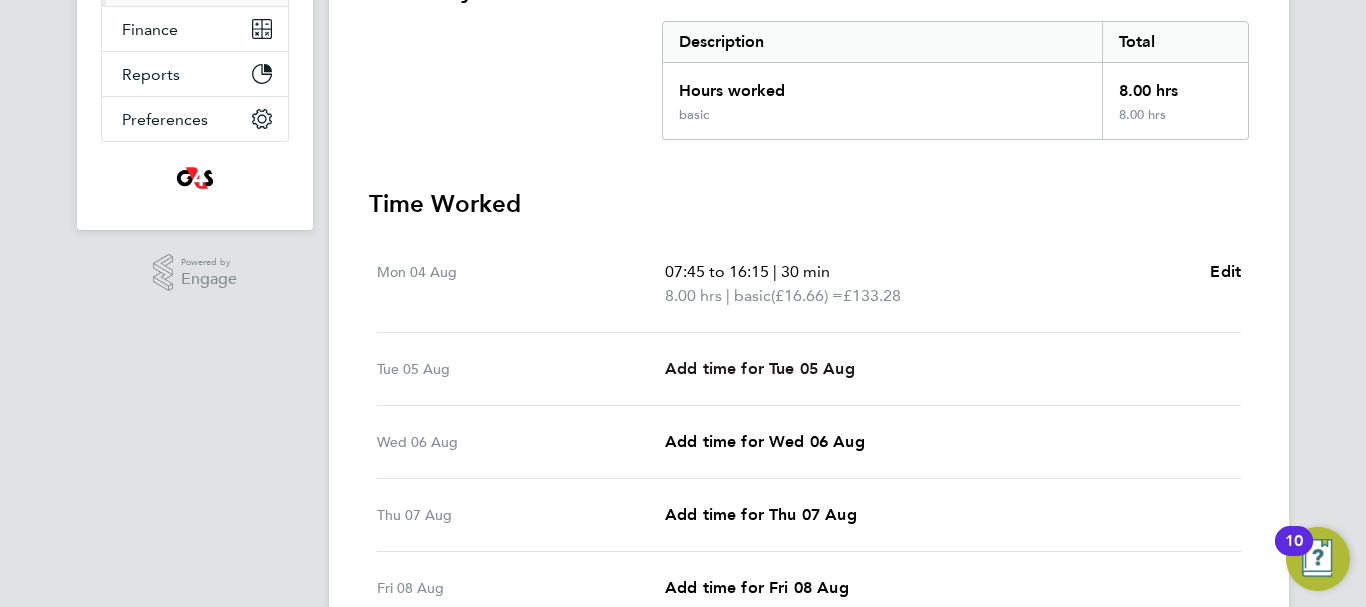 click on "Add time for Tue 05 Aug" at bounding box center [760, 368] 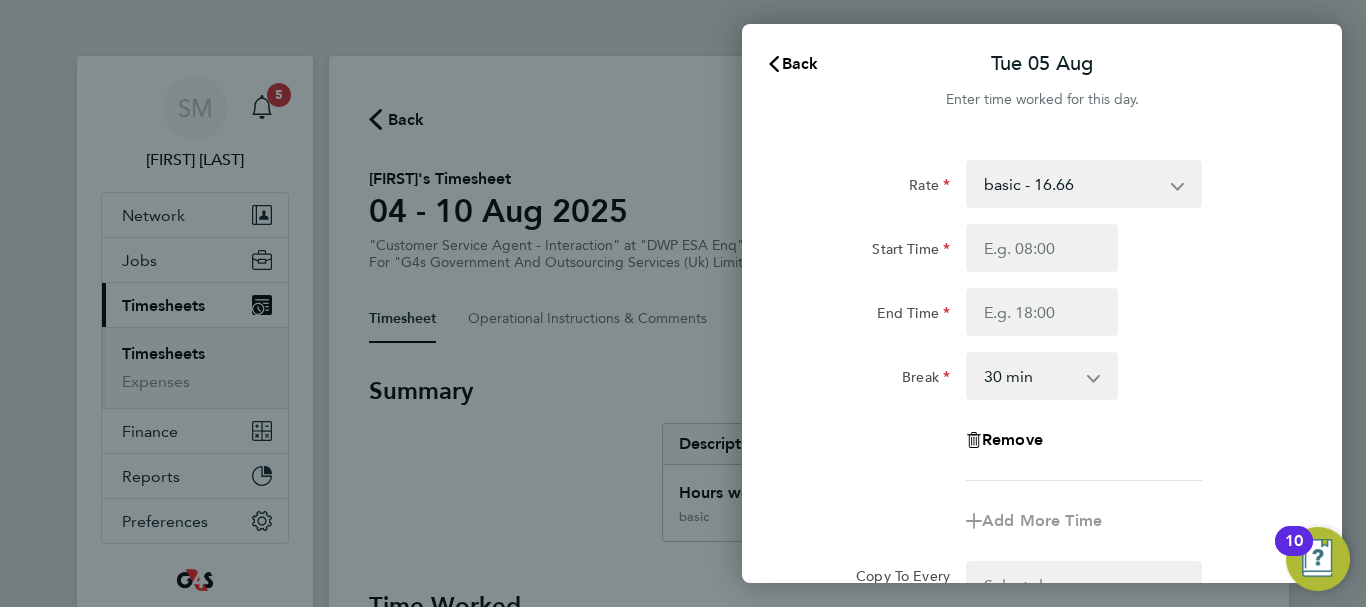 scroll, scrollTop: 0, scrollLeft: 0, axis: both 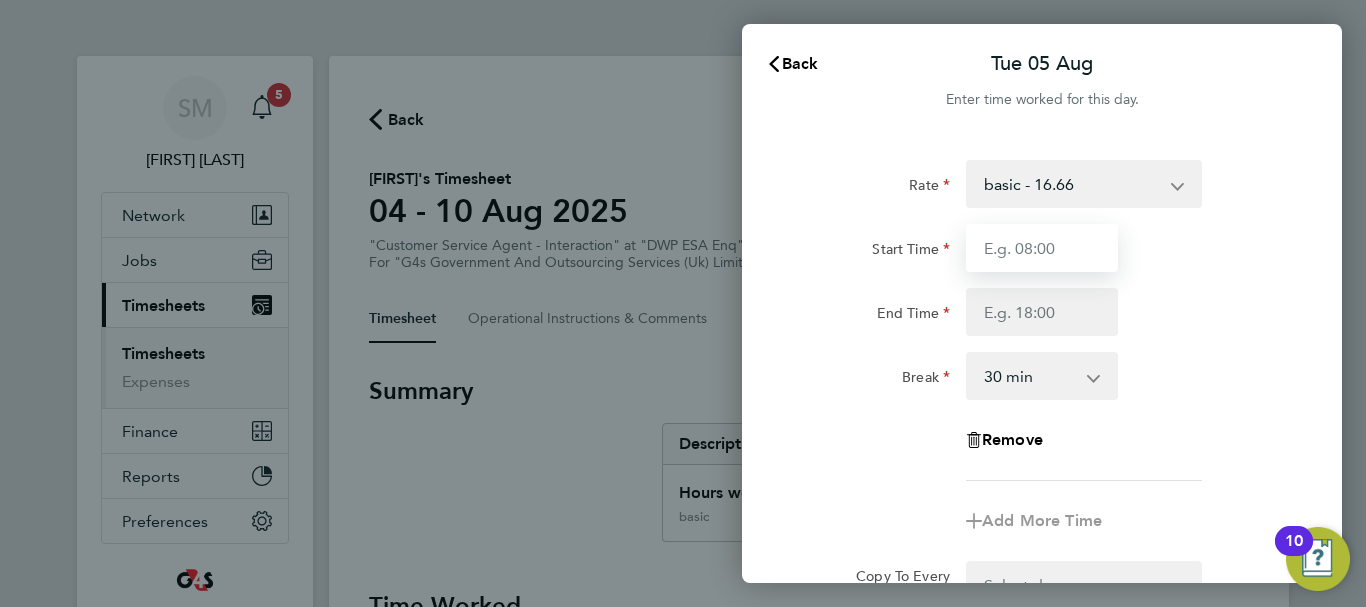 click on "Start Time" at bounding box center (1042, 248) 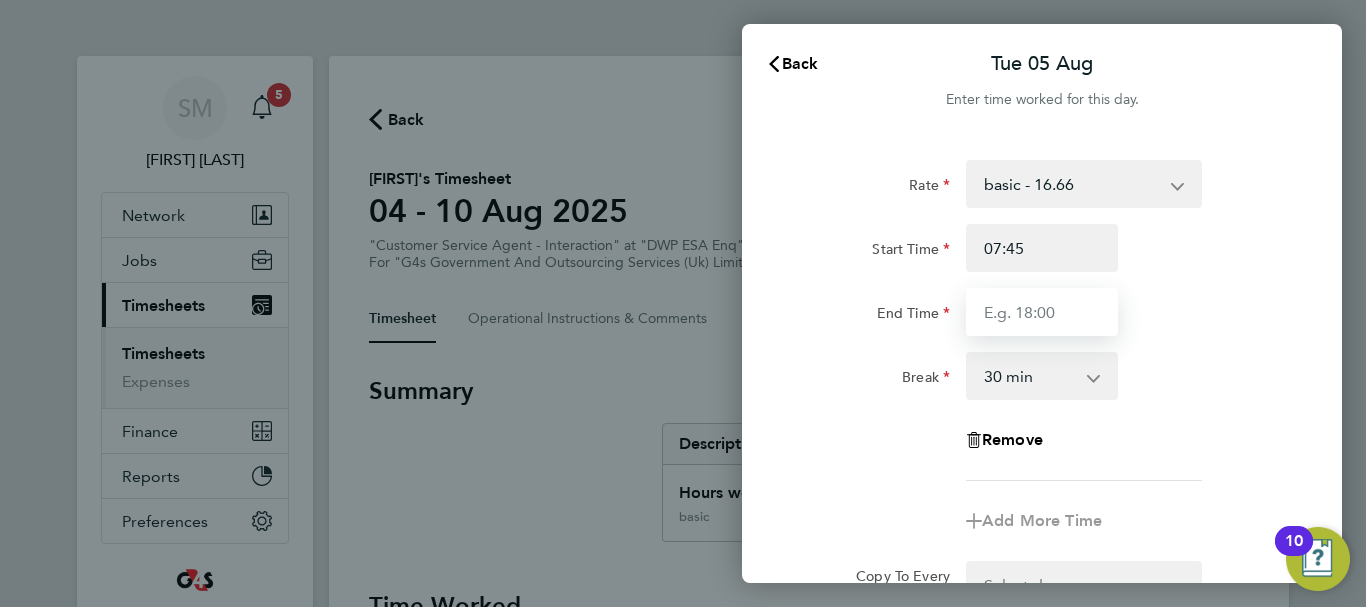 click on "End Time" at bounding box center [1042, 312] 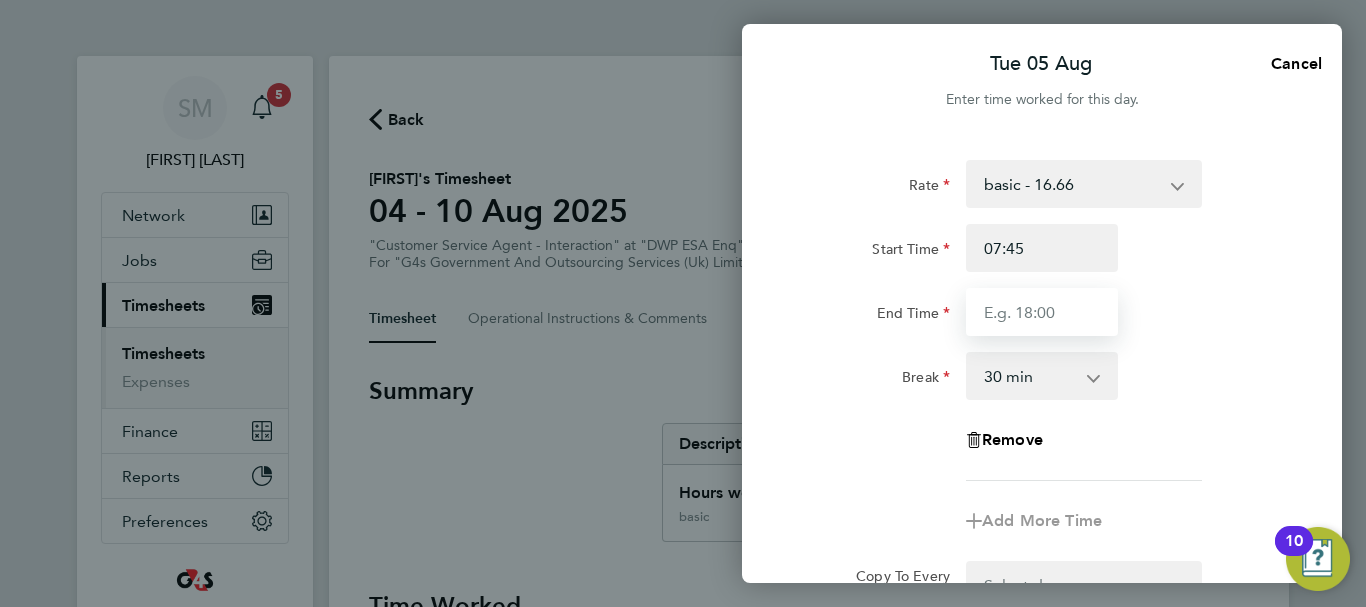 type on "15:00" 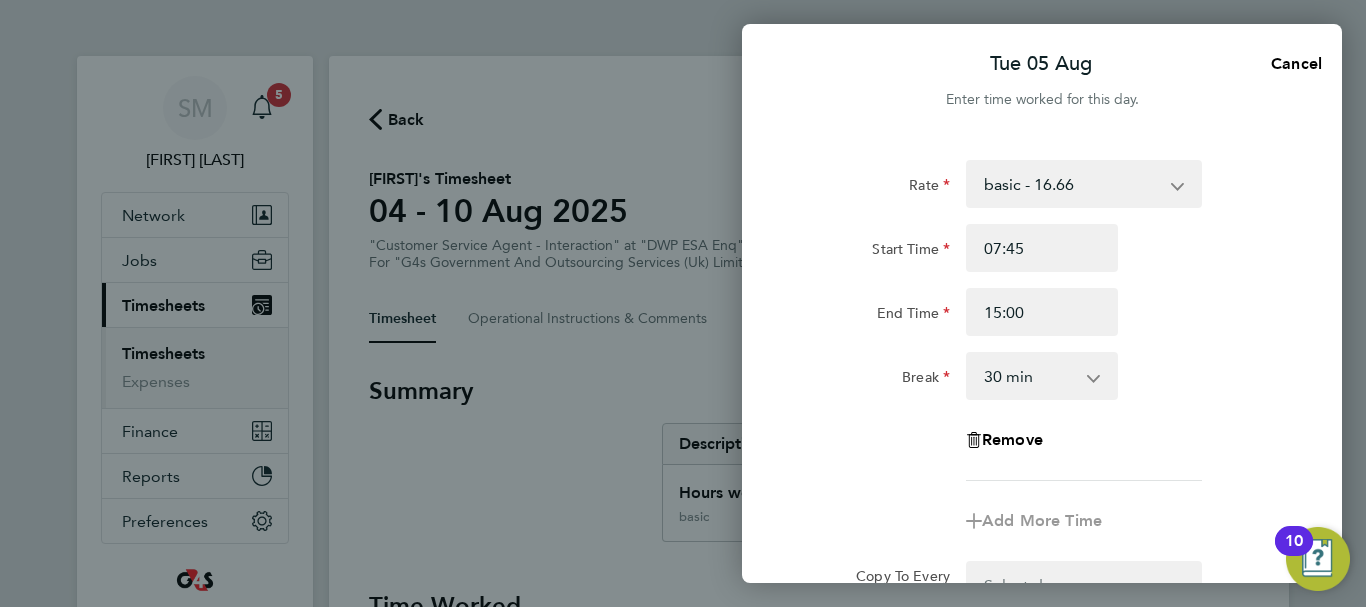 click on "Break  0 min   15 min   30 min   45 min   60 min   75 min   90 min" 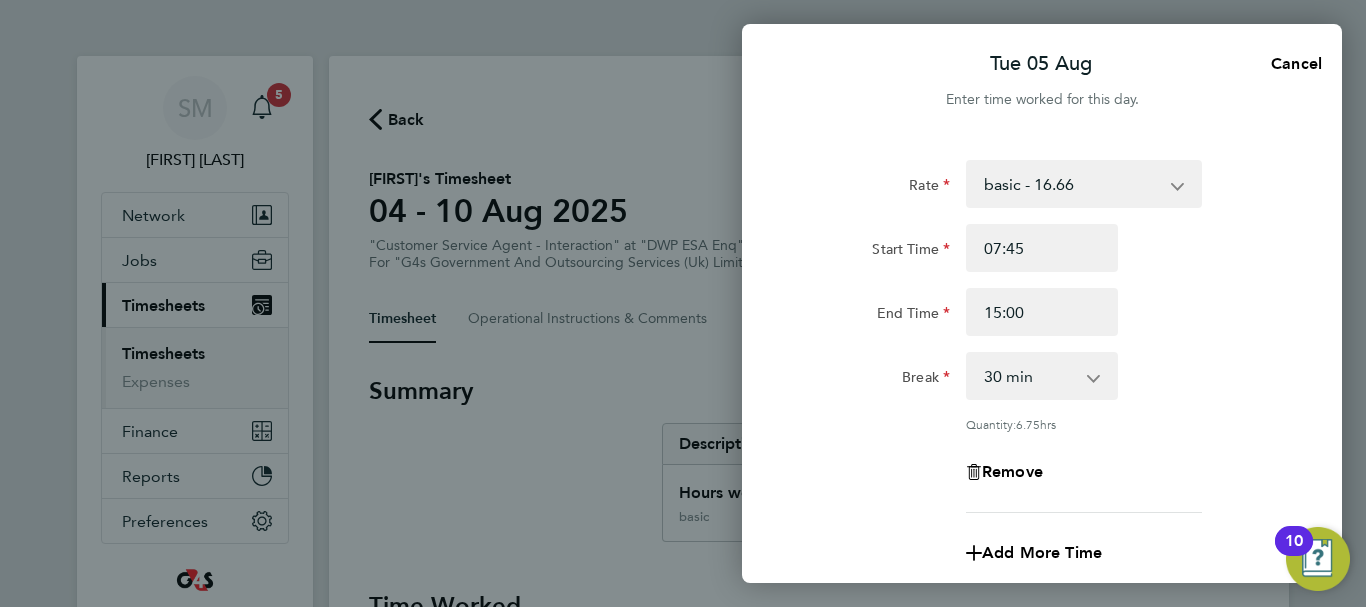 scroll, scrollTop: 296, scrollLeft: 0, axis: vertical 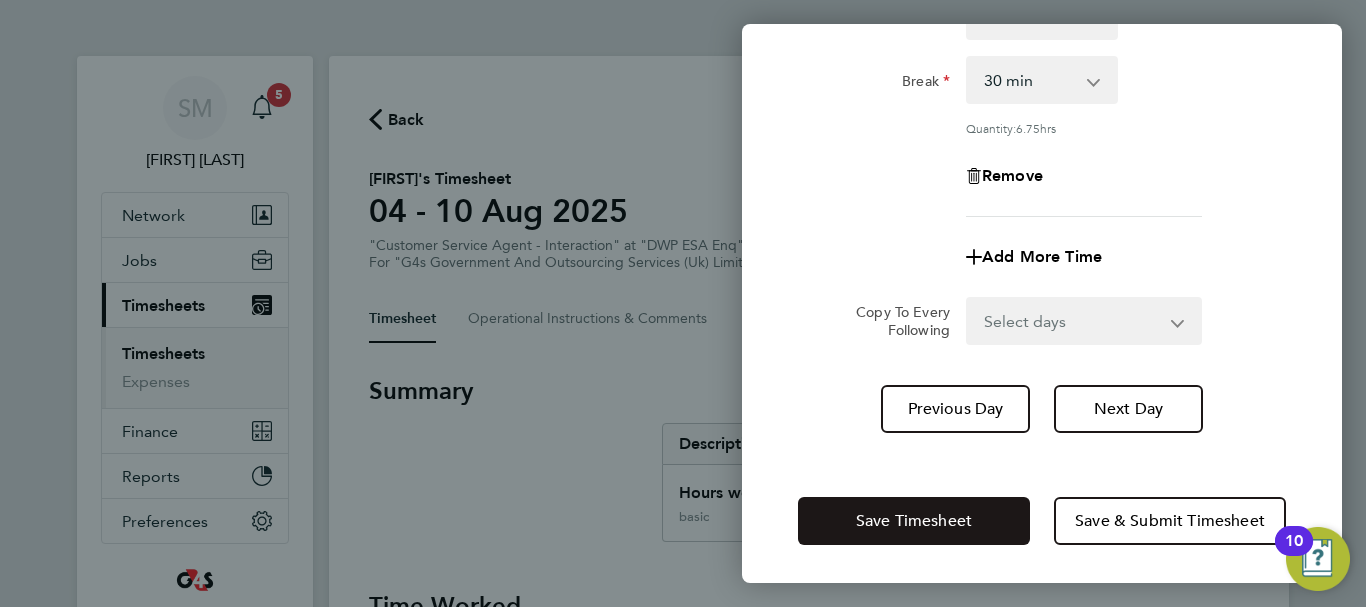 click on "Save Timesheet" 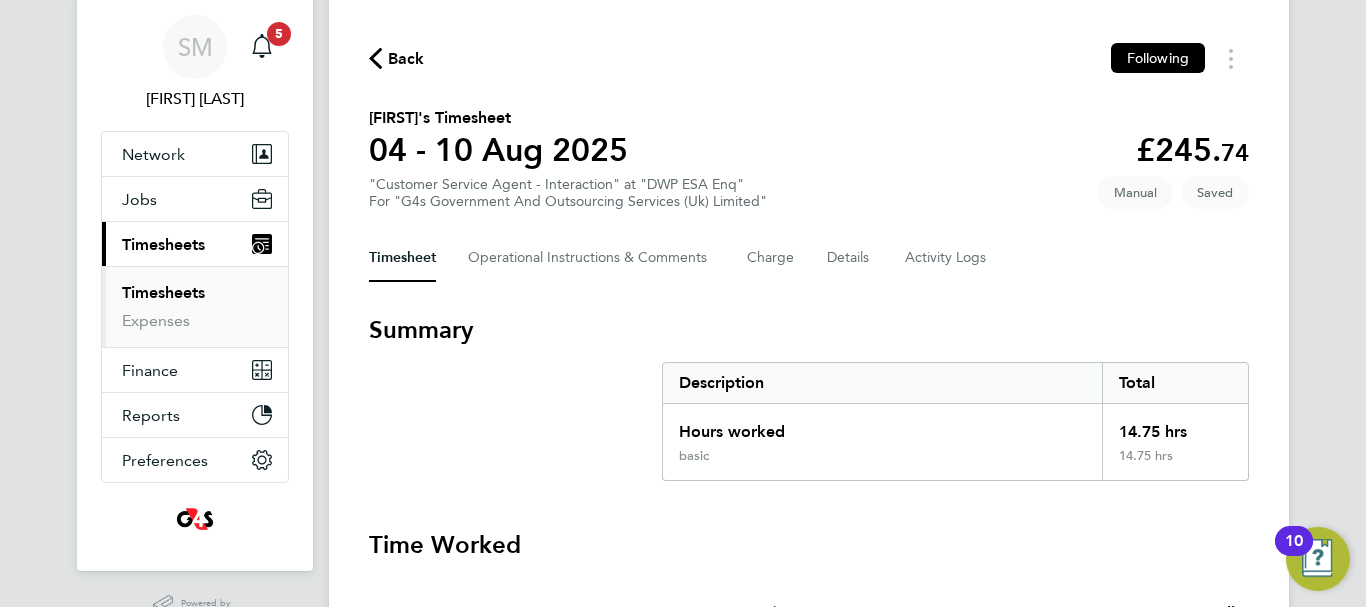 scroll, scrollTop: 0, scrollLeft: 0, axis: both 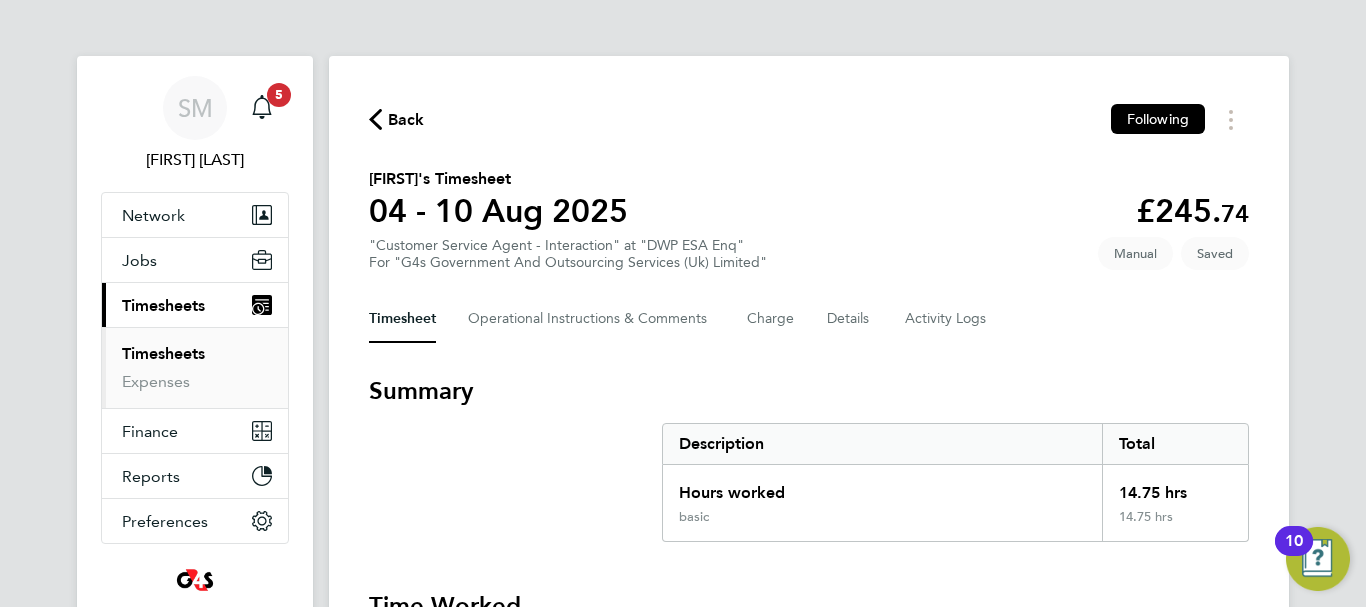 click on "Back" 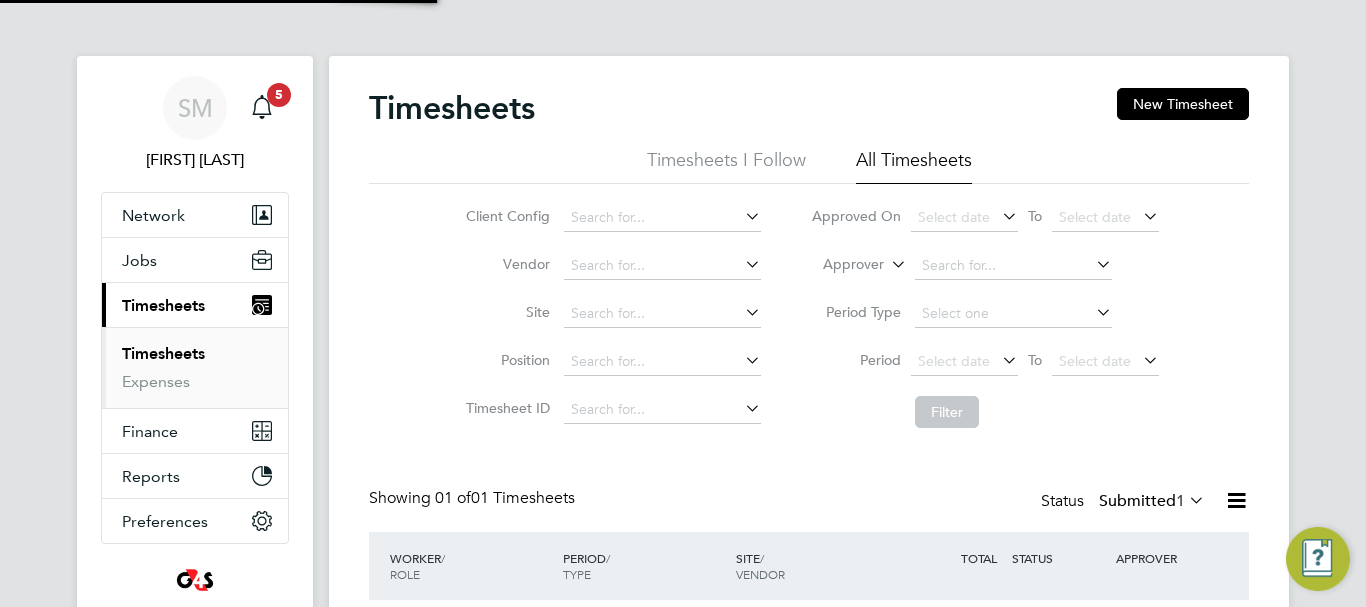 scroll, scrollTop: 10, scrollLeft: 10, axis: both 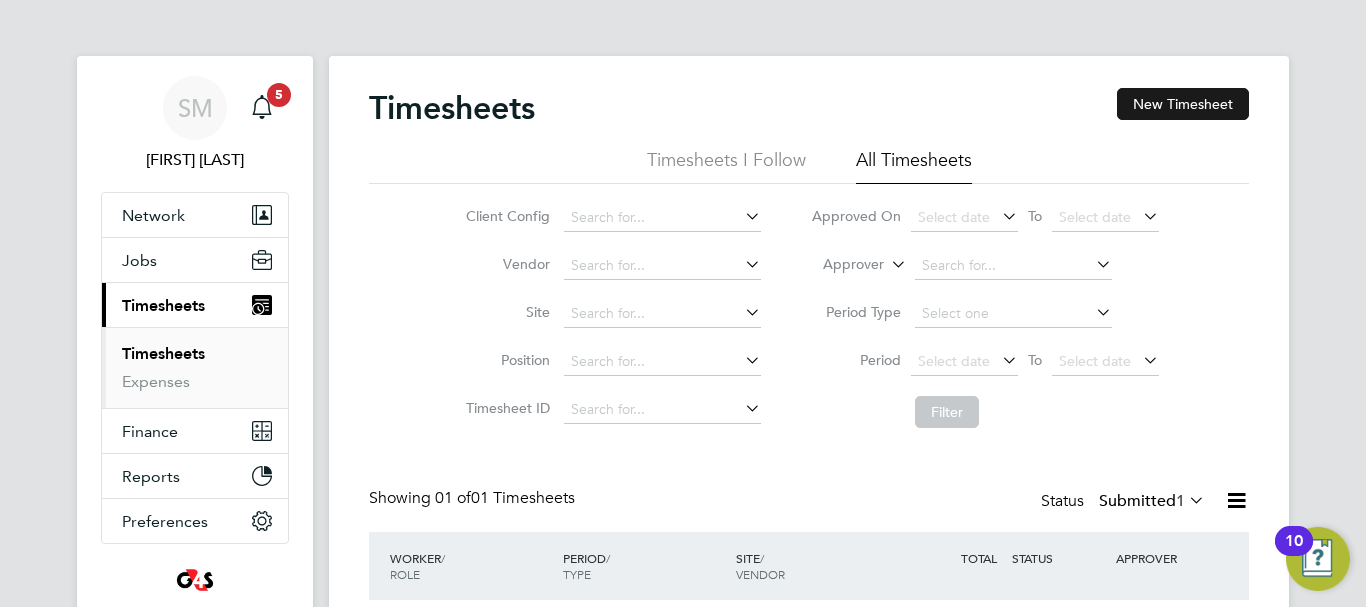 click on "New Timesheet" 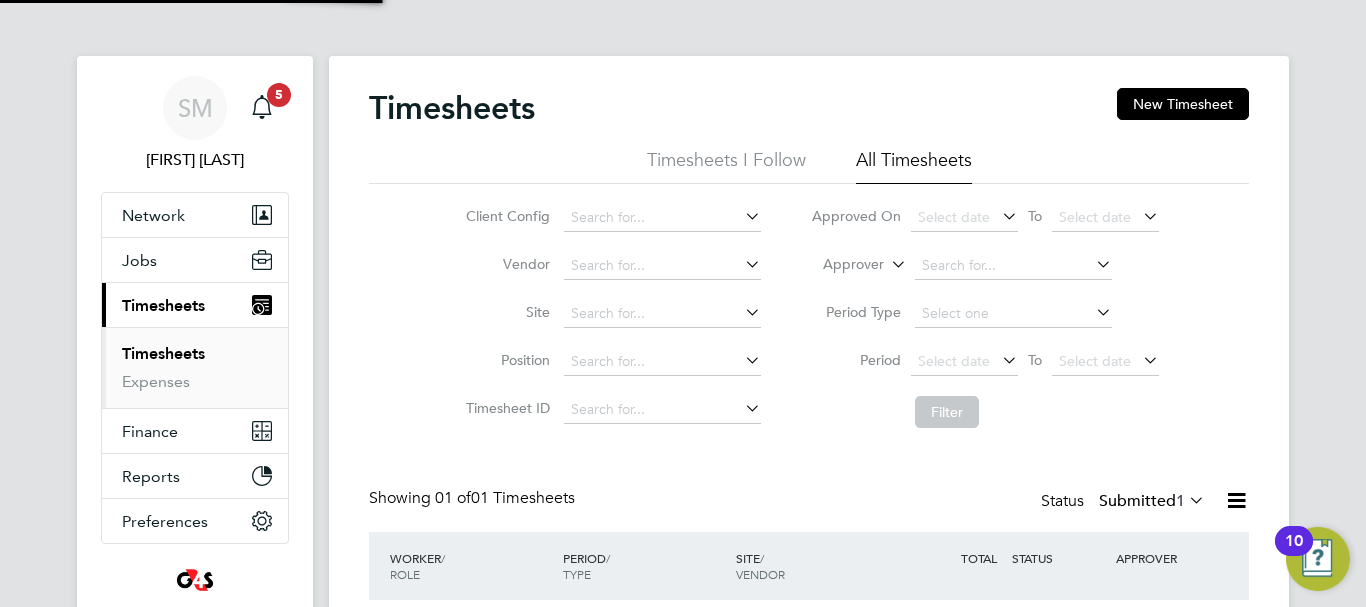scroll, scrollTop: 10, scrollLeft: 10, axis: both 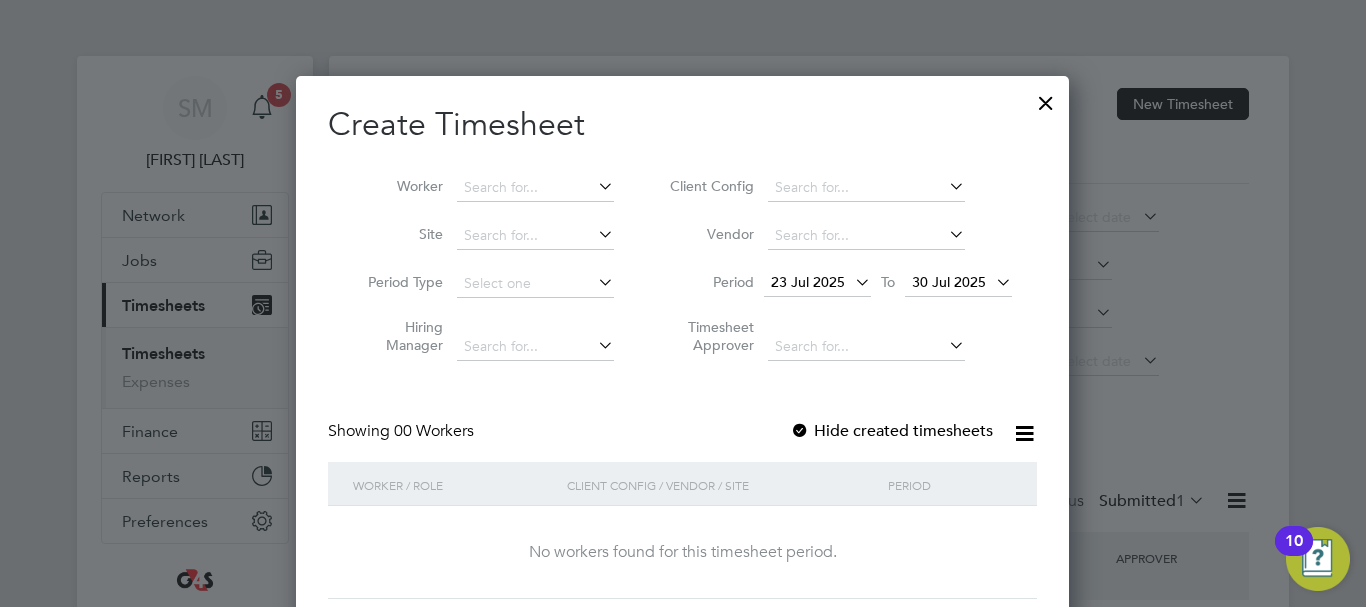 click at bounding box center [851, 282] 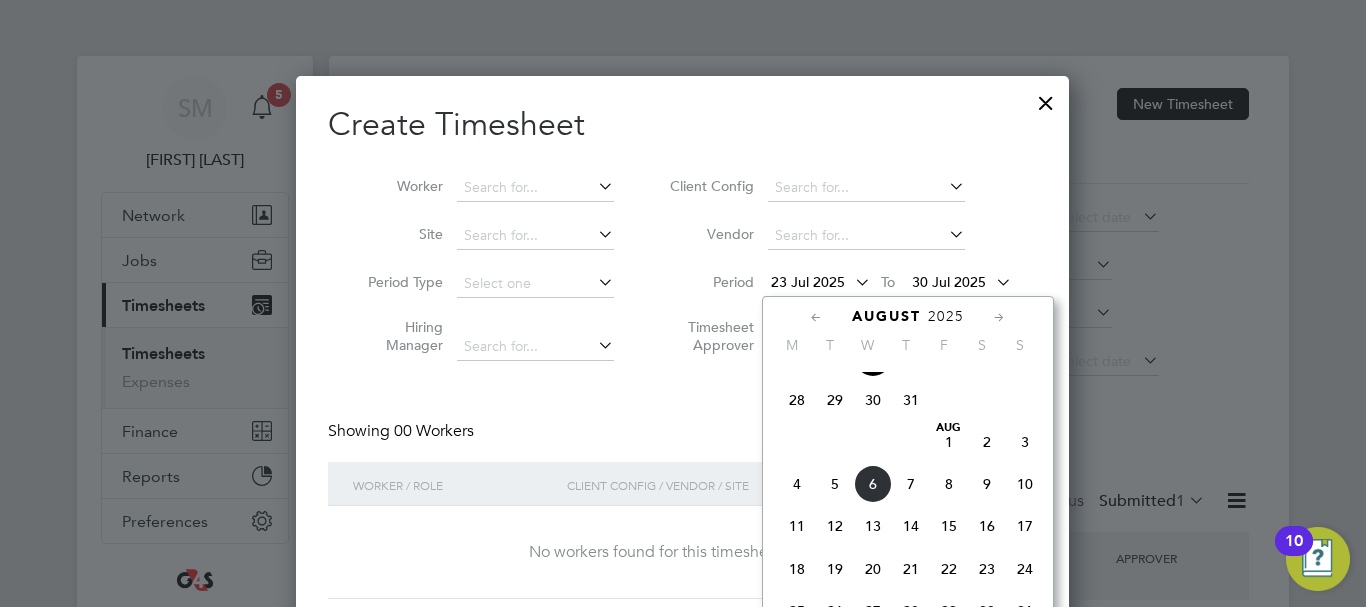scroll, scrollTop: 836, scrollLeft: 0, axis: vertical 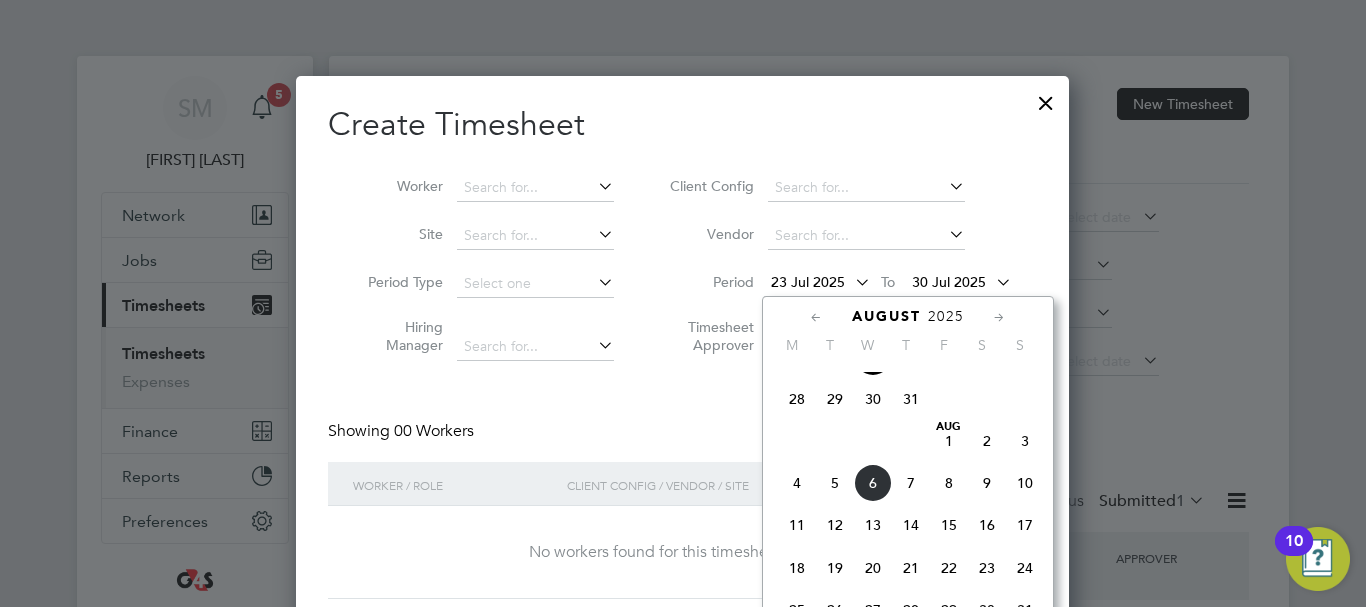 drag, startPoint x: 778, startPoint y: 502, endPoint x: 830, endPoint y: 499, distance: 52.086468 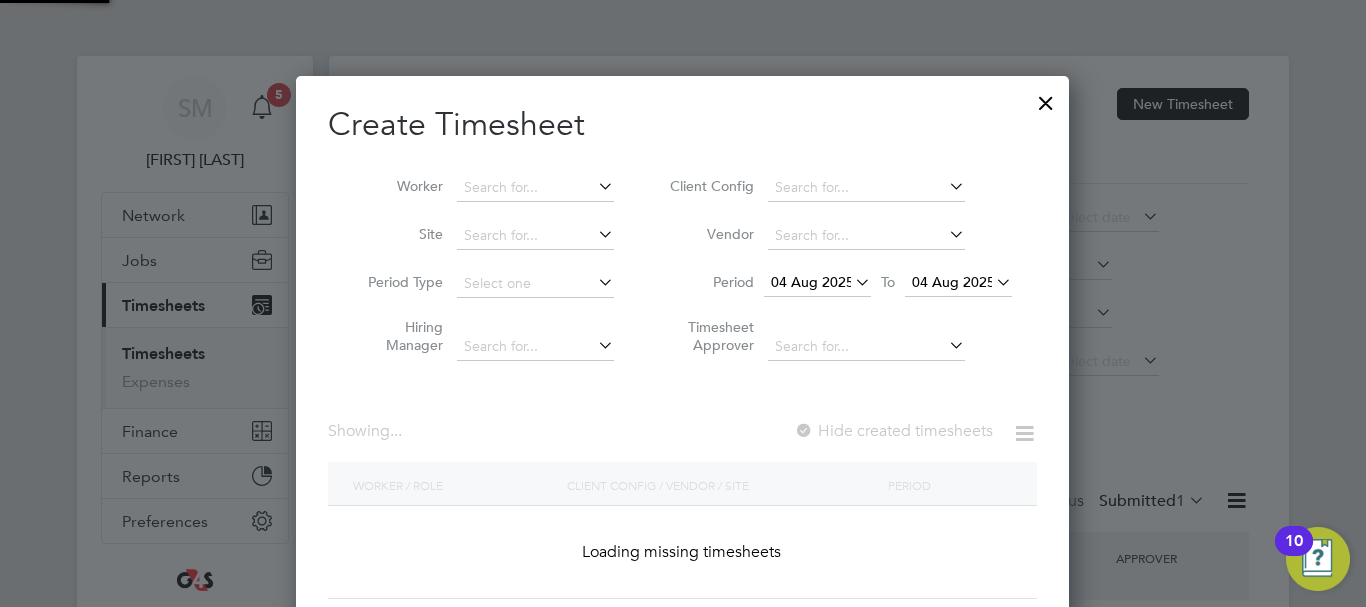scroll, scrollTop: 10, scrollLeft: 10, axis: both 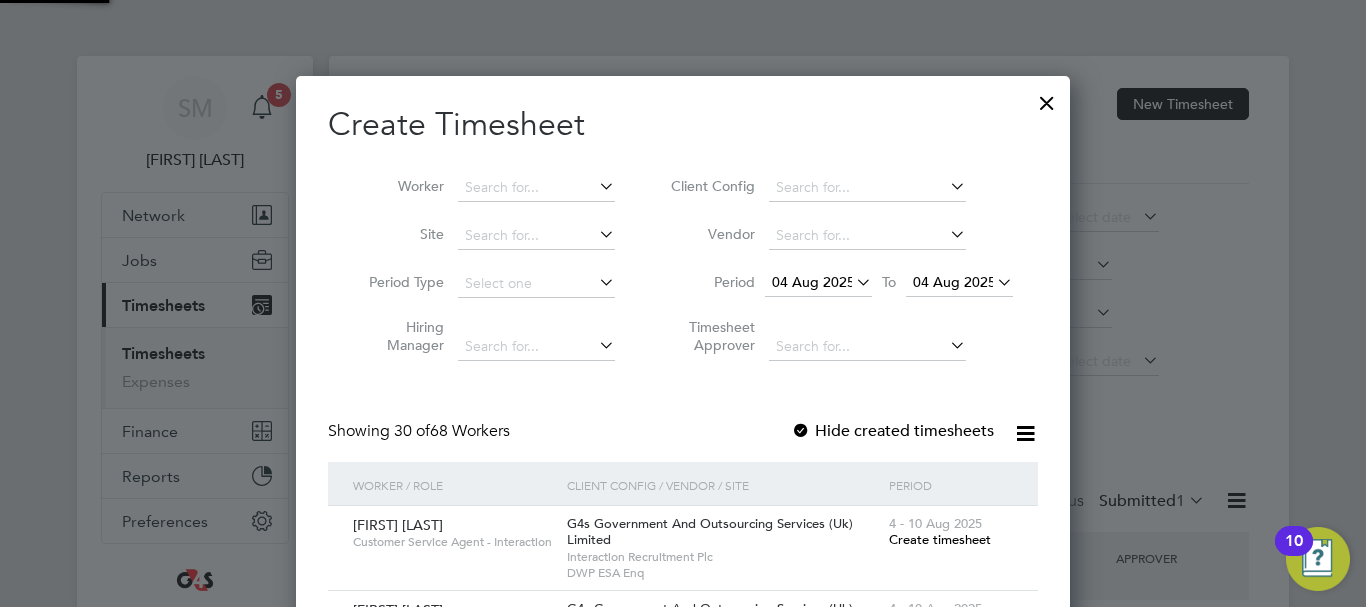 click on "04 Aug 2025" at bounding box center [954, 282] 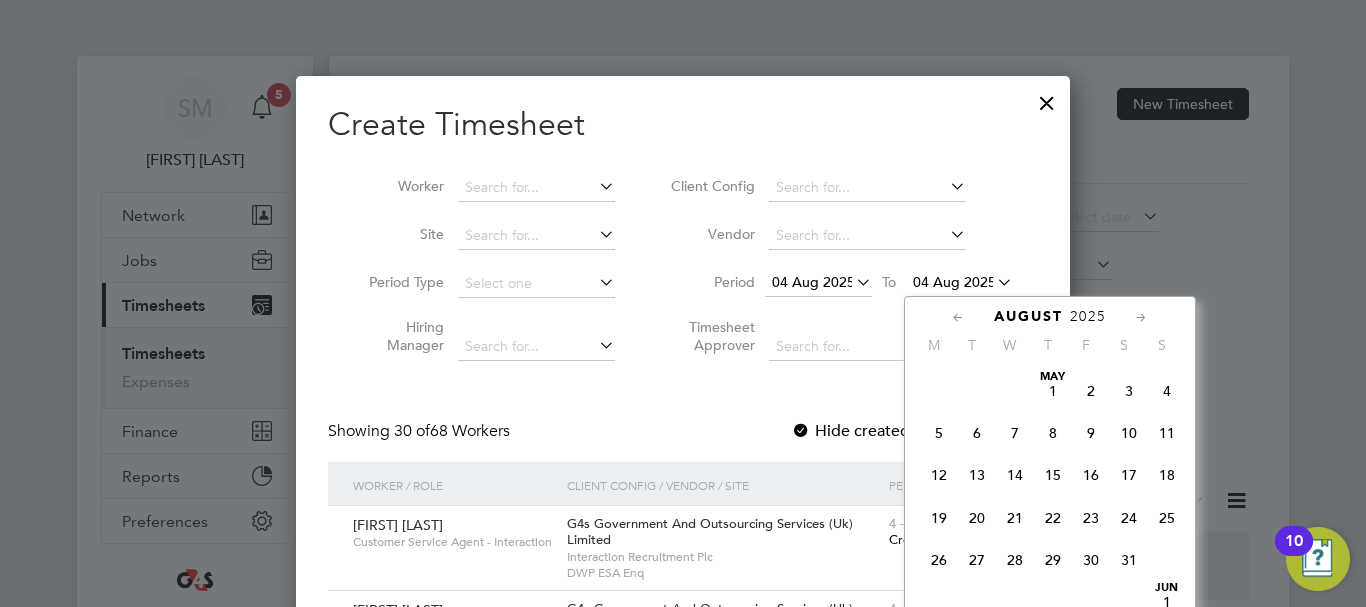scroll, scrollTop: 649, scrollLeft: 0, axis: vertical 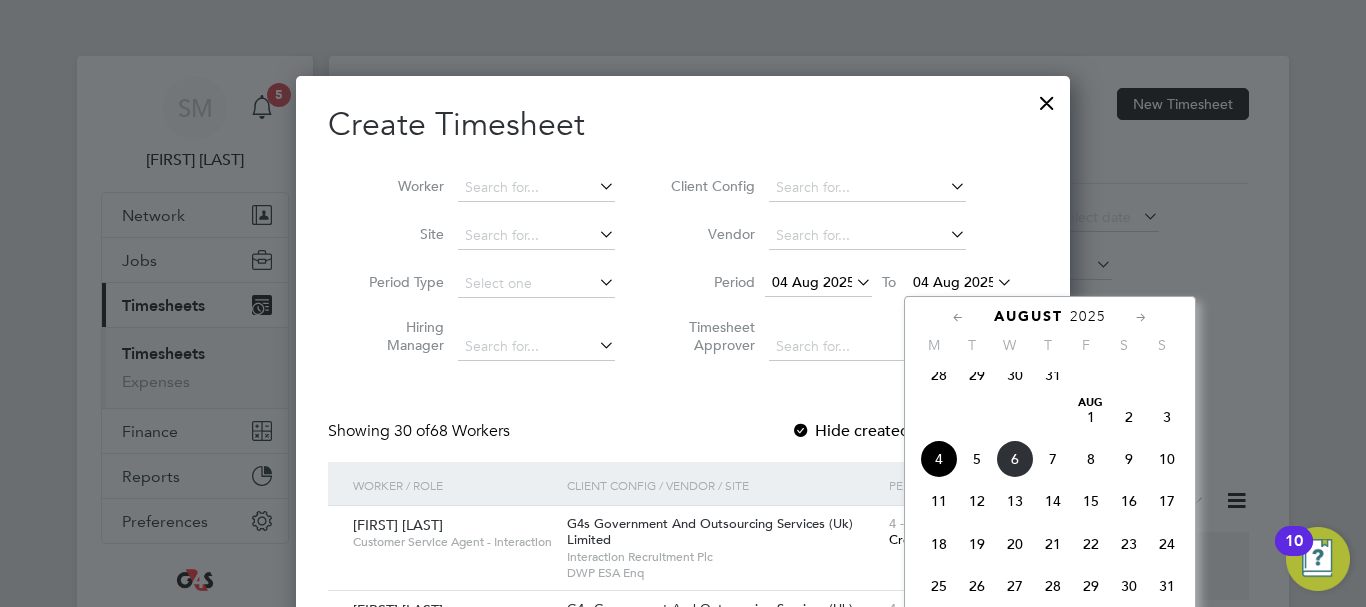 click on "10" 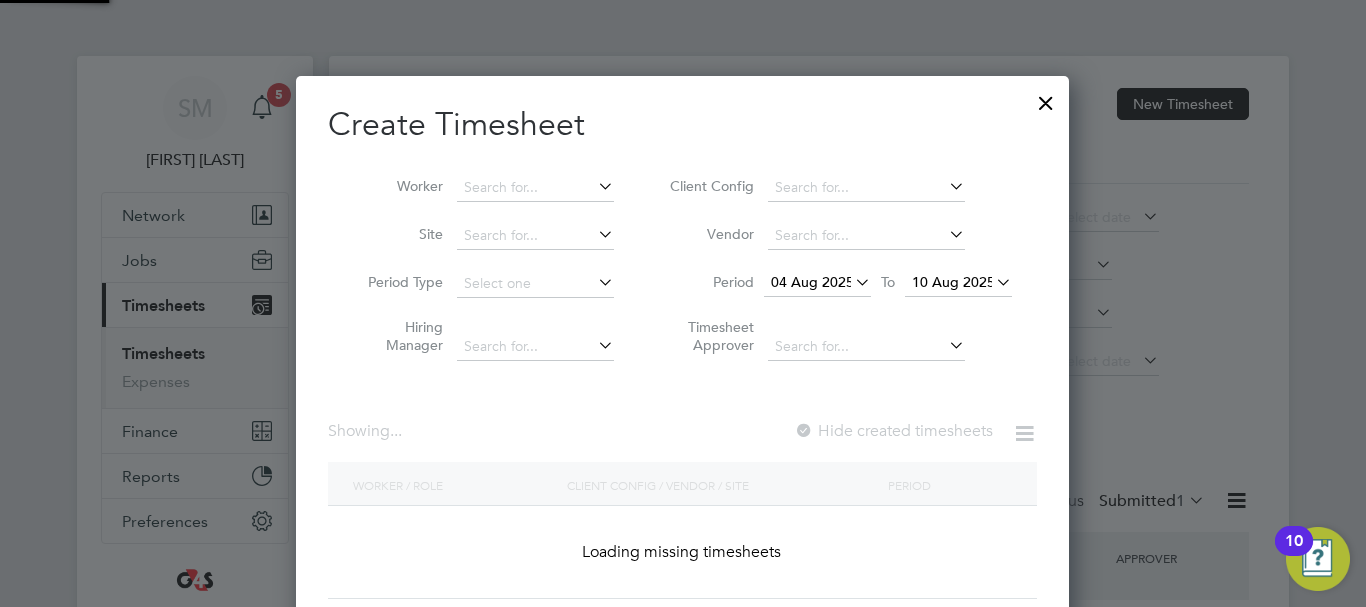 scroll, scrollTop: 10, scrollLeft: 10, axis: both 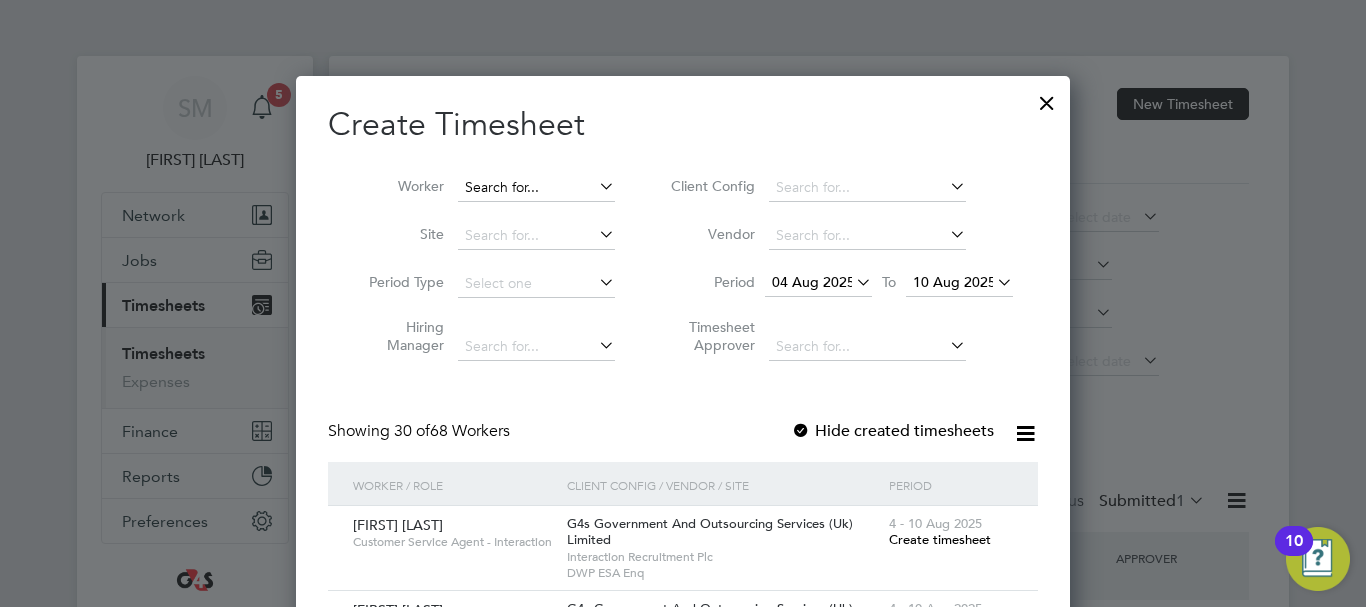 click at bounding box center [536, 188] 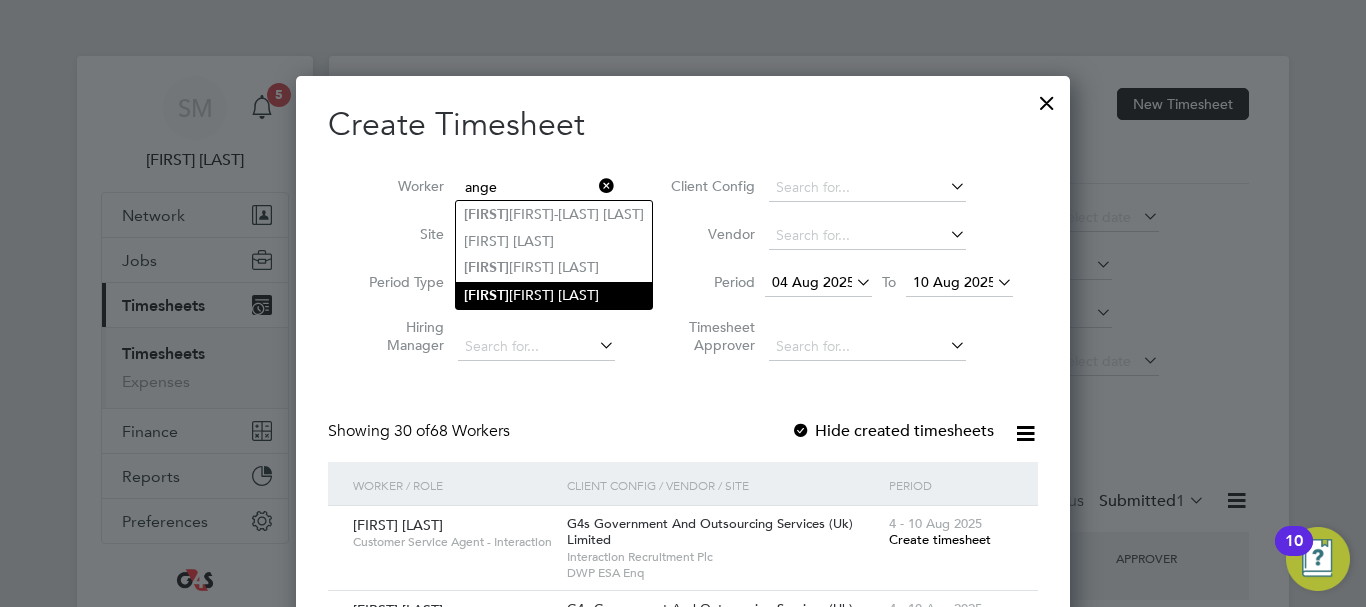 click on "[FIRST]  [LAST]" 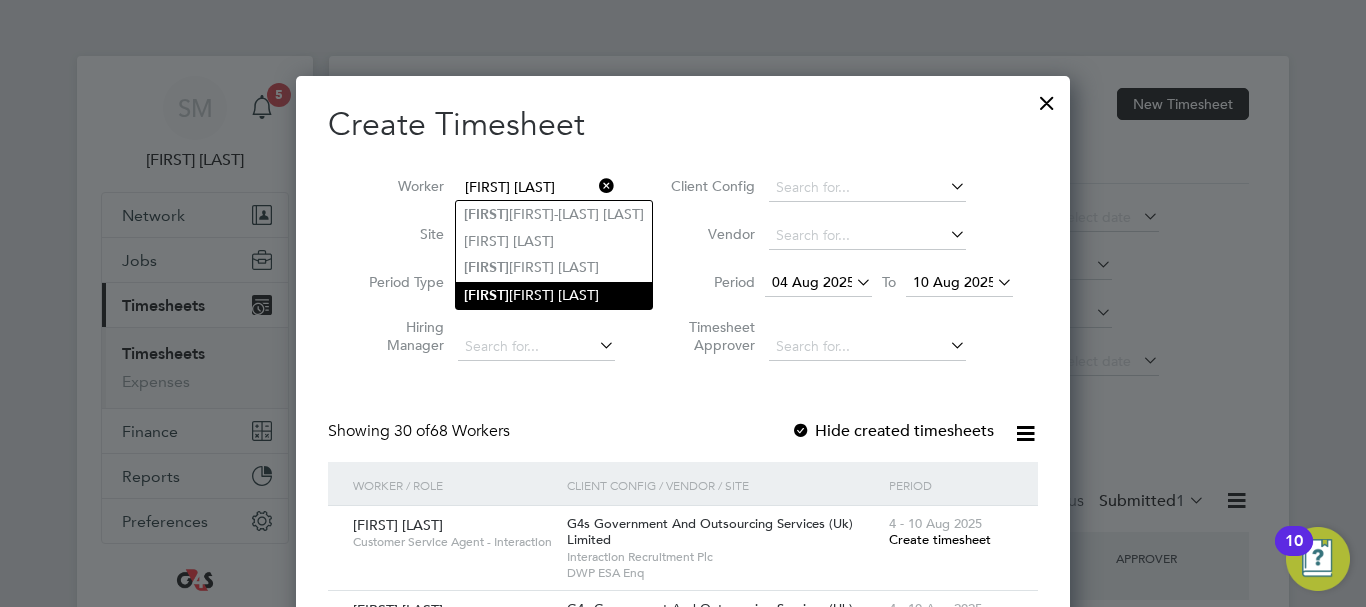 scroll, scrollTop: 10, scrollLeft: 10, axis: both 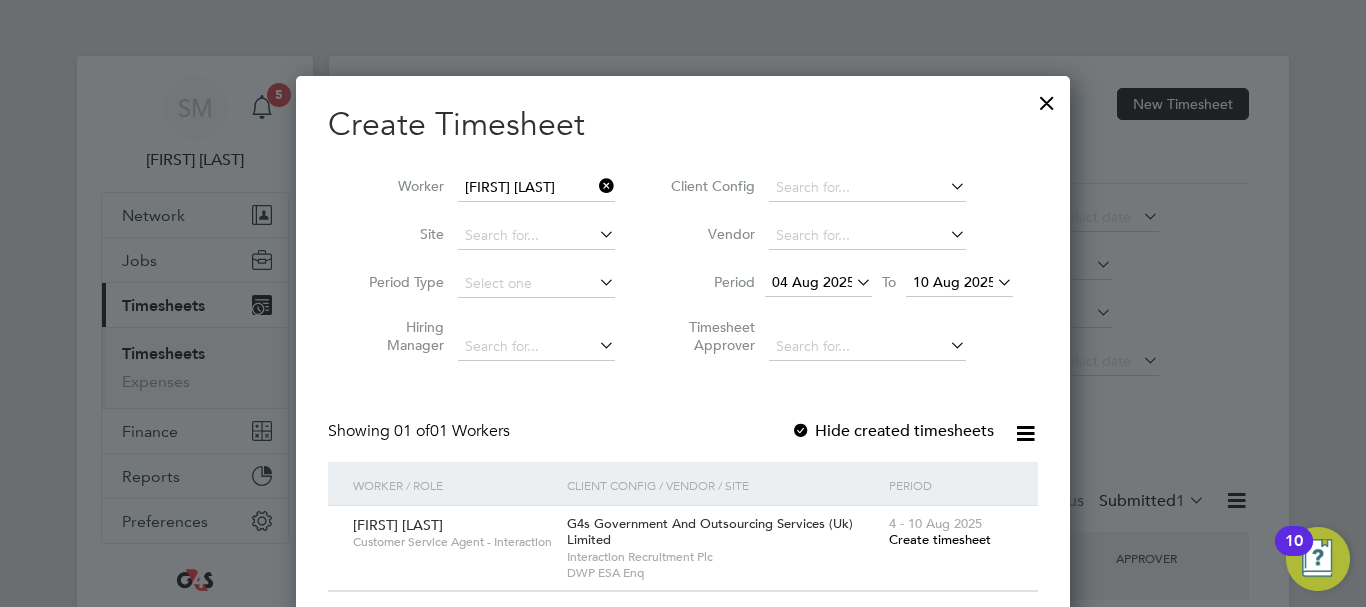 click on "Create timesheet" at bounding box center (940, 539) 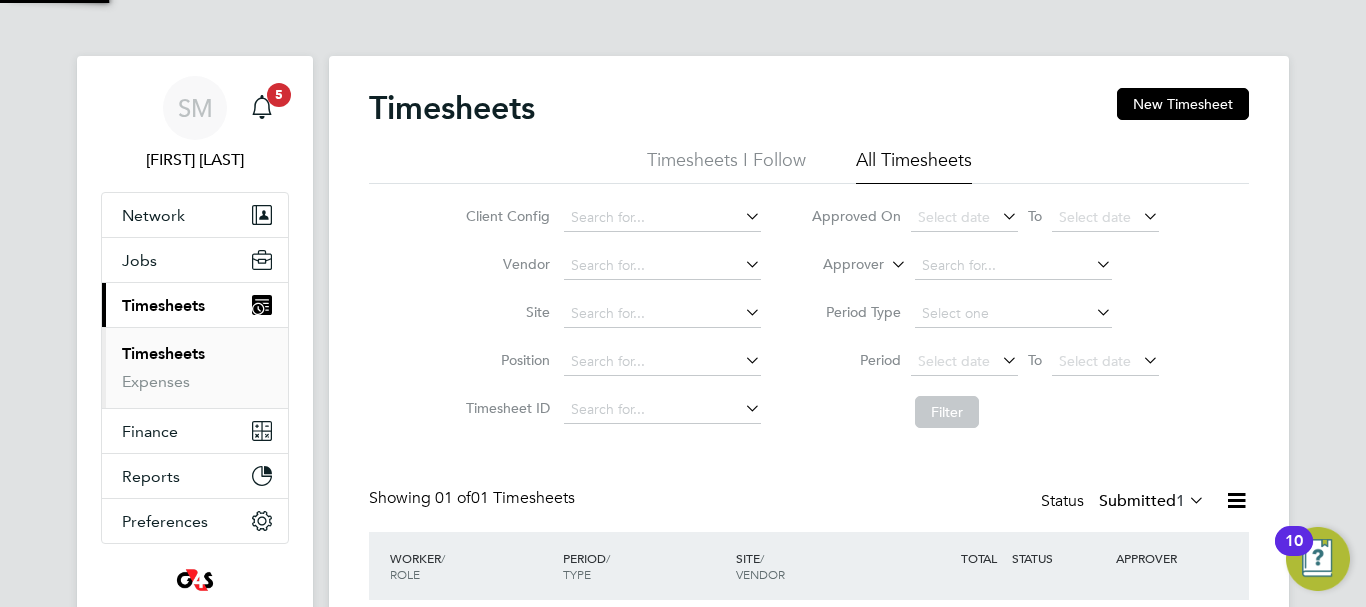 scroll, scrollTop: 10, scrollLeft: 10, axis: both 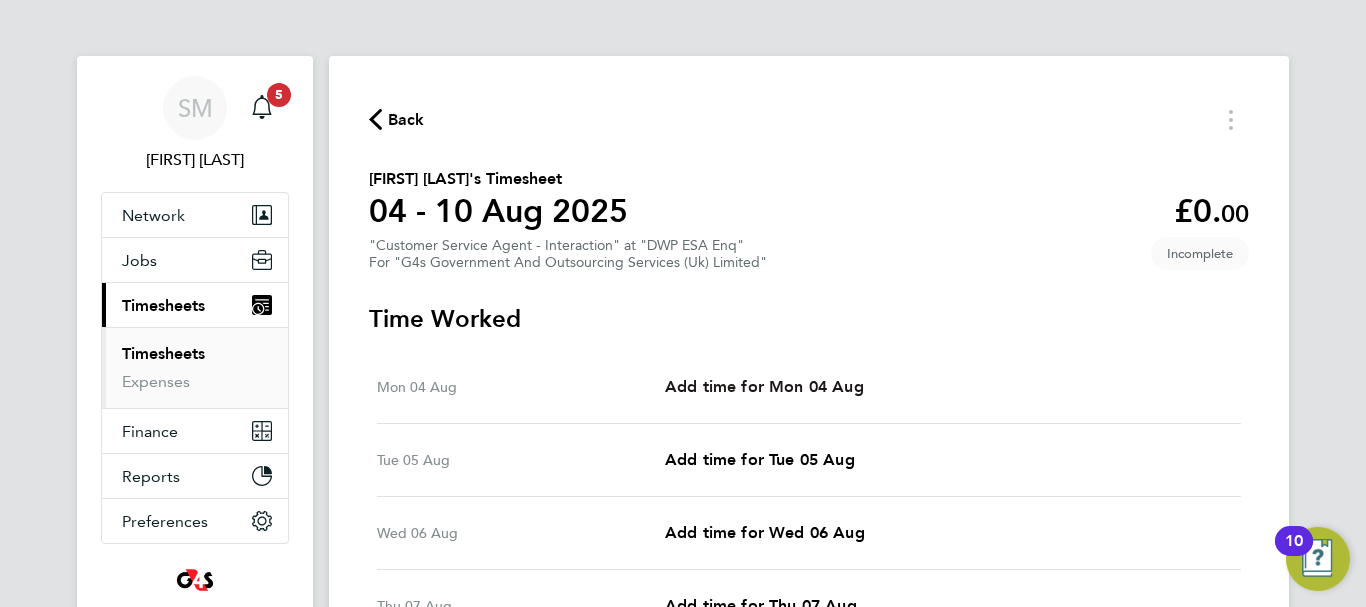 click on "Add time for Mon 04 Aug" at bounding box center [764, 386] 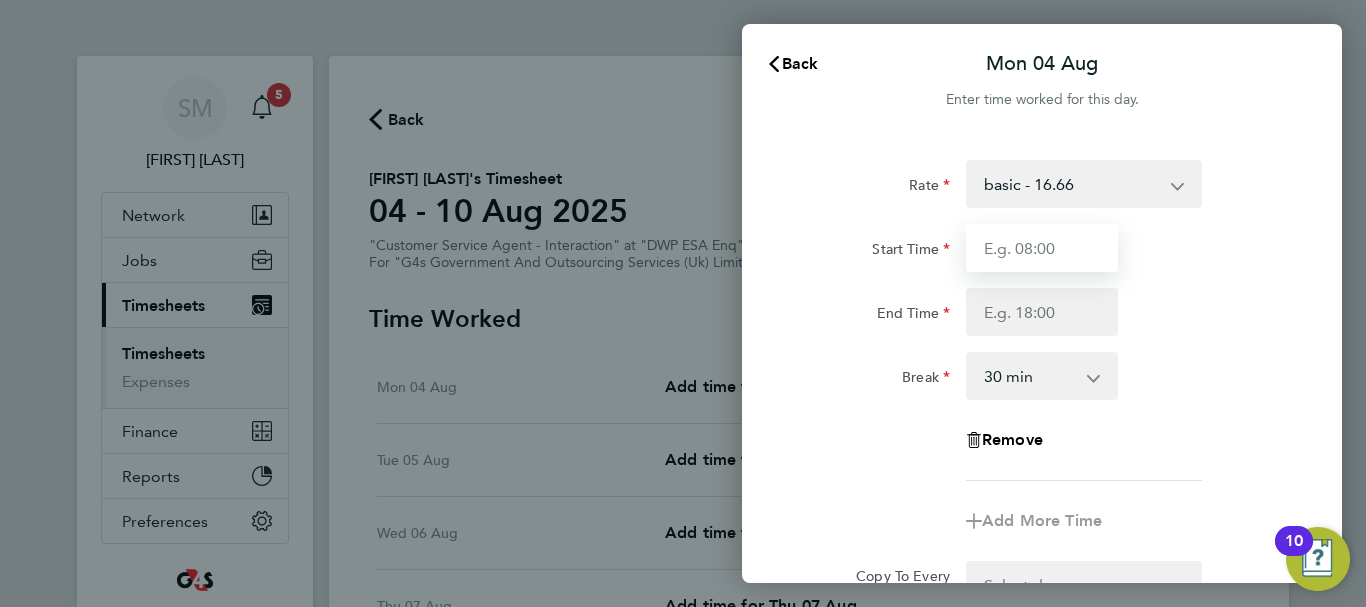 click on "Start Time" at bounding box center (1042, 248) 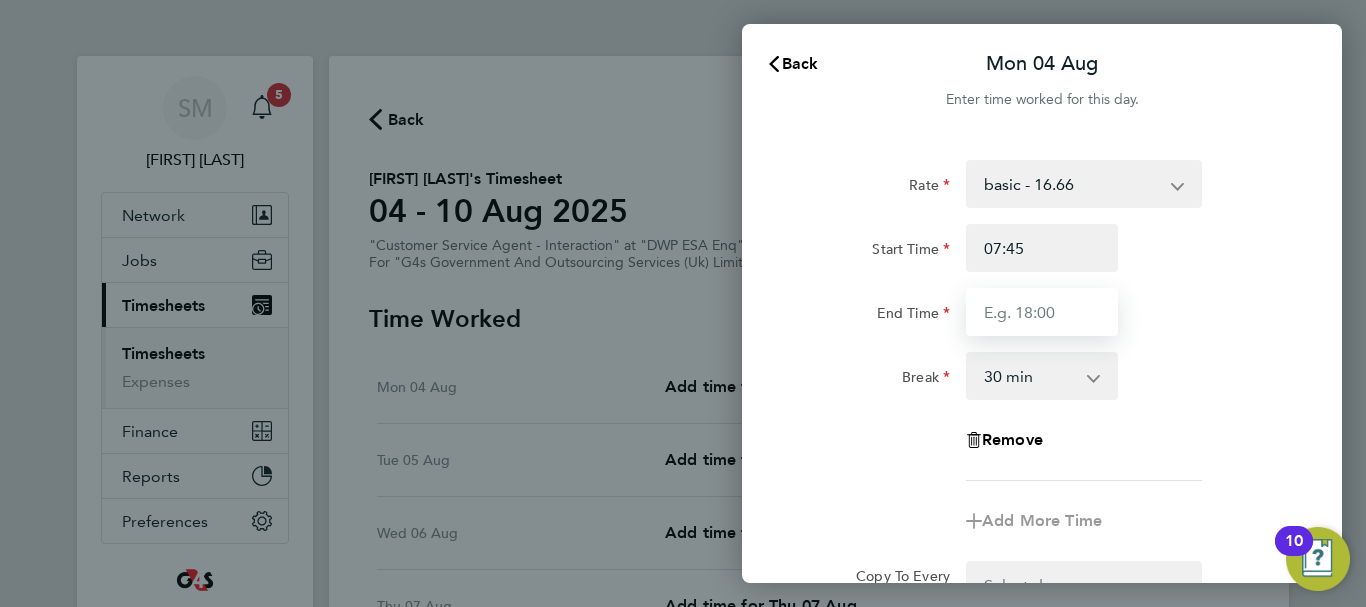 click on "End Time" at bounding box center [1042, 312] 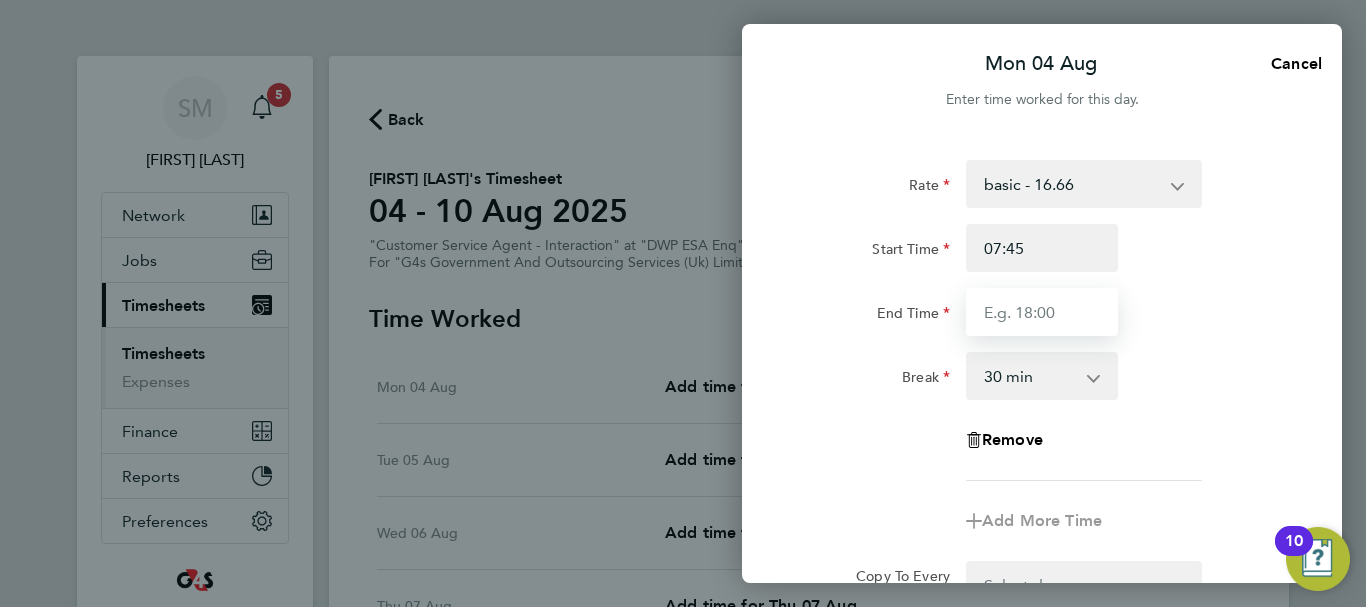 type on "16:15" 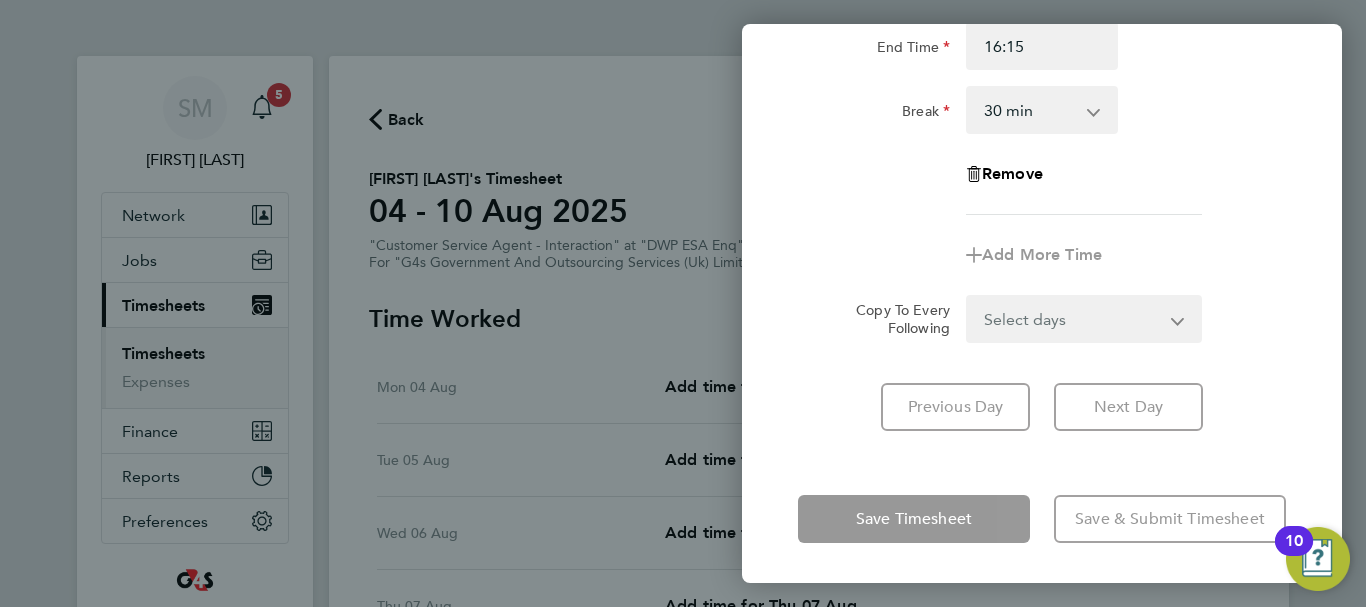 click on "Mon 04 Aug  Cancel  Enter time worked for this day.  Rate  basic - 16.66   System Issue Paid - 16.66   Bank Holiday   System Issue Not Paid   Sick   x2 - 32.79   Annual Leave   x1.5 - 24.73
Start Time 07:45 End Time 16:15 Break  0 min   15 min   30 min   45 min   60 min   75 min   90 min
Remove
Add More Time  Copy To Every Following  Select days   Day   Weekday (Mon-Fri)   Weekend (Sat-Sun)   Tuesday   Wednesday   Thursday   Friday   Saturday   Sunday
Previous Day   Next Day   Save Timesheet   Save & Submit Timesheet" 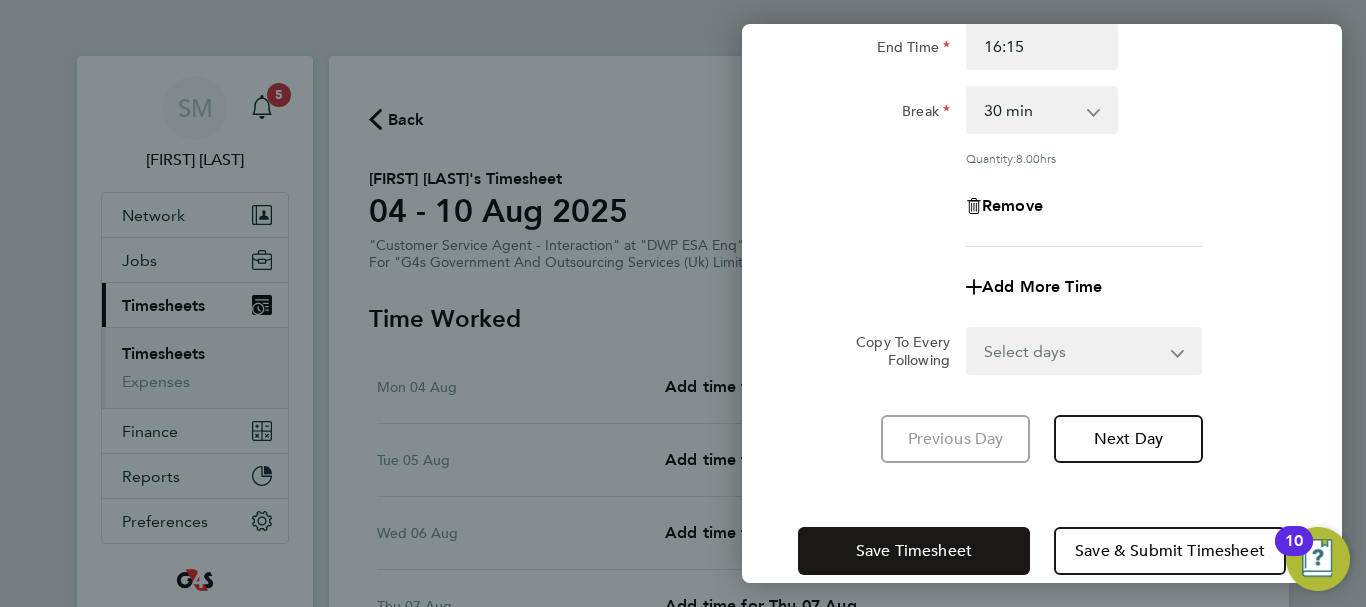 click on "Save Timesheet" 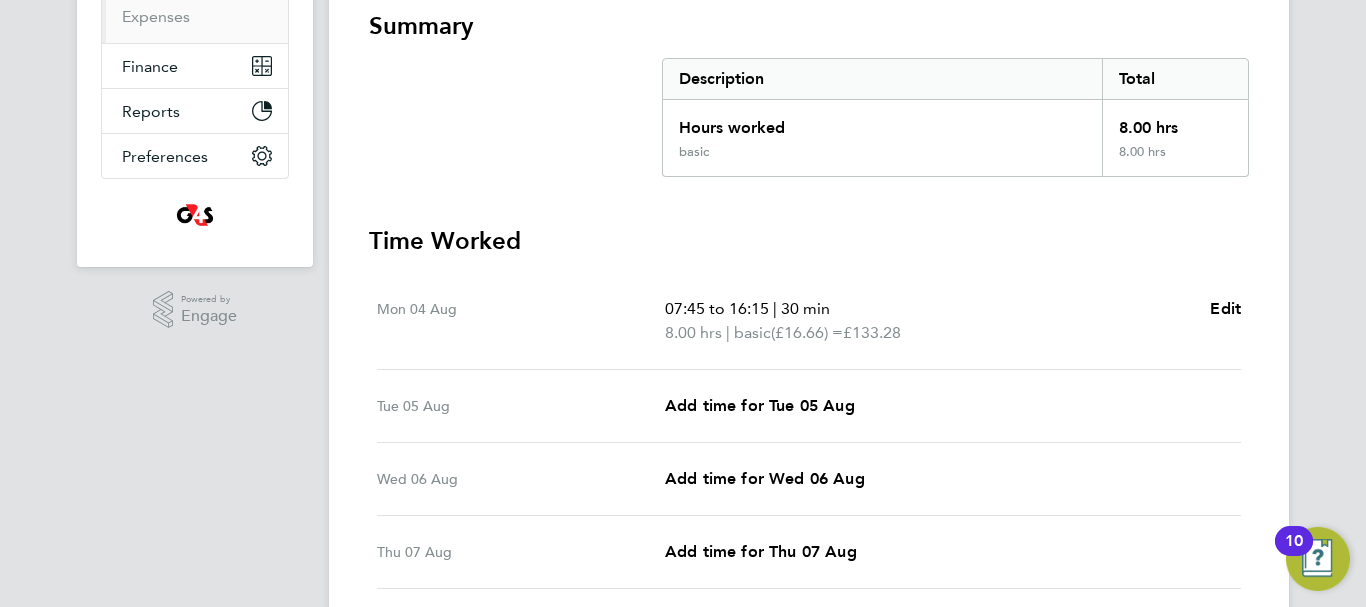 scroll, scrollTop: 400, scrollLeft: 0, axis: vertical 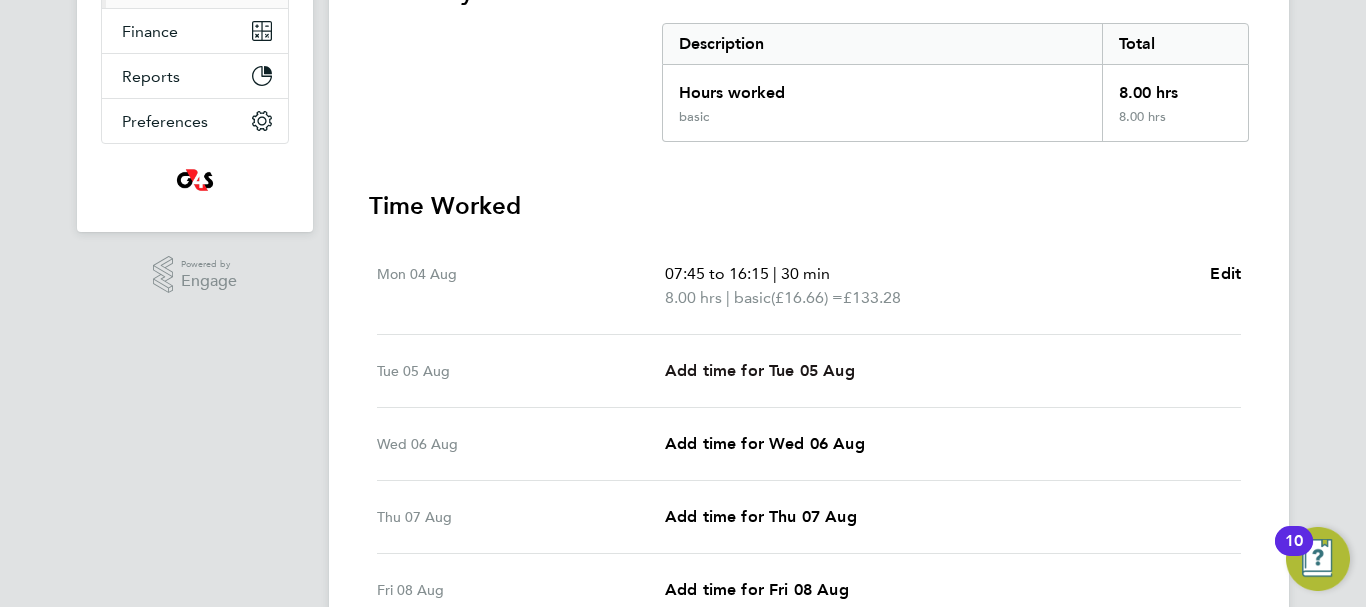 click on "Add time for Tue 05 Aug" at bounding box center [760, 370] 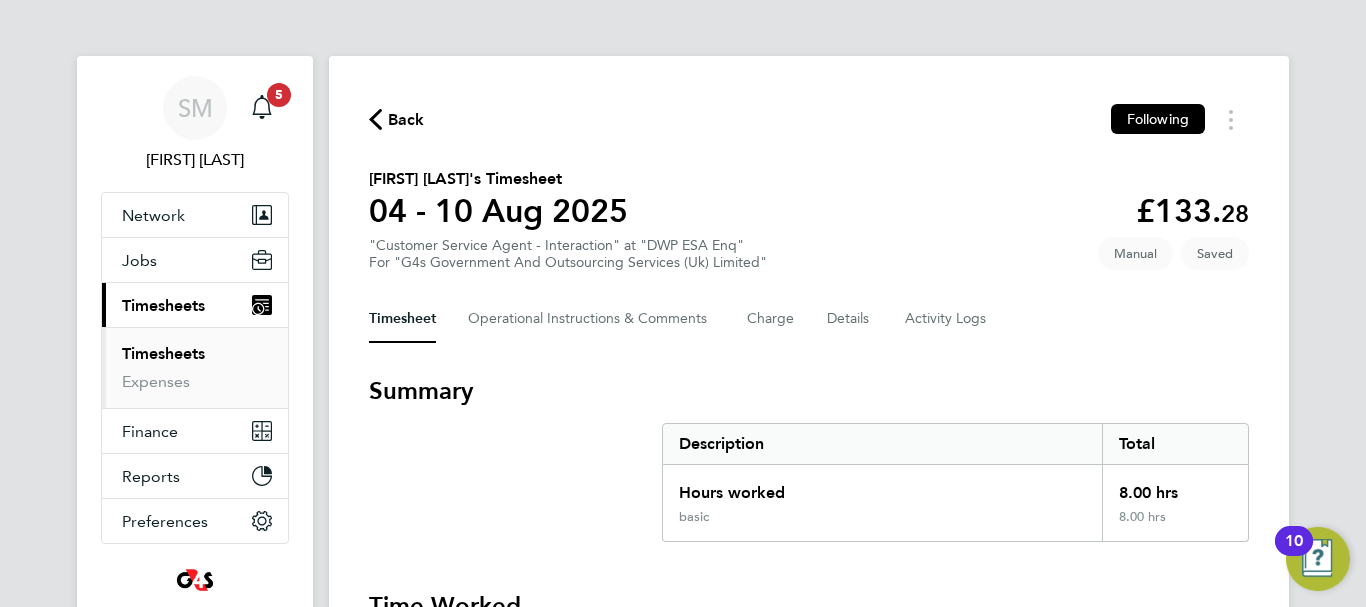select on "30" 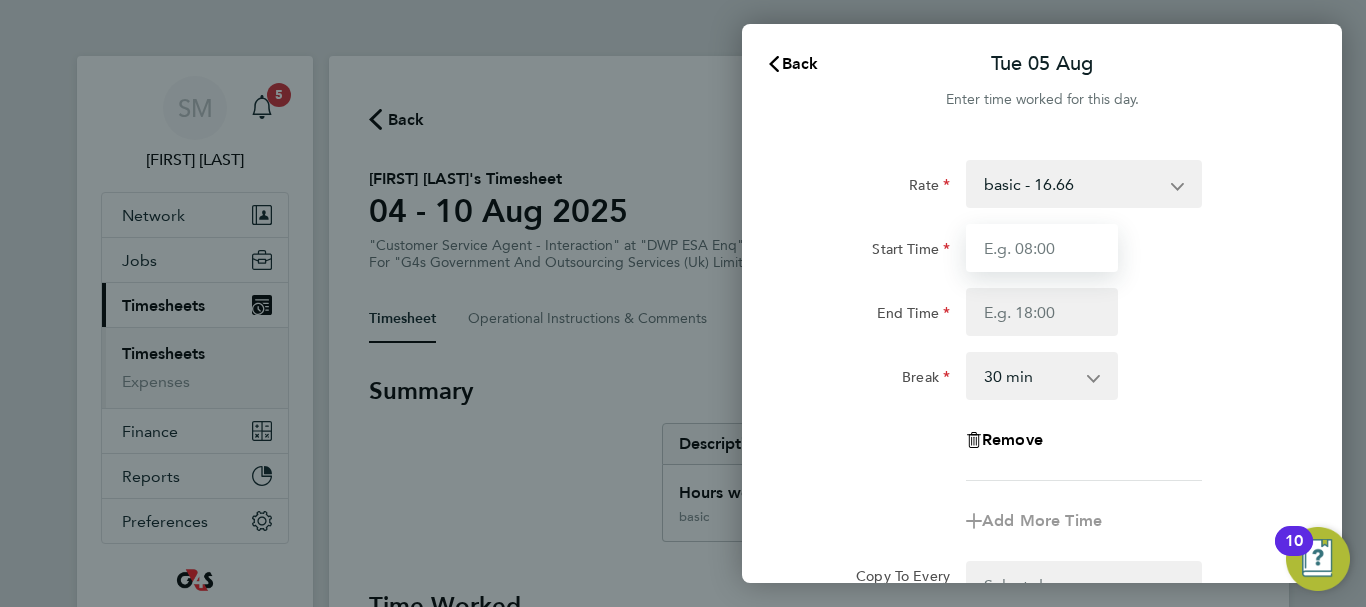 click on "Start Time" at bounding box center [1042, 248] 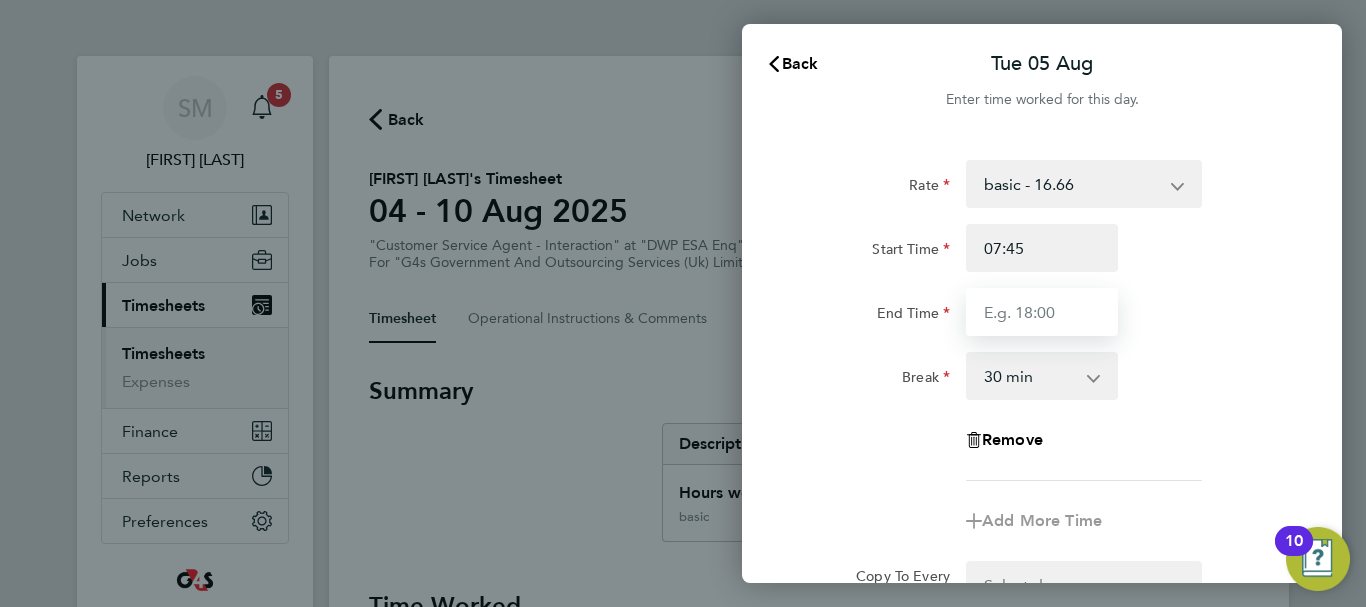 click on "End Time" at bounding box center (1042, 312) 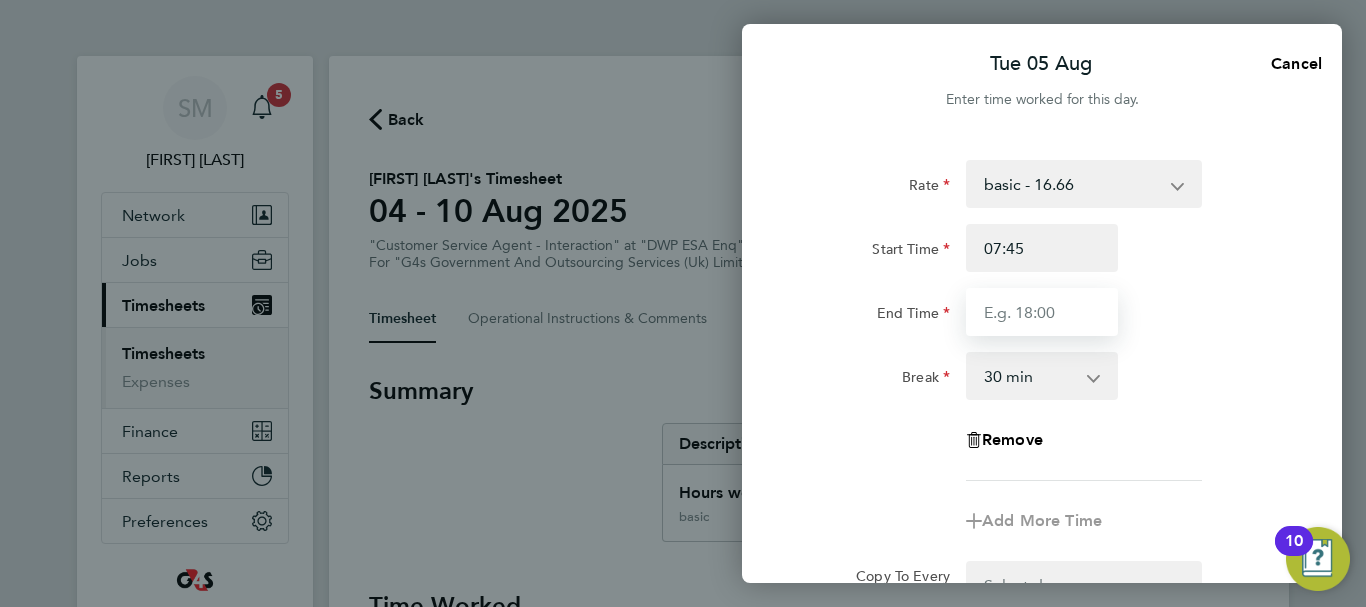 type on "16:15" 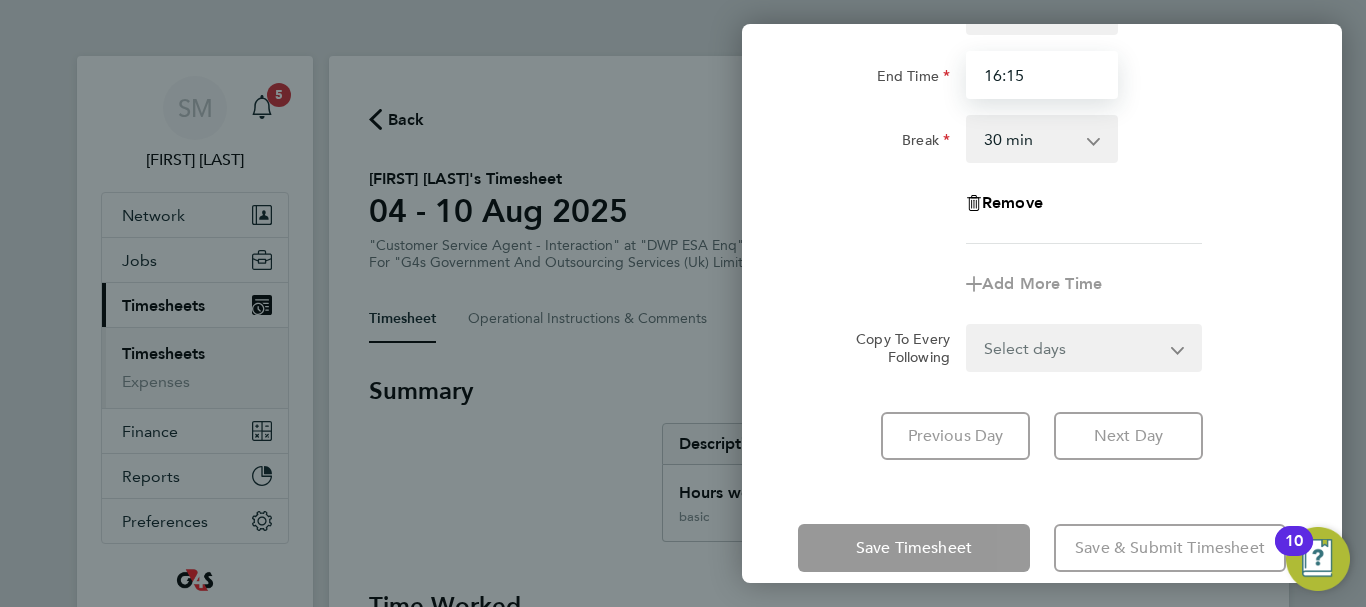 scroll, scrollTop: 266, scrollLeft: 0, axis: vertical 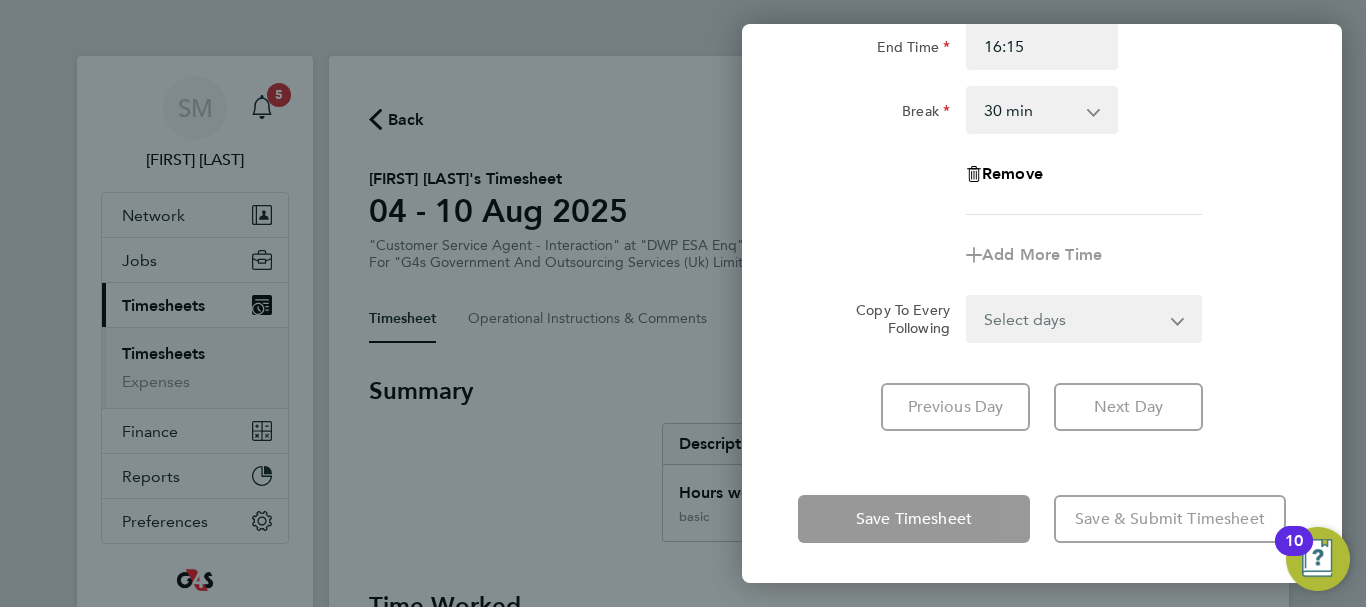 click on "Rate  basic - 16.66   System Issue Paid - 16.66   Bank Holiday   System Issue Not Paid   Sick   x2 - 32.79   Annual Leave   x1.5 - 24.73
Start Time 07:45 End Time 16:15 Break  0 min   15 min   30 min   45 min   60 min   75 min   90 min
Remove
Add More Time  Copy To Every Following  Select days   Day   Weekday (Mon-Fri)   Weekend (Sat-Sun)   Wednesday   Thursday   Friday   Saturday   Sunday
Previous Day   Next Day" 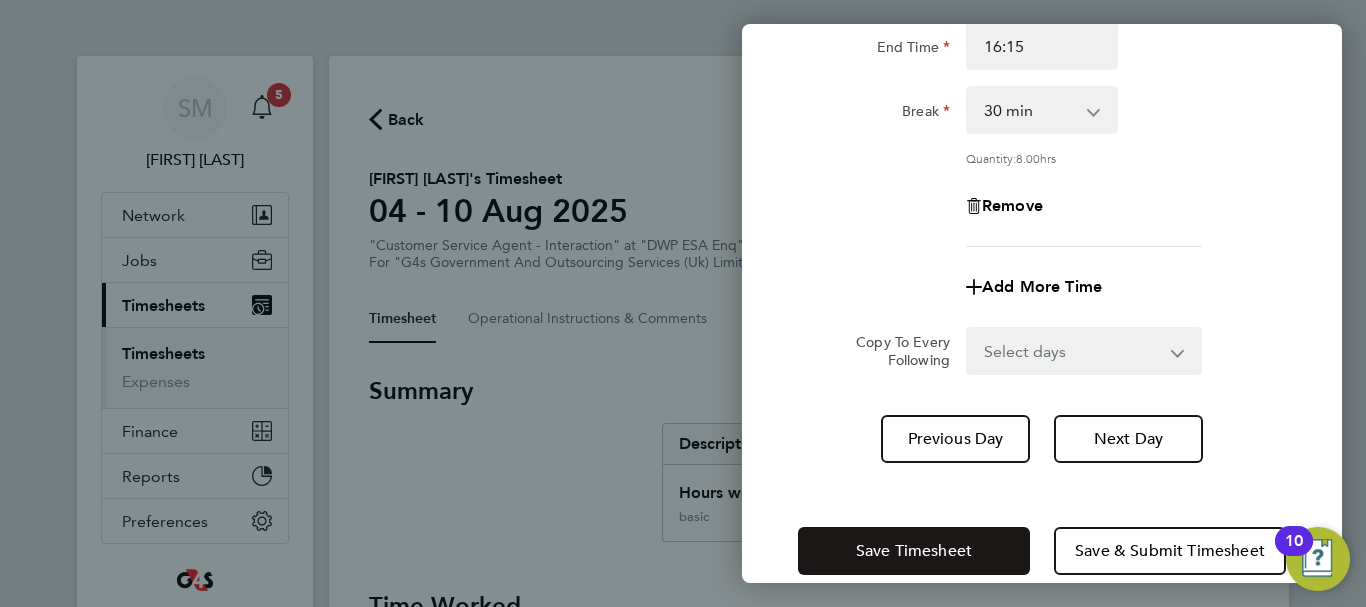 click on "Save Timesheet" 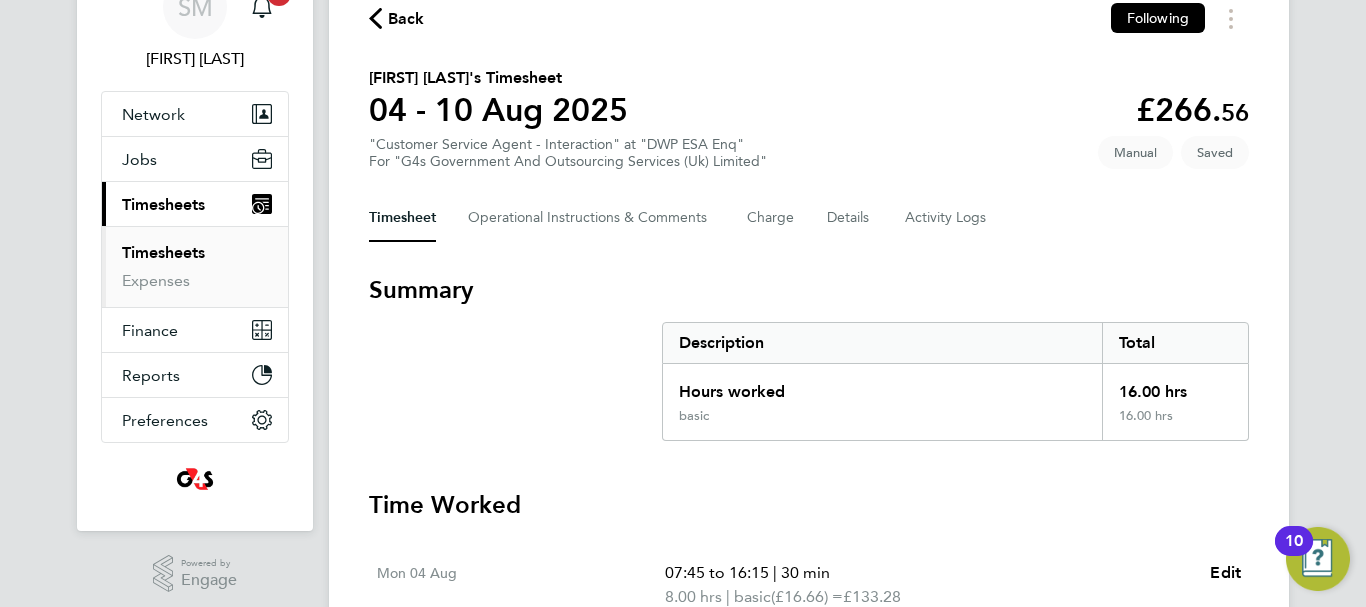 scroll, scrollTop: 100, scrollLeft: 0, axis: vertical 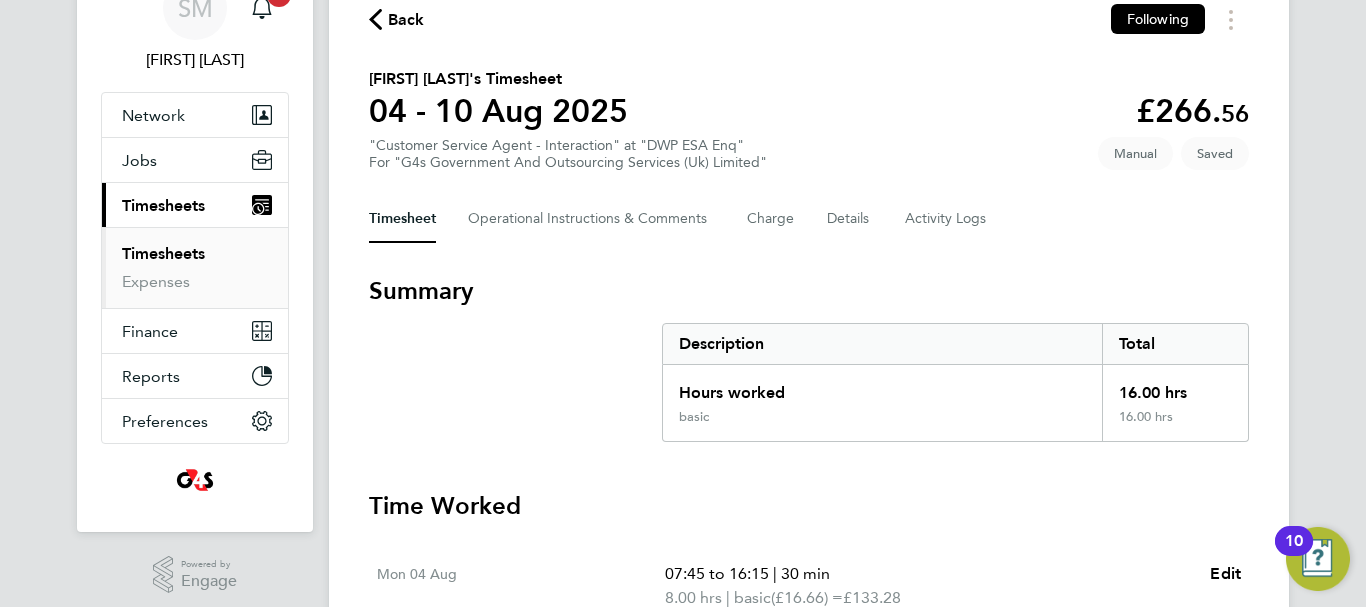 click on "Back" 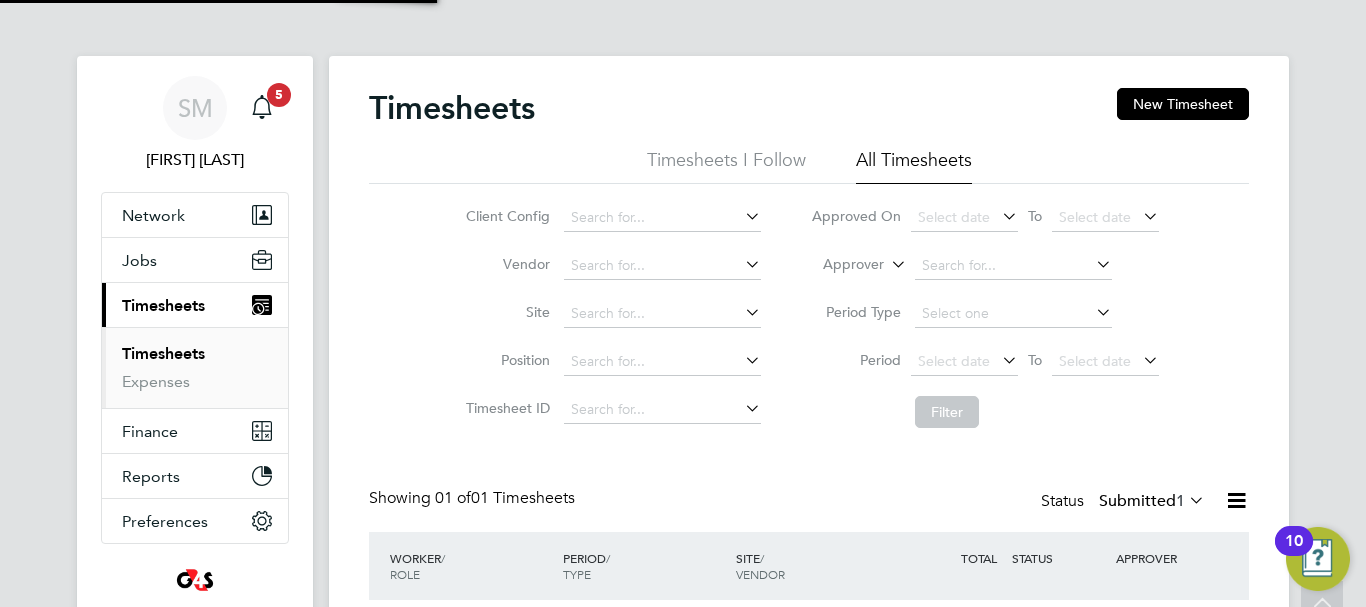 scroll, scrollTop: 10, scrollLeft: 10, axis: both 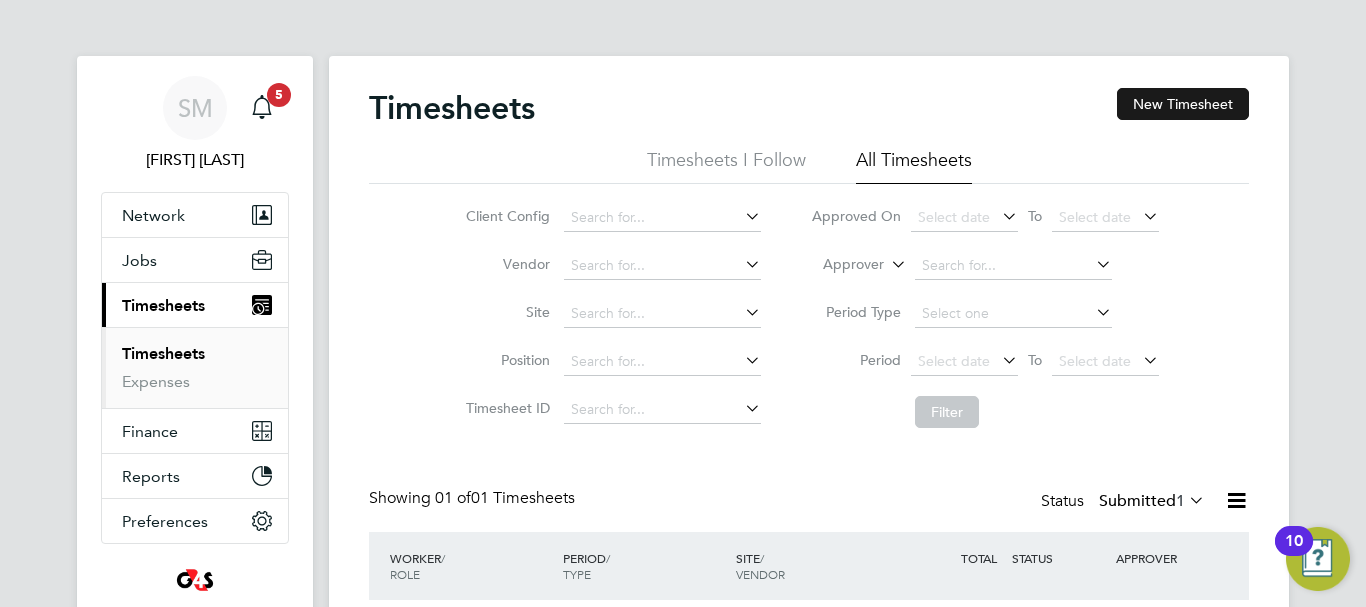 click on "New Timesheet" 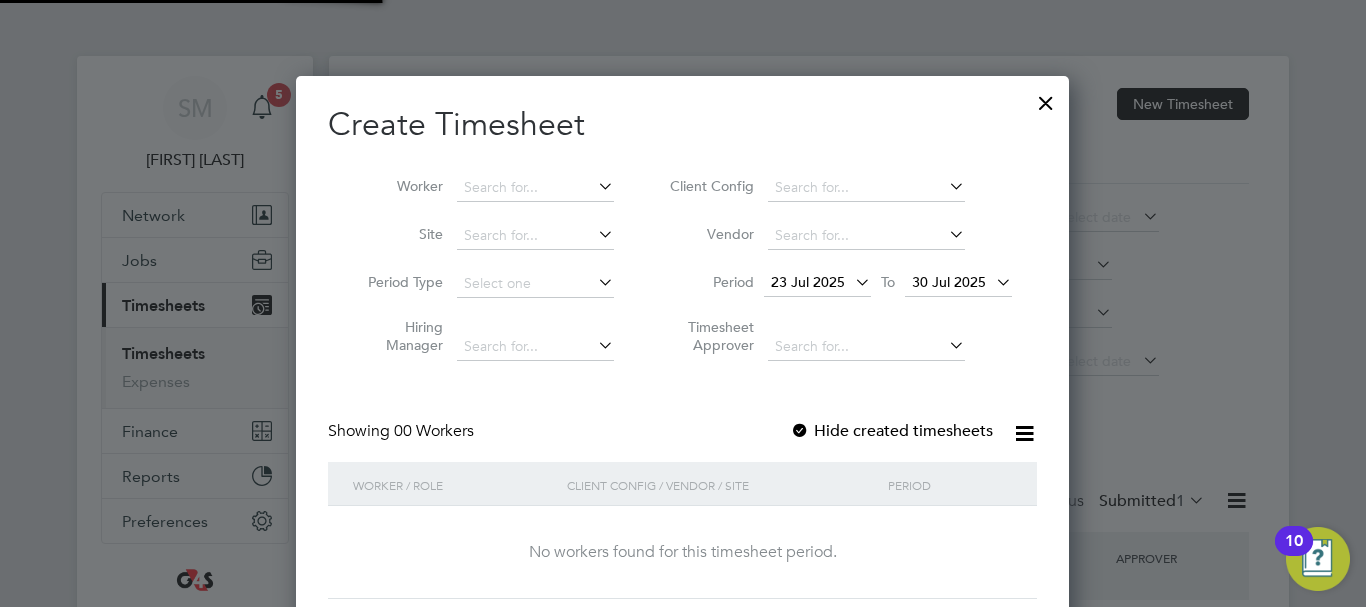 scroll, scrollTop: 10, scrollLeft: 10, axis: both 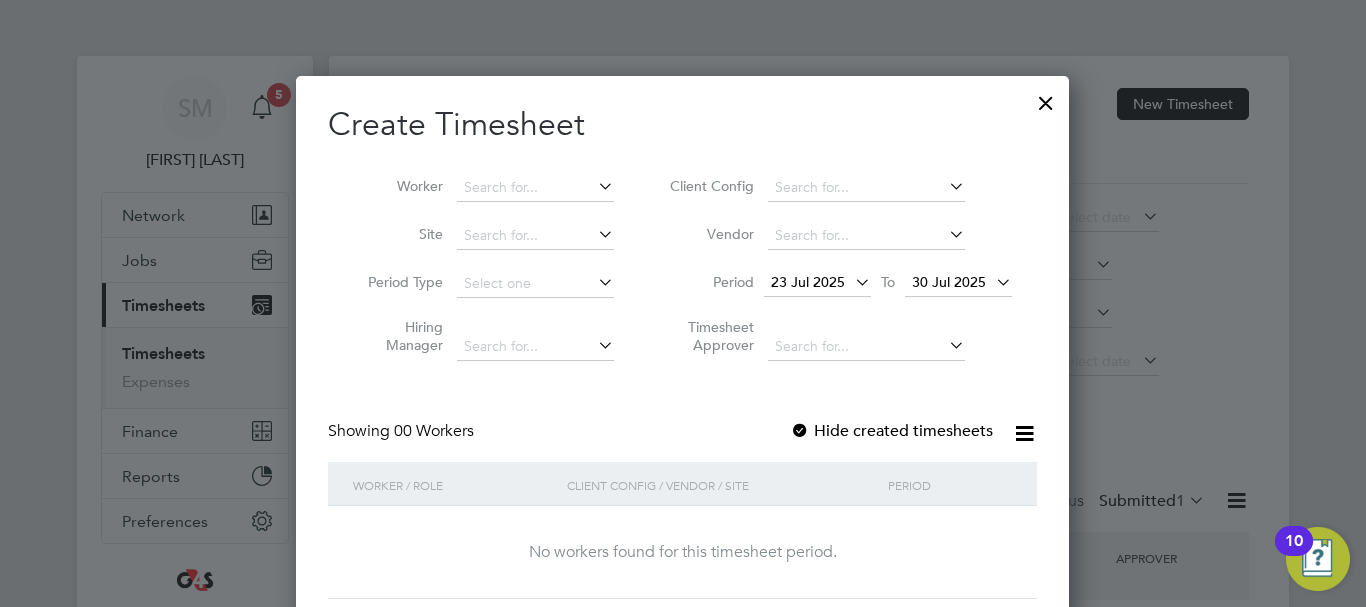click on "23 Jul 2025" at bounding box center [808, 282] 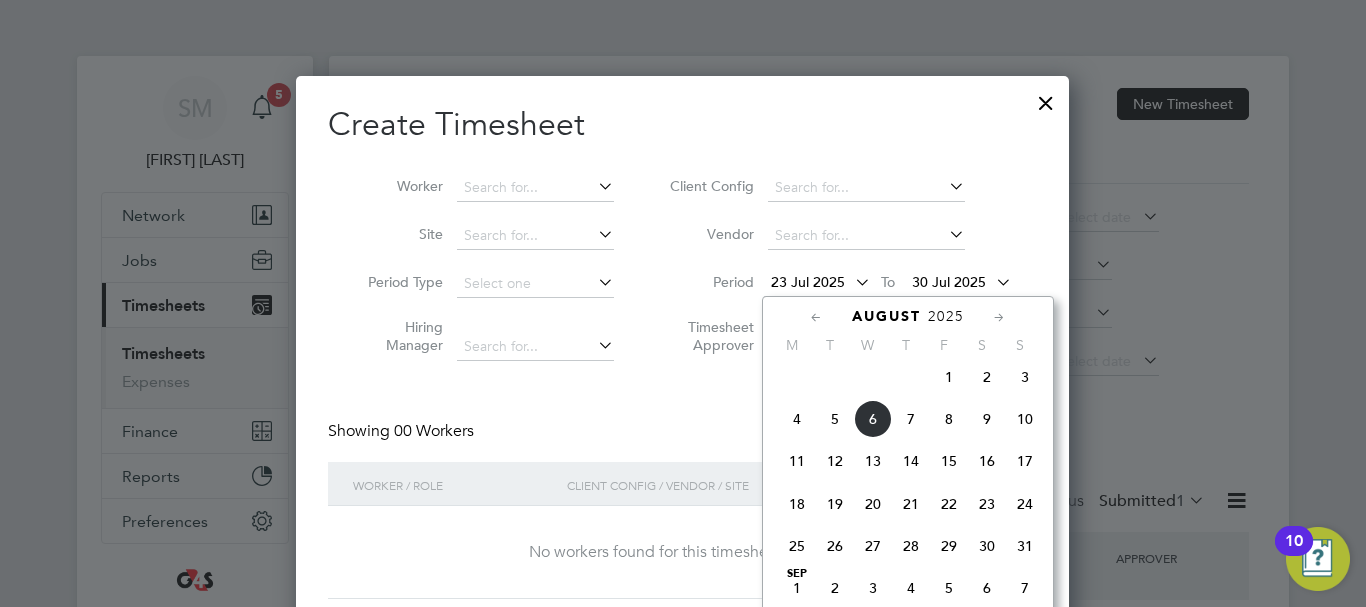 scroll, scrollTop: 936, scrollLeft: 0, axis: vertical 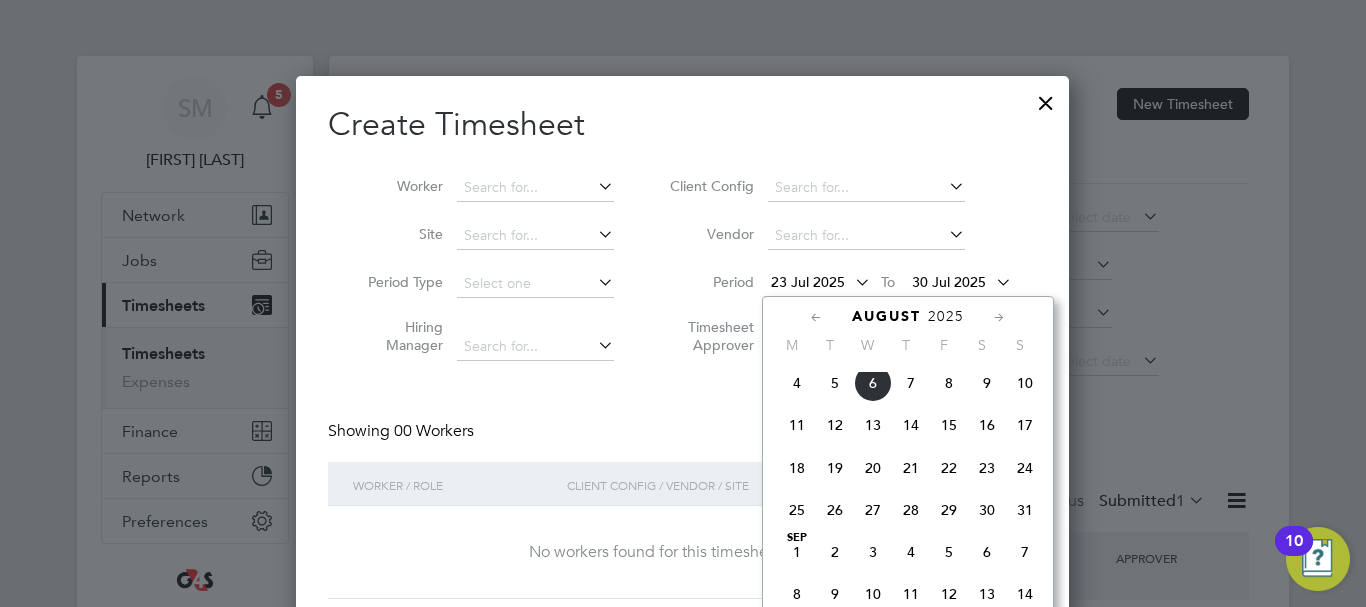 click on "4" 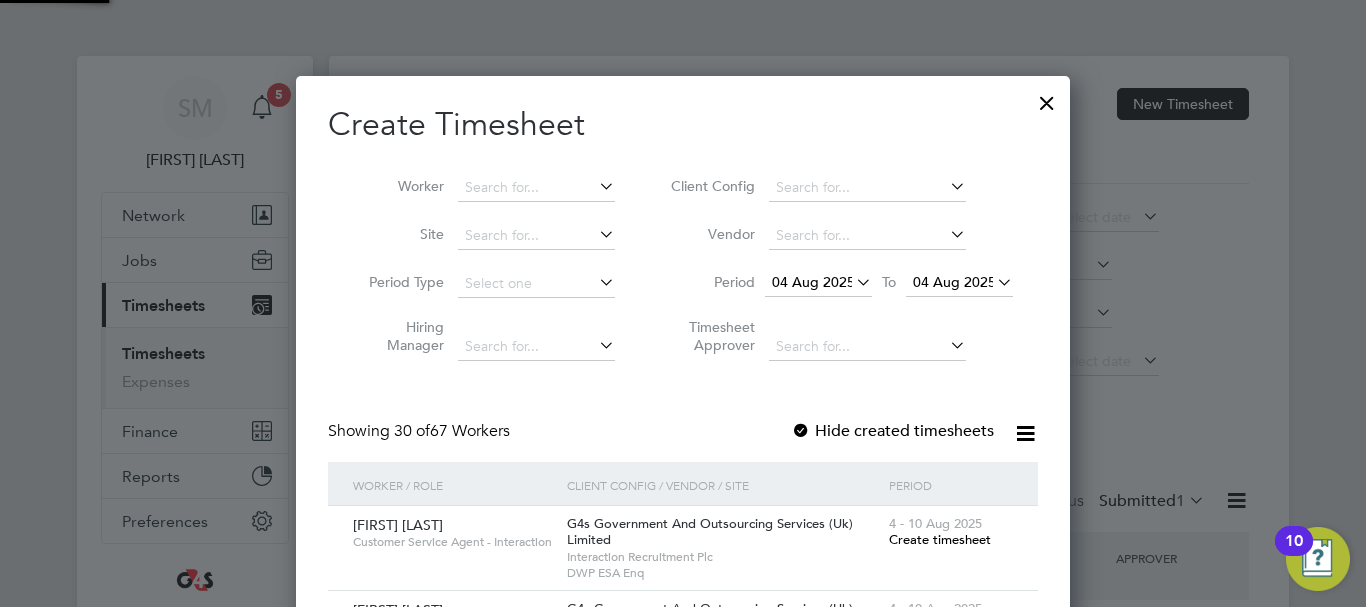 scroll, scrollTop: 10, scrollLeft: 10, axis: both 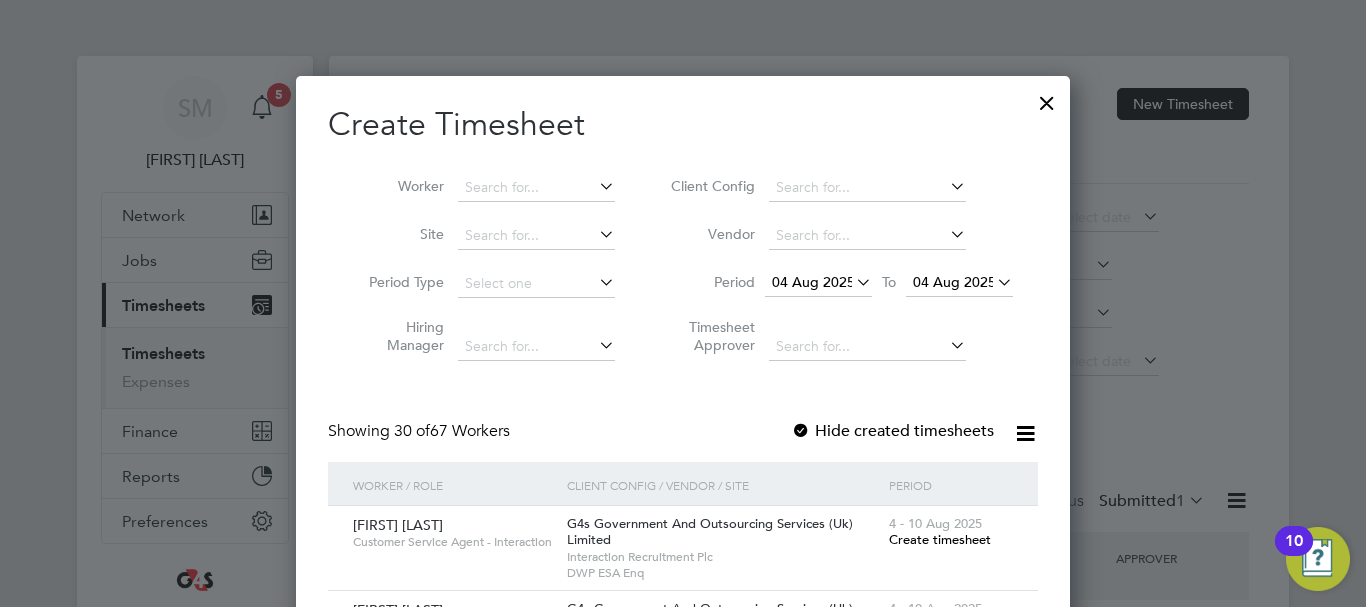 click on "04 Aug 2025" at bounding box center (954, 282) 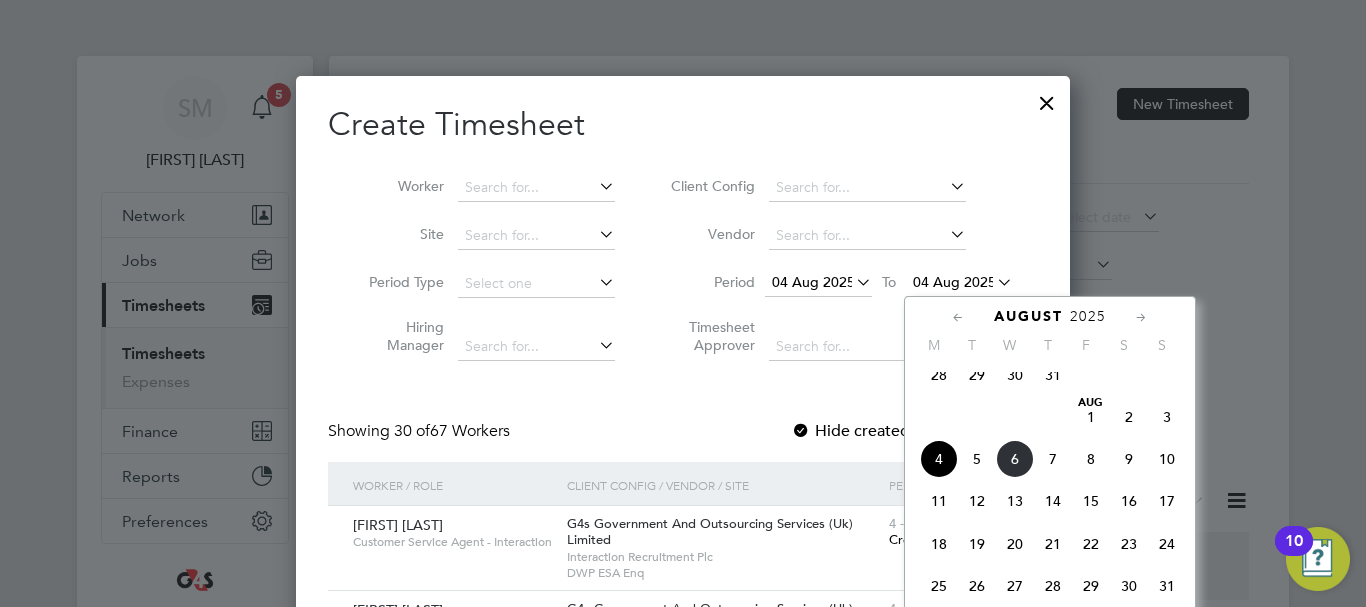 click on "10" 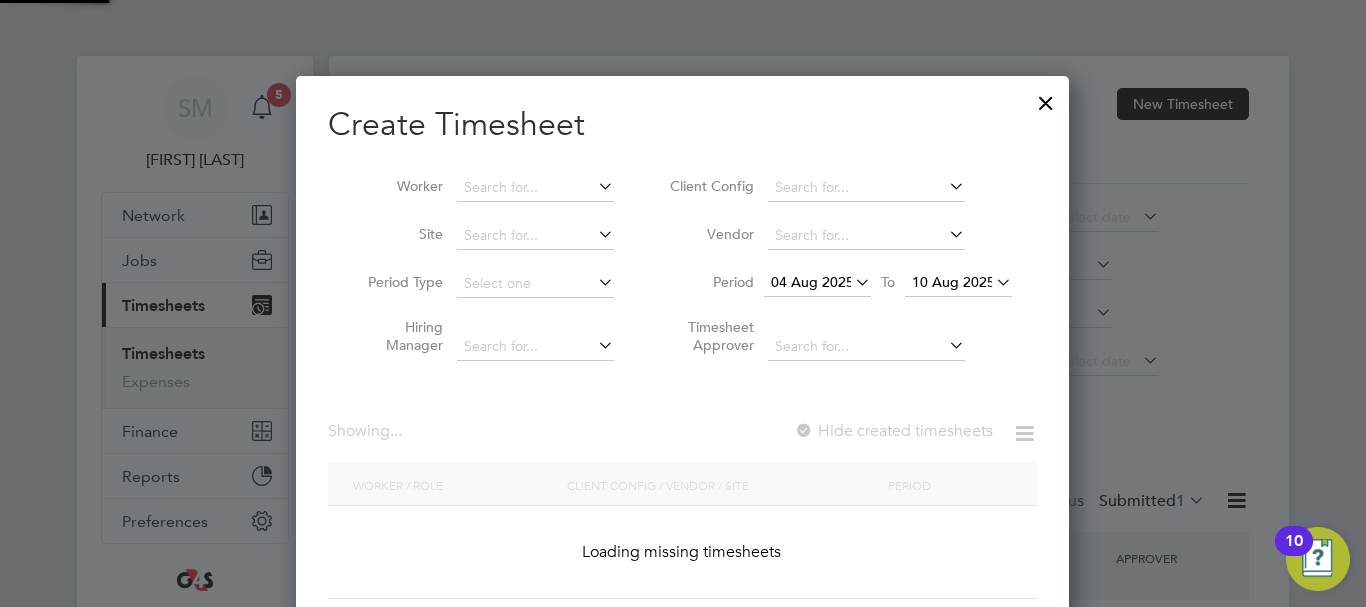 scroll, scrollTop: 10, scrollLeft: 10, axis: both 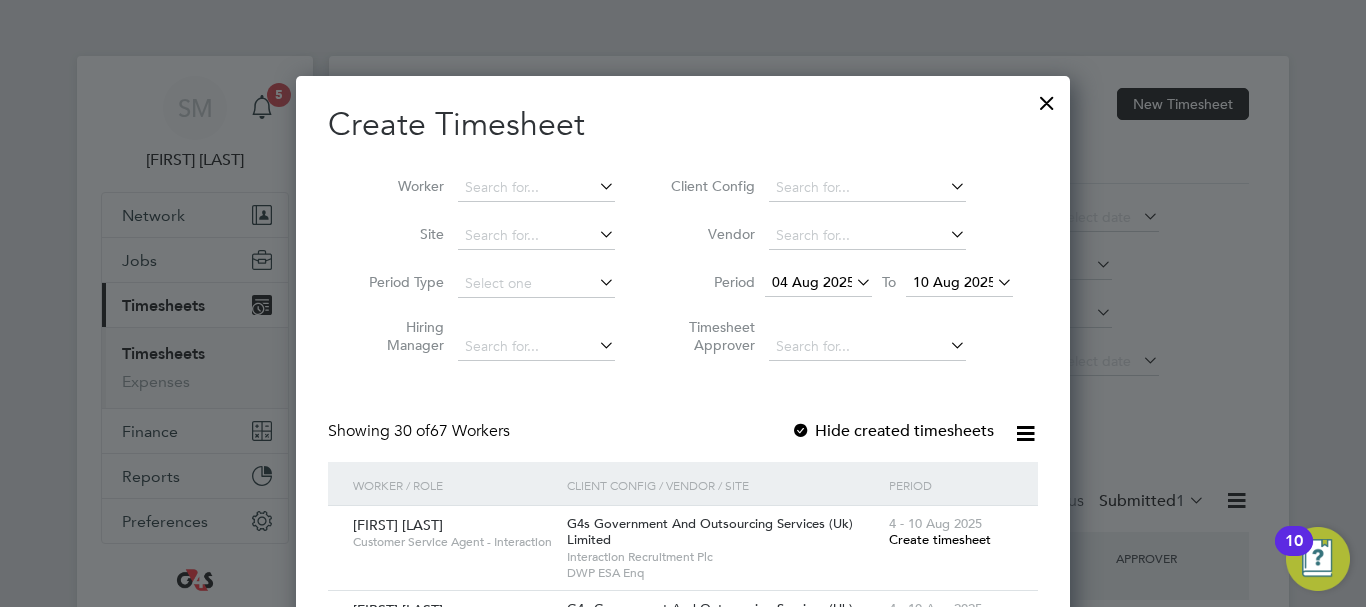 click at bounding box center (801, 432) 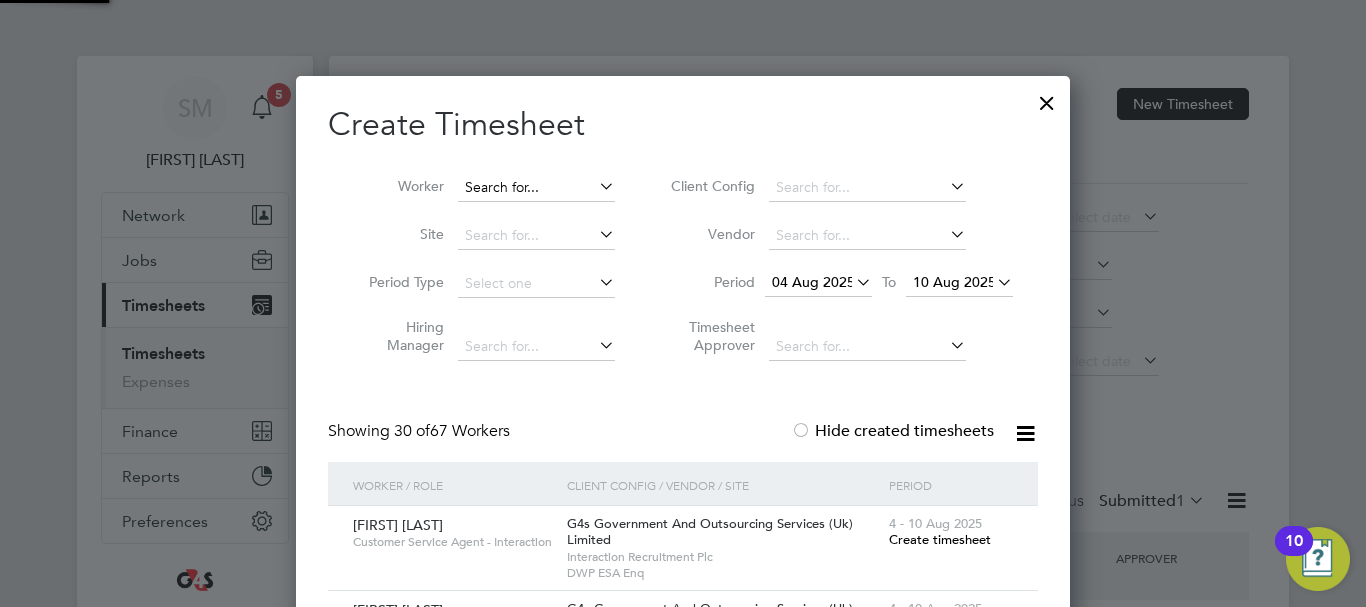 scroll, scrollTop: 10, scrollLeft: 10, axis: both 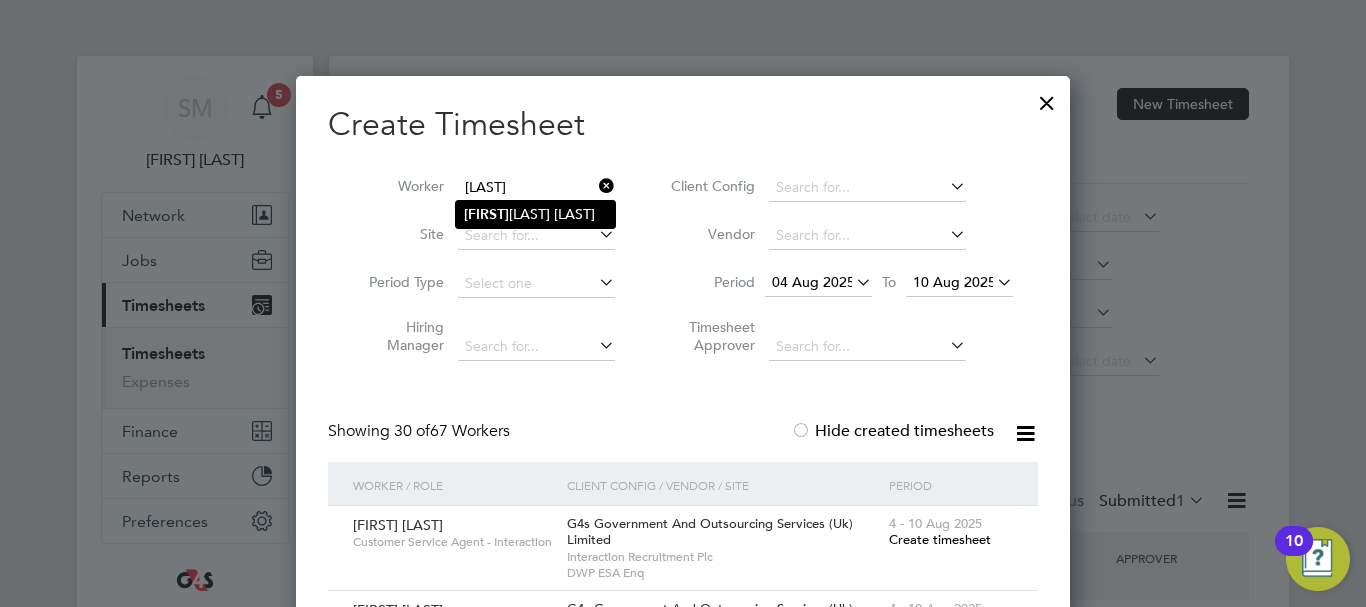 click on "[FIRST]" 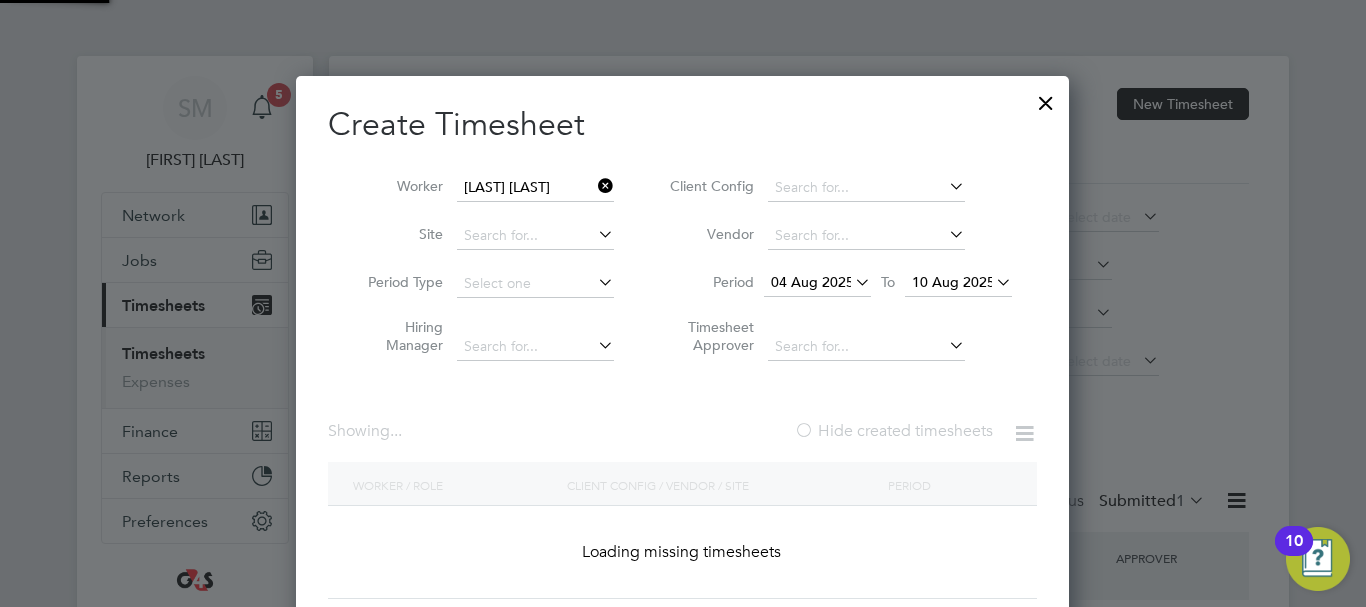 scroll, scrollTop: 10, scrollLeft: 10, axis: both 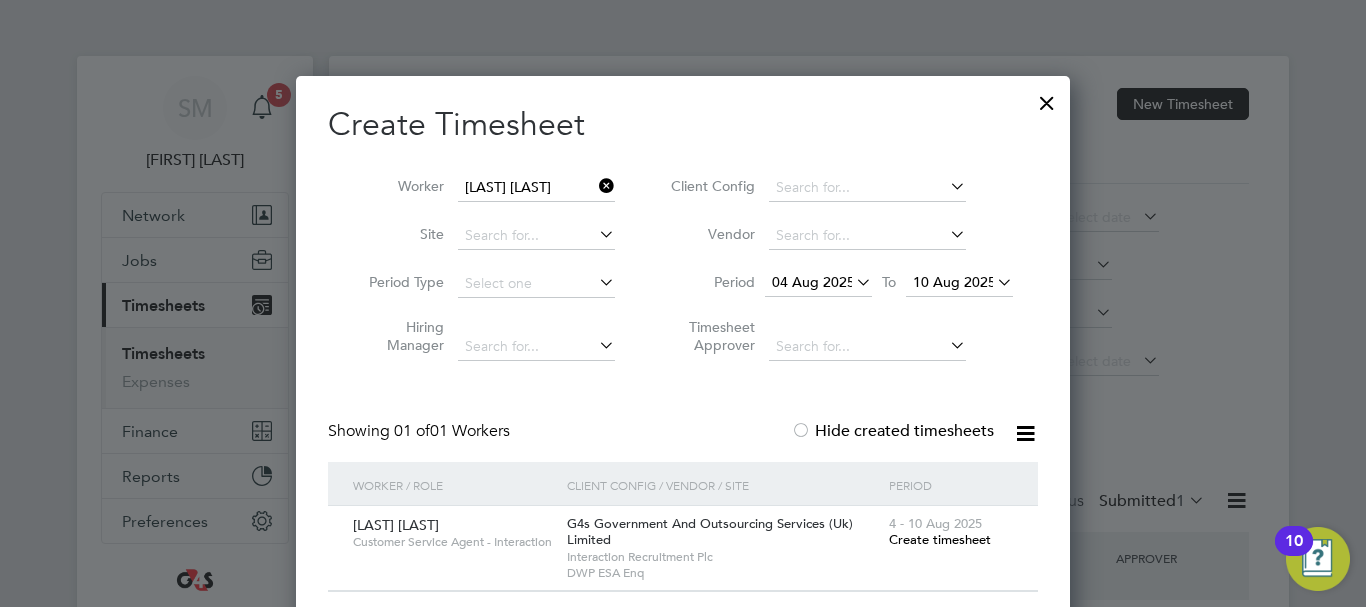 click on "Create timesheet" at bounding box center [940, 539] 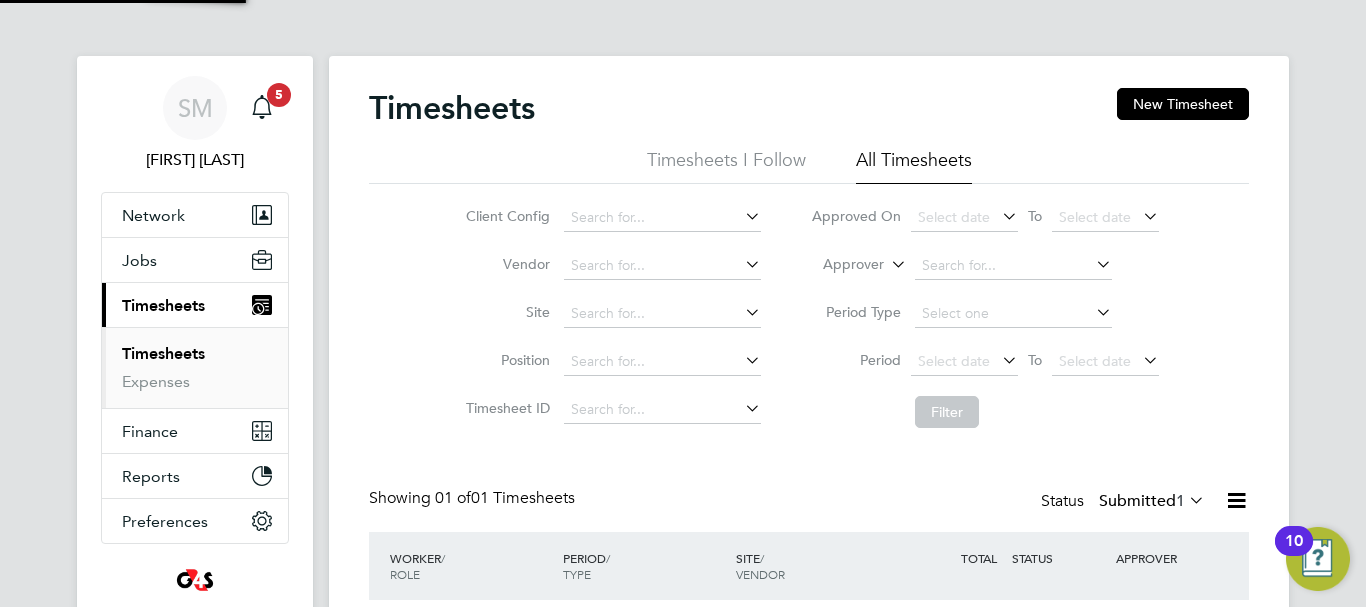 scroll, scrollTop: 10, scrollLeft: 10, axis: both 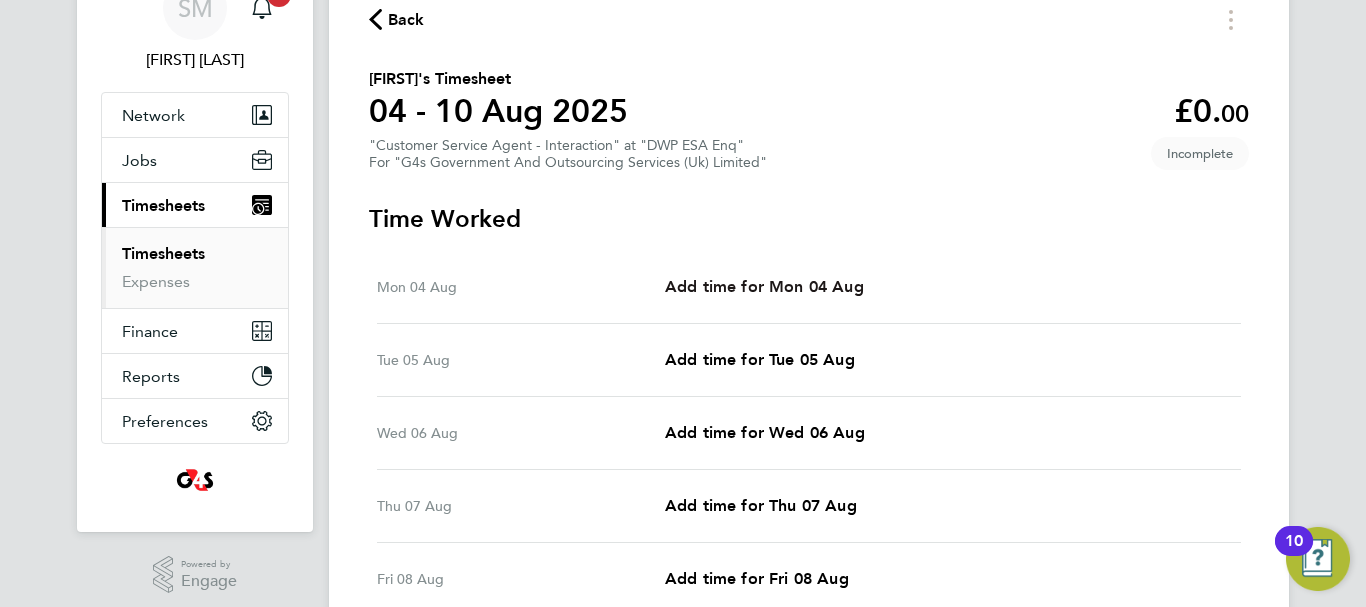 click on "Add time for Mon 04 Aug" at bounding box center (764, 286) 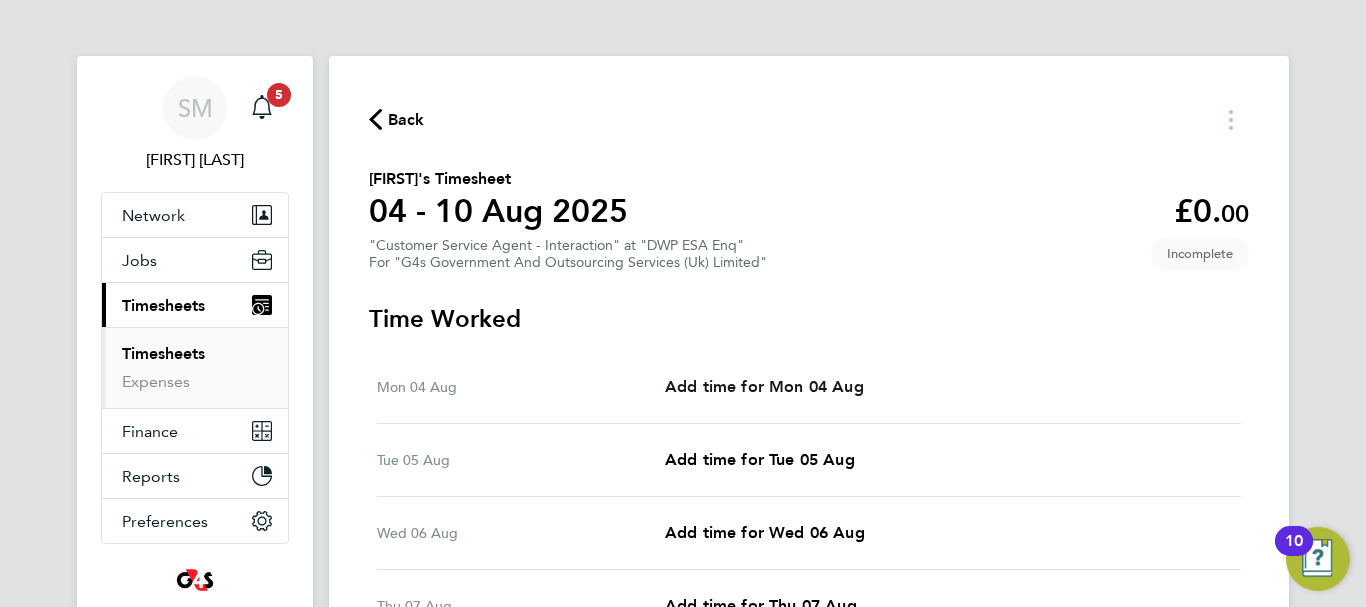 select on "30" 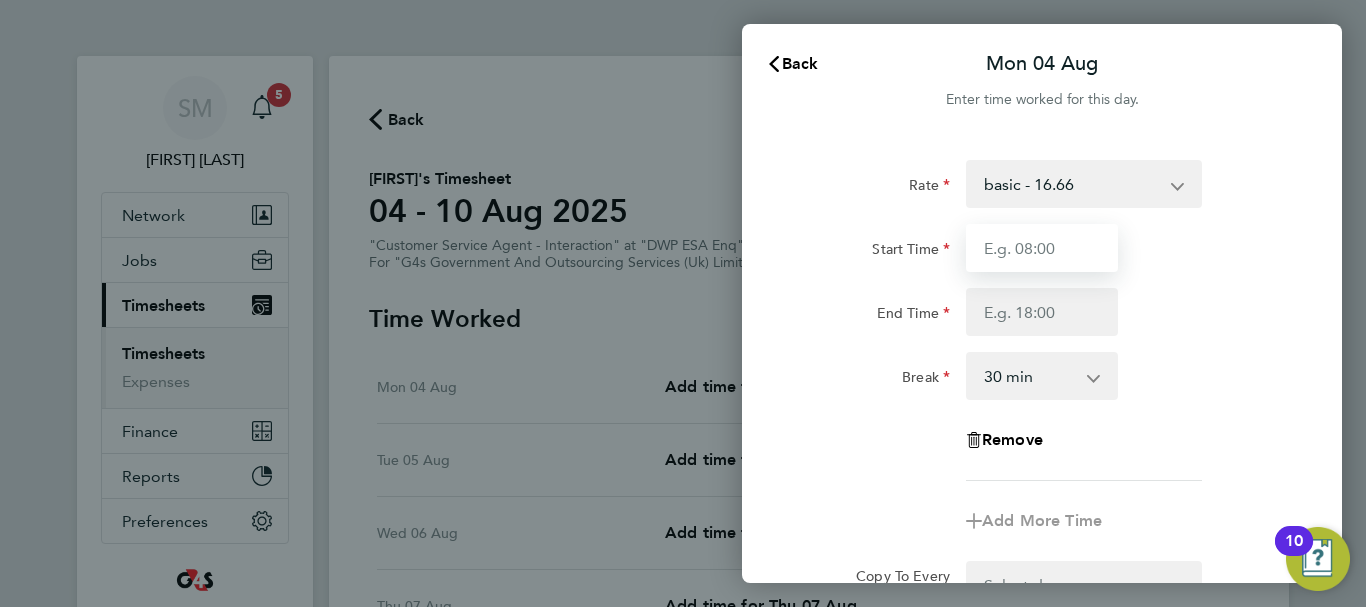 click on "Start Time" at bounding box center [1042, 248] 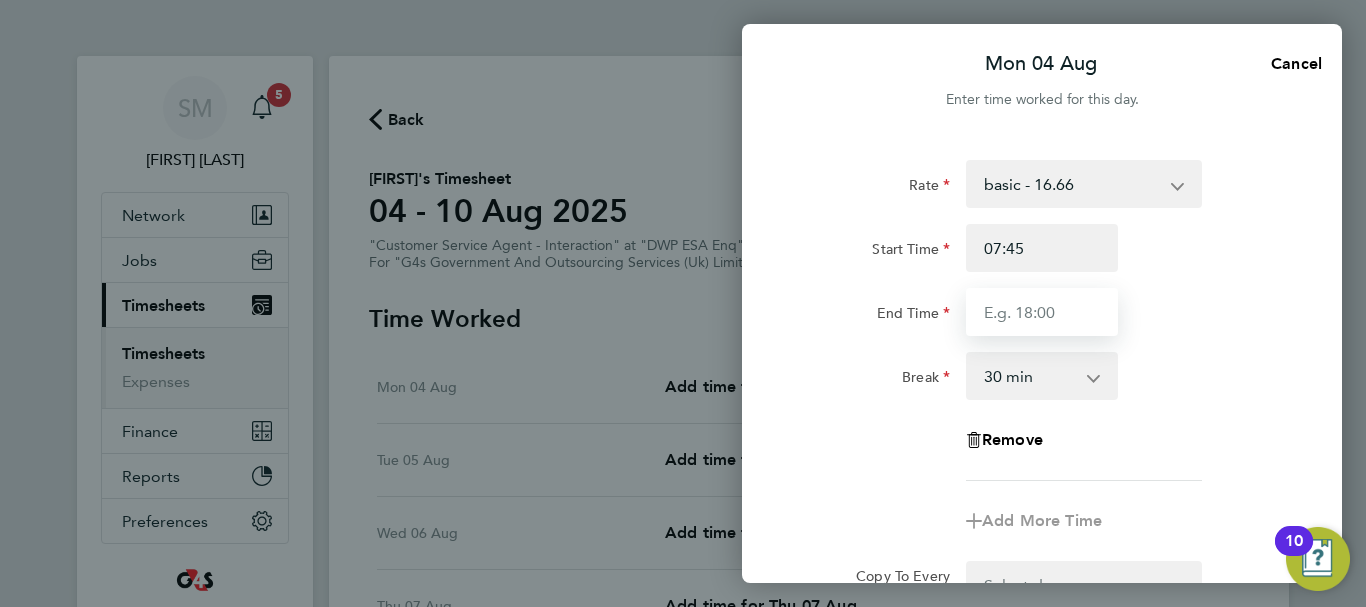 click on "End Time" at bounding box center [1042, 312] 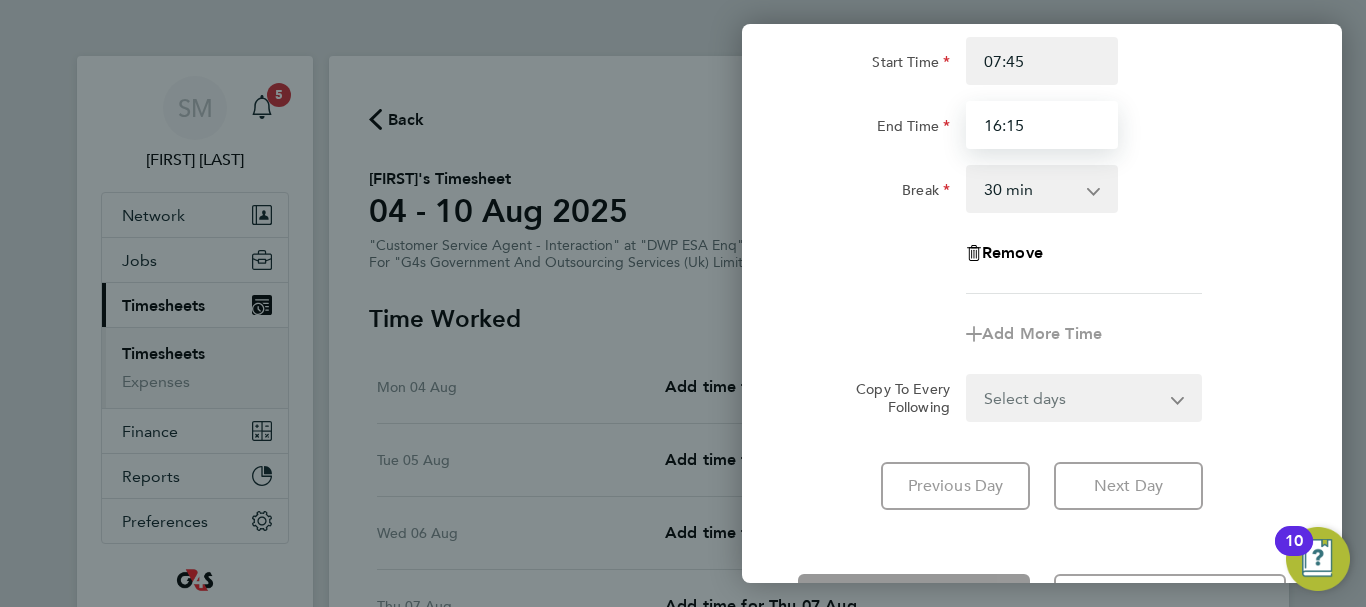 scroll, scrollTop: 266, scrollLeft: 0, axis: vertical 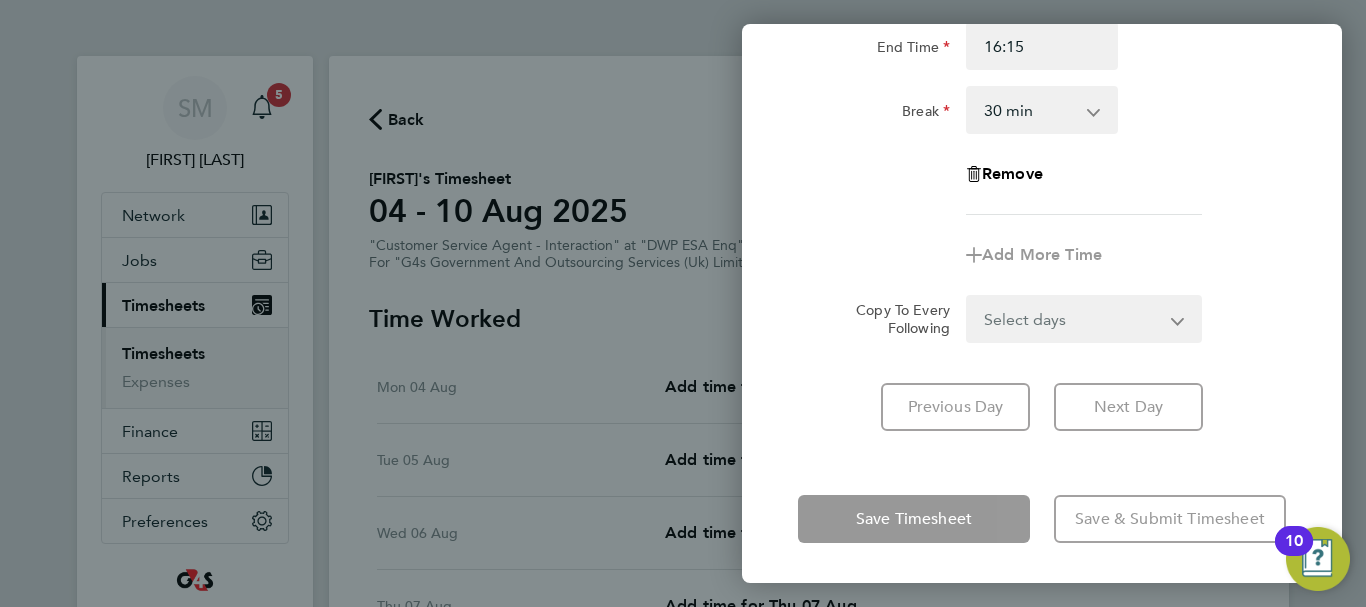 click on "Rate  basic - 16.66   x2 - 32.79   Bank Holiday   System Issue Paid - 16.66   System Issue Not Paid   Sick   x1.5 - 24.73   Annual Leave
Start Time 07:45 End Time 16:15 Break  0 min   15 min   30 min   45 min   60 min   75 min   90 min
Remove
Add More Time  Copy To Every Following  Select days   Day   Weekday (Mon-Fri)   Weekend (Sat-Sun)   Tuesday   Wednesday   Thursday   Friday   Saturday   Sunday
Previous Day   Next Day" 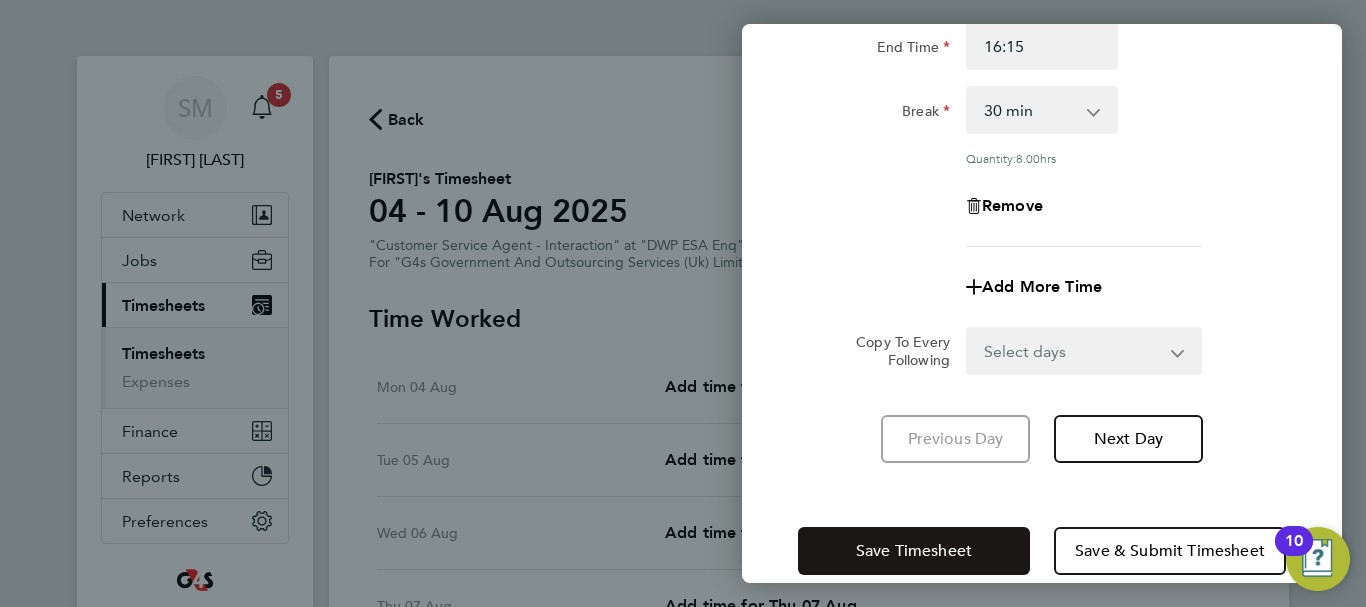 click on "Save Timesheet" 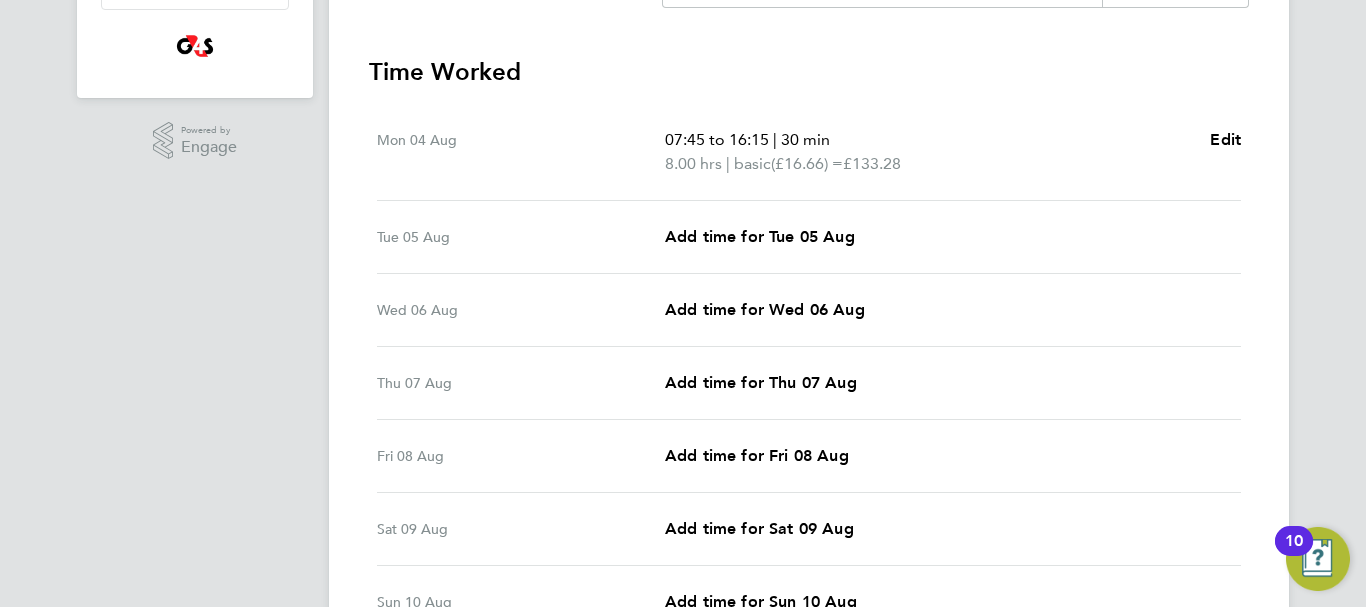 scroll, scrollTop: 500, scrollLeft: 0, axis: vertical 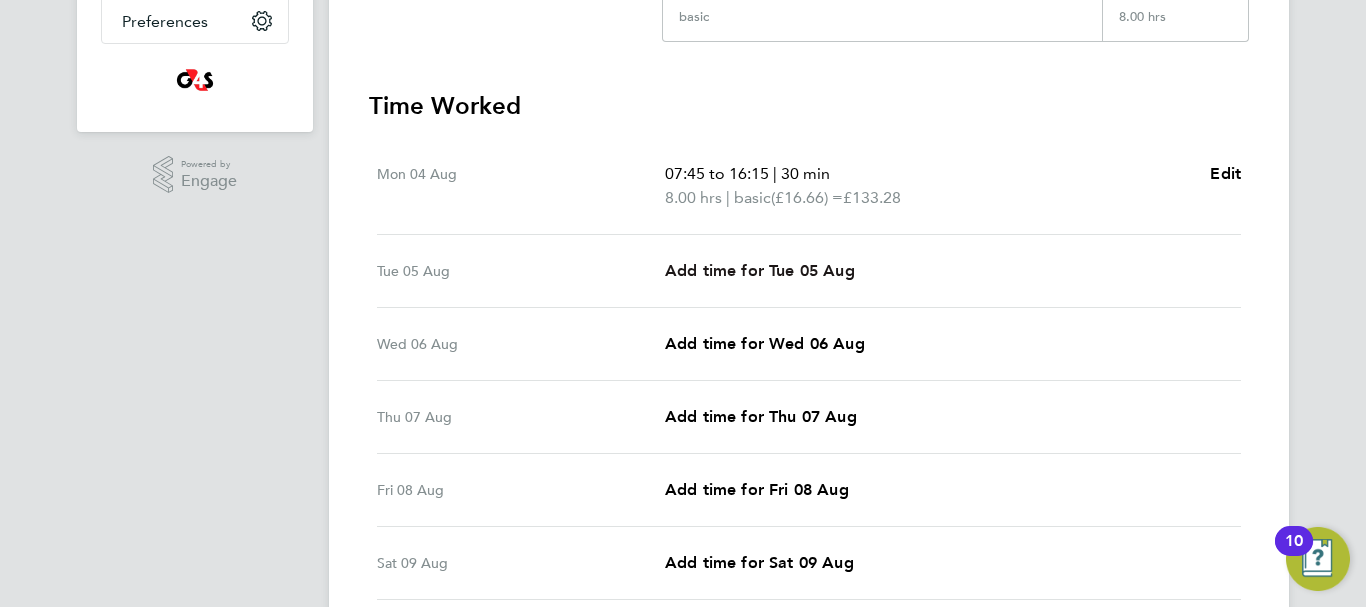 click on "Add time for Tue 05 Aug" at bounding box center [760, 270] 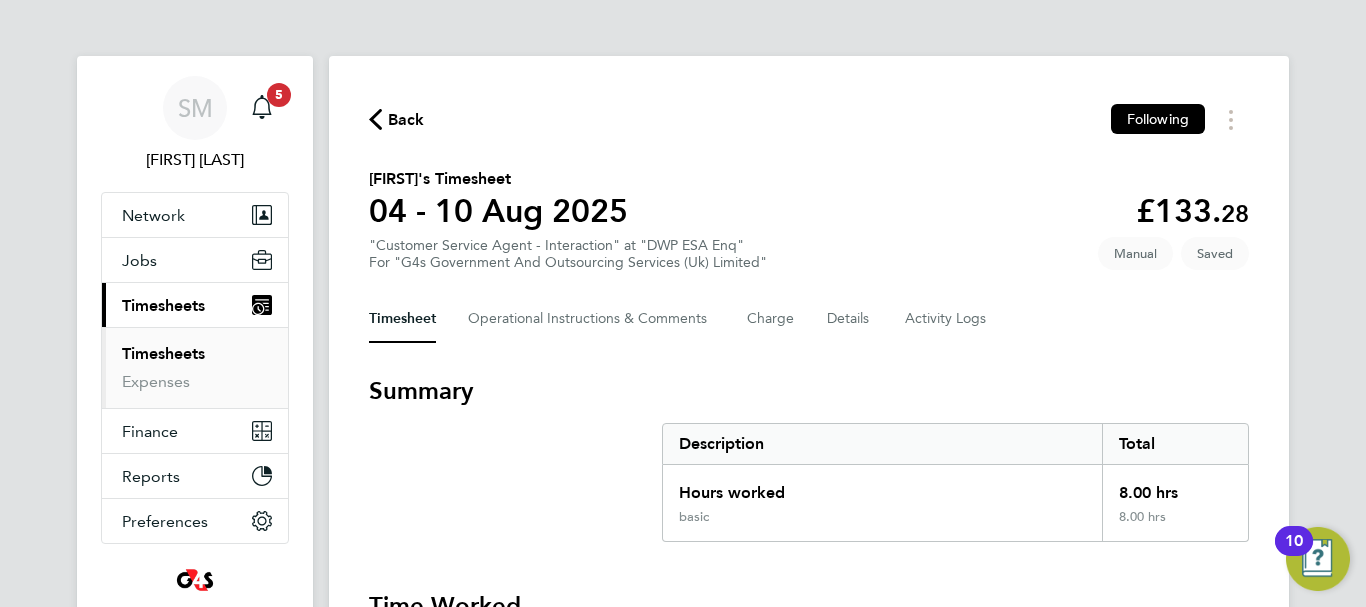 select on "30" 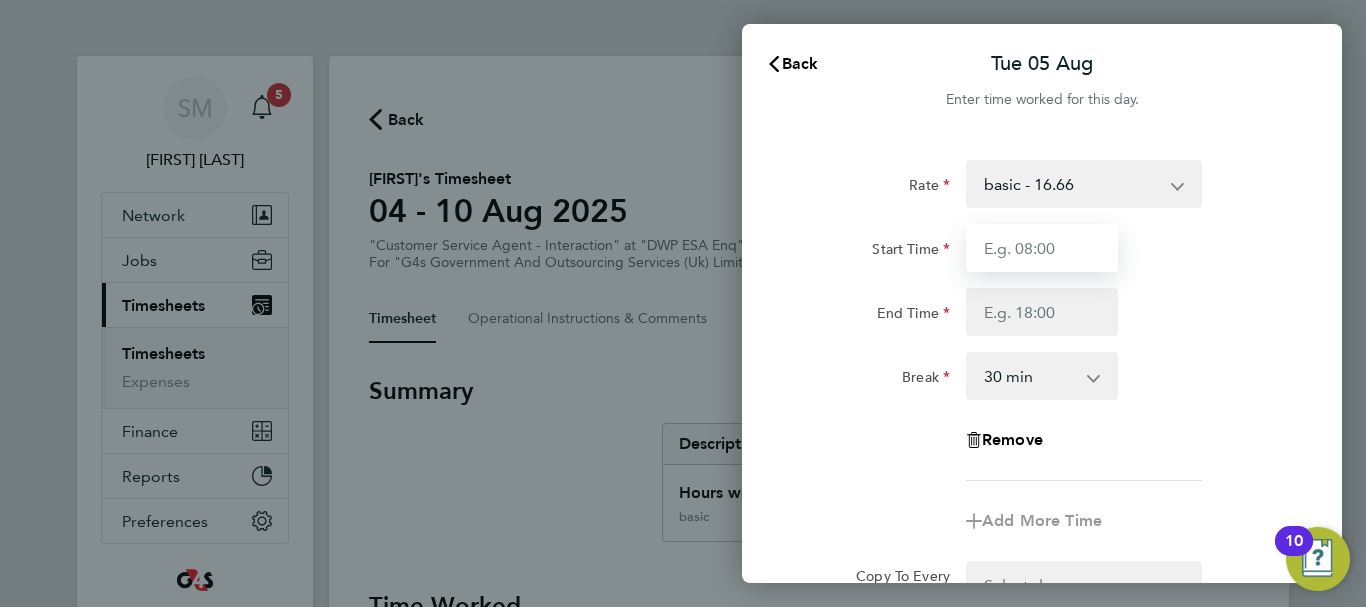 click on "Start Time" at bounding box center [1042, 248] 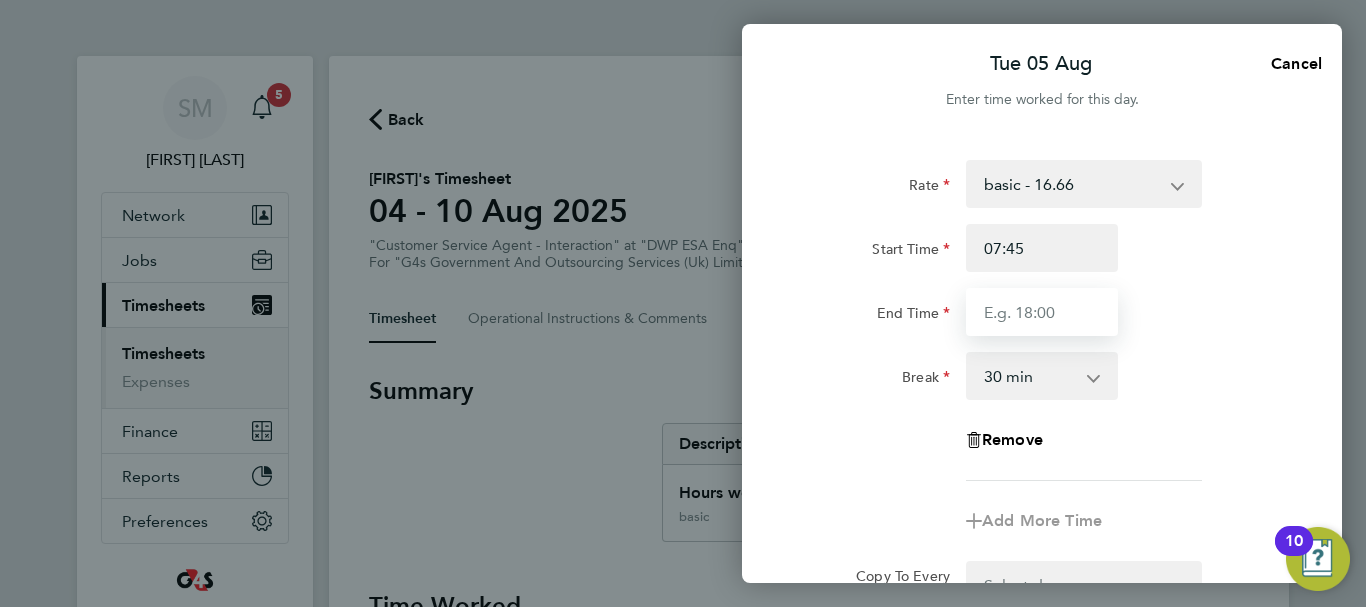 click on "End Time" at bounding box center [1042, 312] 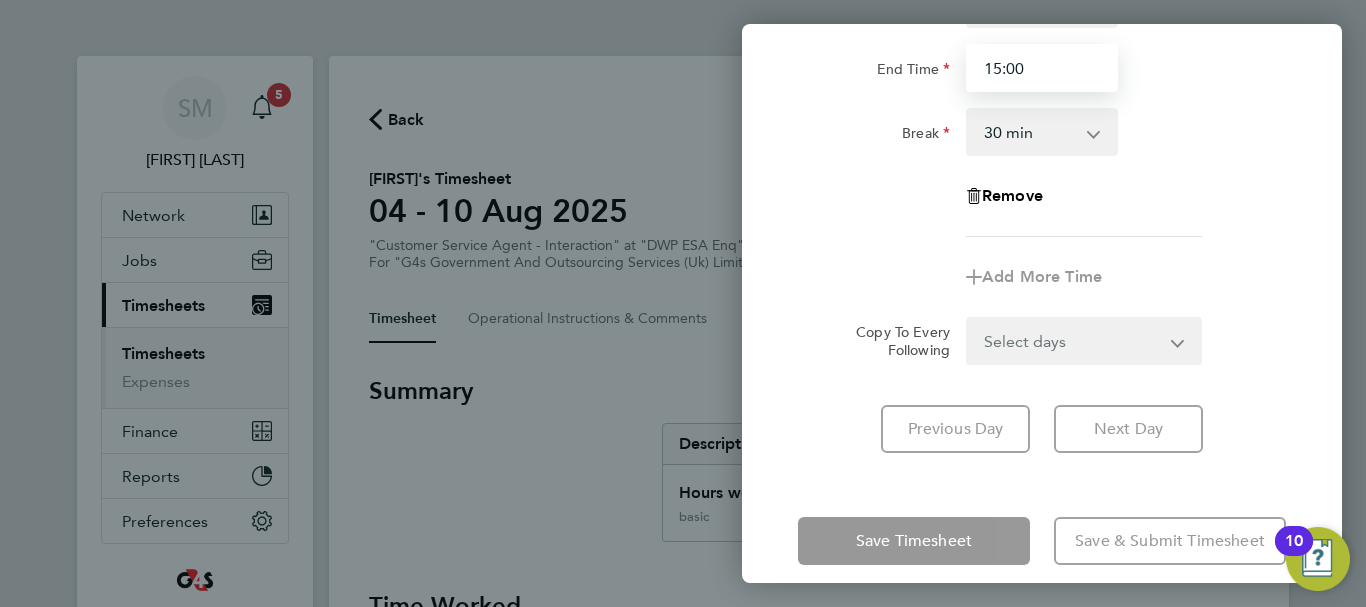 scroll, scrollTop: 266, scrollLeft: 0, axis: vertical 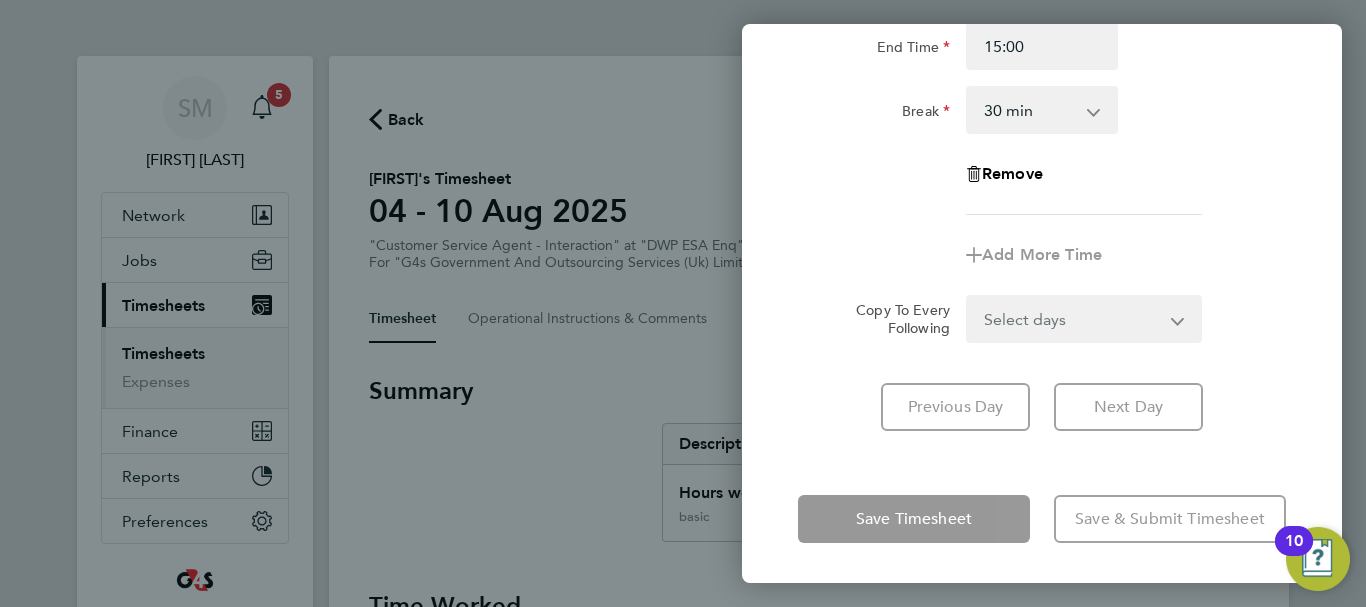 click on "Rate  basic - 16.66   x2 - 32.79   Bank Holiday   System Issue Paid - 16.66   System Issue Not Paid   Sick   x1.5 - 24.73   Annual Leave
Start Time 07:45 End Time 15:00 Break  0 min   15 min   30 min   45 min   60 min   75 min   90 min
Remove
Add More Time  Copy To Every Following  Select days   Day   Weekday (Mon-Fri)   Weekend (Sat-Sun)   Wednesday   Thursday   Friday   Saturday   Sunday
Previous Day   Next Day" 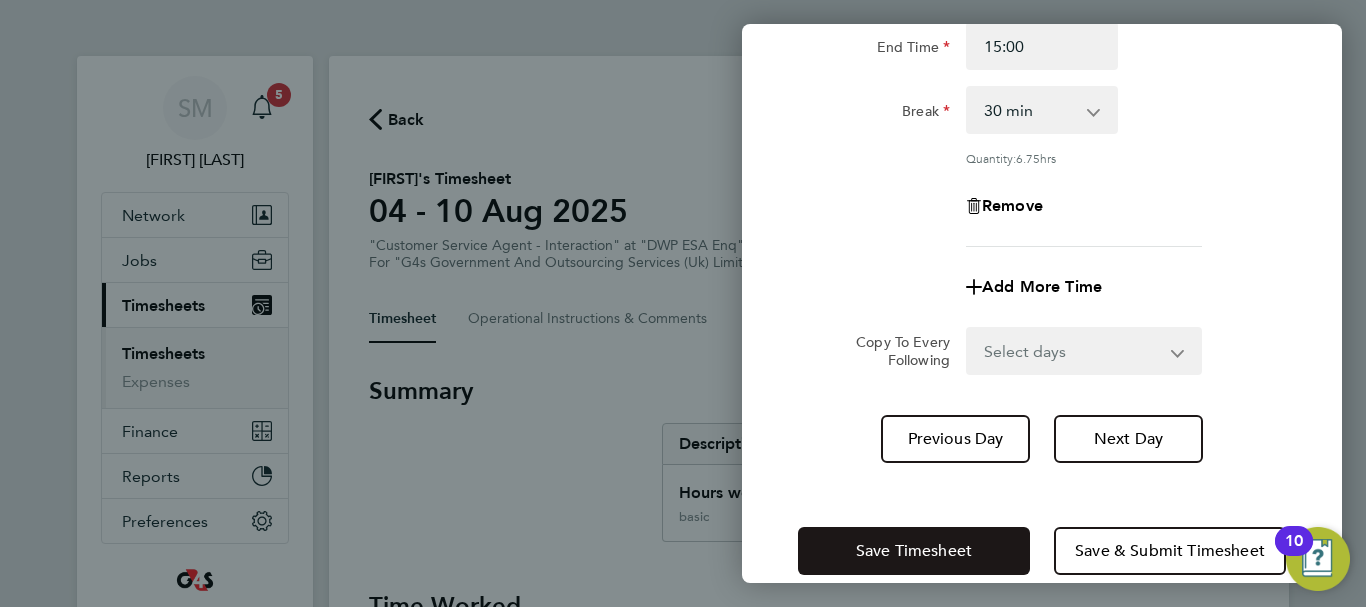 click on "Save Timesheet" 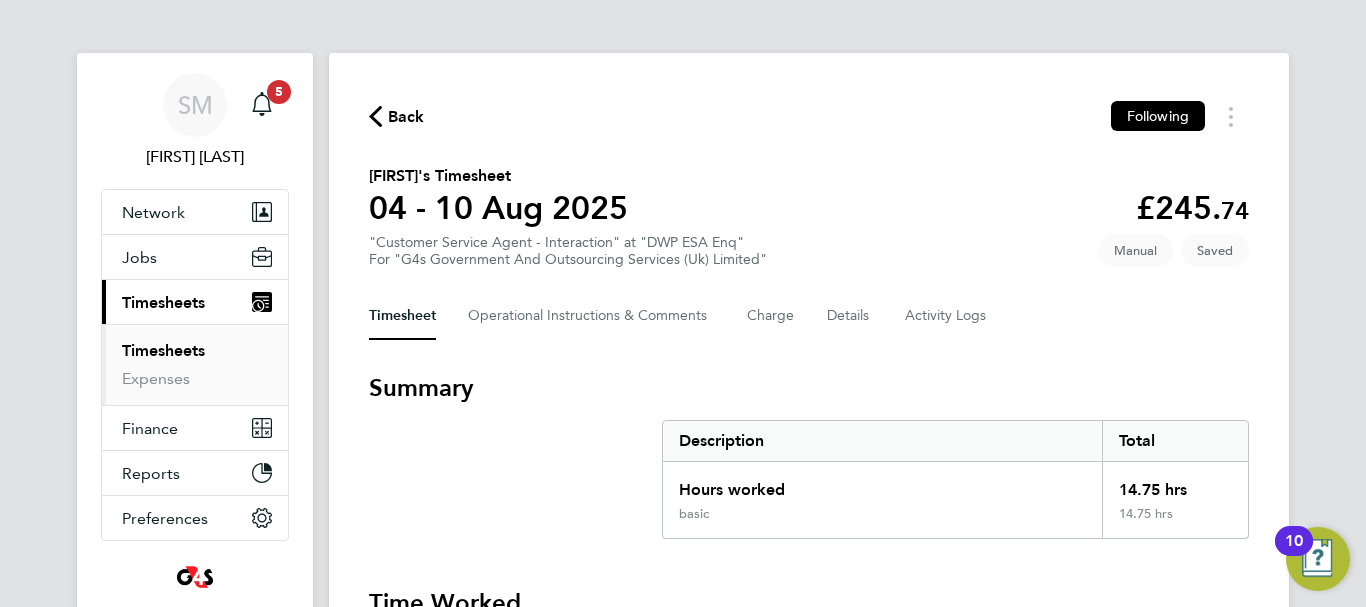 scroll, scrollTop: 0, scrollLeft: 0, axis: both 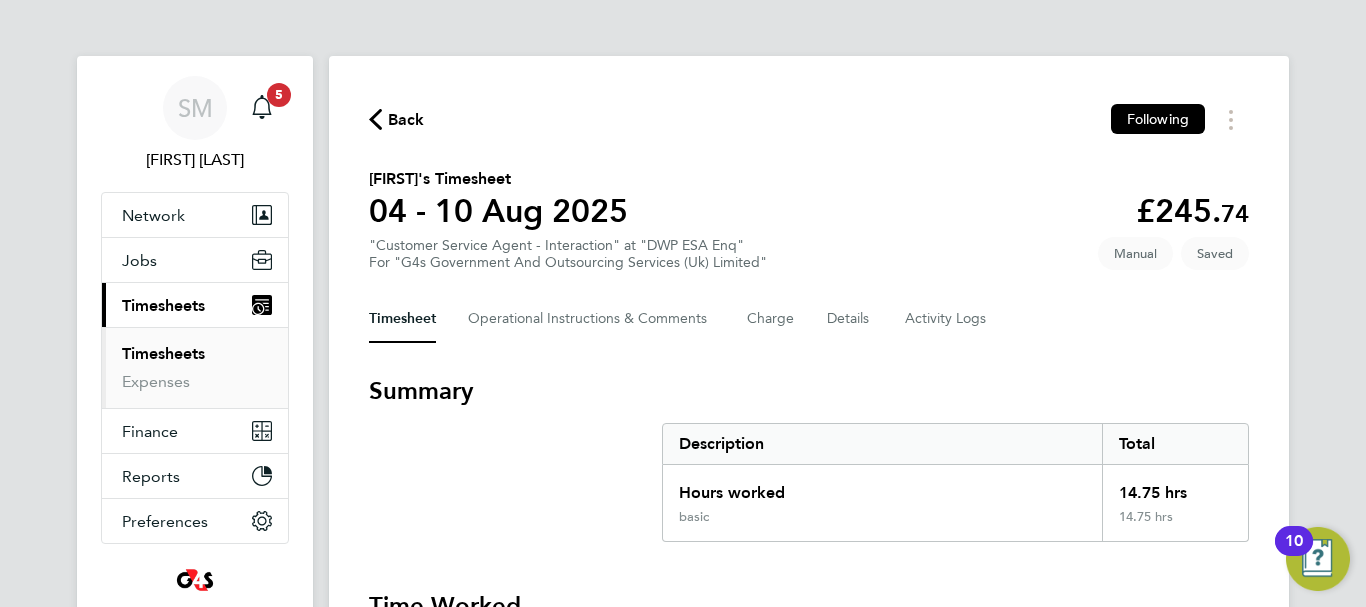 click on "Back" 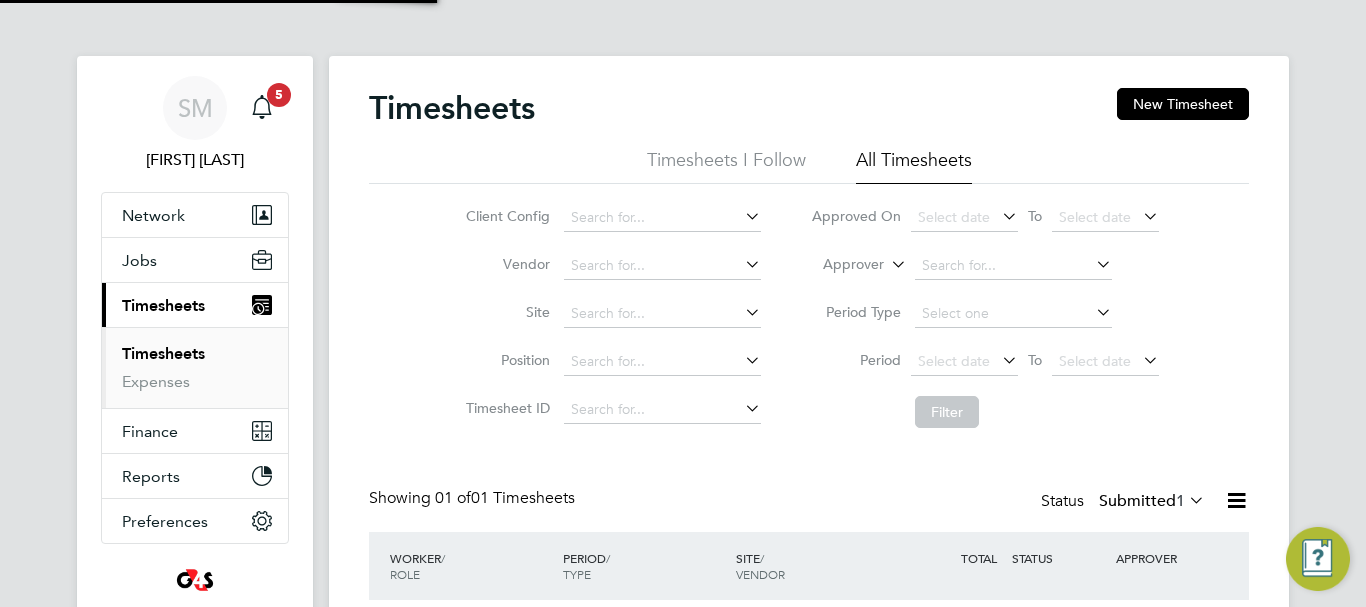 scroll, scrollTop: 10, scrollLeft: 10, axis: both 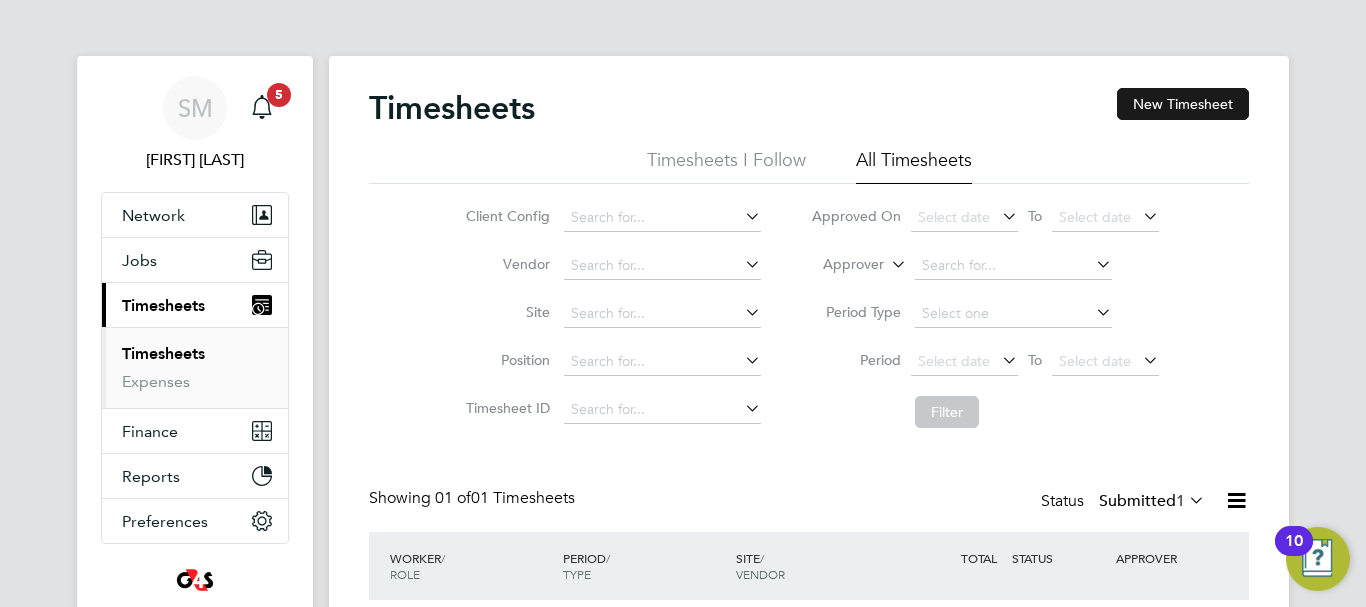 click on "New Timesheet" 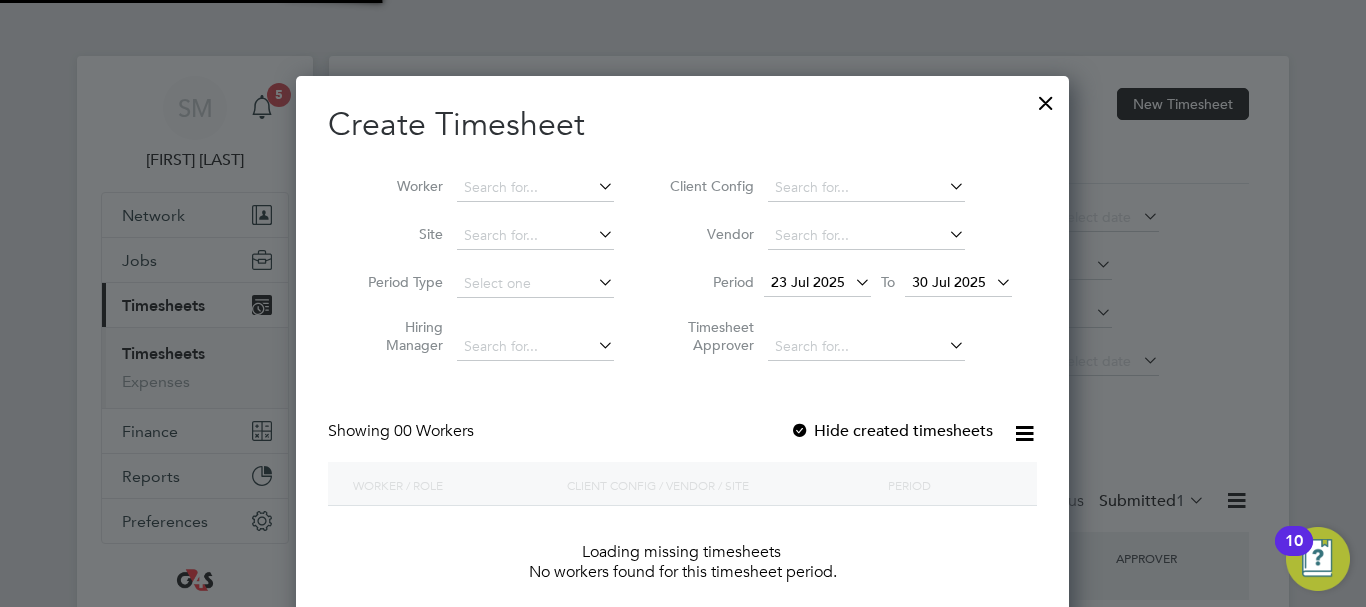 scroll, scrollTop: 10, scrollLeft: 10, axis: both 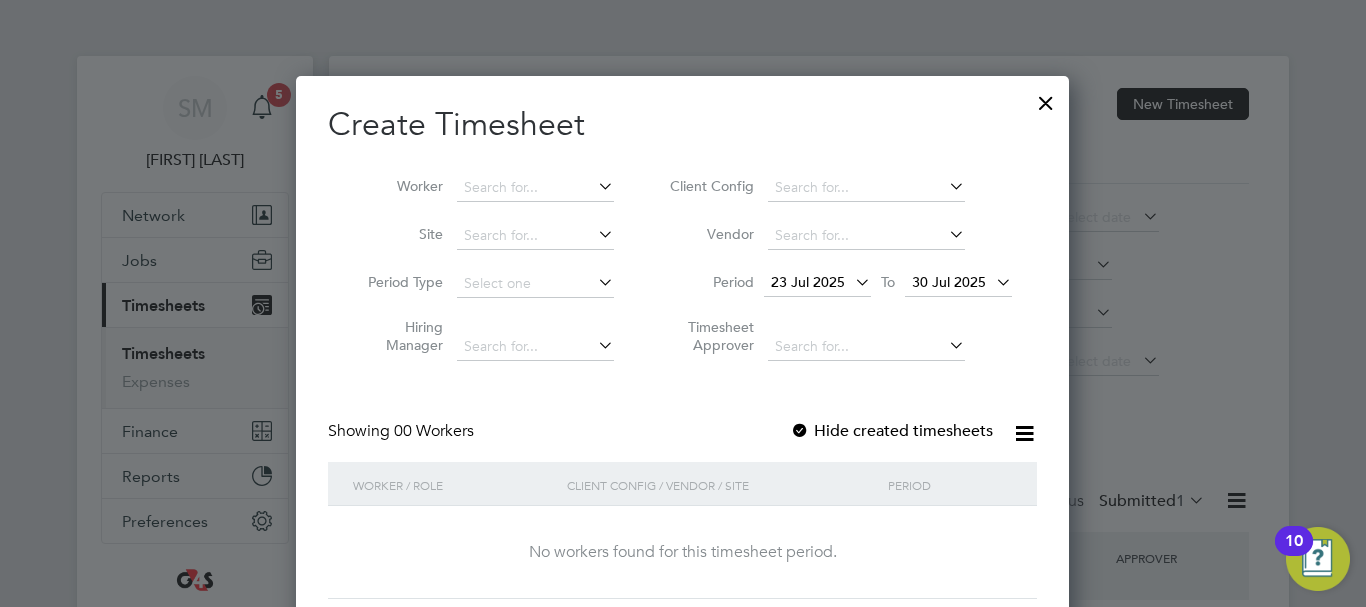 click on "Hide created timesheets" at bounding box center [891, 431] 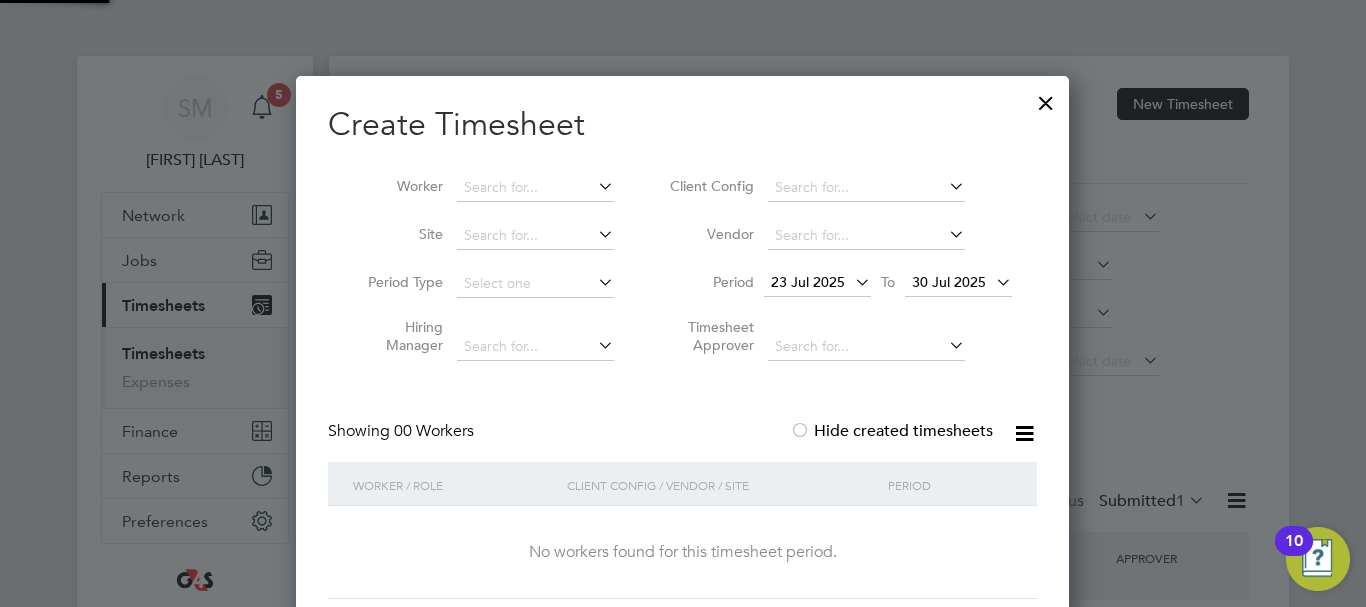 scroll, scrollTop: 10, scrollLeft: 10, axis: both 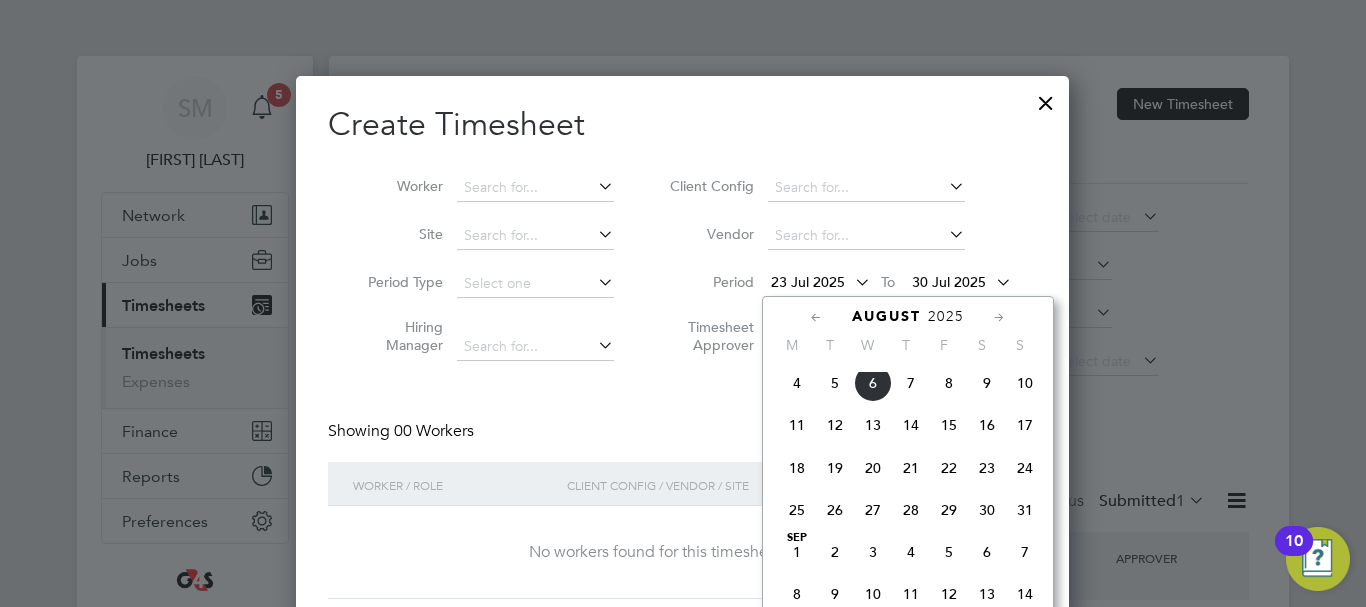 click on "4" 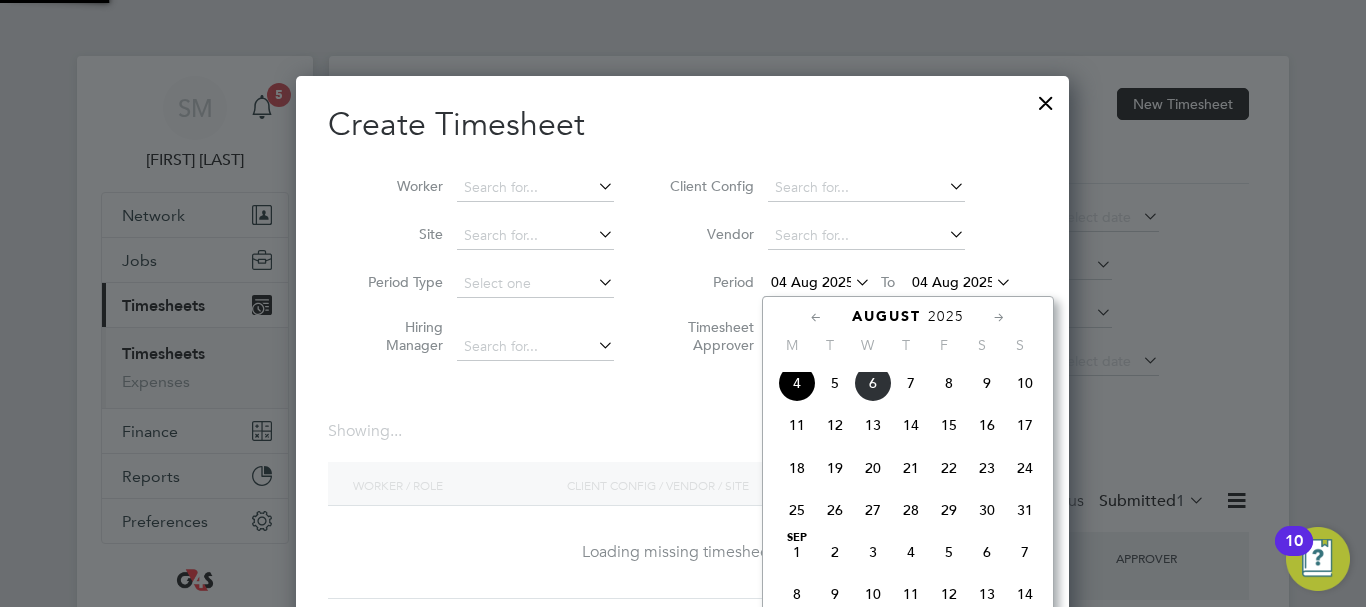 scroll, scrollTop: 10, scrollLeft: 10, axis: both 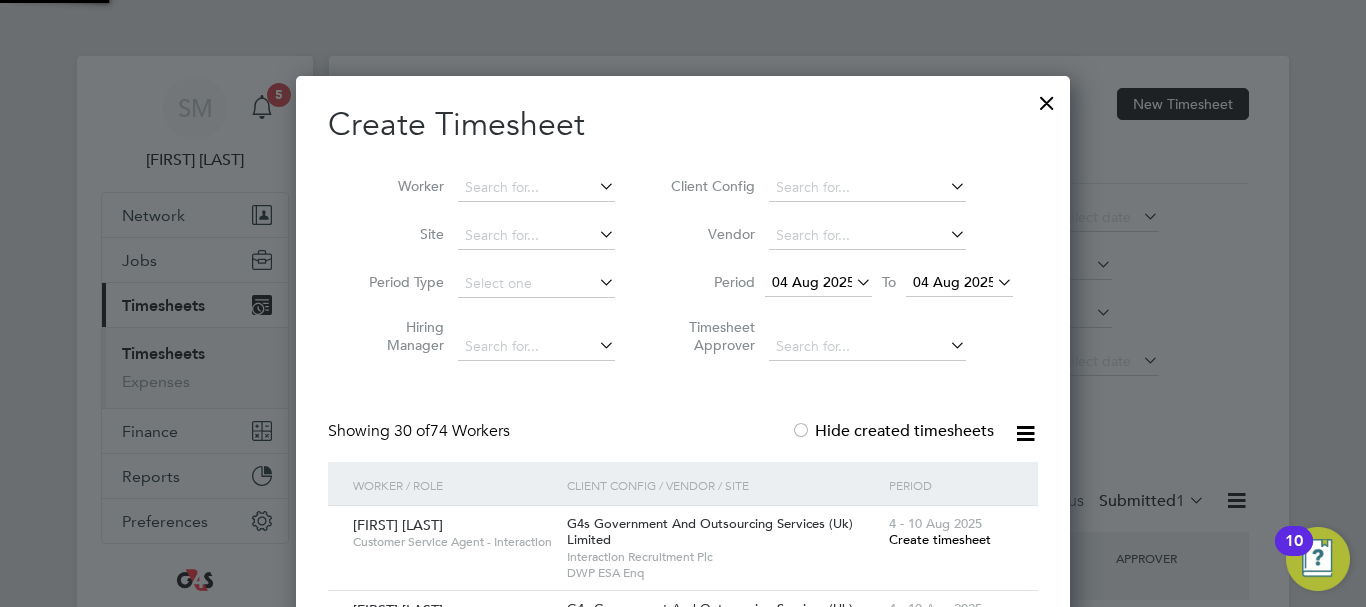 click on "04 Aug 2025" at bounding box center [954, 282] 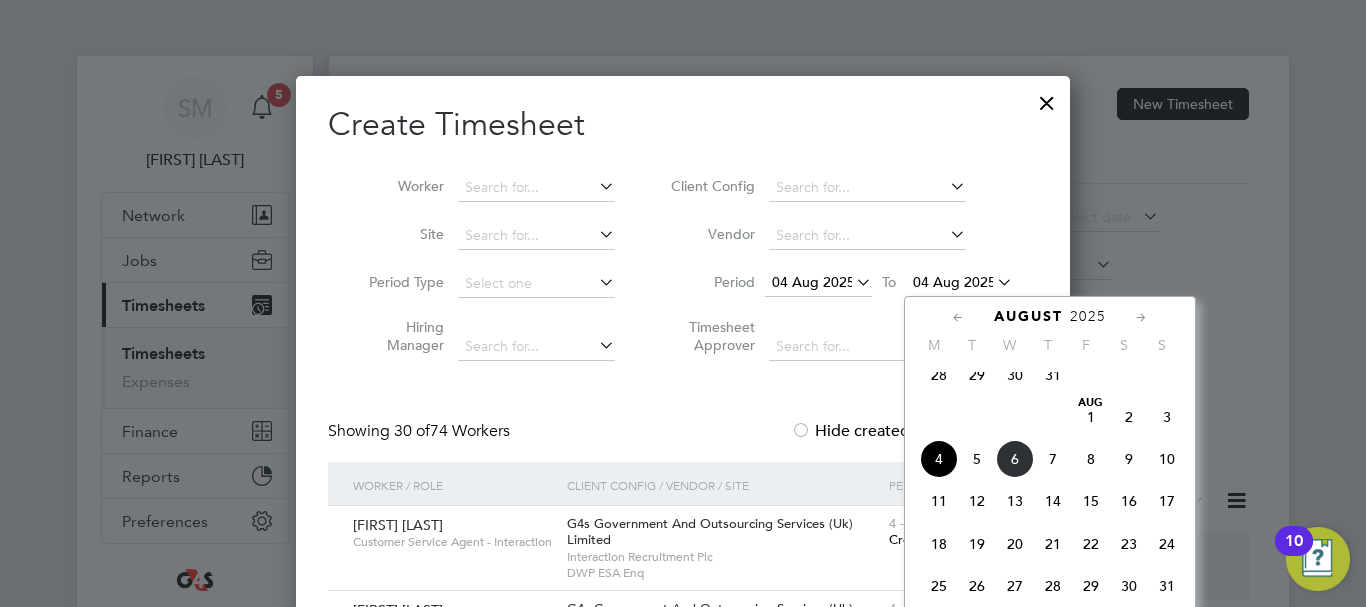 click on "10" 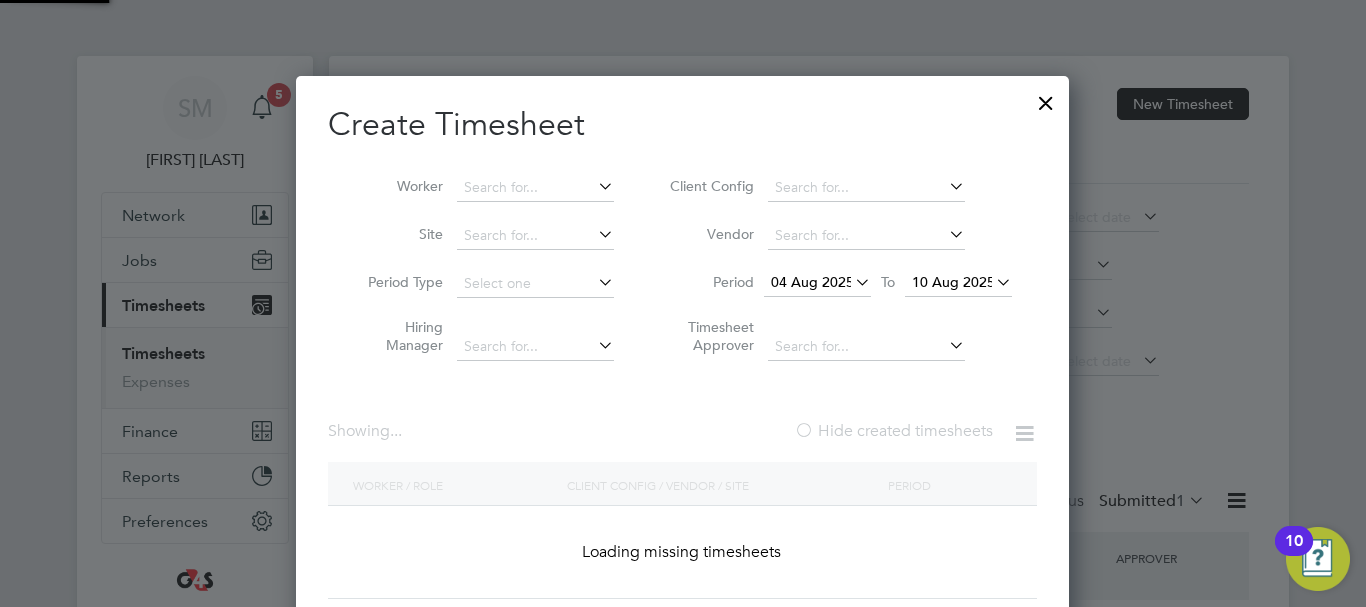 scroll, scrollTop: 10, scrollLeft: 10, axis: both 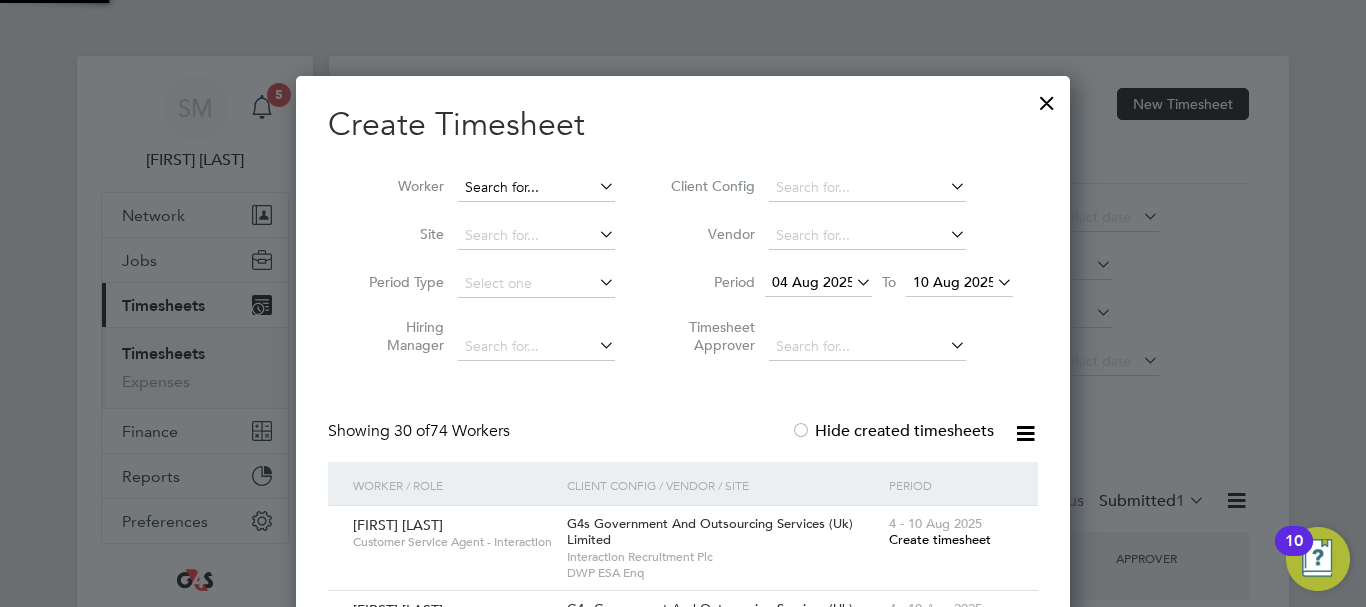 click at bounding box center [536, 188] 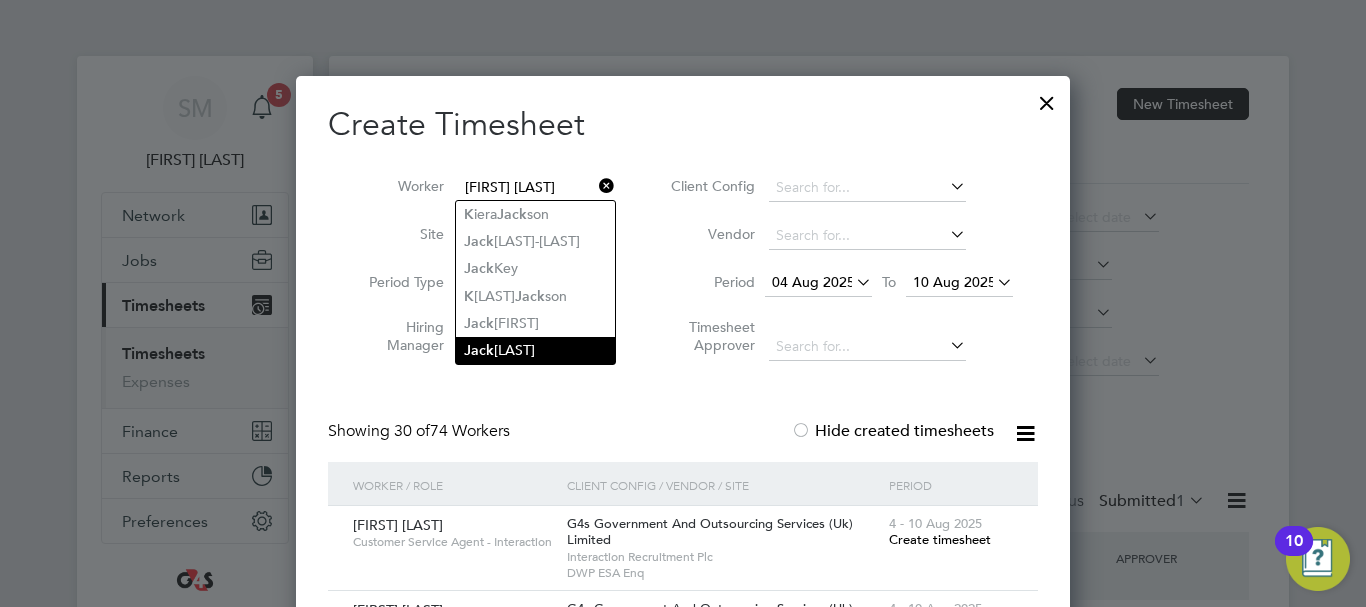 click on "[FIRST] [LAST]" 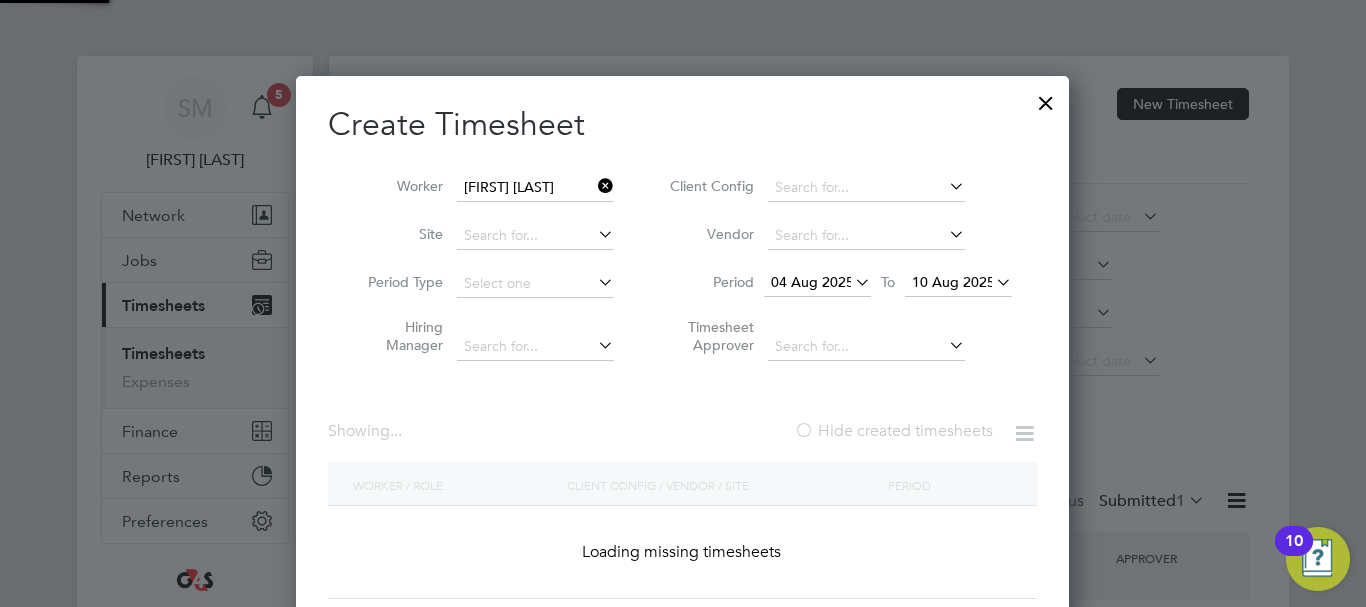 scroll, scrollTop: 10, scrollLeft: 10, axis: both 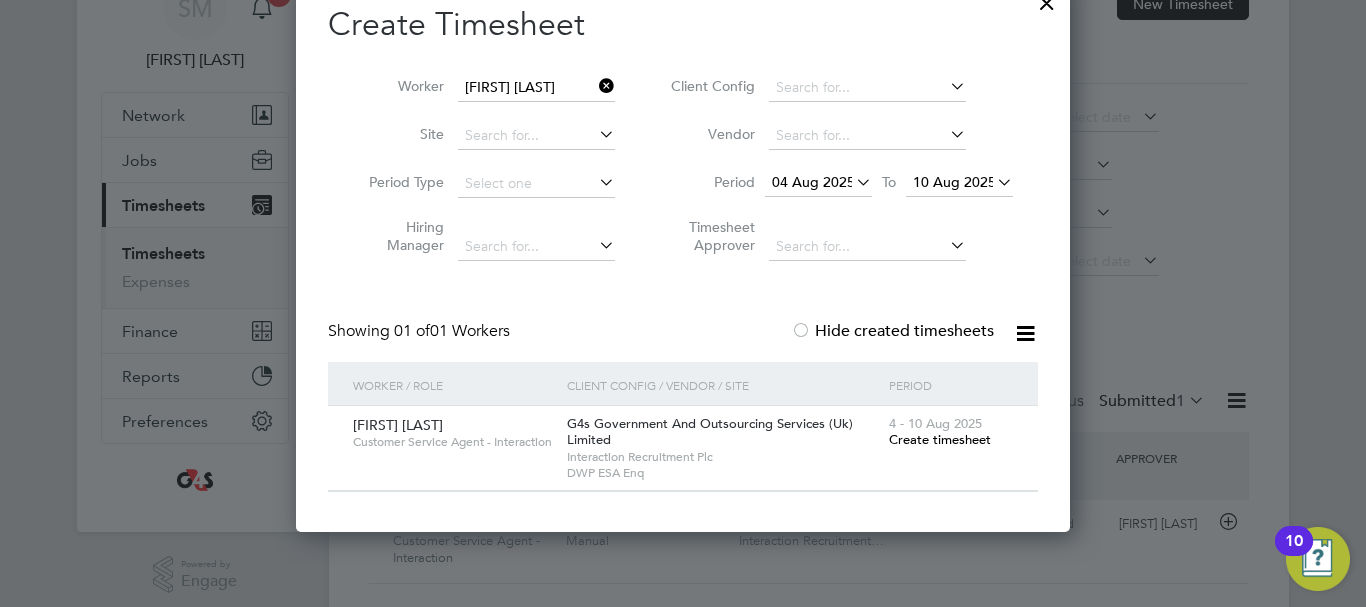 click on "Create timesheet" at bounding box center [940, 439] 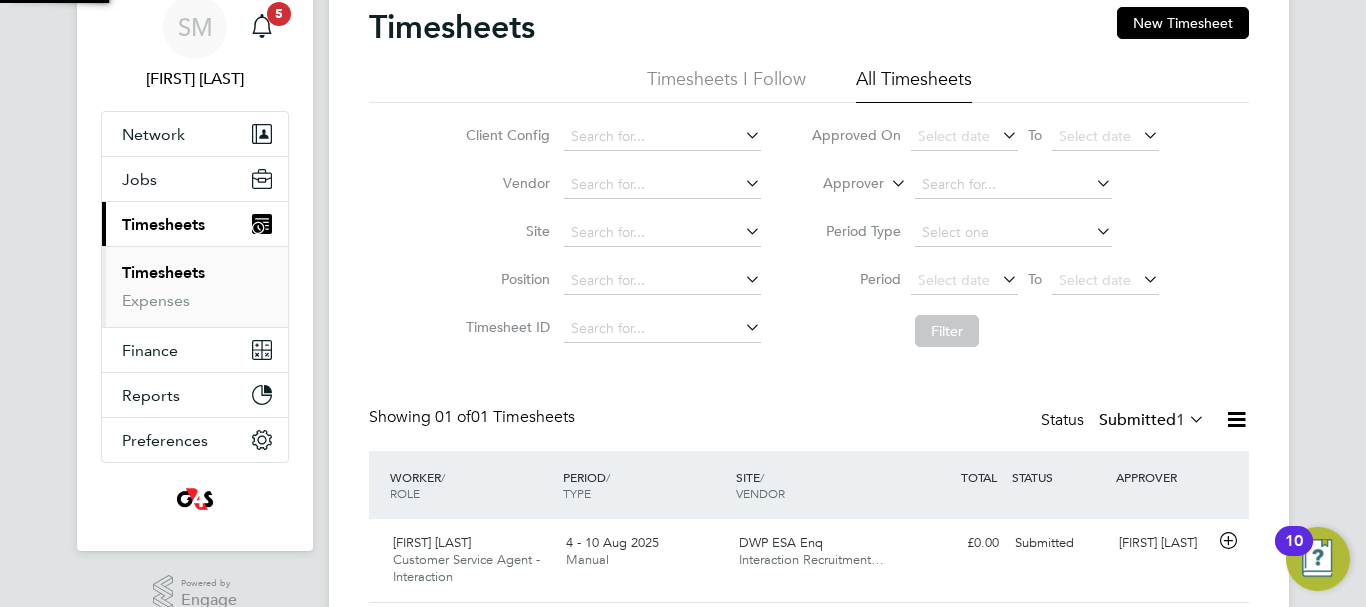 scroll, scrollTop: 19, scrollLeft: 0, axis: vertical 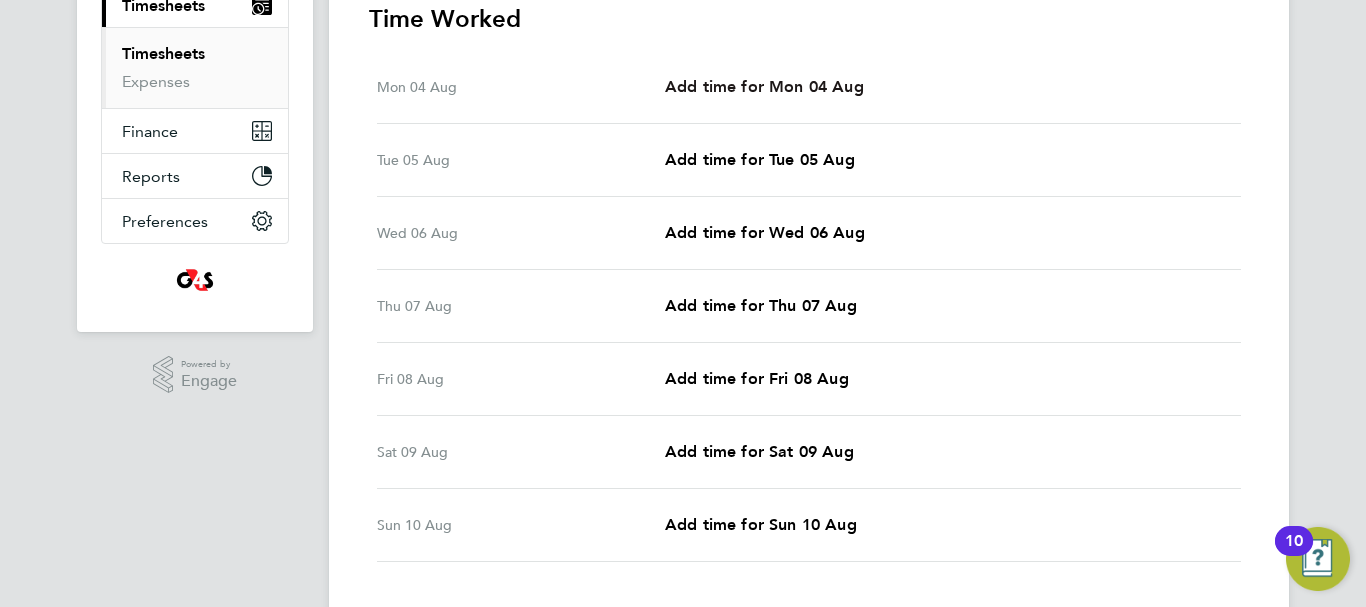 click on "Add time for Mon 04 Aug" at bounding box center (764, 86) 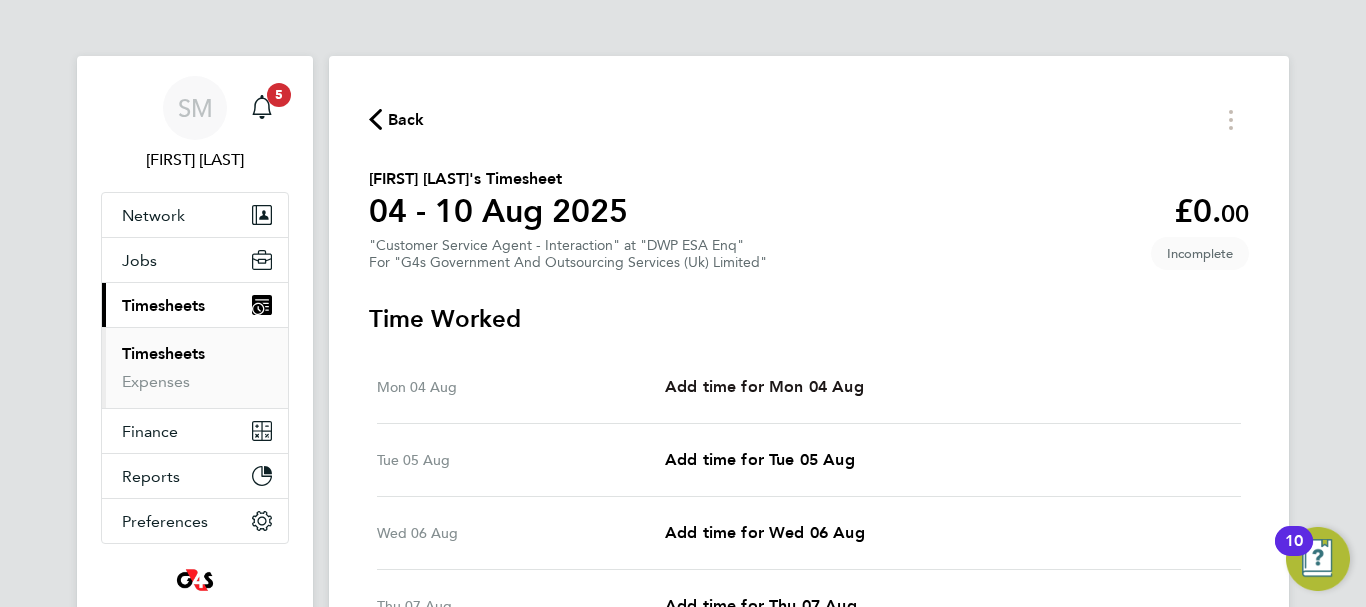 select on "30" 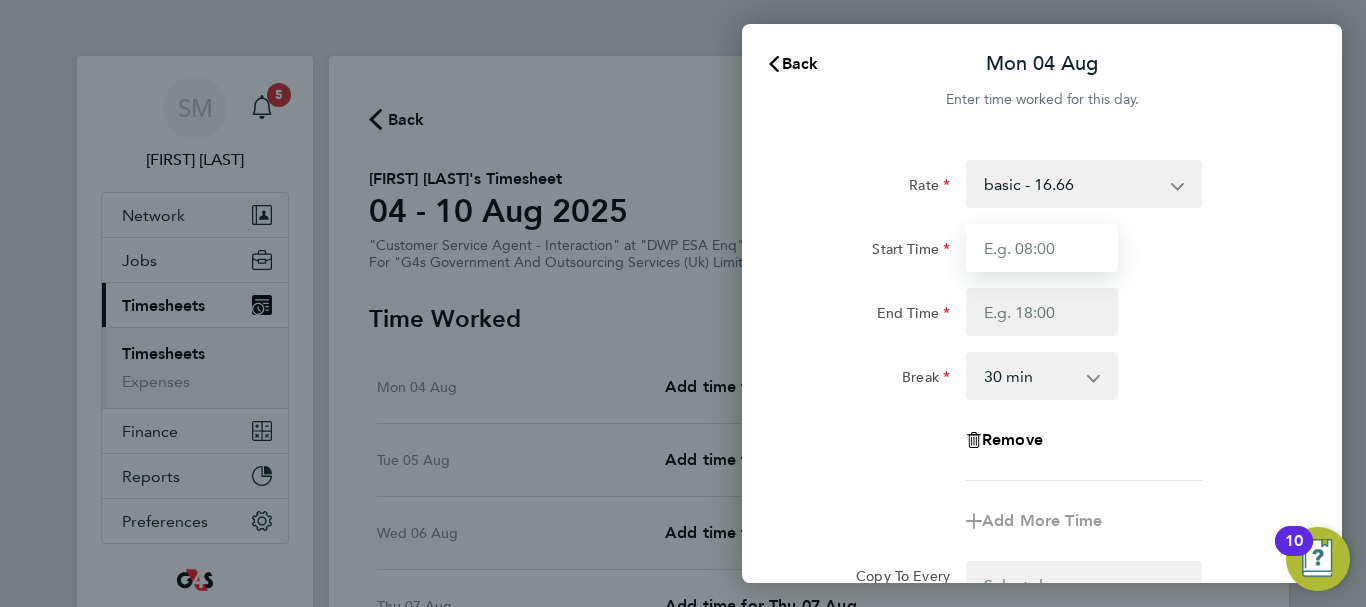click on "Start Time" at bounding box center [1042, 248] 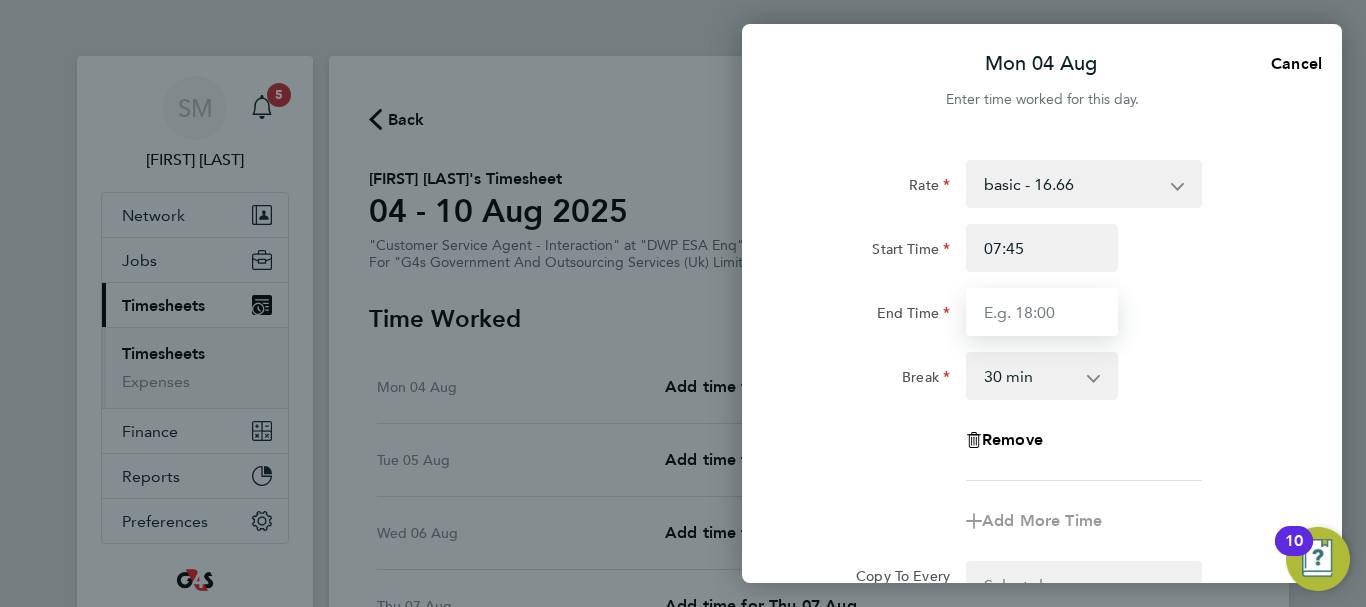 click on "End Time" at bounding box center [1042, 312] 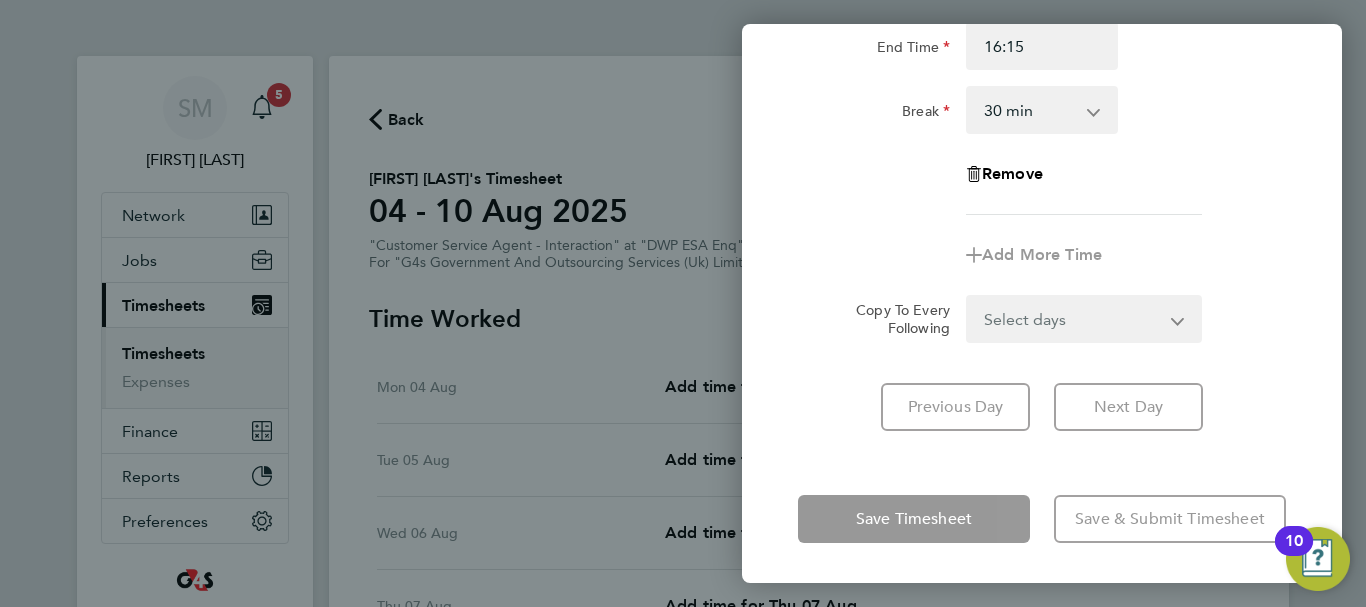 click on "Previous Day   Next Day" 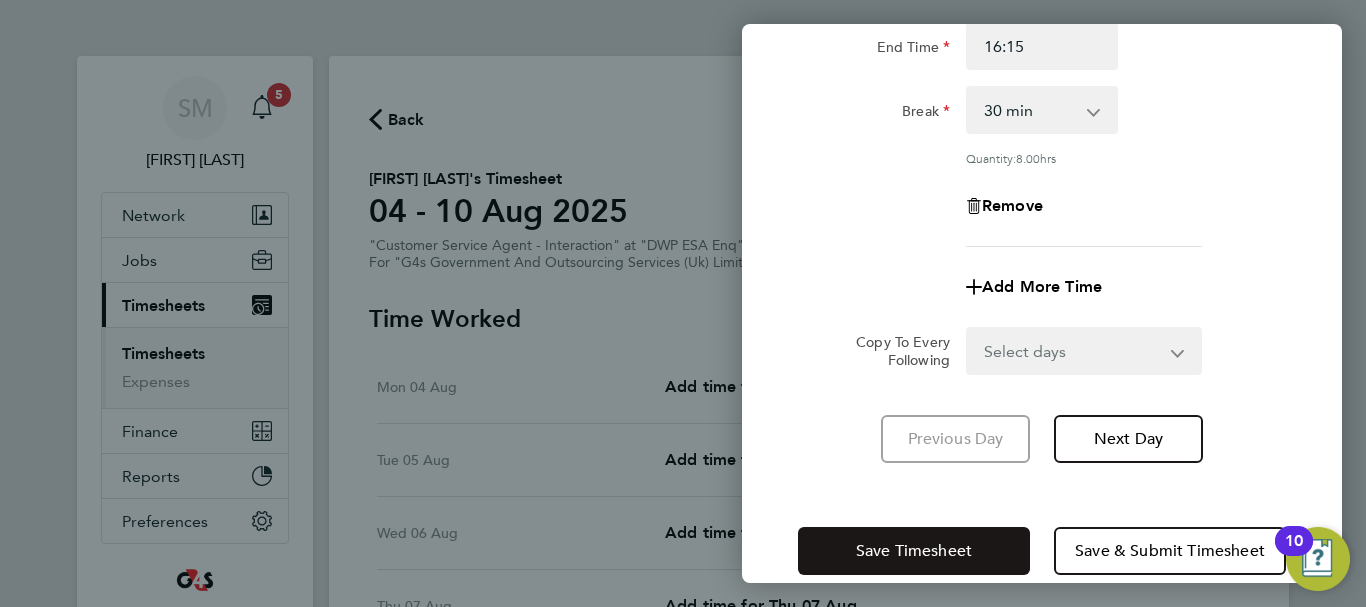 click on "Save Timesheet" 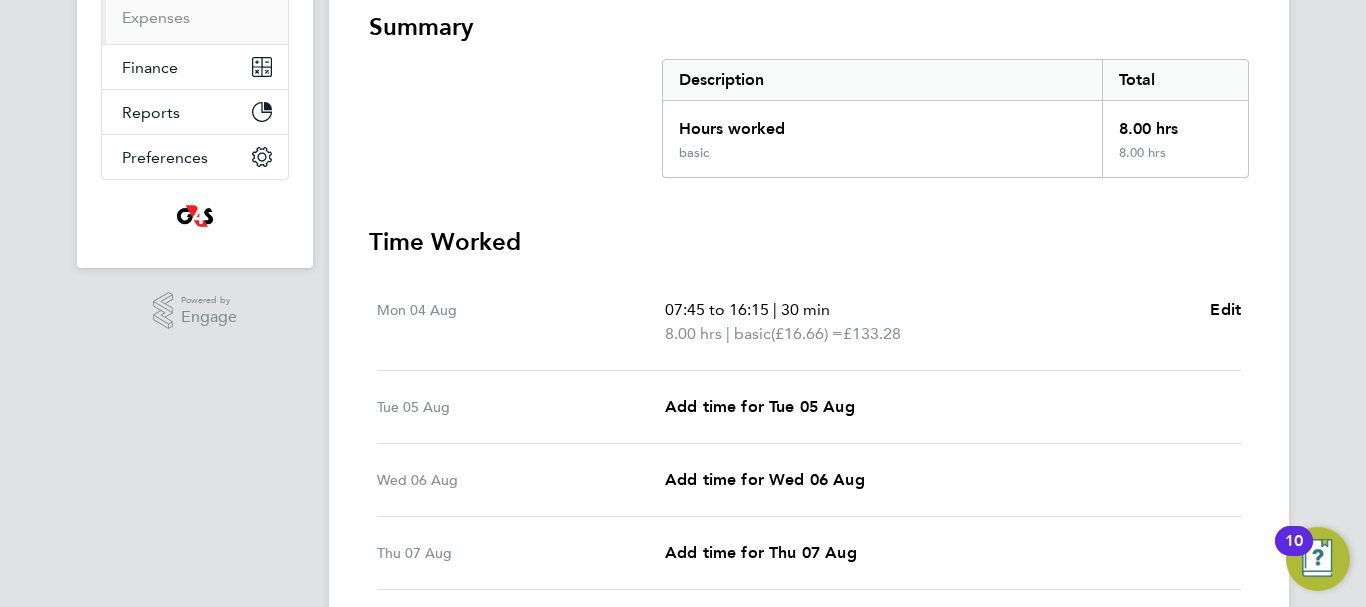 scroll, scrollTop: 400, scrollLeft: 0, axis: vertical 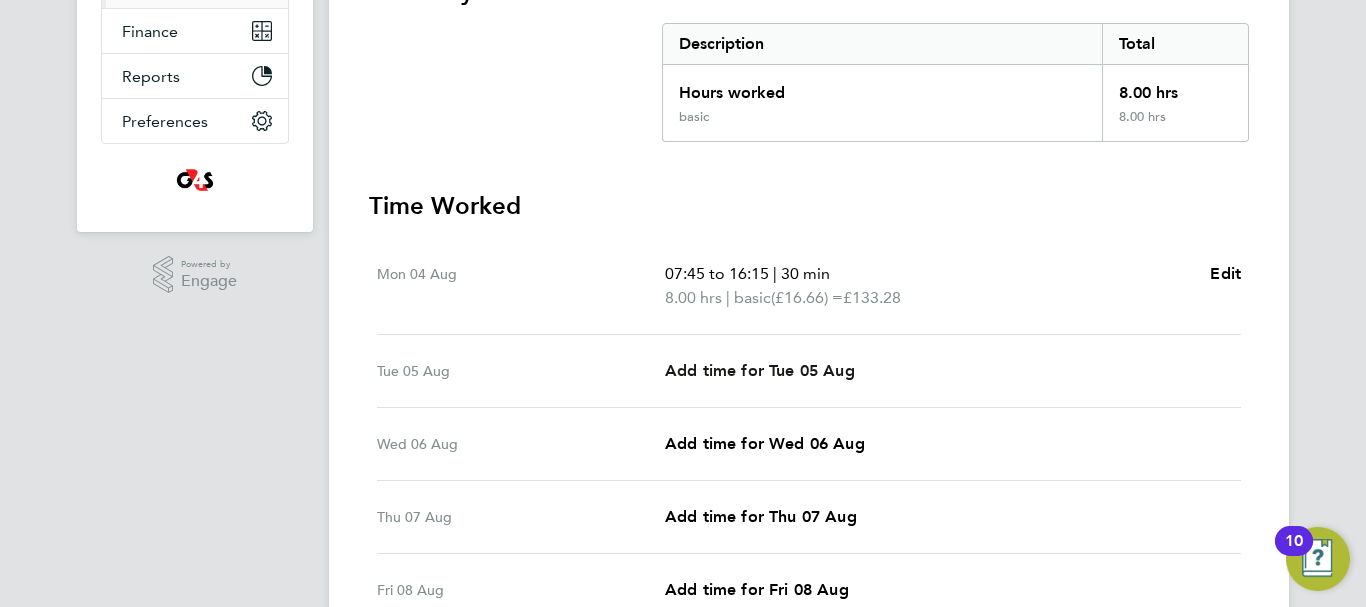 click on "Add time for Tue 05 Aug" at bounding box center (760, 370) 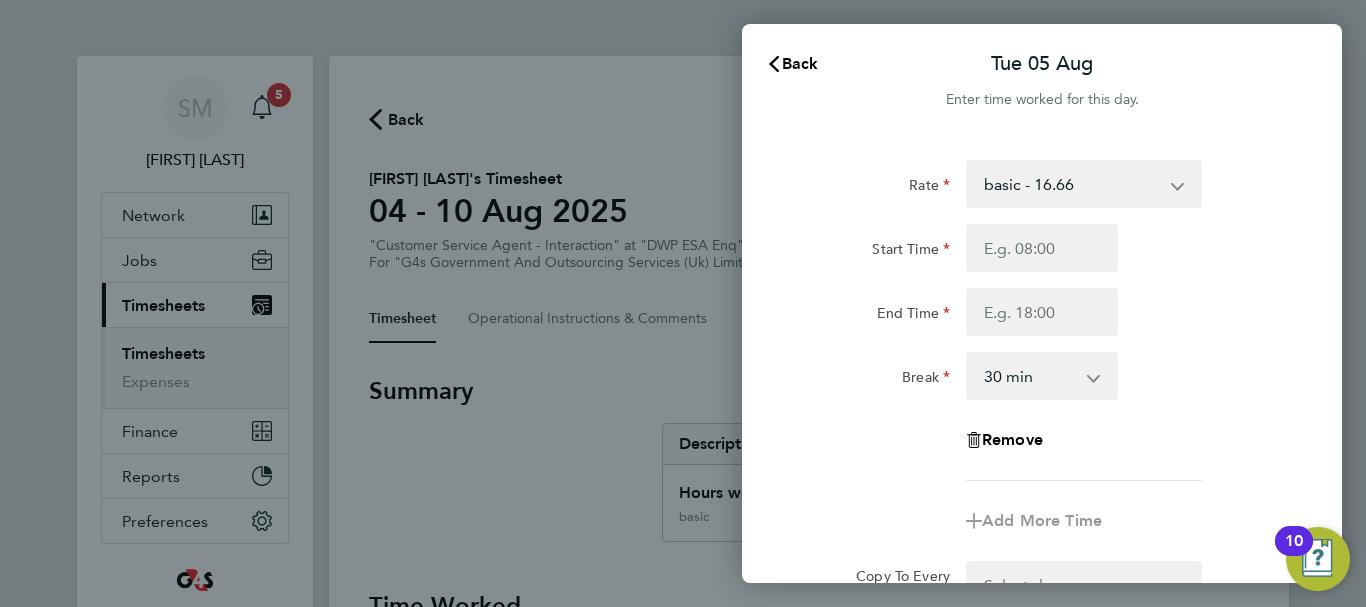 scroll, scrollTop: 0, scrollLeft: 0, axis: both 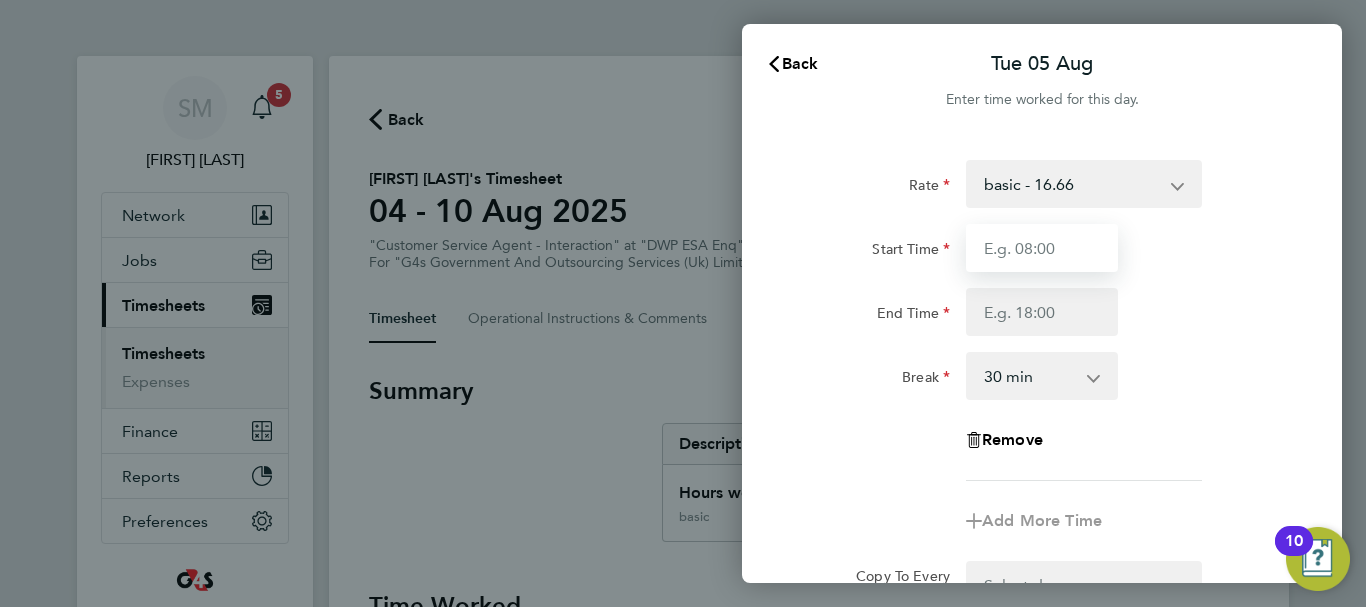 click on "Start Time" at bounding box center (1042, 248) 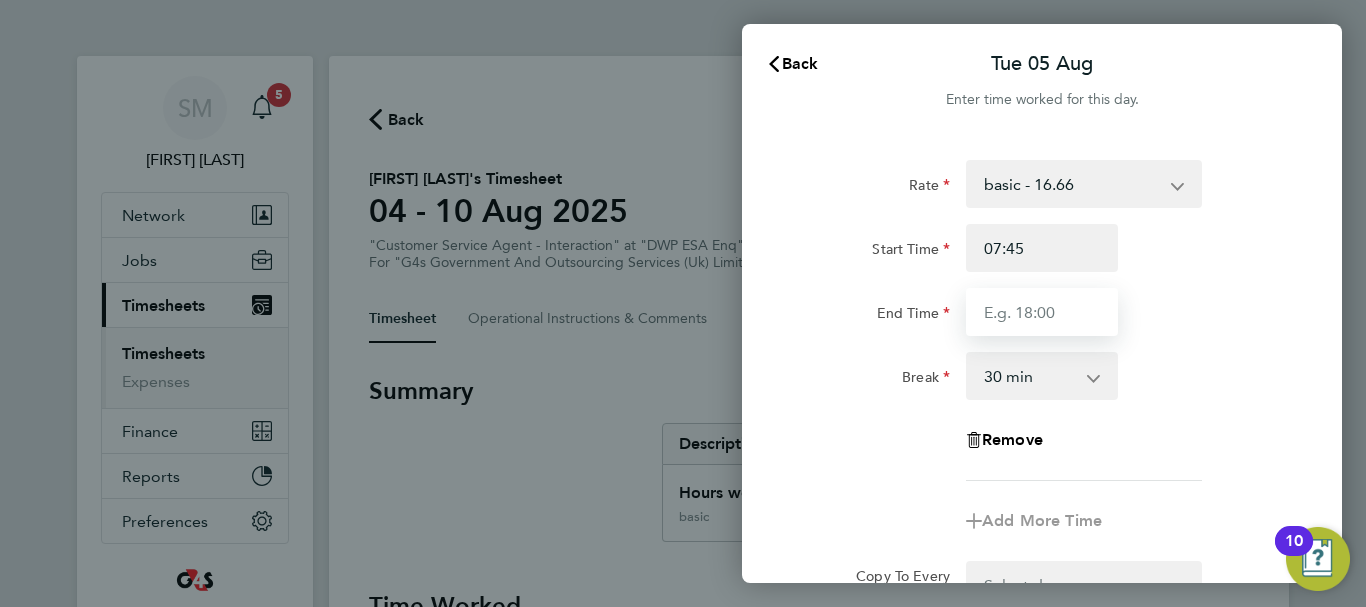 click on "End Time" at bounding box center (1042, 312) 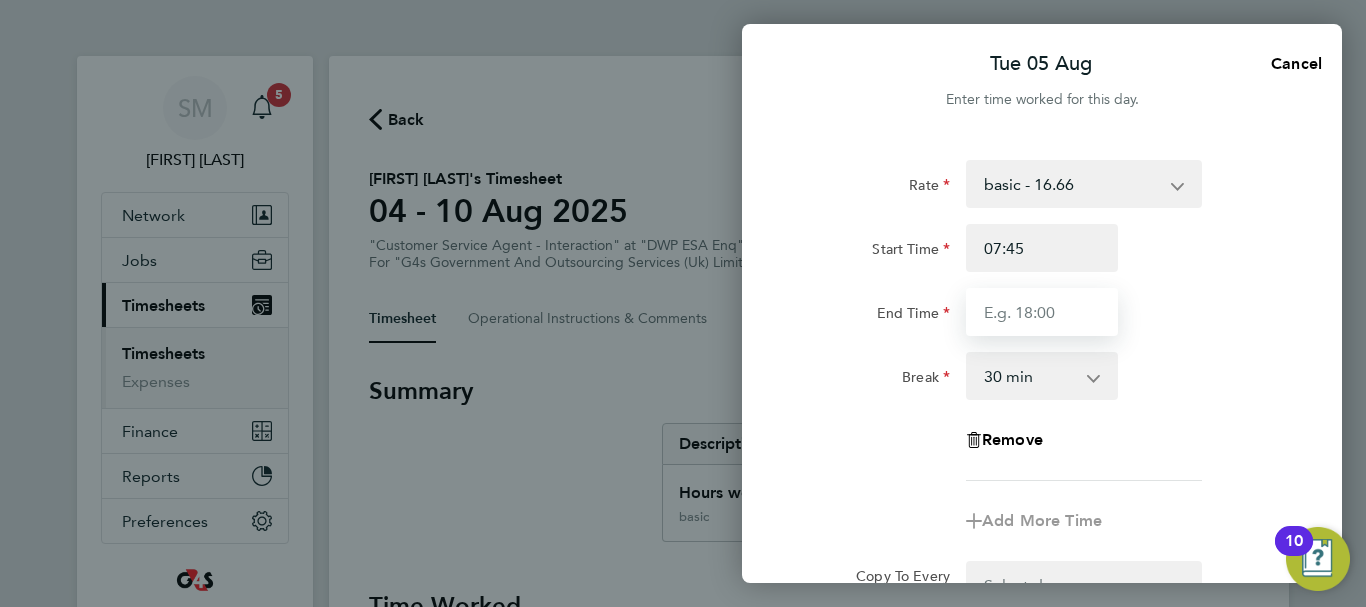 type on "15:00" 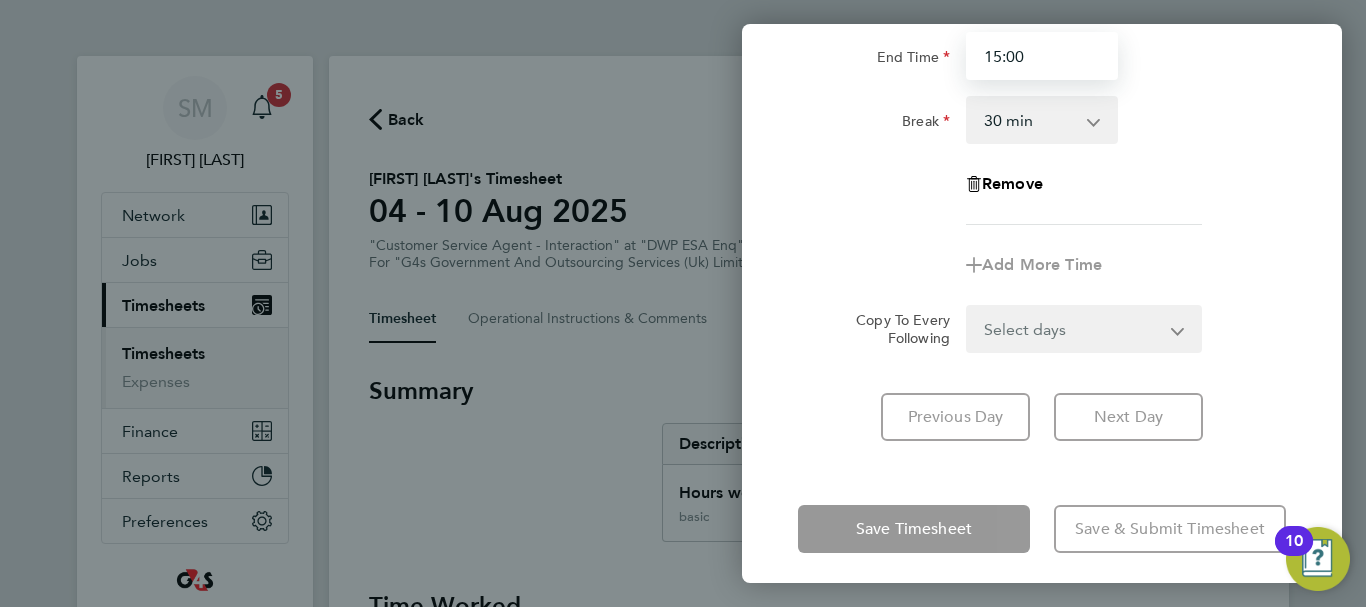 scroll, scrollTop: 266, scrollLeft: 0, axis: vertical 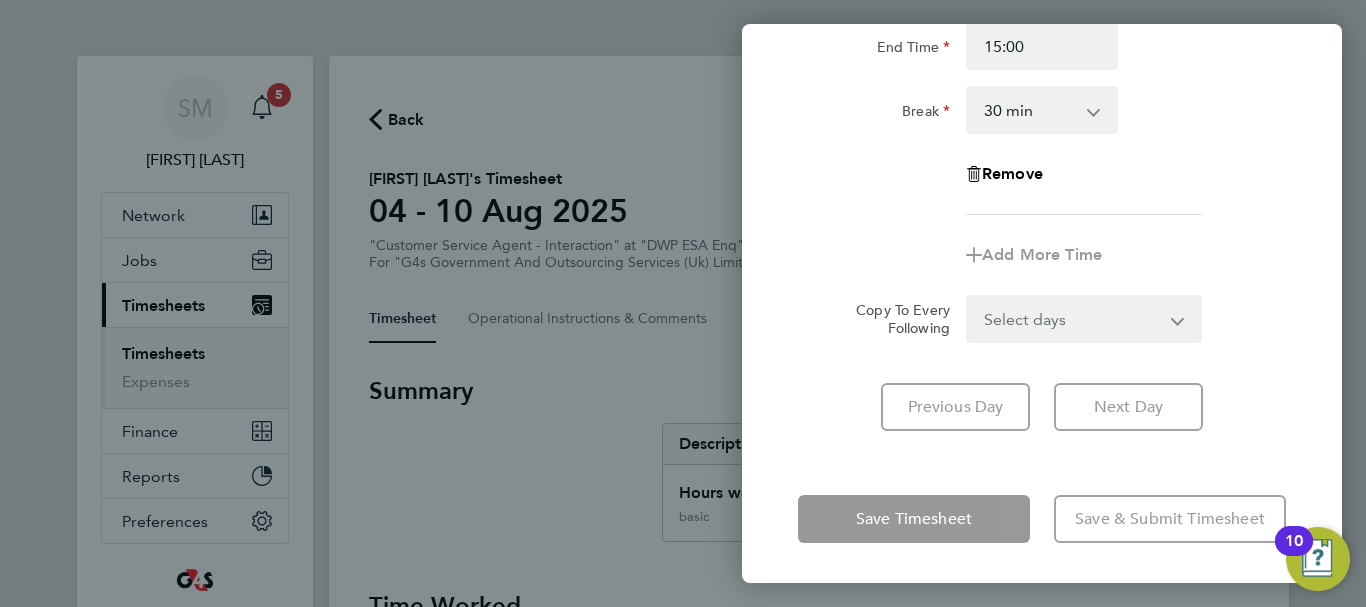 click on "Rate  basic - 16.66   System Issue Not Paid   Sick   x1.5 - 24.73   x2 - 32.79   System Issue Paid - 16.66   Bank Holiday   Annual Leave
Start Time 07:45 End Time 15:00 Break  0 min   15 min   30 min   45 min   60 min   75 min   90 min
Remove
Add More Time  Copy To Every Following  Select days   Day   Weekday (Mon-Fri)   Weekend (Sat-Sun)   Wednesday   Thursday   Friday   Saturday   Sunday
Previous Day   Next Day" 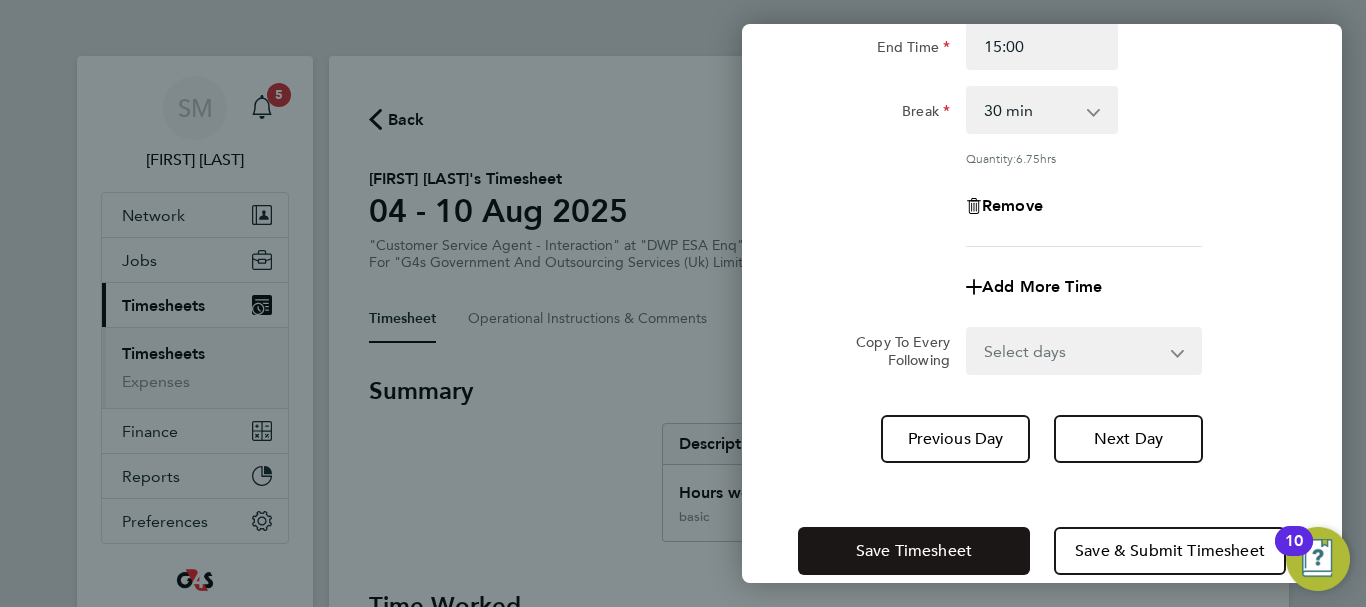 click on "Save Timesheet" 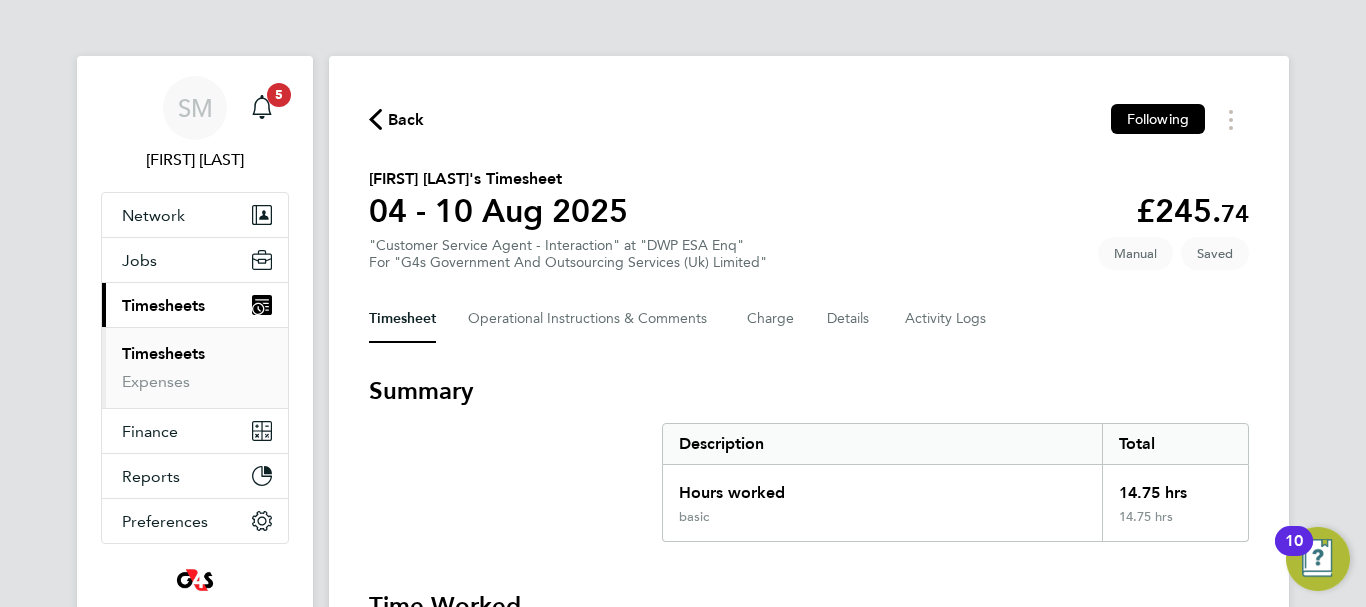 click on "Back" 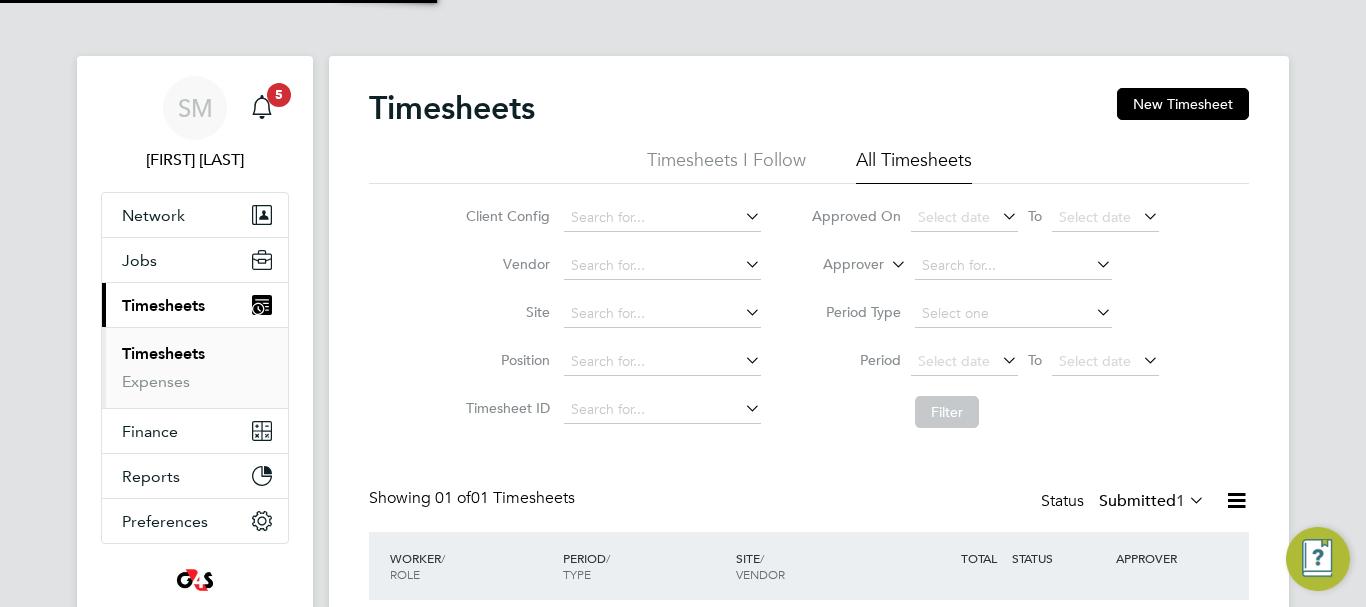 scroll, scrollTop: 10, scrollLeft: 10, axis: both 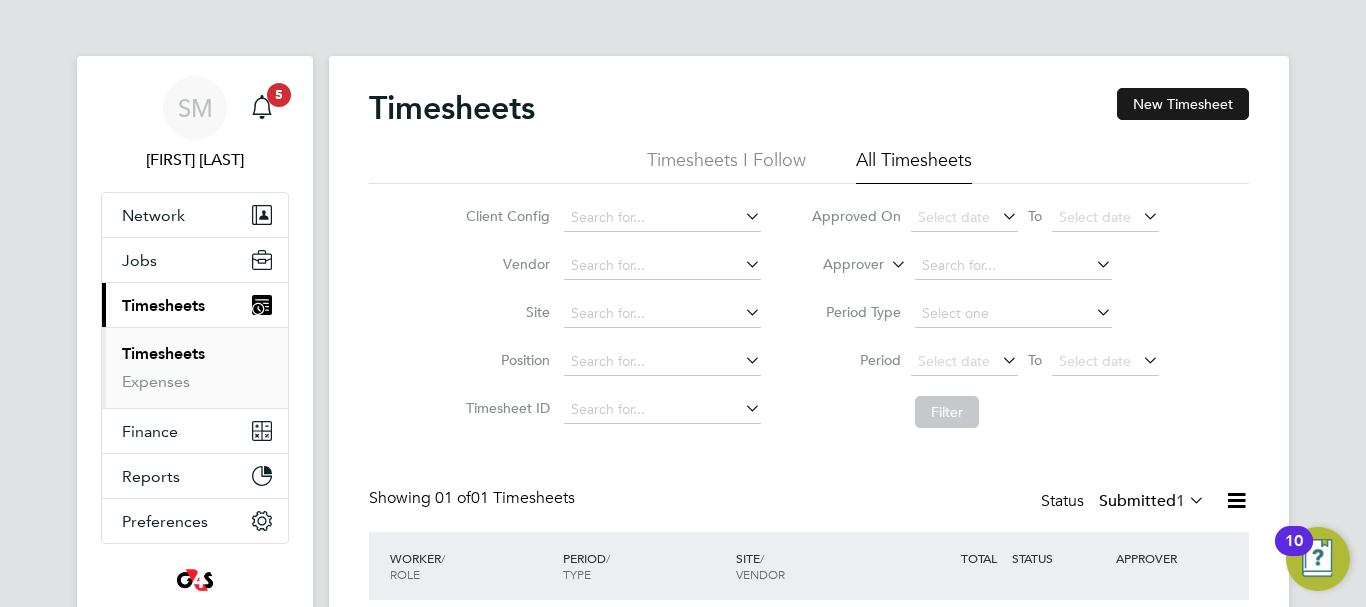 click on "New Timesheet" 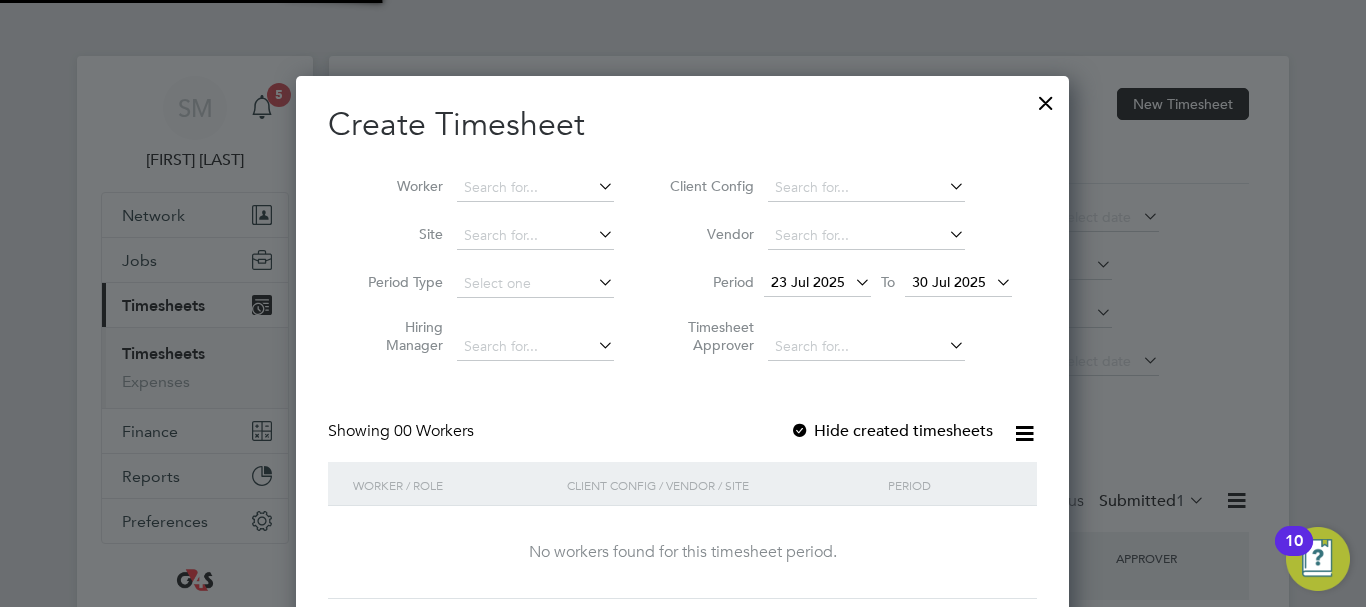 scroll, scrollTop: 10, scrollLeft: 10, axis: both 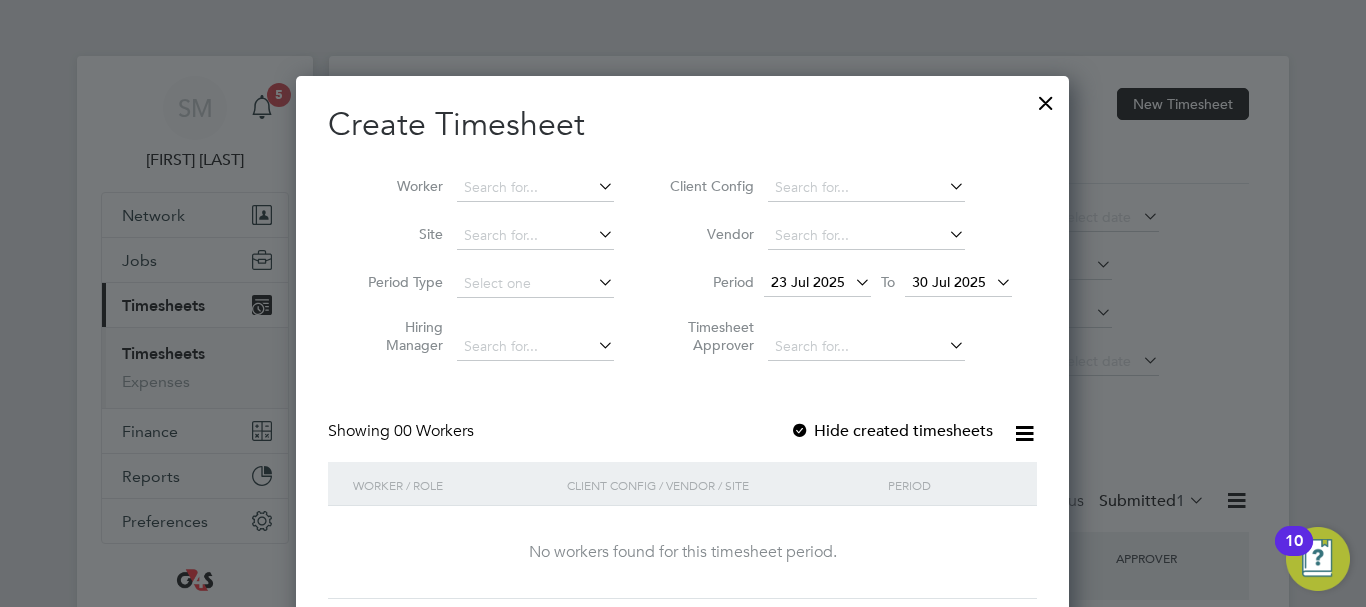 click on "Hide created timesheets" at bounding box center (891, 431) 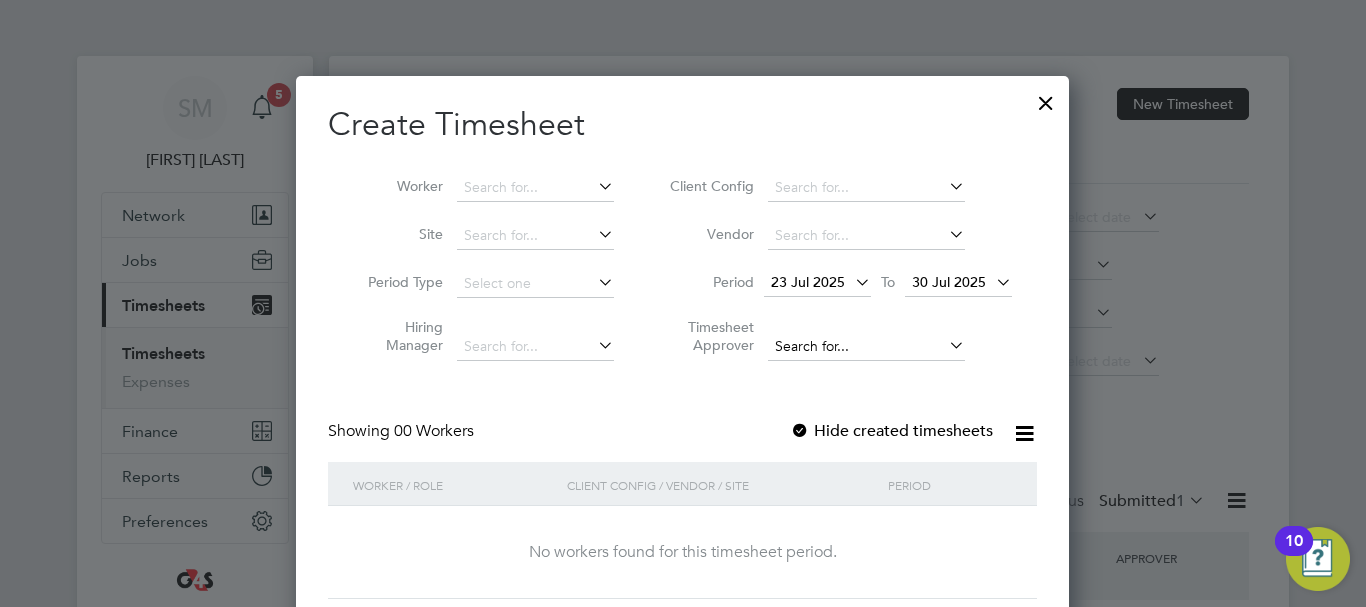 scroll, scrollTop: 10, scrollLeft: 10, axis: both 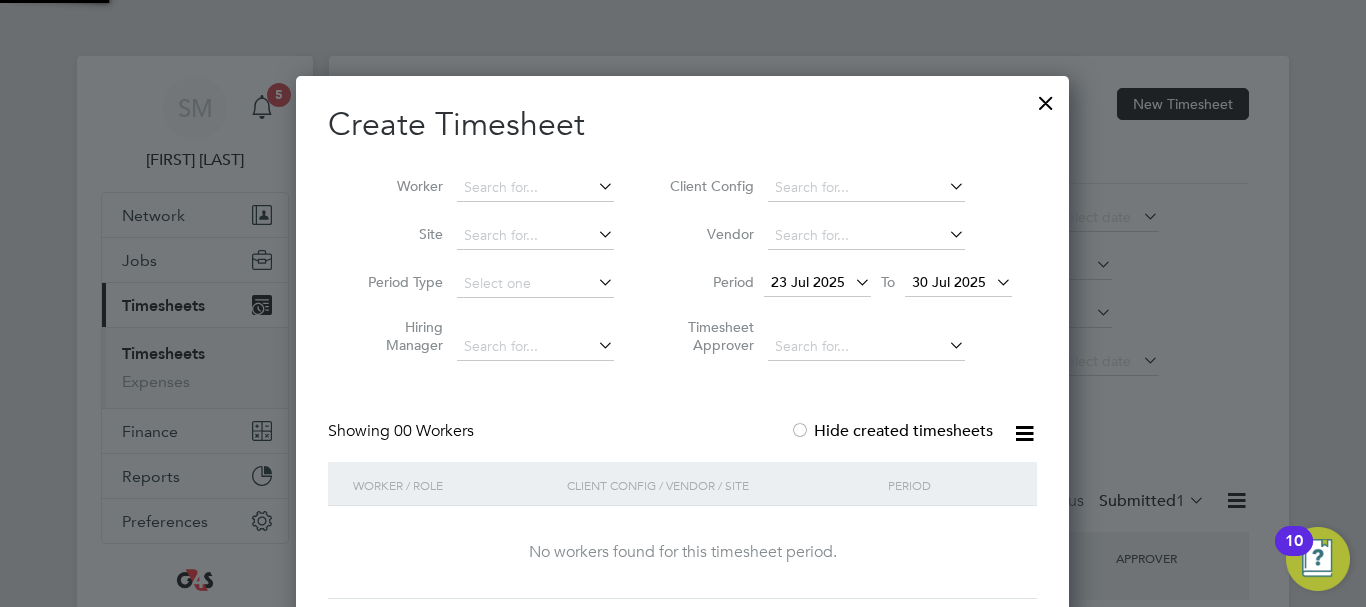 click on "23 Jul 2025" at bounding box center [808, 282] 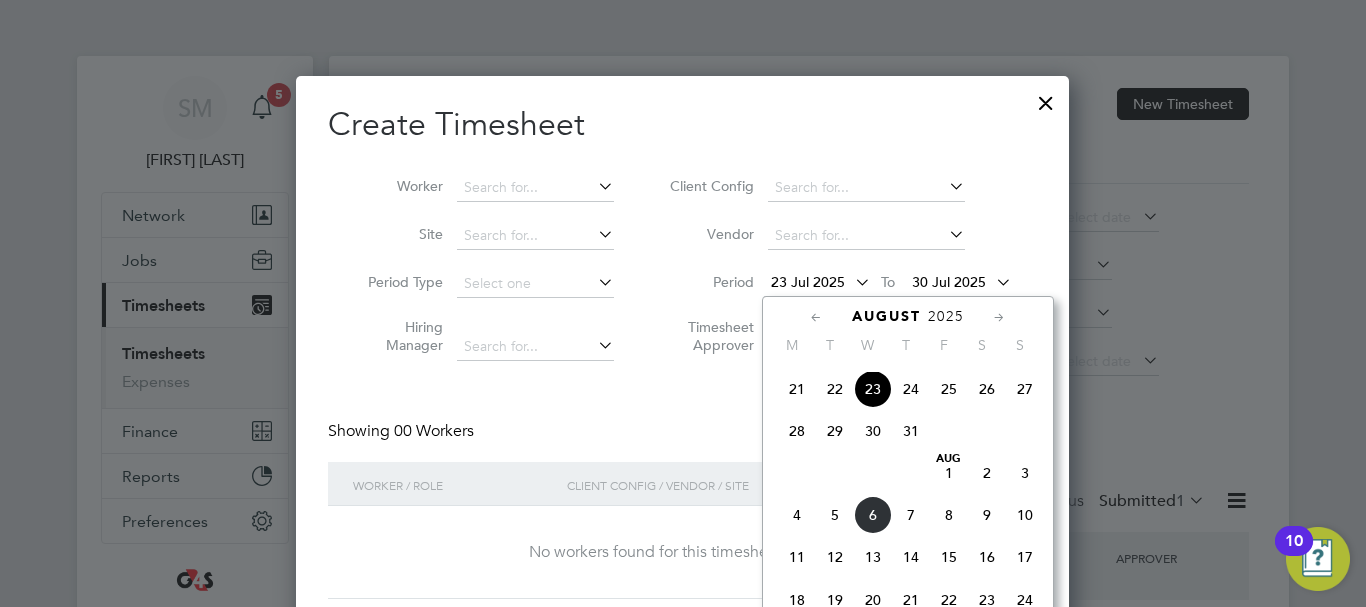 scroll, scrollTop: 836, scrollLeft: 0, axis: vertical 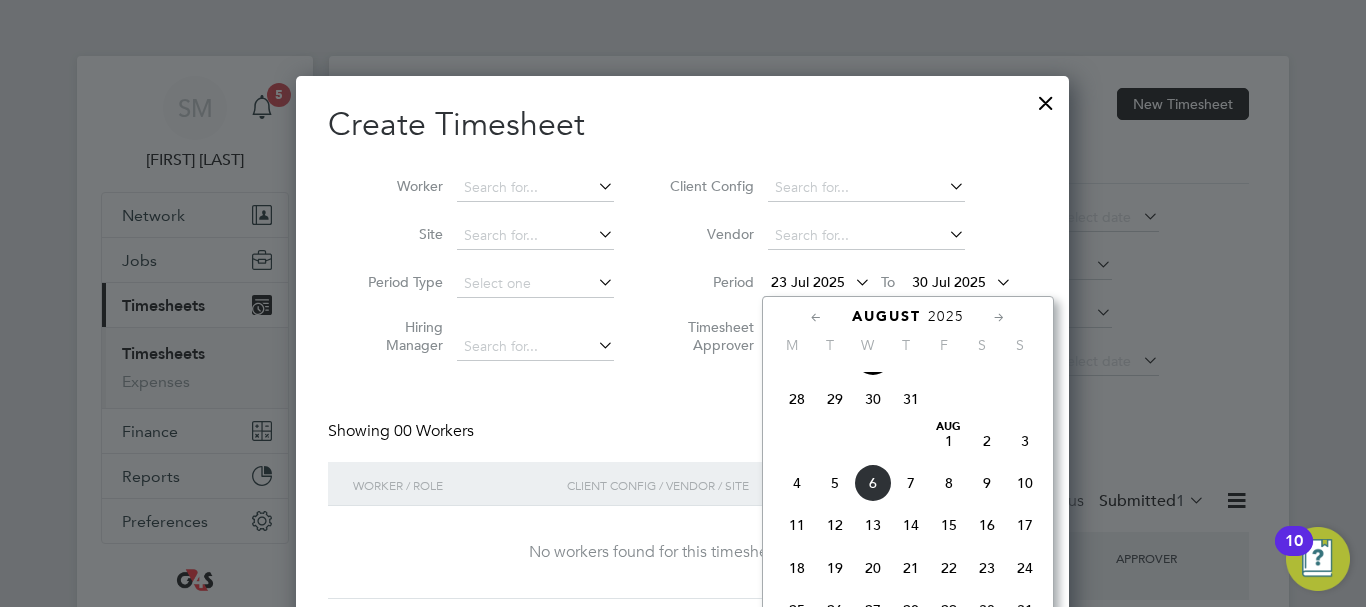 click on "4" 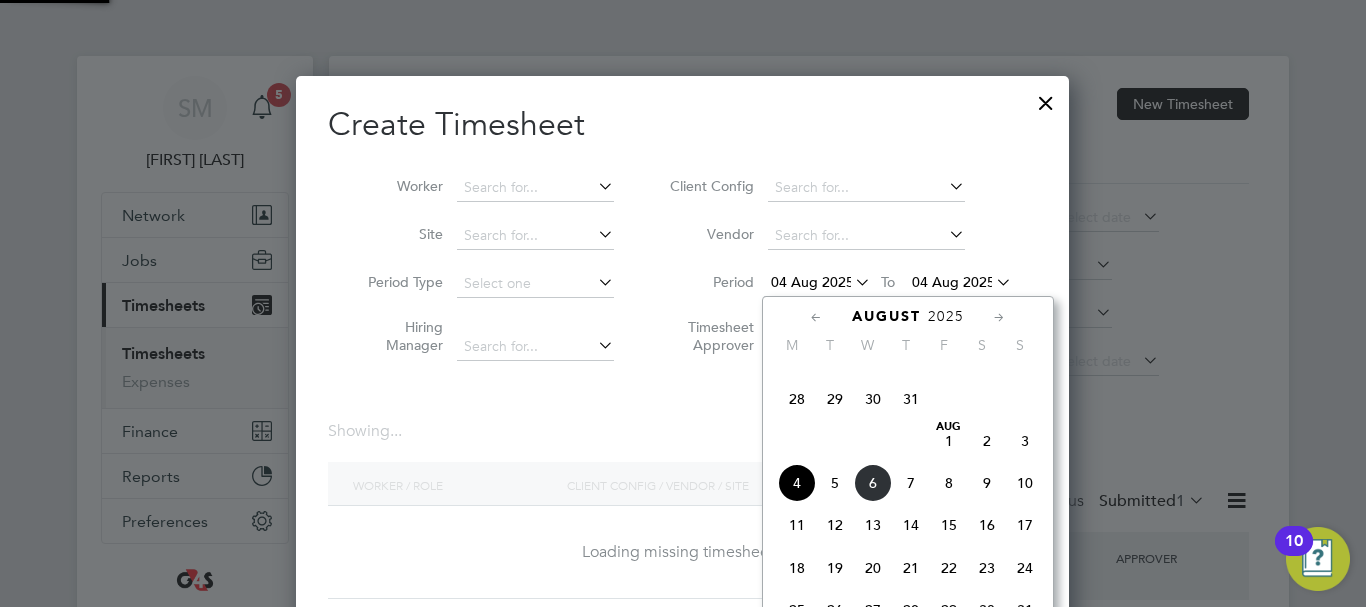 scroll, scrollTop: 10, scrollLeft: 10, axis: both 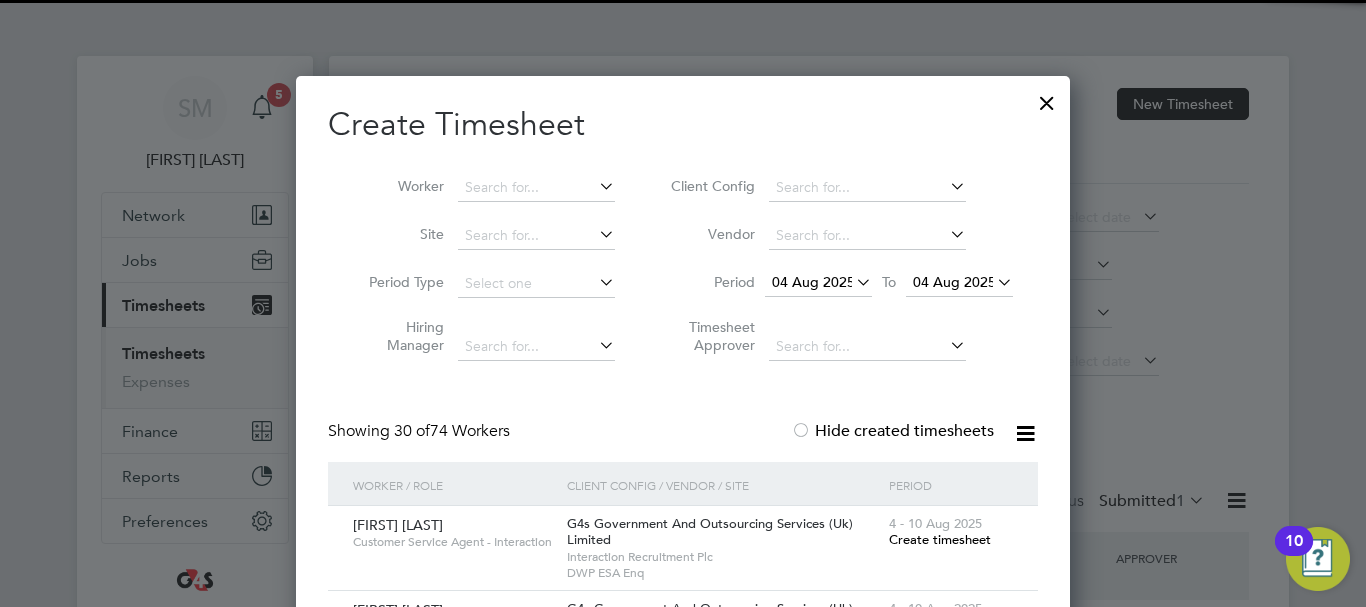 click on "04 Aug 2025" at bounding box center (954, 282) 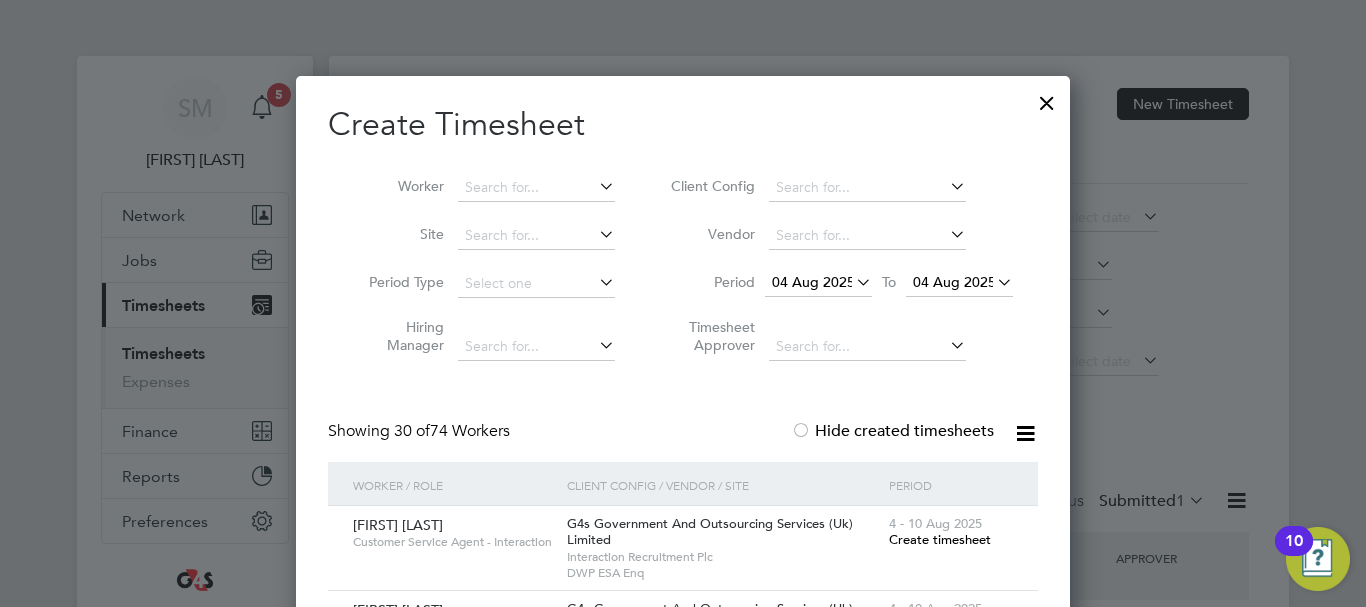 scroll, scrollTop: 649, scrollLeft: 0, axis: vertical 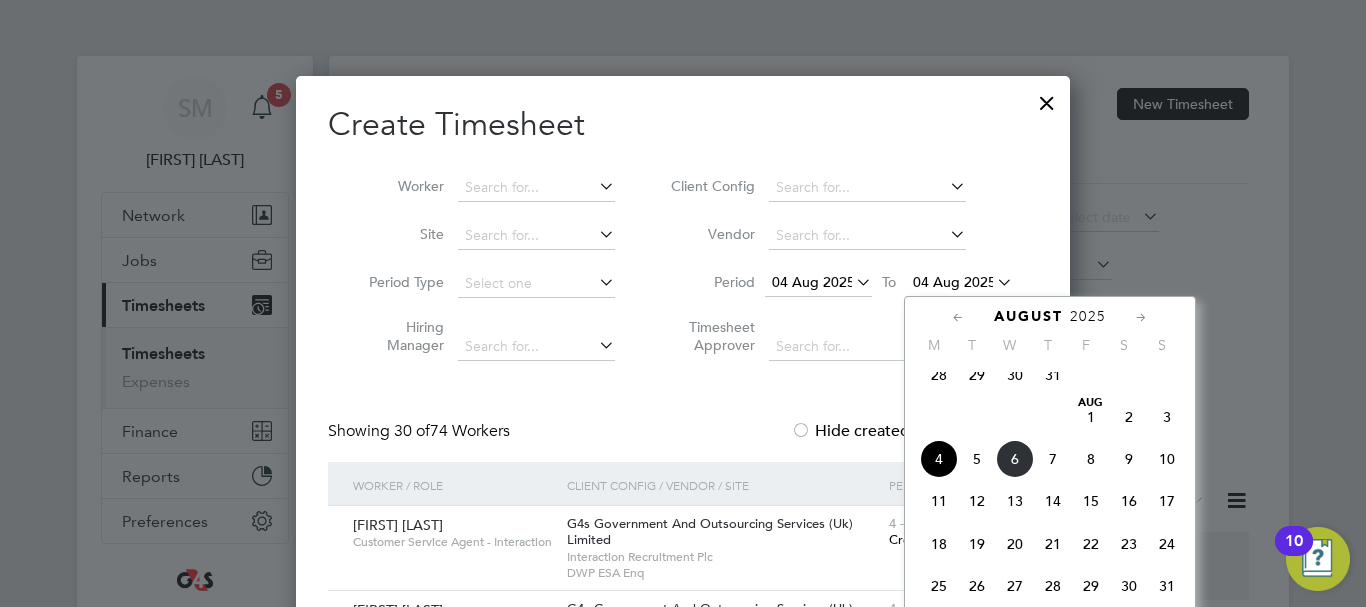 click on "10" 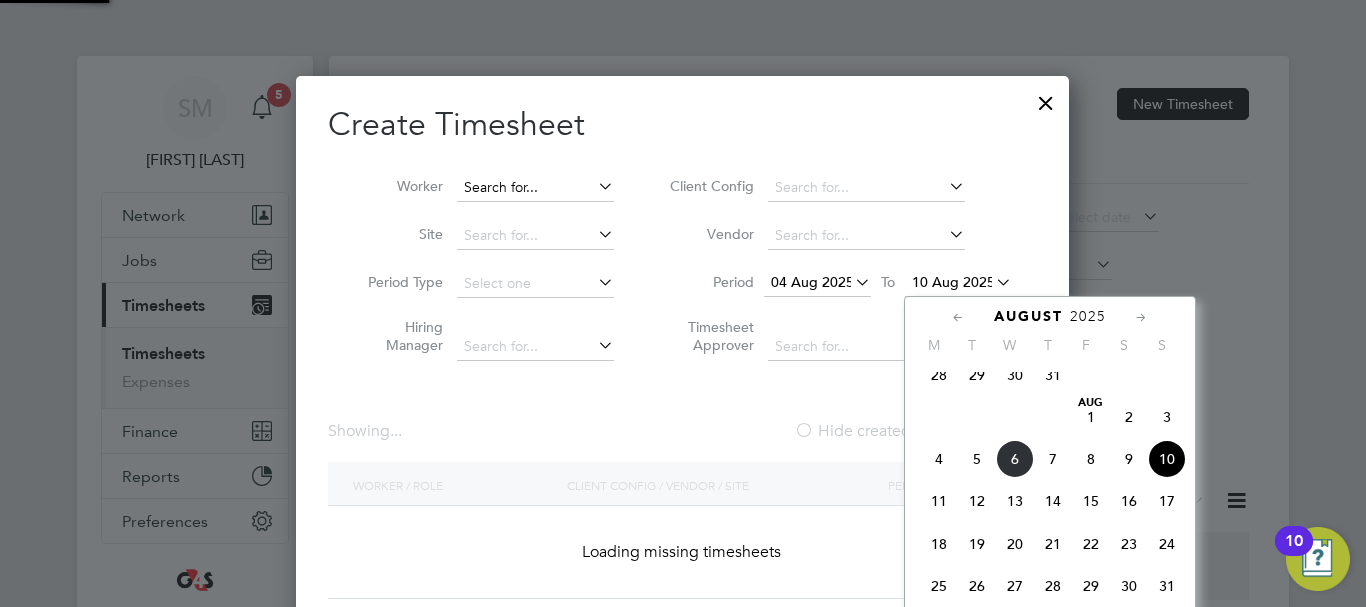 scroll, scrollTop: 10, scrollLeft: 10, axis: both 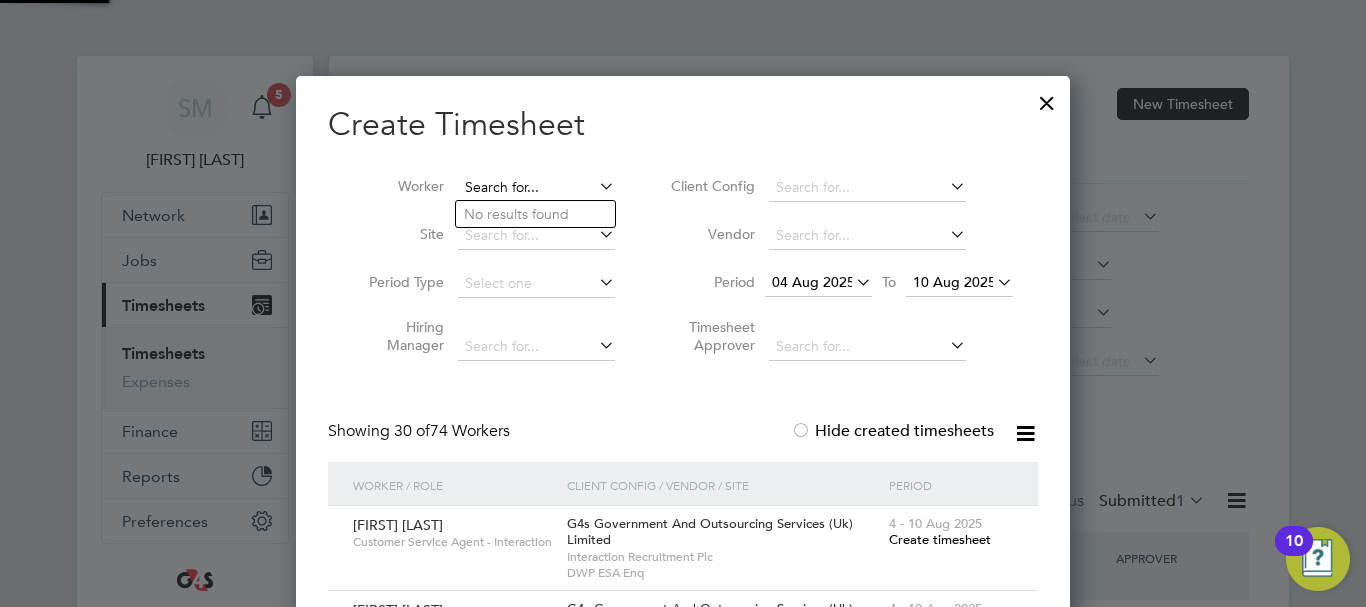 click at bounding box center (536, 188) 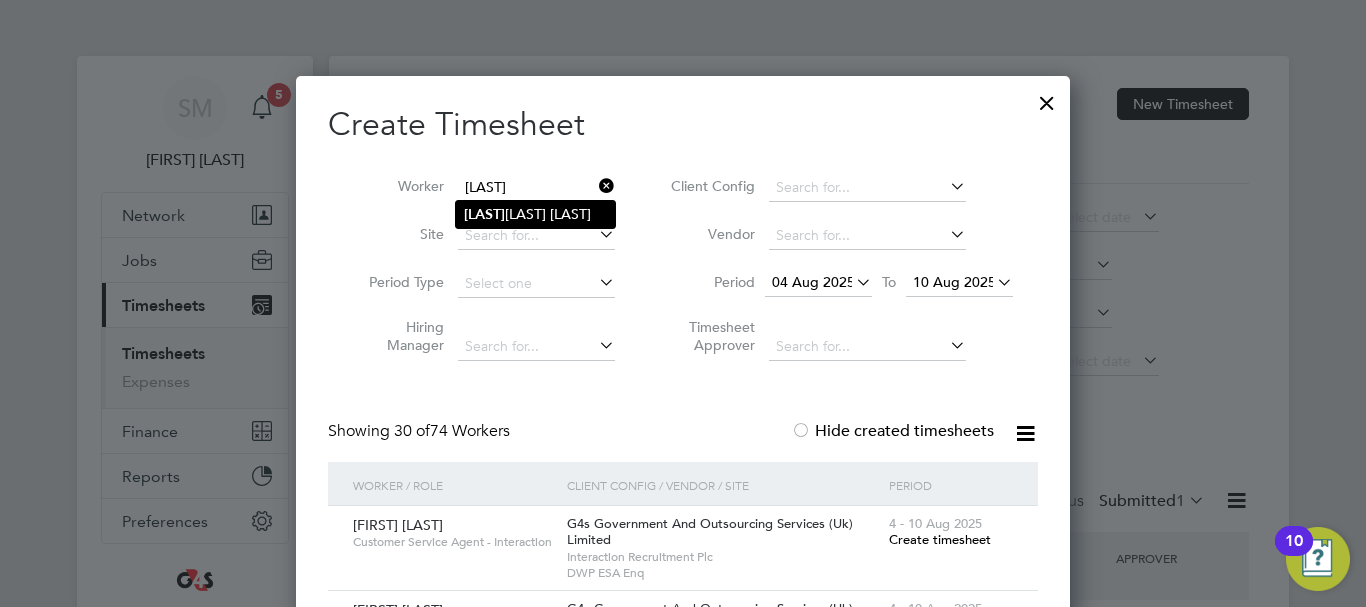 click on "[LAST] [LAST]" 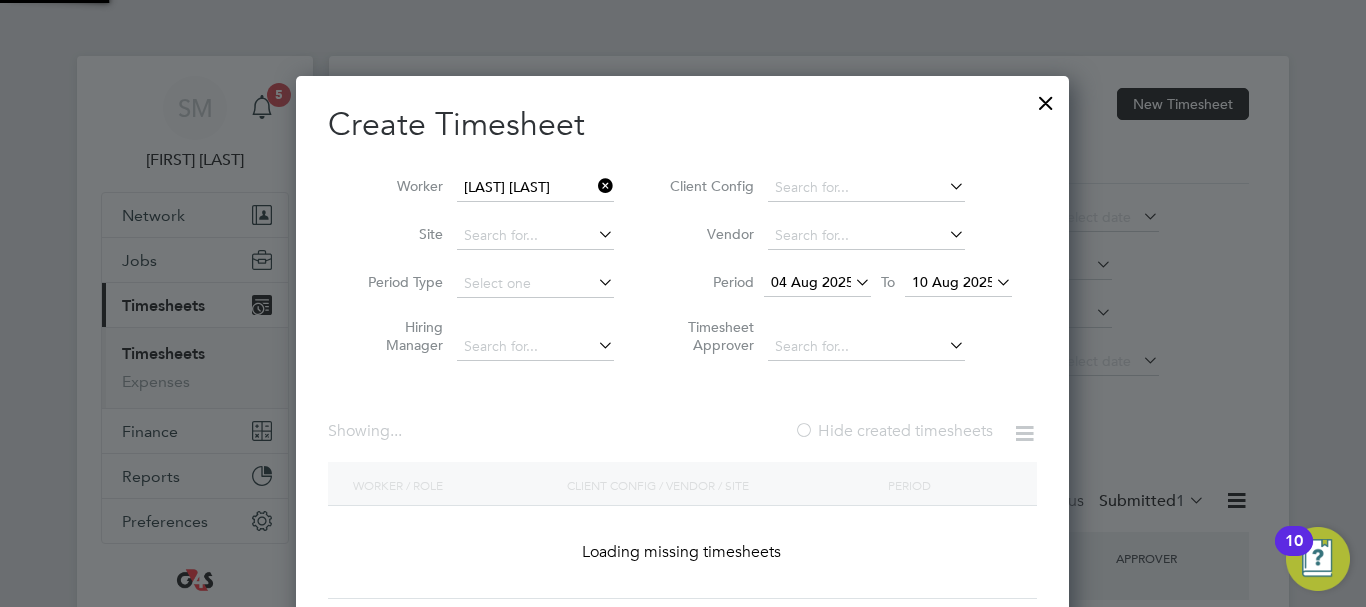scroll, scrollTop: 10, scrollLeft: 10, axis: both 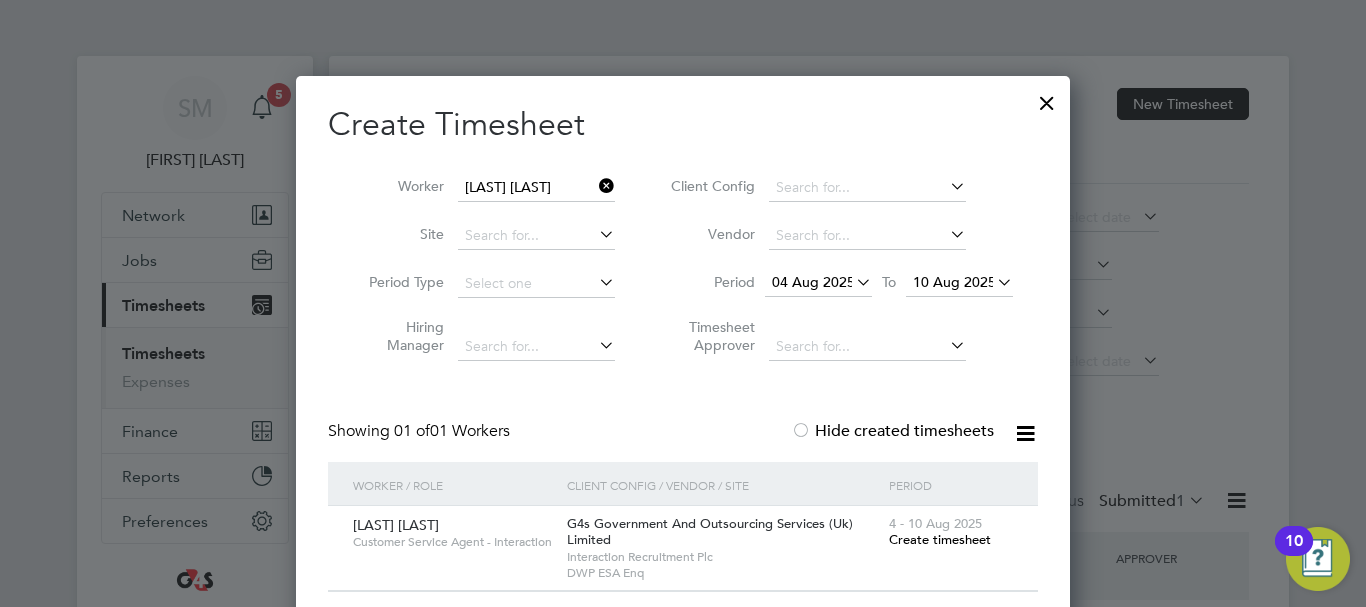 click on "Create timesheet" at bounding box center (940, 539) 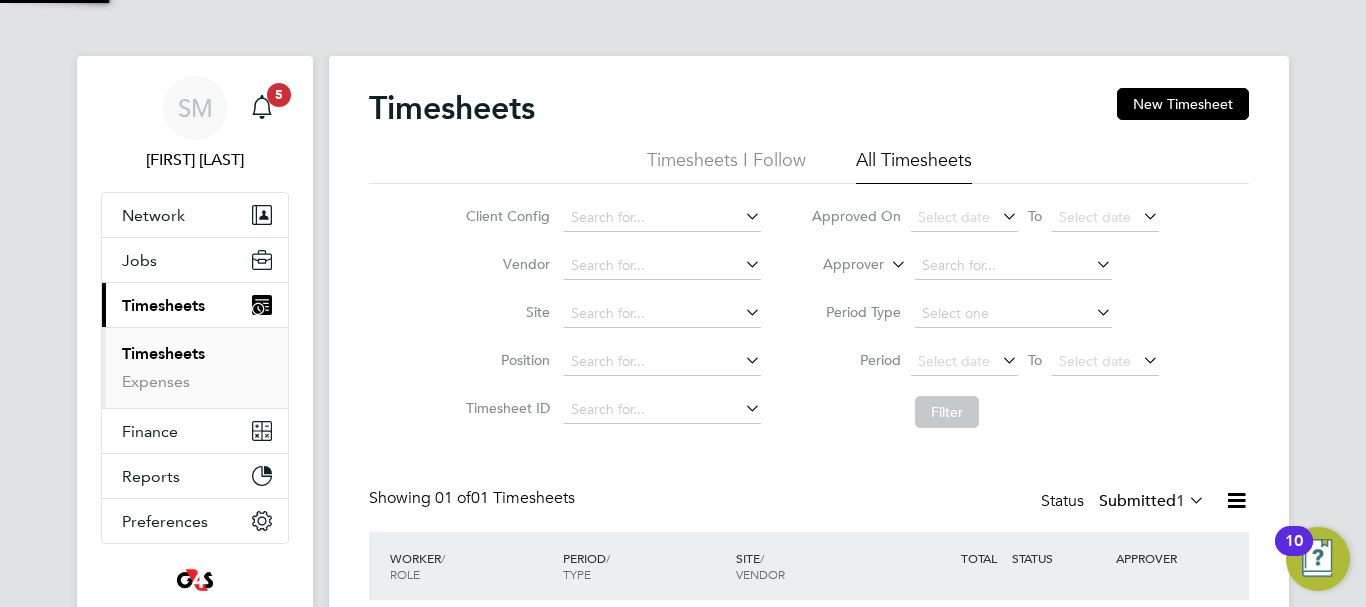 scroll, scrollTop: 10, scrollLeft: 10, axis: both 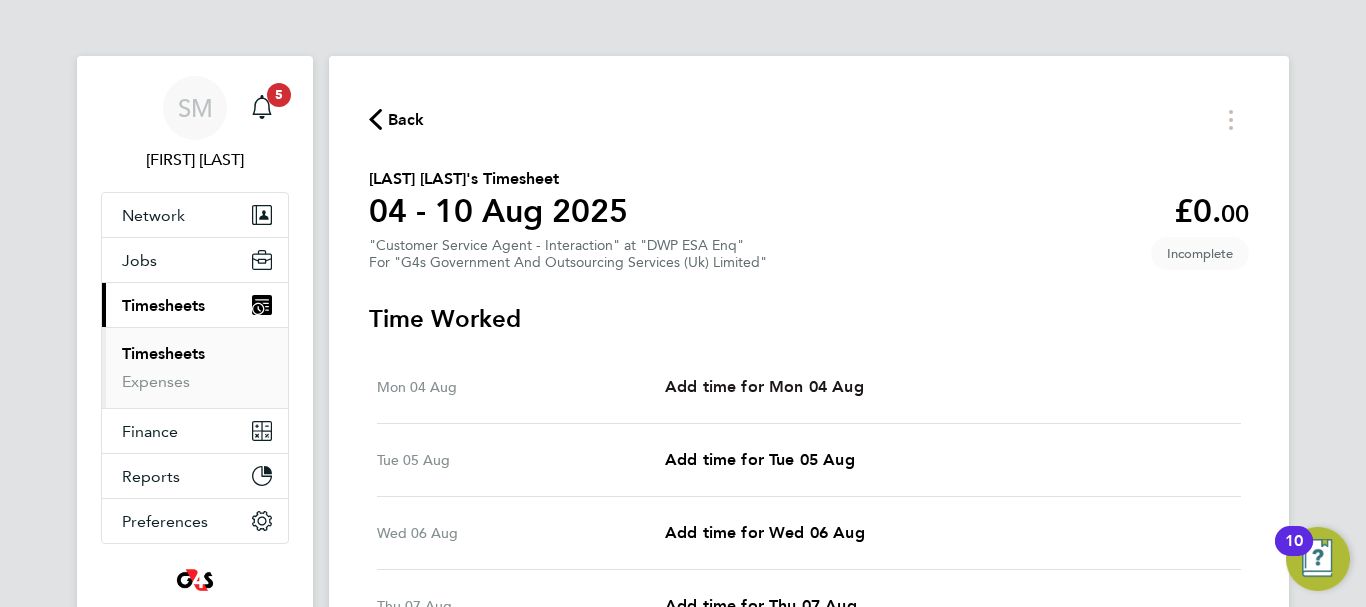 click on "Add time for Mon 04 Aug" at bounding box center [764, 386] 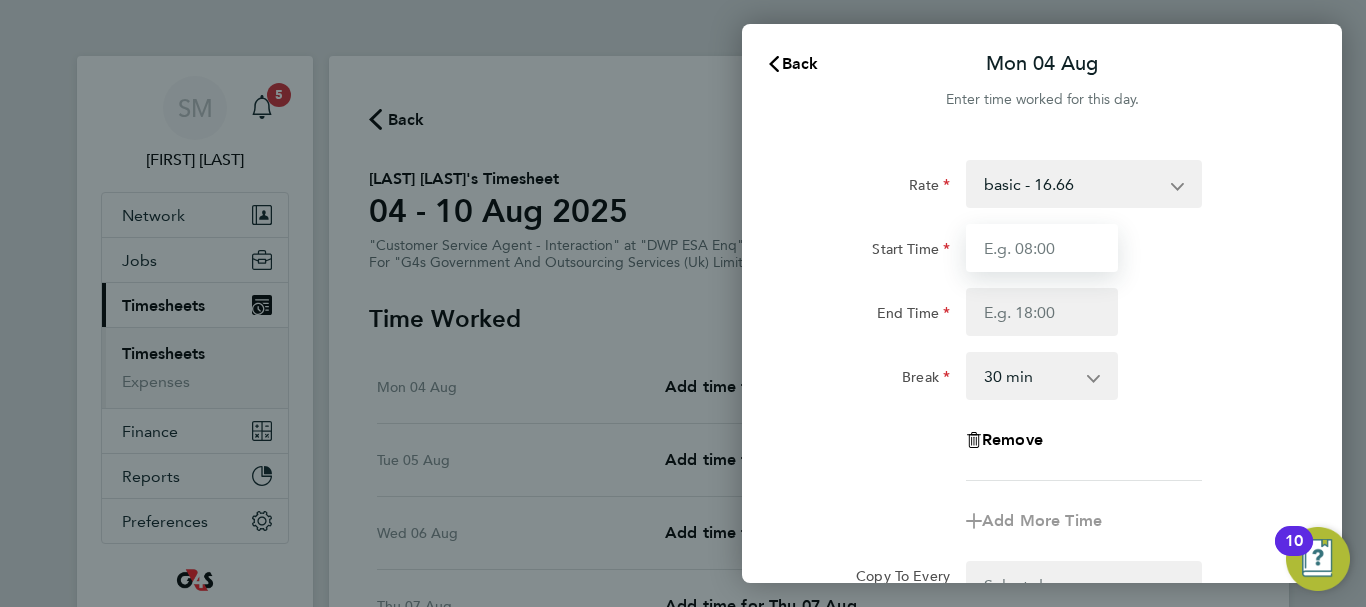 click on "Start Time" at bounding box center (1042, 248) 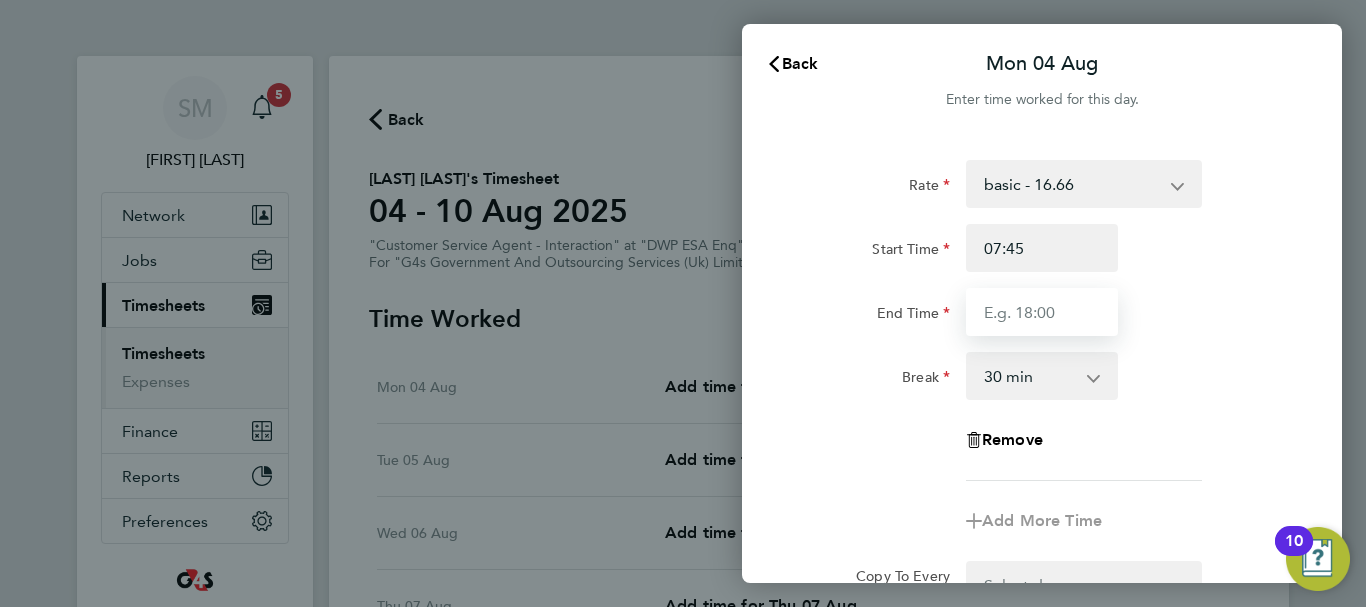 click on "End Time" at bounding box center [1042, 312] 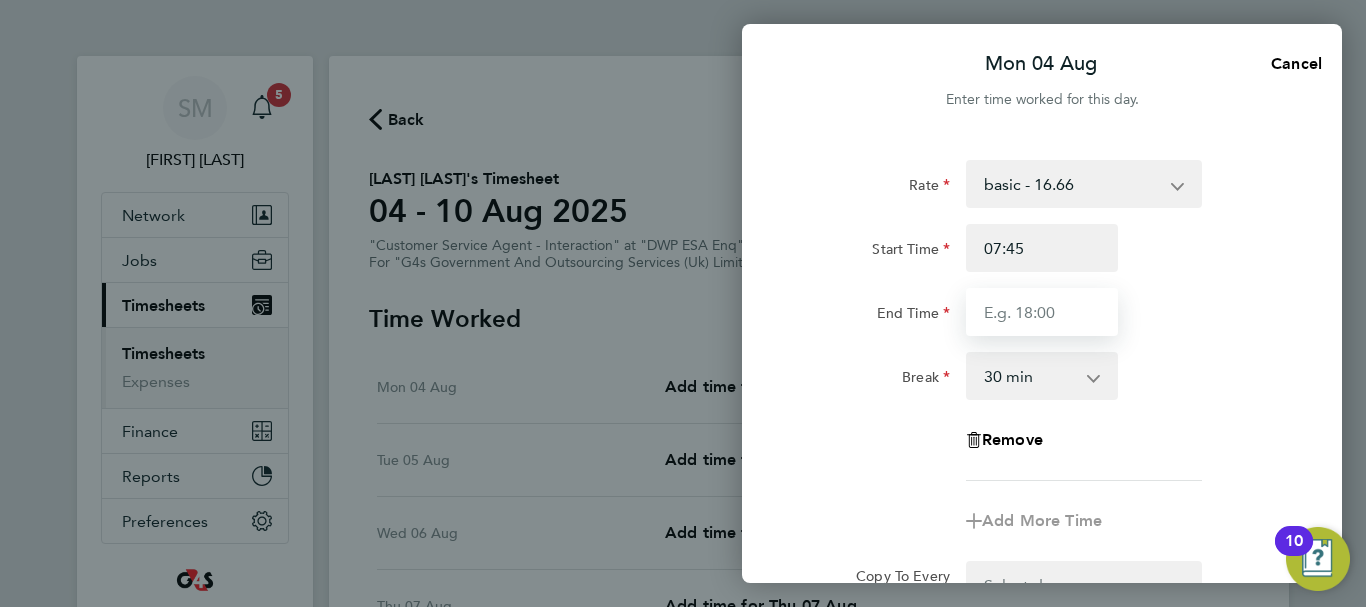 type on "16:15" 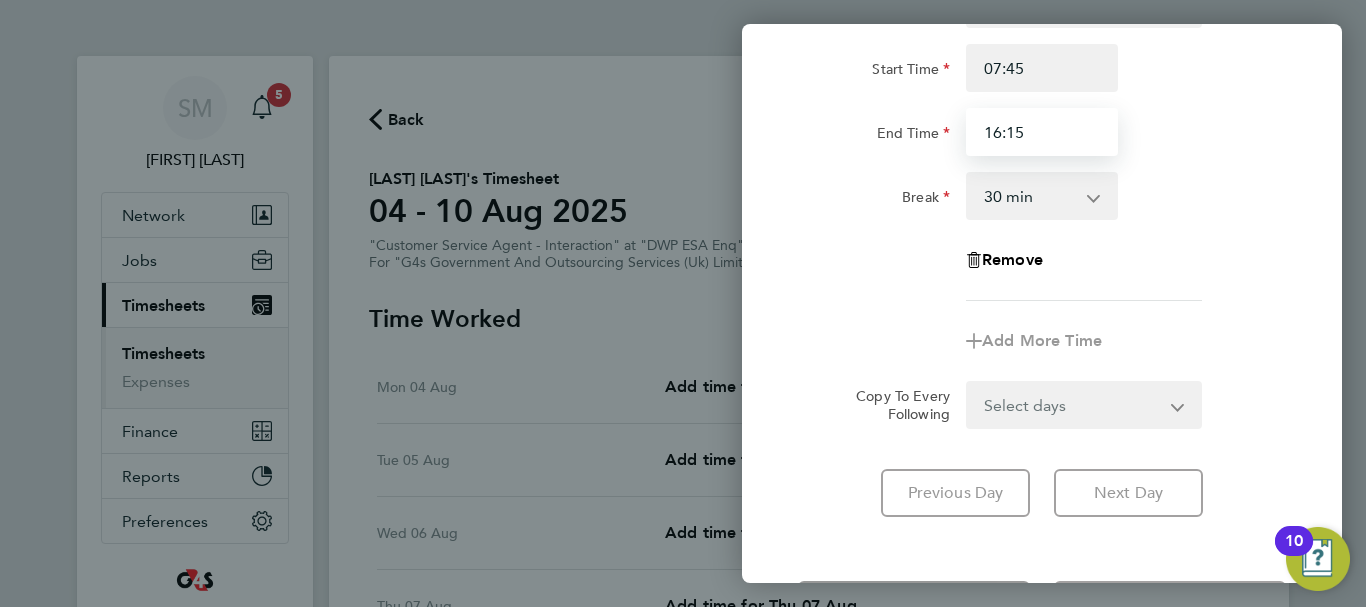 scroll, scrollTop: 200, scrollLeft: 0, axis: vertical 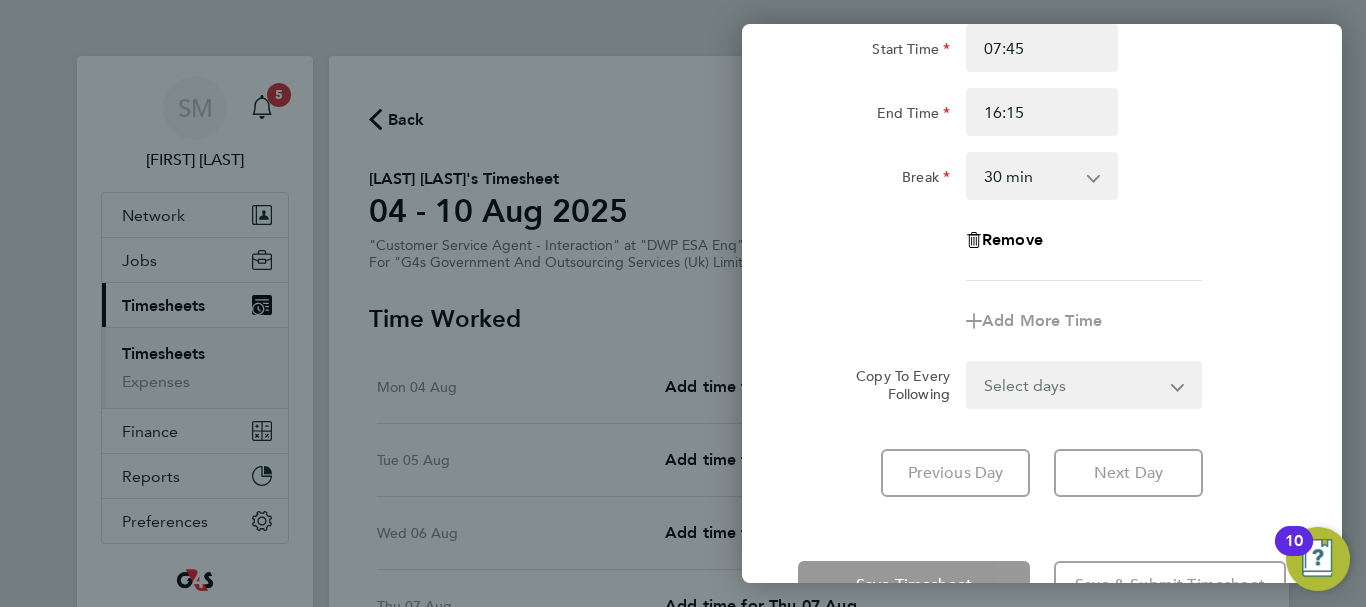 click on "Rate  basic - 16.66   x1.5 - 24.73   x2 - 32.79   Annual Leave   Sick   System Issue Paid - 16.66   Bank Holiday   System Issue Not Paid
Start Time 07:45 End Time 16:15 Break  0 min   15 min   30 min   45 min   60 min   75 min   90 min
Remove
Add More Time" 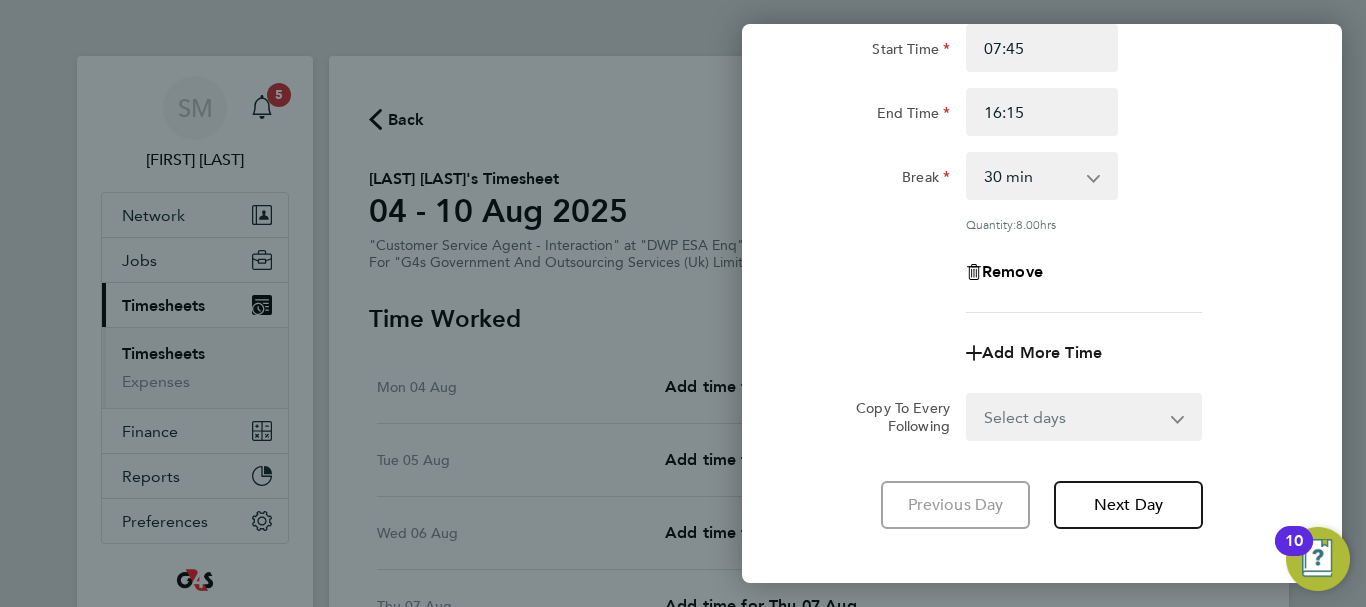 click on "Add More Time" 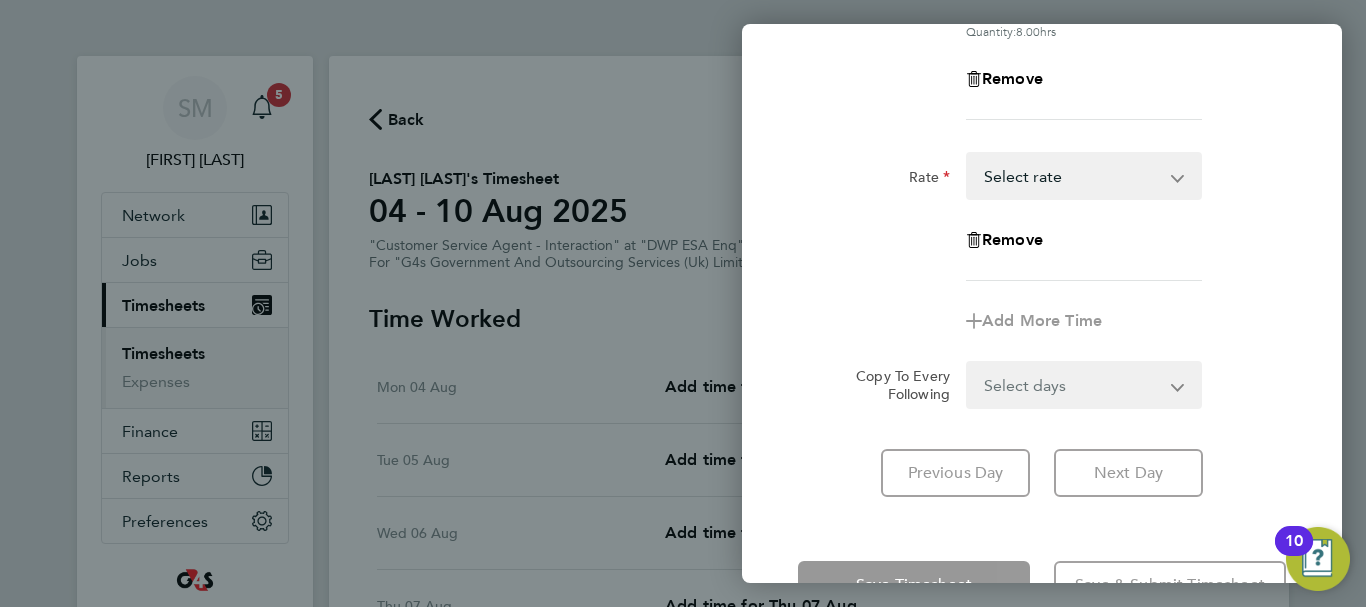 scroll, scrollTop: 400, scrollLeft: 0, axis: vertical 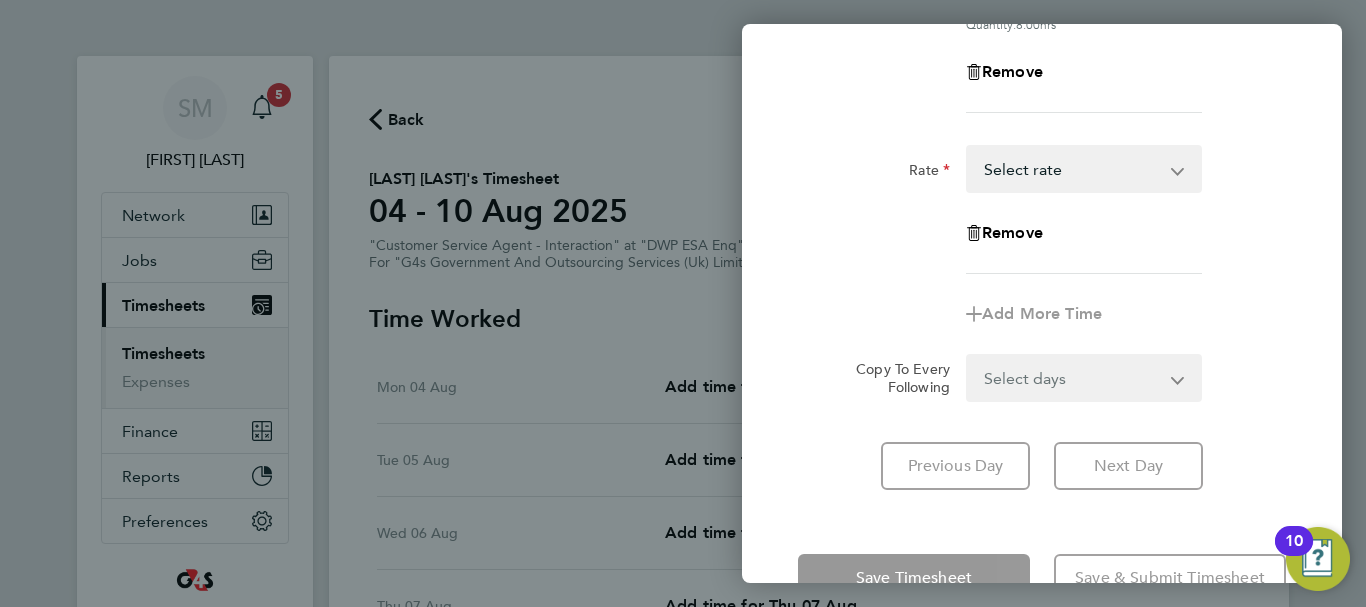 click on "x1.5 - 24.73   x2 - 32.79   Annual Leave   basic - 16.66   Sick   System Issue Paid - 16.66   Bank Holiday   System Issue Not Paid   Select rate" at bounding box center (1072, 169) 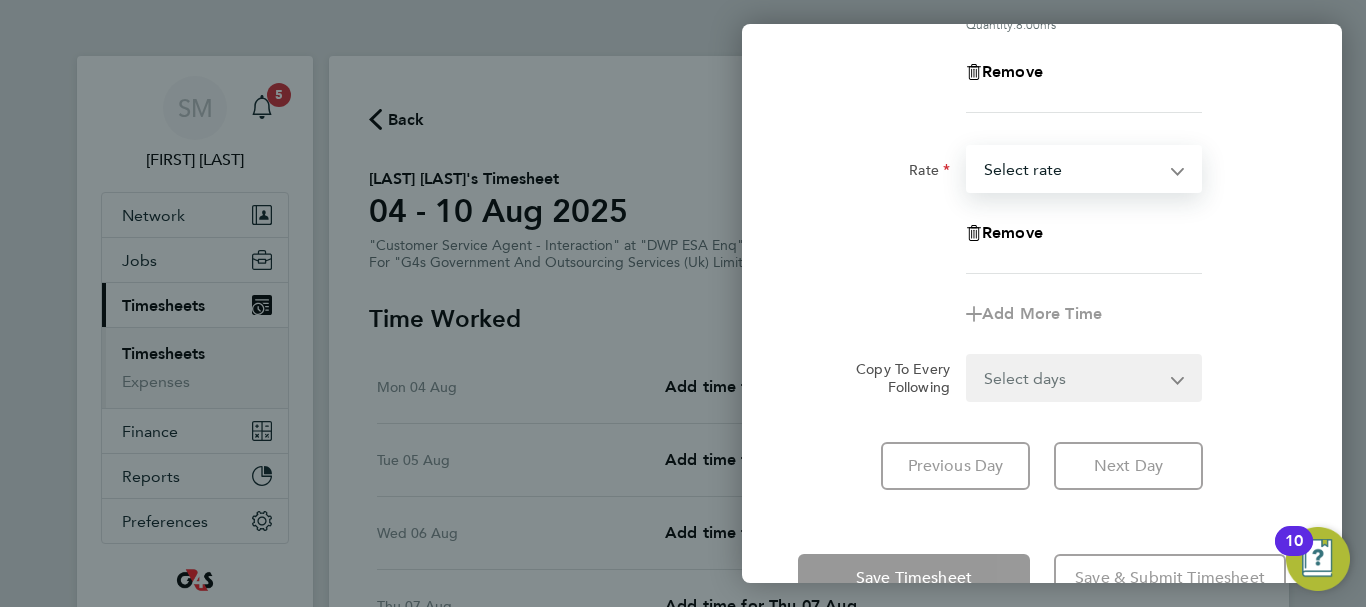 select on "30" 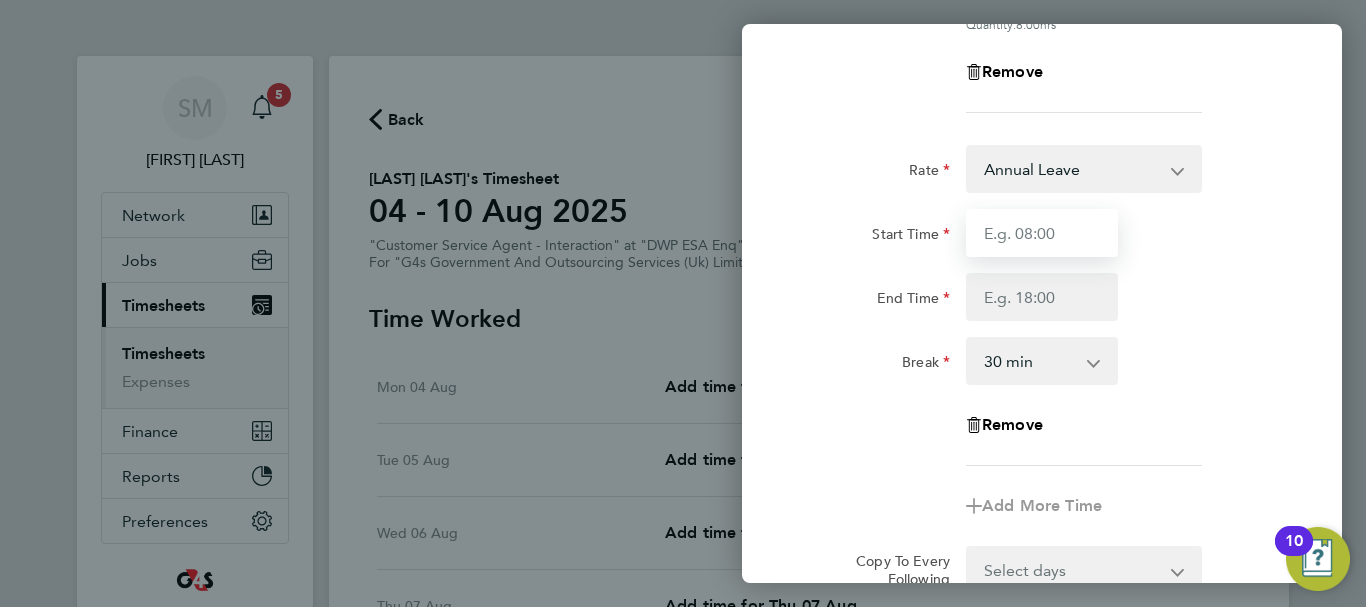 drag, startPoint x: 1039, startPoint y: 230, endPoint x: 1051, endPoint y: 228, distance: 12.165525 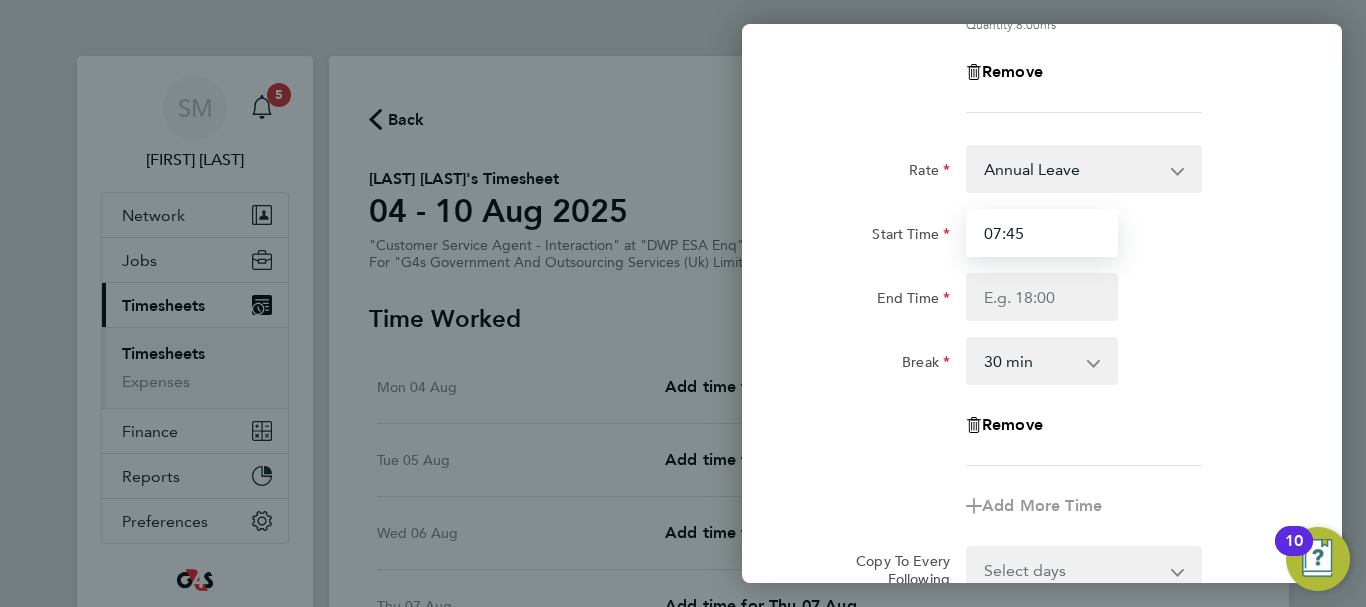 drag, startPoint x: 1021, startPoint y: 226, endPoint x: 951, endPoint y: 234, distance: 70.45566 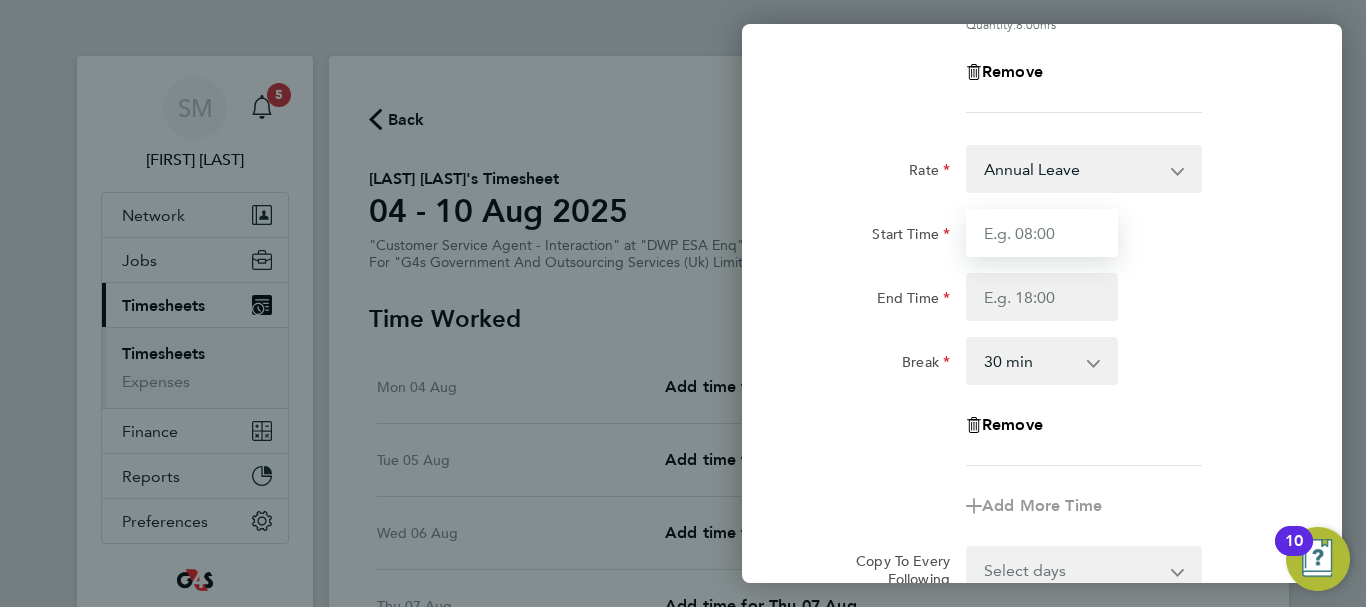 type 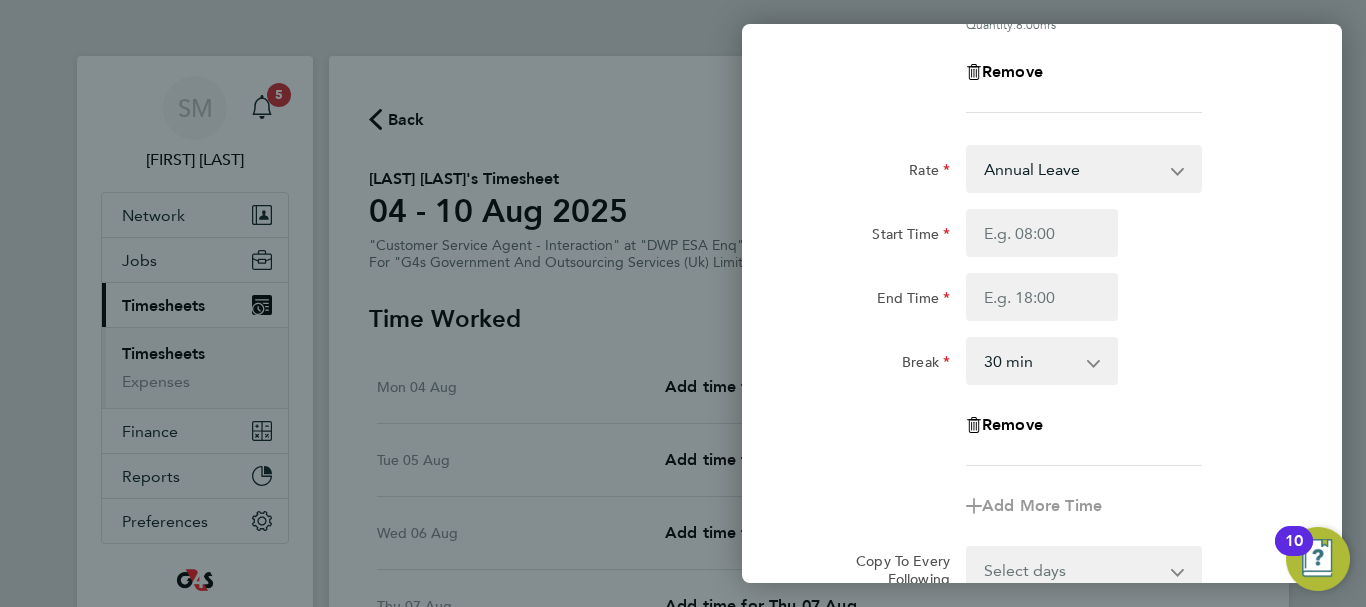 click on "Rate  Annual Leave   x1.5 - 24.73   x2 - 32.79   basic - 16.66   Sick   System Issue Paid - 16.66   Bank Holiday   System Issue Not Paid
Start Time End Time Break  0 min   15 min   30 min   45 min   60 min   75 min   90 min
Remove" 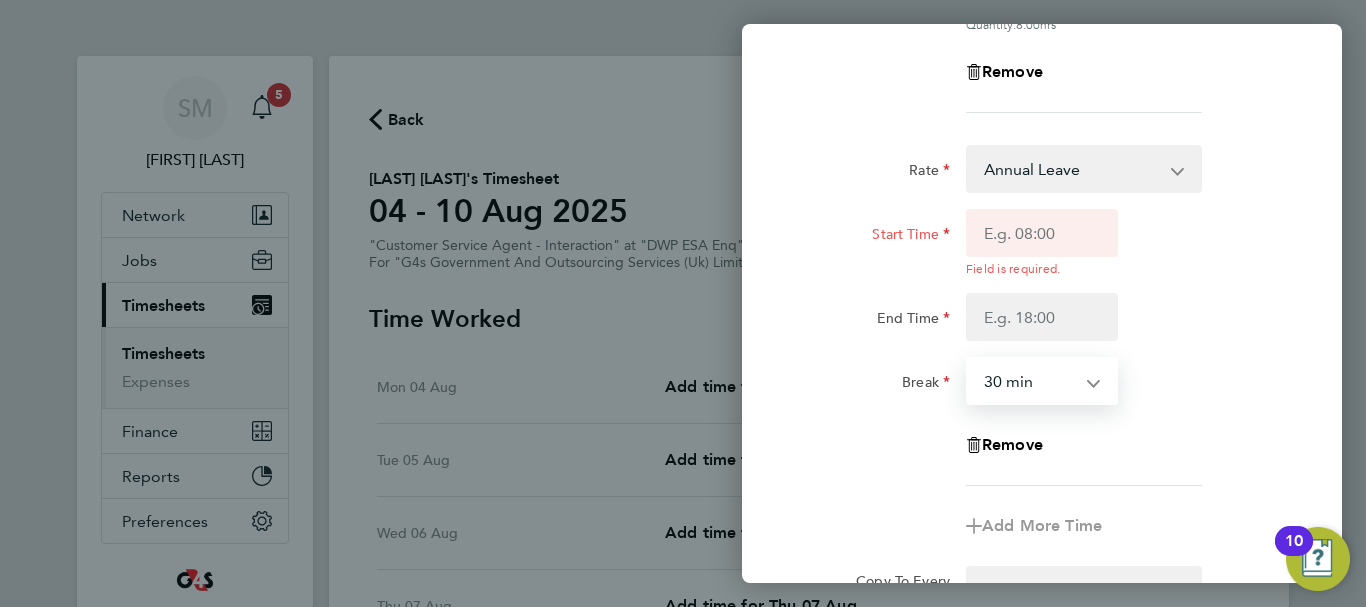select on "0" 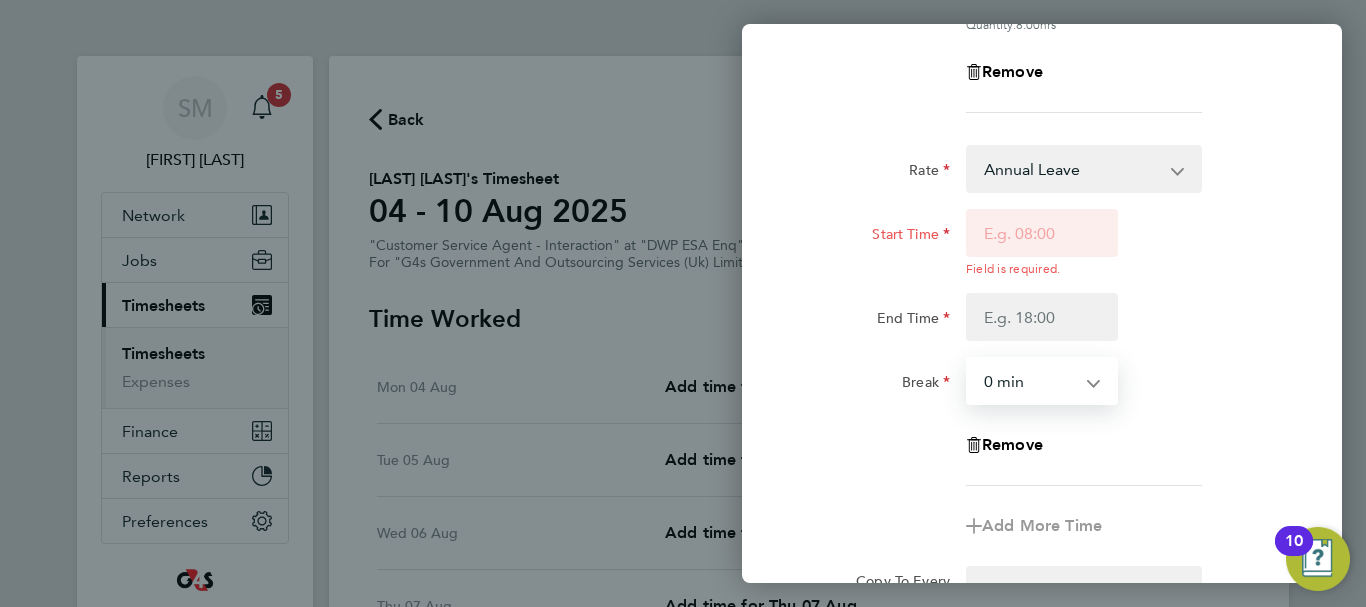 click on "0 min   15 min   30 min   45 min   60 min   75 min   90 min" at bounding box center (1030, 381) 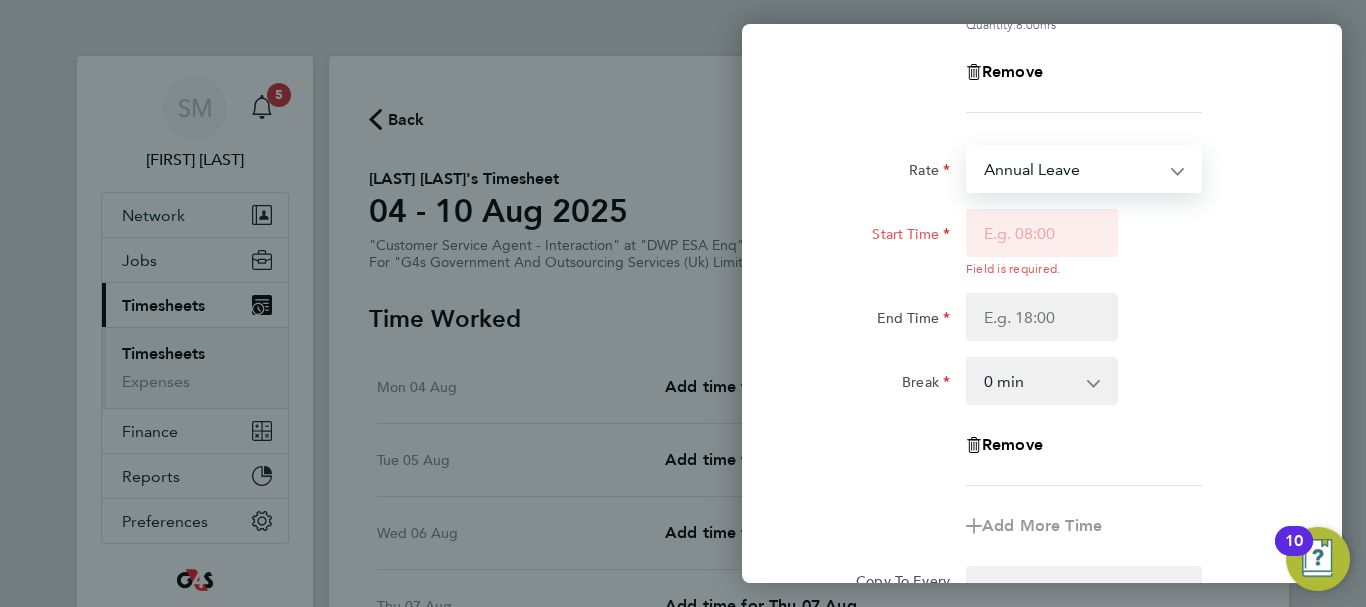 click on "Annual Leave   x1.5 - 24.73   x2 - 32.79   basic - 16.66   Sick   System Issue Paid - 16.66   Bank Holiday   System Issue Not Paid" at bounding box center (1072, 169) 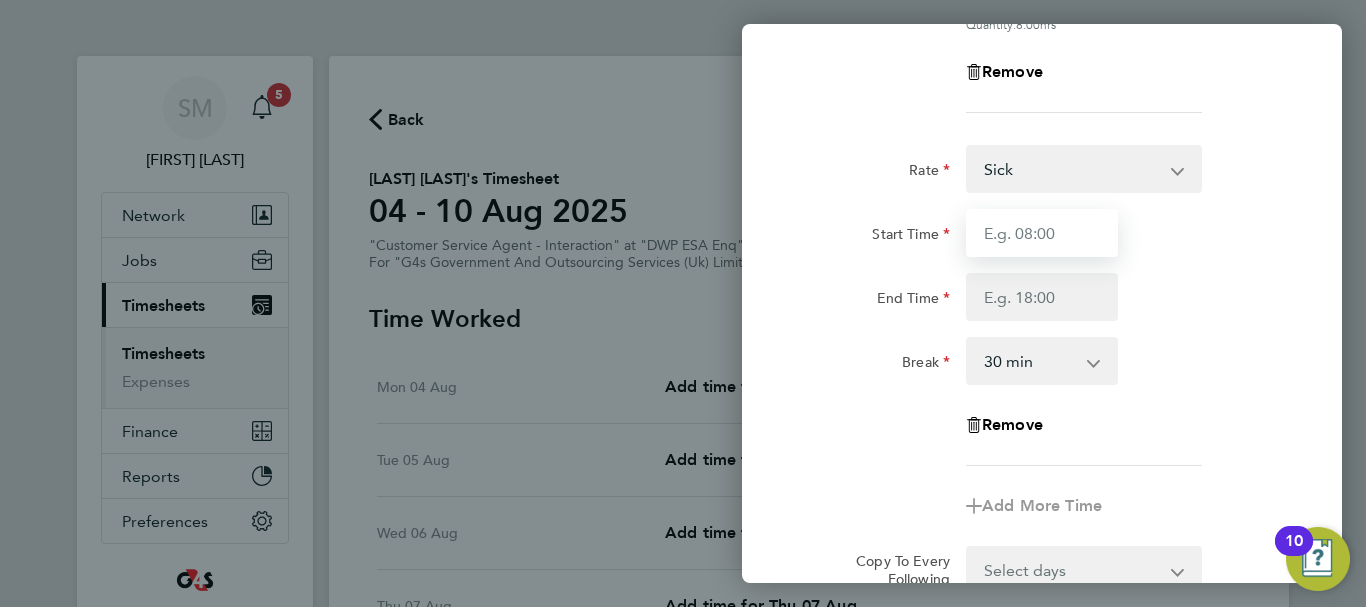click on "Start Time" at bounding box center (1042, 233) 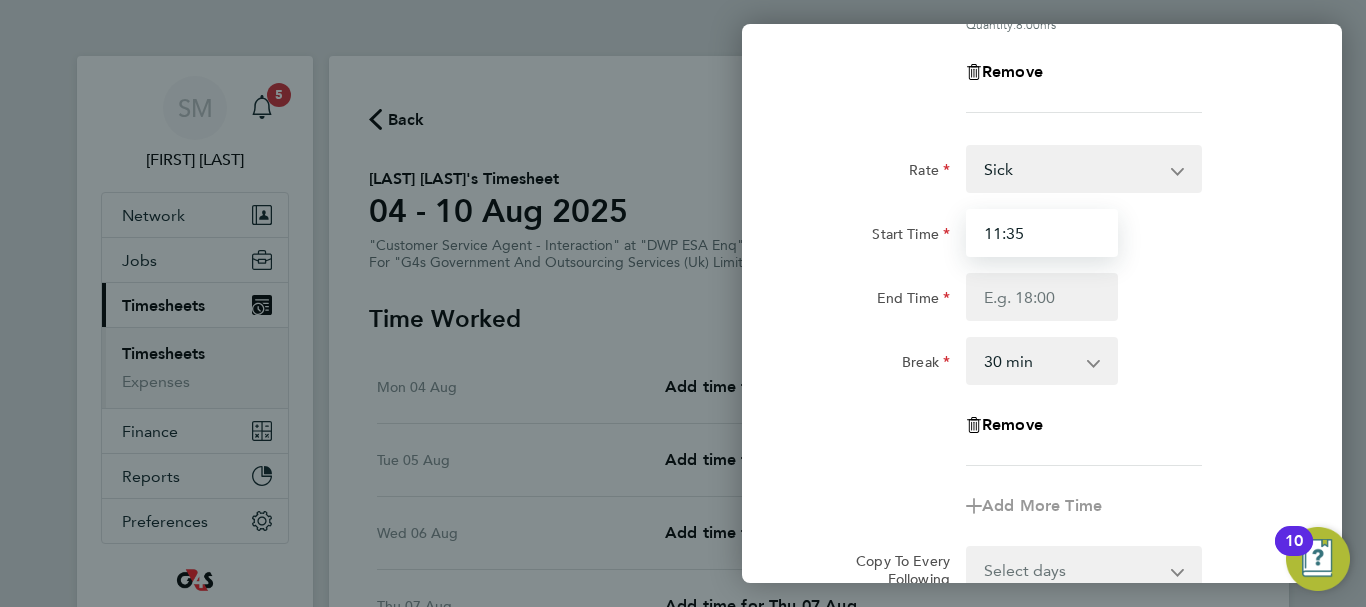 type on "11:35" 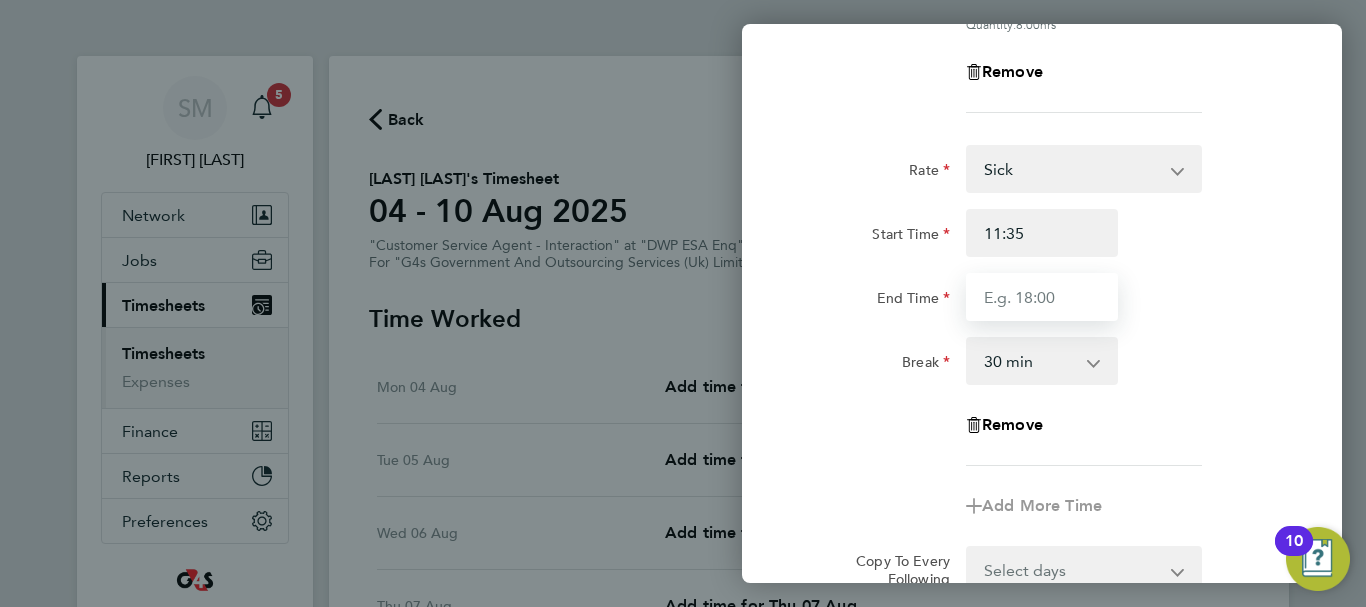 click on "End Time" at bounding box center [1042, 297] 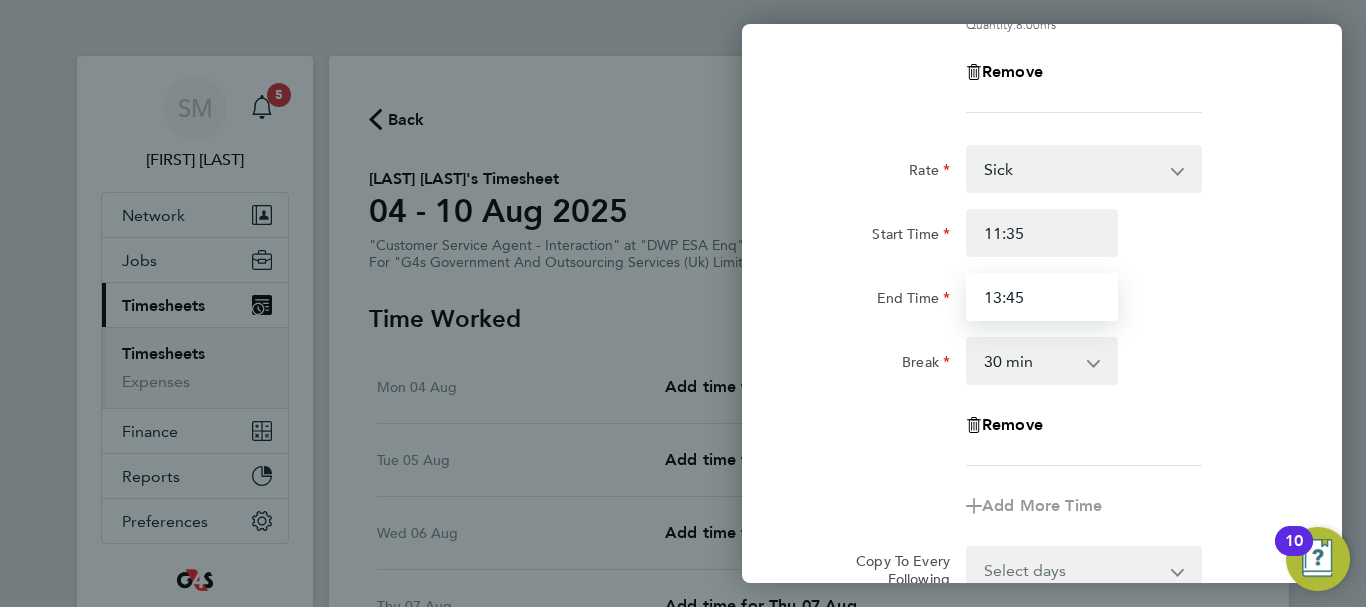 type on "13:45" 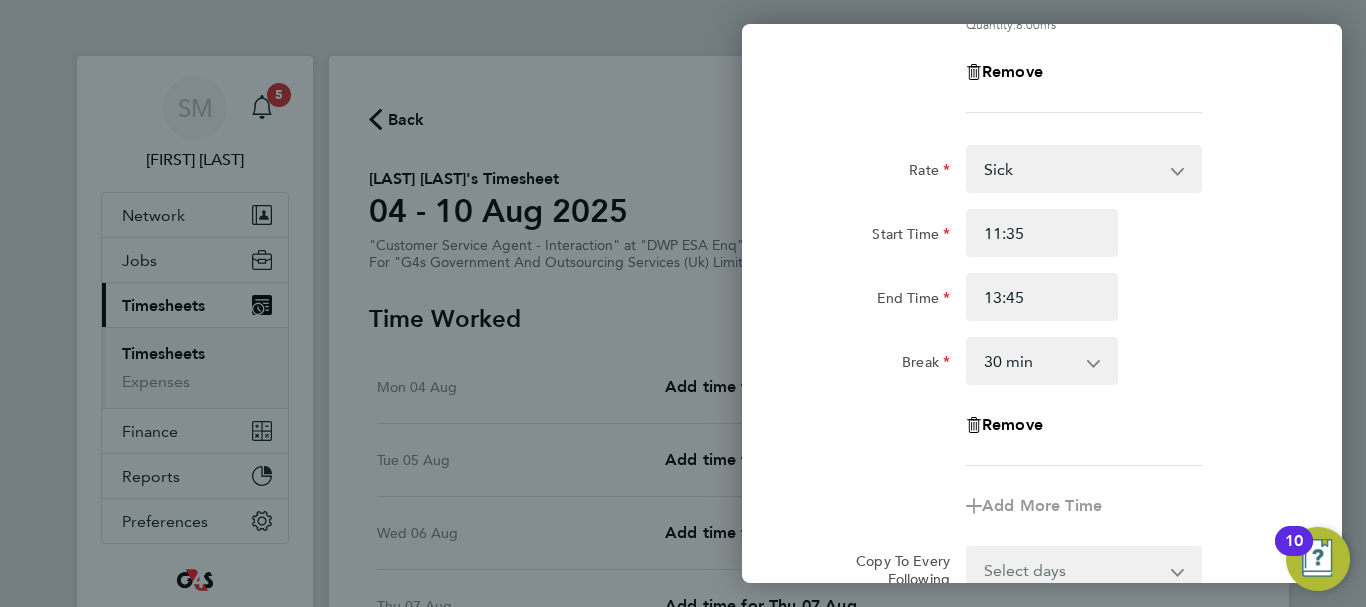click on "Sick   x1.5 - 24.73   x2 - 32.79   Annual Leave   basic - 16.66   System Issue Paid - 16.66   Bank Holiday   System Issue Not Paid" at bounding box center [1072, 169] 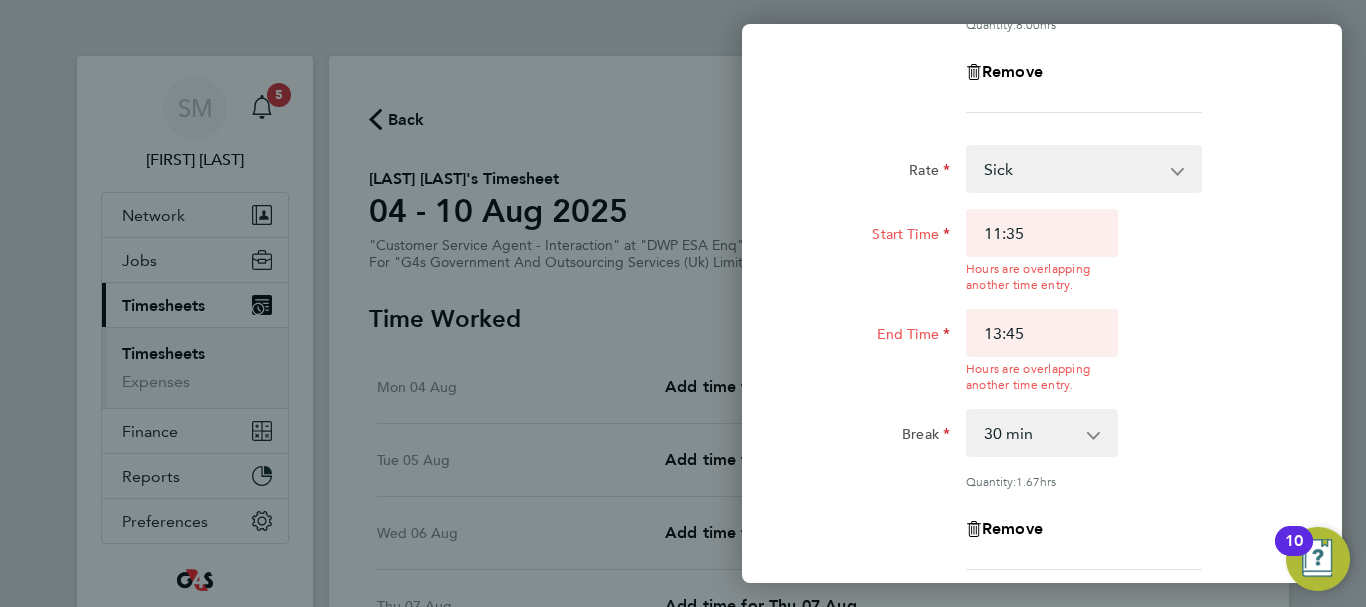 click on "End Time 13:45  Hours are overlapping another time entry." 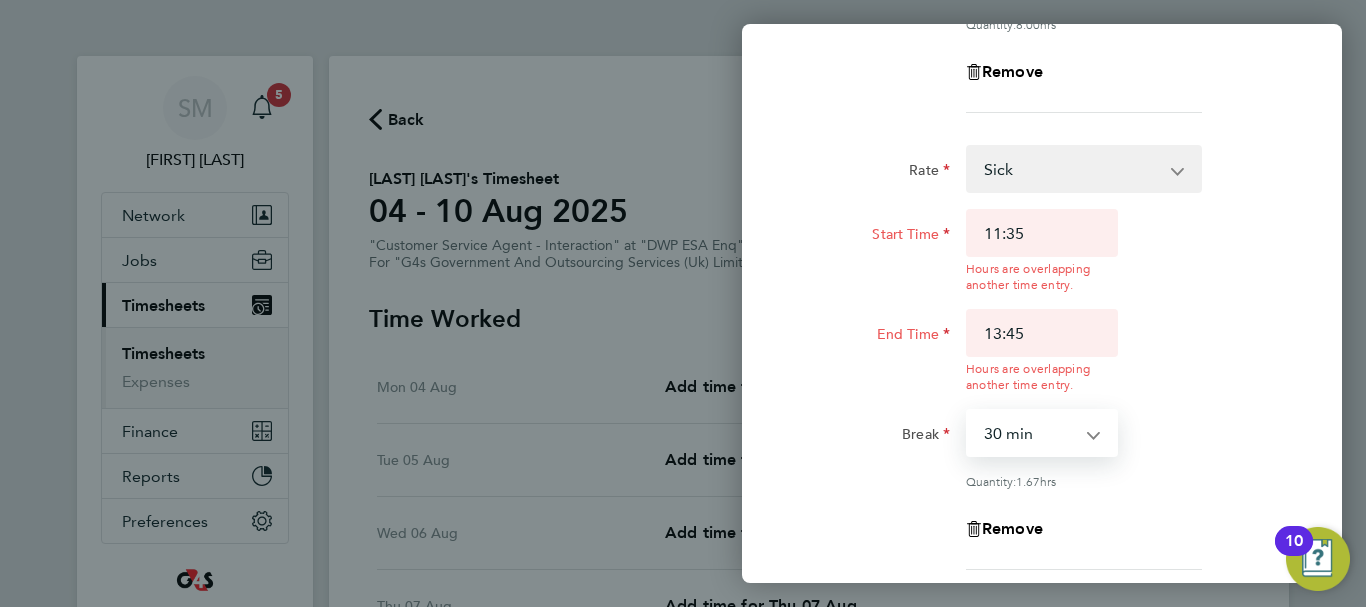 select on "0" 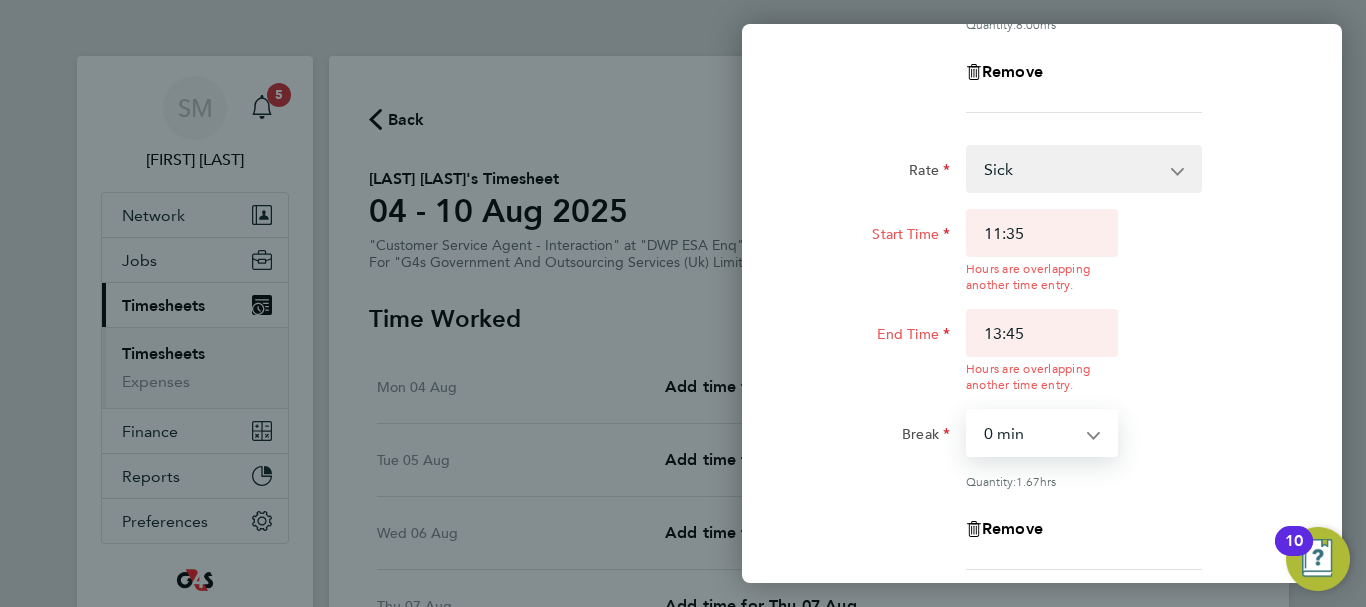 click on "0 min   15 min   30 min   45 min   60 min   75 min   90 min" at bounding box center [1030, 433] 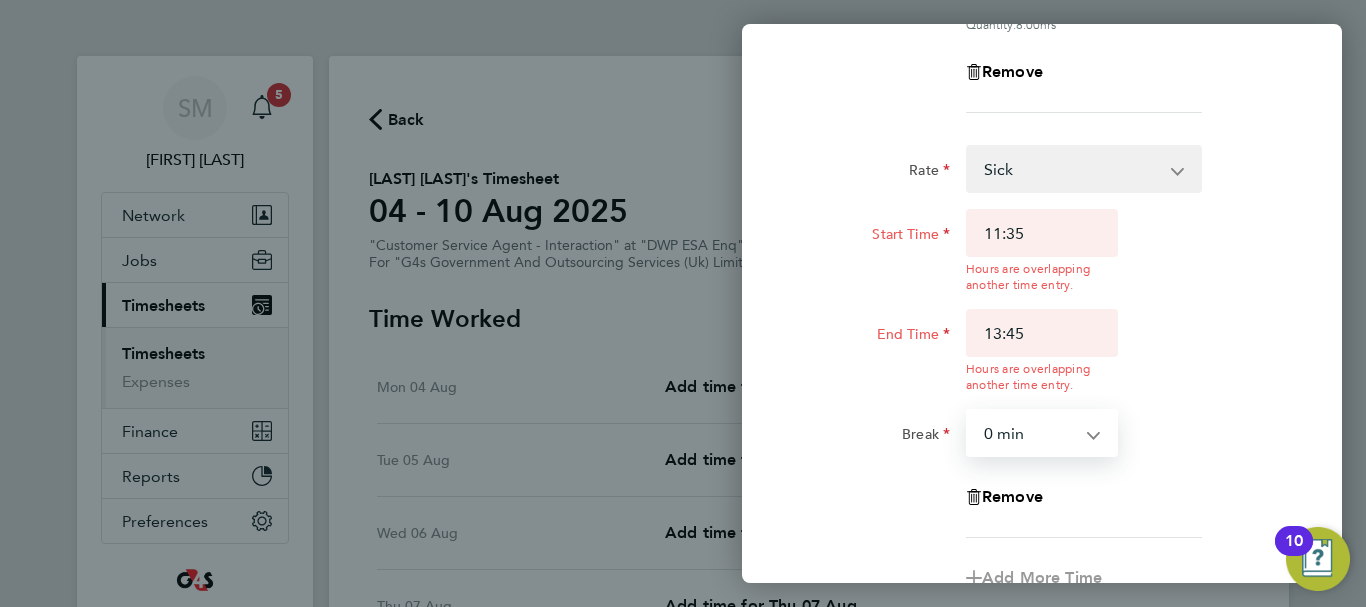 click on "End Time 13:45  Hours are overlapping another time entry." 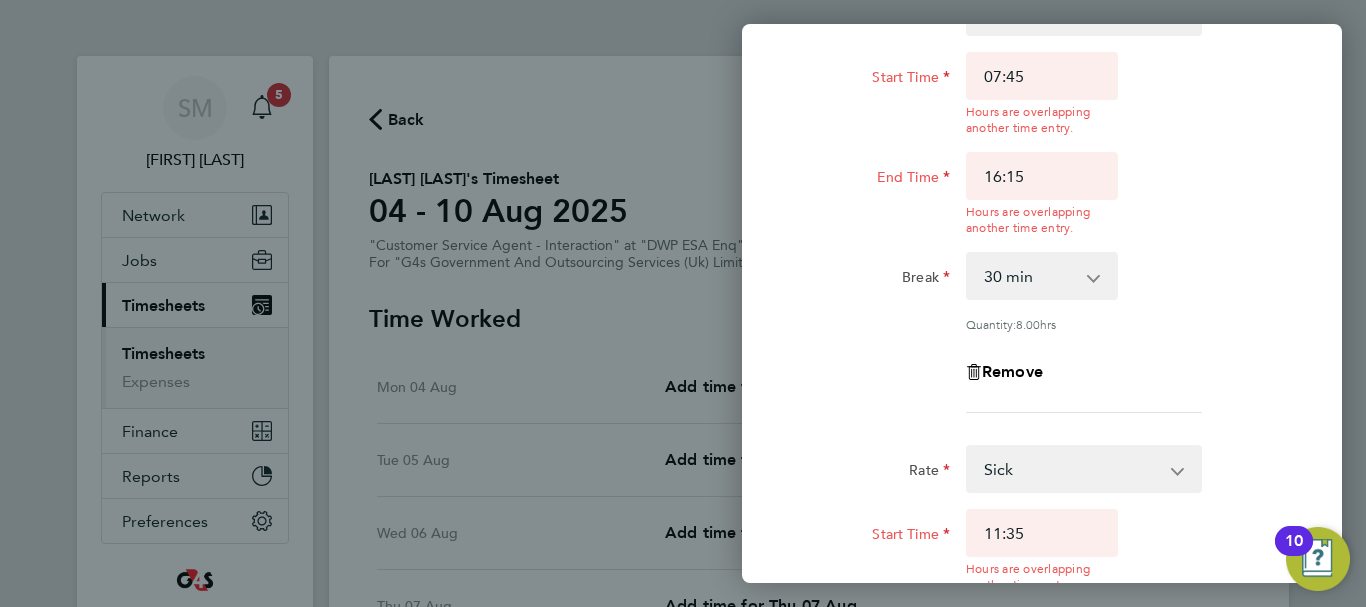 scroll, scrollTop: 72, scrollLeft: 0, axis: vertical 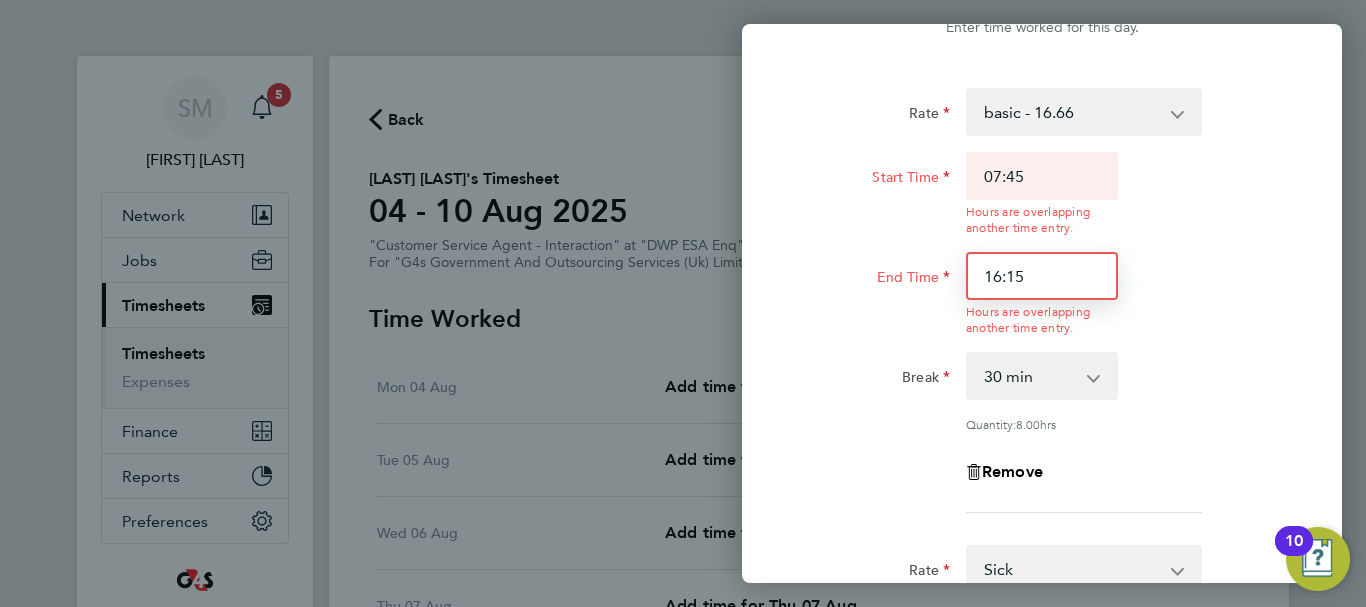 click on "16:15" at bounding box center [1042, 276] 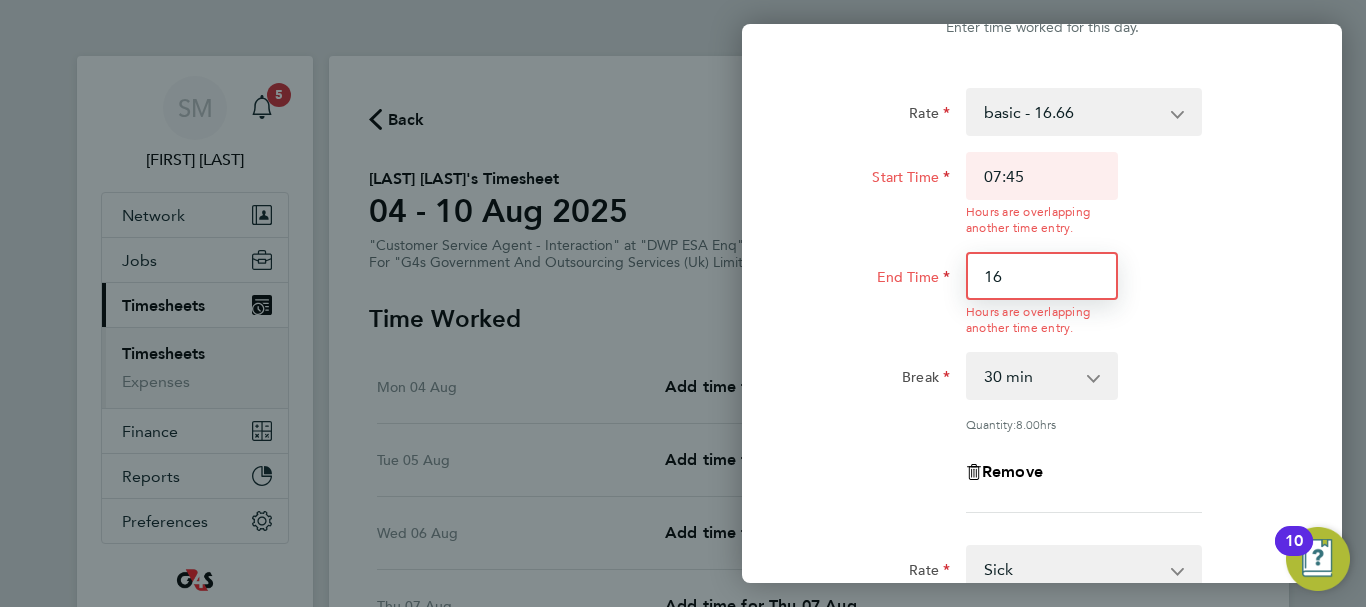 type on "1" 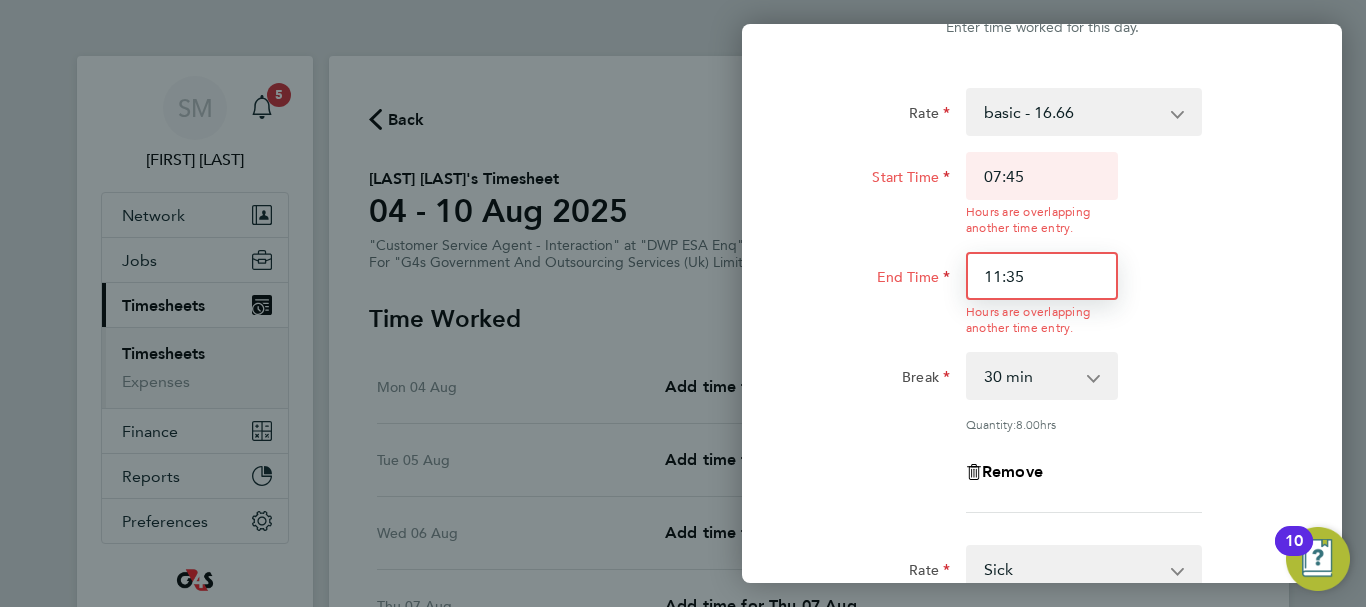 type on "11:35" 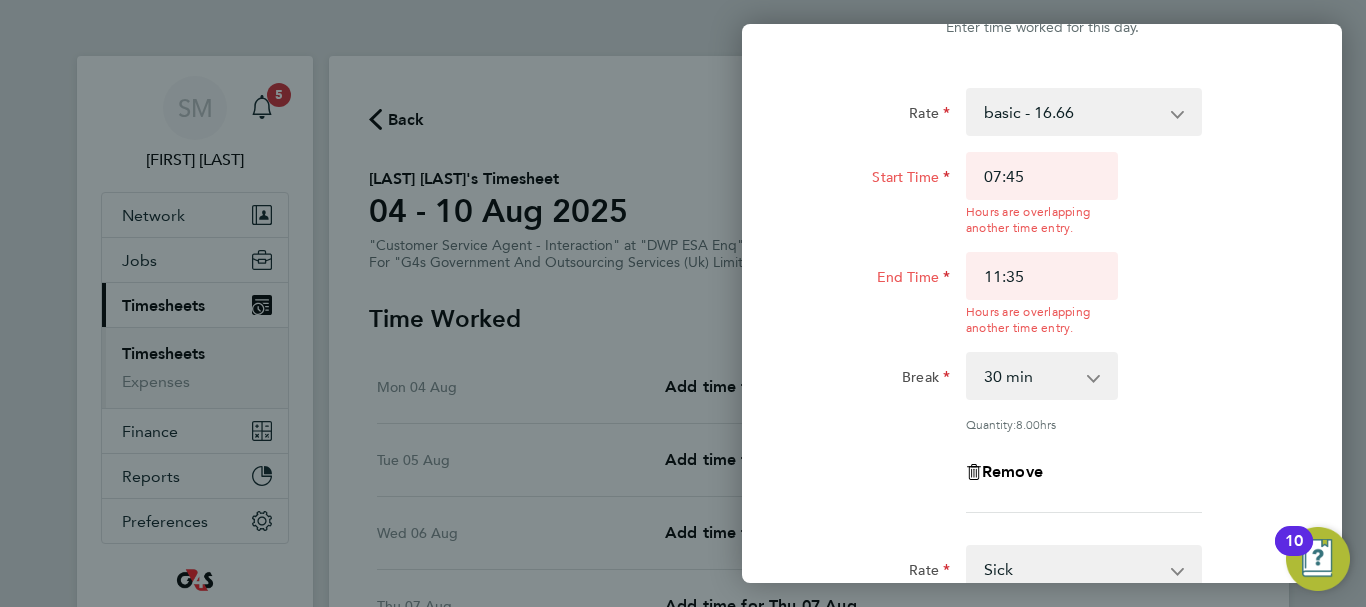 click on "Rate  basic - 16.66   x1.5 - 24.73   x2 - 32.79   Annual Leave   Sick   System Issue Paid - 16.66   Bank Holiday   System Issue Not Paid
Start Time 07:45  Hours are overlapping another time entry.  End Time 11:35  Hours are overlapping another time entry.  Break  0 min   15 min   30 min   45 min   60 min   75 min   90 min
Quantity:  8.00  hrs
Remove" 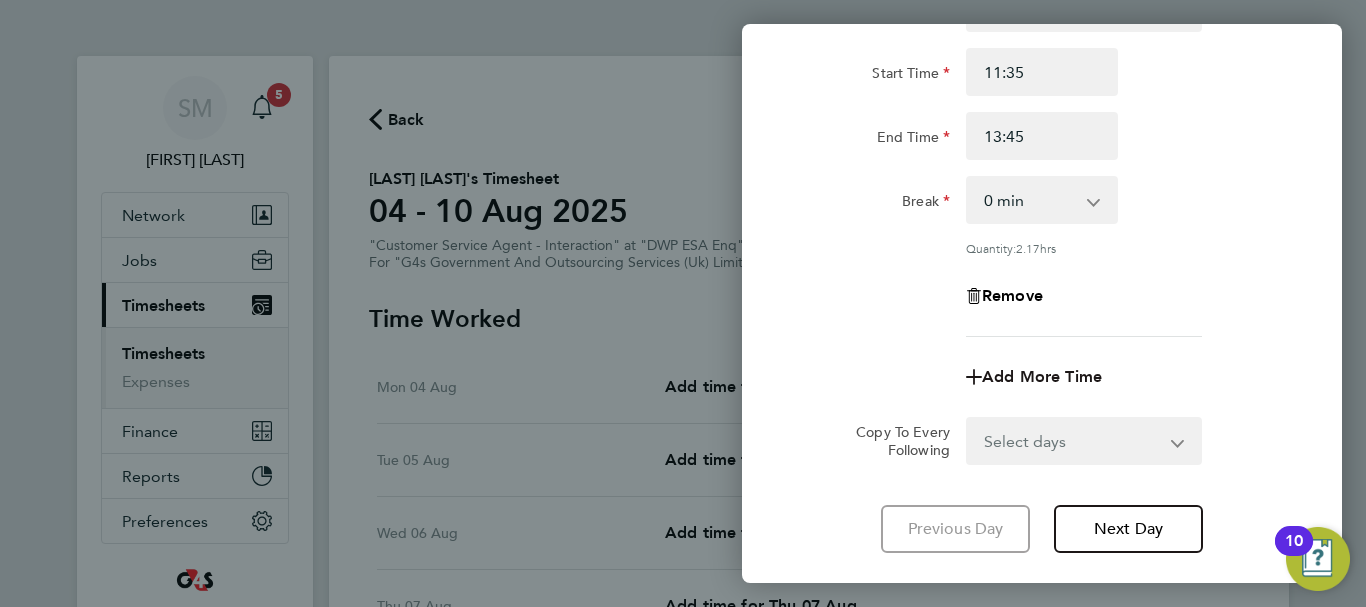 scroll, scrollTop: 572, scrollLeft: 0, axis: vertical 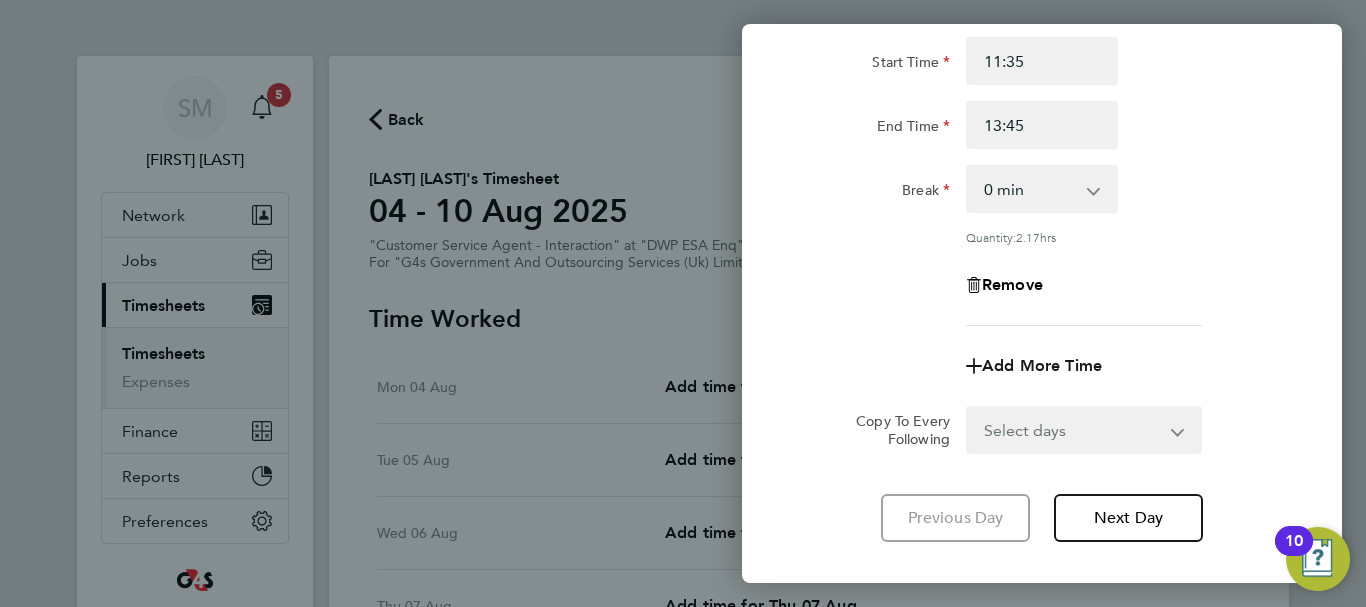 click on "Add More Time" 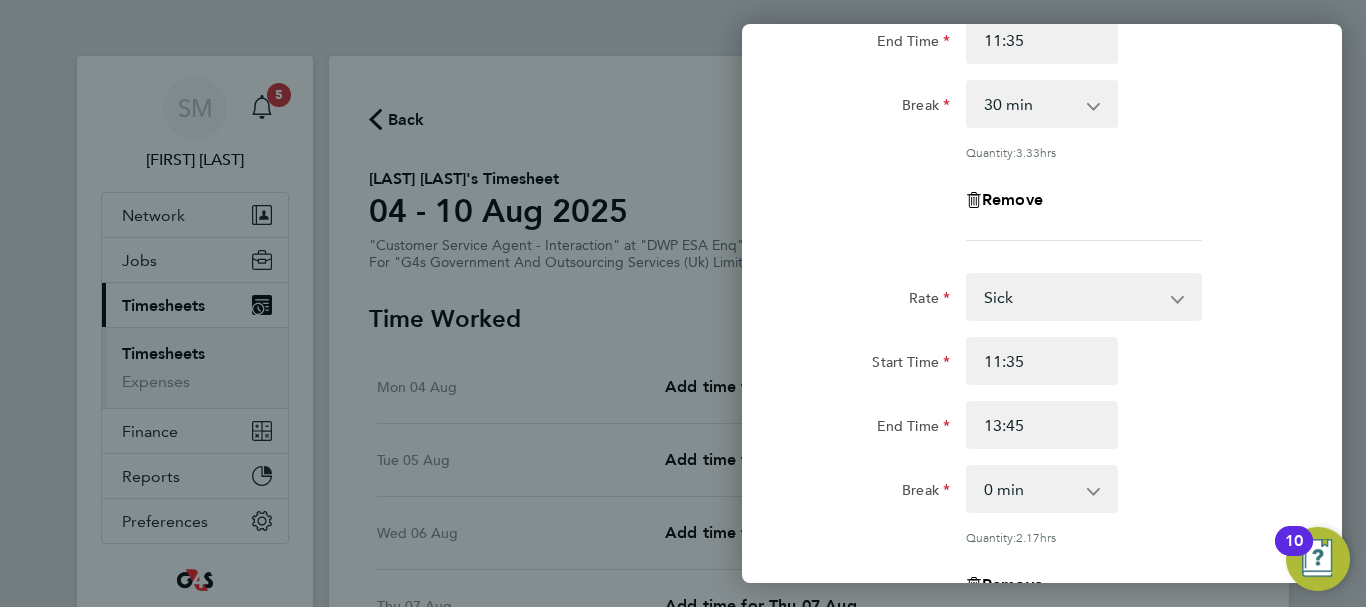 scroll, scrollTop: 172, scrollLeft: 0, axis: vertical 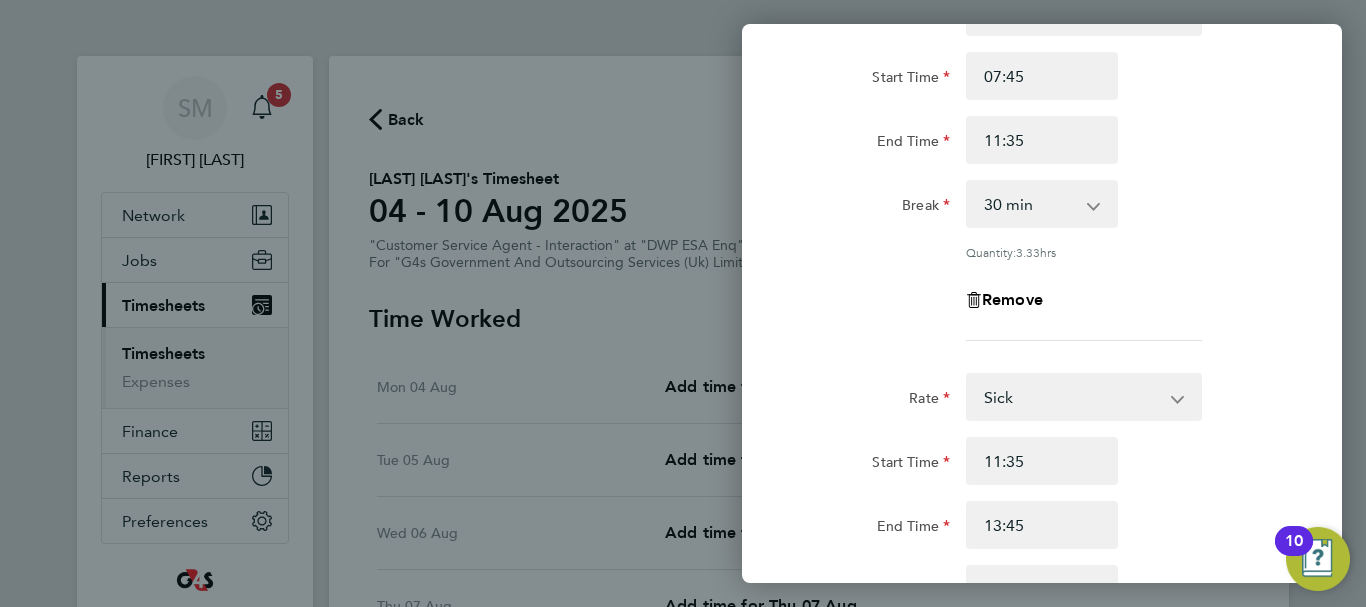click 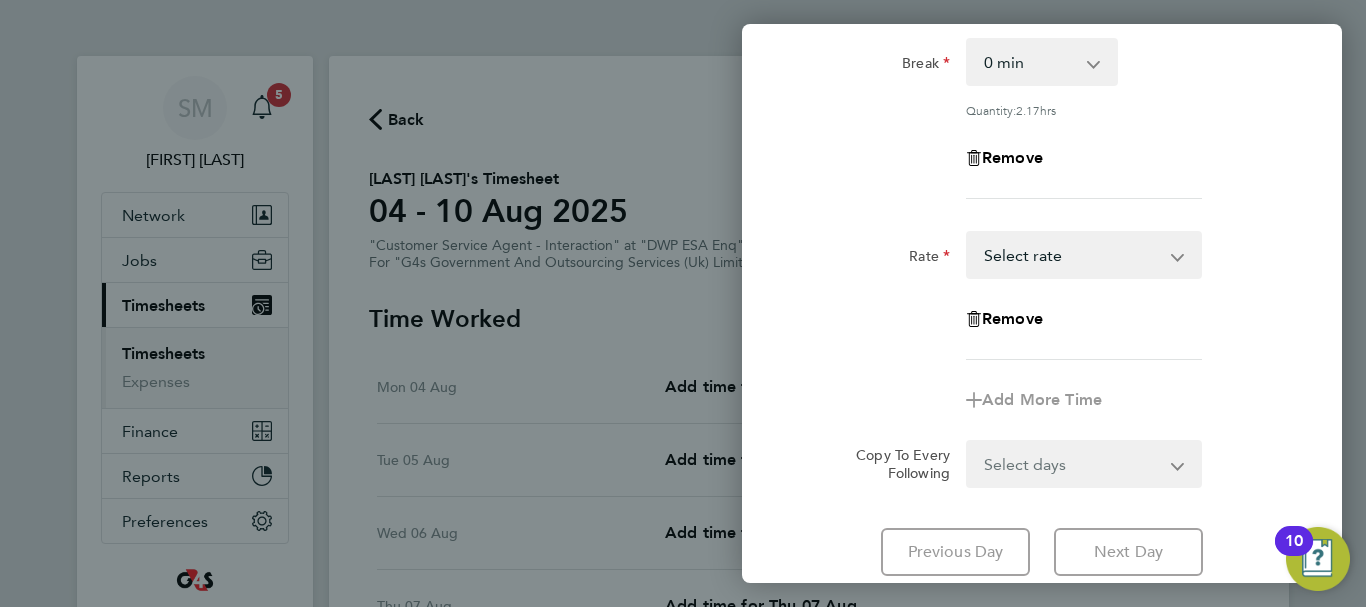 scroll, scrollTop: 700, scrollLeft: 0, axis: vertical 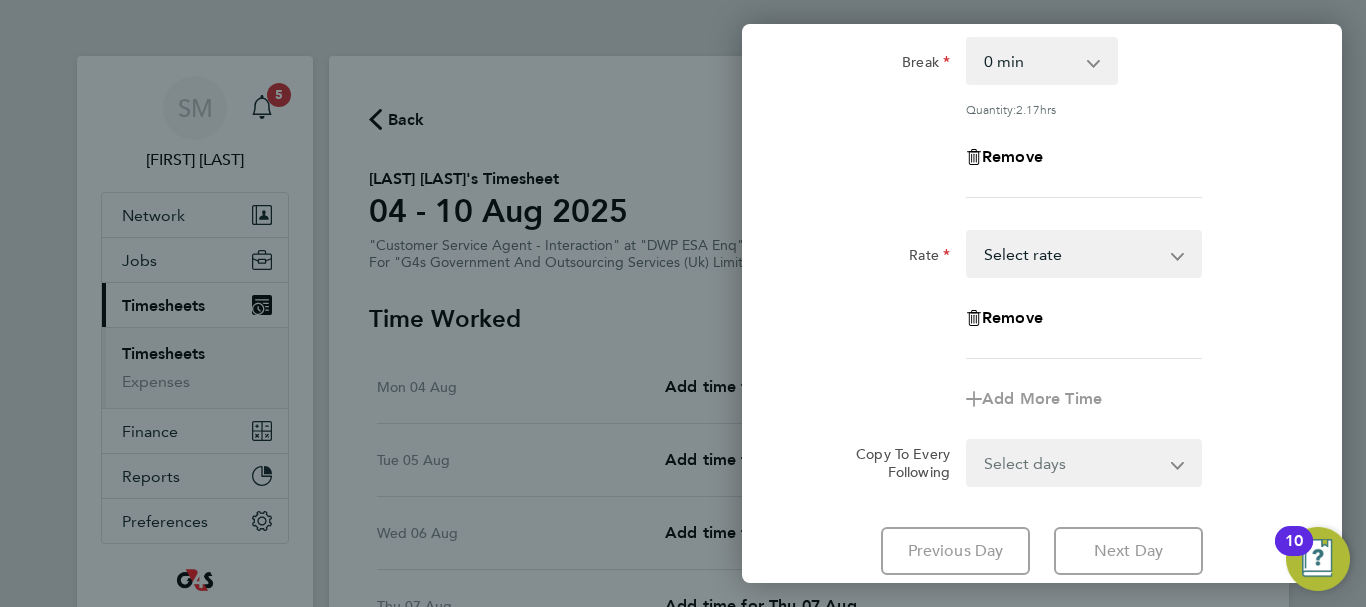 click 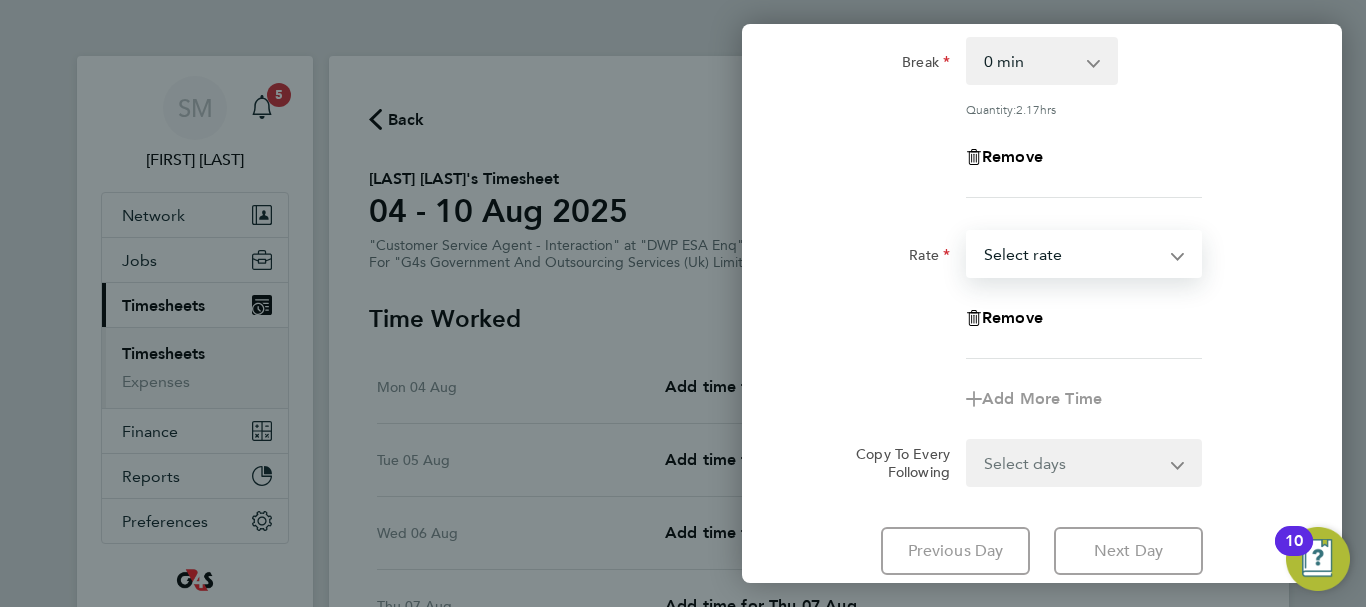 select on "30" 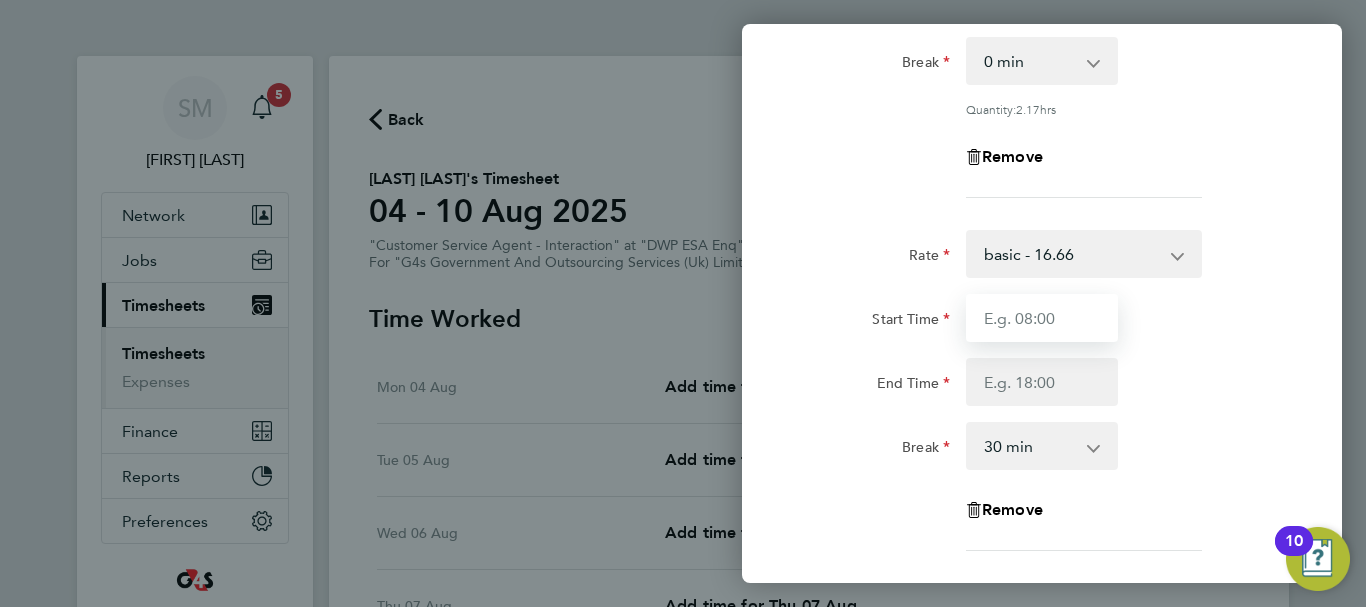 click on "Start Time" at bounding box center [1042, 318] 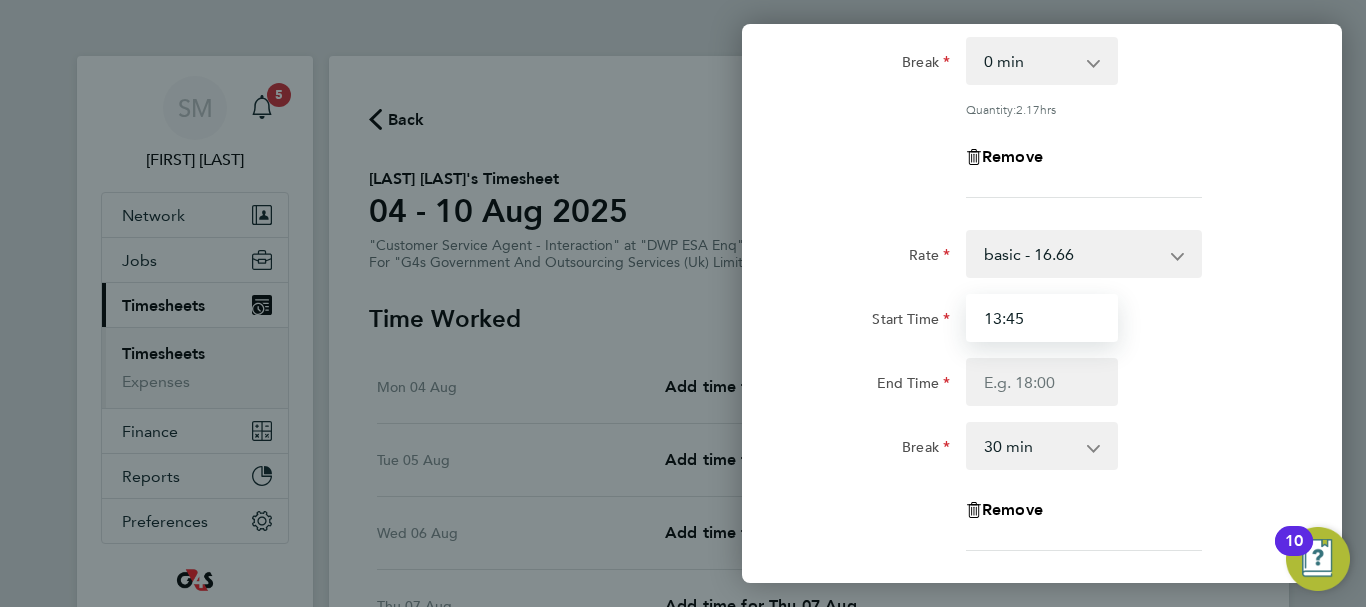 type on "13:45" 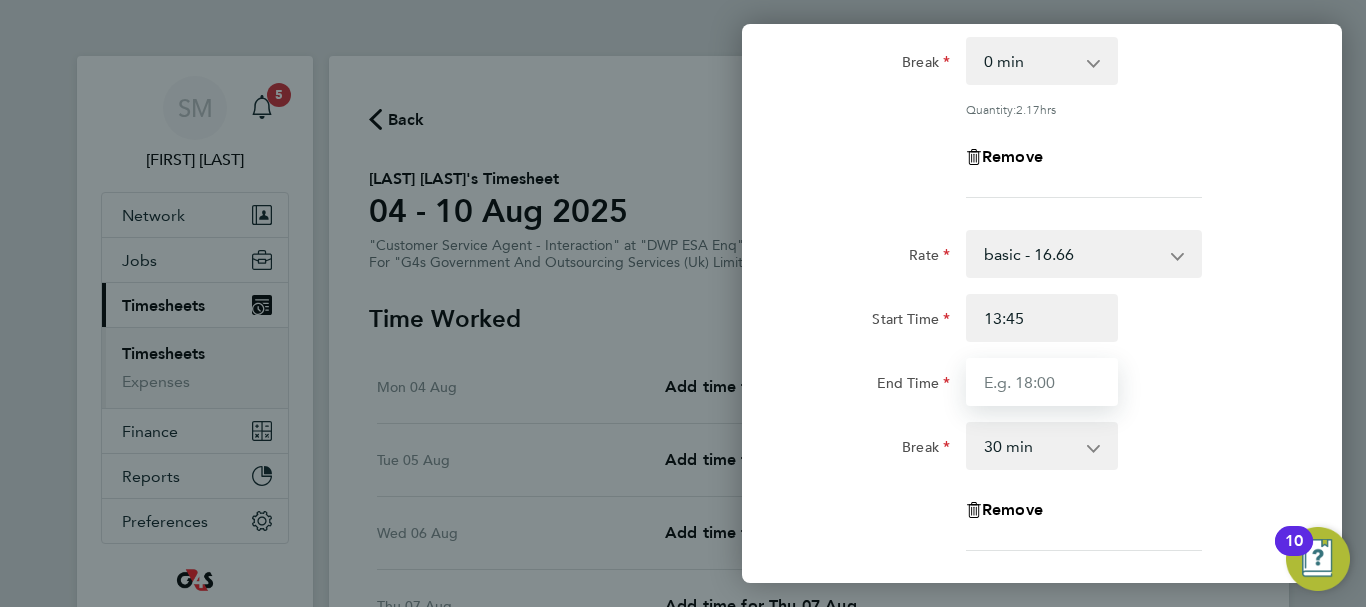 click on "End Time" at bounding box center (1042, 382) 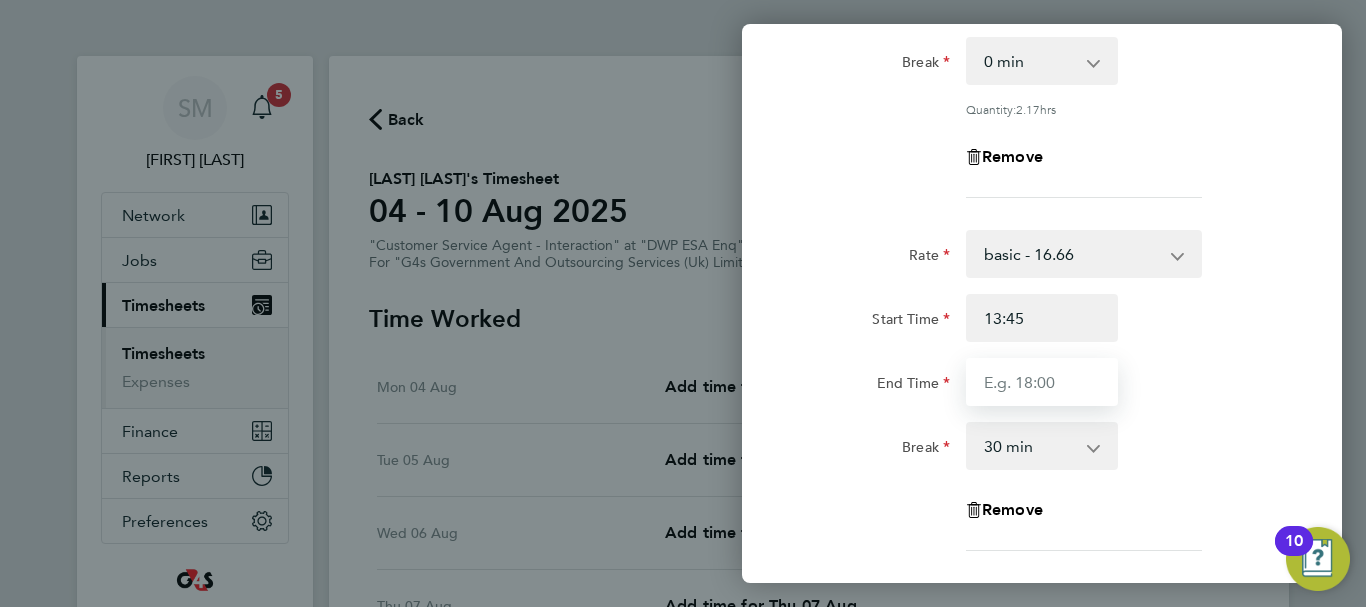 type on "16:15" 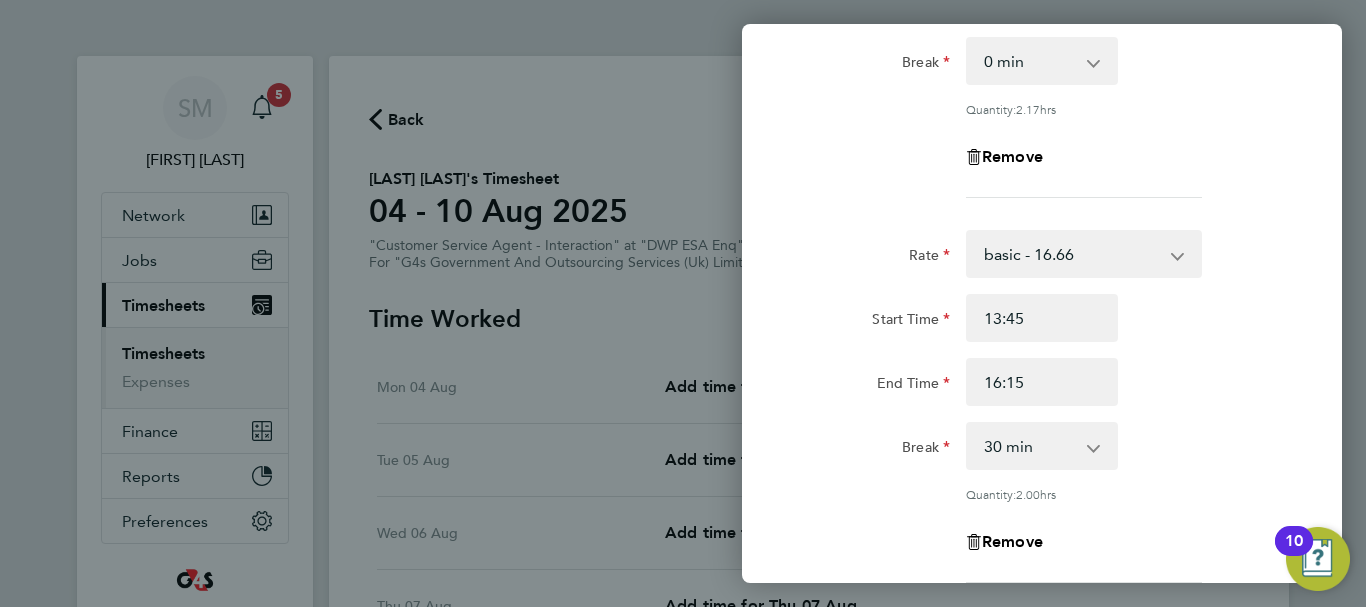click on "Rate  basic - 16.66   x1.5 - 24.73   x2 - 32.79   Annual Leave   Sick   System Issue Paid - 16.66   Bank Holiday   System Issue Not Paid
Start Time 13:45 End Time 16:15 Break  0 min   15 min   30 min   45 min   60 min   75 min   90 min
Quantity:  2.00  hrs
Remove" 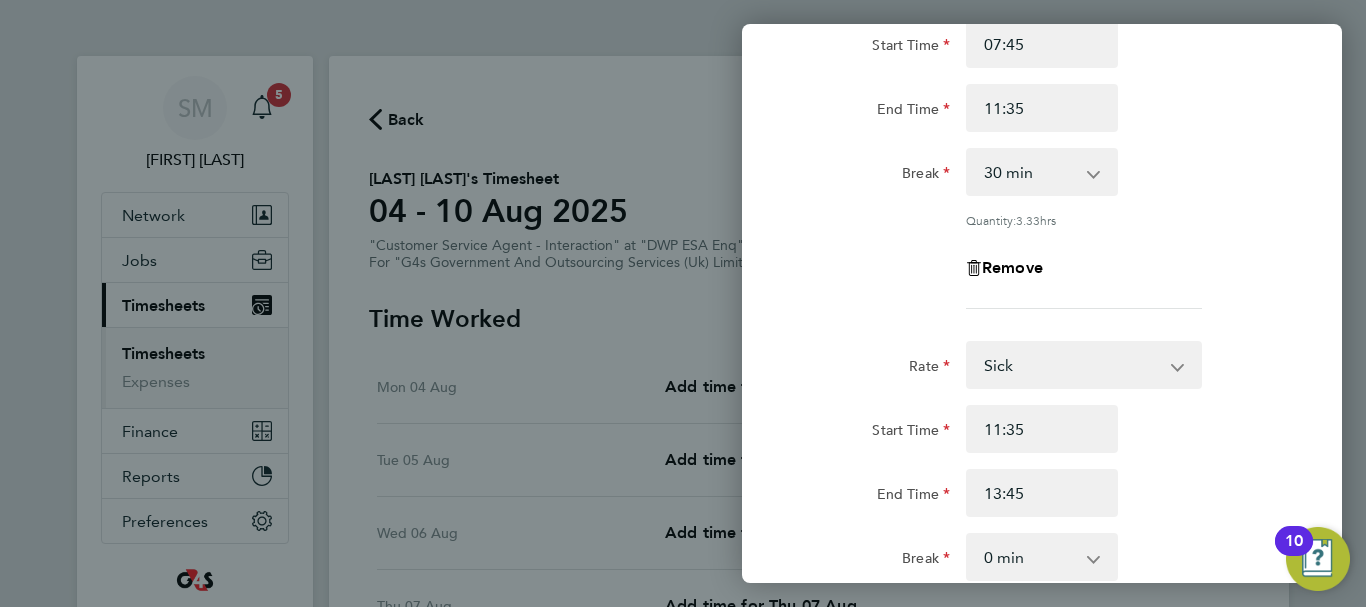 scroll, scrollTop: 200, scrollLeft: 0, axis: vertical 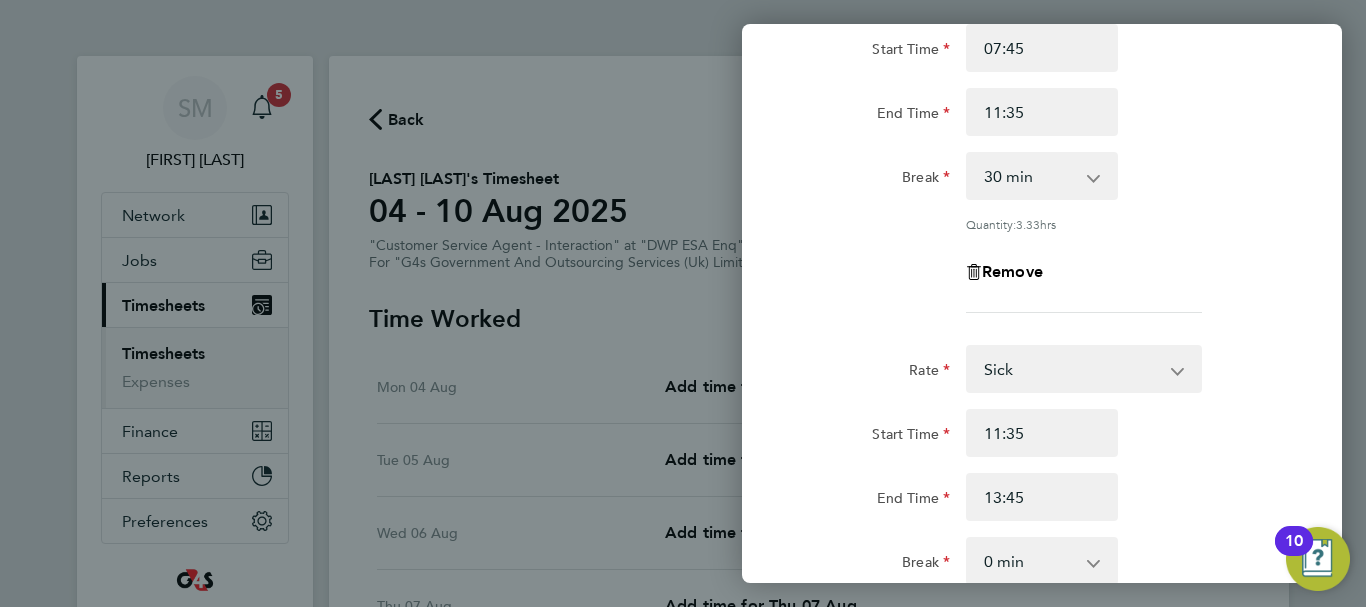 click on "0 min   15 min   30 min   45 min   60 min   75 min   90 min" at bounding box center (1030, 176) 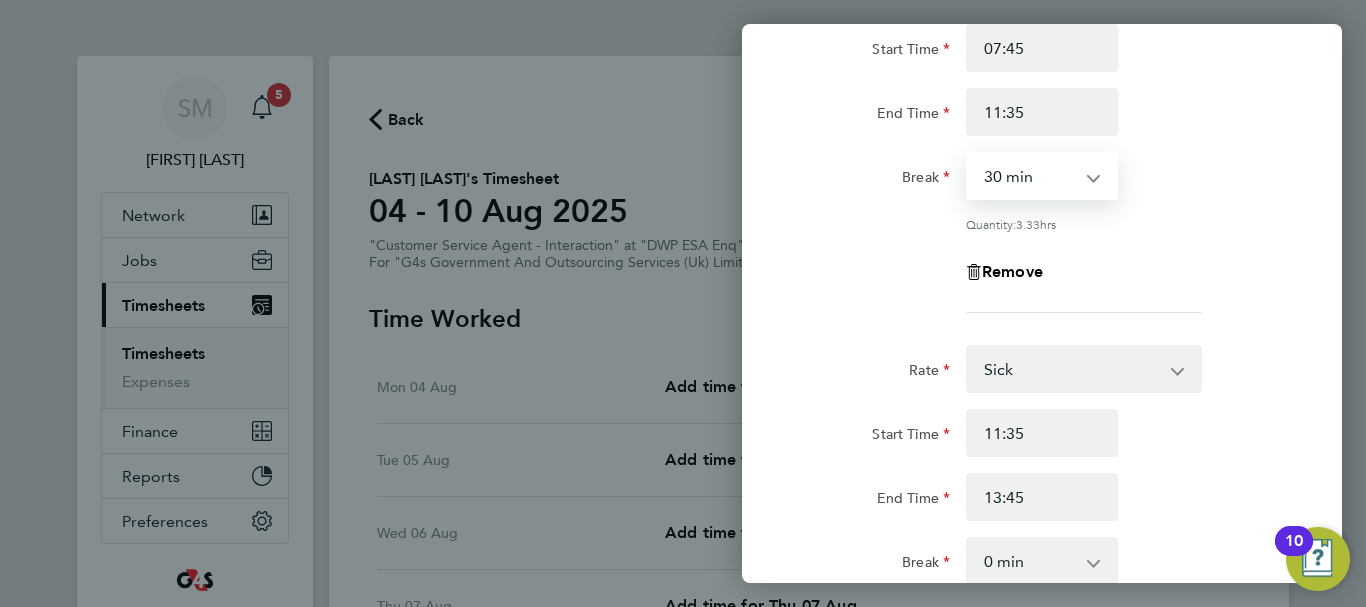 select on "0" 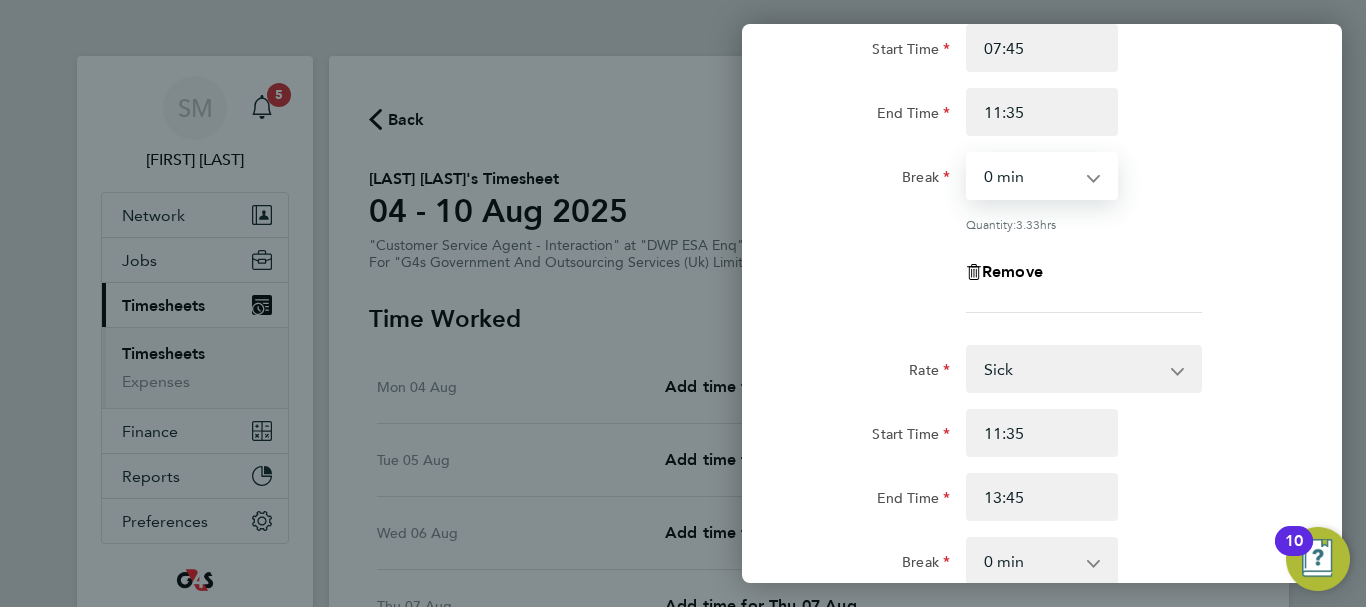 click on "0 min   15 min   30 min   45 min   60 min   75 min   90 min" at bounding box center [1030, 176] 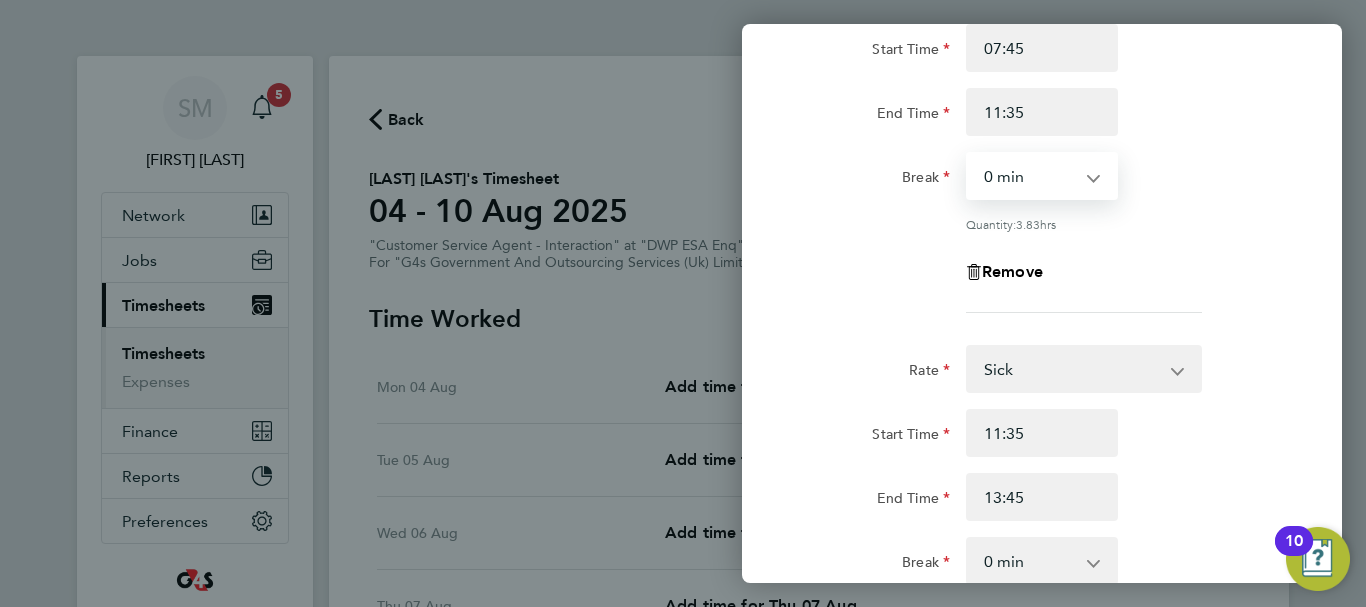 click on "Remove" 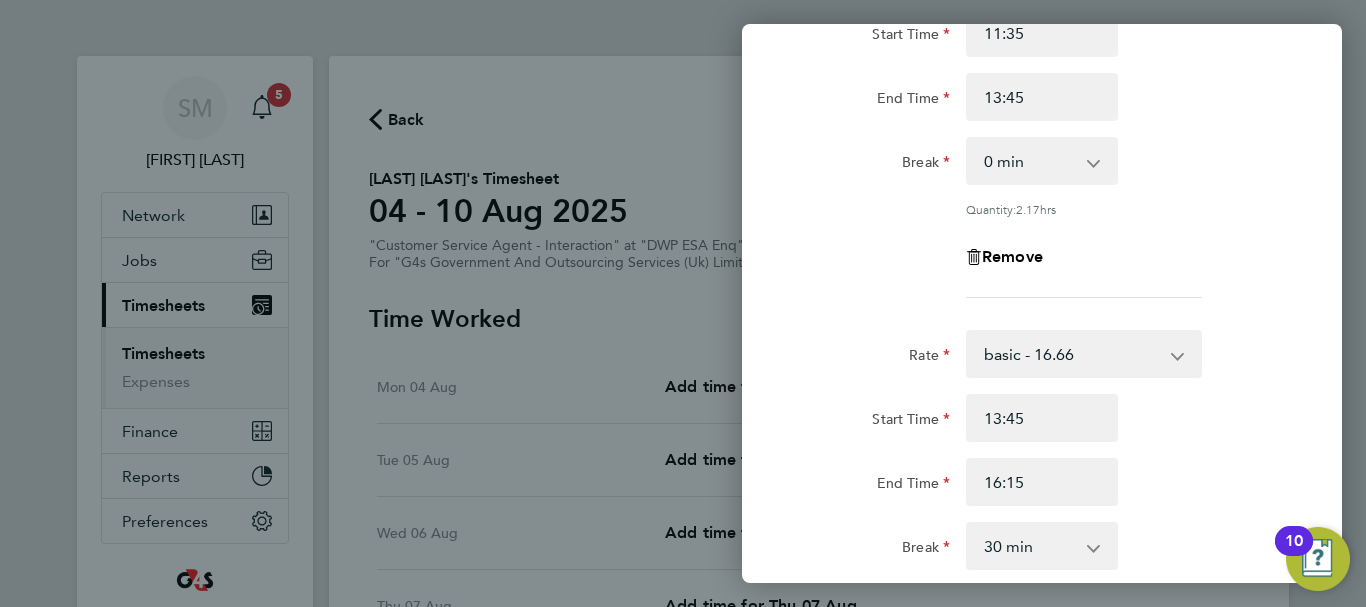 scroll, scrollTop: 700, scrollLeft: 0, axis: vertical 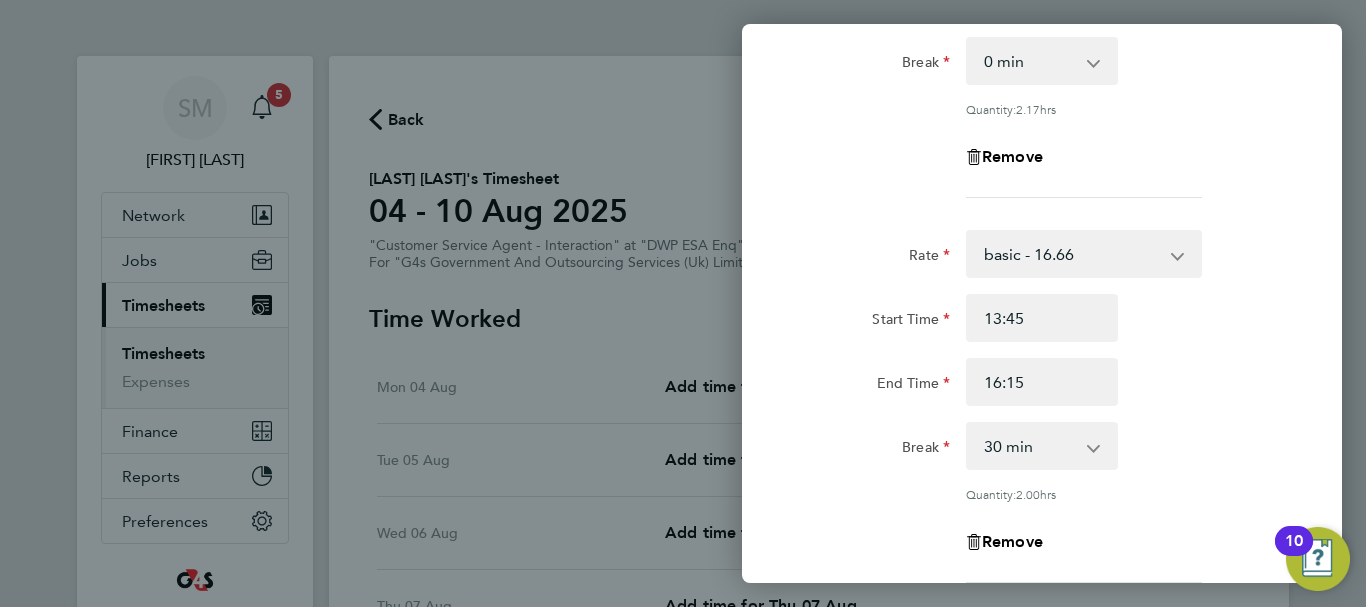 click on "0 min   15 min   30 min   45 min   60 min   75 min   90 min" at bounding box center [1030, 446] 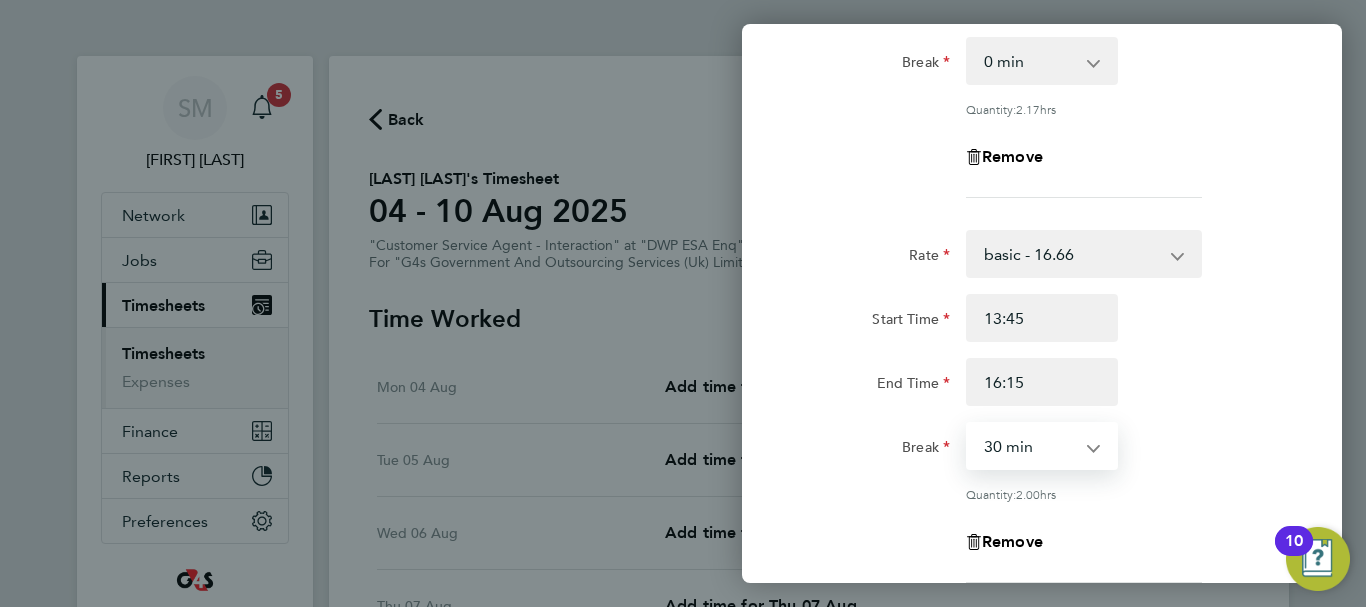 select on "0" 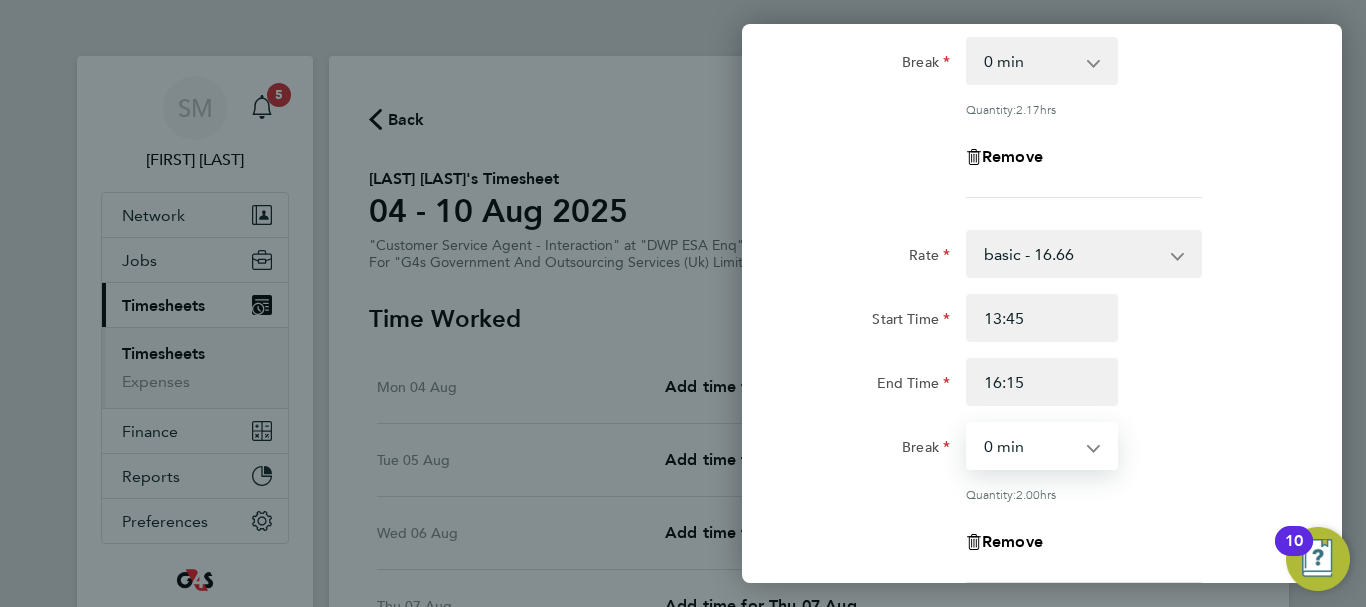 click on "0 min   15 min   30 min   45 min   60 min   75 min   90 min" at bounding box center [1030, 446] 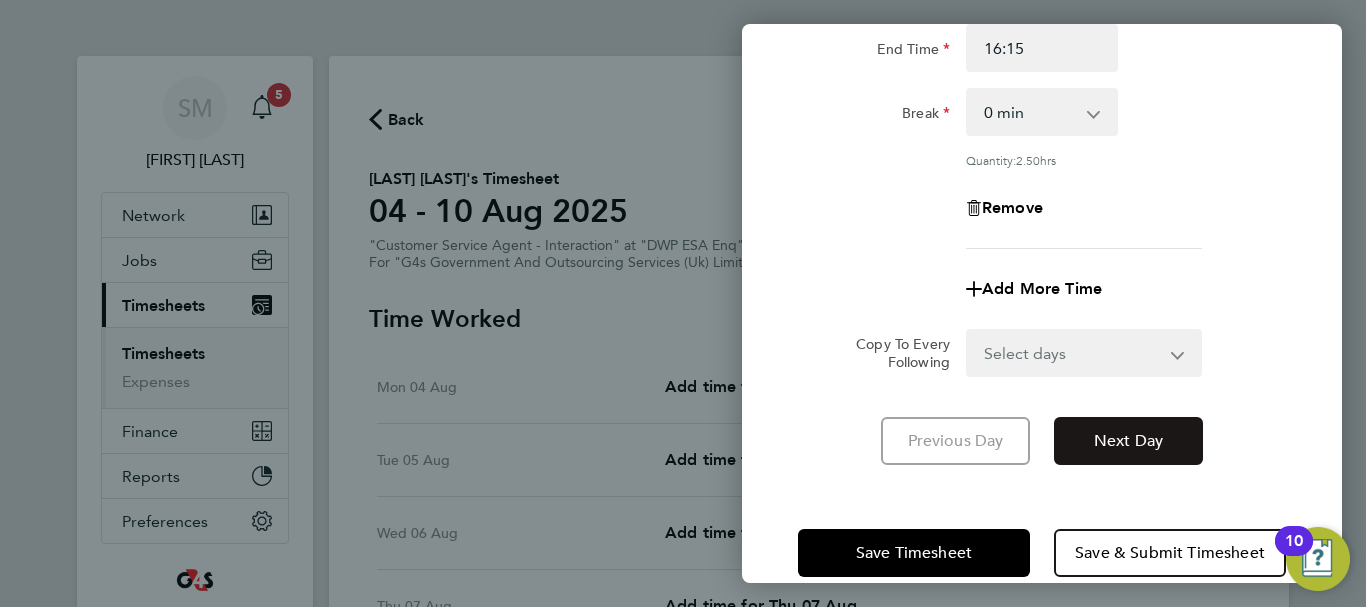 scroll, scrollTop: 1062, scrollLeft: 0, axis: vertical 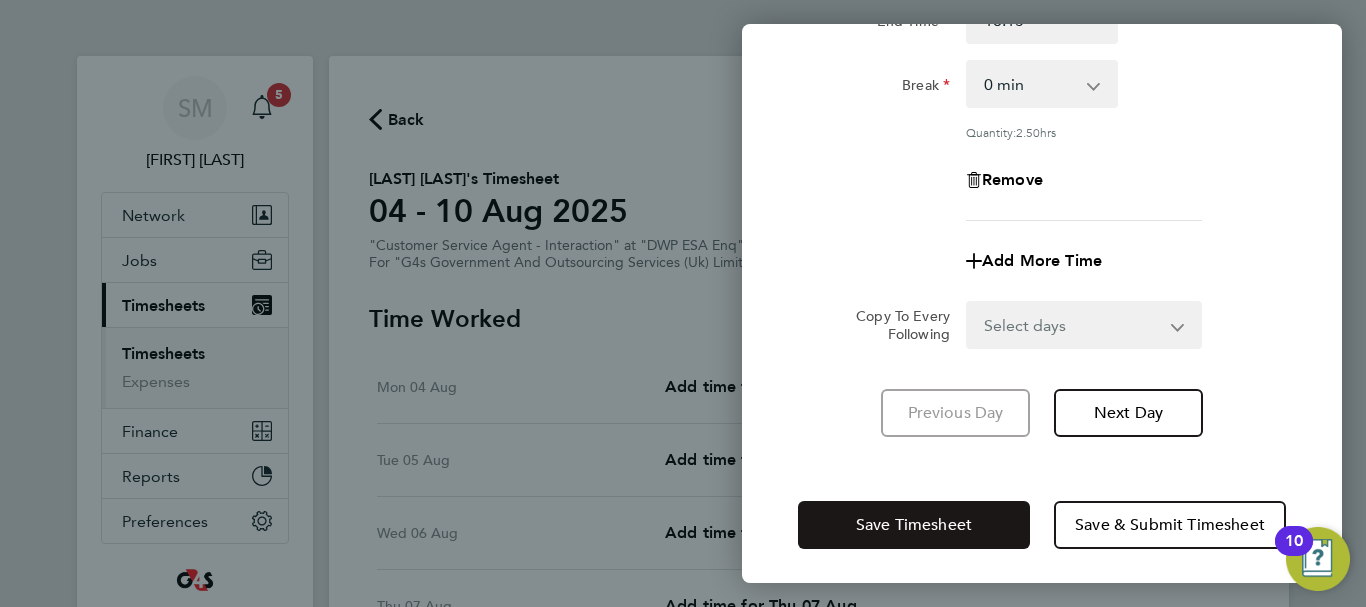 click on "Save Timesheet" 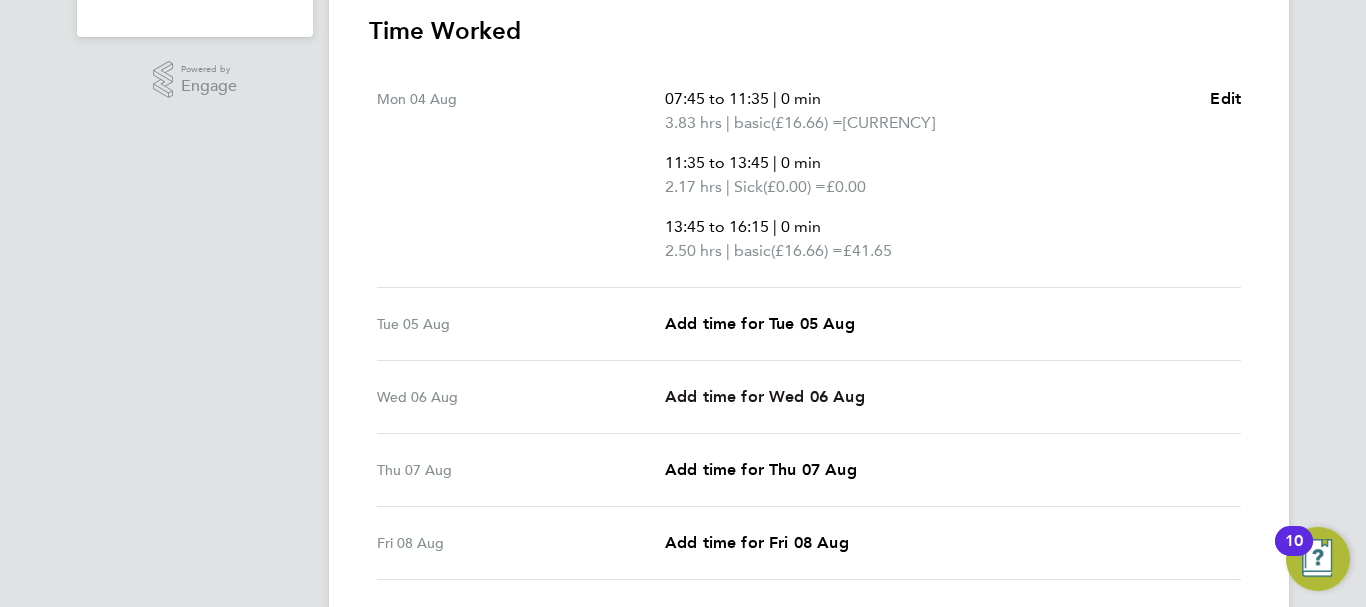 scroll, scrollTop: 600, scrollLeft: 0, axis: vertical 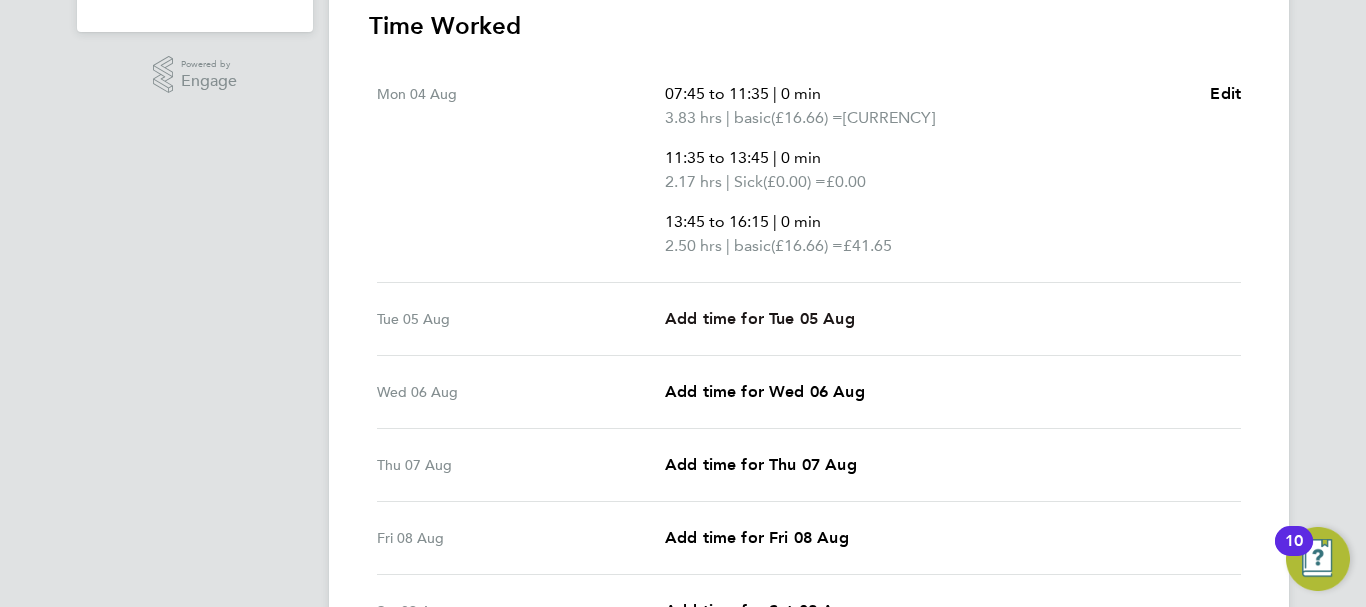 click on "Add time for Tue 05 Aug" at bounding box center [760, 318] 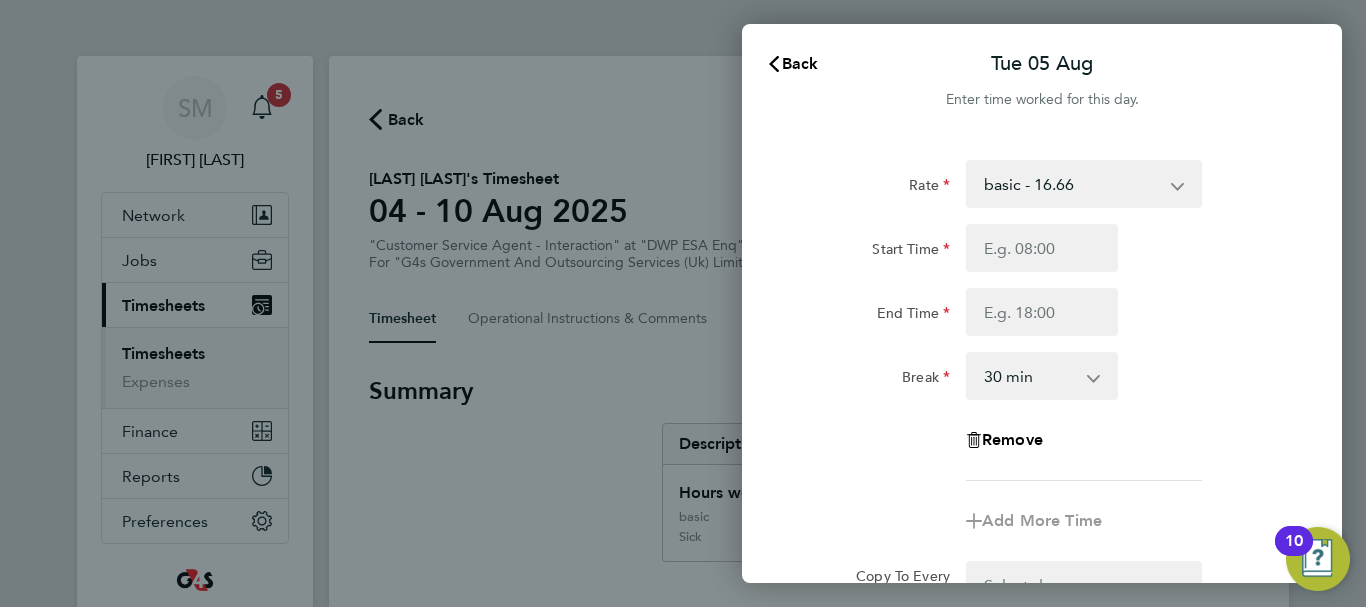 scroll, scrollTop: 0, scrollLeft: 0, axis: both 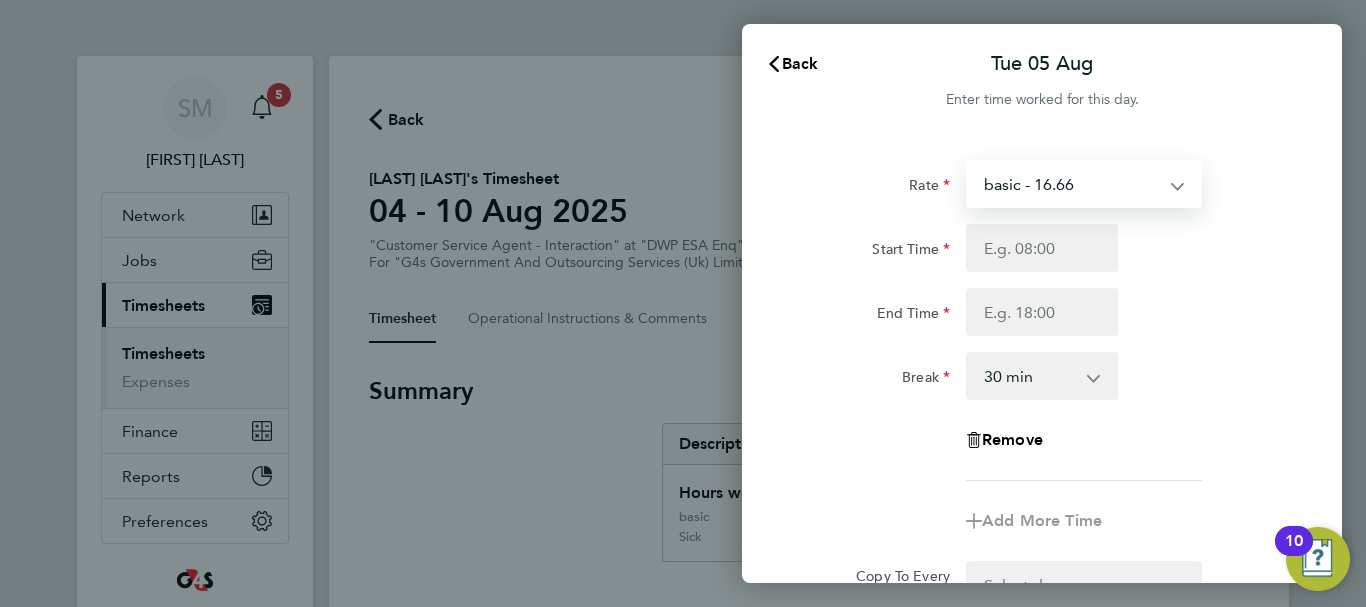 drag, startPoint x: 1074, startPoint y: 194, endPoint x: 1064, endPoint y: 201, distance: 12.206555 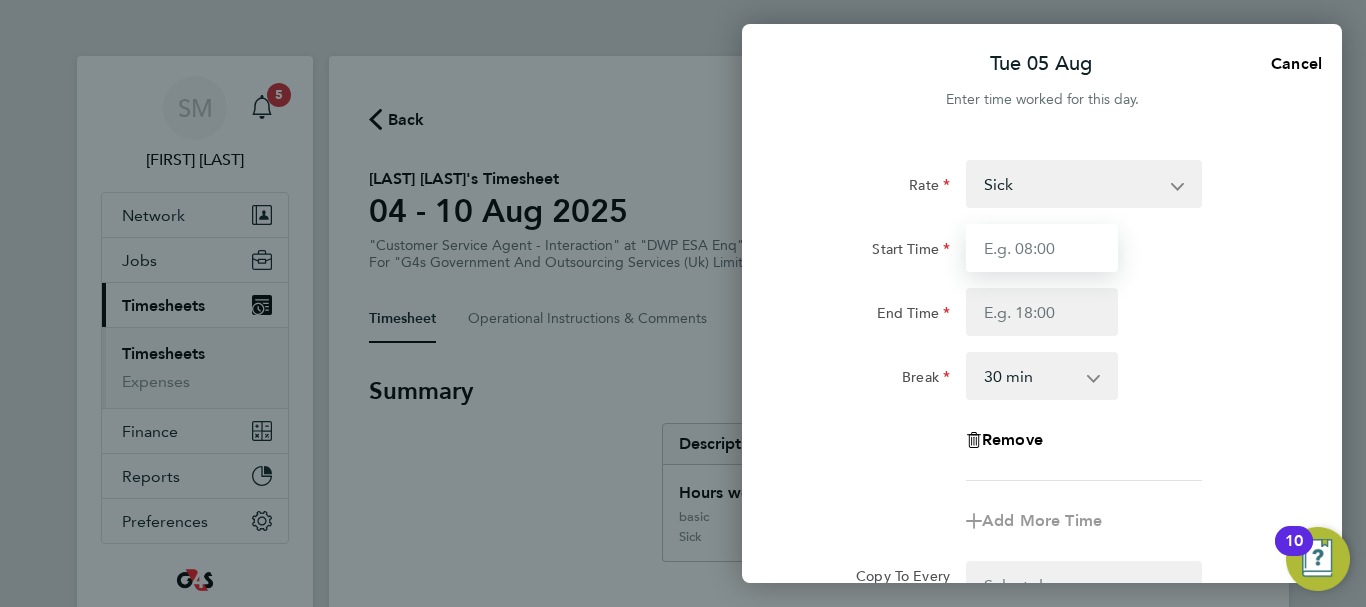 click on "Start Time" at bounding box center [1042, 248] 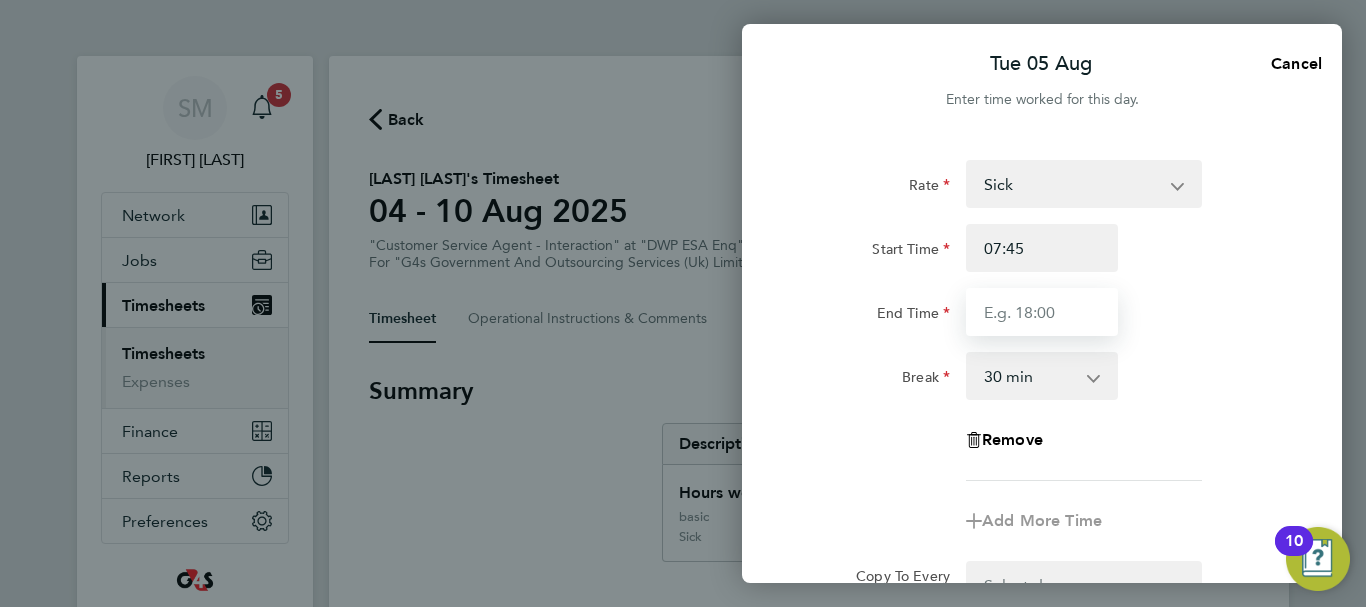 drag, startPoint x: 993, startPoint y: 298, endPoint x: 1009, endPoint y: 312, distance: 21.260292 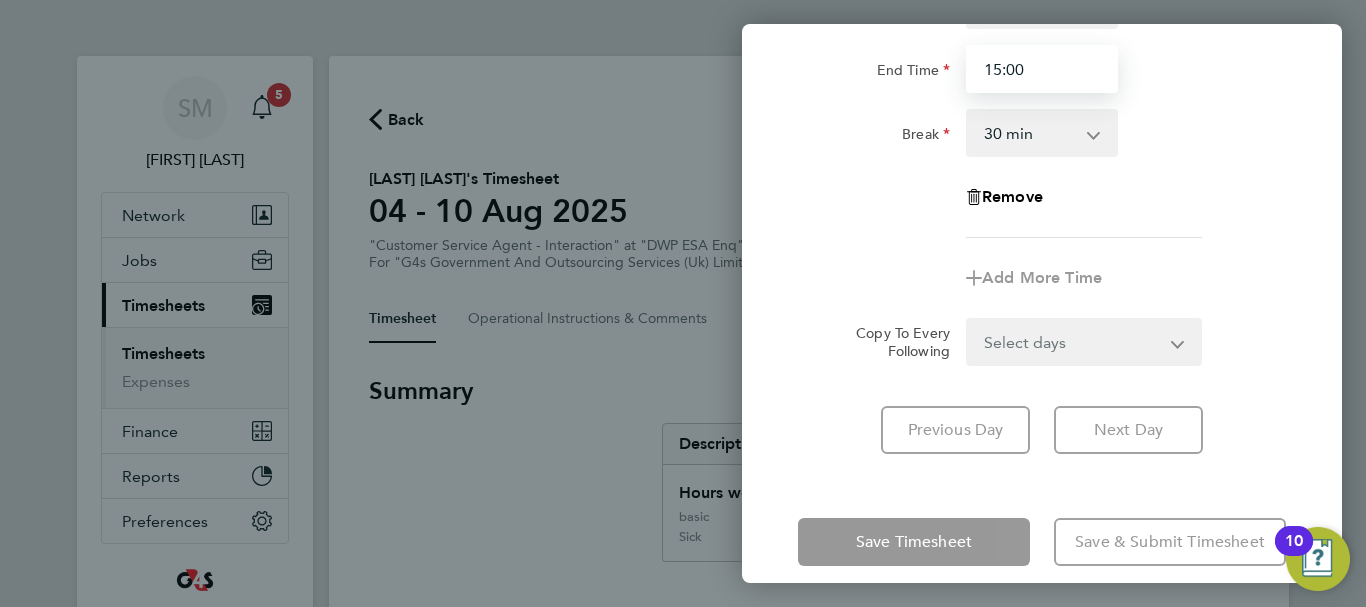 scroll, scrollTop: 266, scrollLeft: 0, axis: vertical 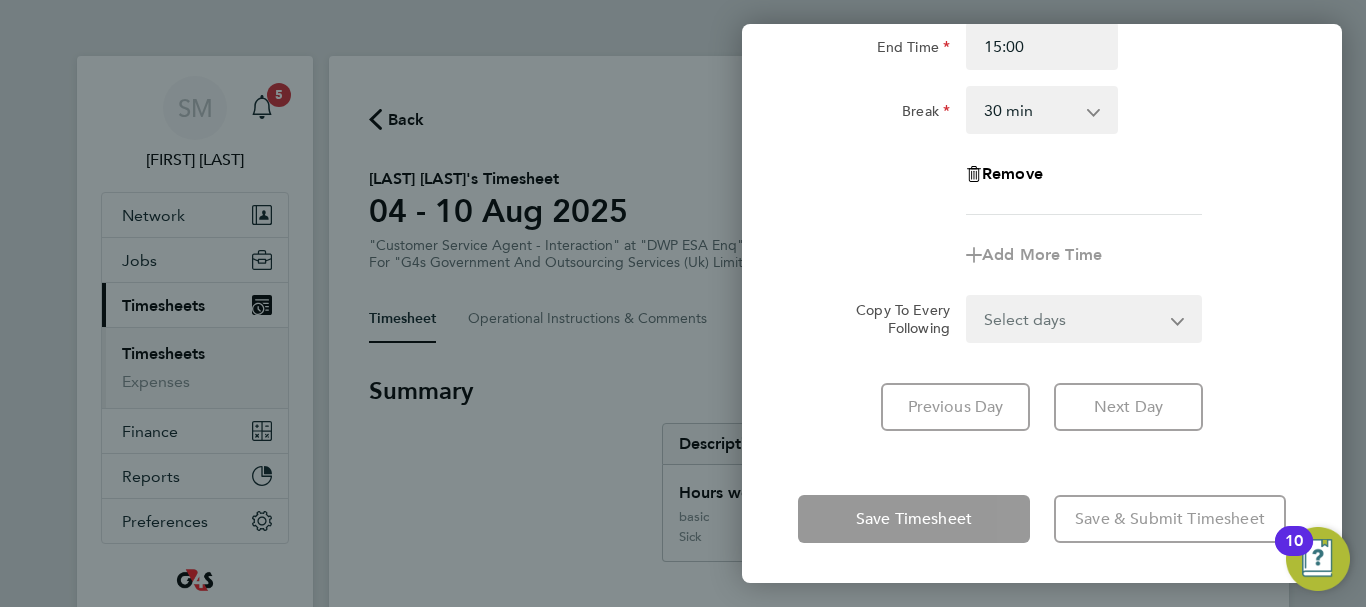 click on "Rate  Sick   x1.5 - 24.73   x2 - 32.79   Annual Leave   basic - 16.66   System Issue Paid - 16.66   Bank Holiday   System Issue Not Paid
Start Time 07:45 End Time 15:00 Break  0 min   15 min   30 min   45 min   60 min   75 min   90 min
Remove
Add More Time  Copy To Every Following  Select days   Day   Weekday (Mon-Fri)   Weekend (Sat-Sun)   Wednesday   Thursday   Friday   Saturday   Sunday
Previous Day   Next Day" 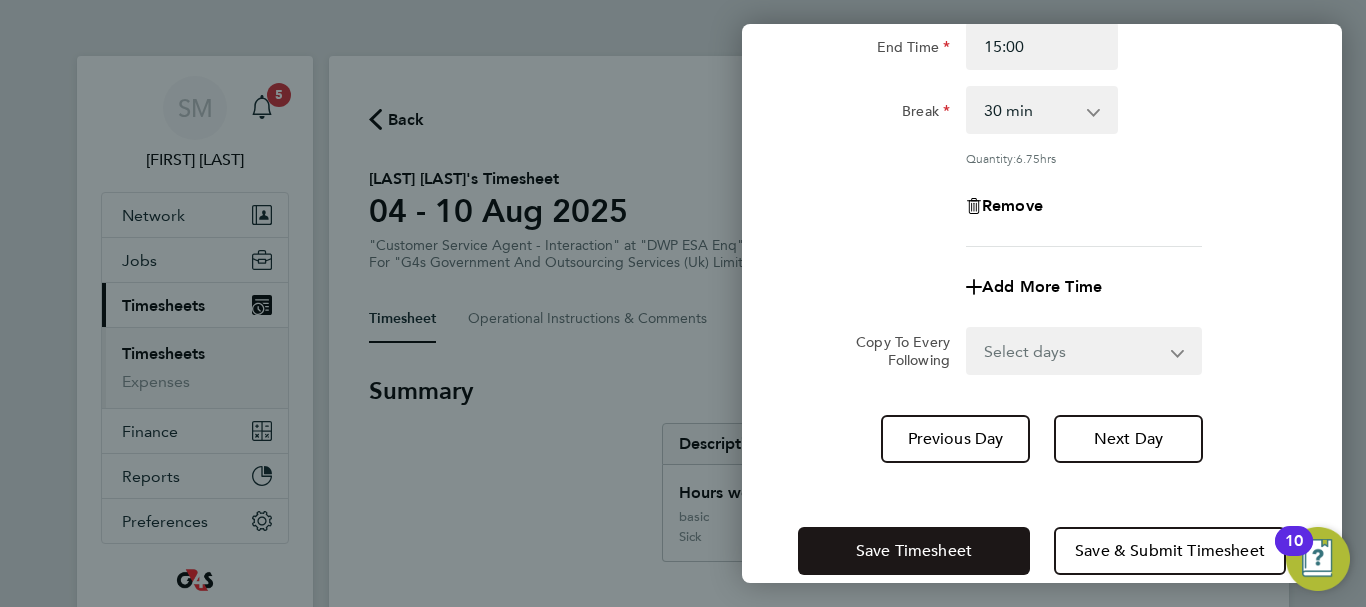 click on "Save Timesheet" 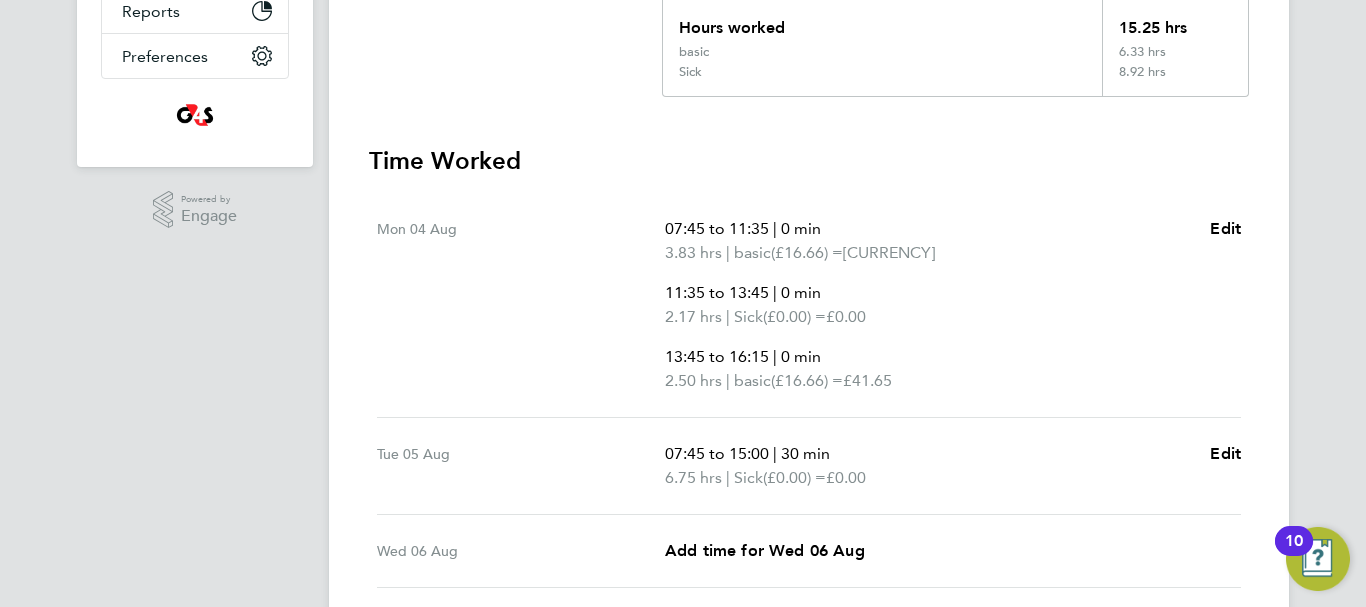 scroll, scrollTop: 500, scrollLeft: 0, axis: vertical 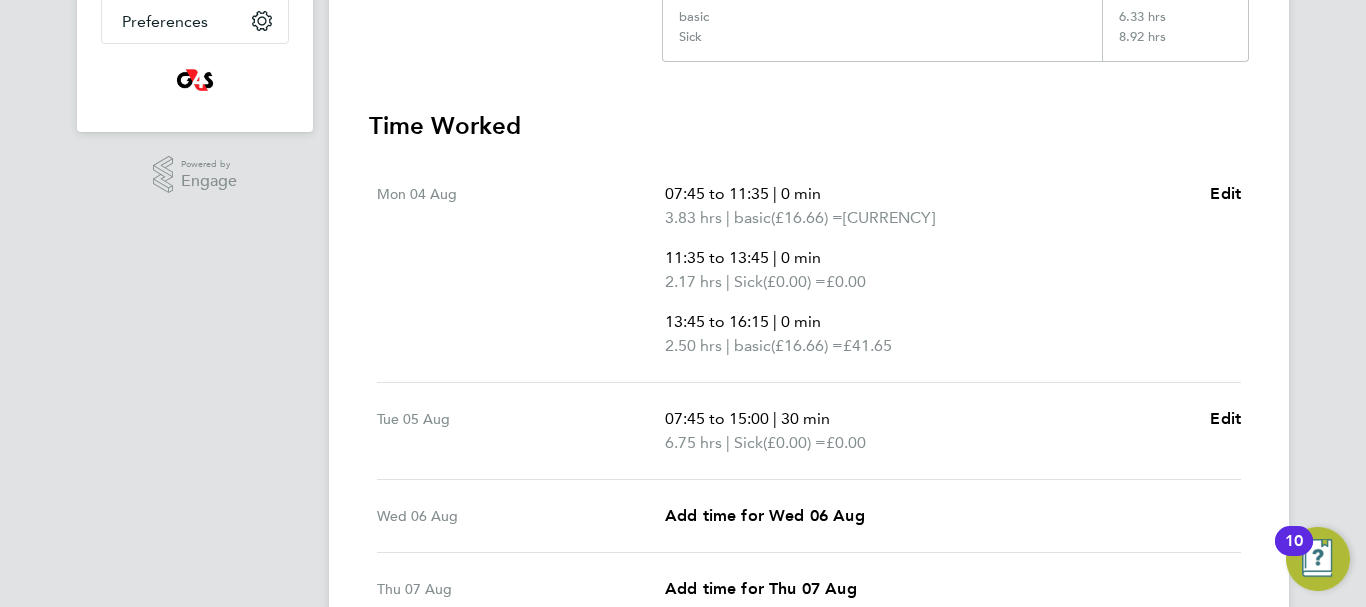 click on "07:45 to 11:35   |   0 min   3.83 hrs   |   basic   (£16.66) =   £63.81   11:35 to 13:45   |   0 min   2.17 hrs   |   Sick   (£0.00) =   £0.00   13:45 to 16:15   |   0 min   2.50 hrs   |   basic   (£16.66) =   £41.65   Edit" at bounding box center [953, 270] 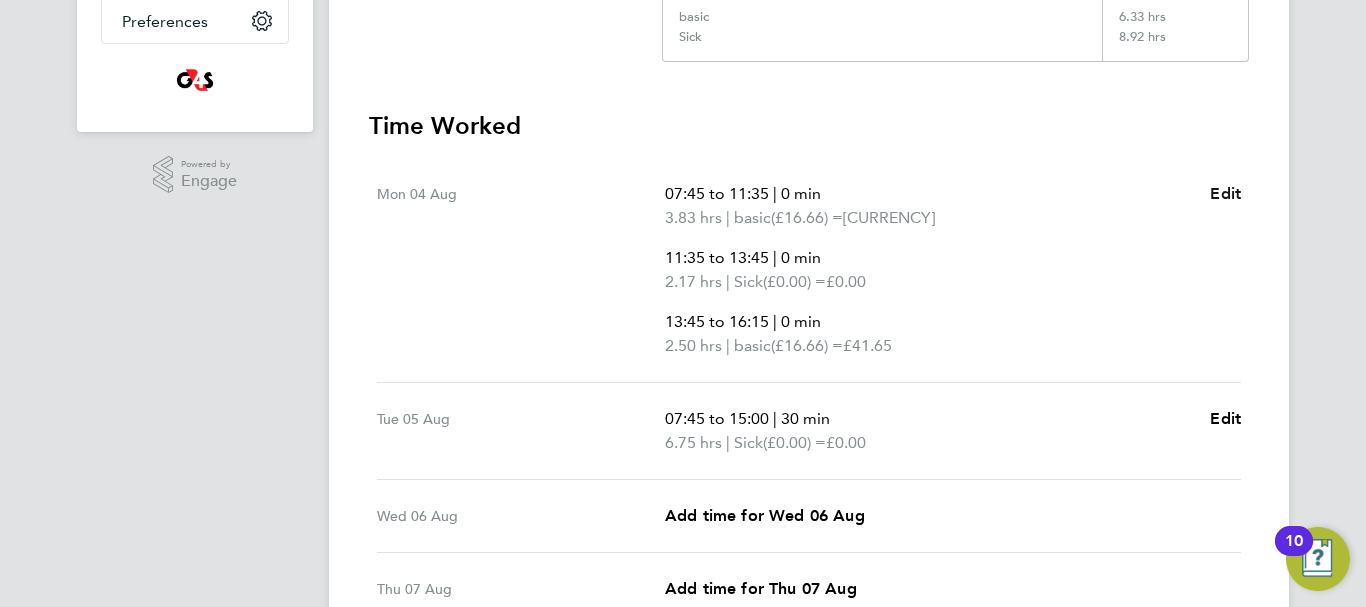 click on "Edit" at bounding box center [1225, 193] 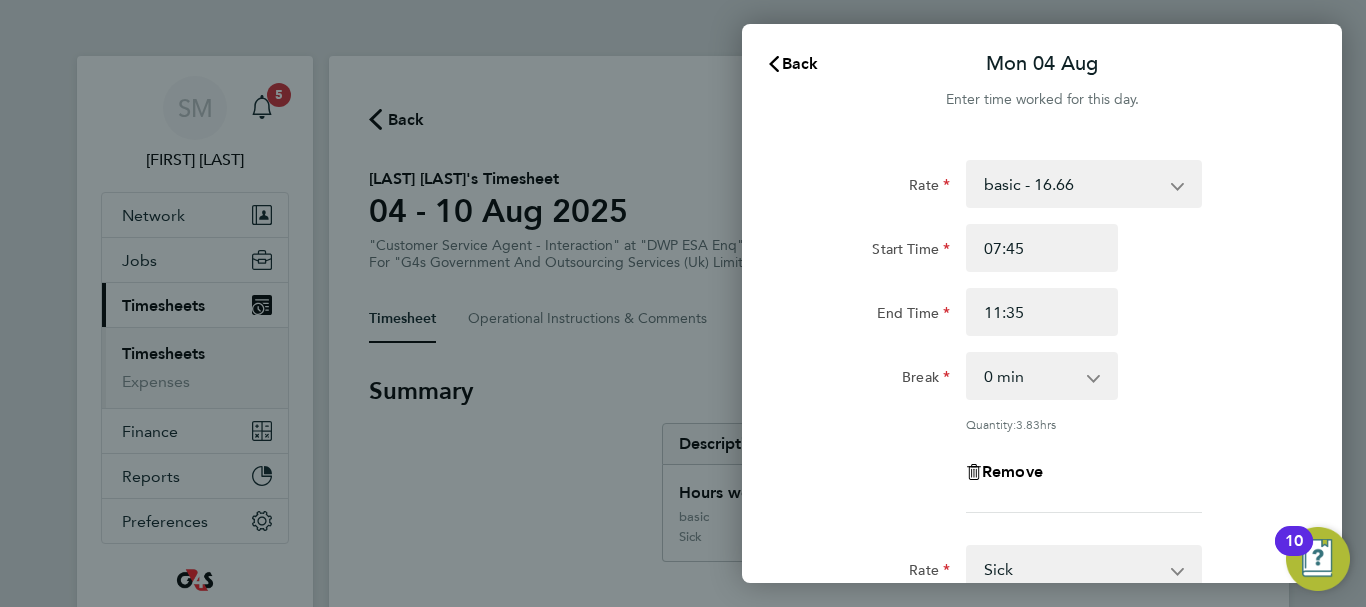 scroll, scrollTop: 0, scrollLeft: 0, axis: both 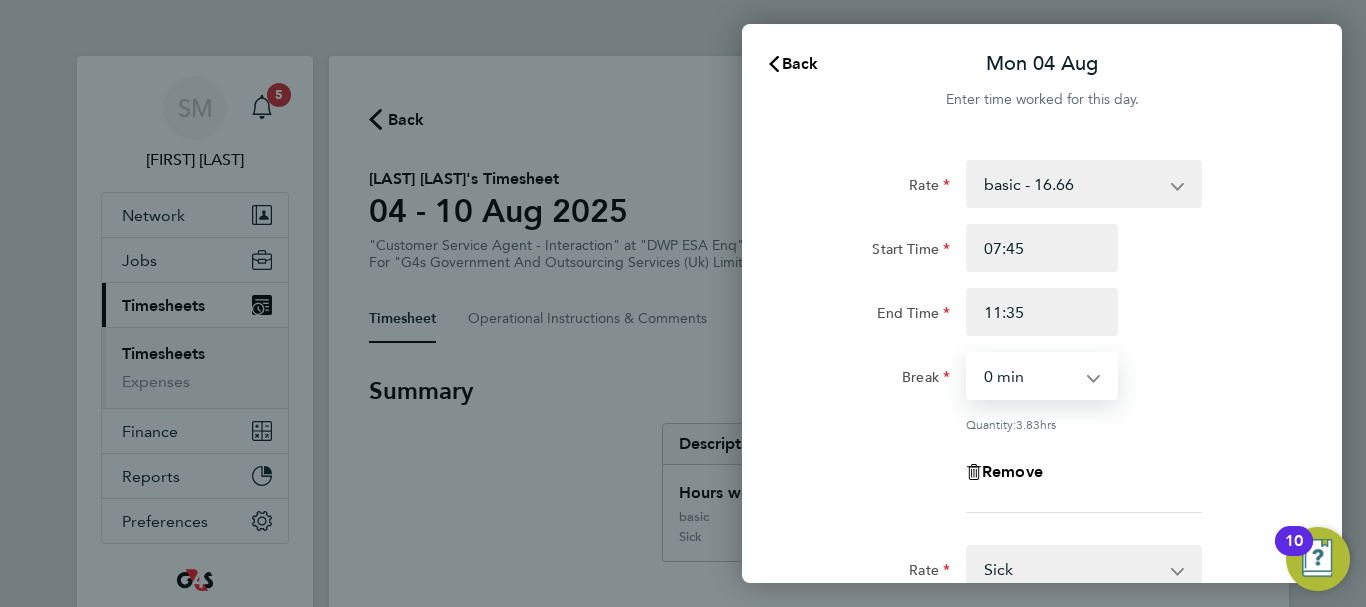 select on "30" 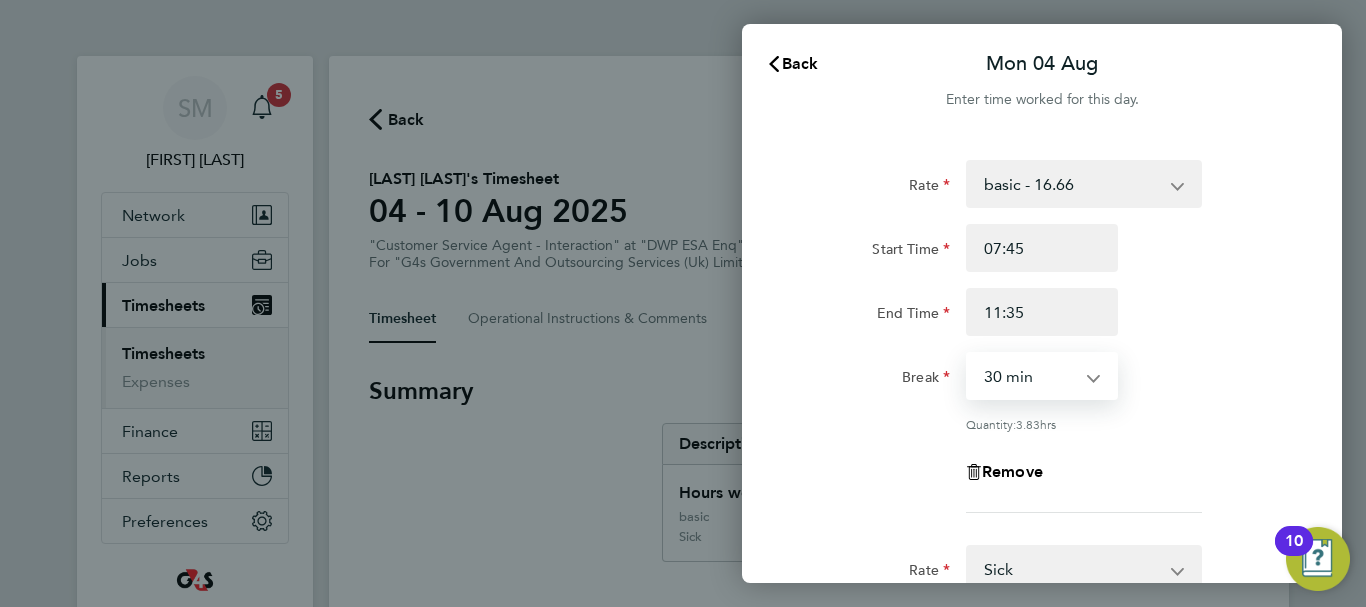 click on "0 min   15 min   30 min   45 min   60 min   75 min   90 min" at bounding box center [1030, 376] 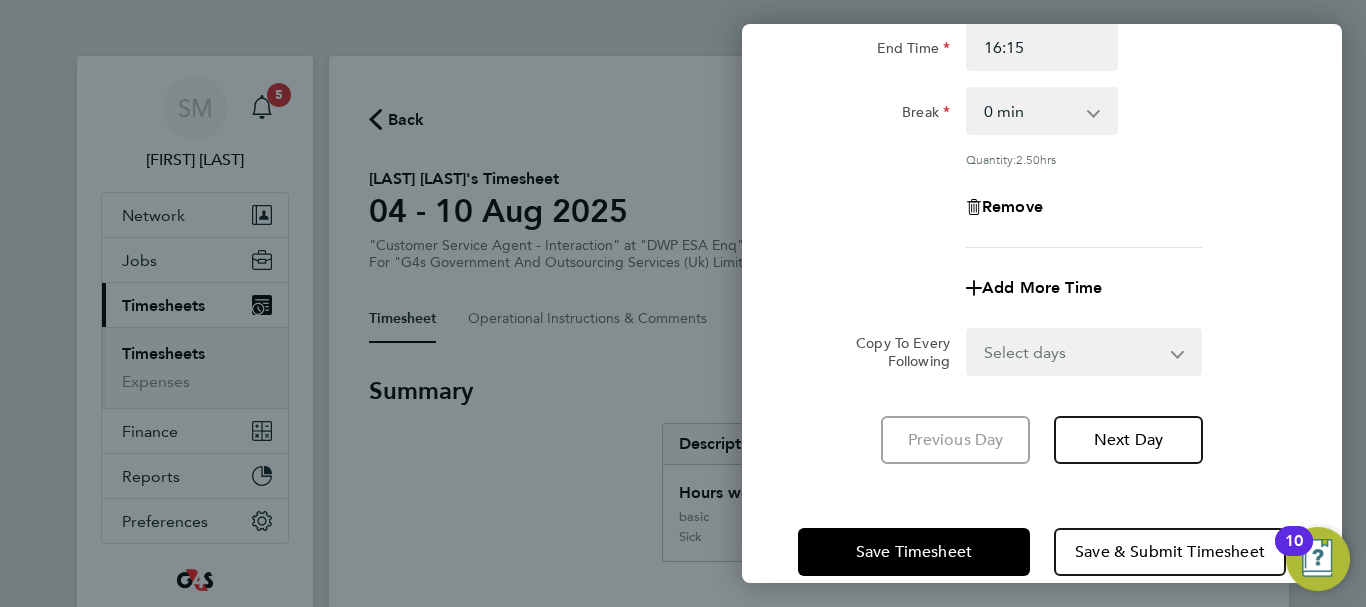 scroll, scrollTop: 1062, scrollLeft: 0, axis: vertical 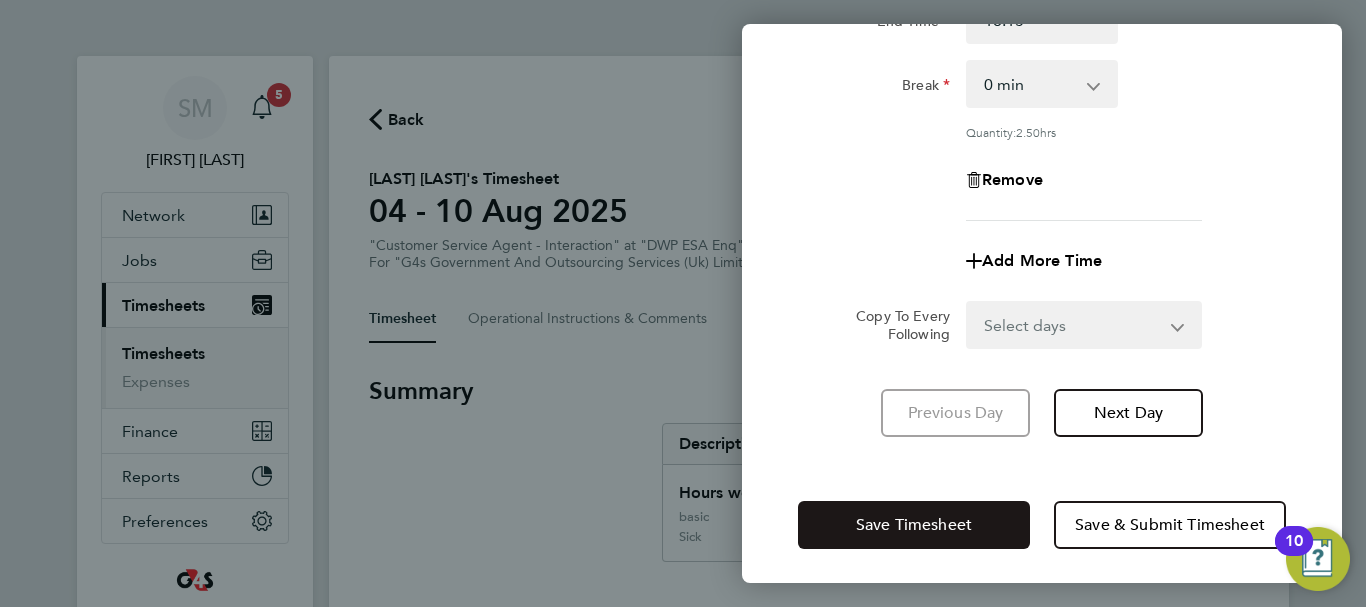 click on "Save Timesheet" 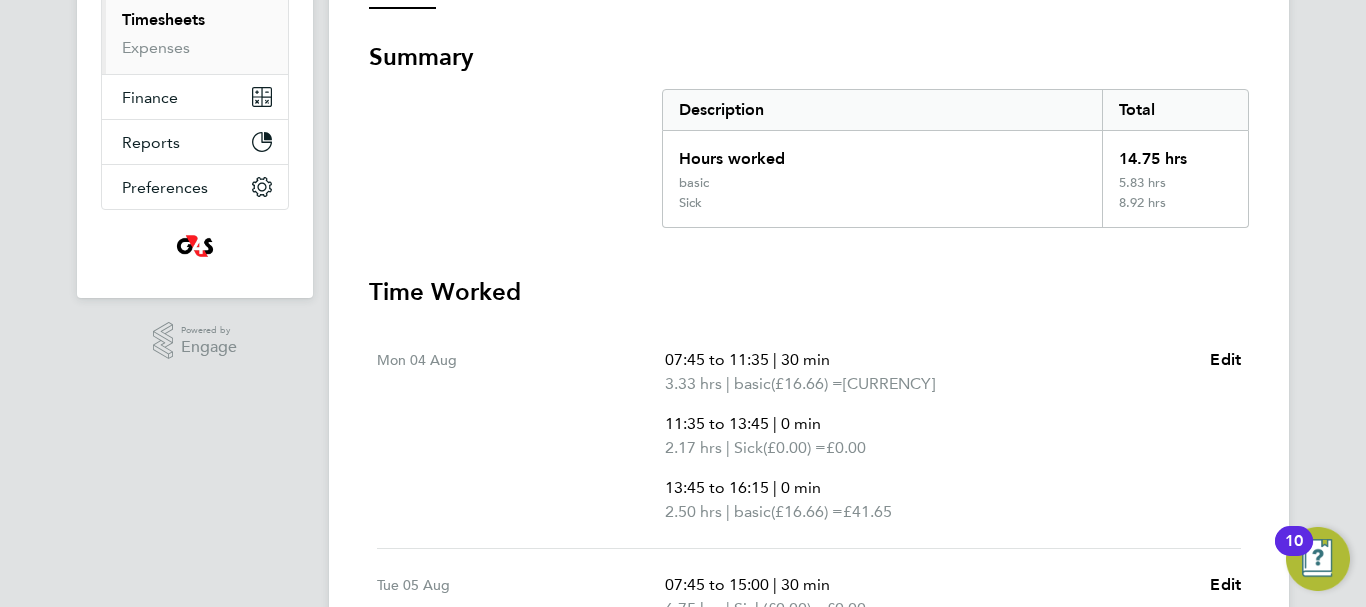 scroll, scrollTop: 300, scrollLeft: 0, axis: vertical 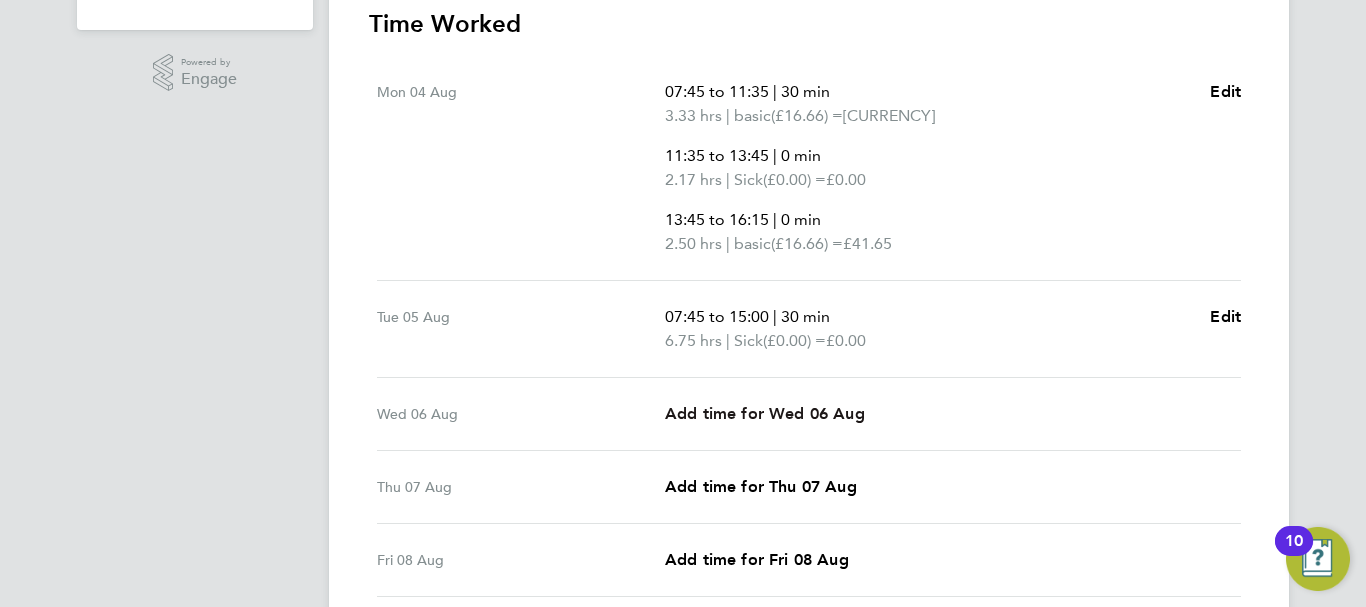click on "Add time for Wed 06 Aug" at bounding box center [765, 413] 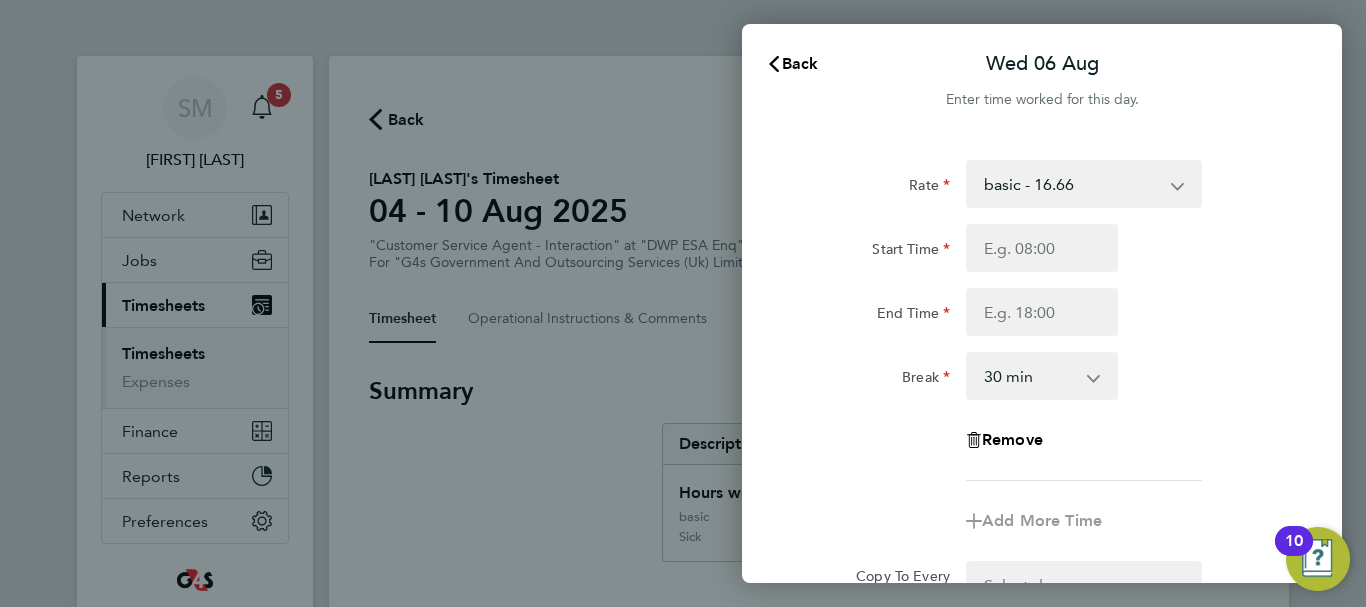 scroll, scrollTop: 0, scrollLeft: 0, axis: both 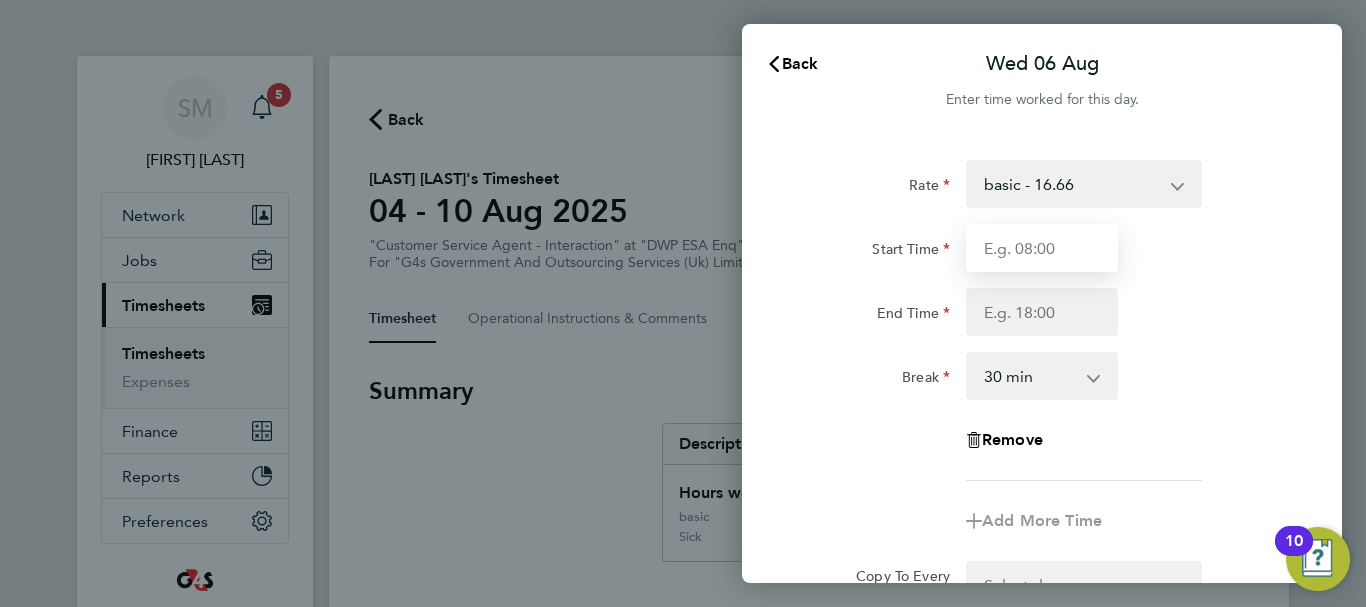 click on "Start Time" at bounding box center [1042, 248] 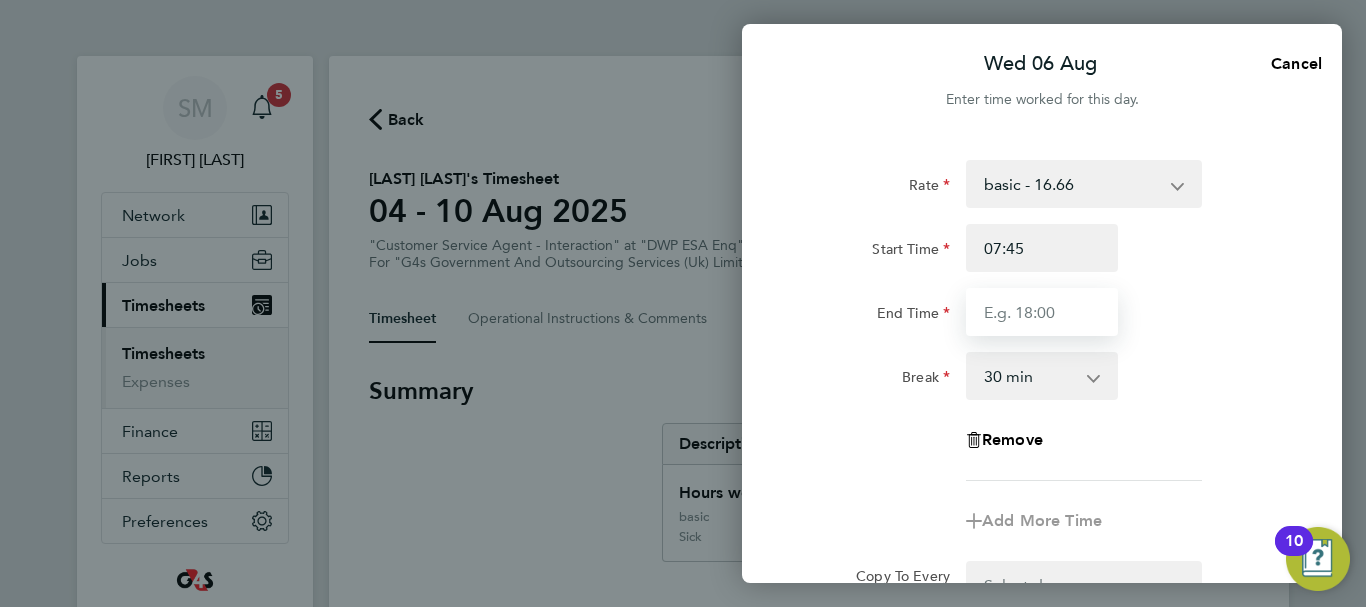 click on "End Time" at bounding box center (1042, 312) 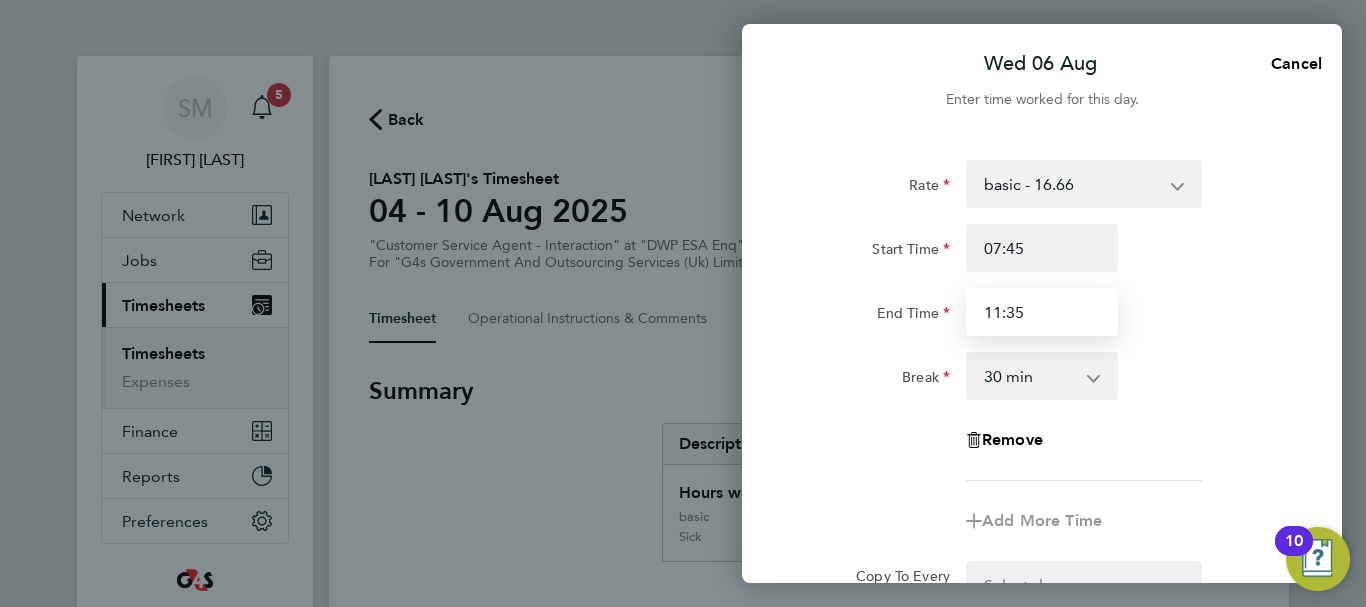 type on "11:35" 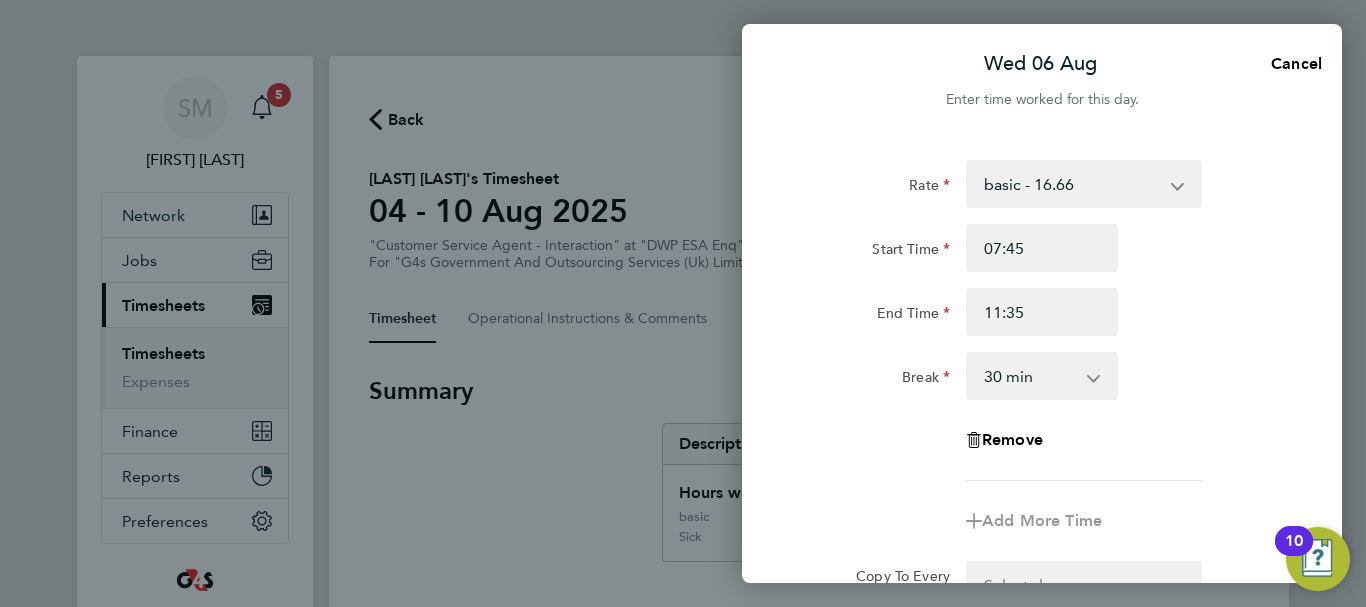 click on "End Time 11:35" 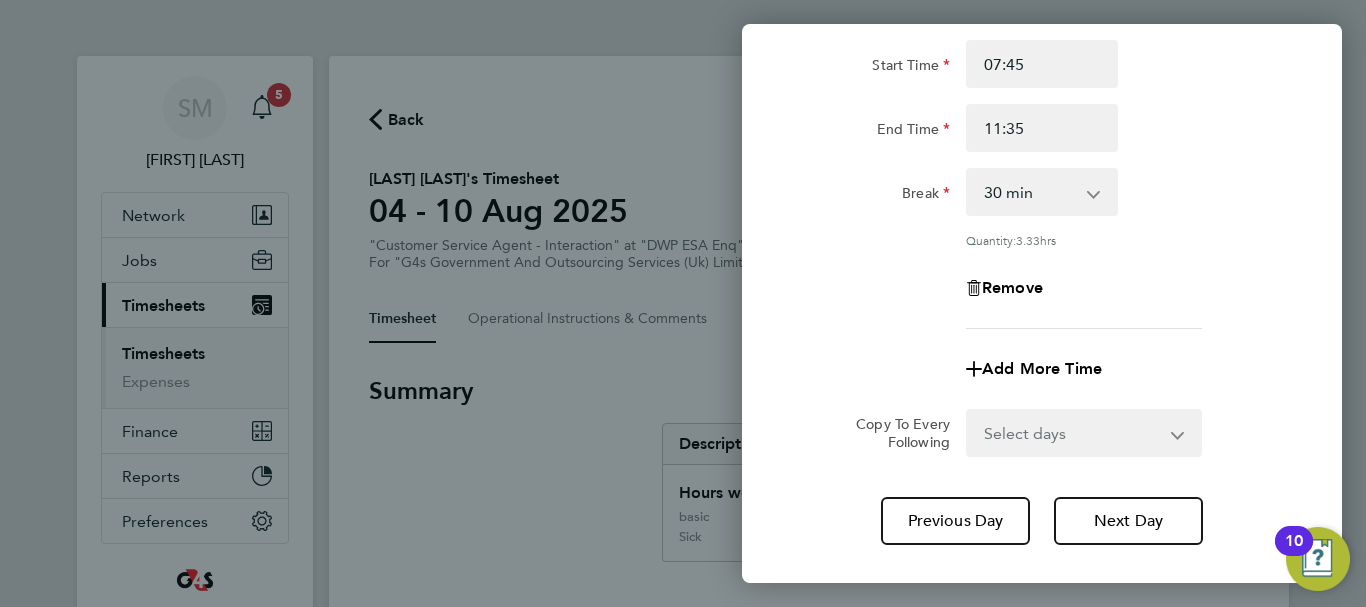 scroll, scrollTop: 296, scrollLeft: 0, axis: vertical 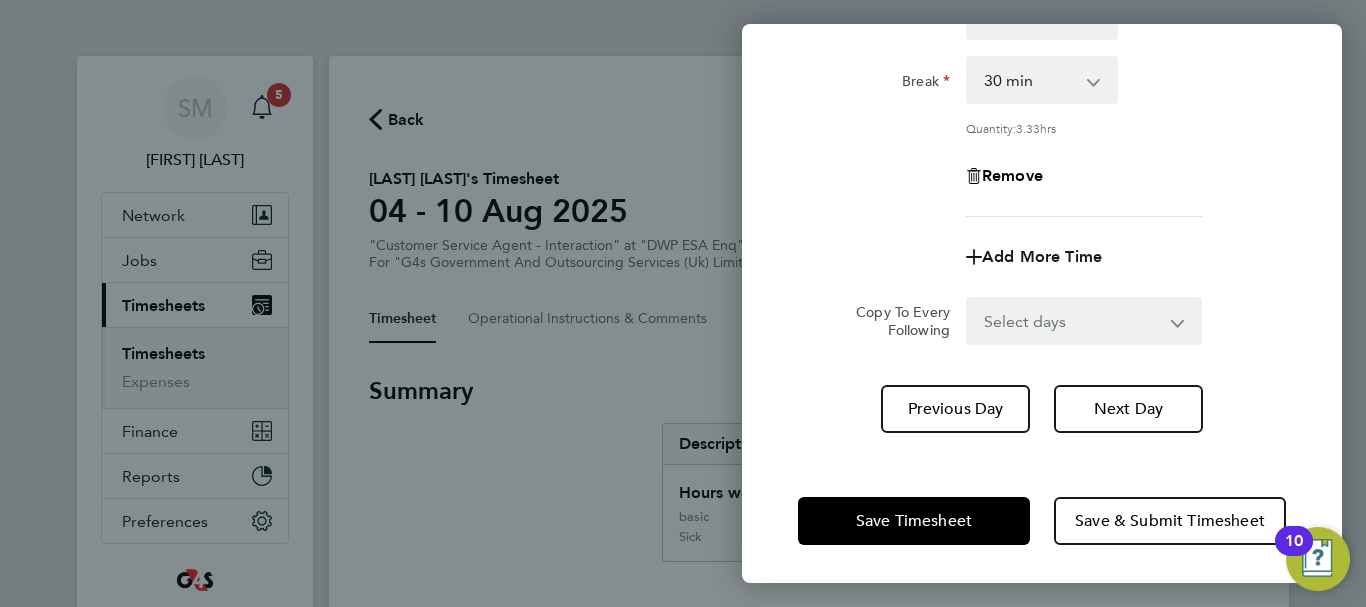 click on "Add More Time" 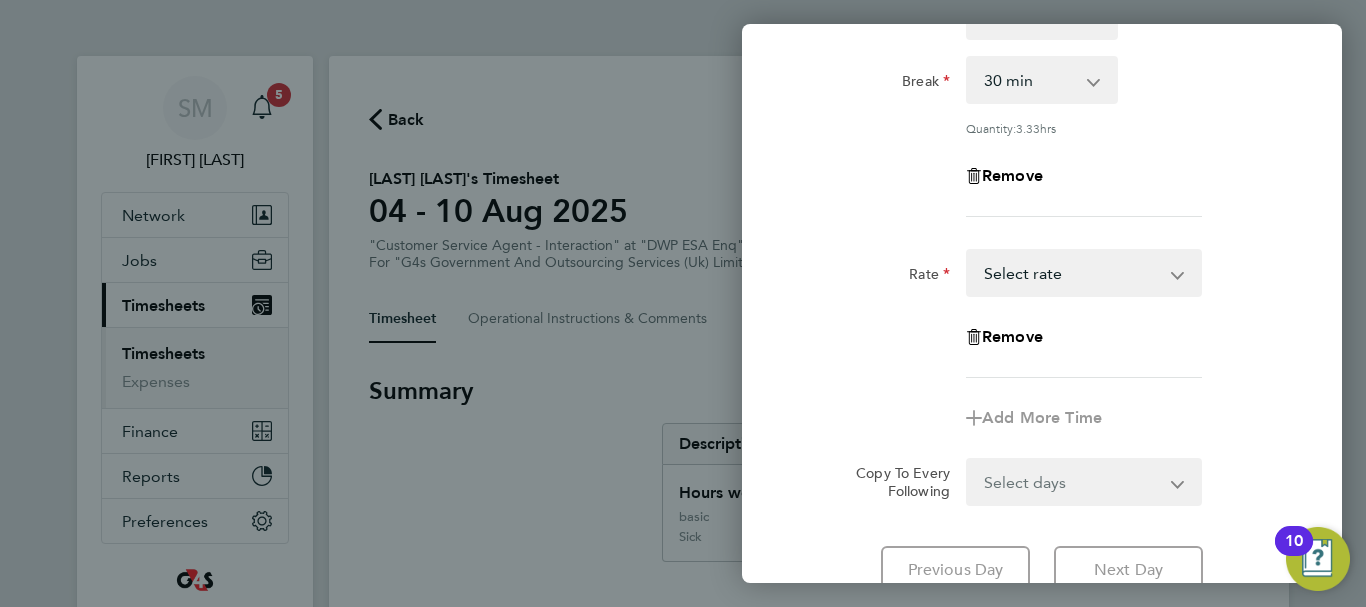 click on "x1.5 - 24.73   x2 - 32.79   Annual Leave   basic - 16.66   Sick   System Issue Paid - 16.66   Bank Holiday   System Issue Not Paid   Select rate" at bounding box center [1072, 273] 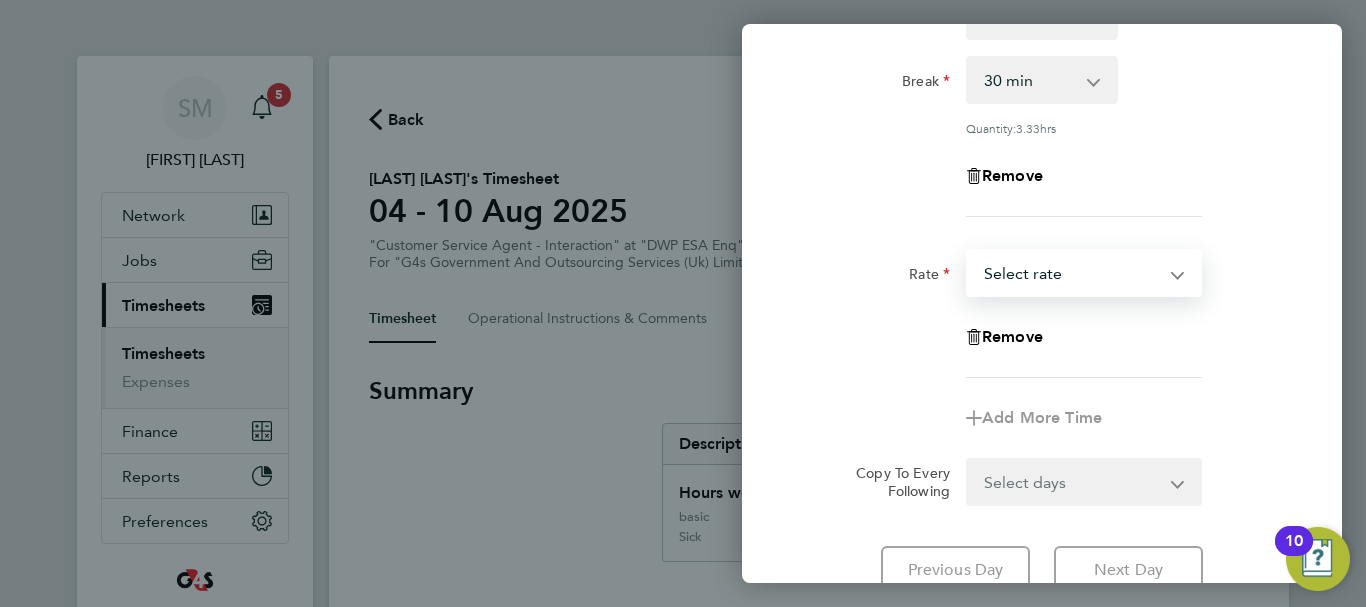 select on "30" 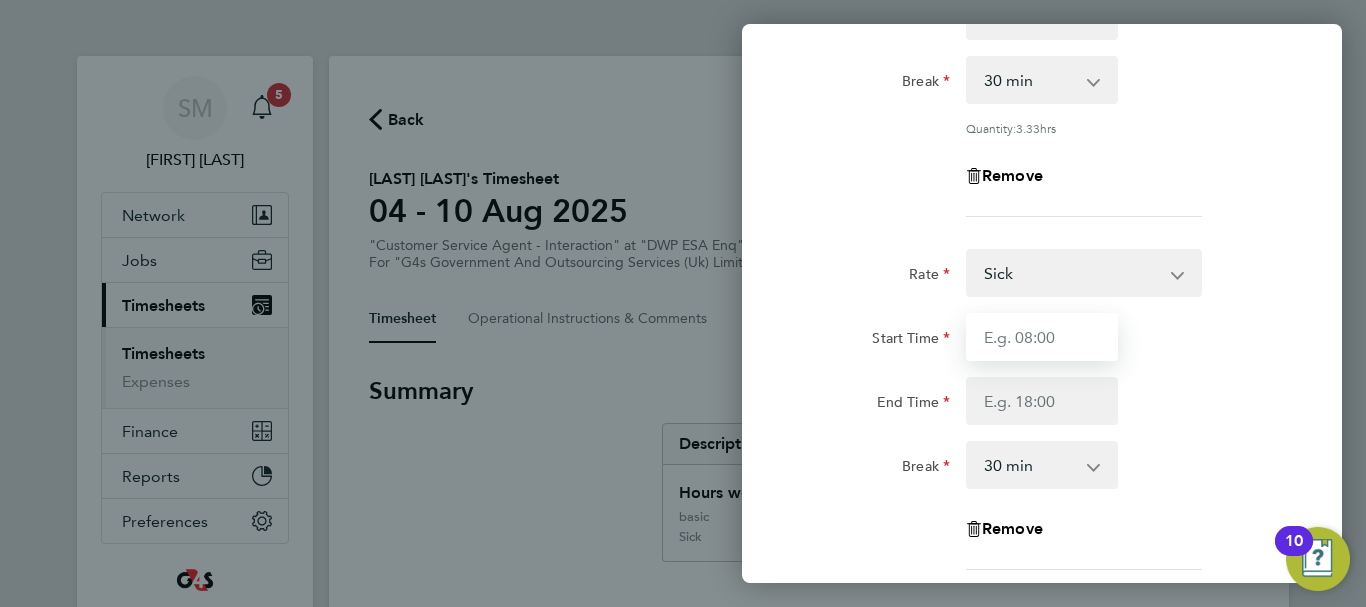 click on "Start Time" at bounding box center [1042, 337] 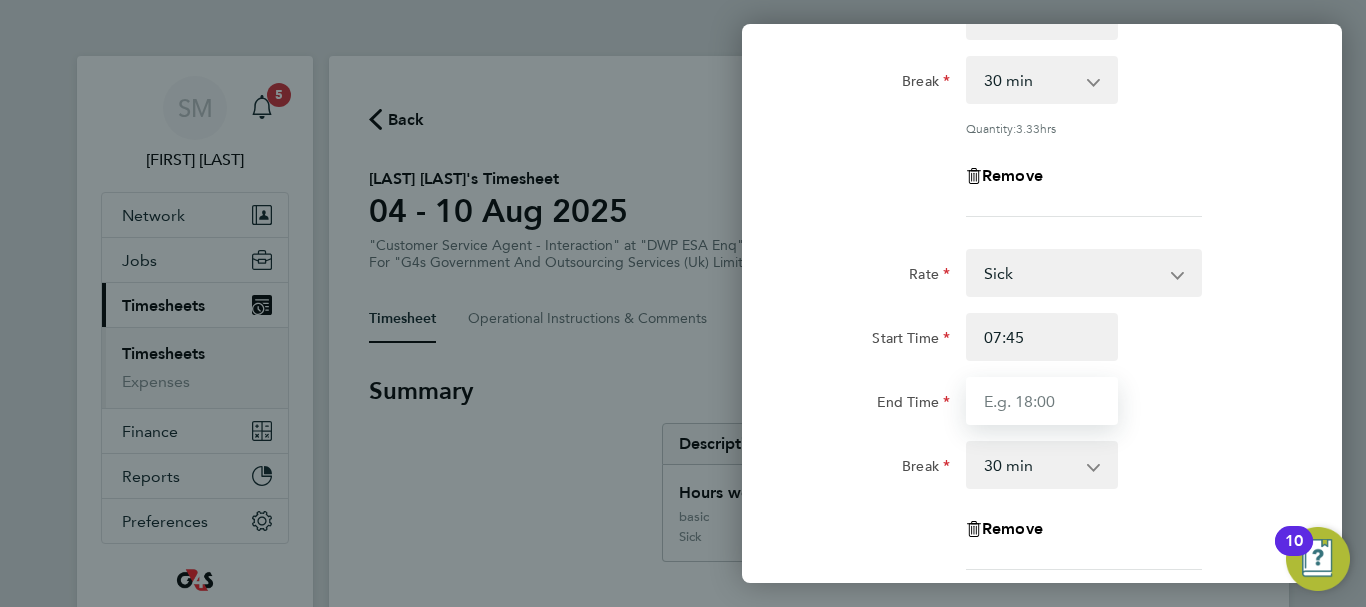 click on "End Time" at bounding box center [1042, 401] 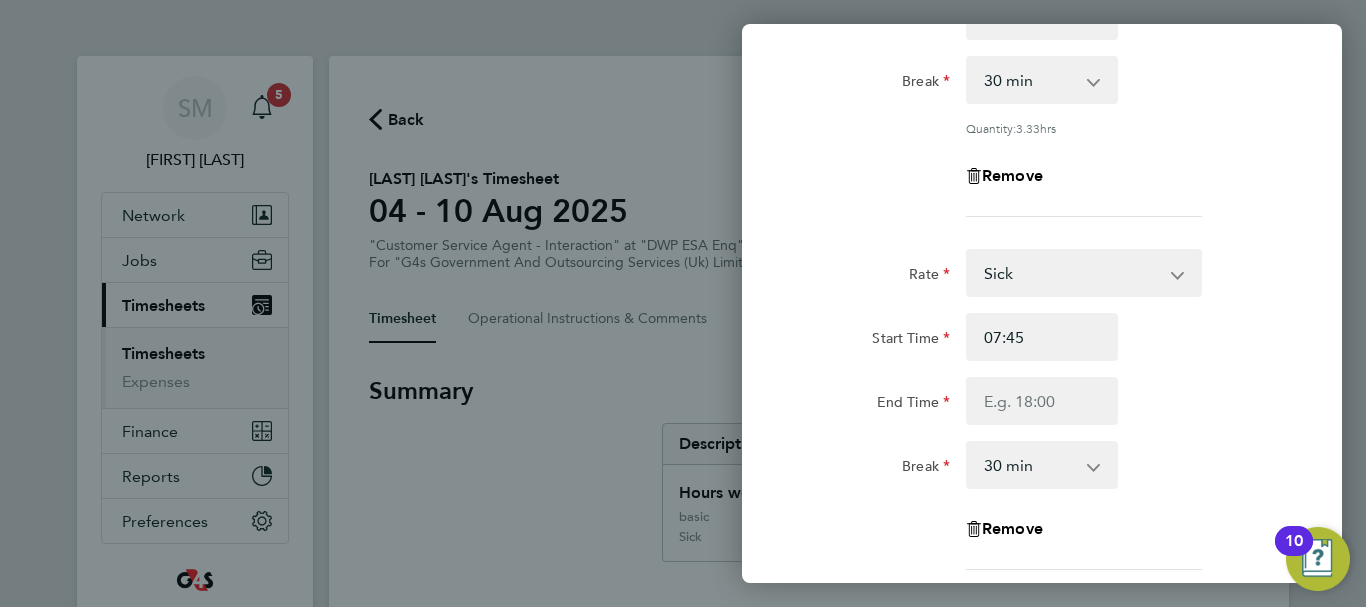 click on "Sick   x1.5 - 24.73   x2 - 32.79   Annual Leave   basic - 16.66   System Issue Paid - 16.66   Bank Holiday   System Issue Not Paid" at bounding box center (1072, 273) 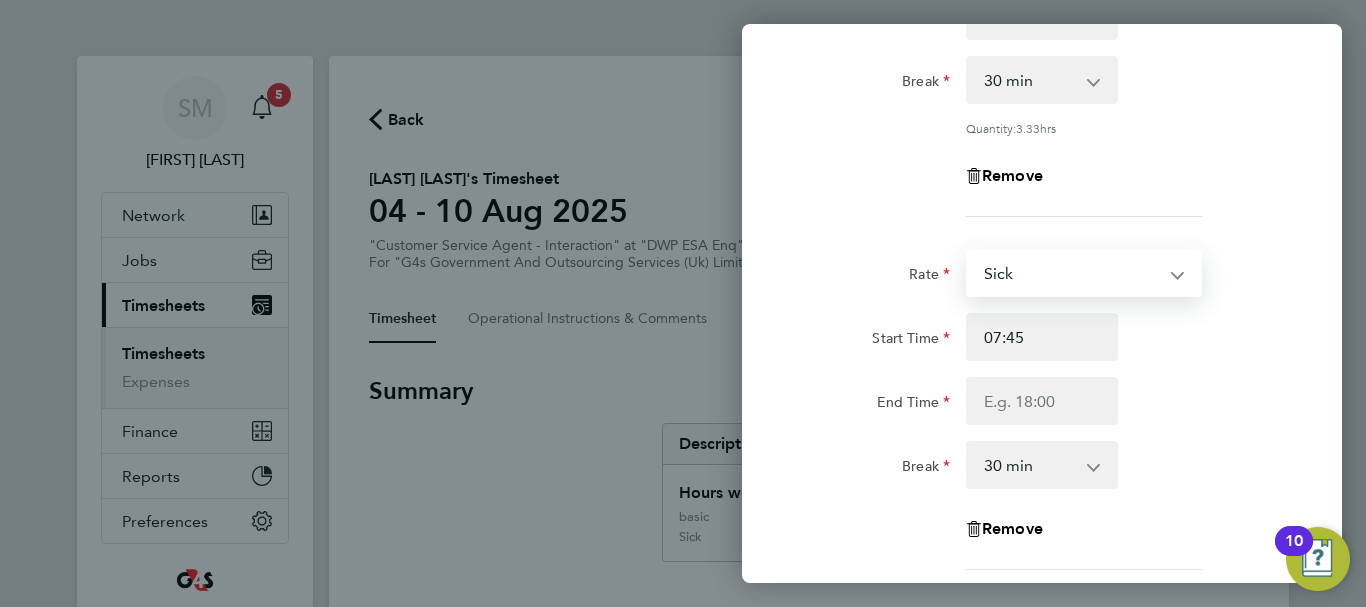 select on "30" 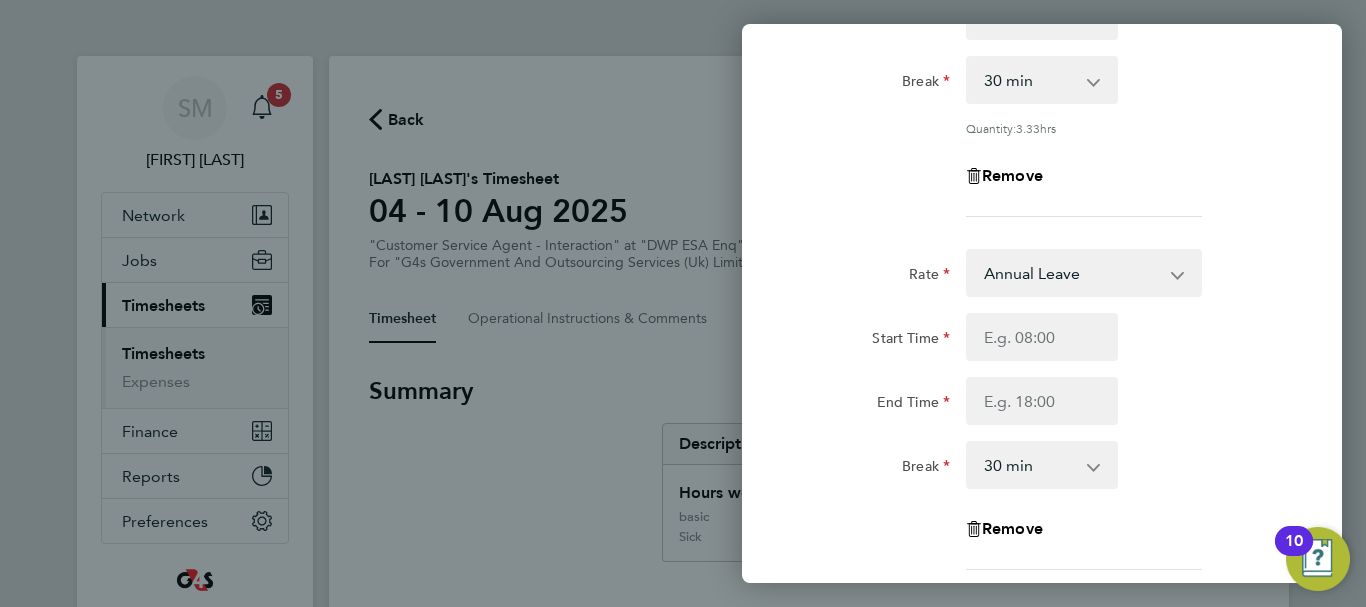 click on "Start Time End Time" 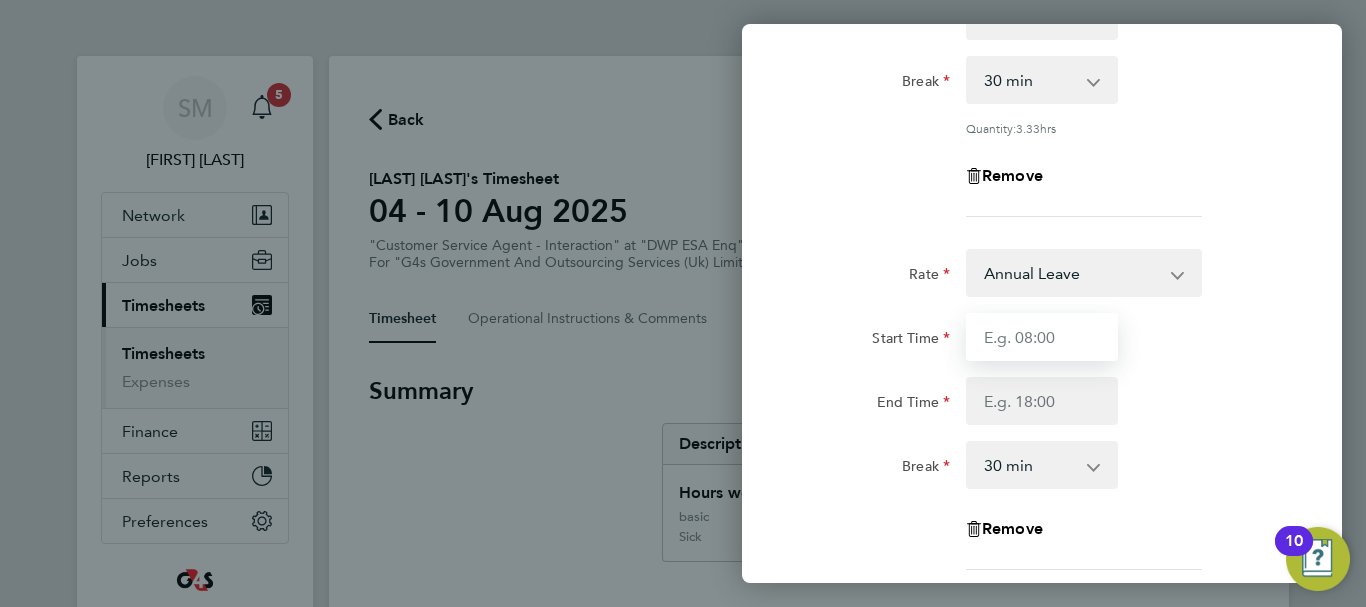 click on "Start Time" at bounding box center (1042, 337) 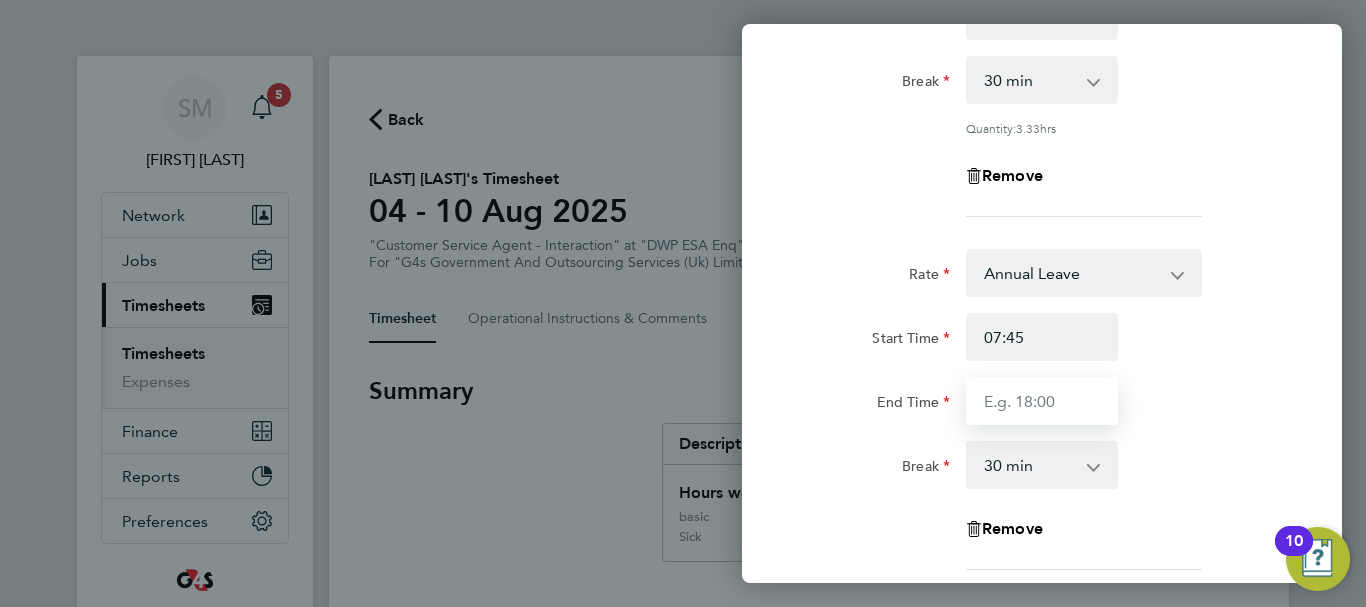 click on "End Time" at bounding box center (1042, 401) 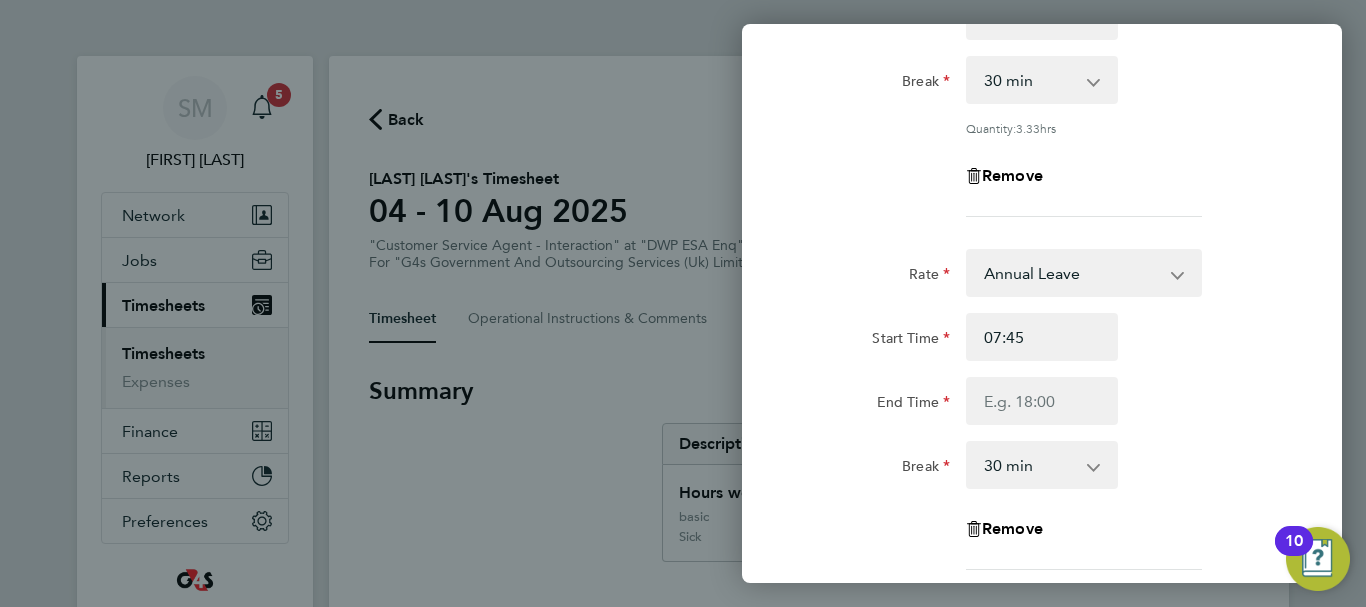 drag, startPoint x: 1248, startPoint y: 276, endPoint x: 1225, endPoint y: 275, distance: 23.021729 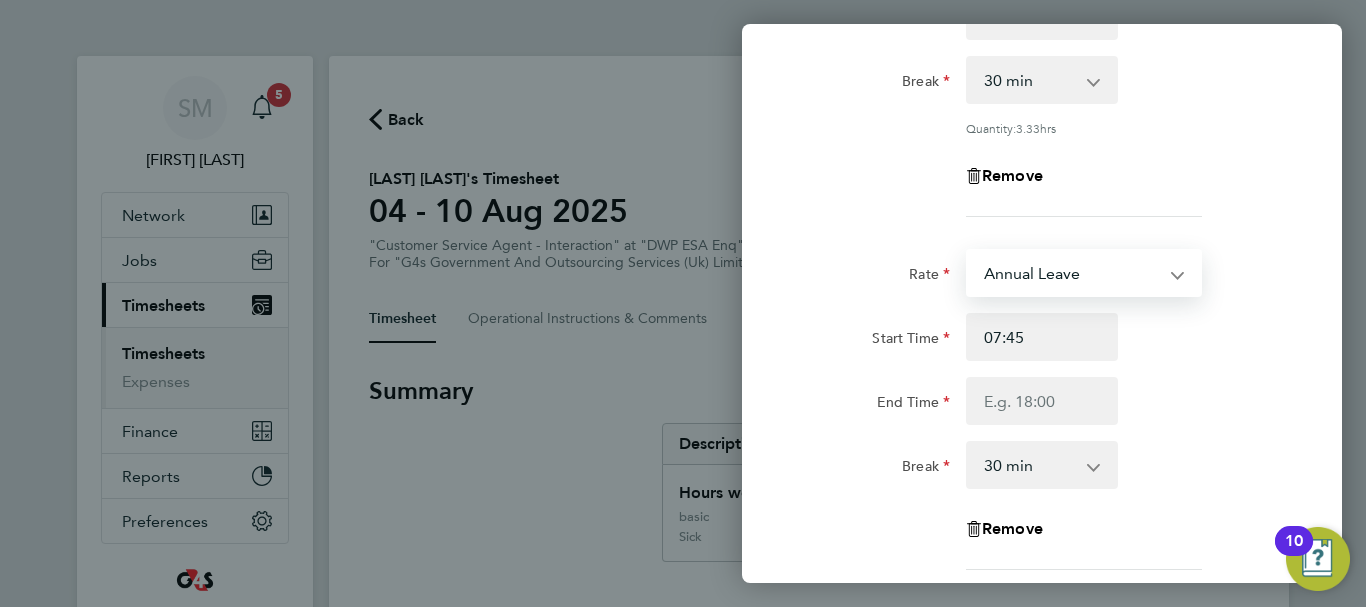 select on "30" 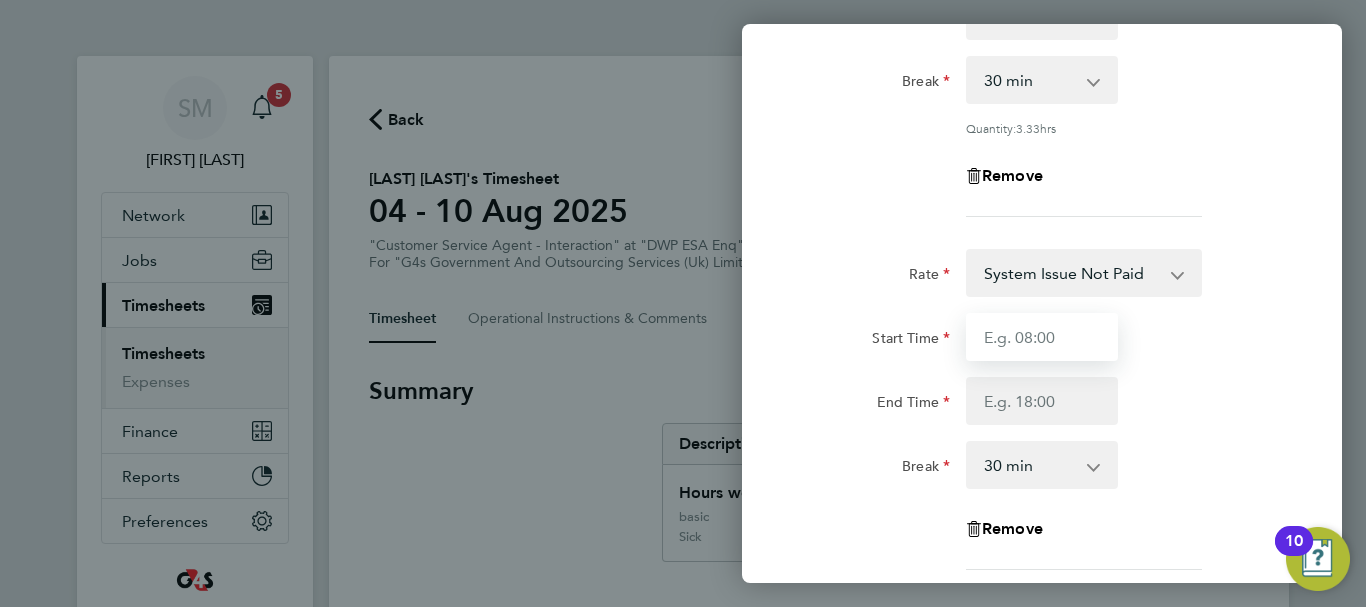 click on "Start Time" at bounding box center (1042, 337) 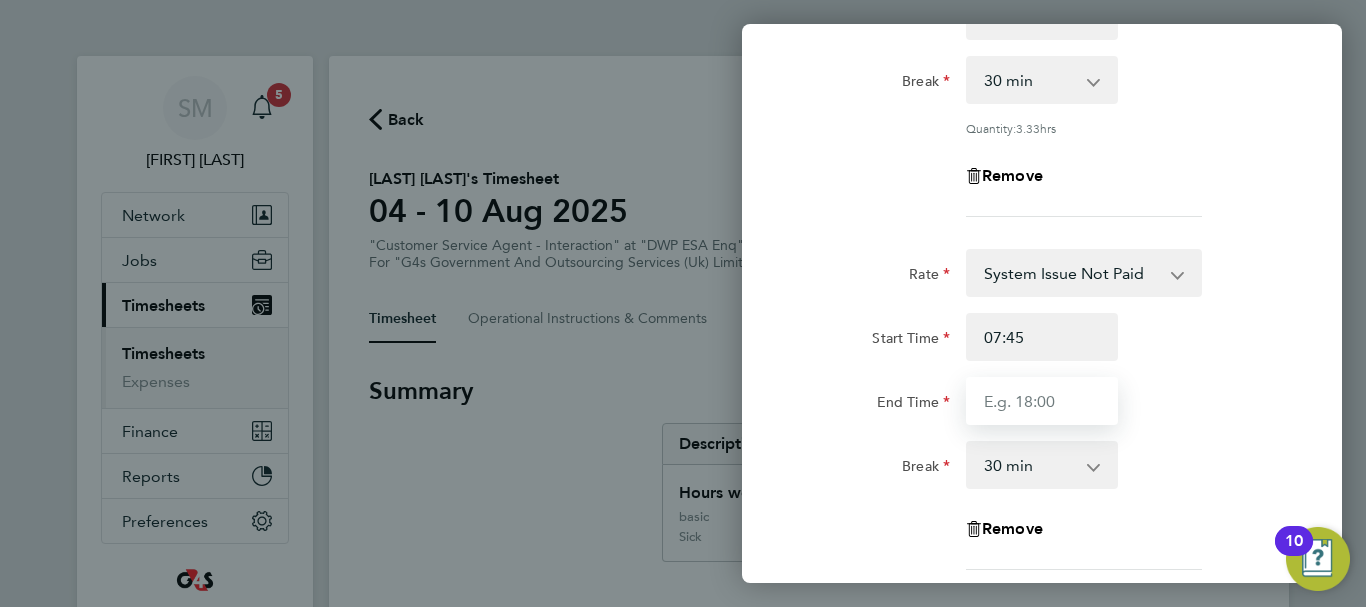 click on "End Time" at bounding box center [1042, 401] 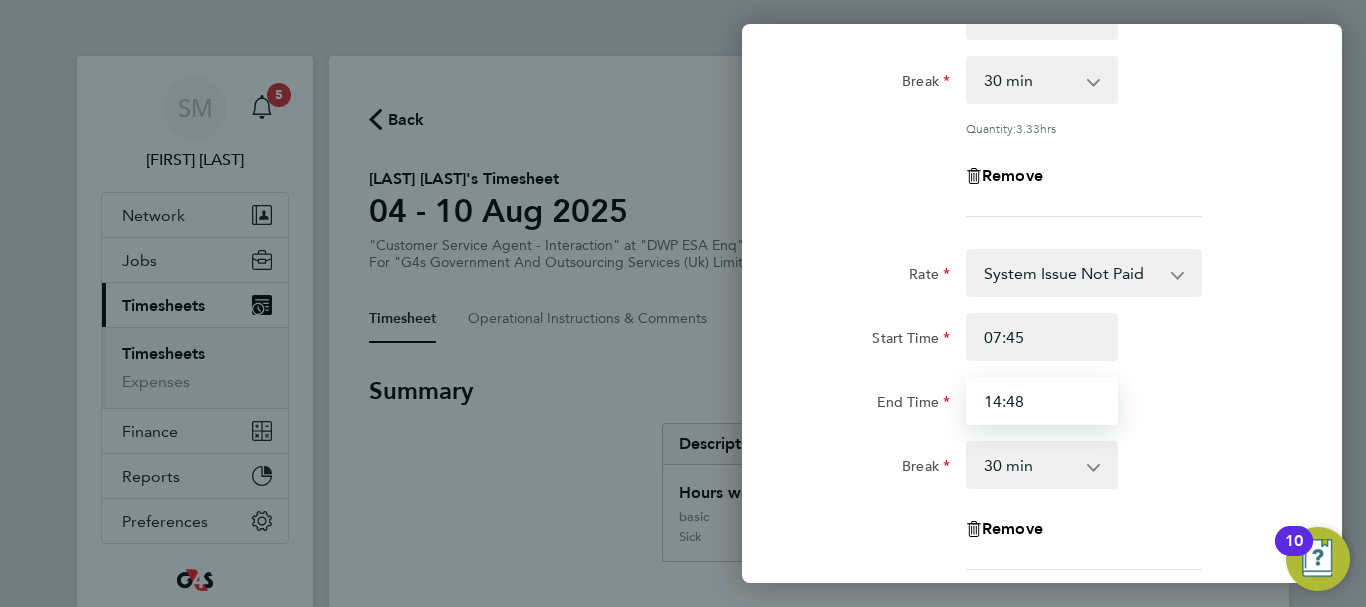 click on "14:48" at bounding box center (1042, 401) 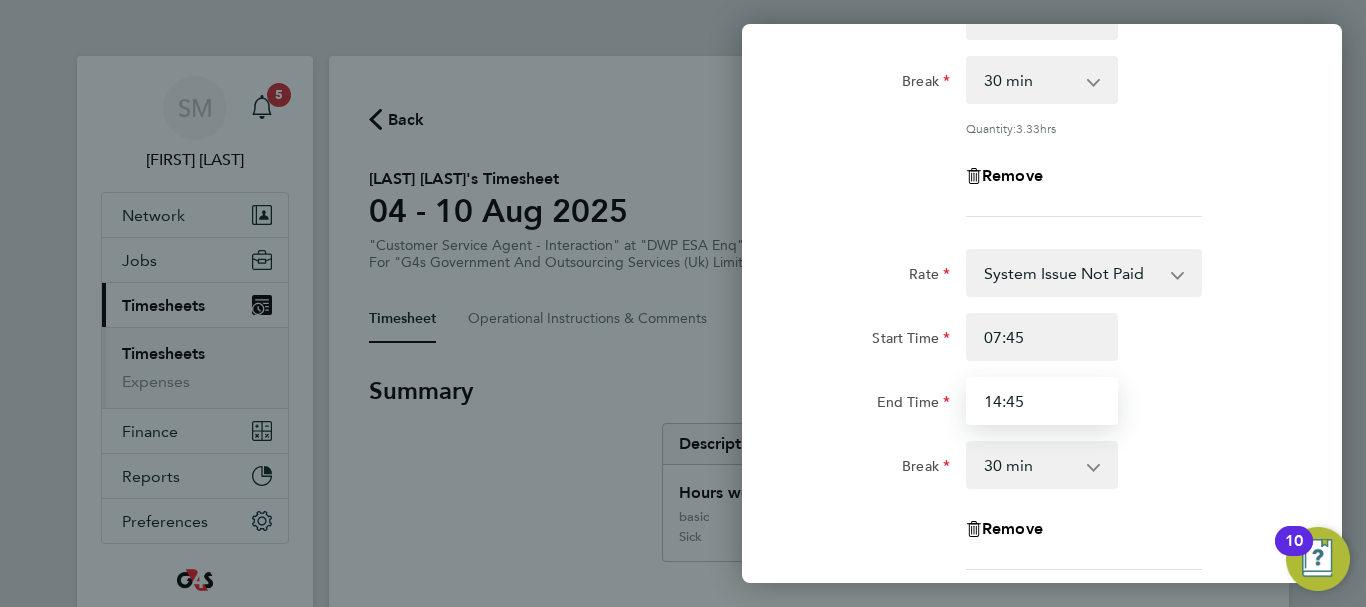 type on "14:45" 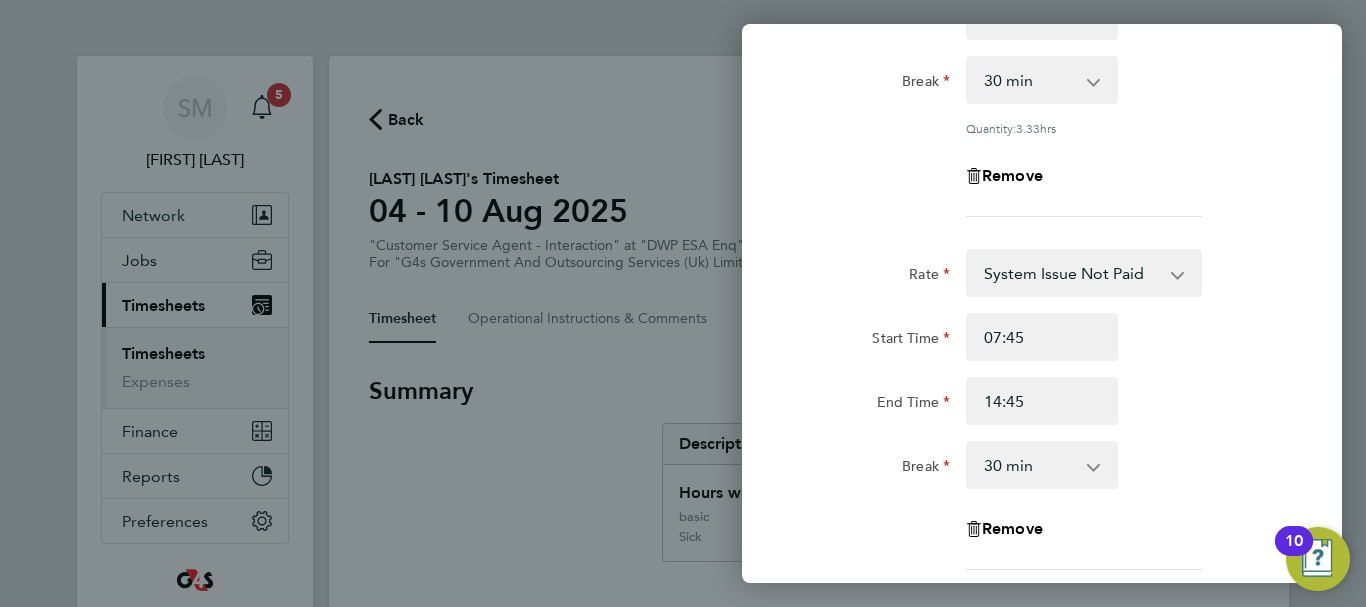 click on "Rate  System Issue Not Paid   x1.5 - 24.73   x2 - 32.79   Annual Leave   basic - 16.66   Sick   System Issue Paid - 16.66   Bank Holiday
Start Time 07:45 End Time 14:45 Break  0 min   15 min   30 min   45 min   60 min   75 min   90 min
Remove" 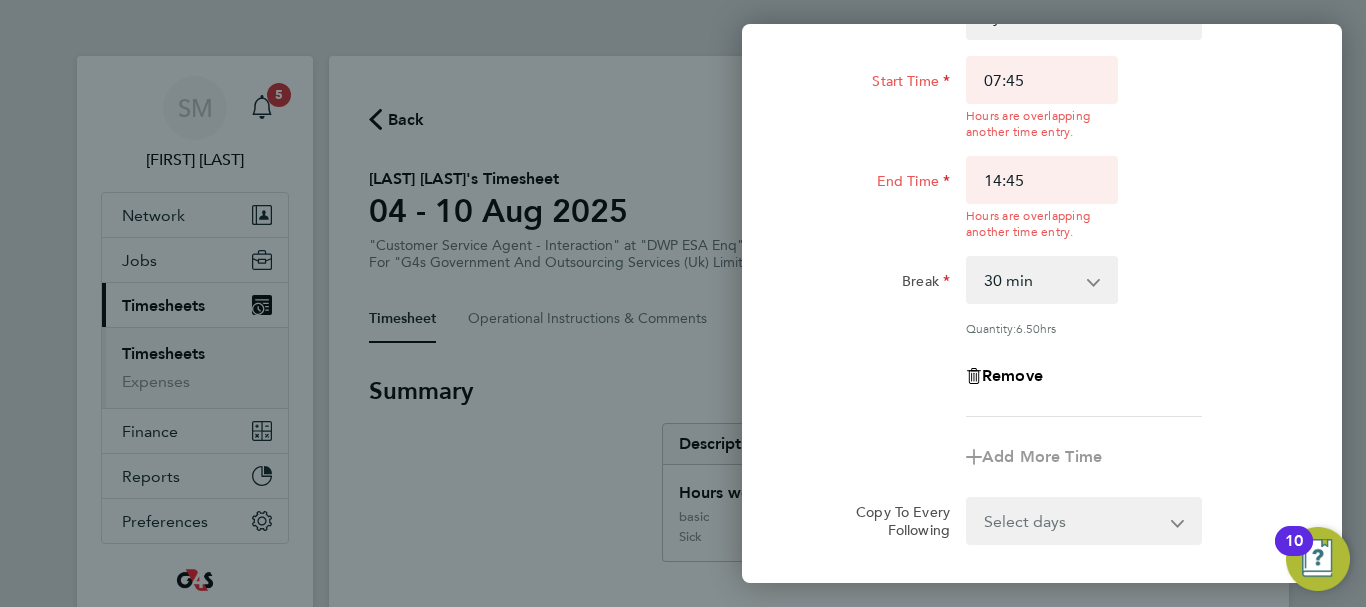 scroll, scrollTop: 632, scrollLeft: 0, axis: vertical 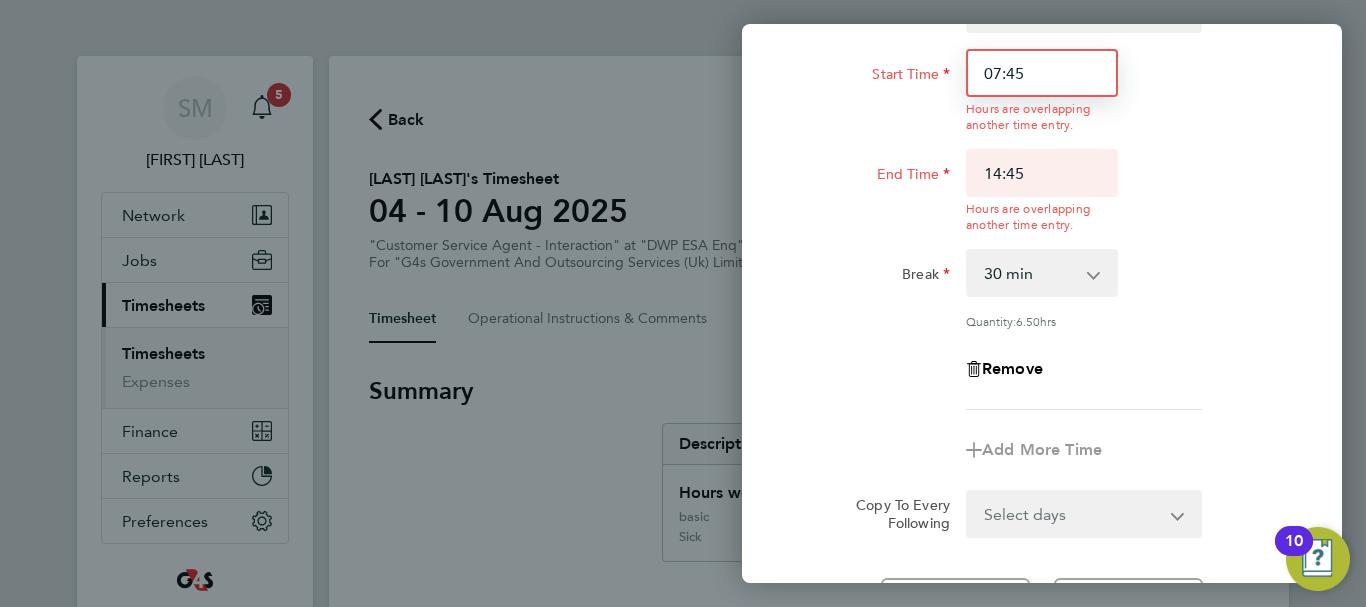 click on "07:45" at bounding box center [1042, 73] 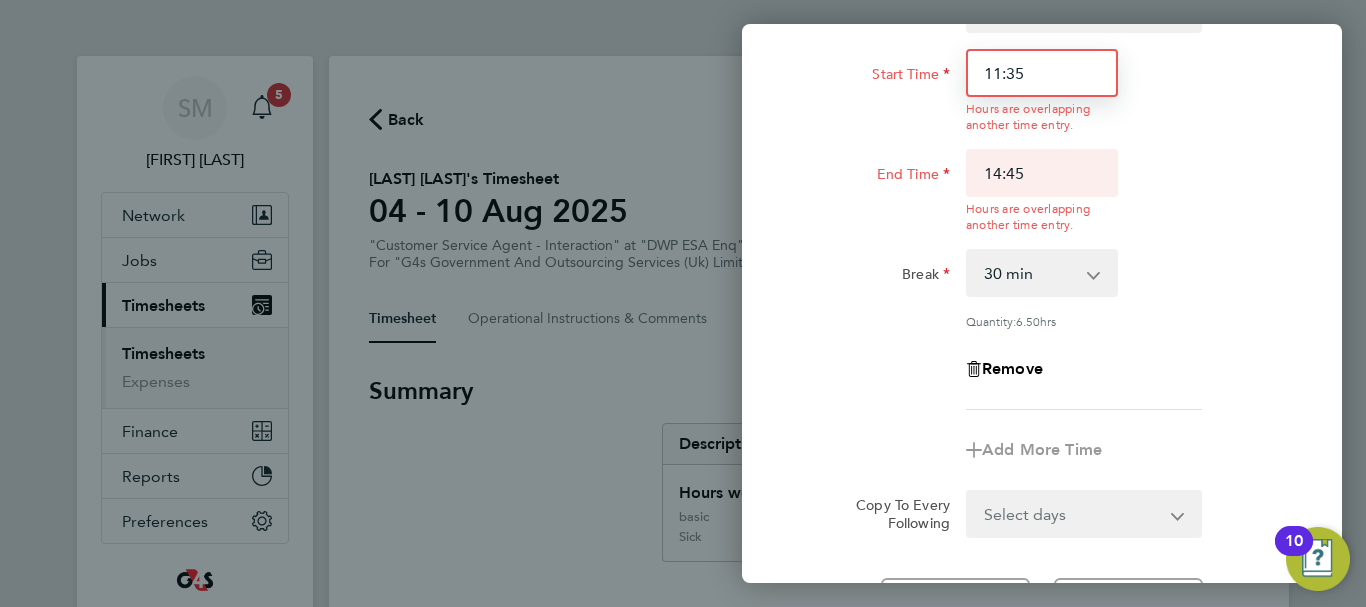 type on "11:35" 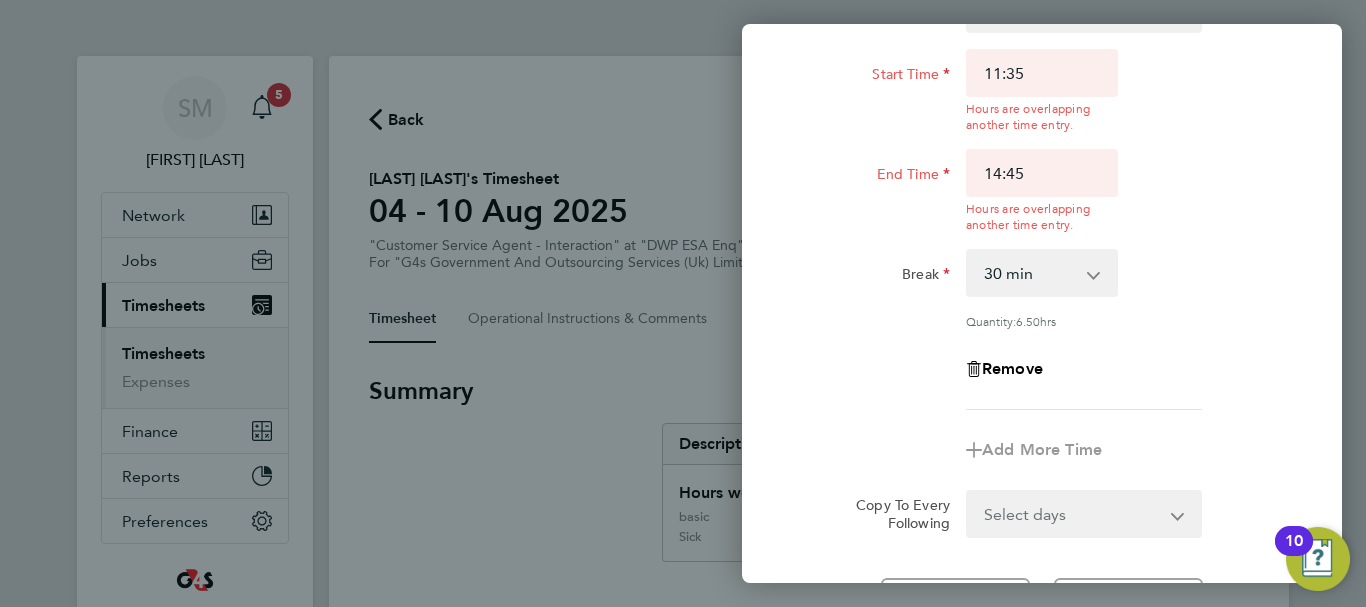 click on "Start Time 11:35  Hours are overlapping another time entry.  End Time 14:45  Hours are overlapping another time entry.  Break  0 min   15 min   30 min   45 min   60 min   75 min   90 min
Quantity:  6.50  hrs" 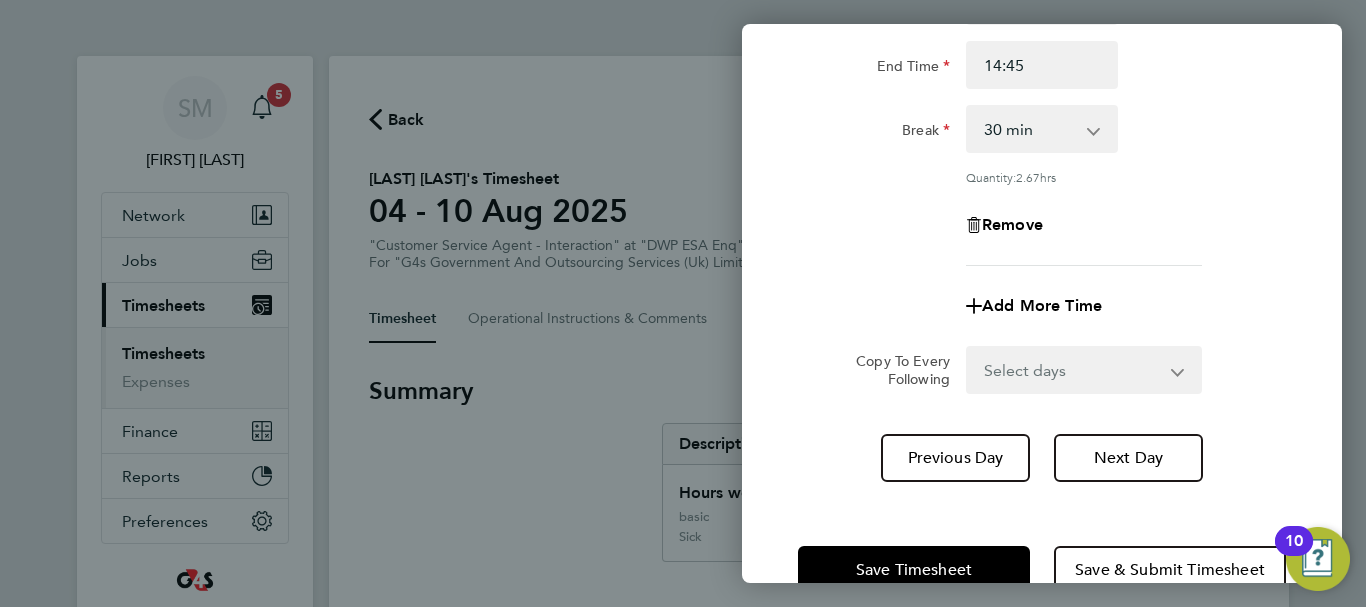 scroll, scrollTop: 560, scrollLeft: 0, axis: vertical 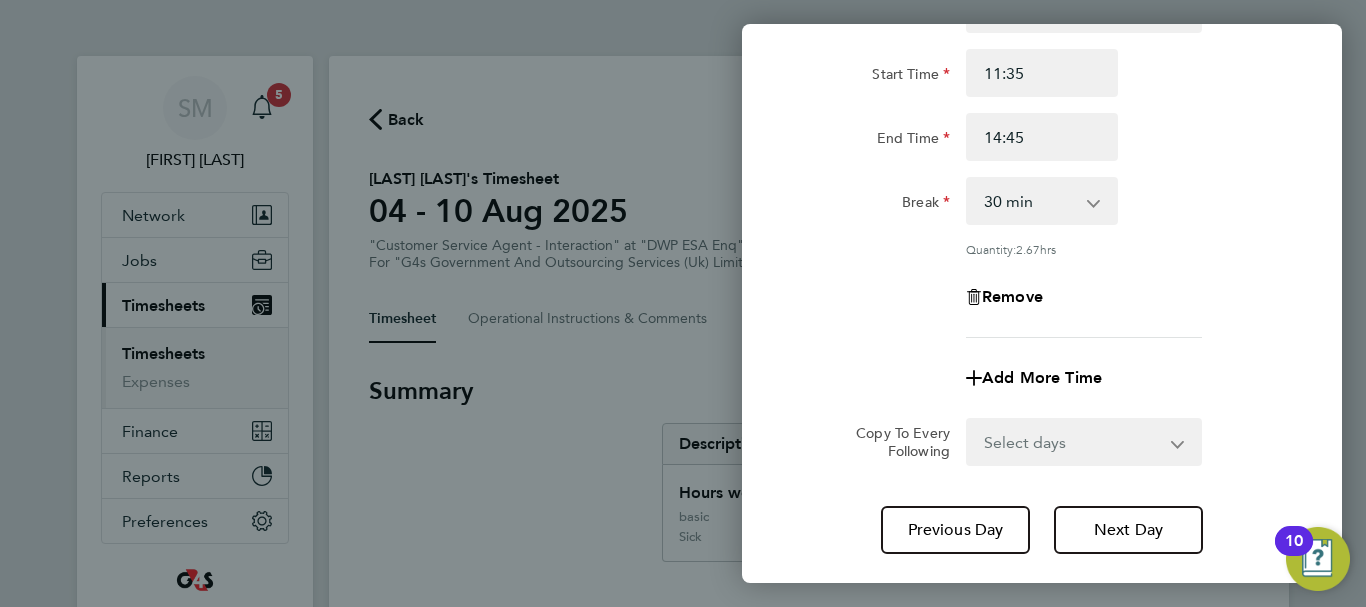 click on "0 min   15 min   30 min   45 min   60 min   75 min   90 min" at bounding box center (1030, 201) 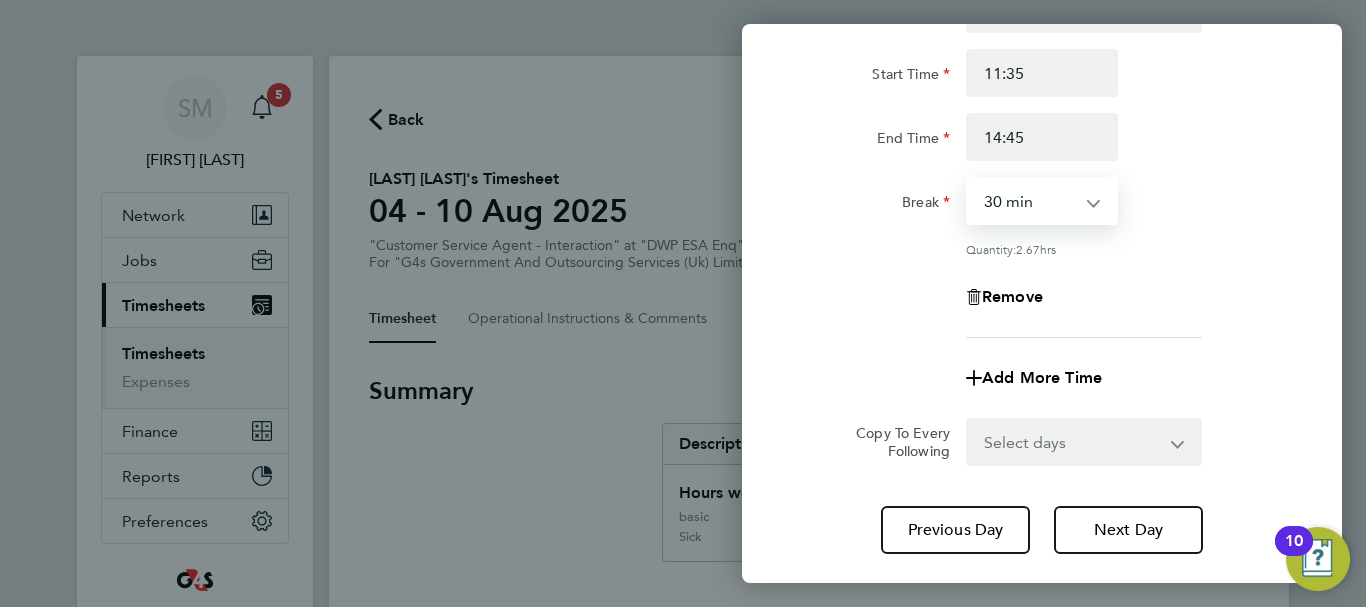 select on "0" 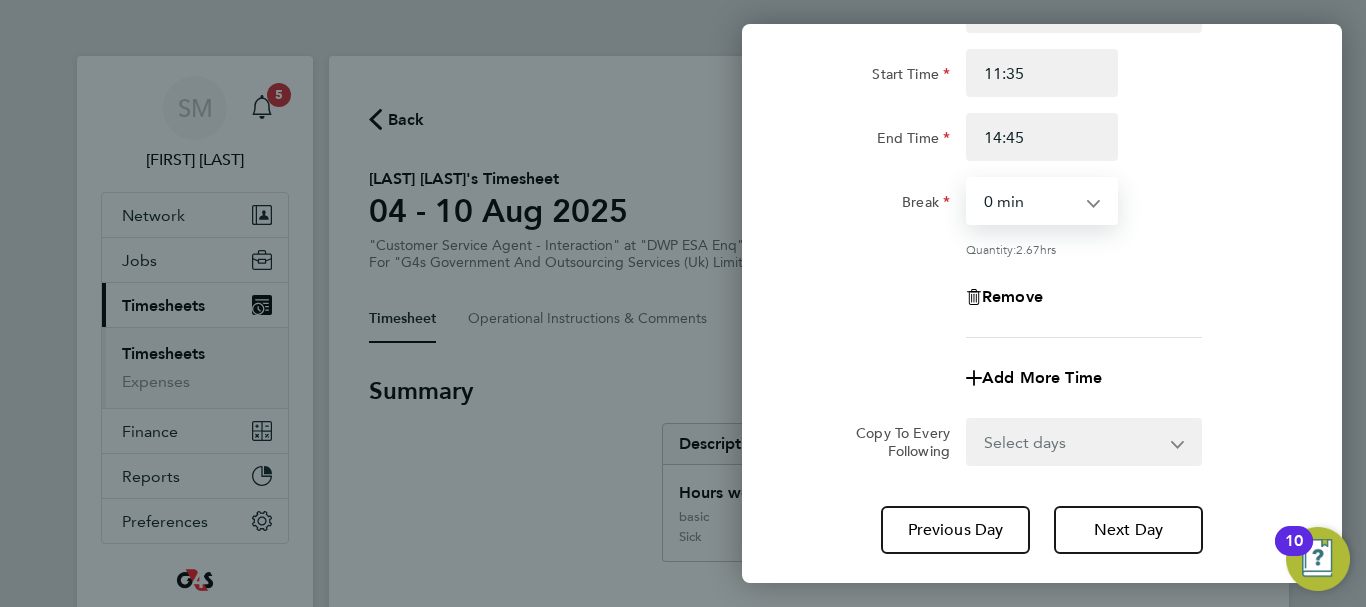 click on "0 min   15 min   30 min   45 min   60 min   75 min   90 min" at bounding box center [1030, 201] 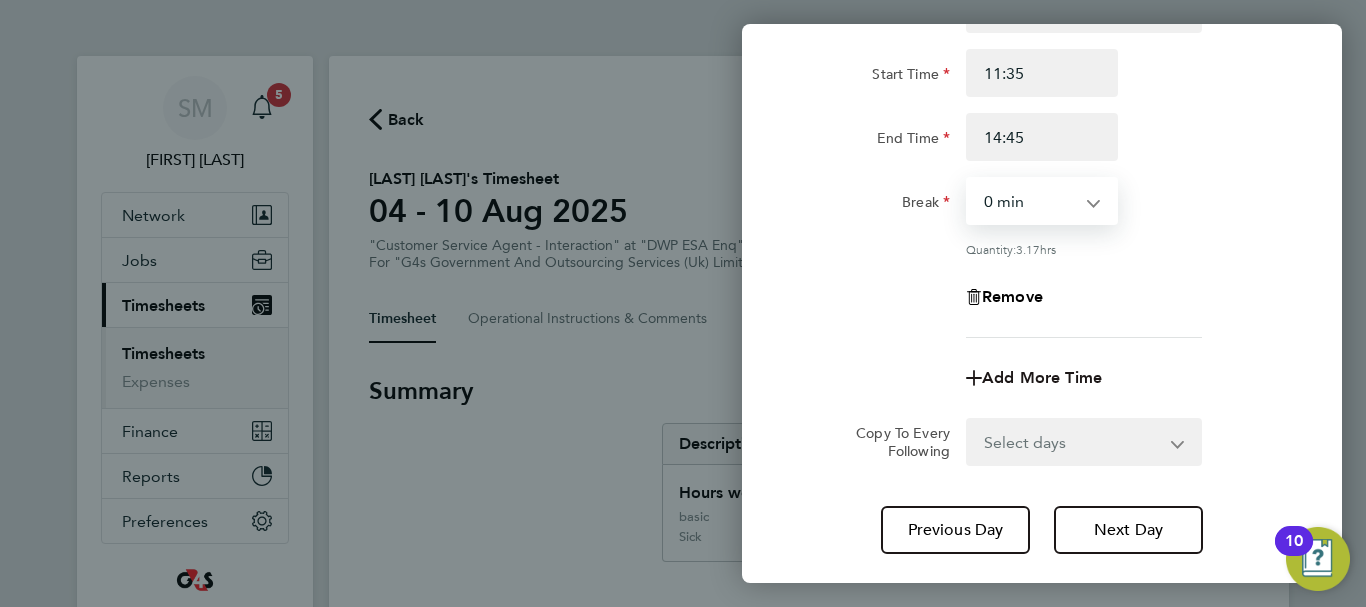 click on "Add More Time" 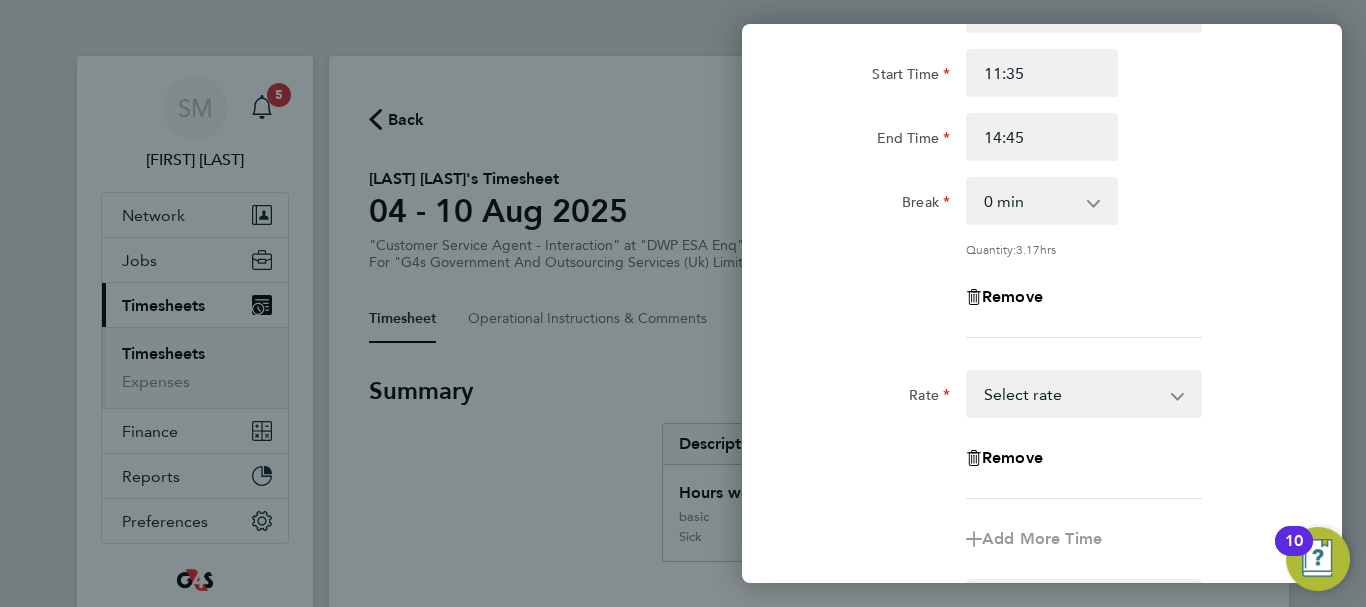 click on "x1.5 - 24.73   x2 - 32.79   Annual Leave   basic - 16.66   Sick   System Issue Paid - 16.66   Bank Holiday   System Issue Not Paid   Select rate" at bounding box center [1072, 394] 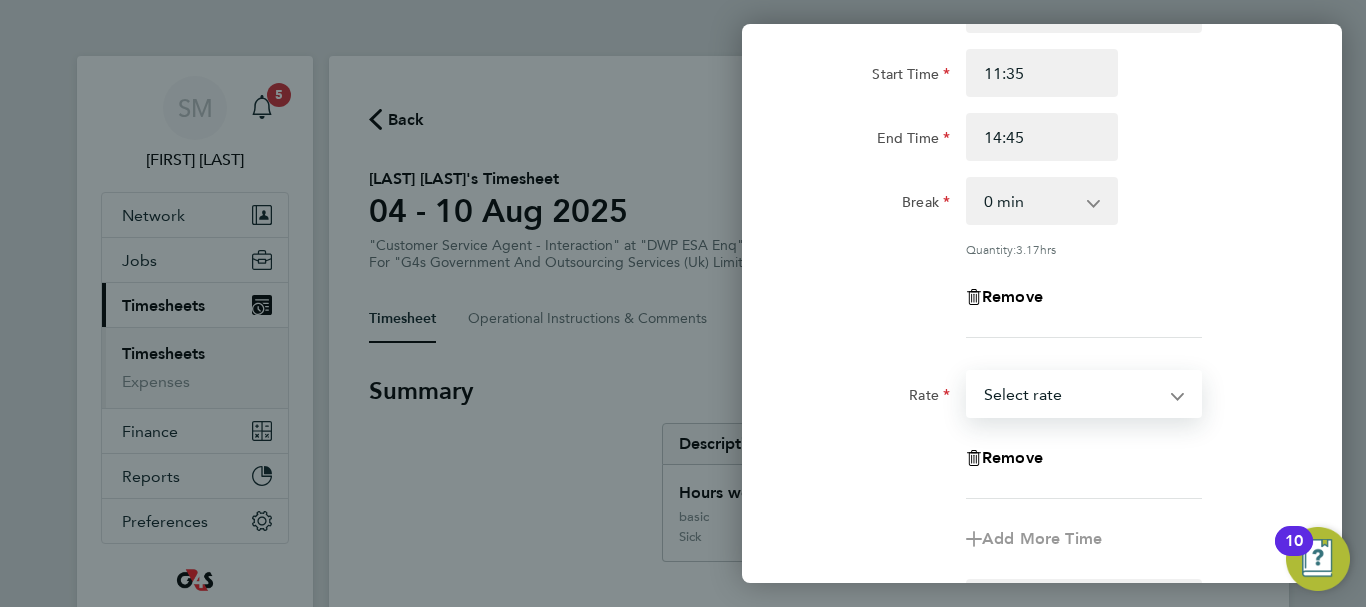 select on "30" 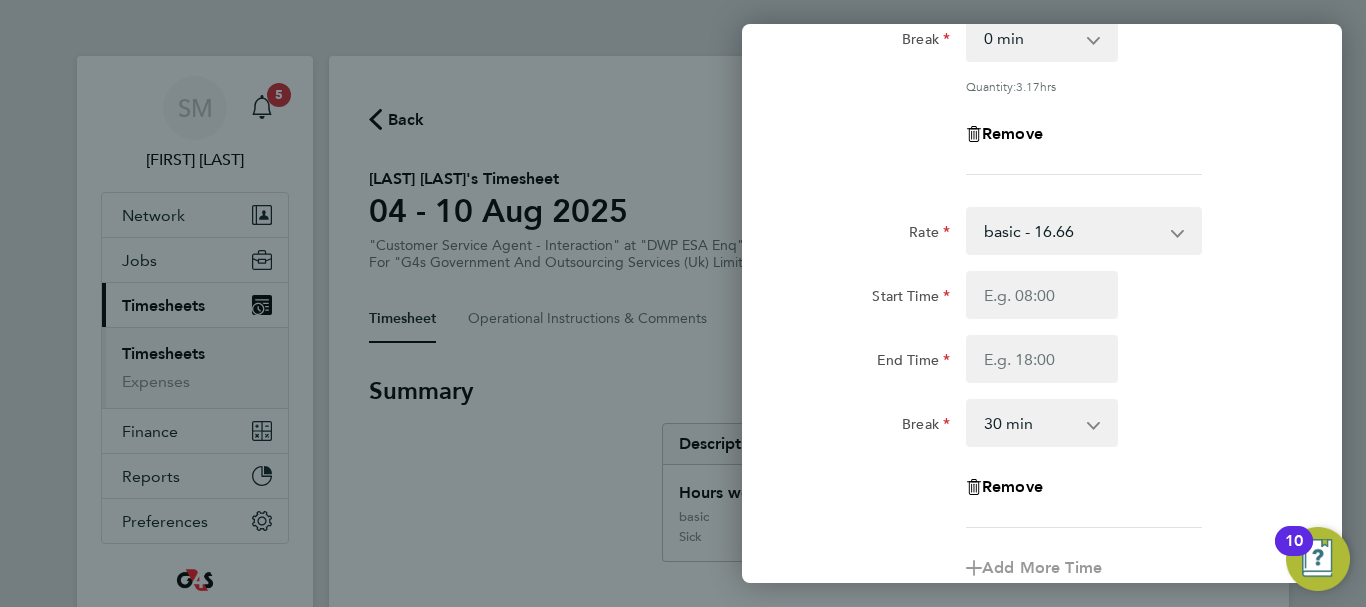 scroll, scrollTop: 760, scrollLeft: 0, axis: vertical 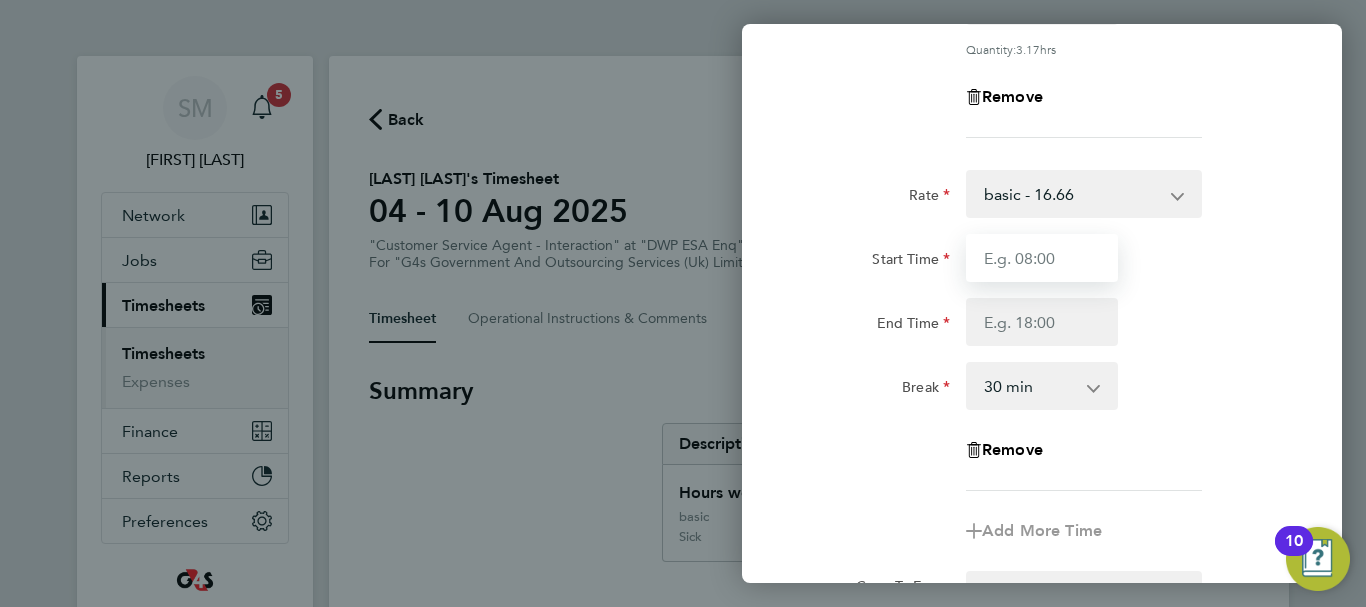 click on "Start Time" at bounding box center [1042, 258] 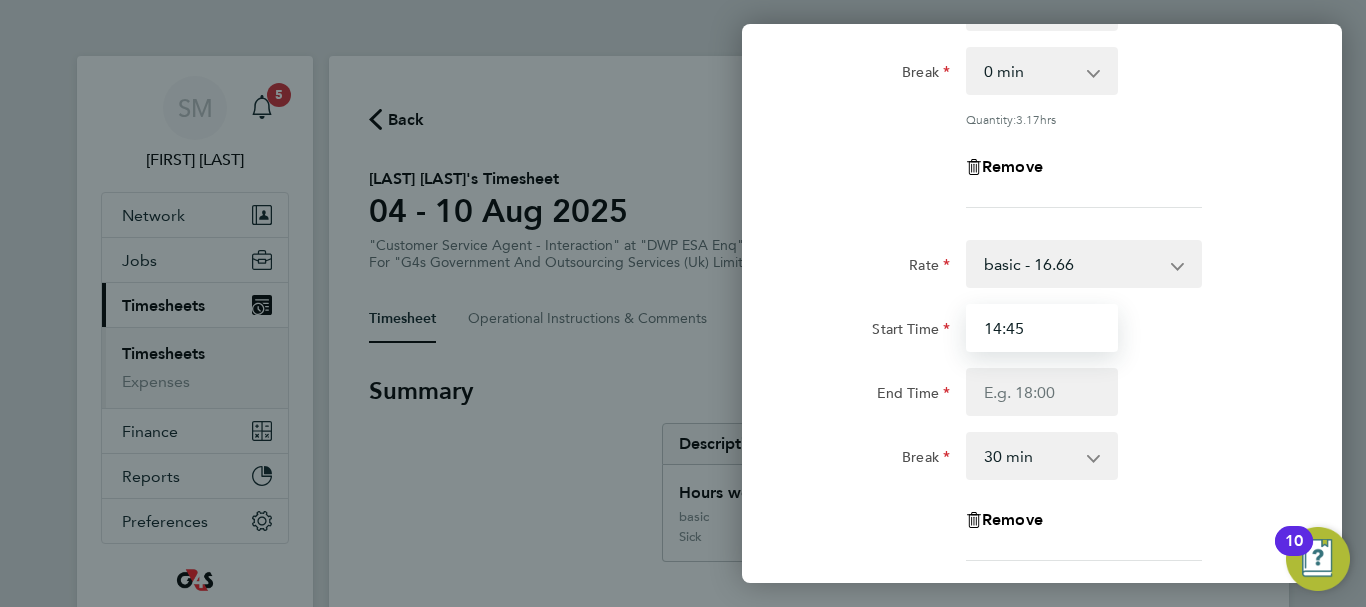 scroll, scrollTop: 660, scrollLeft: 0, axis: vertical 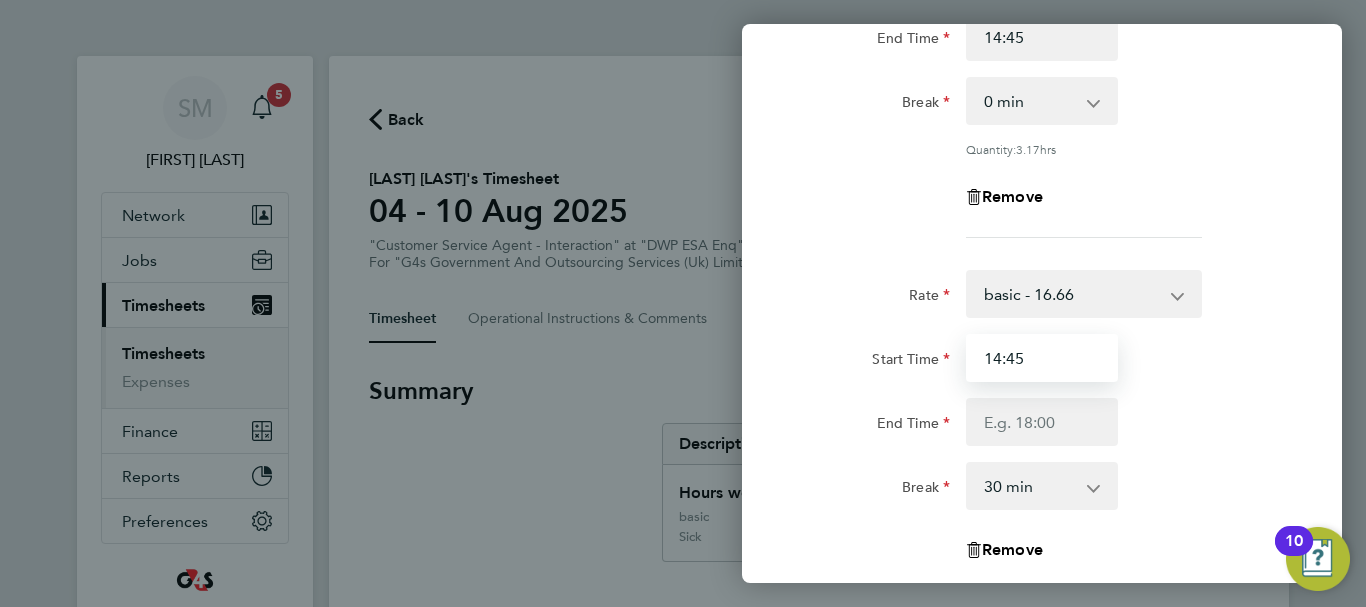 type on "14:45" 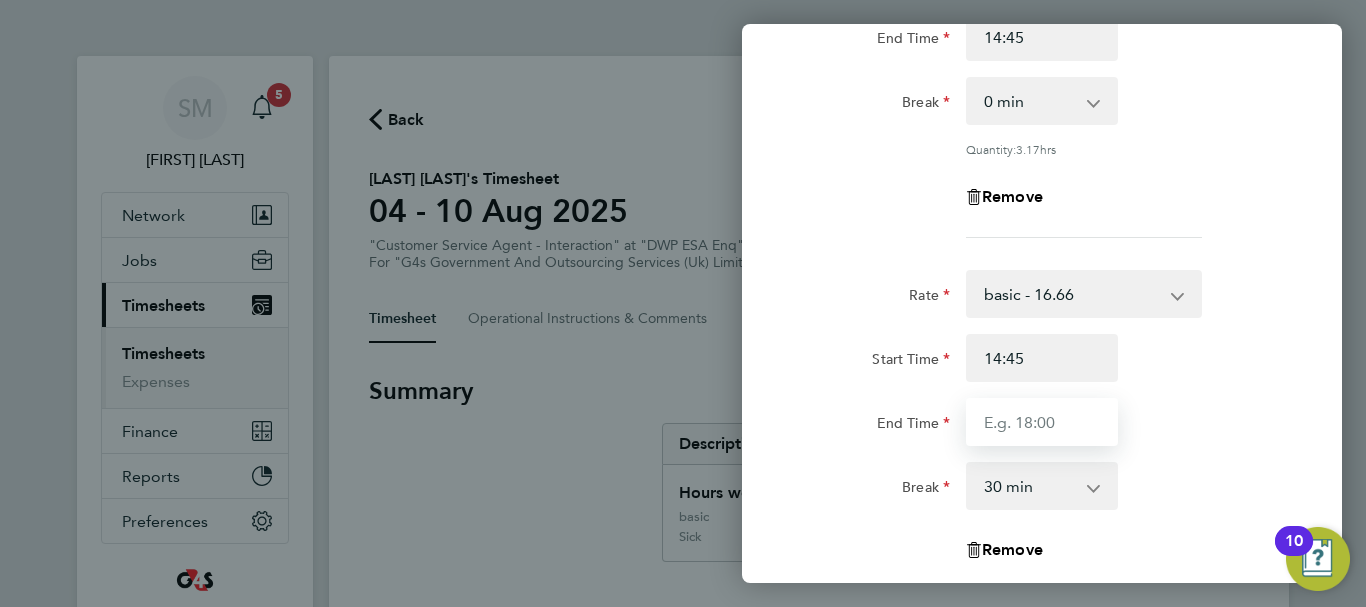 click on "End Time" at bounding box center [1042, 422] 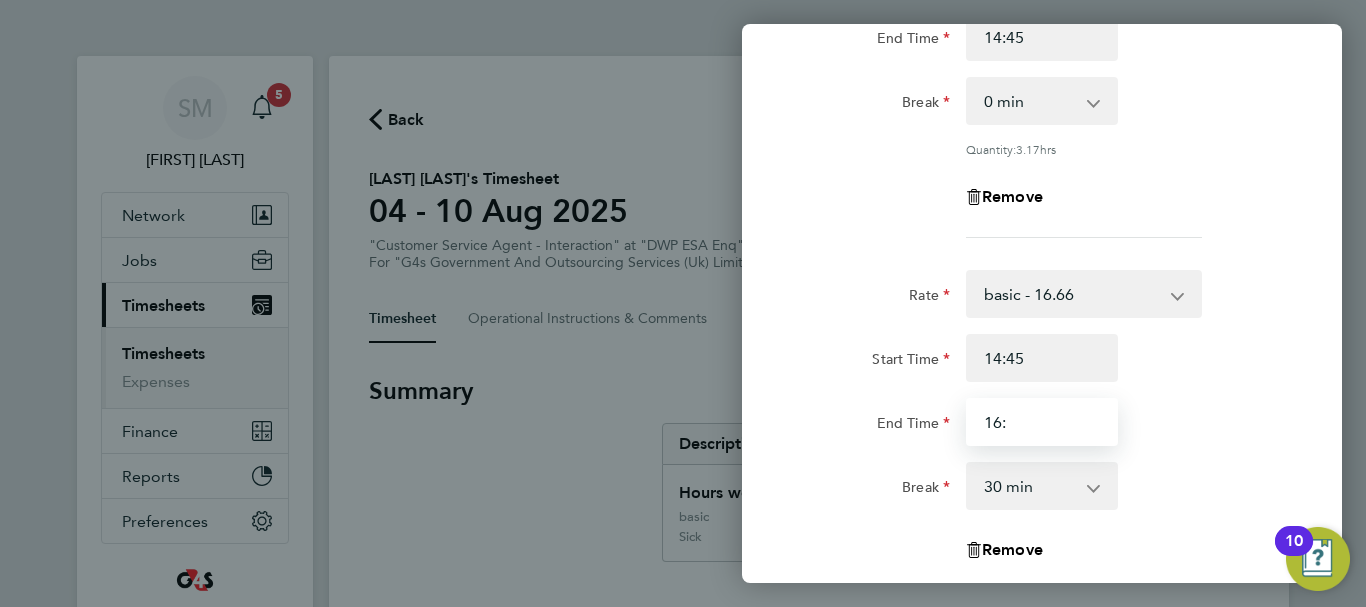 type on "16:30" 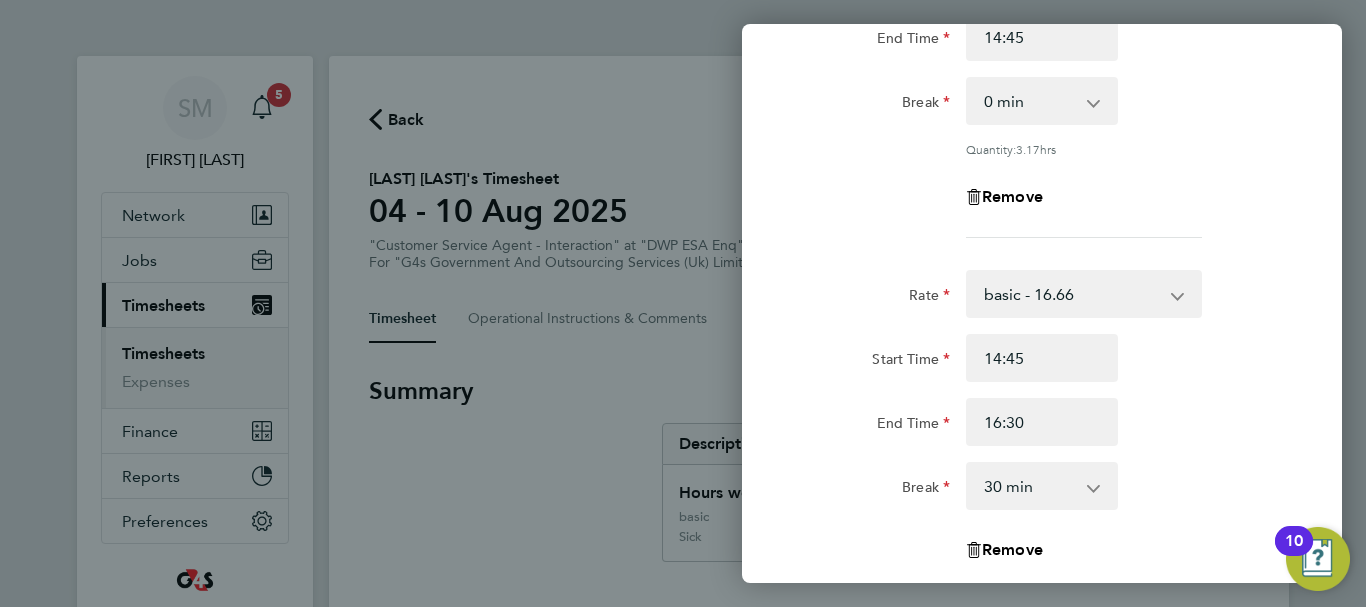 click on "0 min   15 min   30 min   45 min   60 min   75 min   90 min" at bounding box center [1030, 486] 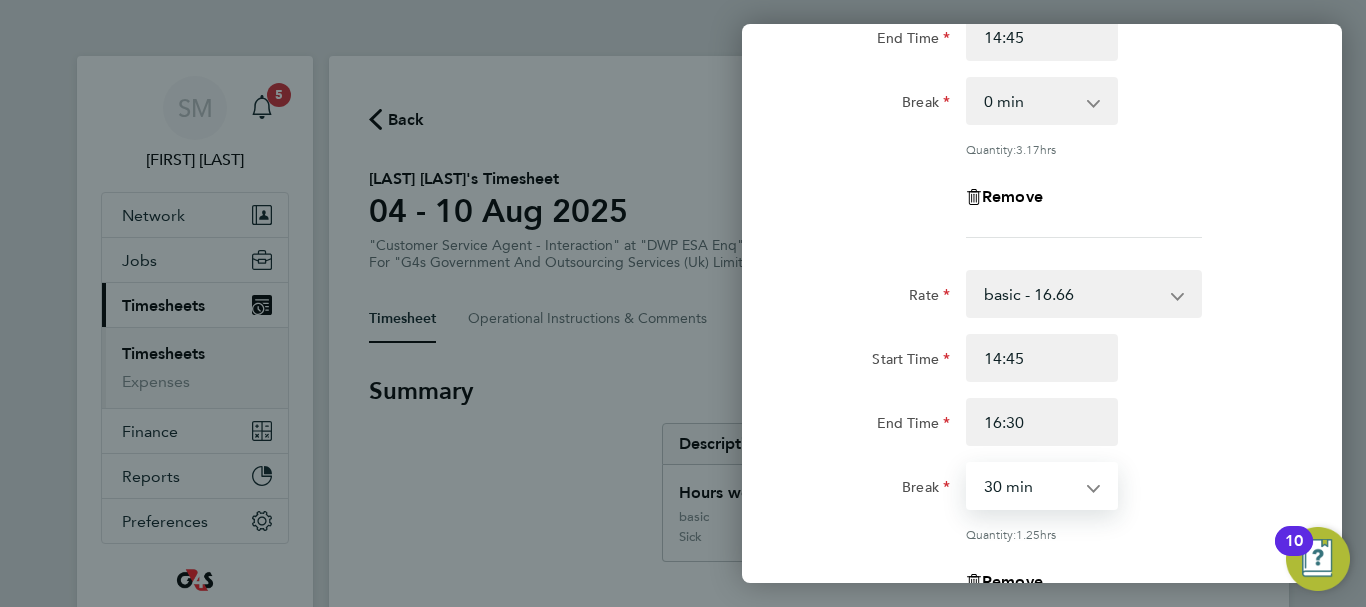 select on "0" 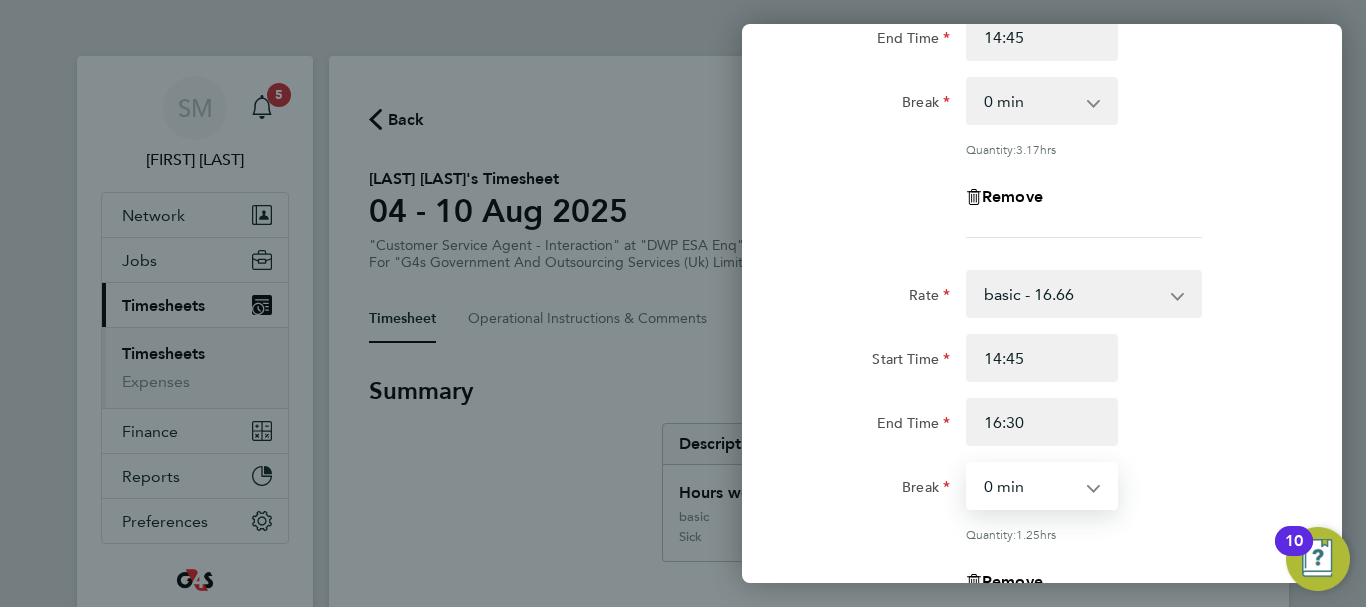 click on "0 min   15 min   30 min   45 min   60 min   75 min   90 min" at bounding box center [1030, 486] 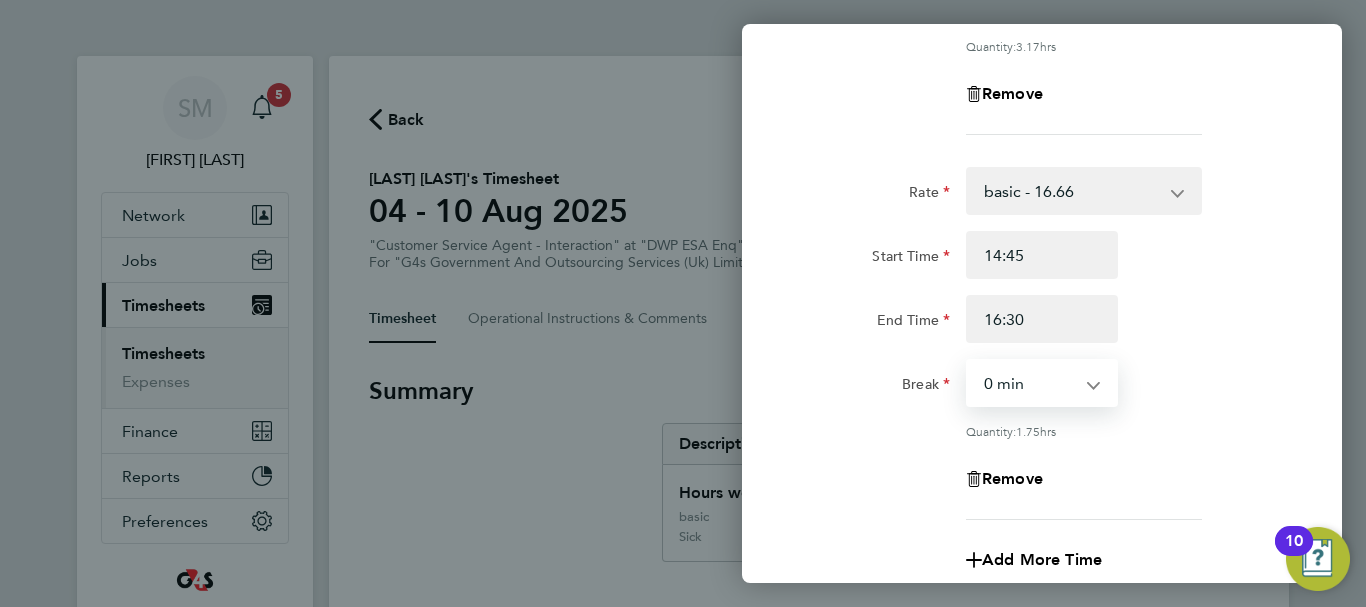 scroll, scrollTop: 860, scrollLeft: 0, axis: vertical 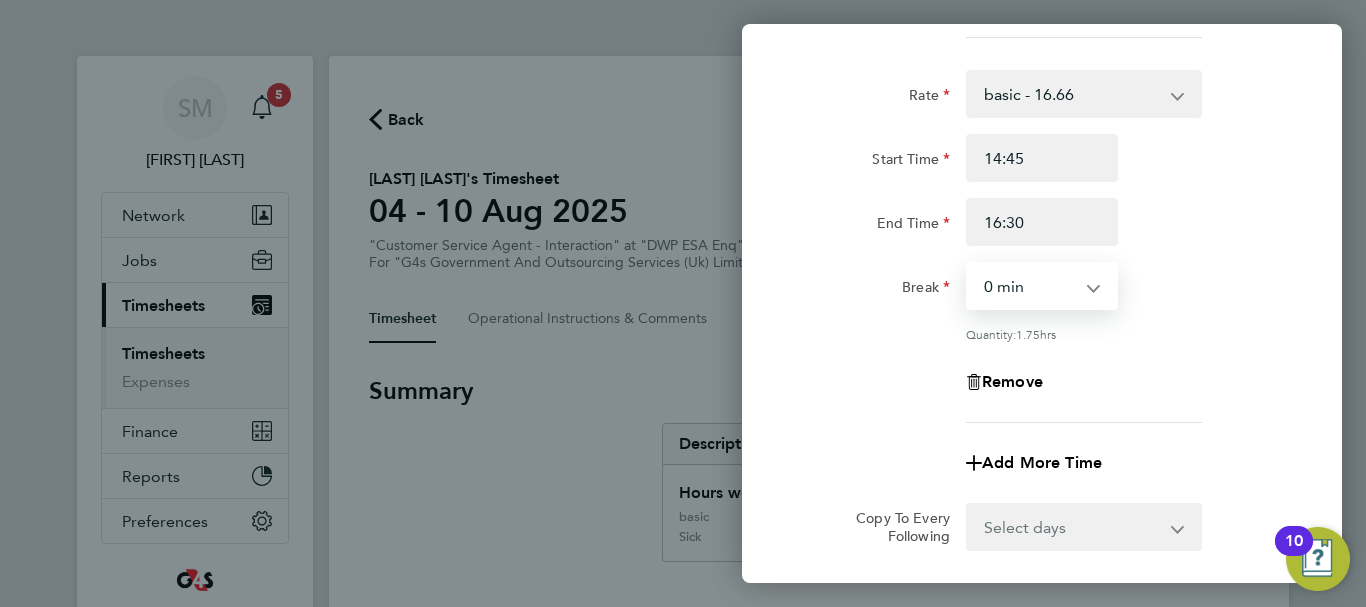 click on "Add More Time" 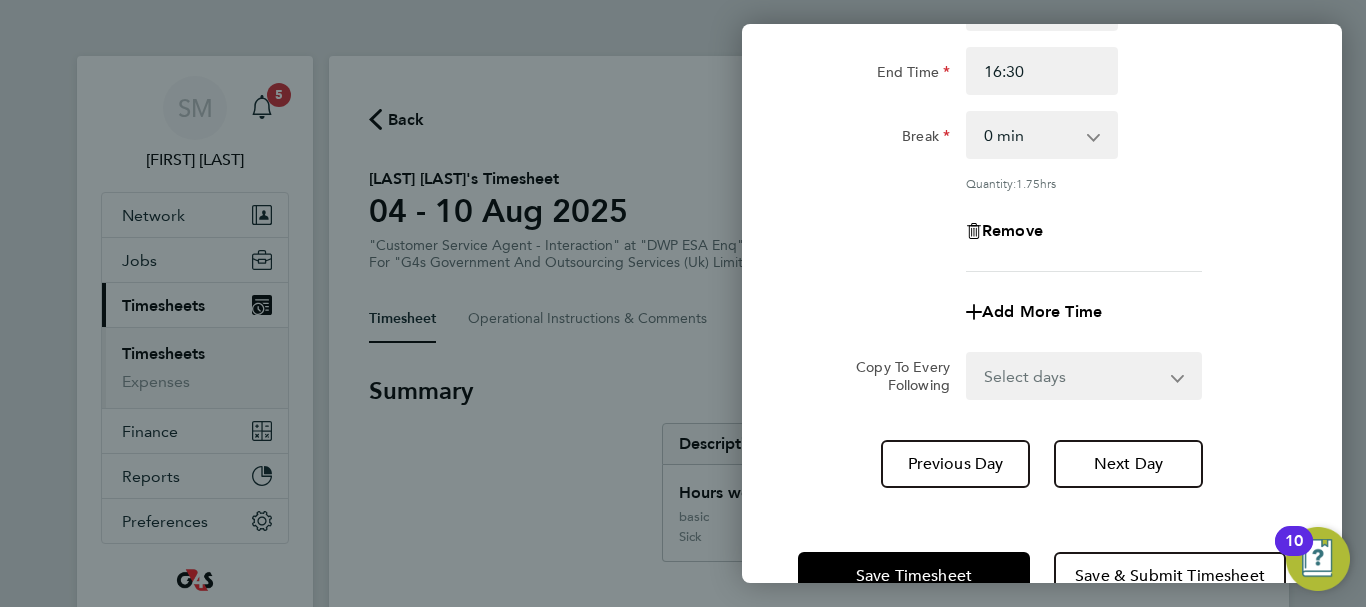 scroll, scrollTop: 1062, scrollLeft: 0, axis: vertical 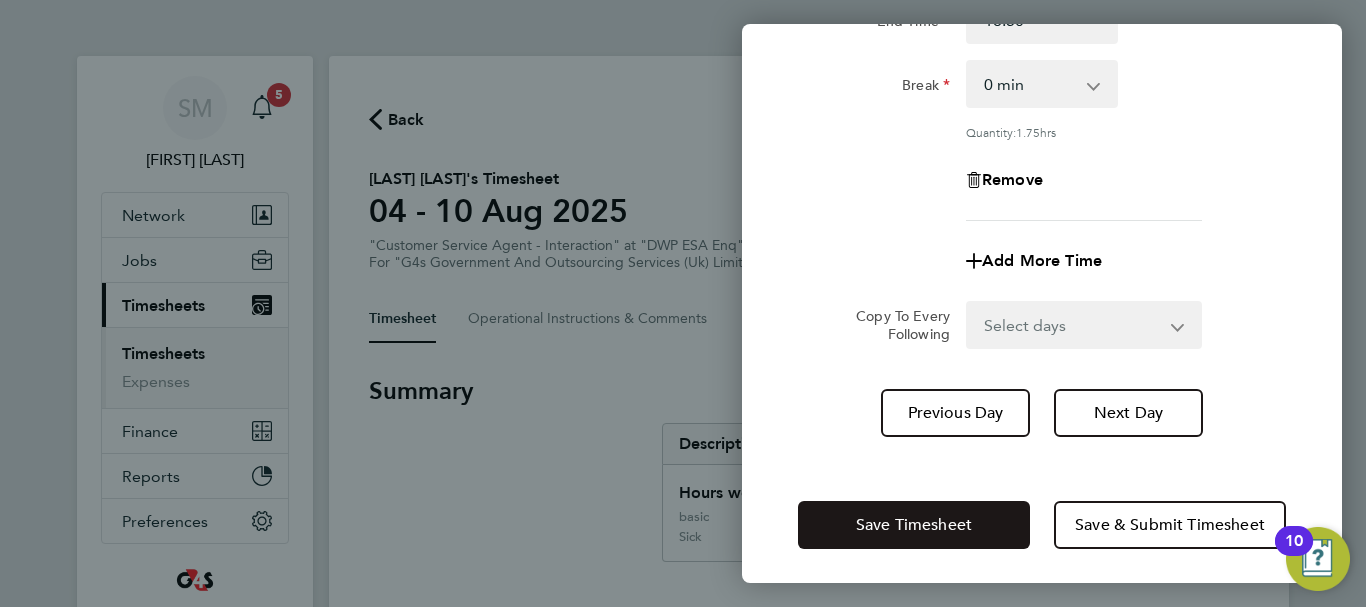 click on "Save Timesheet" 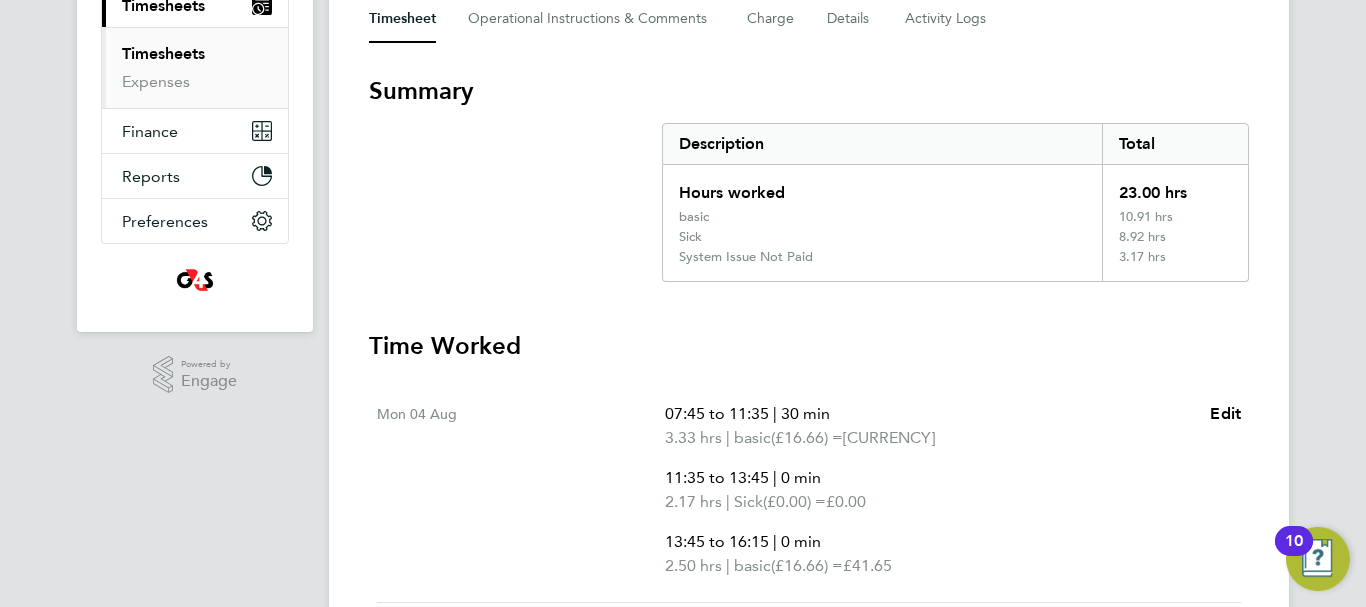 scroll, scrollTop: 0, scrollLeft: 0, axis: both 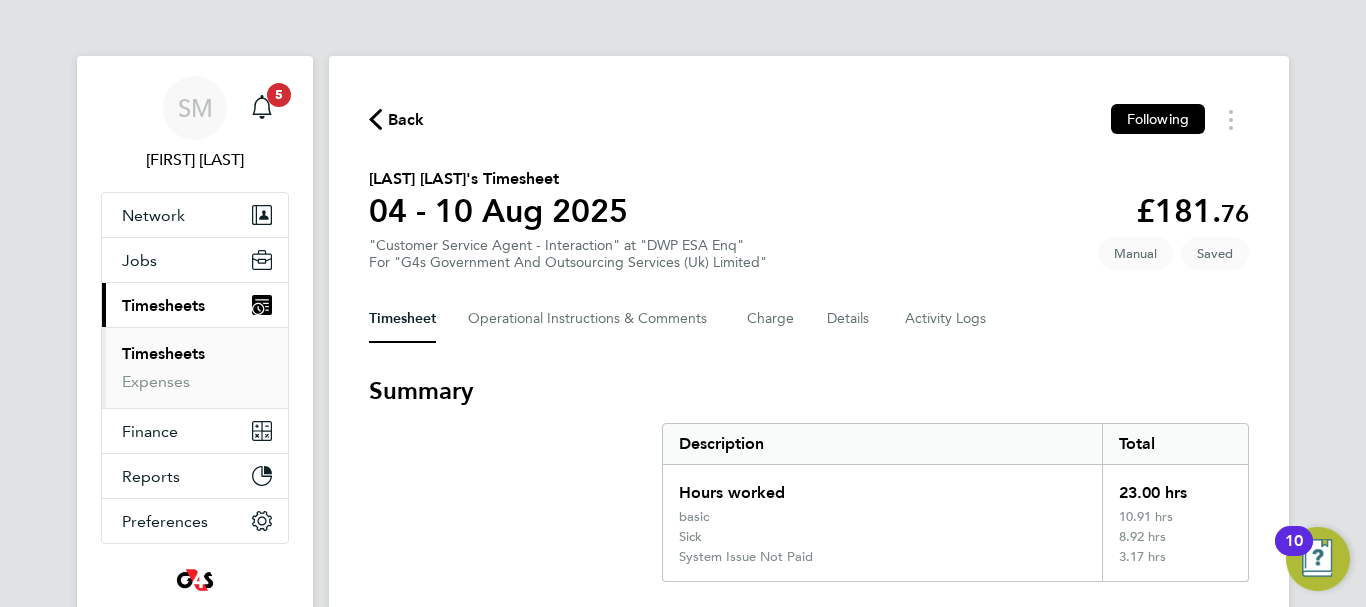 click on "Back" 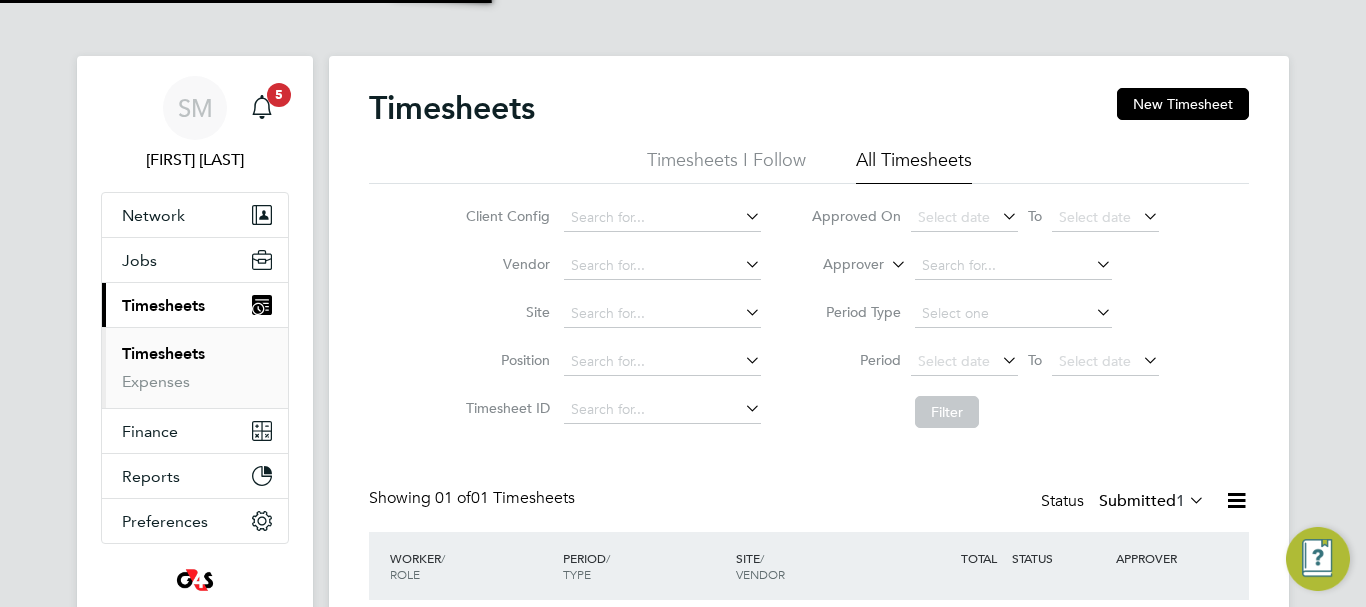 scroll, scrollTop: 10, scrollLeft: 10, axis: both 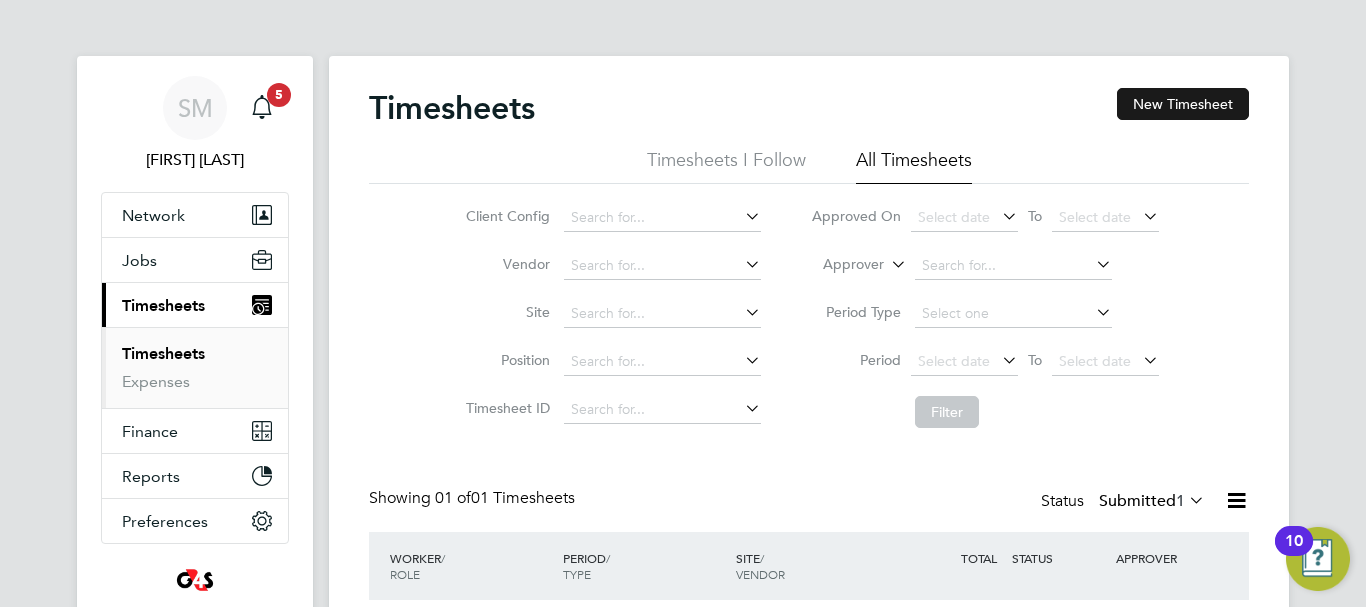 click on "New Timesheet" 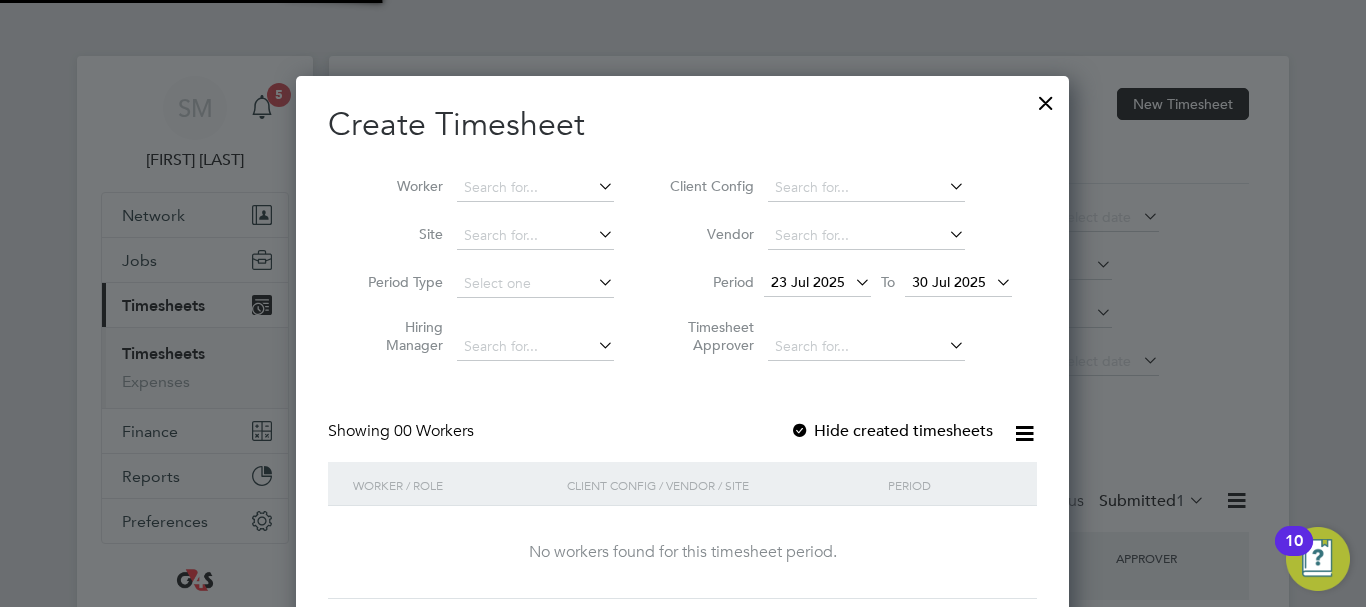 scroll, scrollTop: 10, scrollLeft: 10, axis: both 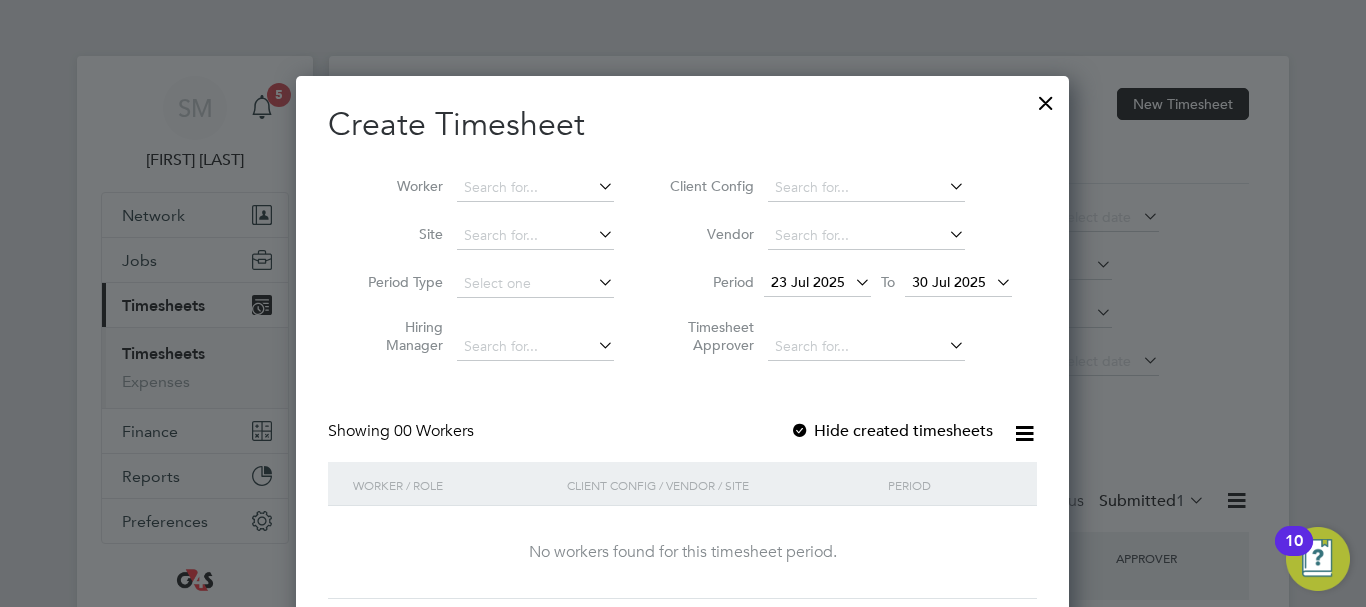 click at bounding box center [851, 282] 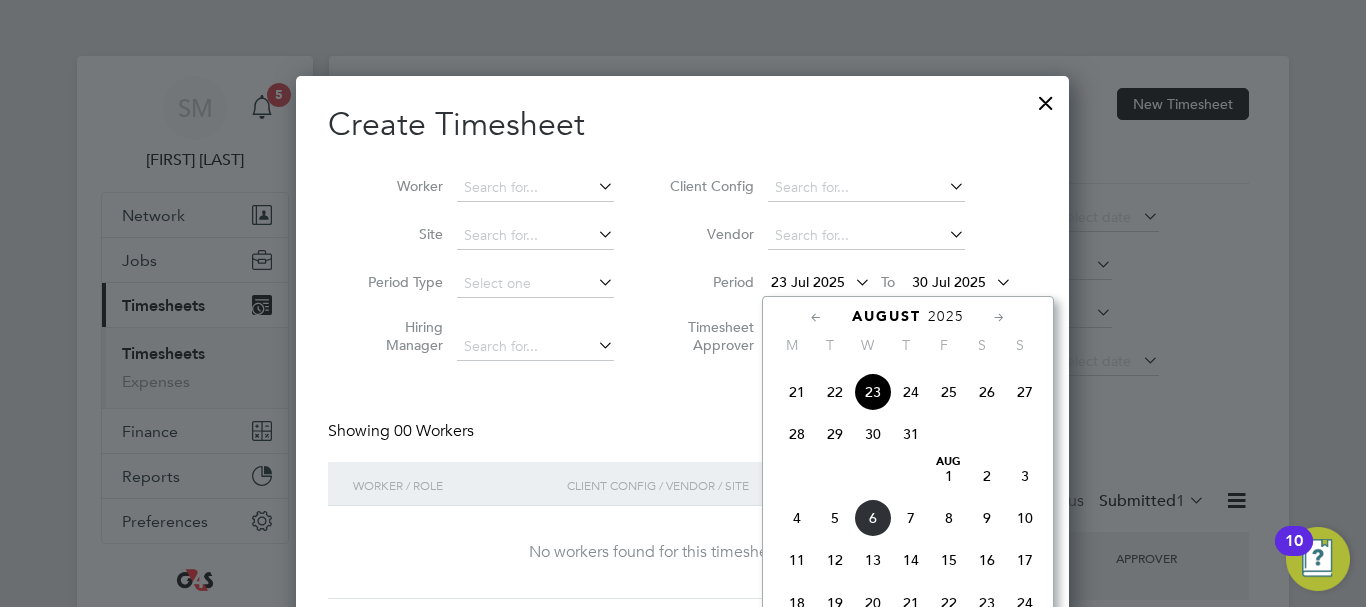 scroll, scrollTop: 836, scrollLeft: 0, axis: vertical 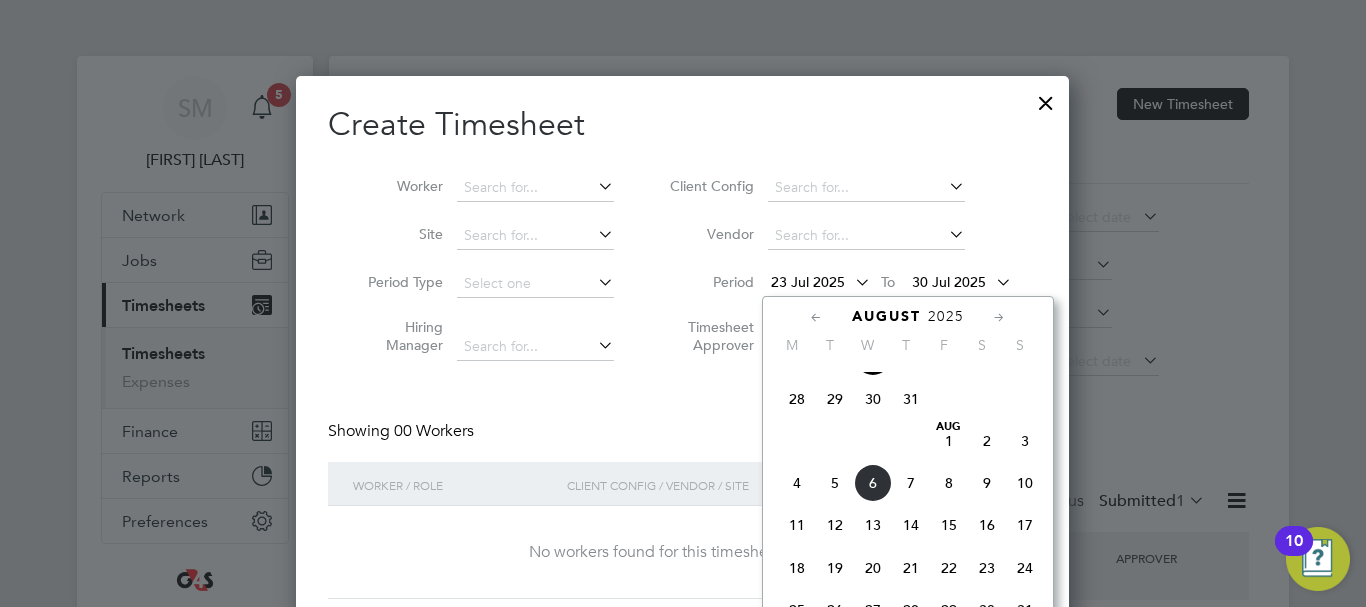 drag, startPoint x: 799, startPoint y: 492, endPoint x: 828, endPoint y: 460, distance: 43.185646 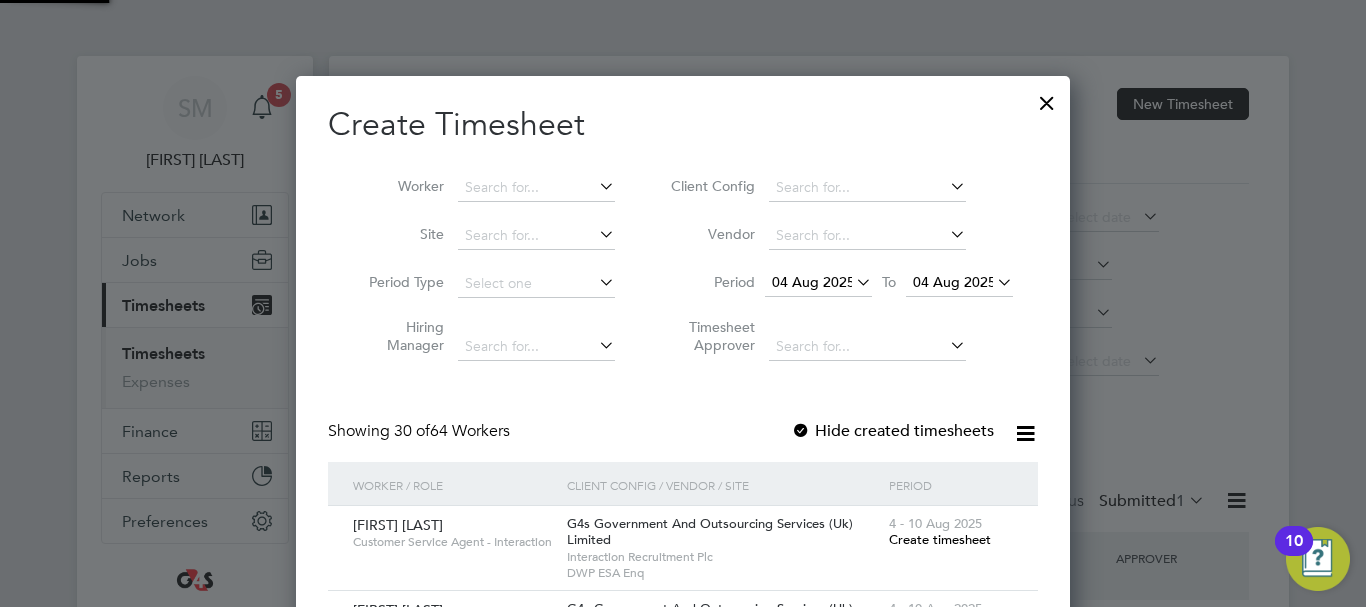 scroll, scrollTop: 10, scrollLeft: 10, axis: both 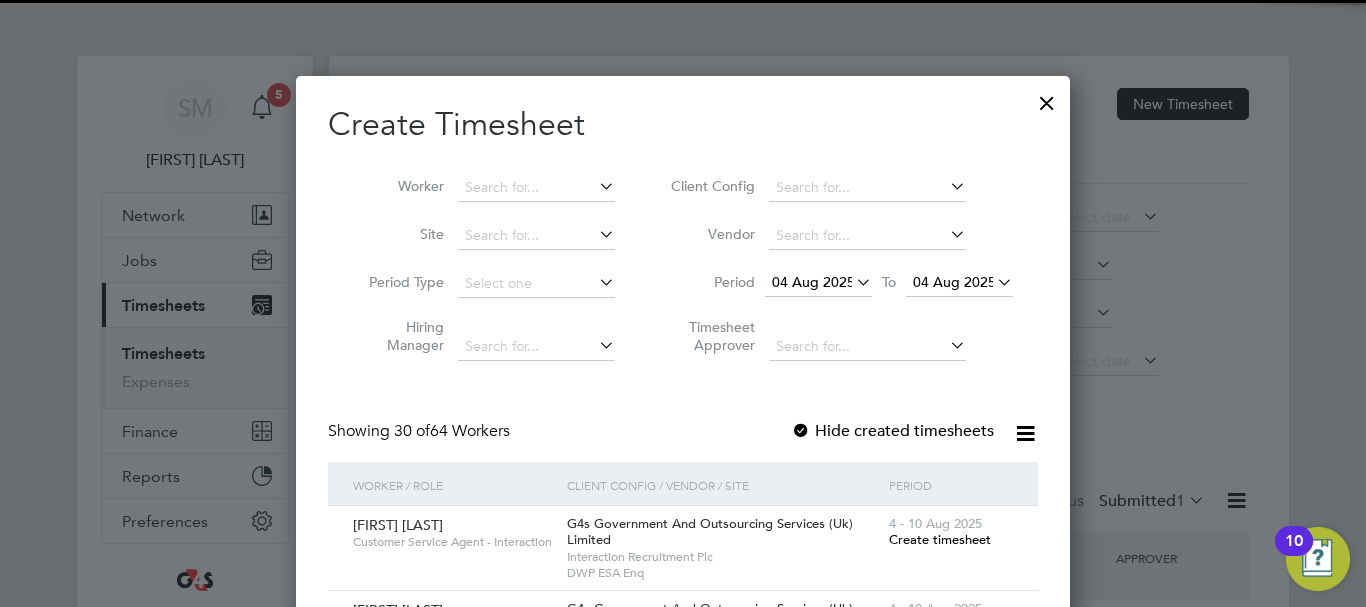 click on "04 Aug 2025" at bounding box center (954, 282) 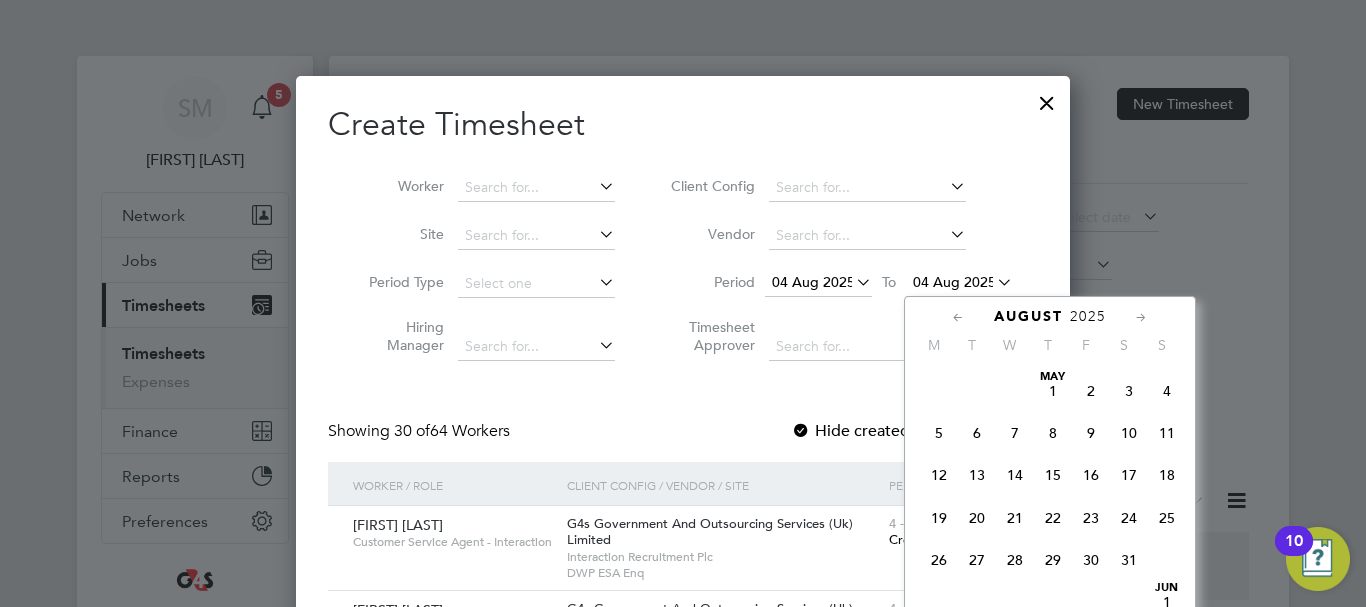 scroll, scrollTop: 649, scrollLeft: 0, axis: vertical 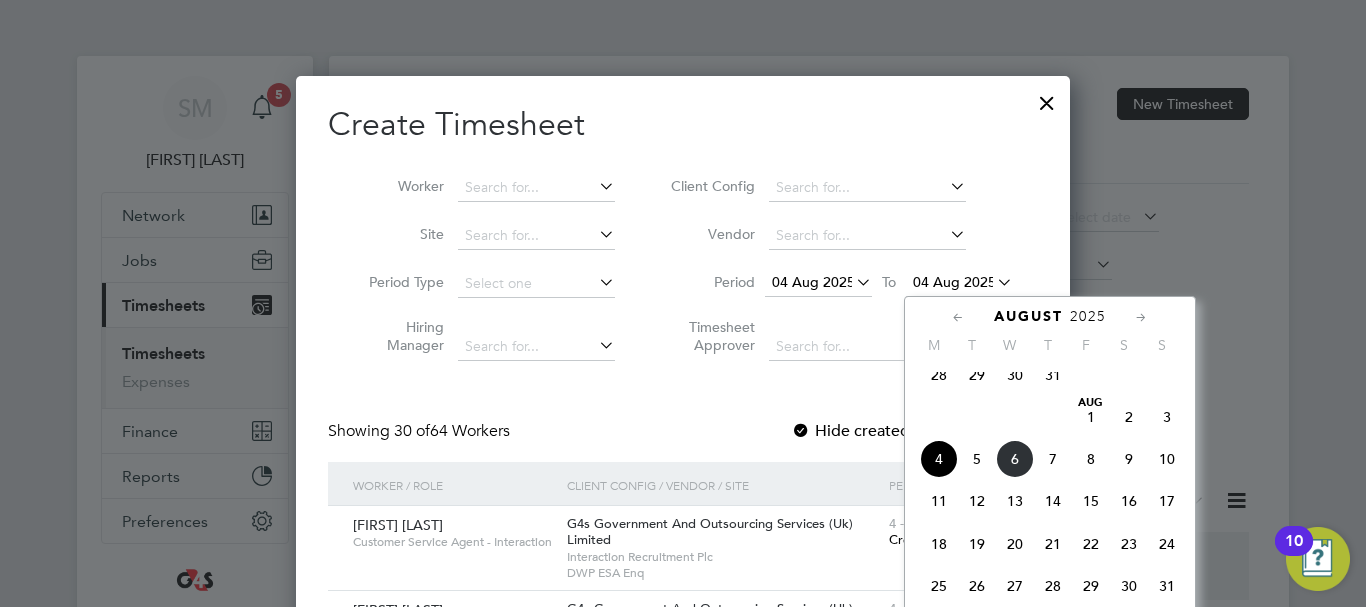 click on "Create Timesheet Worker   Site   Period Type   Hiring Manager   Client Config   Vendor   Period
04 Aug 2025
To
04 Aug 2025
Timesheet Approver   Showing   30 of  64 Workers Hide created timesheets Worker / Role Client Config / Vendor / Site Period [FIRST] [LAST]   Customer Service Agent - Interaction G4s Government And Outsourcing Services (Uk) Limited Interaction Recruitment Plc   DWP ESA Enq   4 - 10 Aug 2025   Create timesheet [FIRST] [LAST]   Customer Service Agent - Interaction G4s Government And Outsourcing Services (Uk) Limited Interaction Recruitment Plc   DWP ESA Enq   4 - 10 Aug 2025   Create timesheet [FIRST] [LAST]   Customer Service Agent - Interaction G4s Government And Outsourcing Services (Uk) Limited Interaction Recruitment Plc   DWP ESA Enq   4 - 10 Aug 2025   Create timesheet [FIRST] [LAST]   Customer Service Agent - Interaction G4s Government And Outsourcing Services (Uk) Limited Interaction Recruitment Plc   DWP ESA Enq   4 - 10 Aug 2025   Create timesheet [FIRST] [LAST]" at bounding box center (683, 1614) 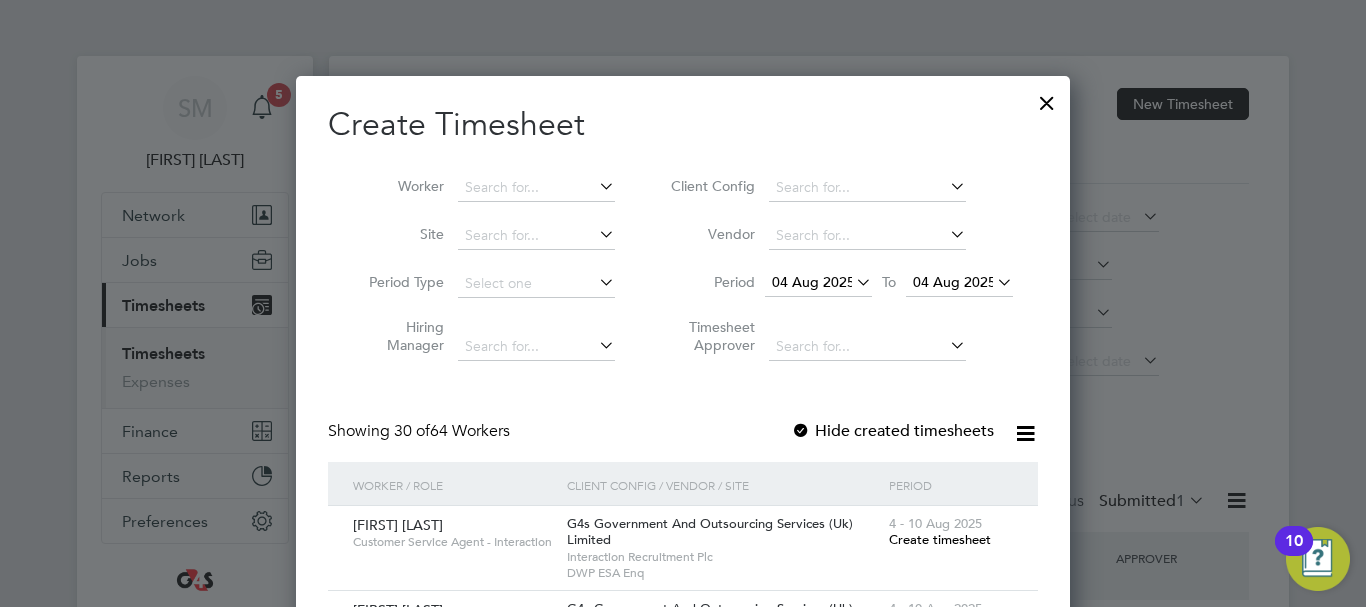 drag, startPoint x: 842, startPoint y: 112, endPoint x: 646, endPoint y: 90, distance: 197.23083 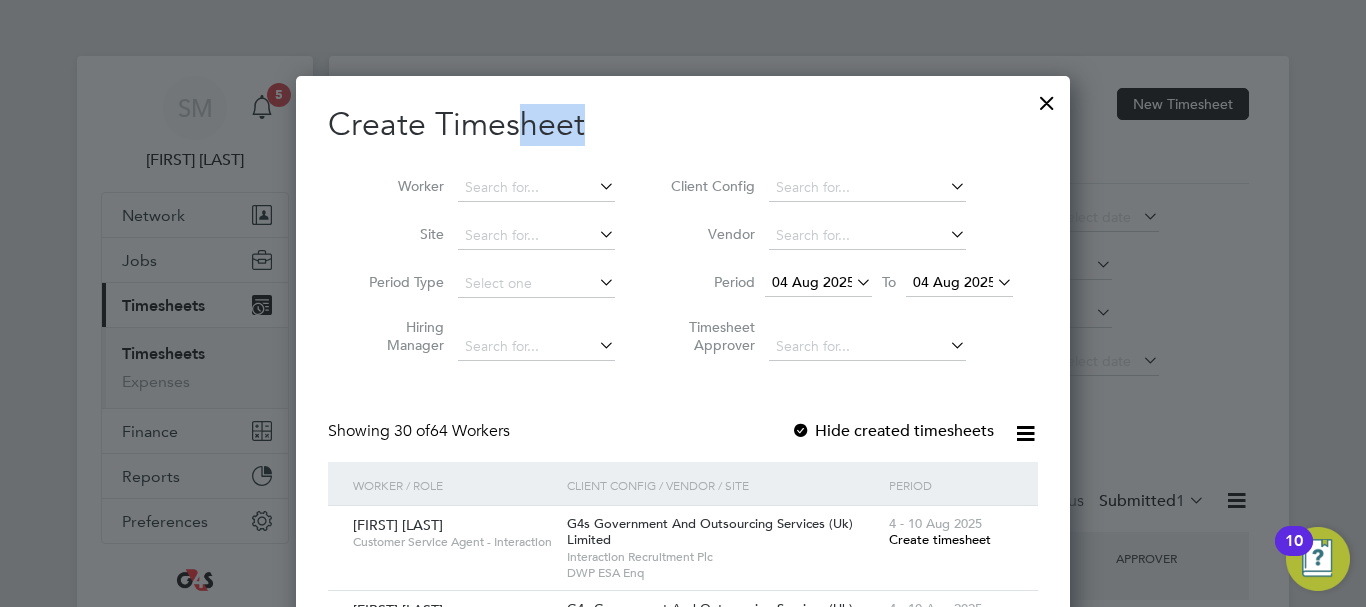 drag, startPoint x: 646, startPoint y: 90, endPoint x: 516, endPoint y: 99, distance: 130.31117 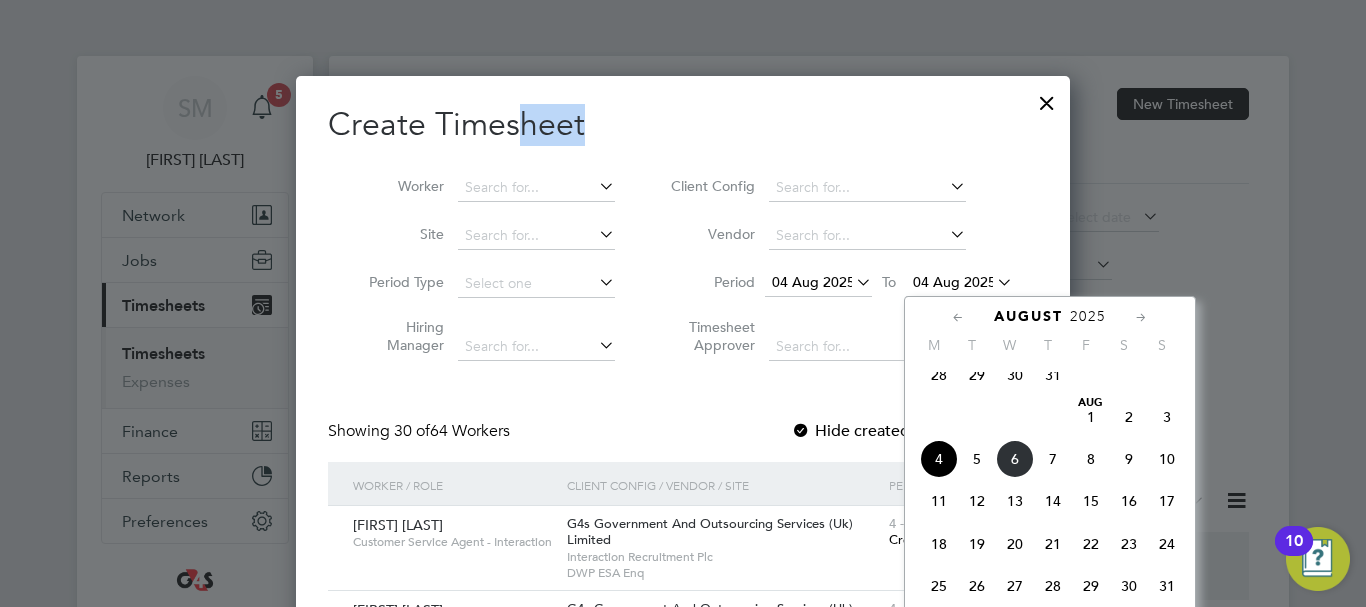 click on "10" 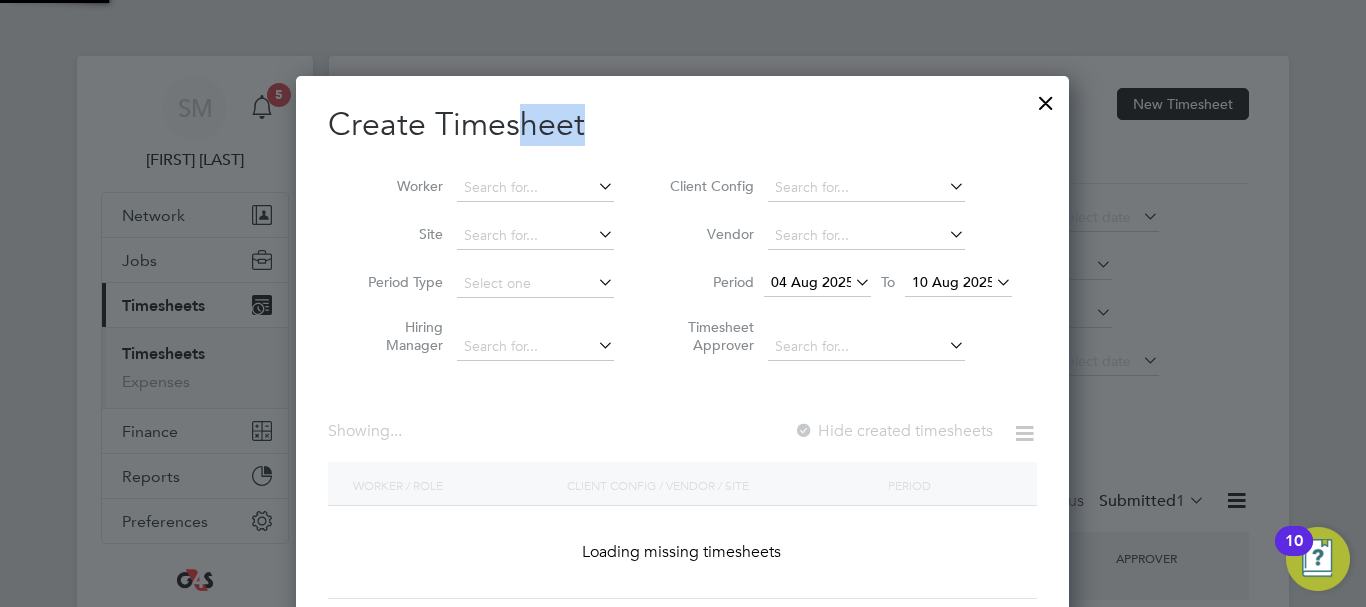scroll, scrollTop: 10, scrollLeft: 10, axis: both 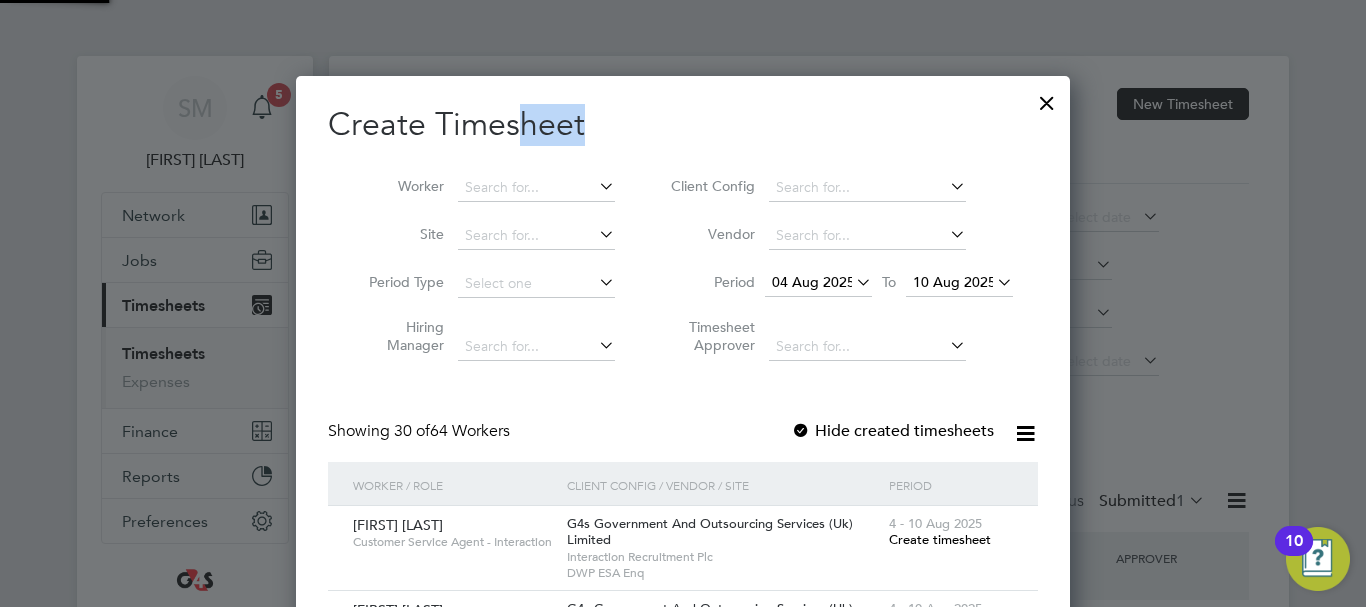 click at bounding box center (595, 186) 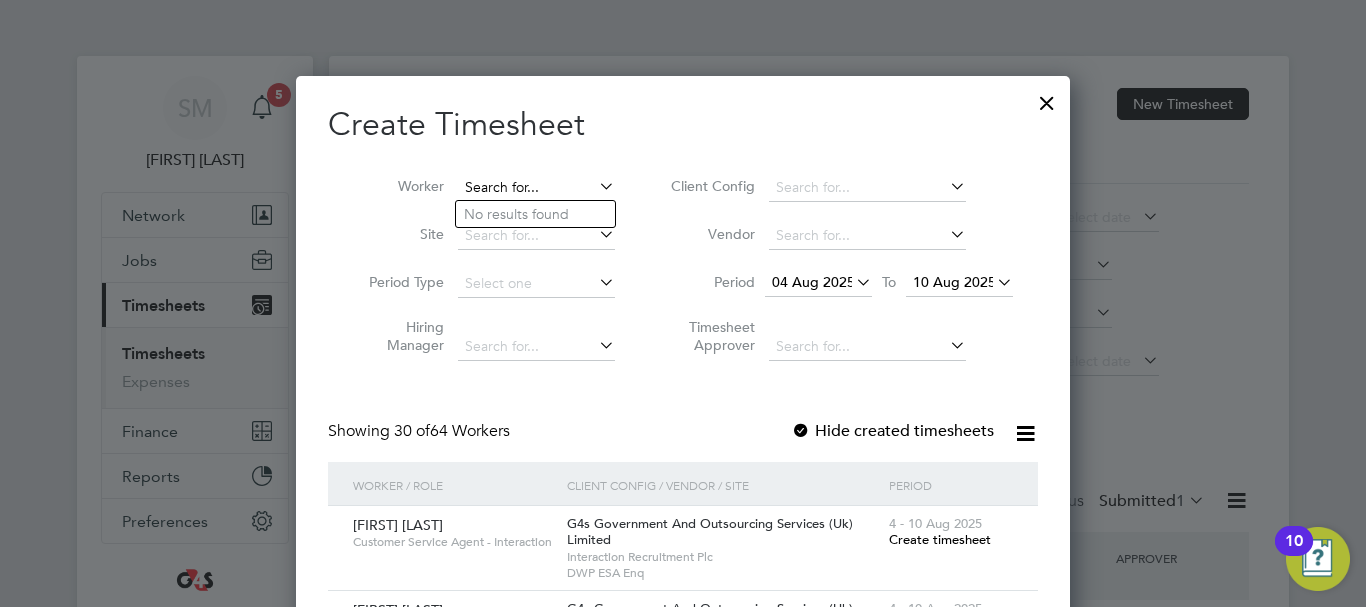 click at bounding box center [536, 188] 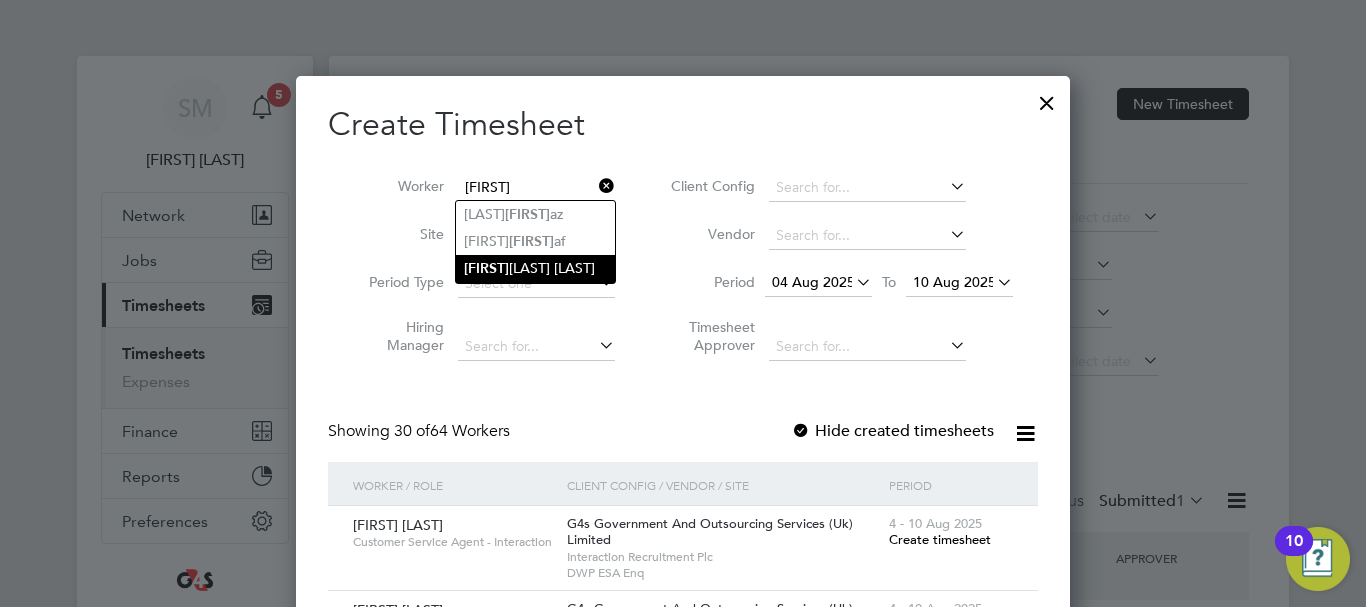 click on "[FIRST] [LAST]" 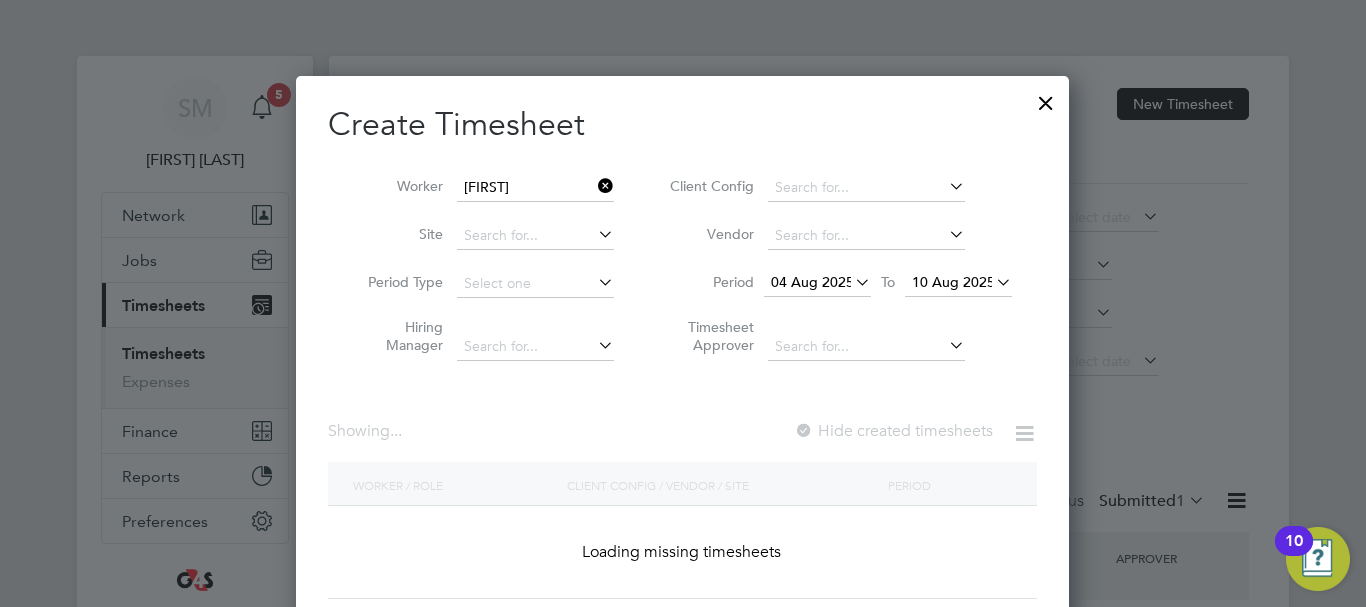 type on "[LAST] [LAST]" 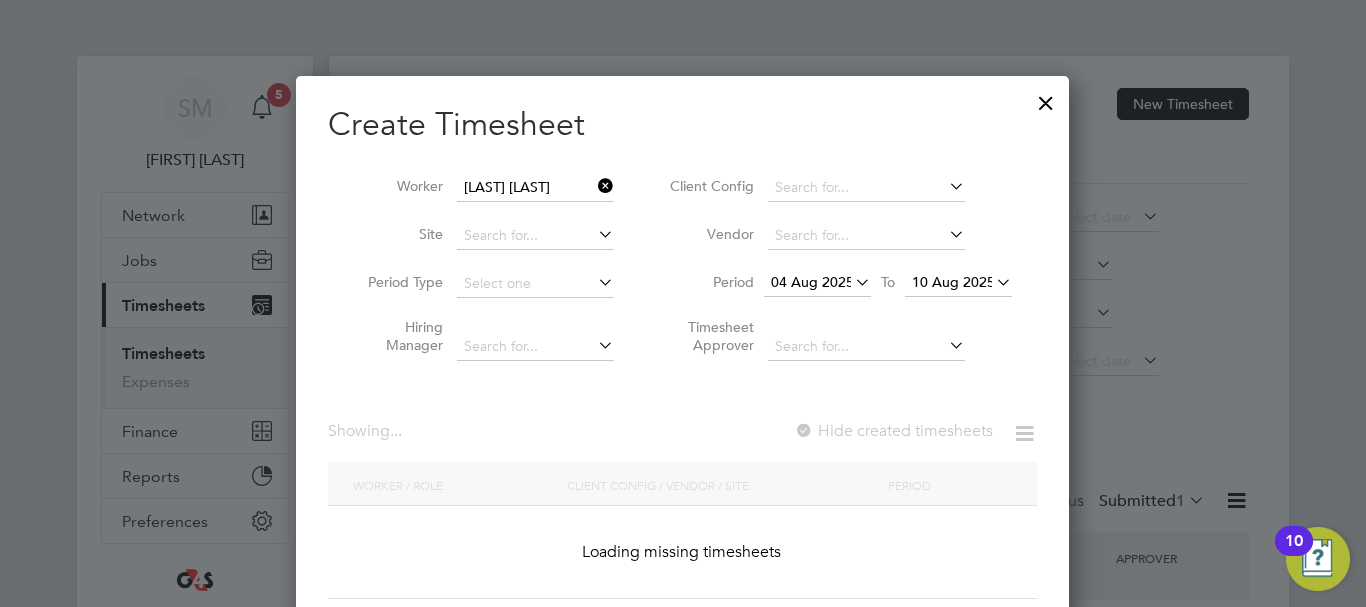 scroll, scrollTop: 10, scrollLeft: 10, axis: both 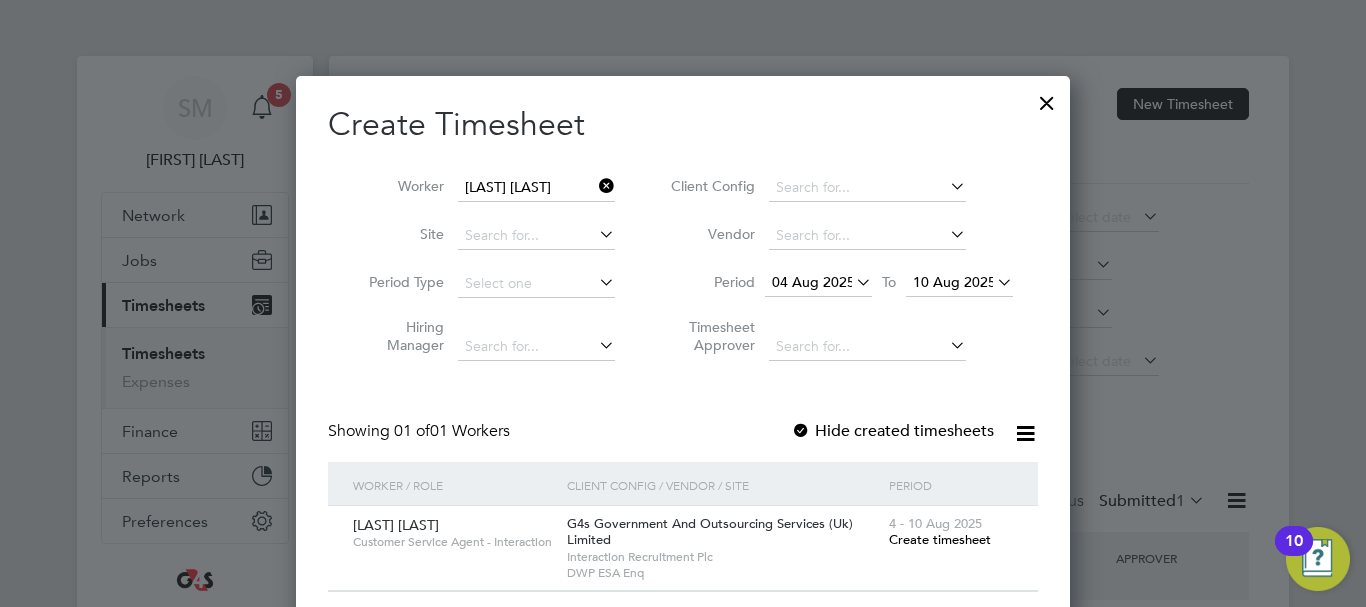 click on "4 - 10 Aug 2025" at bounding box center [935, 523] 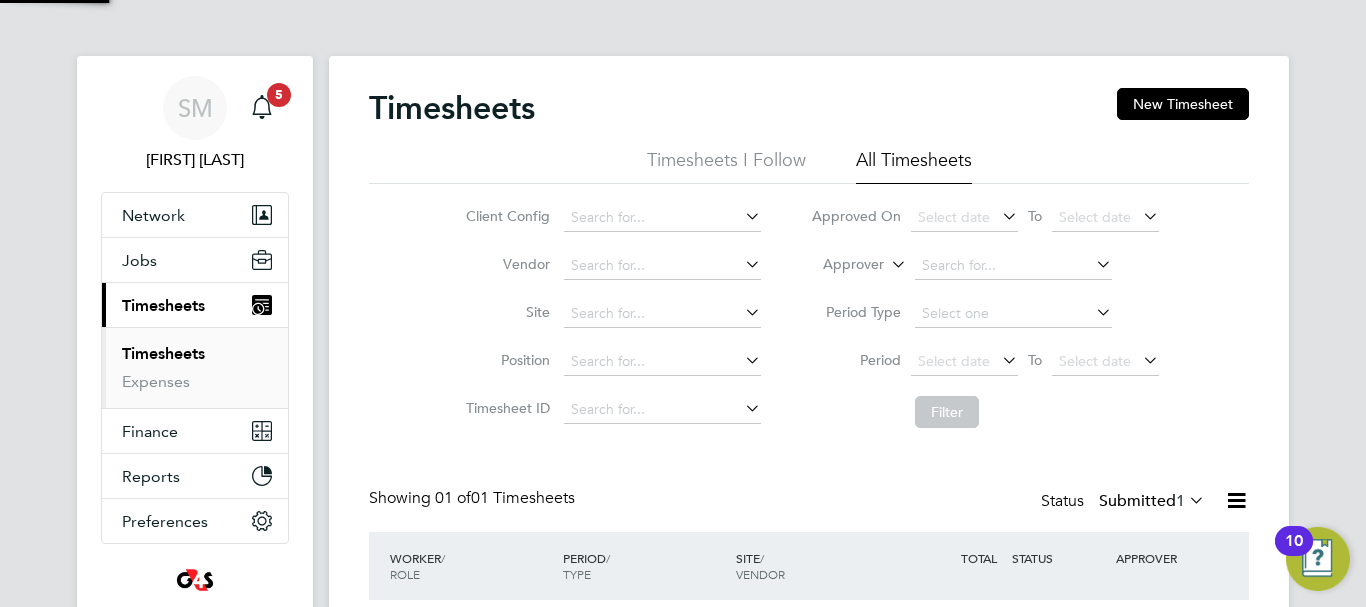 scroll, scrollTop: 10, scrollLeft: 10, axis: both 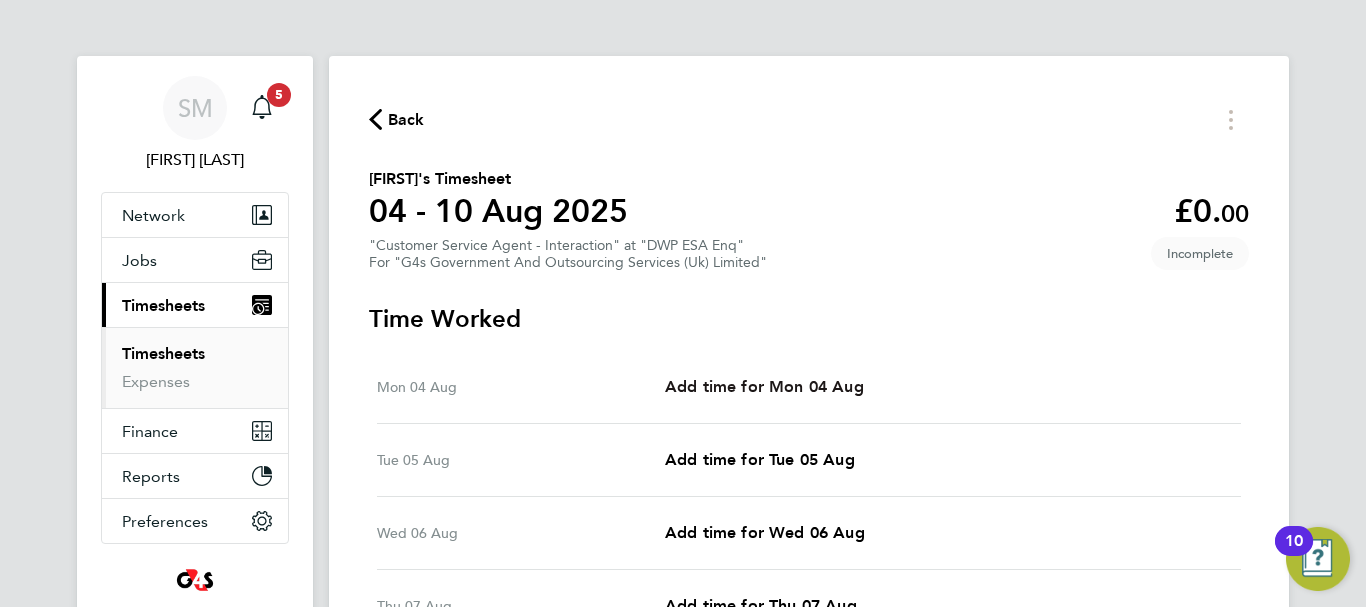 click on "Add time for Mon 04 Aug" at bounding box center [764, 386] 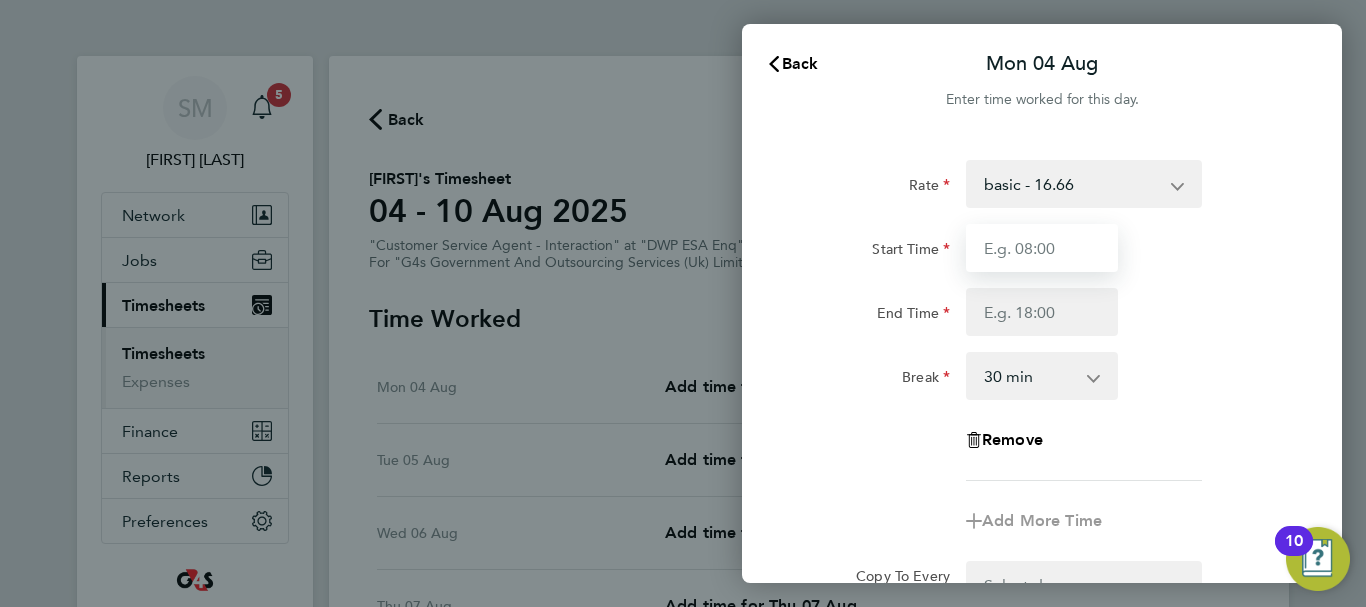 click on "Start Time" at bounding box center [1042, 248] 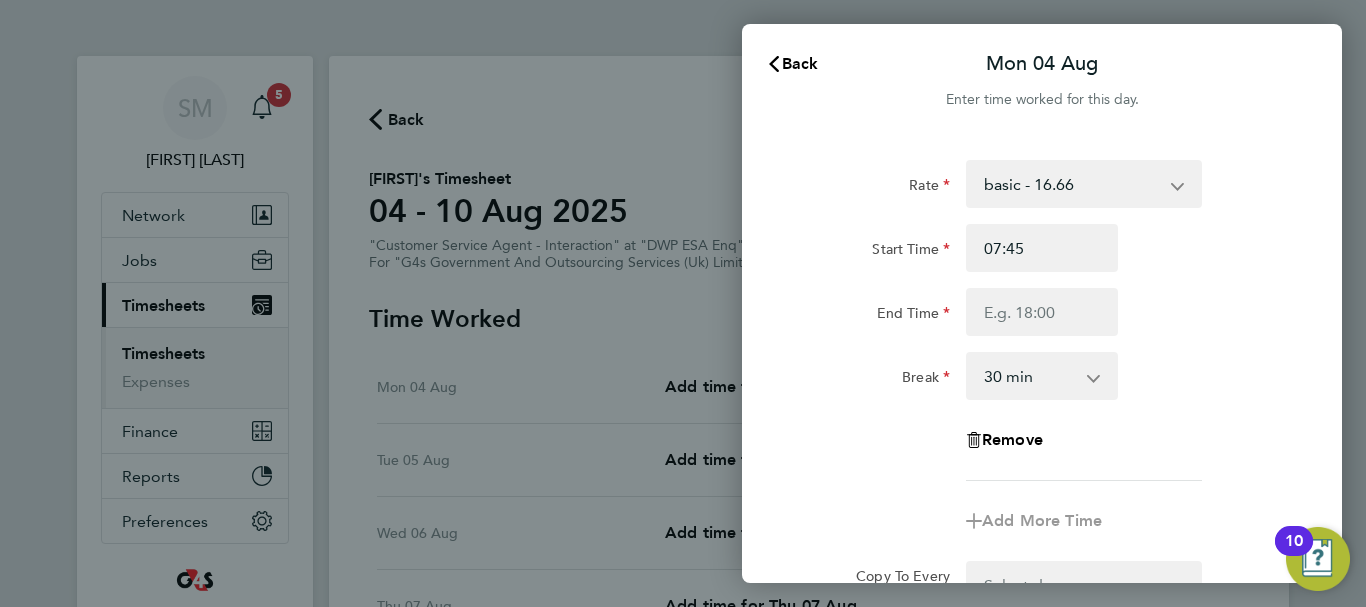 click on "Start Time 07:45 End Time" 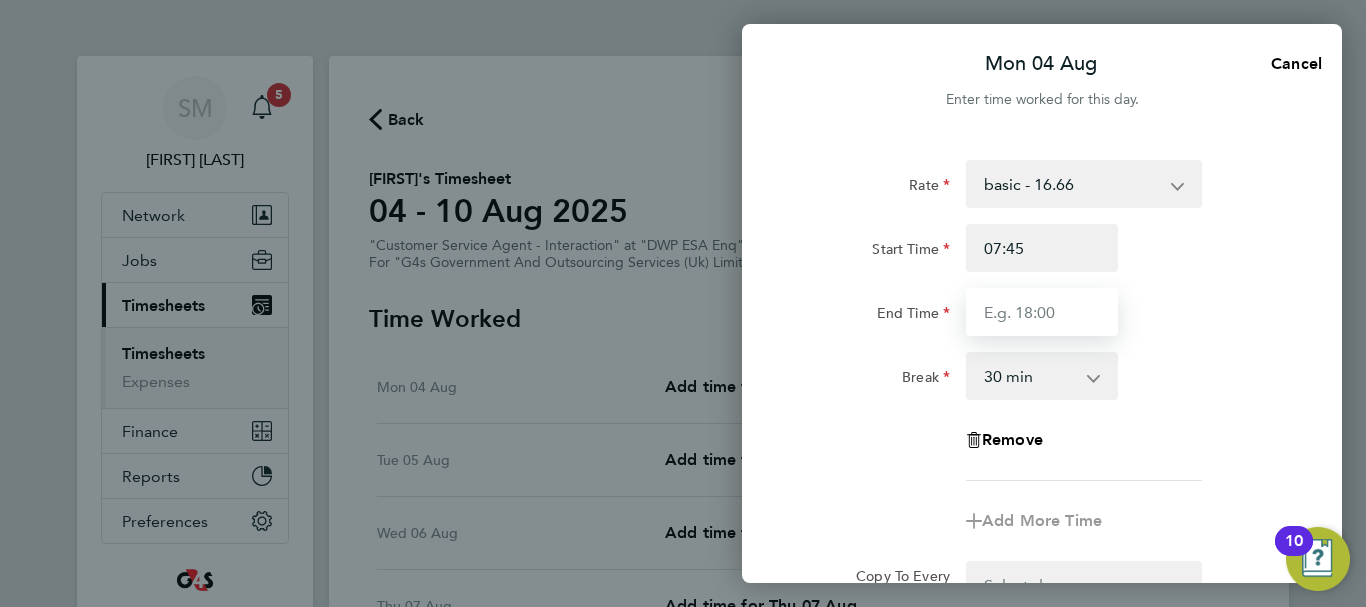 click on "End Time" at bounding box center (1042, 312) 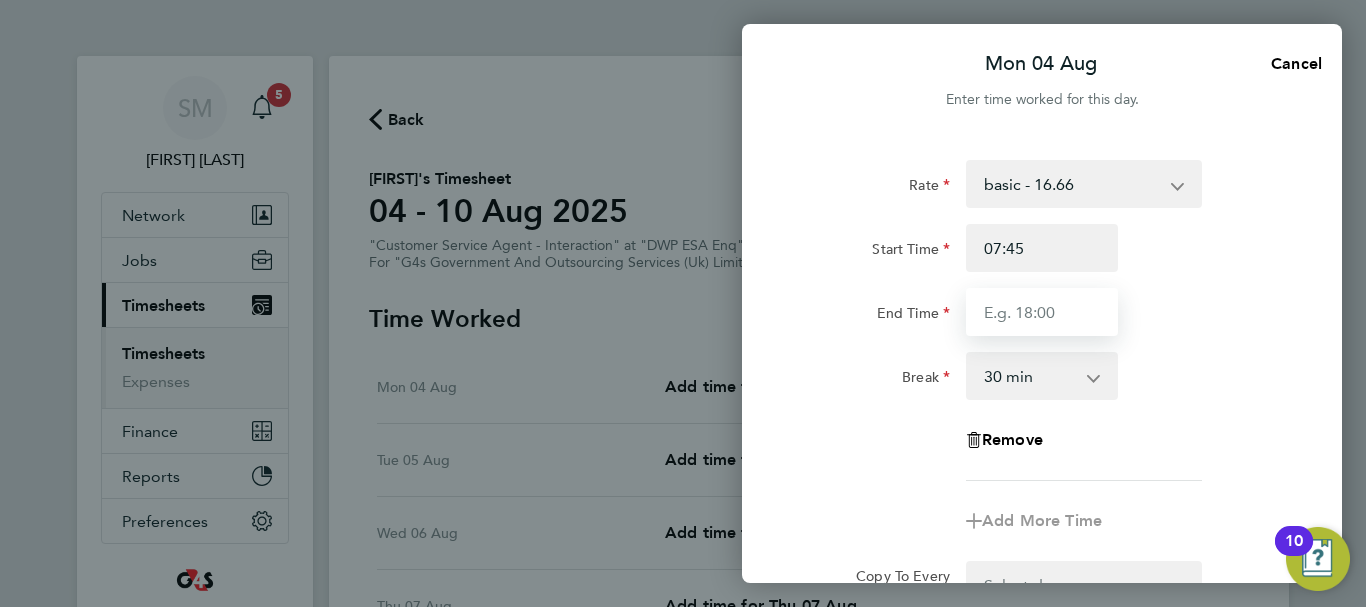 type on "16:15" 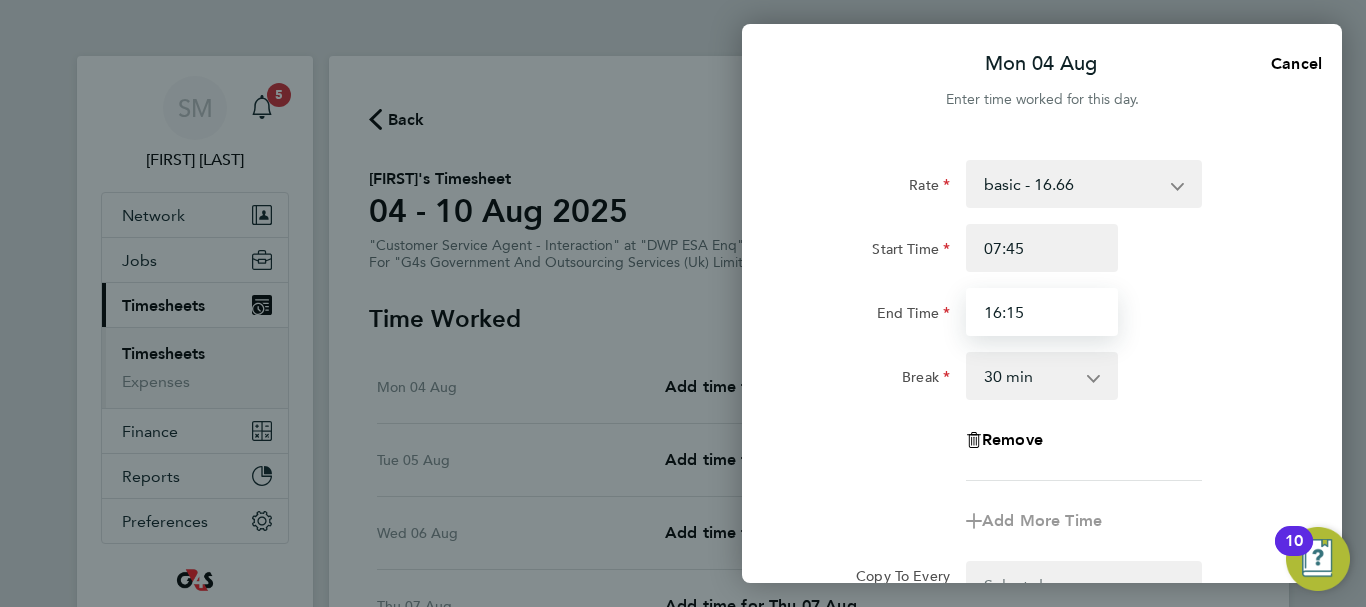 scroll, scrollTop: 266, scrollLeft: 0, axis: vertical 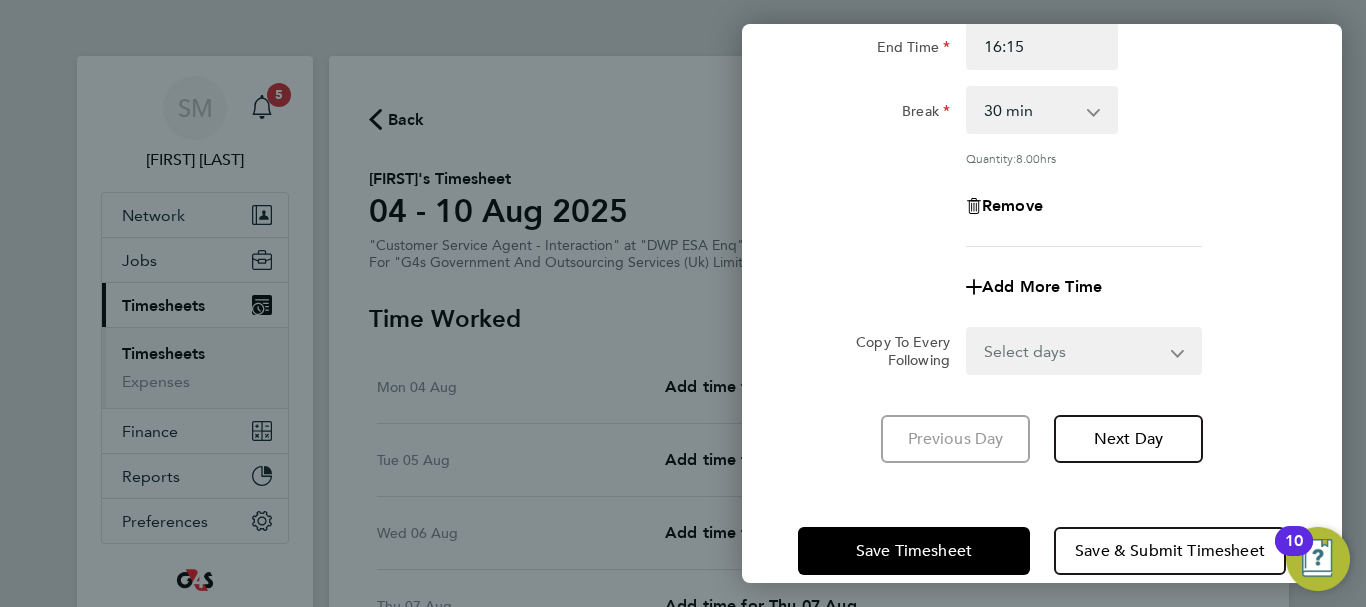 click on "Rate  basic - 16.66   System Issue Not Paid   x2 - 32.79   System Issue Paid - 16.66   Annual Leave   Bank Holiday   Sick   x1.5 - 24.73
Start Time 07:45 End Time 16:15 Break  0 min   15 min   30 min   45 min   60 min   75 min   90 min
Quantity:  8.00  hrs
Remove
Add More Time  Copy To Every Following  Select days   Day   Weekday (Mon-Fri)   Weekend (Sat-Sun)   Tuesday   Wednesday   Thursday   Friday   Saturday   Sunday
Previous Day   Next Day" 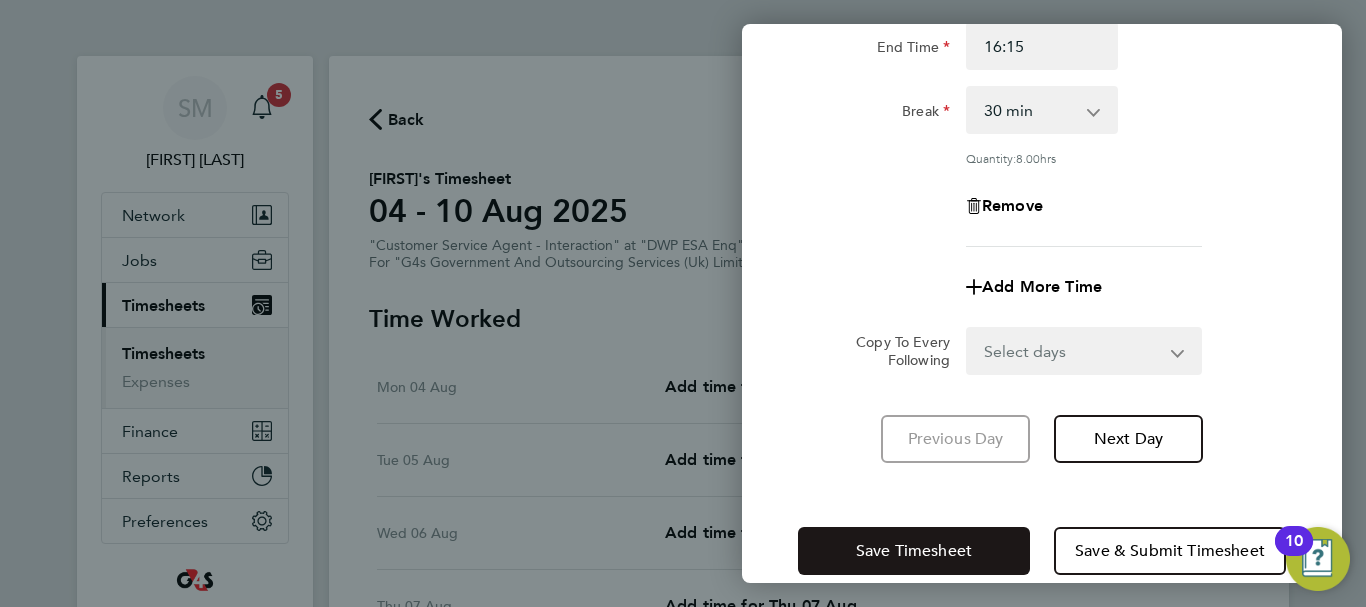 click on "Save Timesheet   Save & Submit Timesheet" 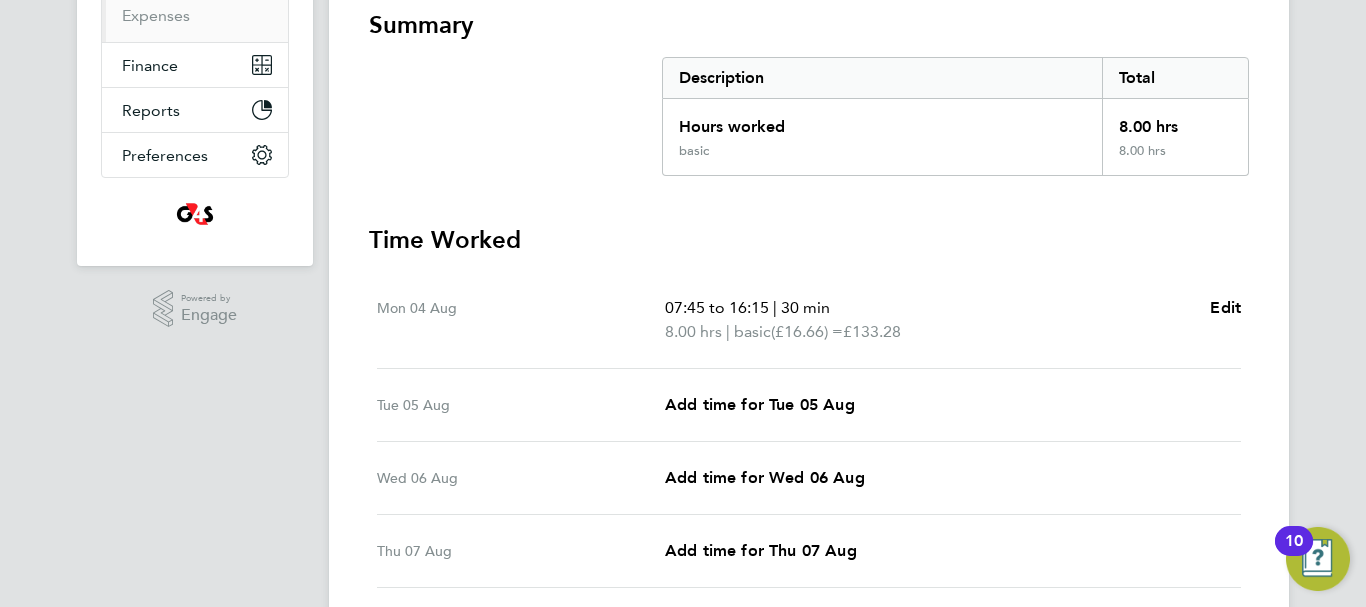 scroll, scrollTop: 400, scrollLeft: 0, axis: vertical 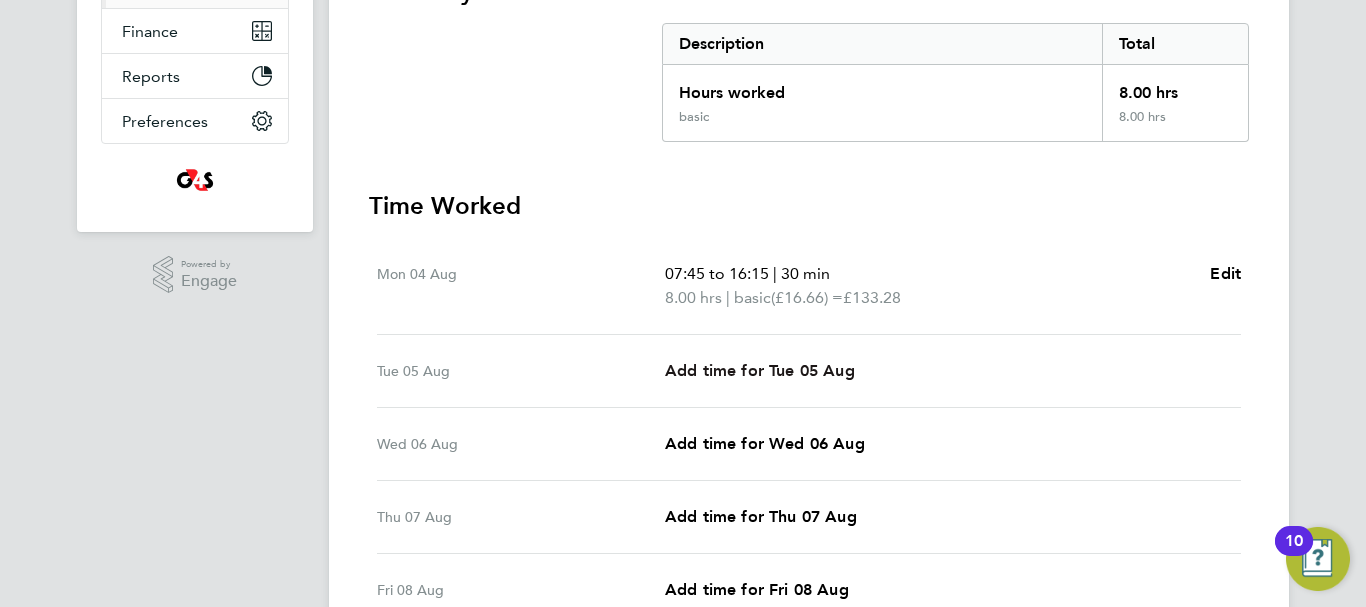 click on "Add time for Tue 05 Aug" at bounding box center (760, 370) 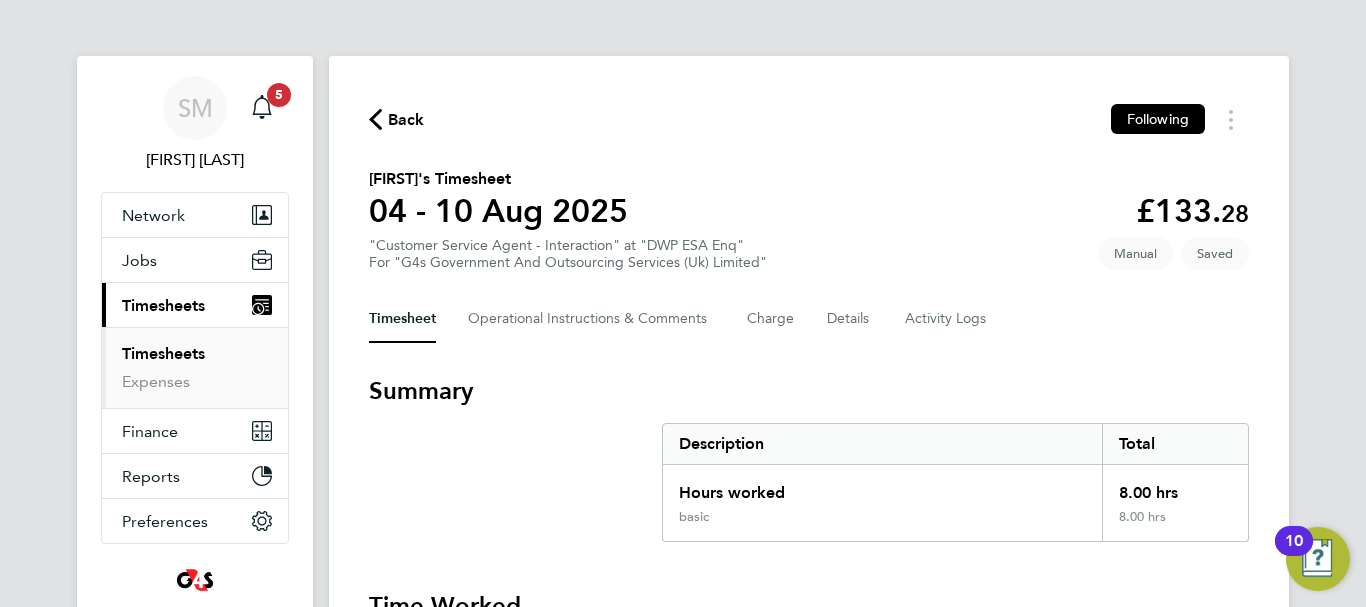 select on "30" 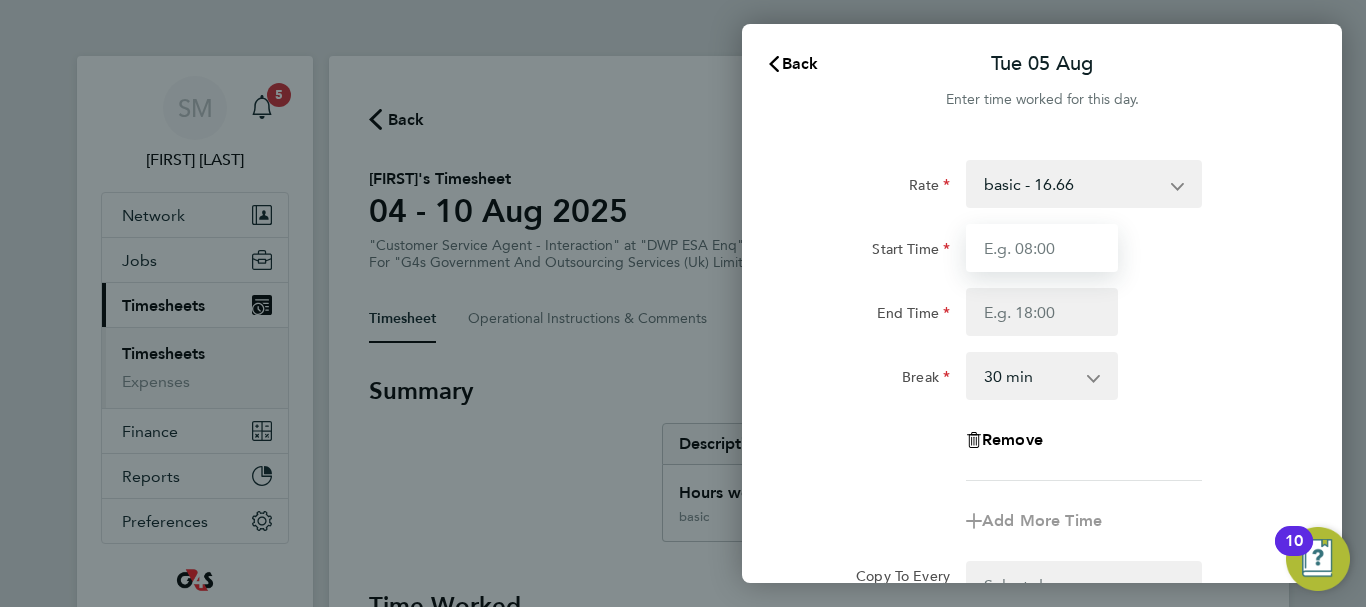 click on "Start Time" at bounding box center (1042, 248) 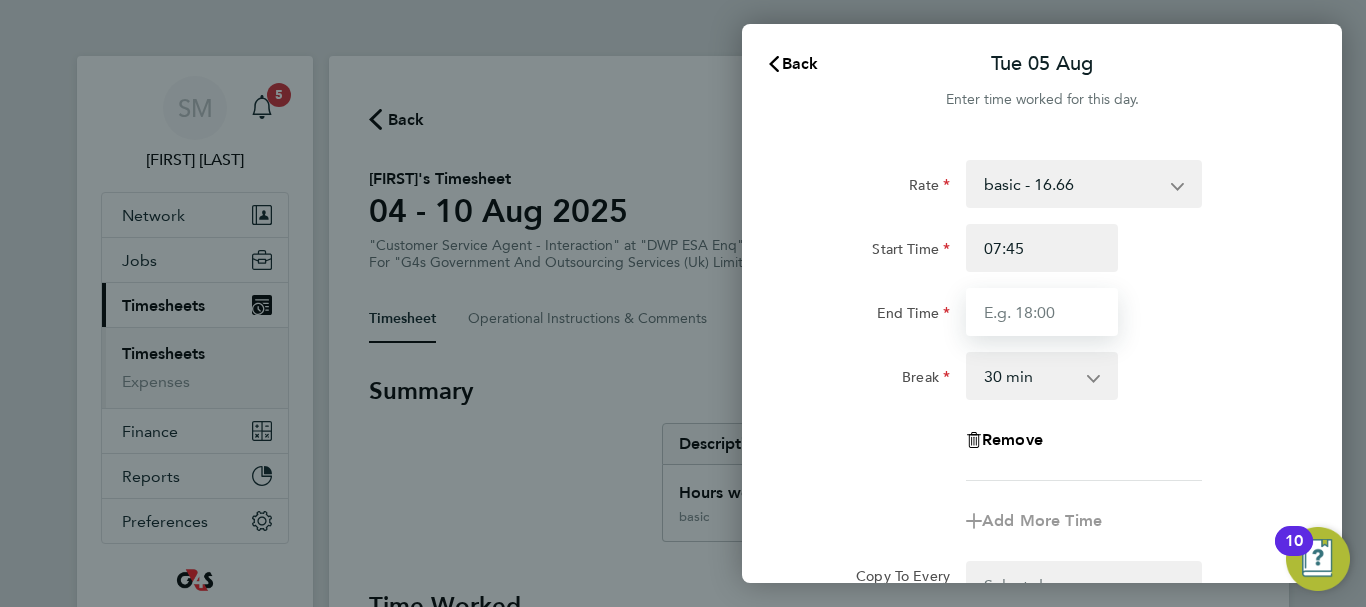 click on "End Time" at bounding box center (1042, 312) 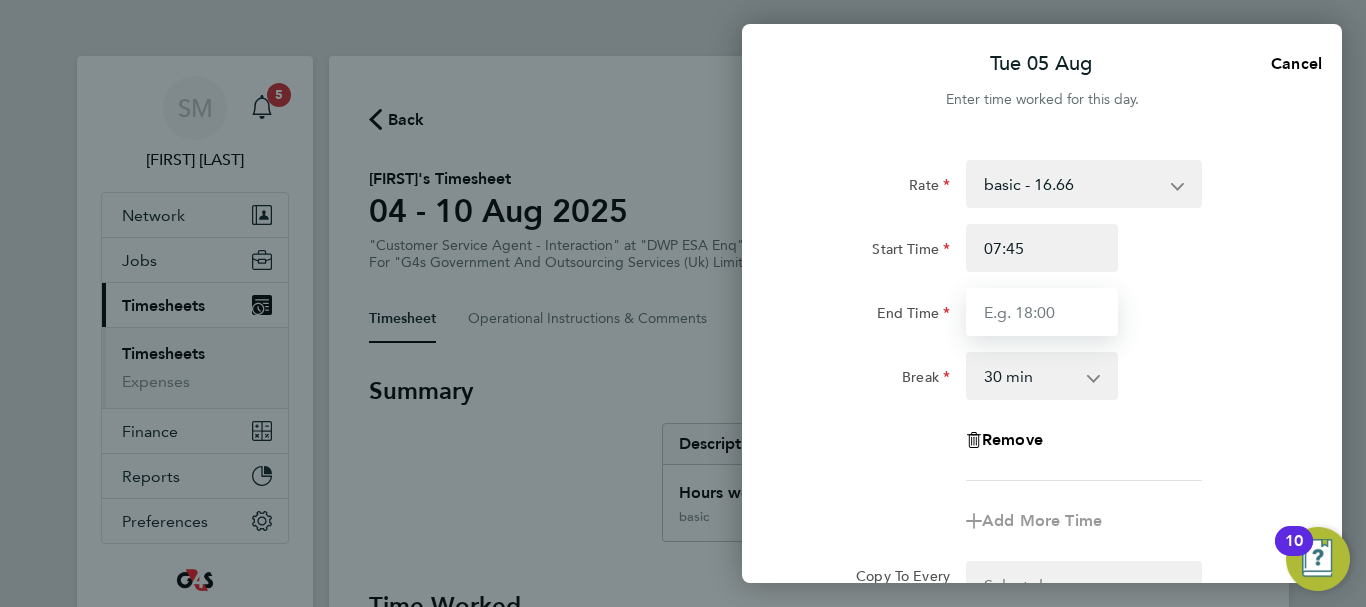 type on "15:00" 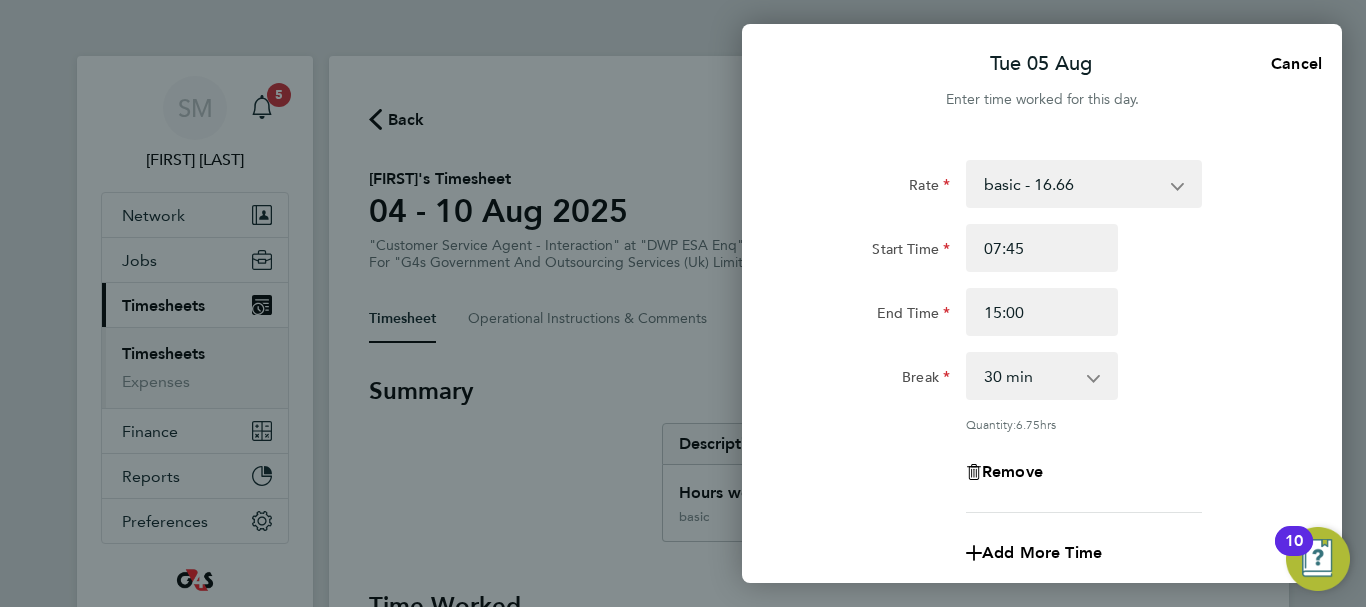 click on "Rate  basic - 16.66   System Issue Not Paid   x2 - 32.79   System Issue Paid - 16.66   Annual Leave   Bank Holiday   Sick   x1.5 - 24.73
Start Time 07:45 End Time 15:00 Break  0 min   15 min   30 min   45 min   60 min   75 min   90 min
Quantity:  6.75  hrs
Remove" 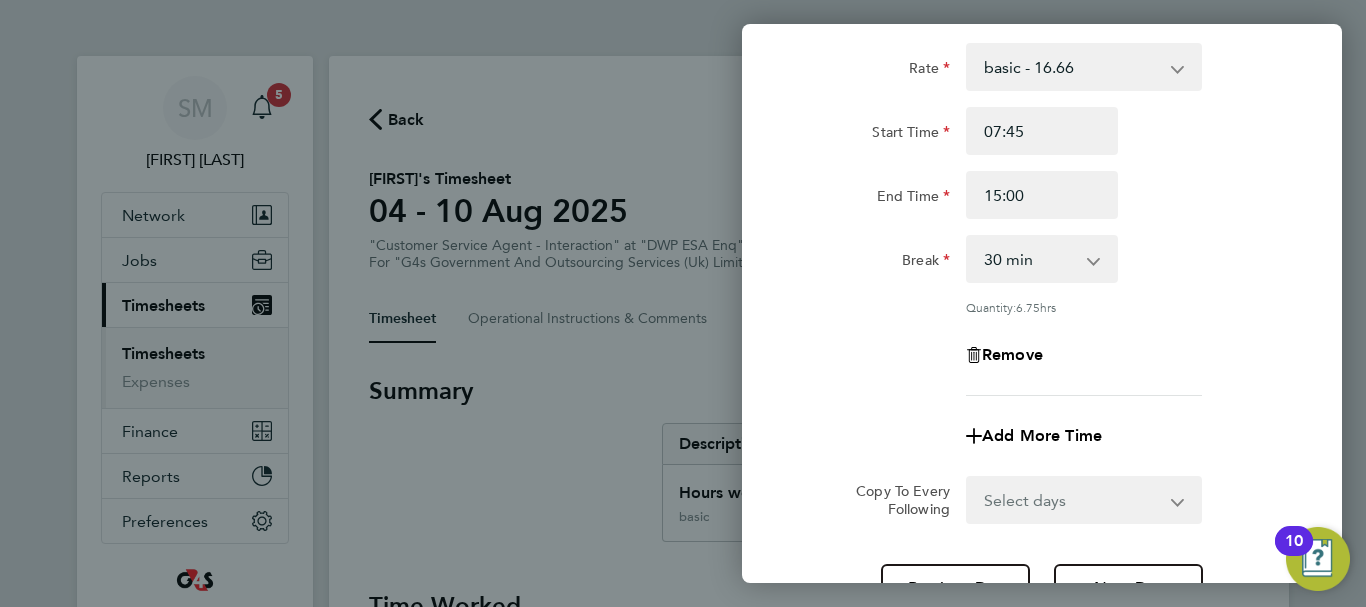 scroll, scrollTop: 296, scrollLeft: 0, axis: vertical 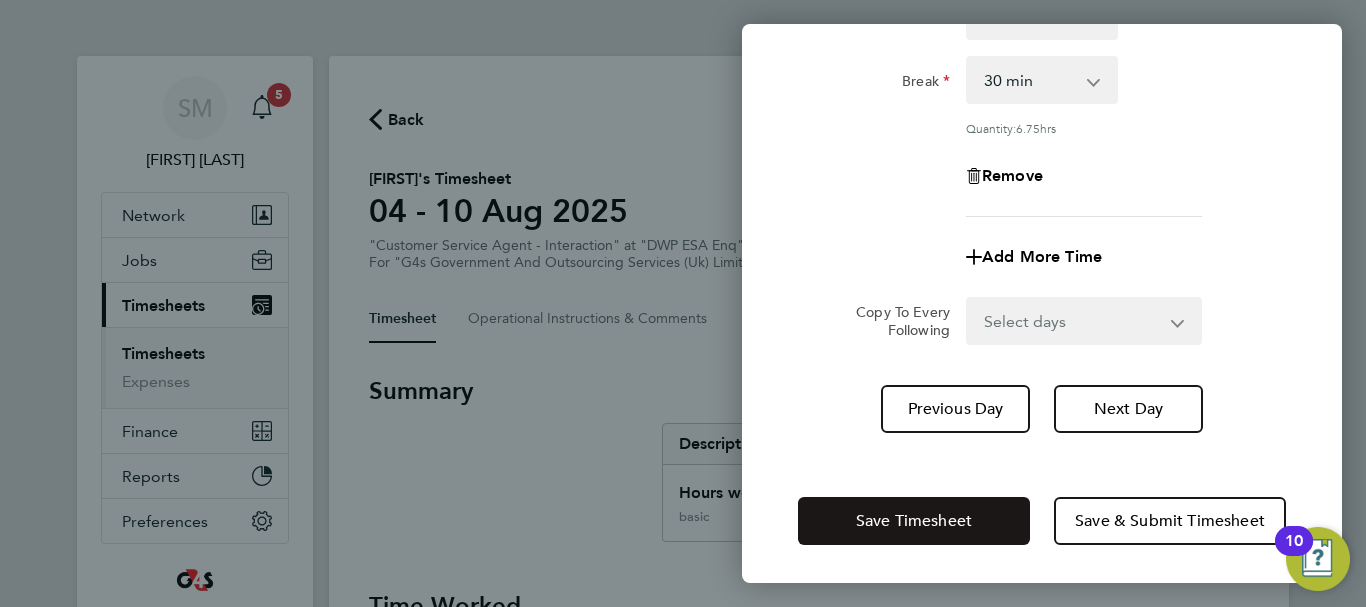 click on "Save Timesheet" 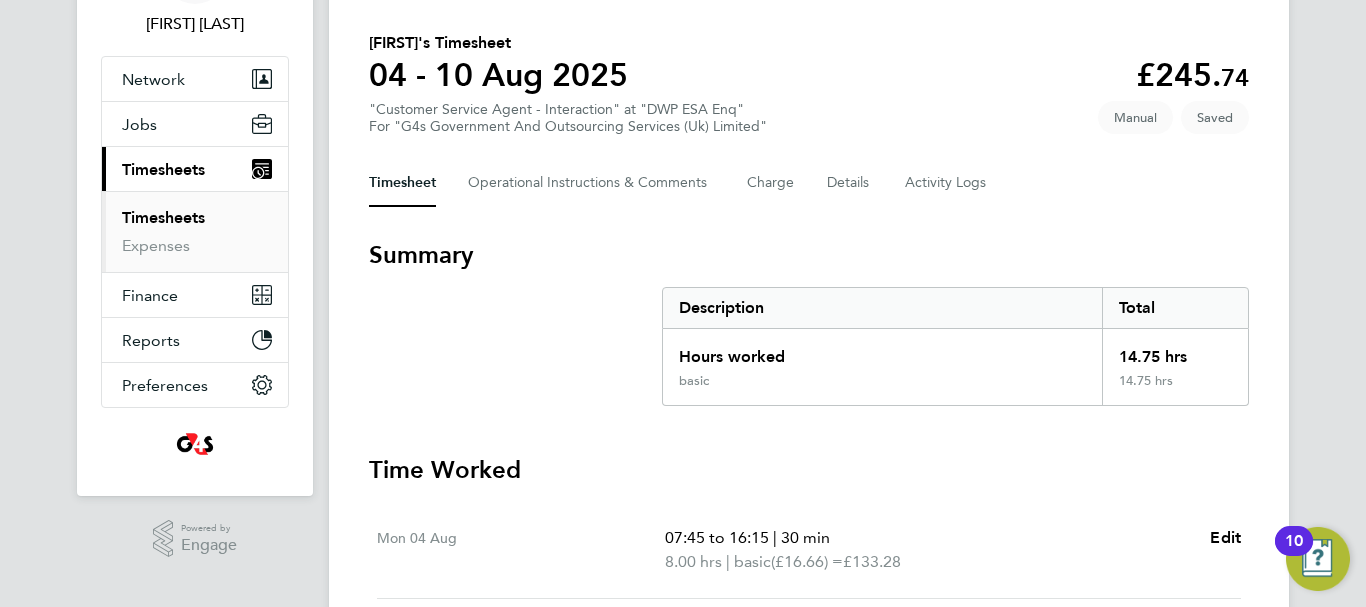 scroll, scrollTop: 100, scrollLeft: 0, axis: vertical 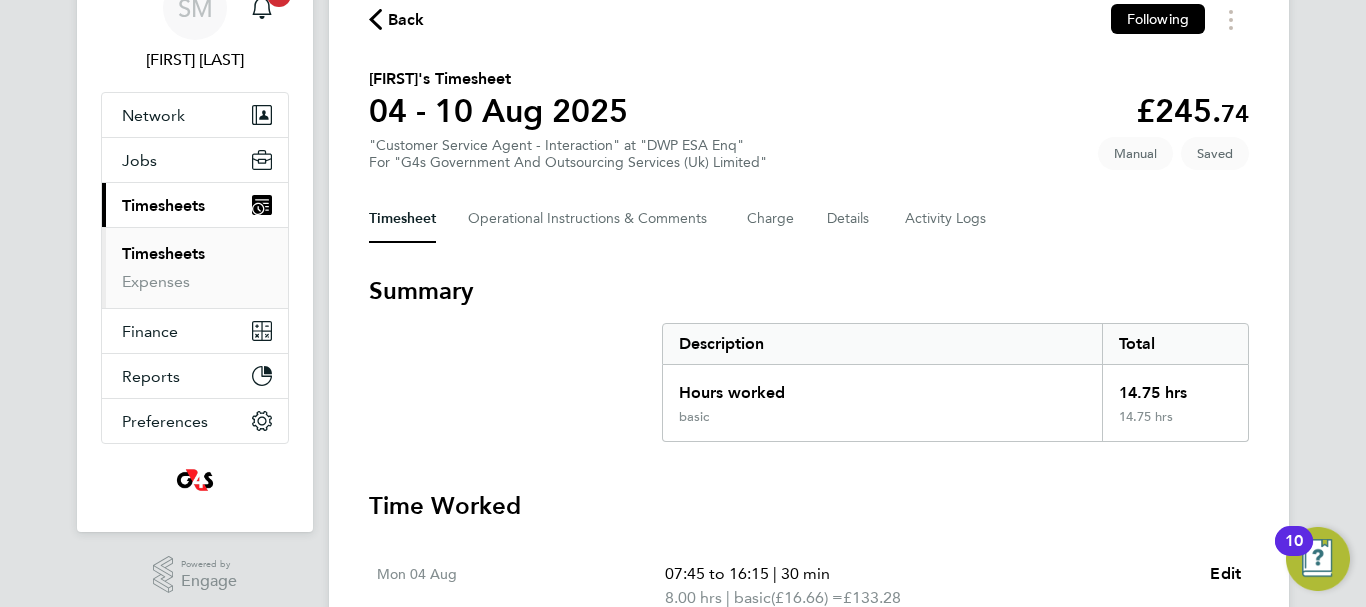 click on "Back" 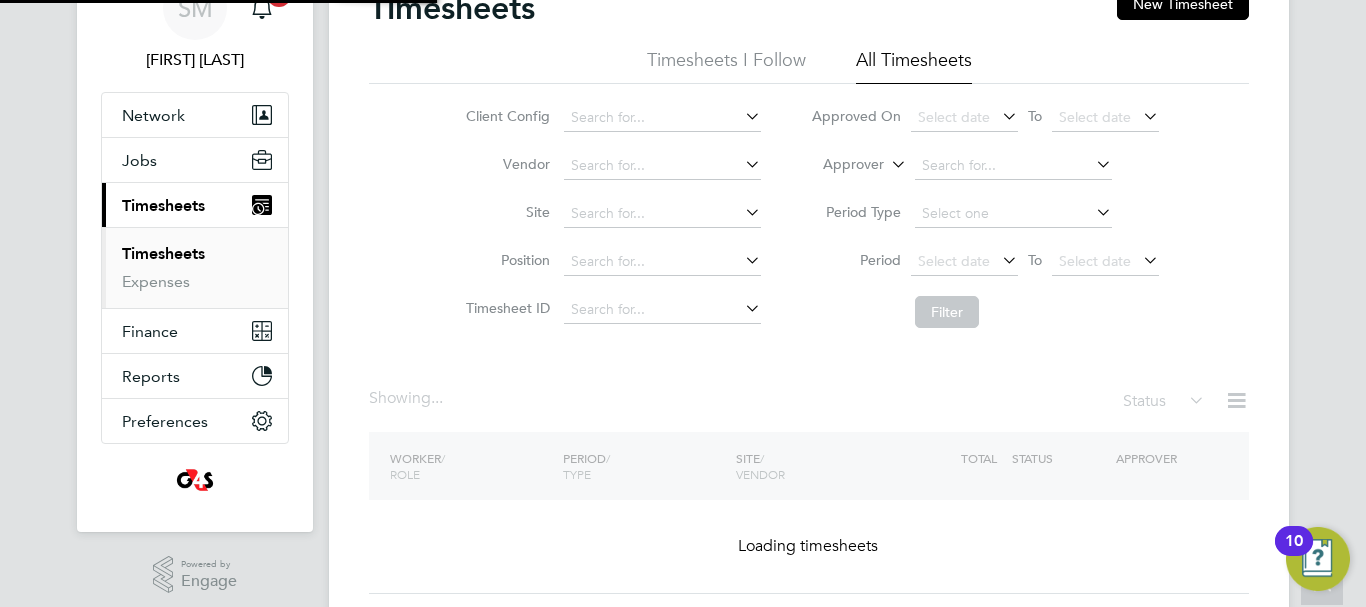 scroll, scrollTop: 0, scrollLeft: 0, axis: both 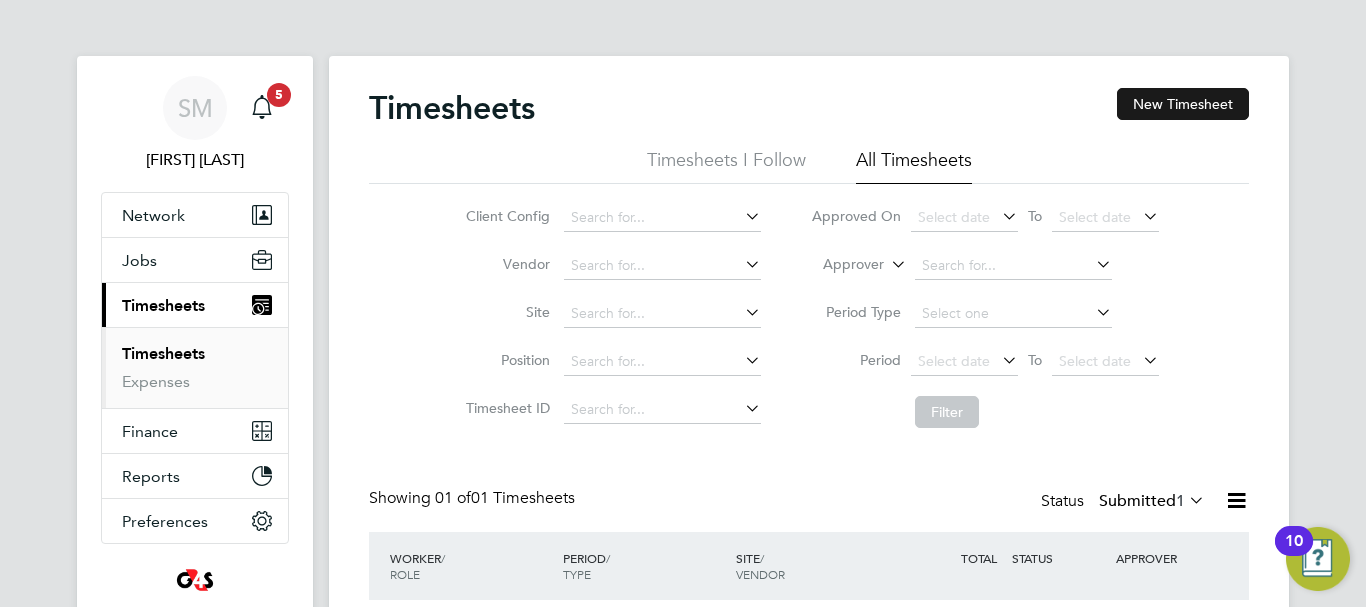 click on "New Timesheet" 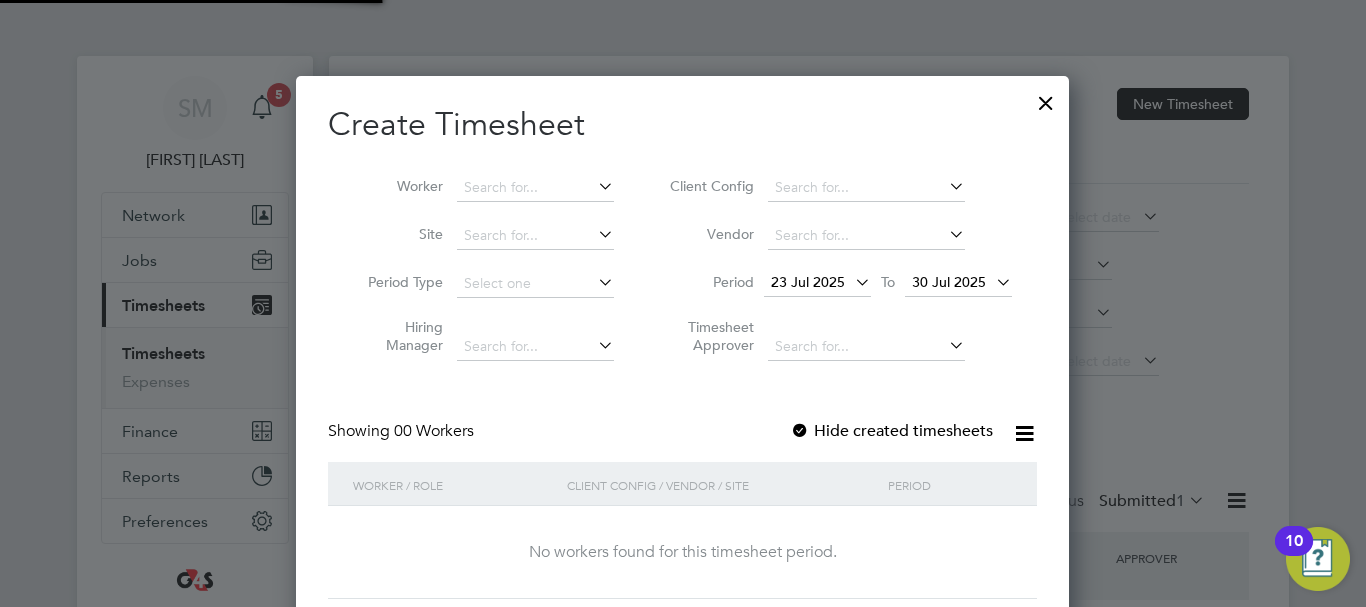scroll, scrollTop: 10, scrollLeft: 10, axis: both 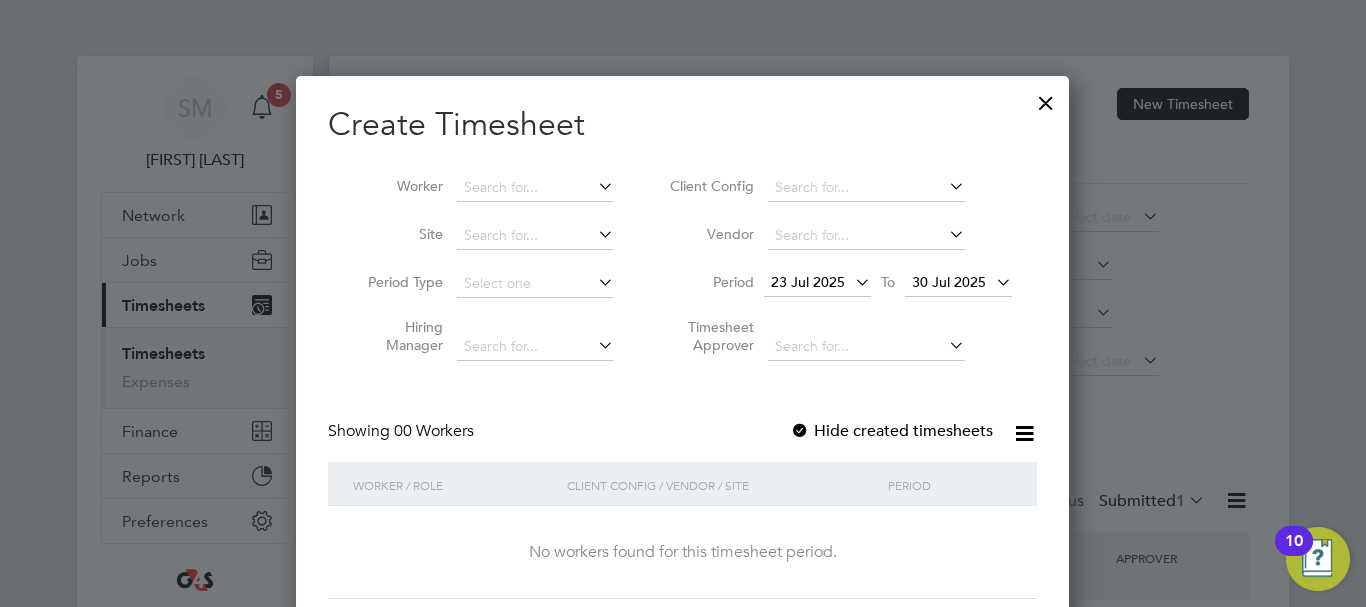 click on "23 Jul 2025" at bounding box center (817, 283) 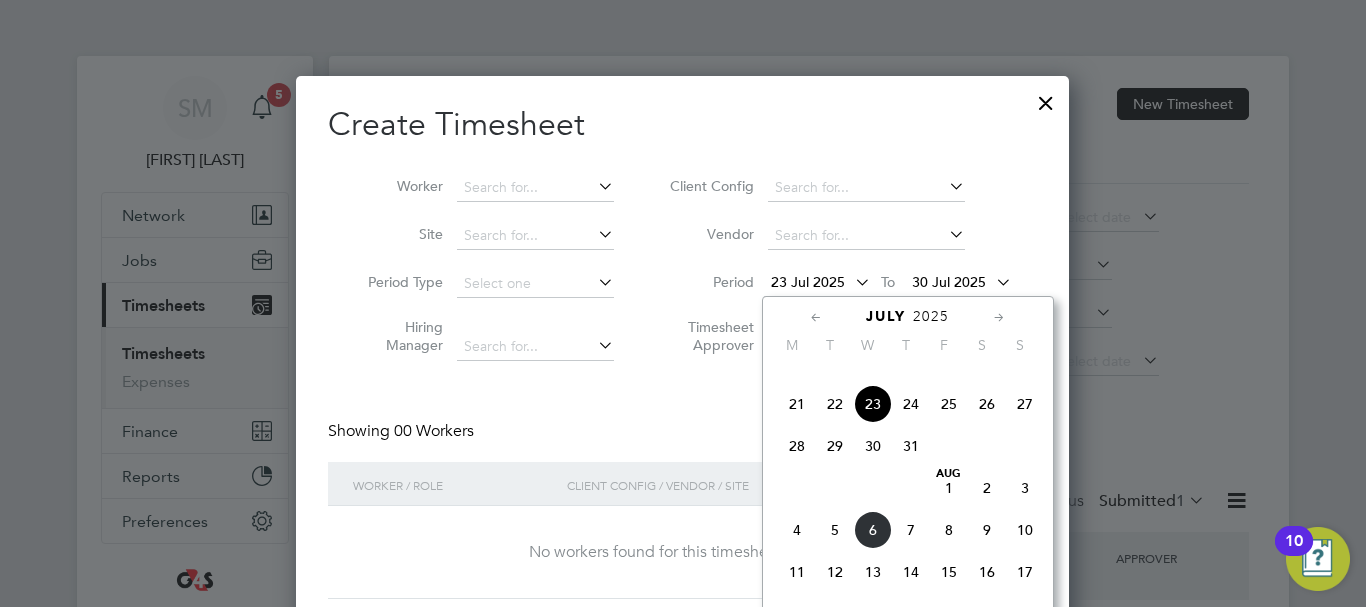 scroll, scrollTop: 836, scrollLeft: 0, axis: vertical 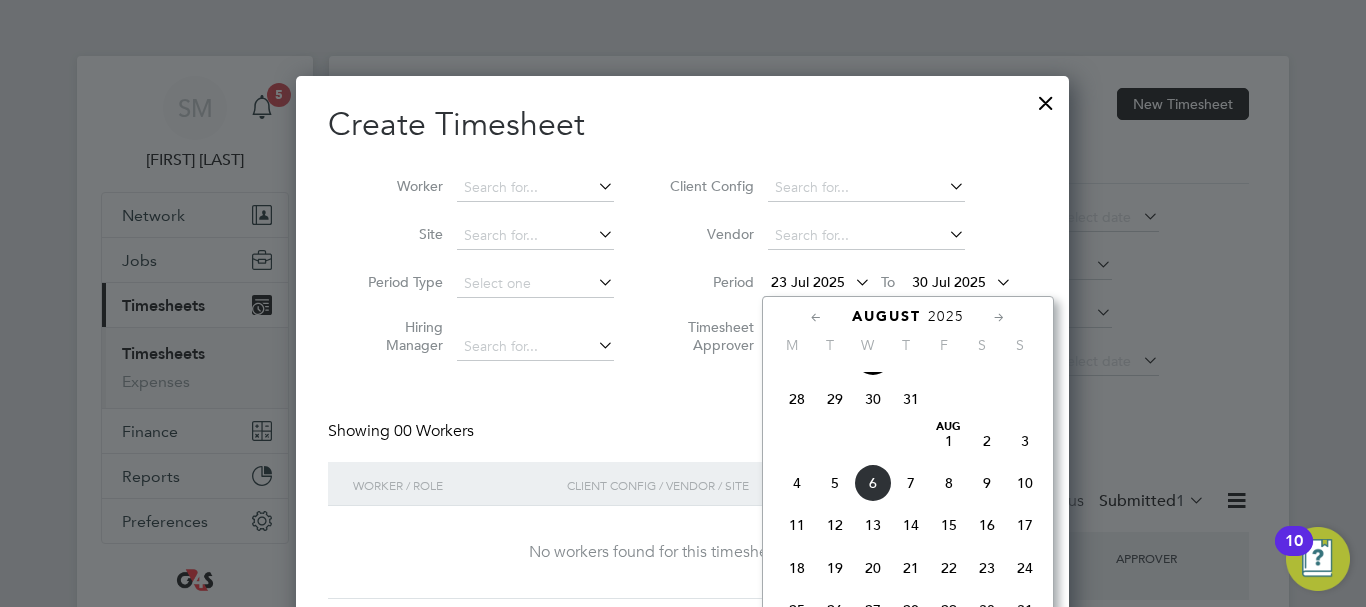 click on "4" 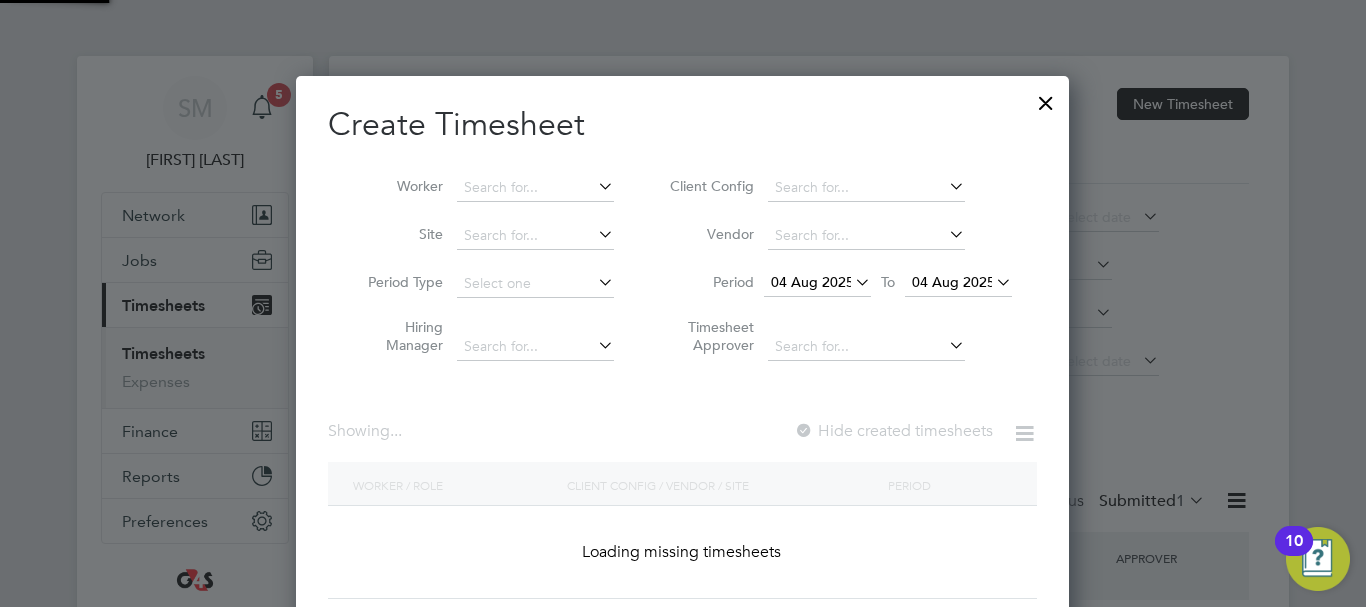 scroll, scrollTop: 10, scrollLeft: 10, axis: both 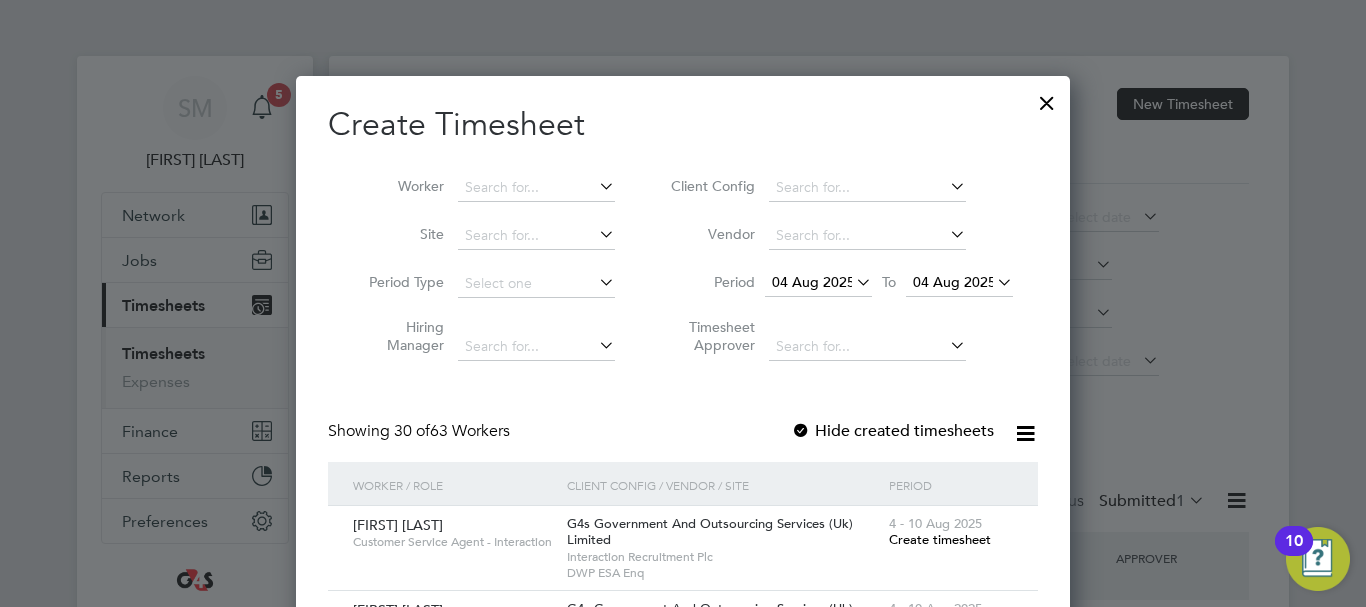 click at bounding box center (993, 282) 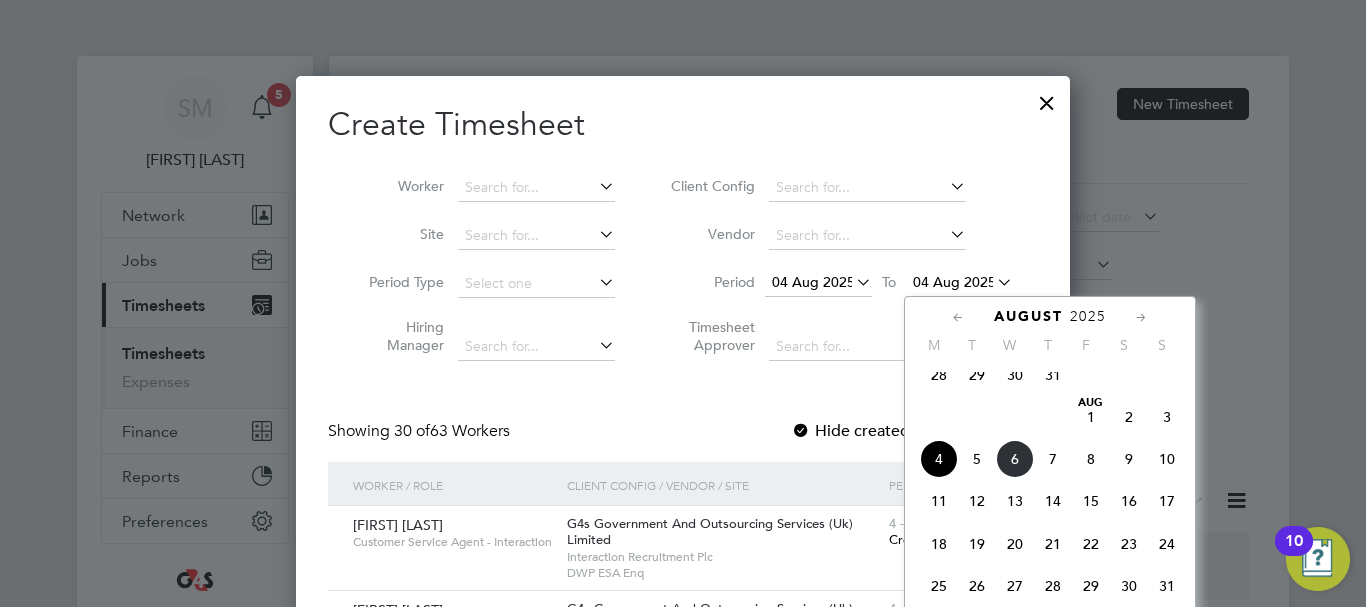 click on "10" 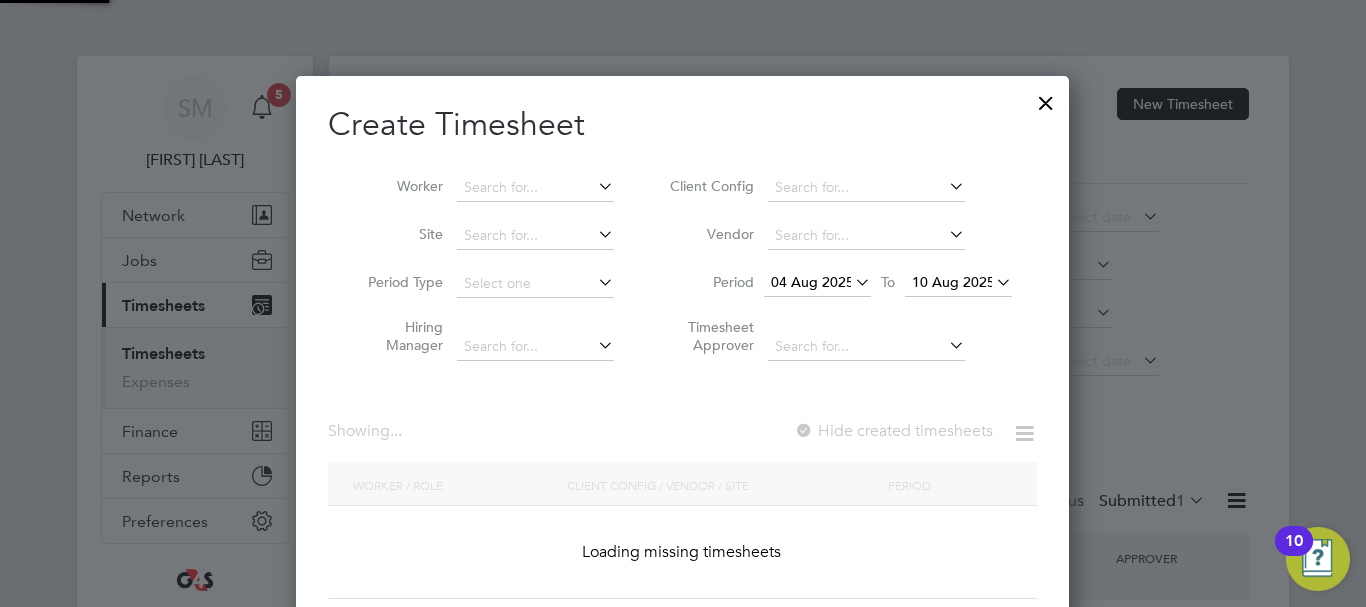 scroll, scrollTop: 10, scrollLeft: 10, axis: both 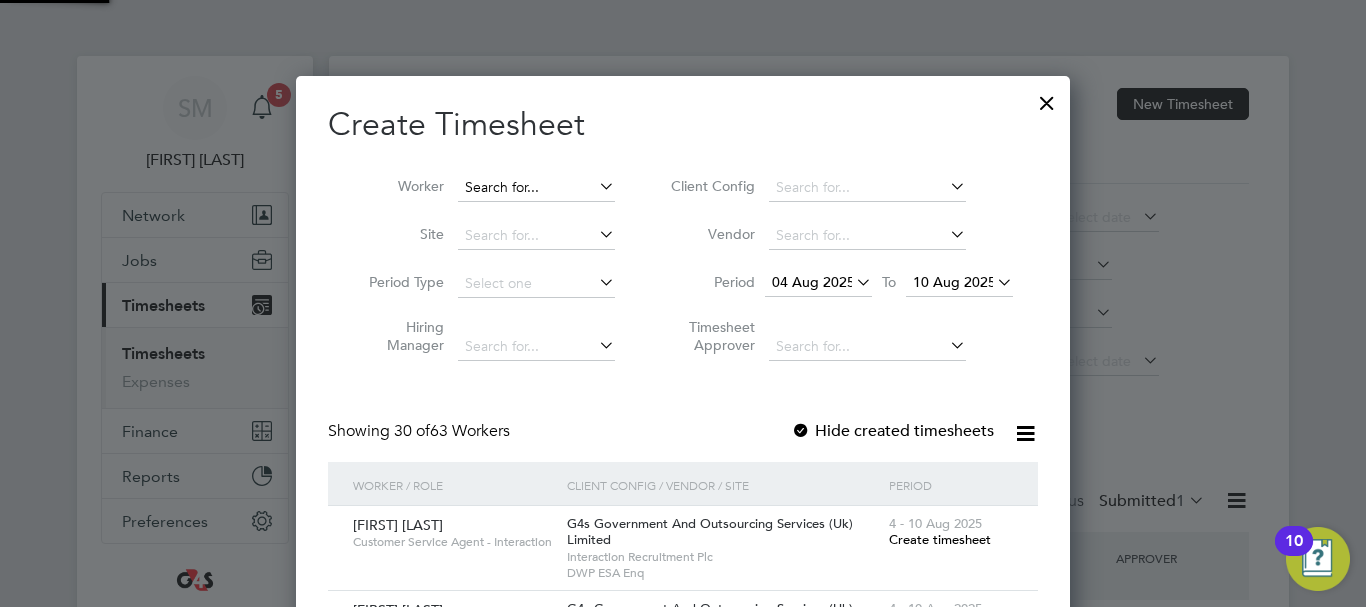 drag, startPoint x: 499, startPoint y: 178, endPoint x: 509, endPoint y: 182, distance: 10.770329 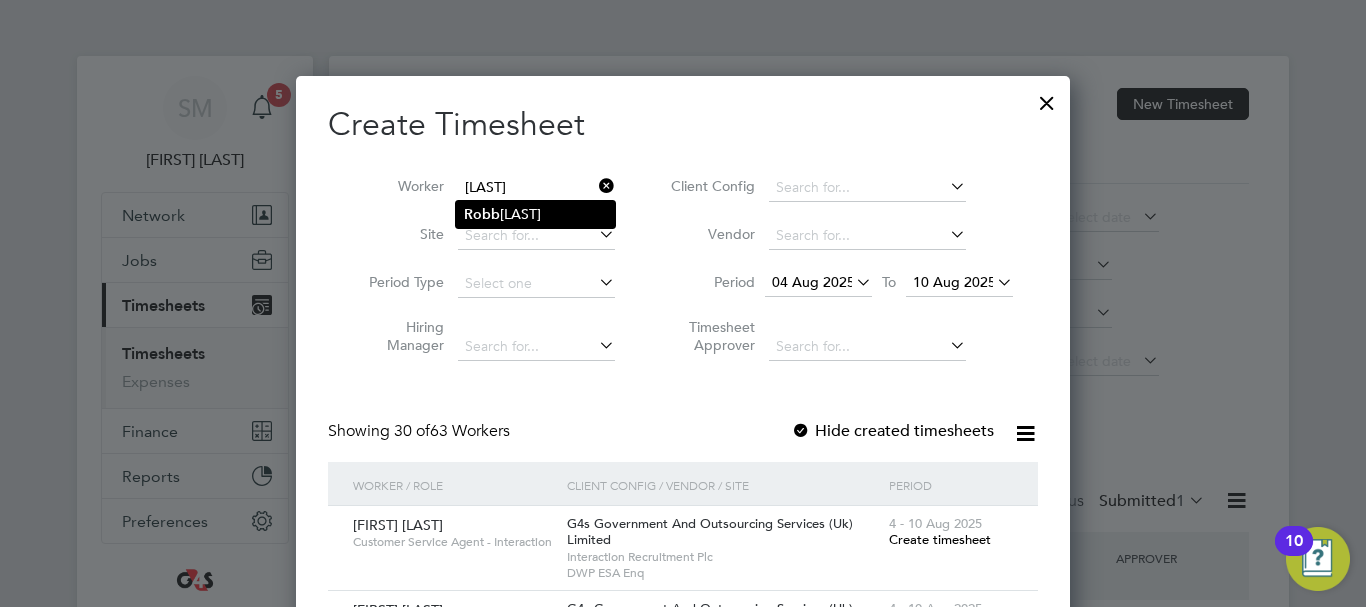 click on "[FIRST] [LAST]" 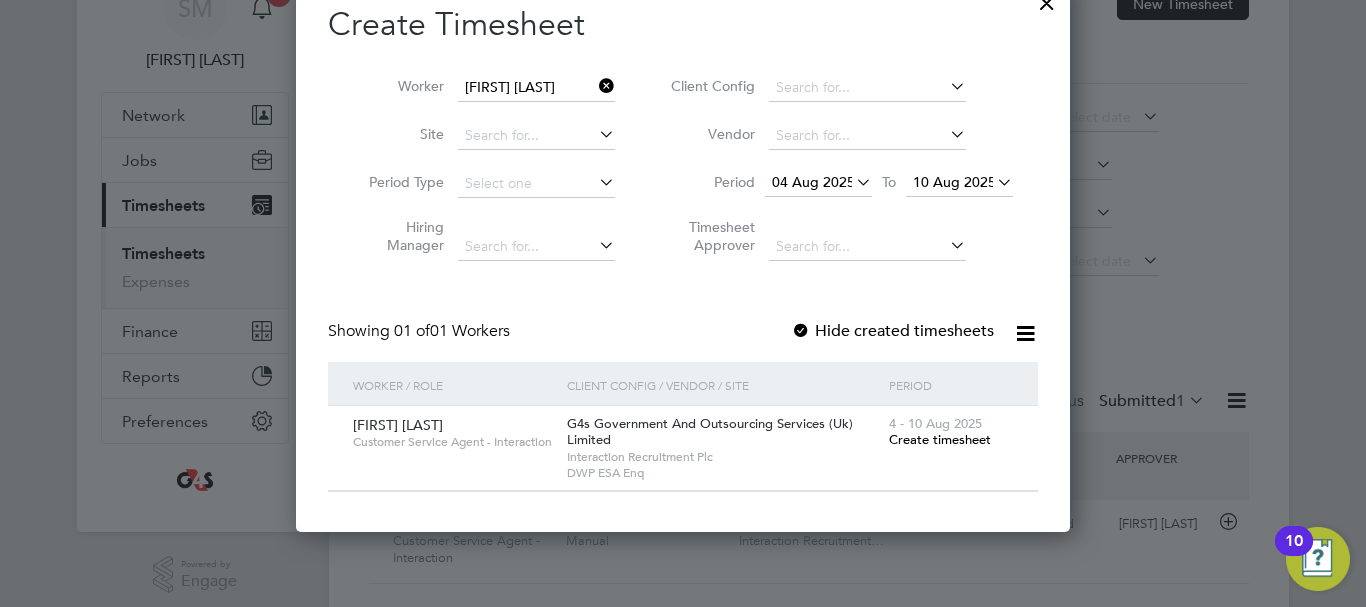 click on "Create timesheet" at bounding box center (940, 439) 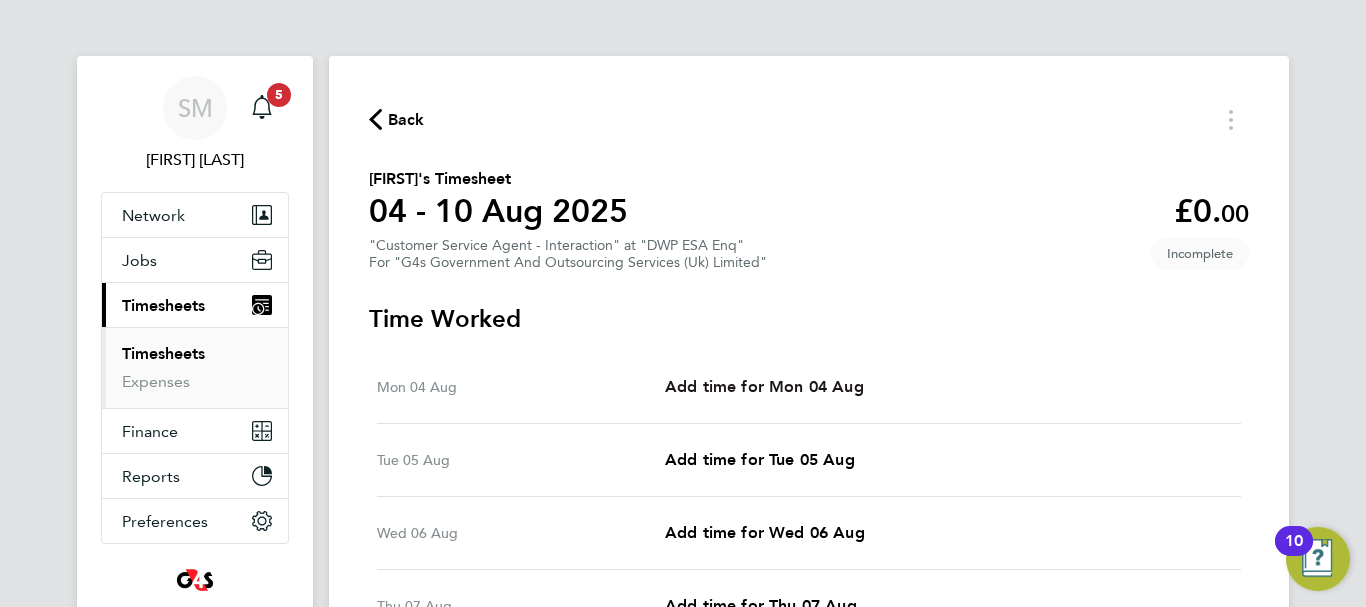 click on "Add time for Mon 04 Aug" at bounding box center (764, 387) 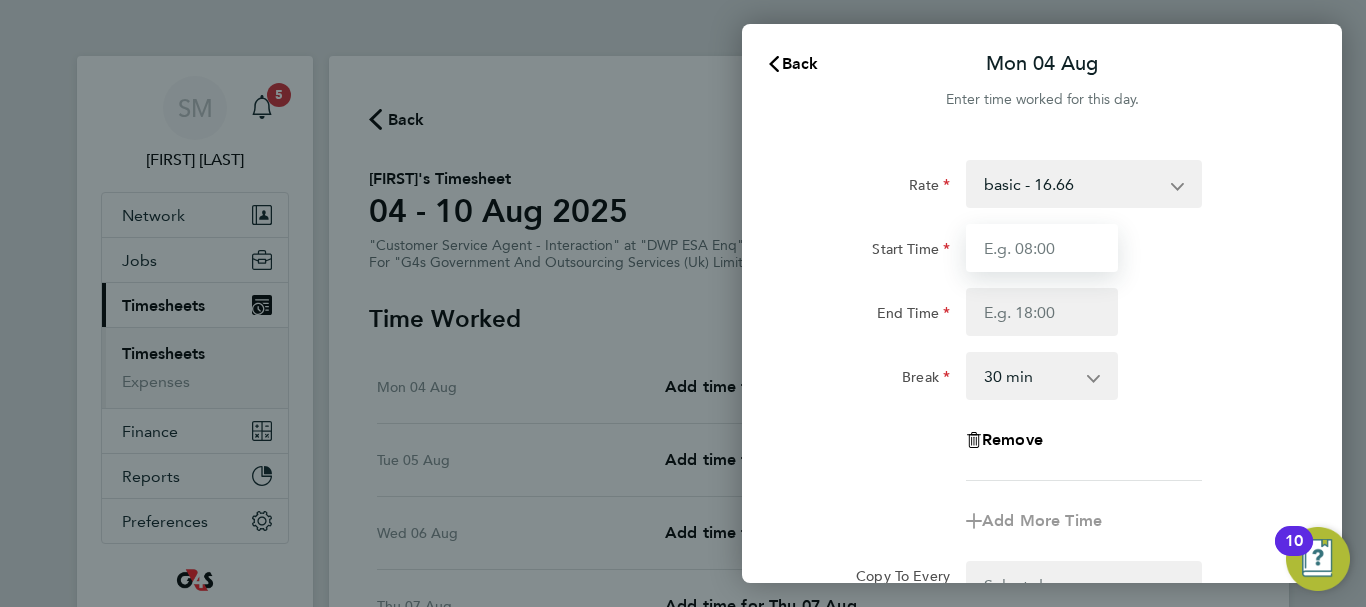 click on "Start Time" at bounding box center [1042, 248] 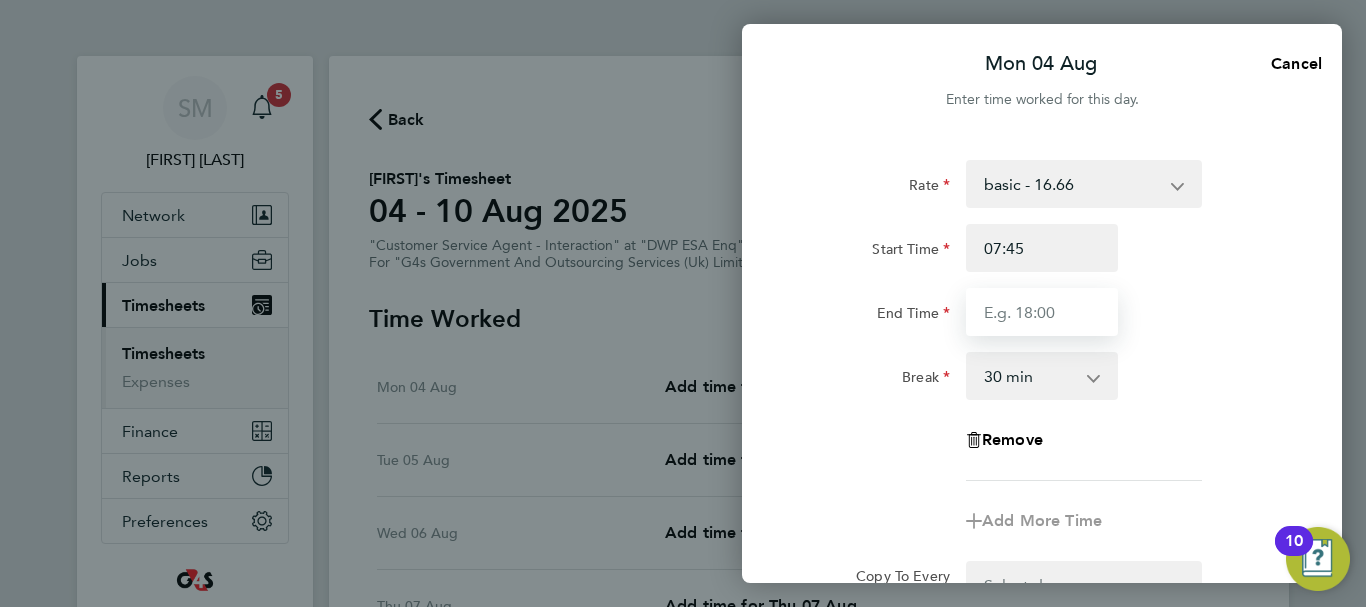 click on "End Time" at bounding box center [1042, 312] 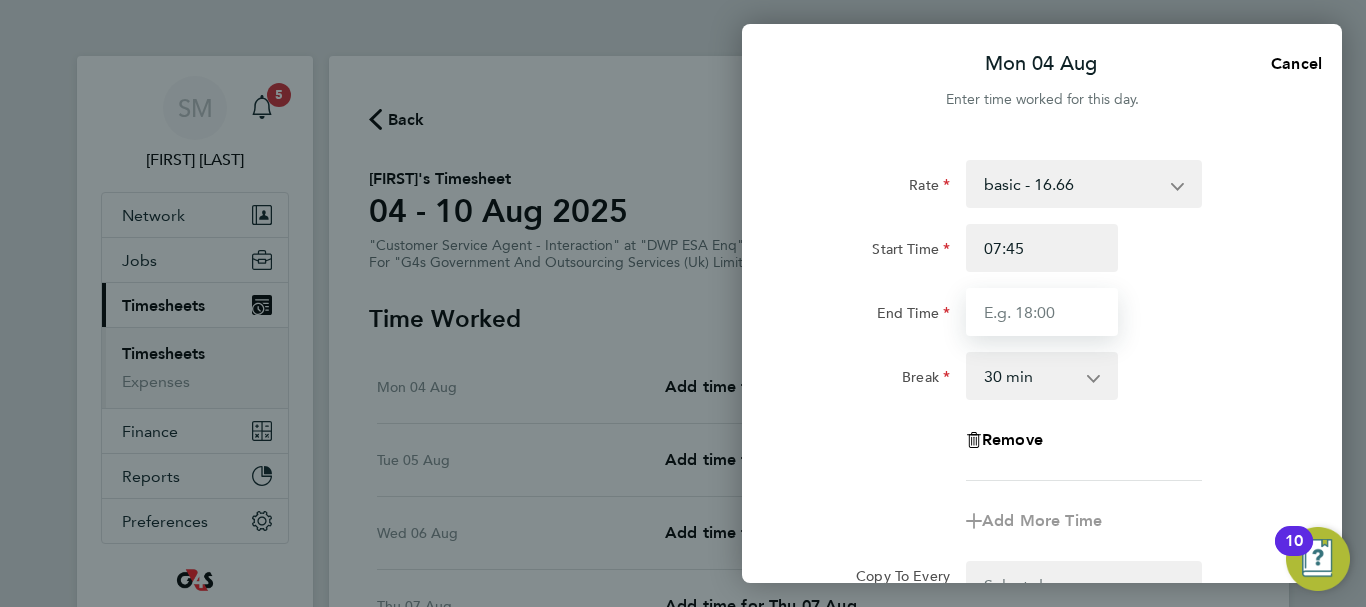 click on "End Time" at bounding box center (1042, 312) 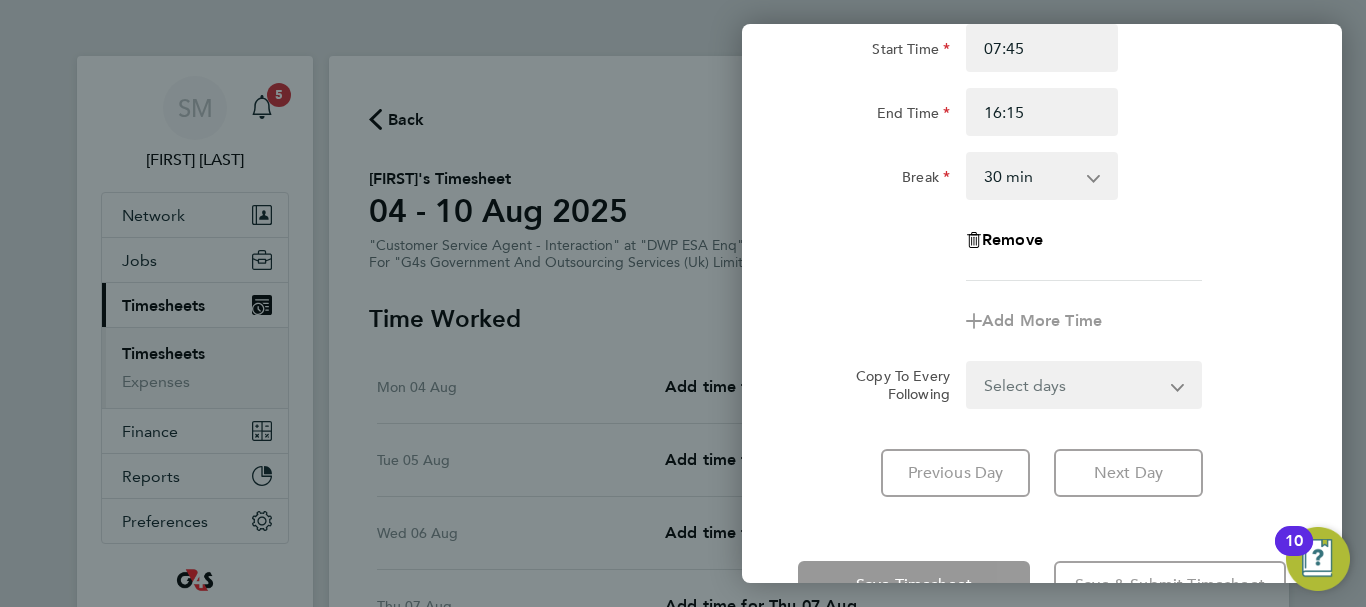 click on "Rate  basic - 16.66   Bank Holiday   Sick   x1.5 - 24.73   x2 - 32.79   System Issue Paid - 16.66   Annual Leave   System Issue Not Paid
Start Time 07:45 End Time 16:15 Break  0 min   15 min   30 min   45 min   60 min   75 min   90 min
Remove
Add More Time  Copy To Every Following  Select days   Day   Weekday (Mon-Fri)   Weekend (Sat-Sun)   Tuesday   Wednesday   Thursday   Friday   Saturday   Sunday
Previous Day   Next Day" 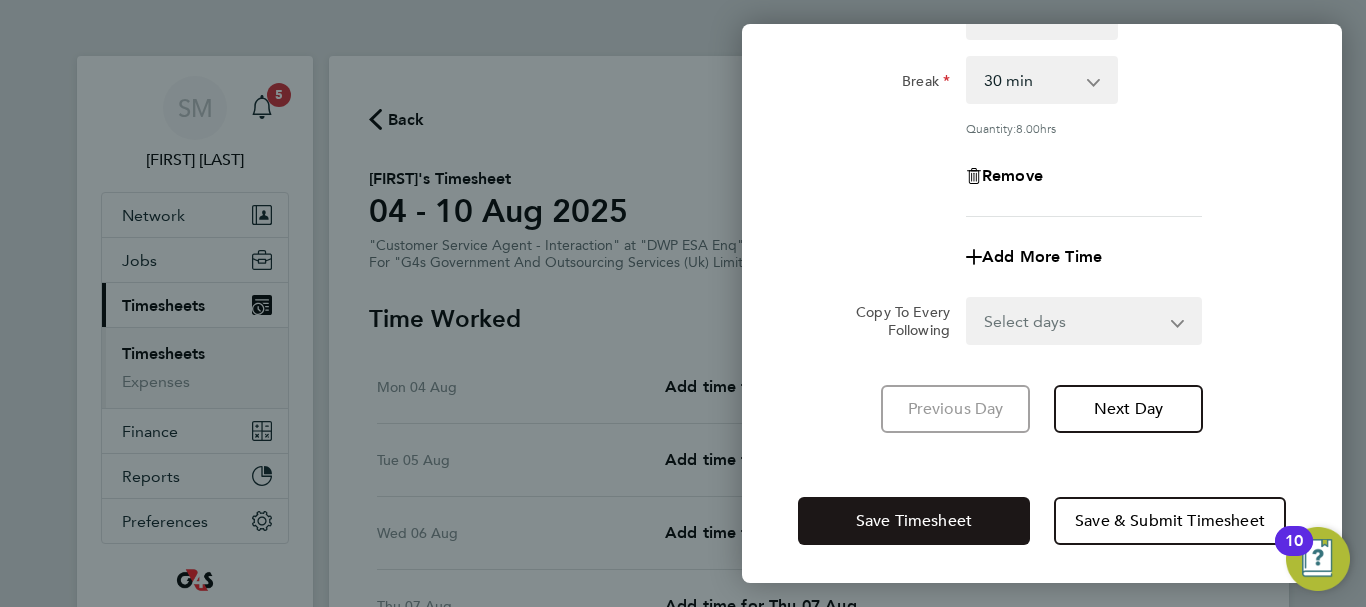 click on "Save Timesheet" 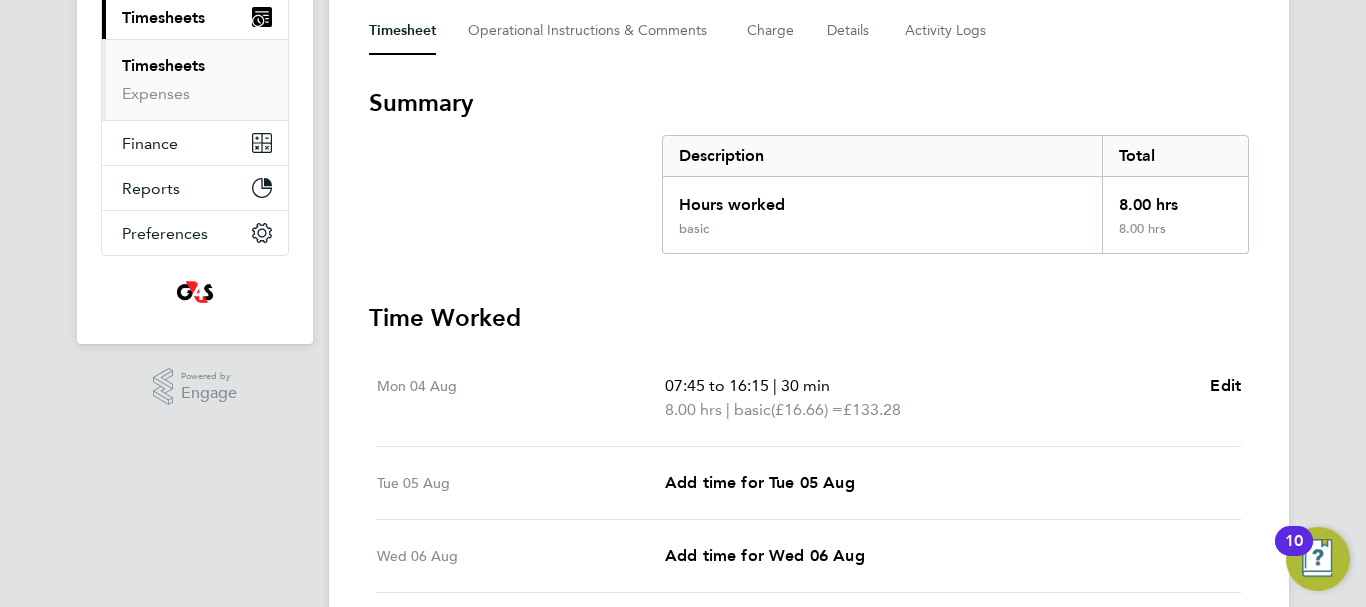 scroll, scrollTop: 400, scrollLeft: 0, axis: vertical 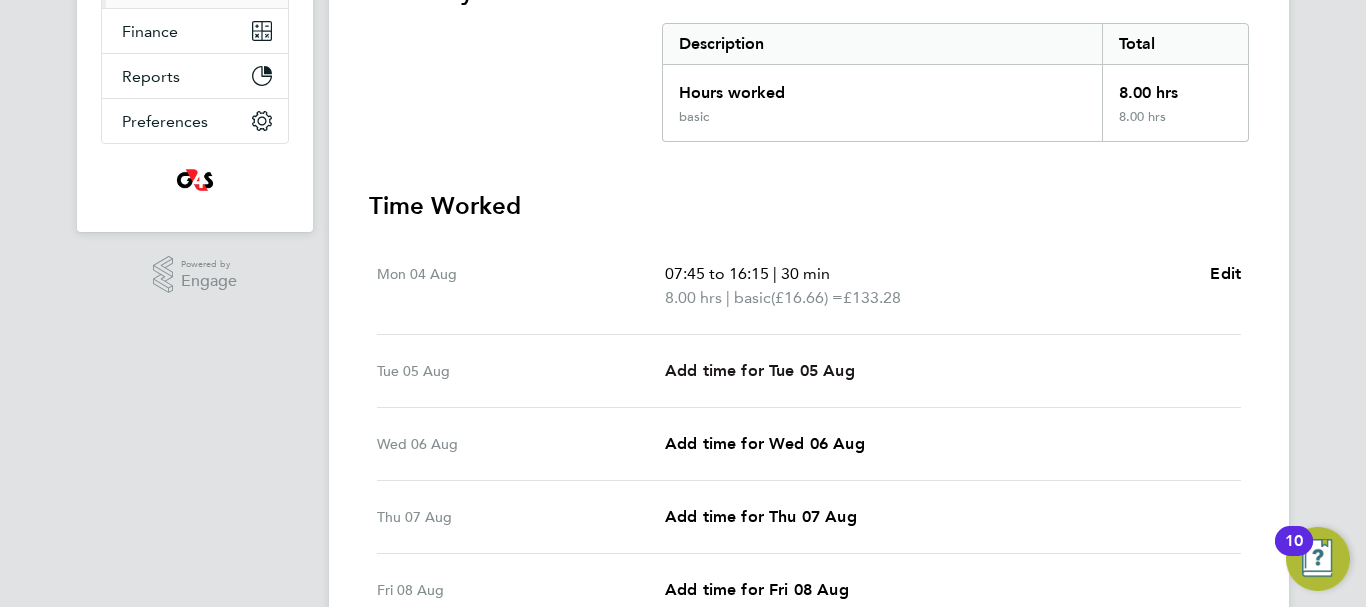 click on "Add time for Tue 05 Aug" at bounding box center [760, 370] 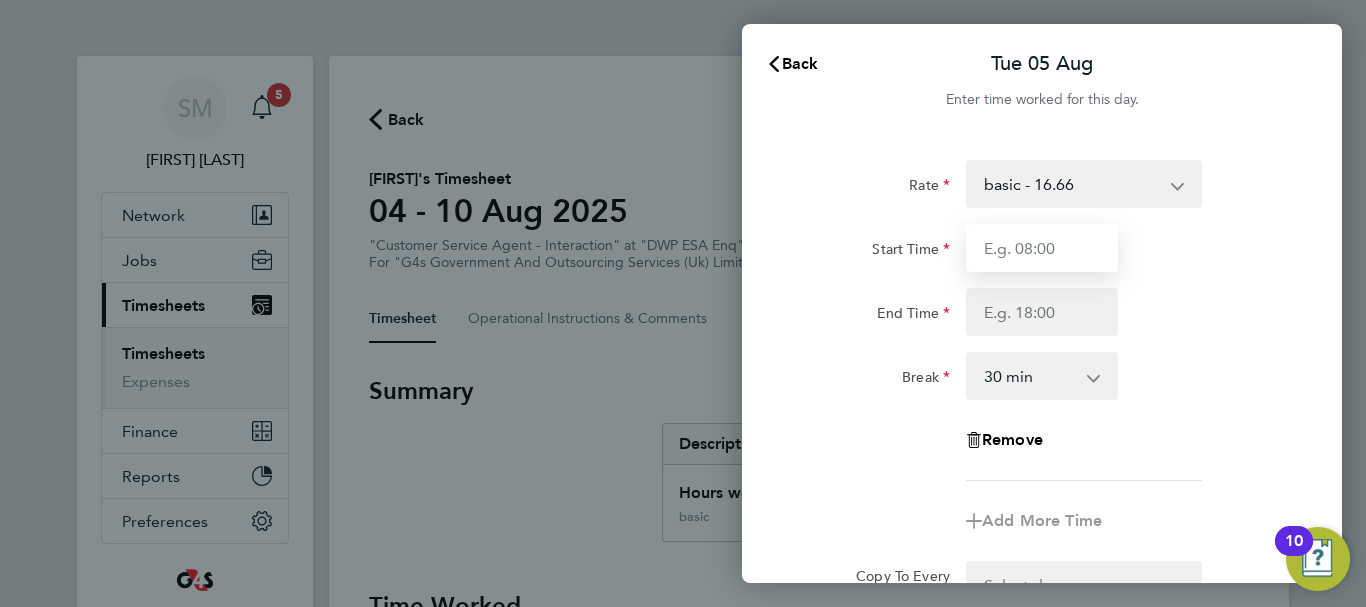click on "Start Time" at bounding box center (1042, 248) 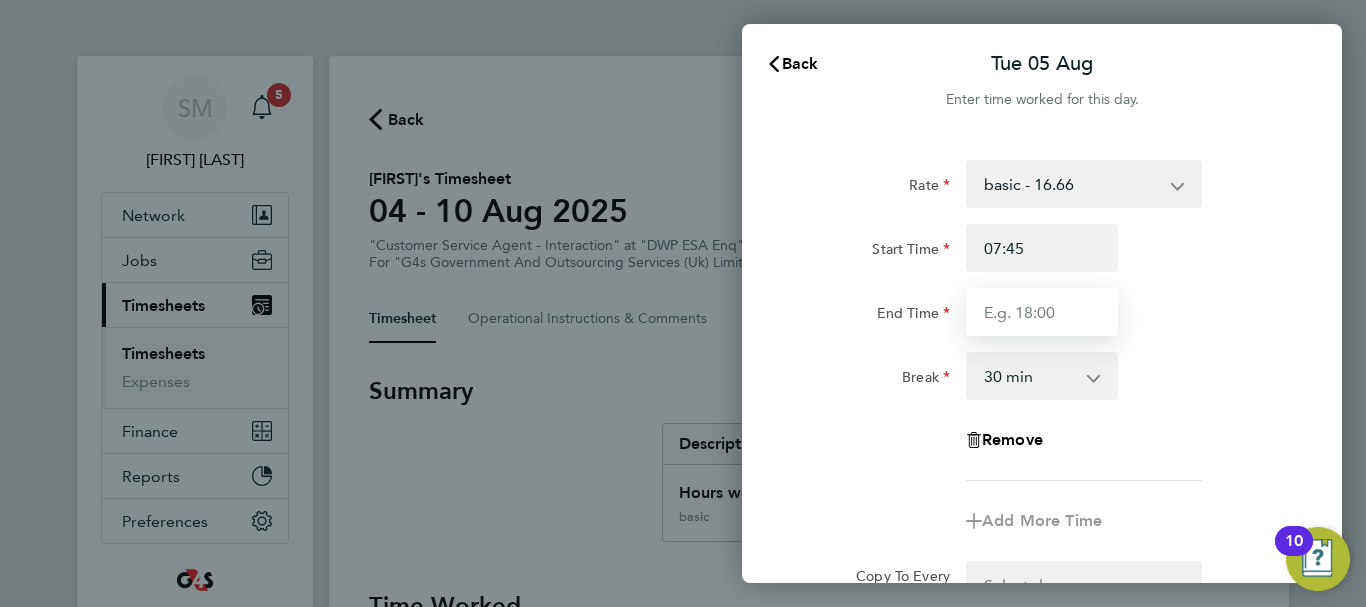 click on "End Time" at bounding box center [1042, 312] 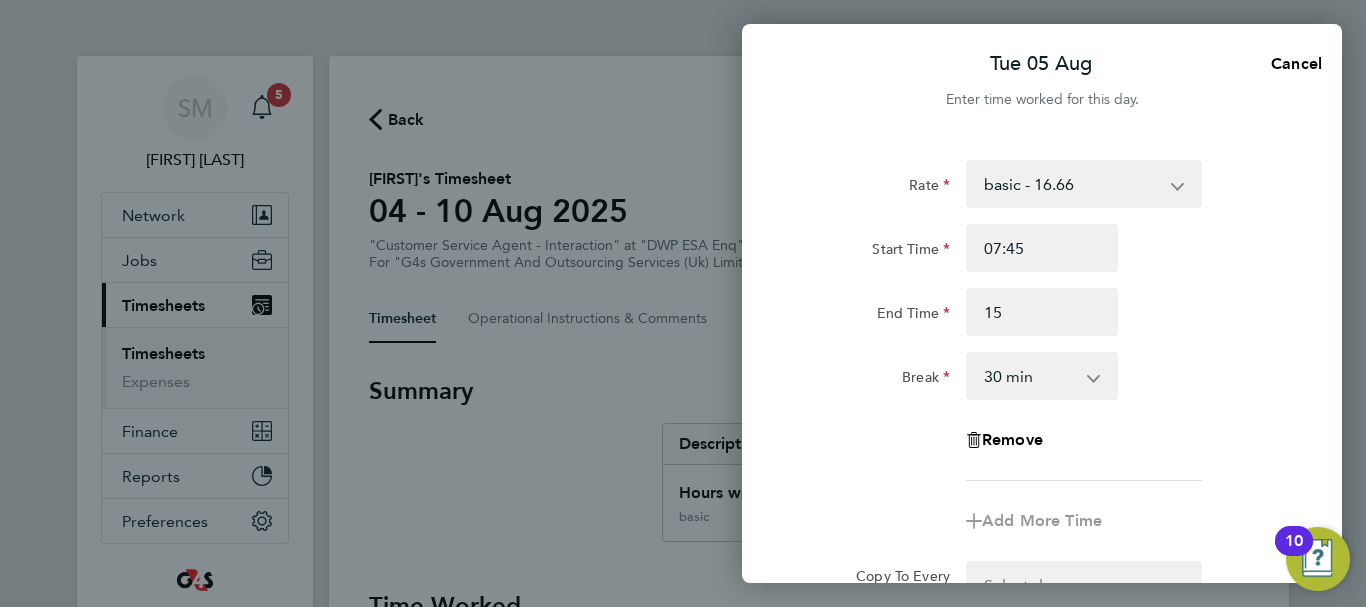 type on "15:00" 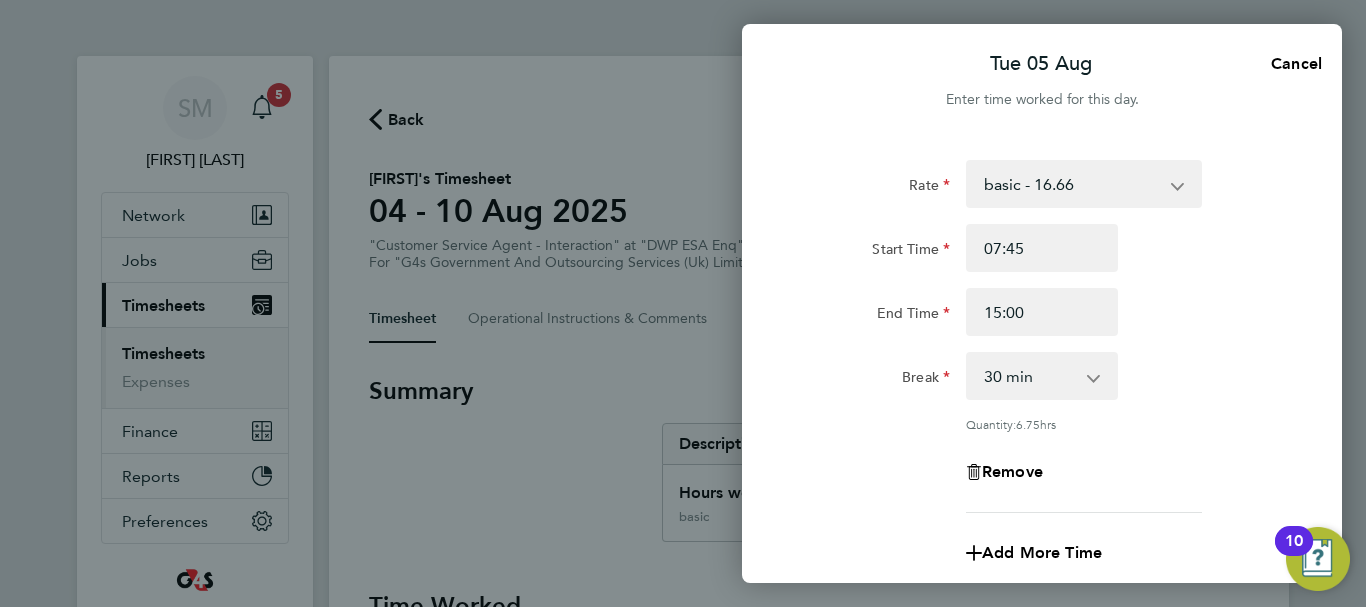 click on "Rate  basic - 16.66   Bank Holiday   Sick   x1.5 - 24.73   x2 - 32.79   System Issue Paid - 16.66   Annual Leave   System Issue Not Paid
Start Time 07:45 End Time 15:00 Break  0 min   15 min   30 min   45 min   60 min   75 min   90 min
Quantity:  6.75  hrs
Remove" 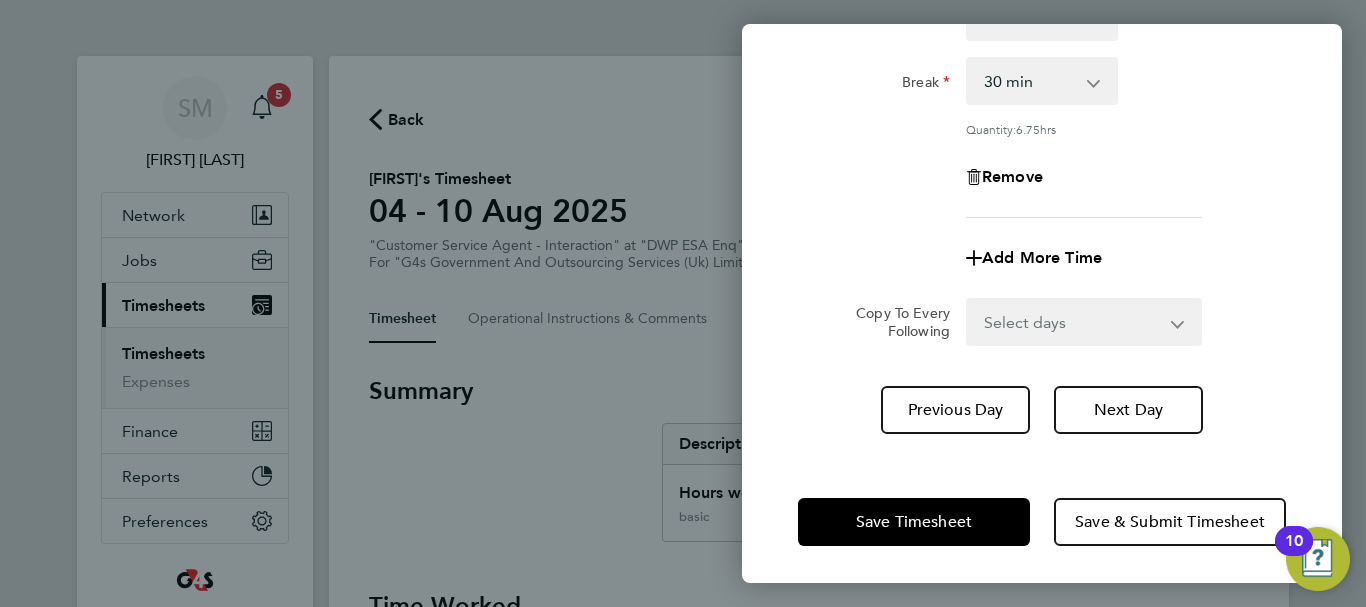 scroll, scrollTop: 296, scrollLeft: 0, axis: vertical 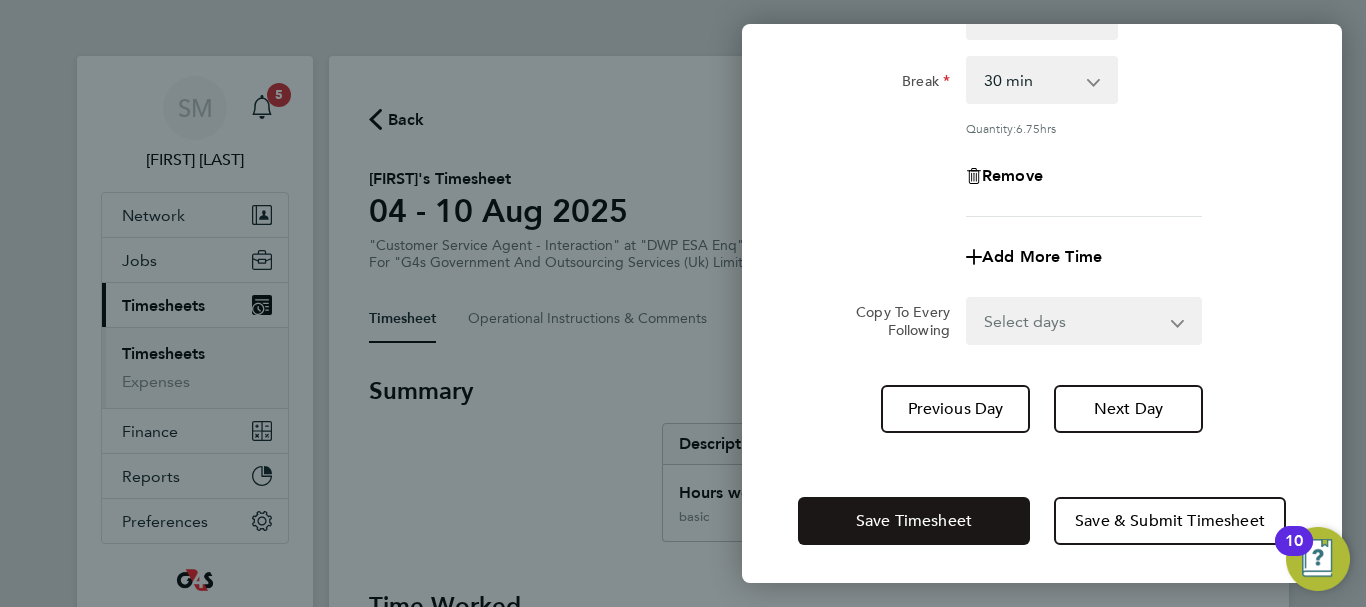 click on "Save Timesheet" 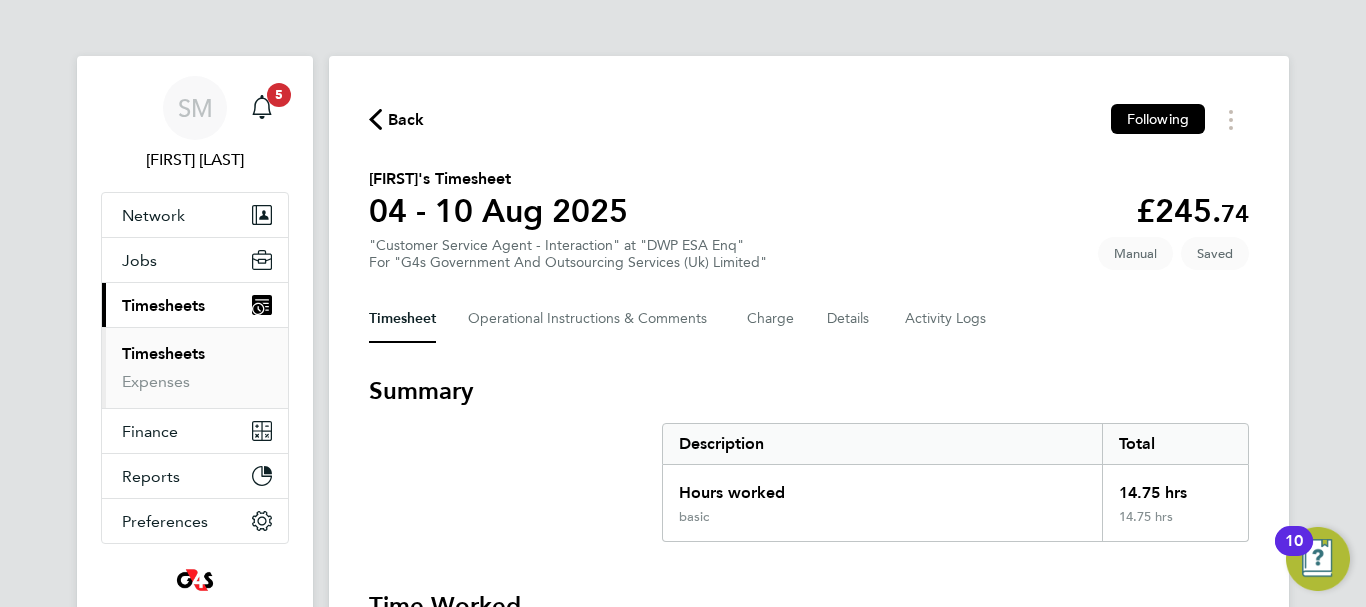 click 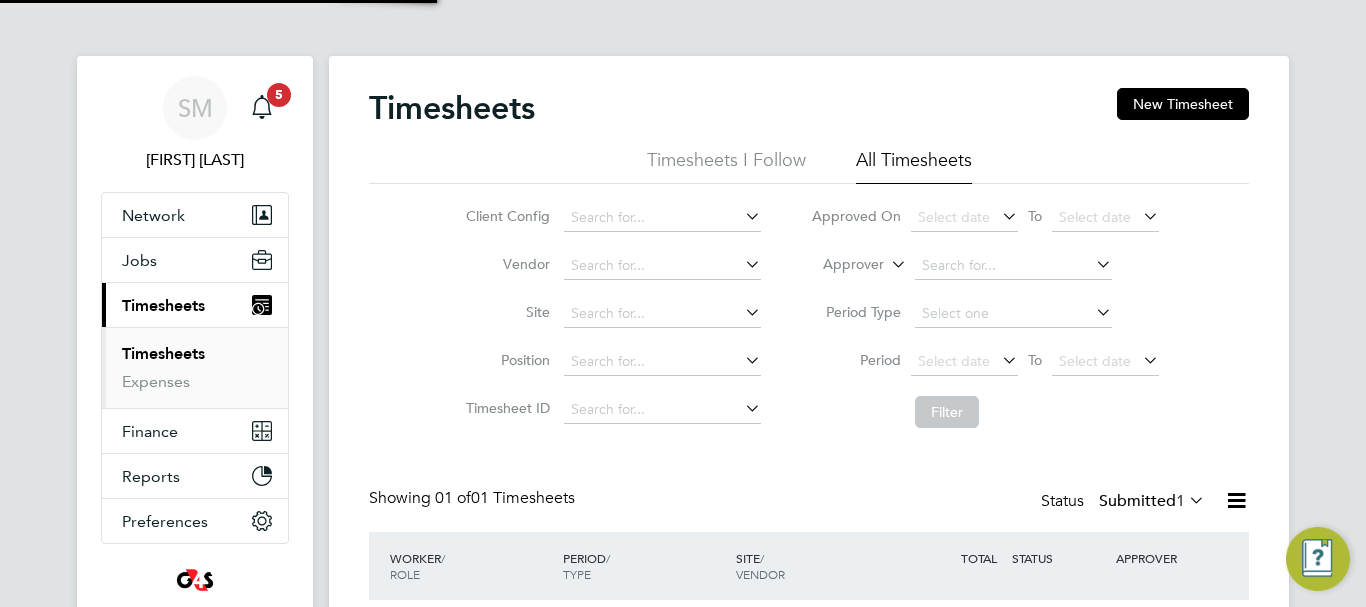 scroll, scrollTop: 10, scrollLeft: 10, axis: both 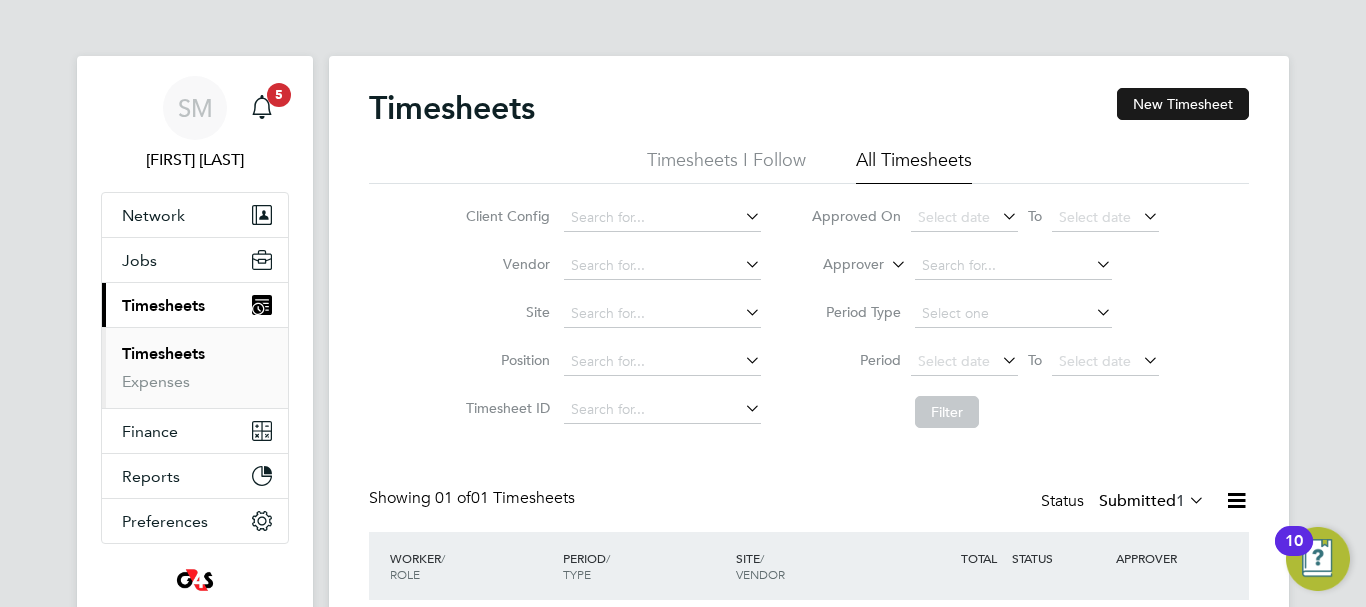 click on "New Timesheet" 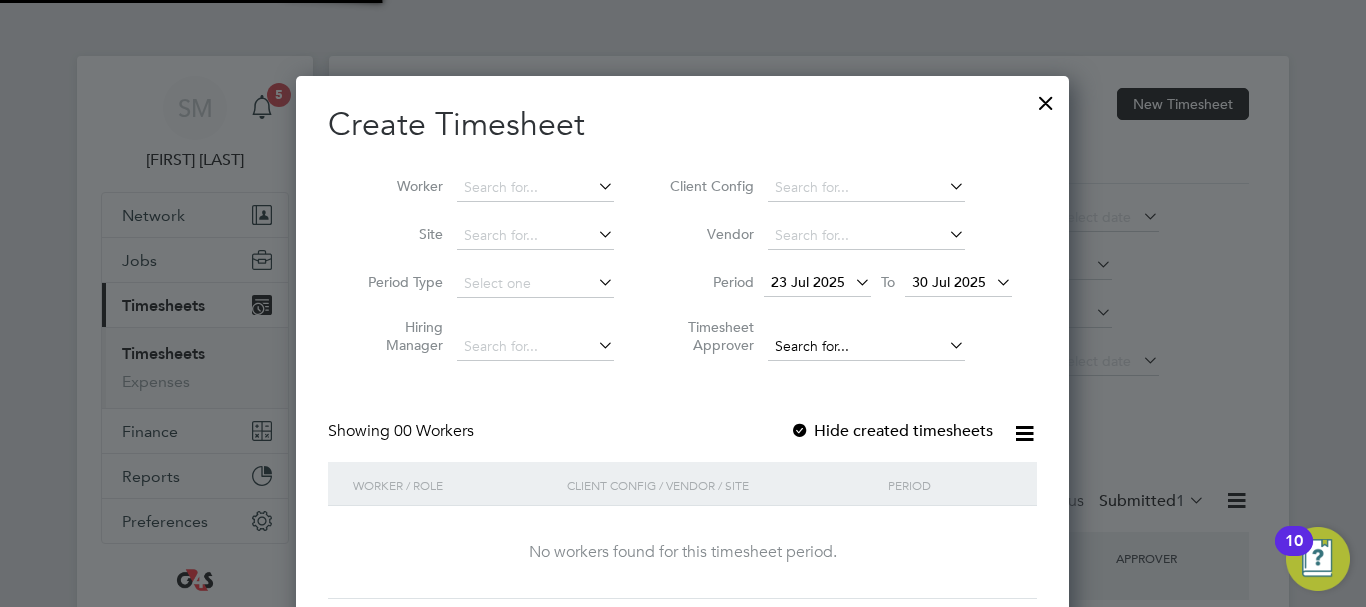 scroll, scrollTop: 10, scrollLeft: 10, axis: both 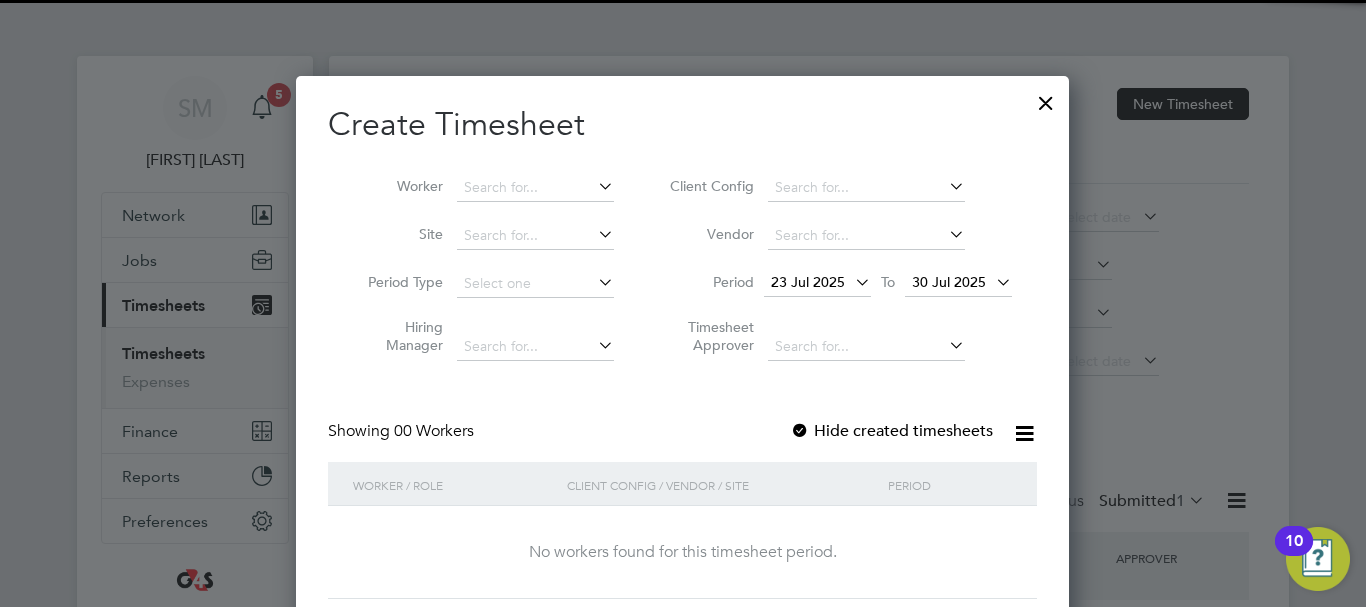 click on "23 Jul 2025" at bounding box center (808, 282) 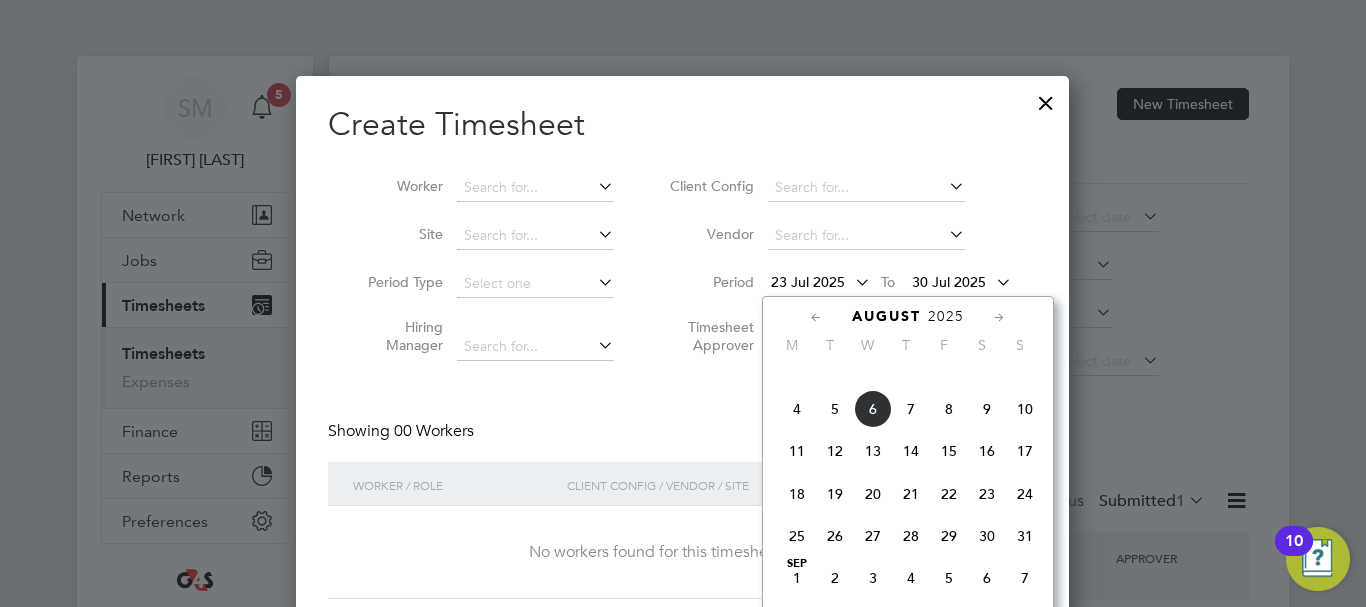 scroll, scrollTop: 936, scrollLeft: 0, axis: vertical 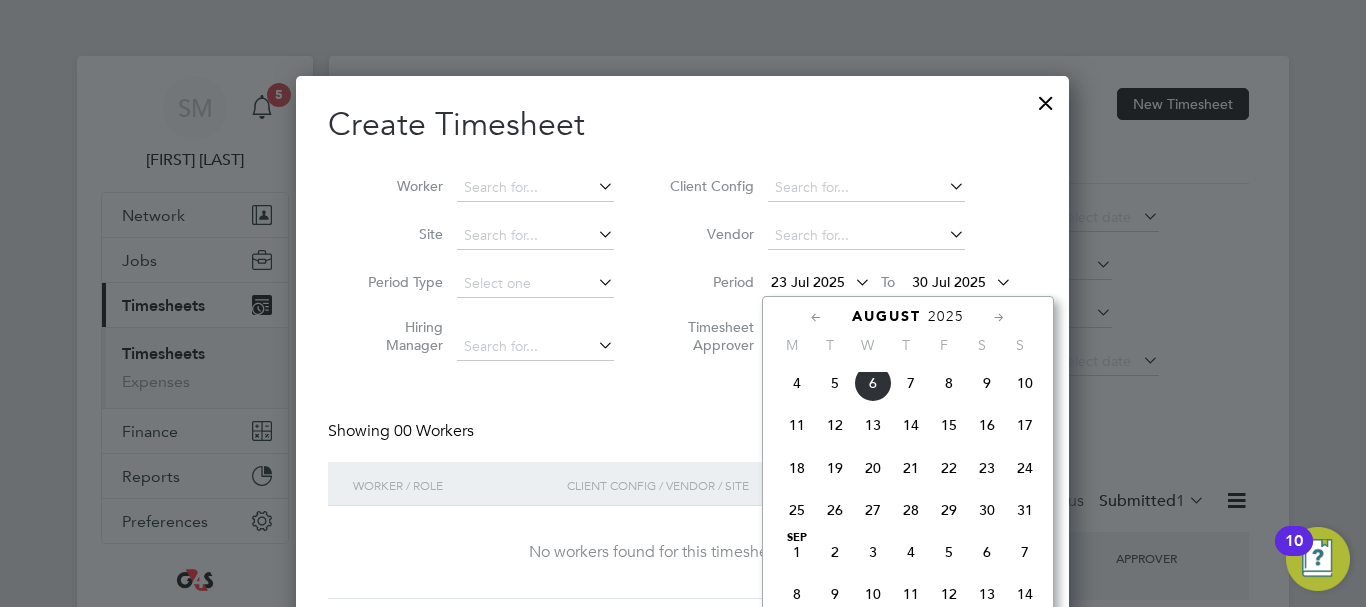 click on "4" 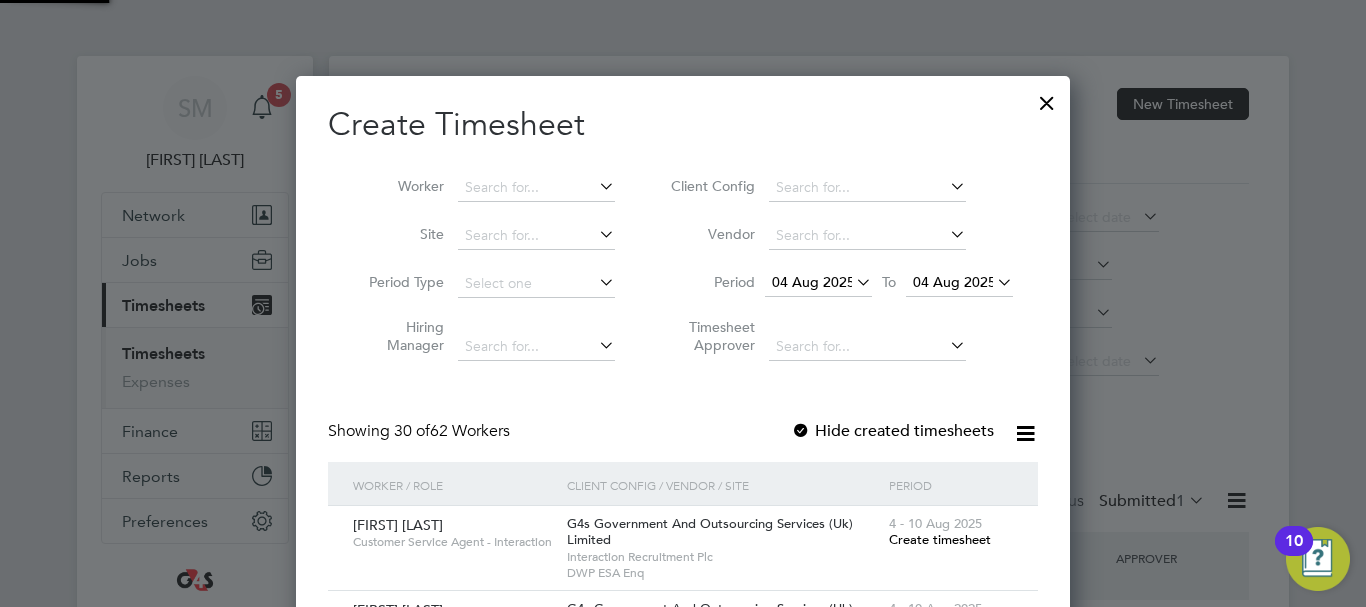 scroll, scrollTop: 10, scrollLeft: 10, axis: both 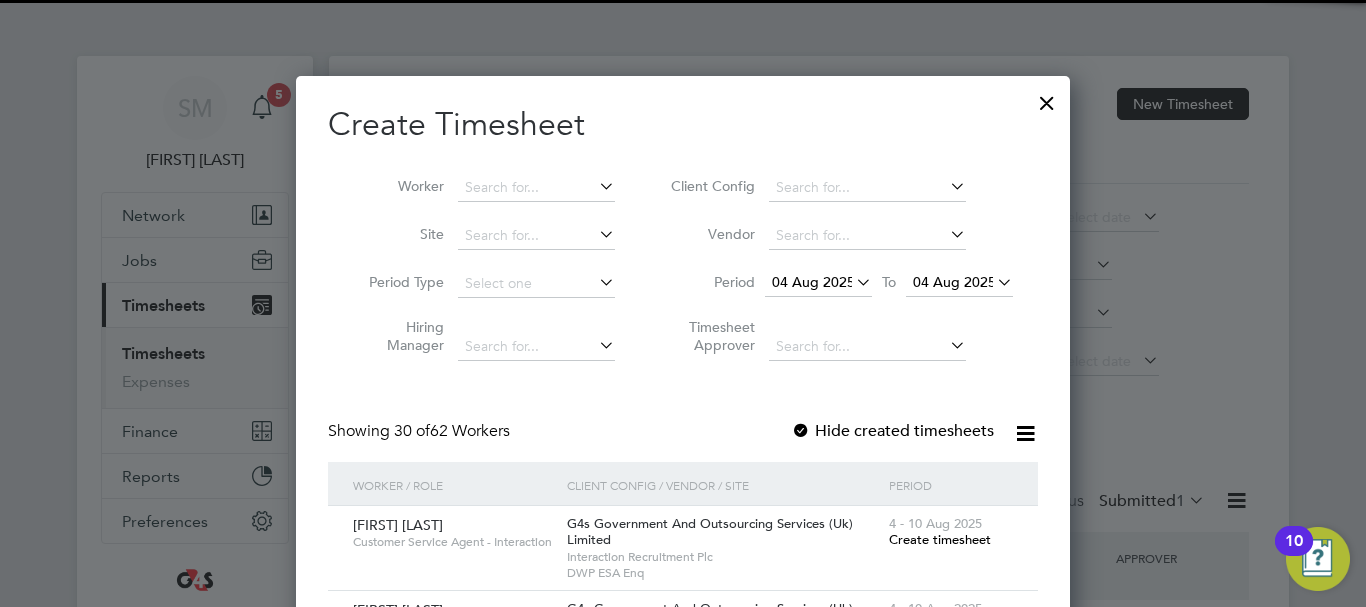 click on "04 Aug 2025" at bounding box center [954, 282] 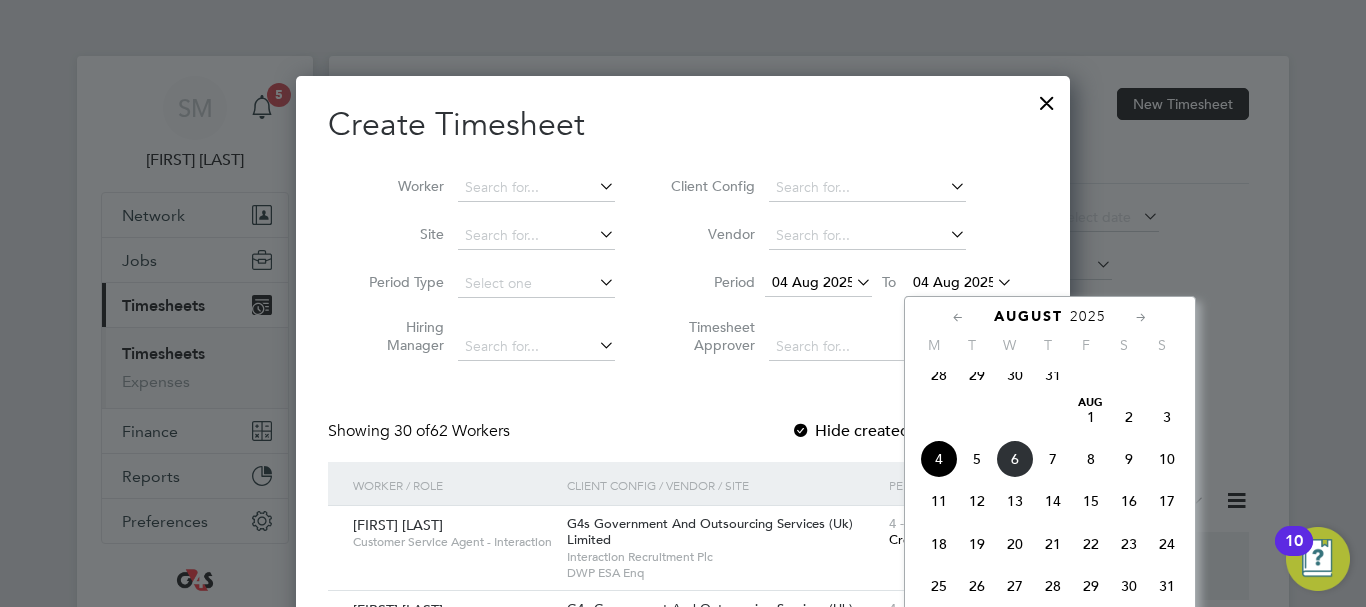 click on "10" 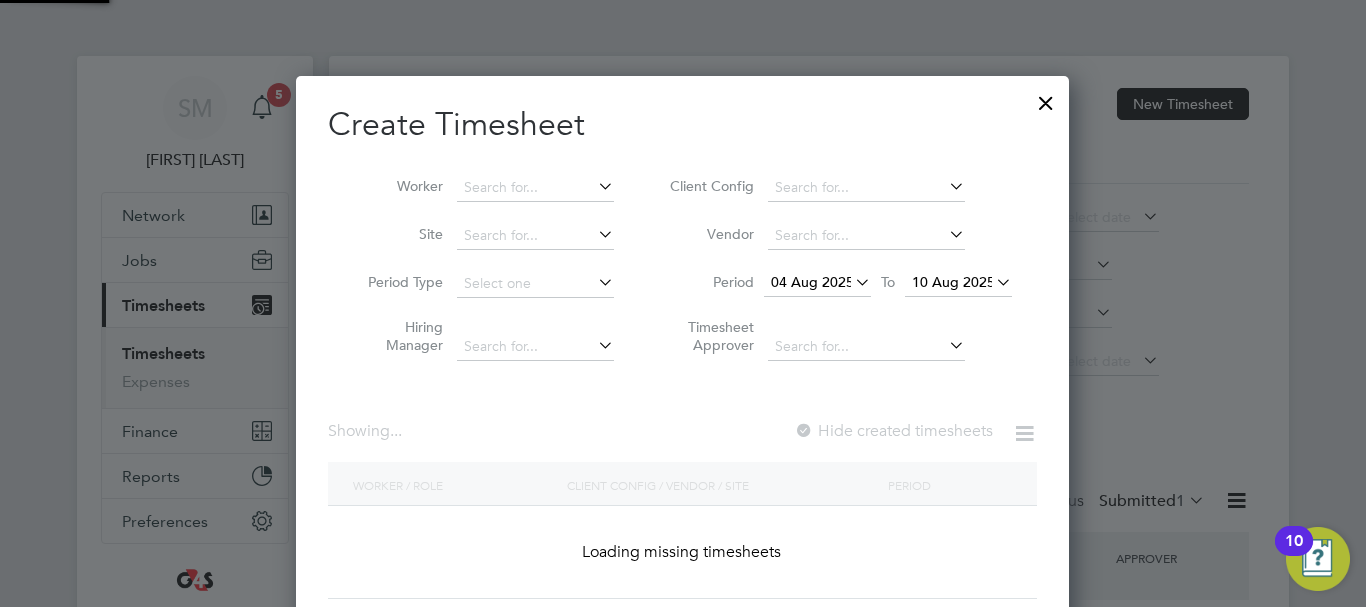 scroll, scrollTop: 10, scrollLeft: 10, axis: both 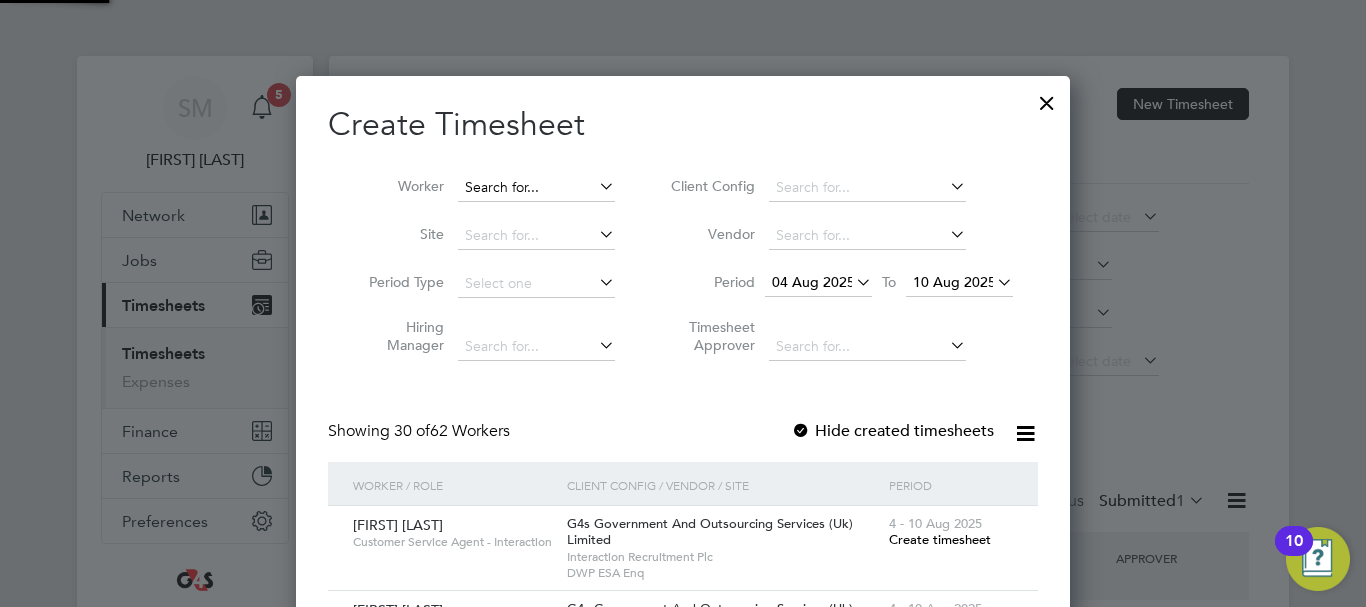 click at bounding box center [536, 188] 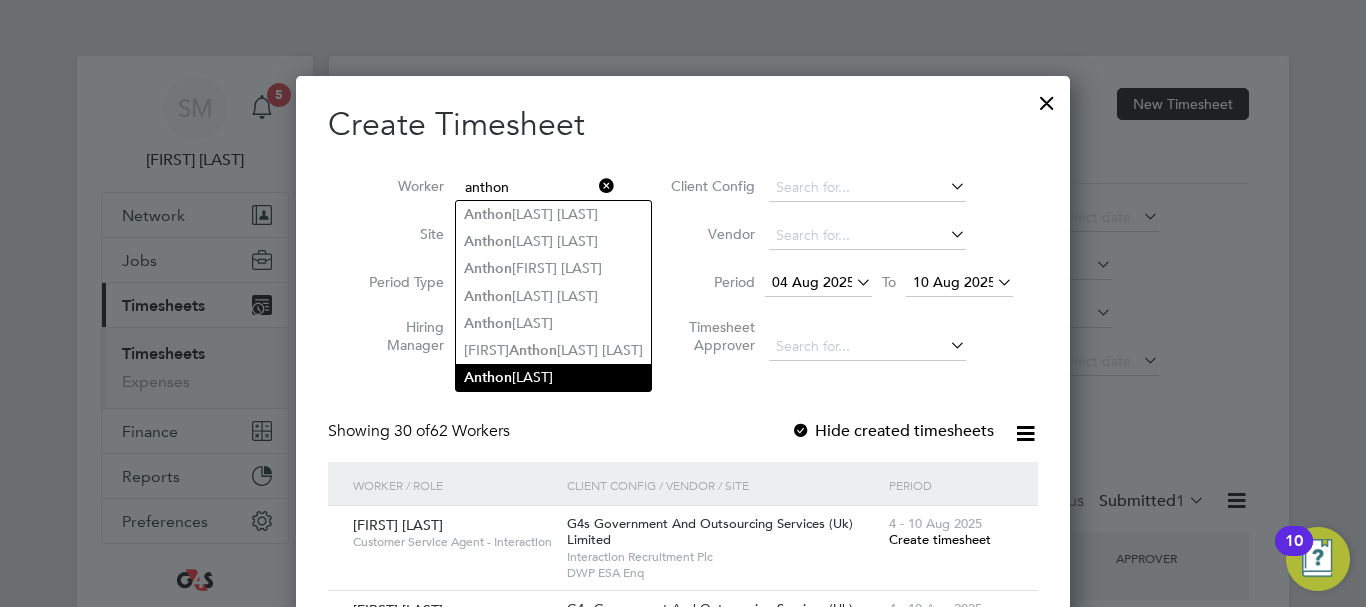 click on "[FIRST] [LAST]" 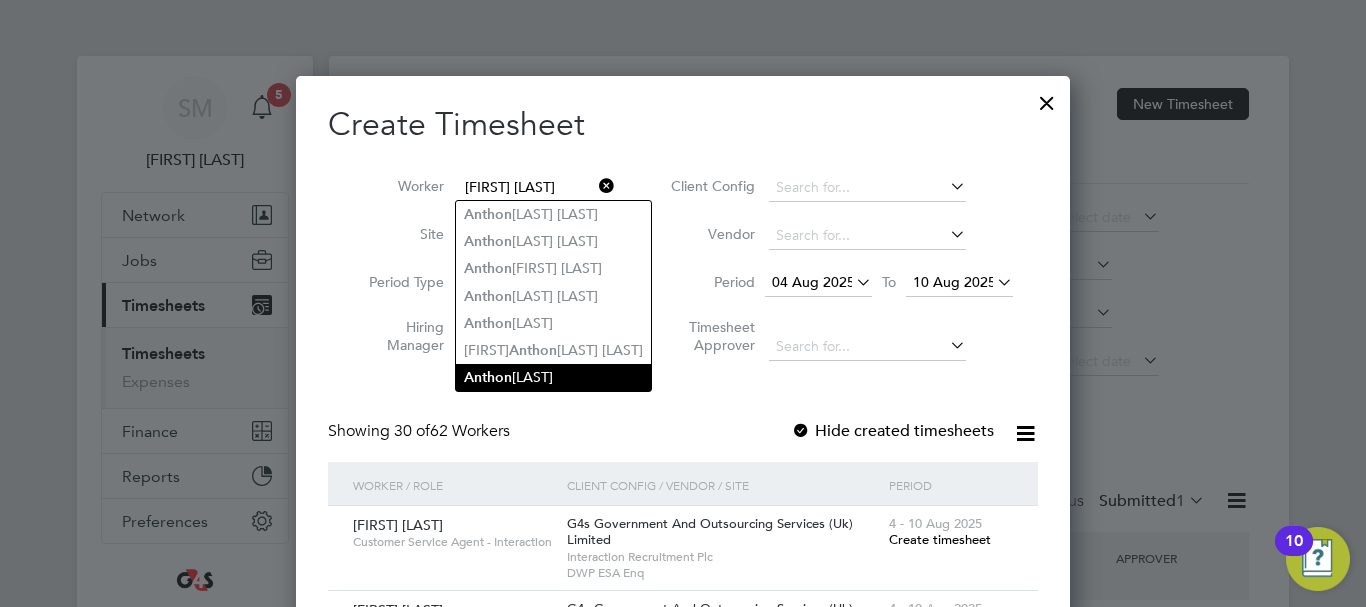 scroll, scrollTop: 10, scrollLeft: 10, axis: both 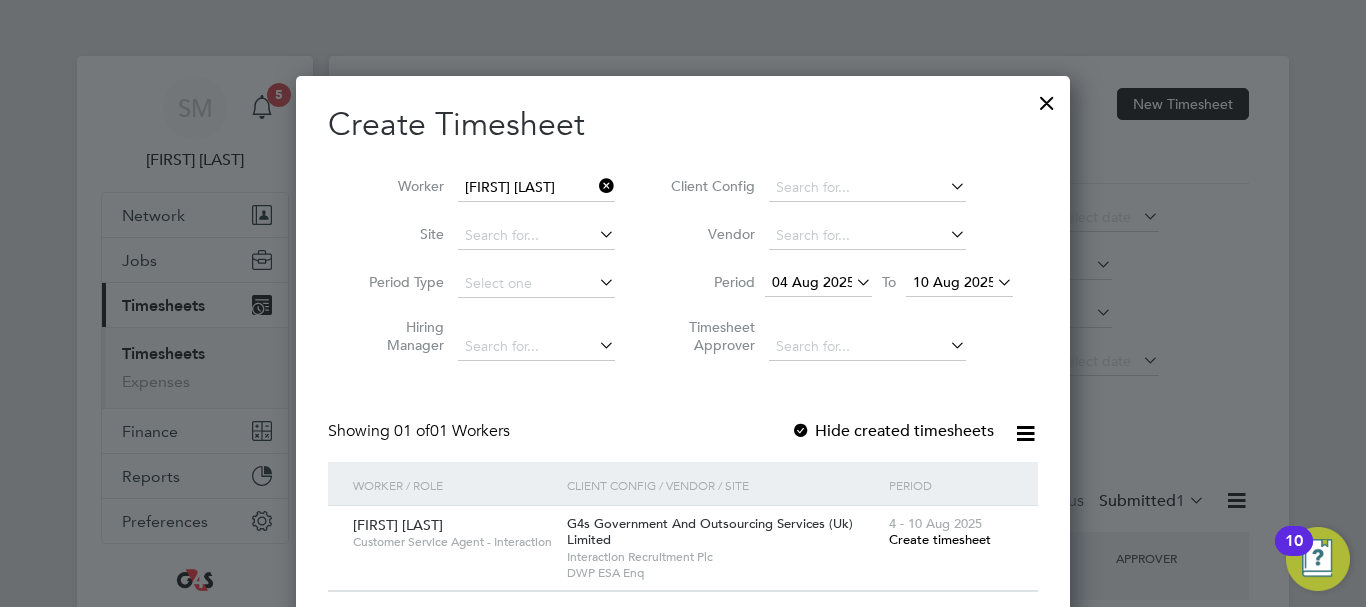 click on "Create timesheet" at bounding box center (940, 539) 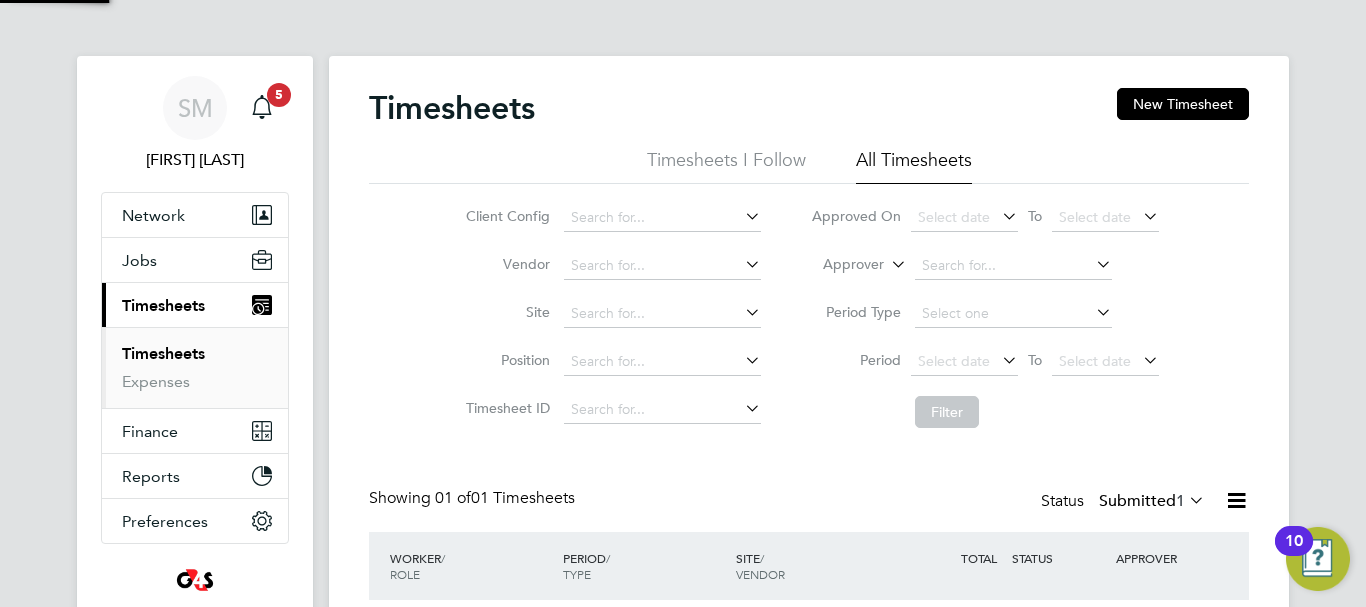 scroll, scrollTop: 10, scrollLeft: 10, axis: both 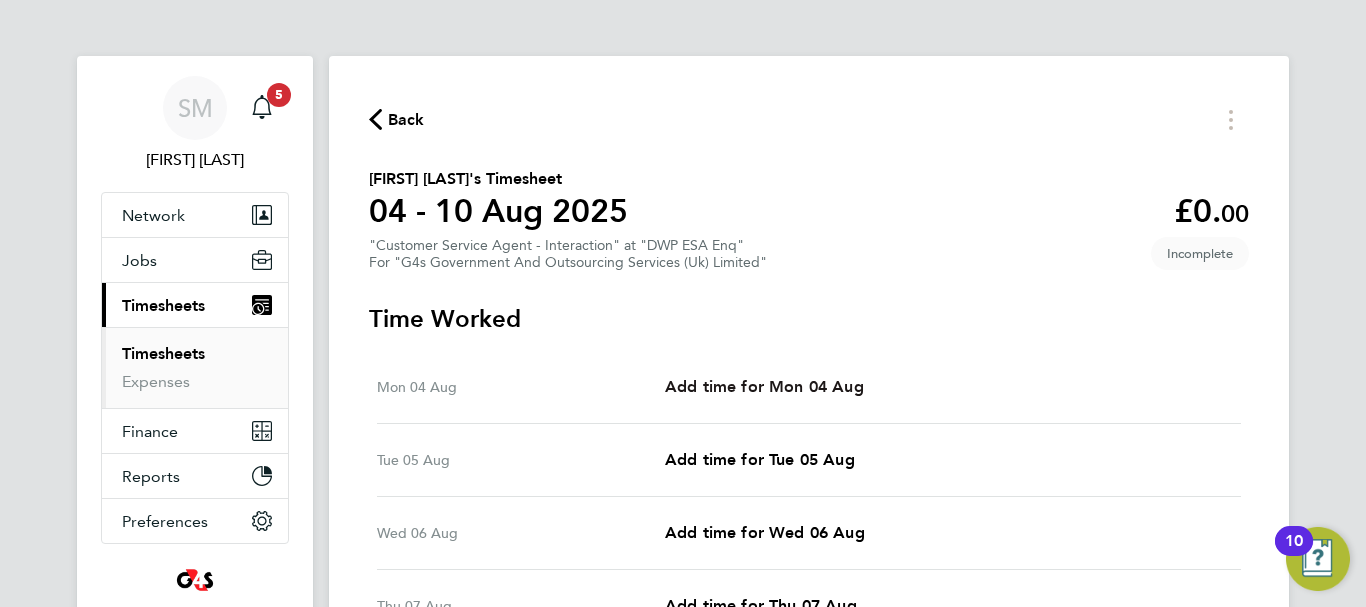 click on "Add time for Mon 04 Aug" at bounding box center [764, 386] 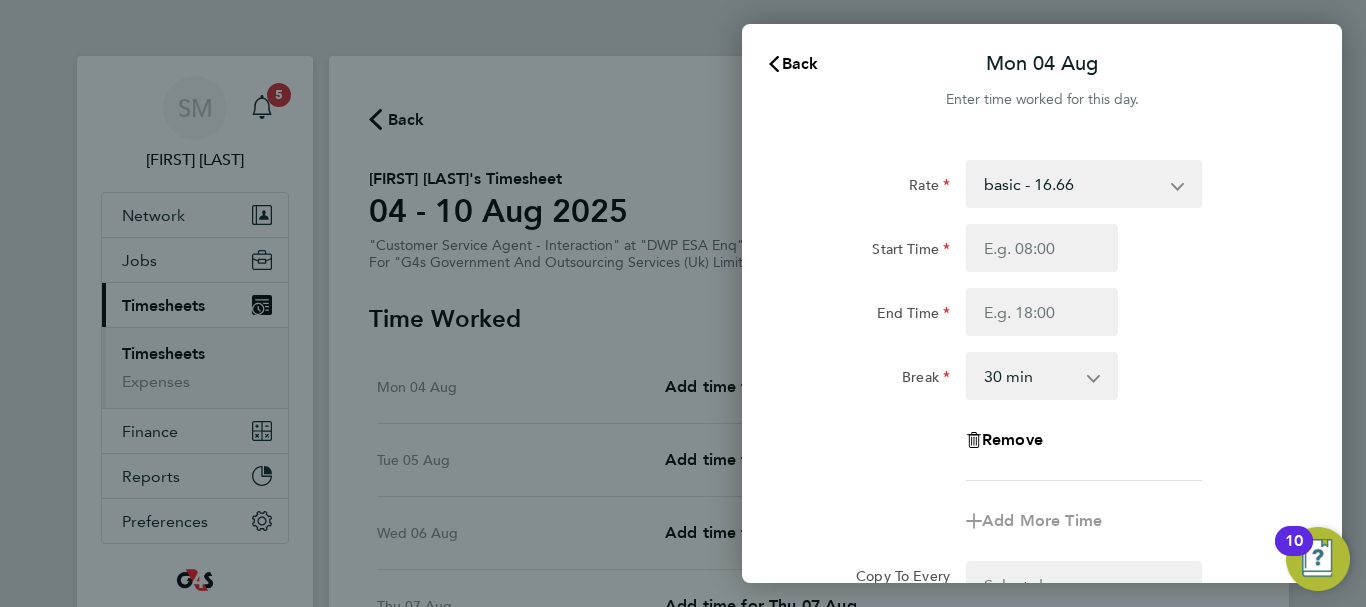 drag, startPoint x: 1131, startPoint y: 174, endPoint x: 1116, endPoint y: 192, distance: 23.43075 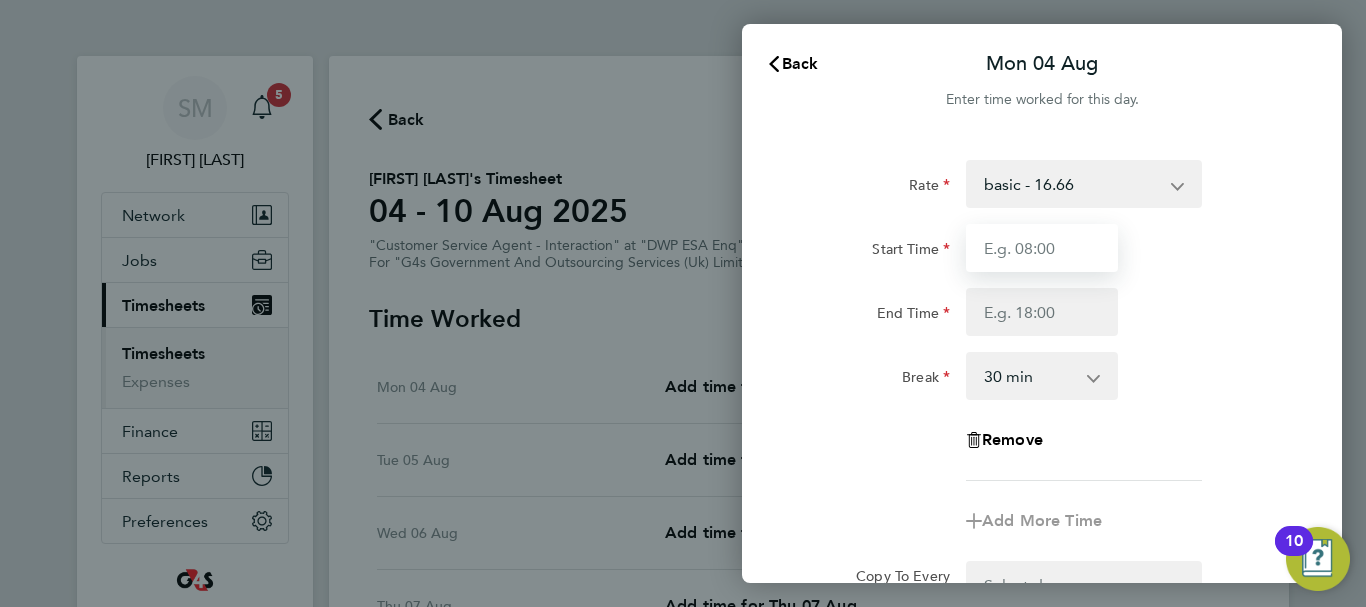 click on "Start Time" at bounding box center (1042, 248) 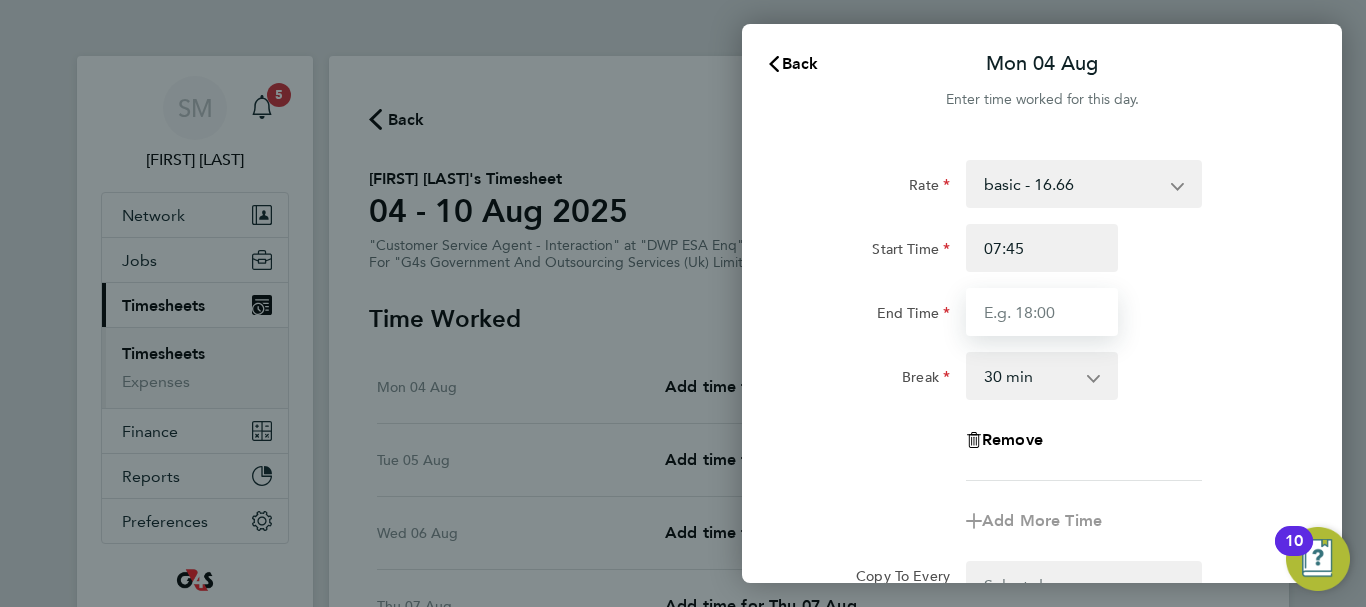 click on "End Time" at bounding box center [1042, 312] 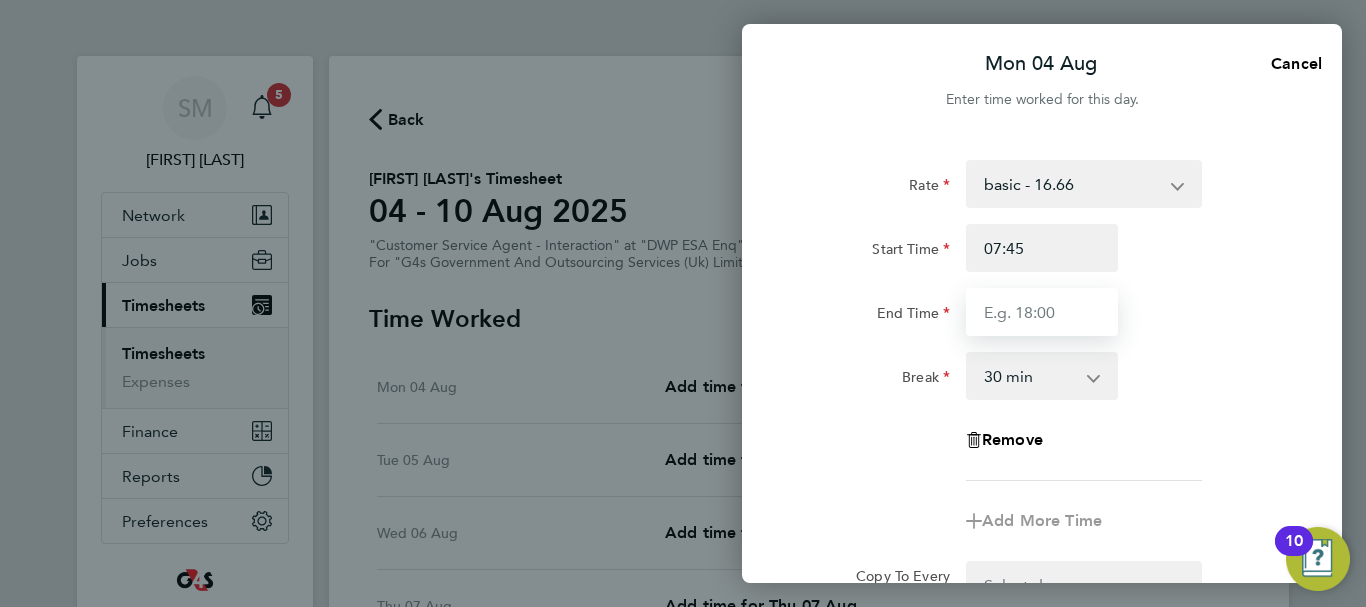 type on "16:15" 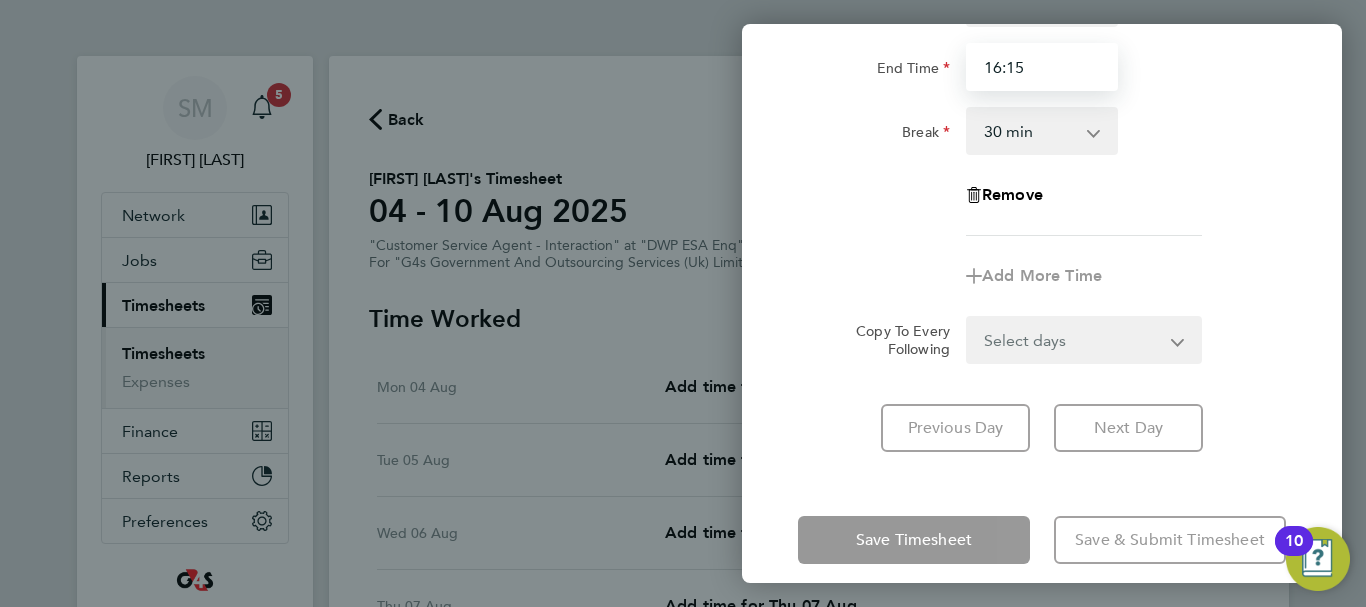 scroll, scrollTop: 266, scrollLeft: 0, axis: vertical 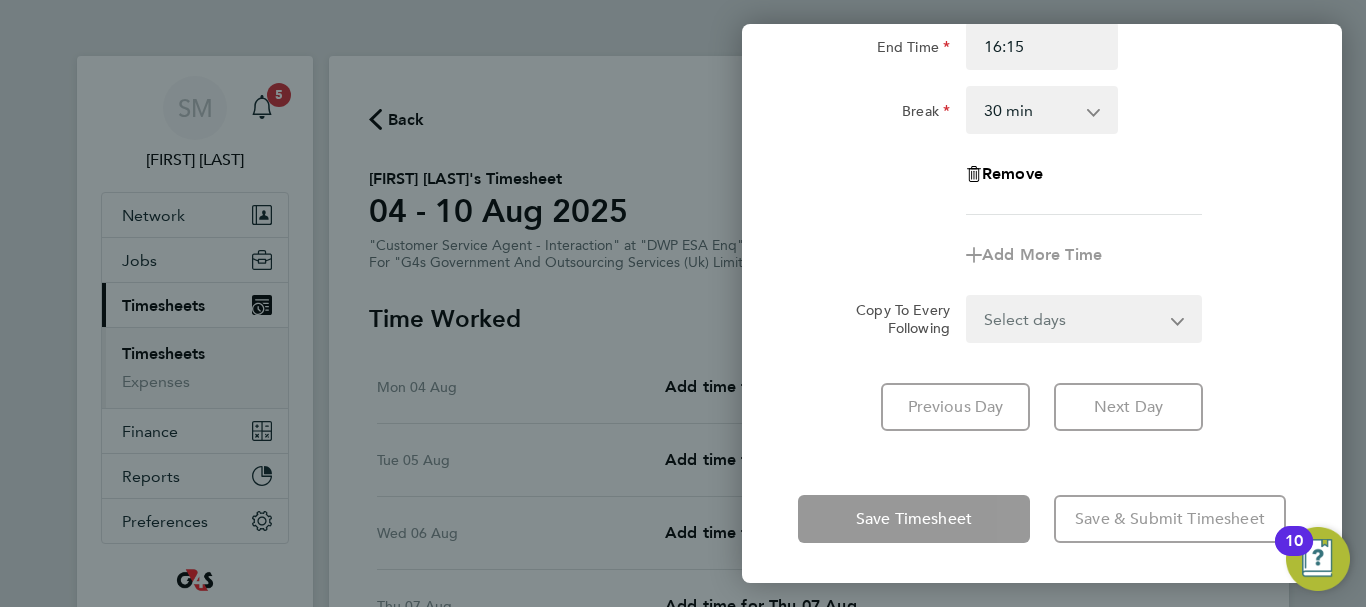 click on "Mon 04 Aug  Cancel  Enter time worked for this day.  Rate  basic - 16.66   System Issue Not Paid   Bank Holiday   x2 - 32.79   x1.5 - 24.73   Annual Leave   Sick   System Issue Paid - 16.66
Start Time 07:45 End Time 16:15 Break  0 min   15 min   30 min   45 min   60 min   75 min   90 min
Remove
Add More Time  Copy To Every Following  Select days   Day   Weekday (Mon-Fri)   Weekend (Sat-Sun)   Tuesday   Wednesday   Thursday   Friday   Saturday   Sunday
Previous Day   Next Day   Save Timesheet   Save & Submit Timesheet" 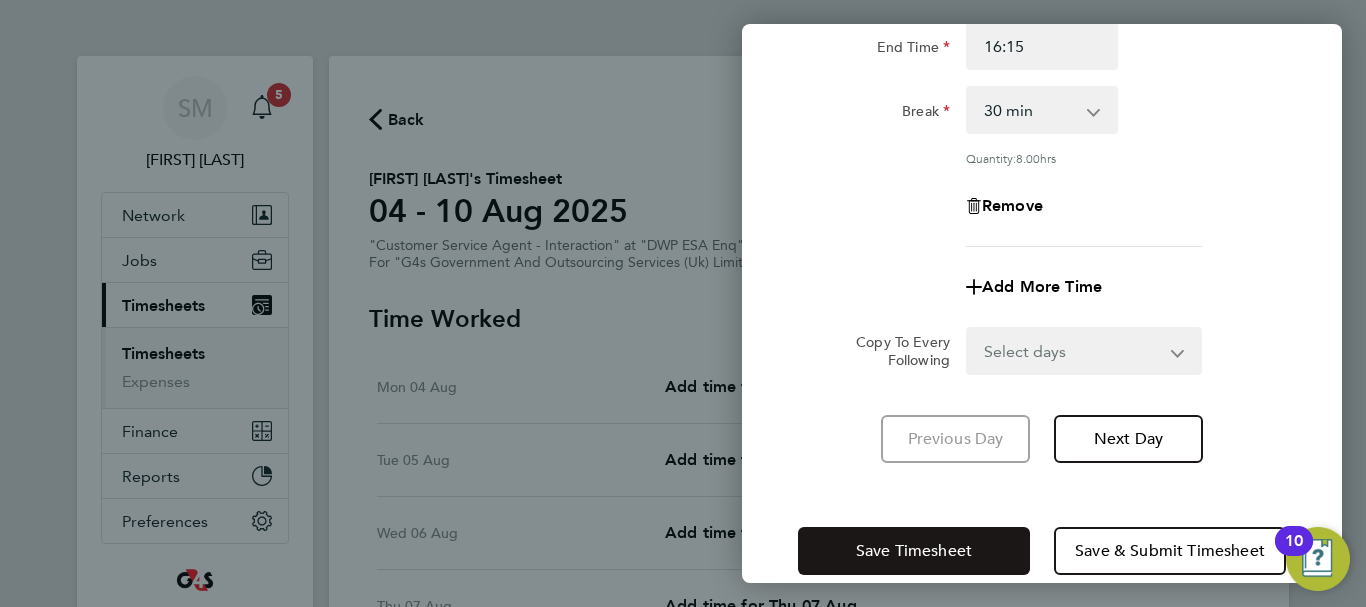 click on "Save Timesheet" 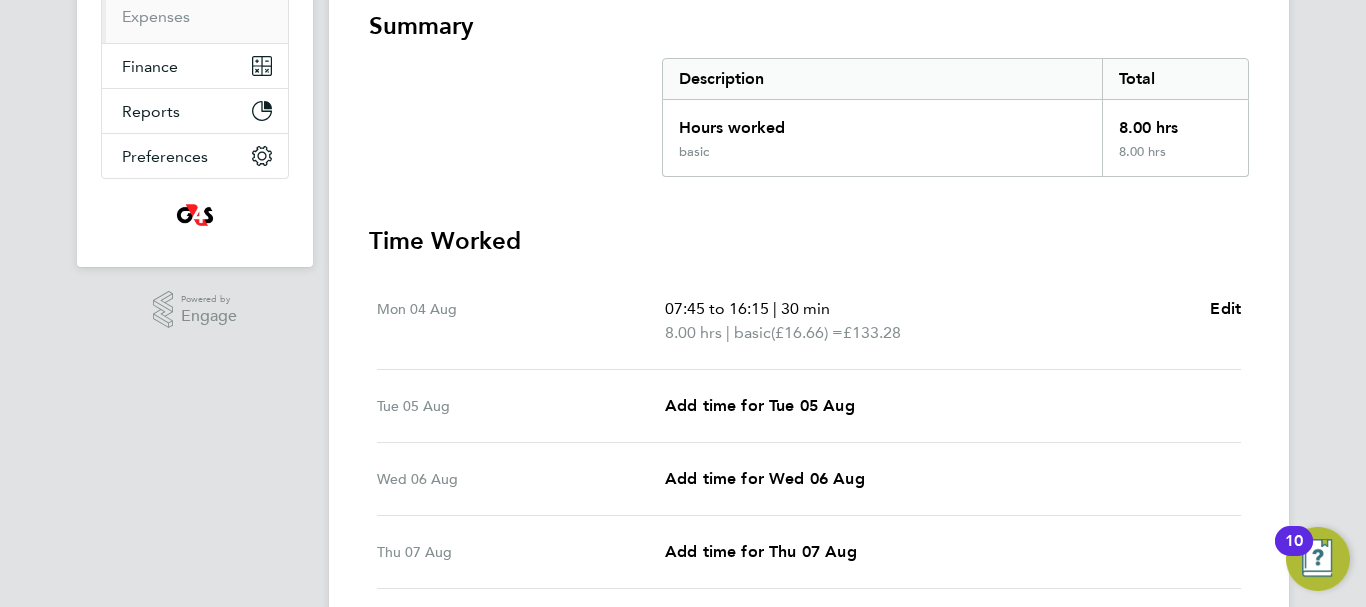 scroll, scrollTop: 400, scrollLeft: 0, axis: vertical 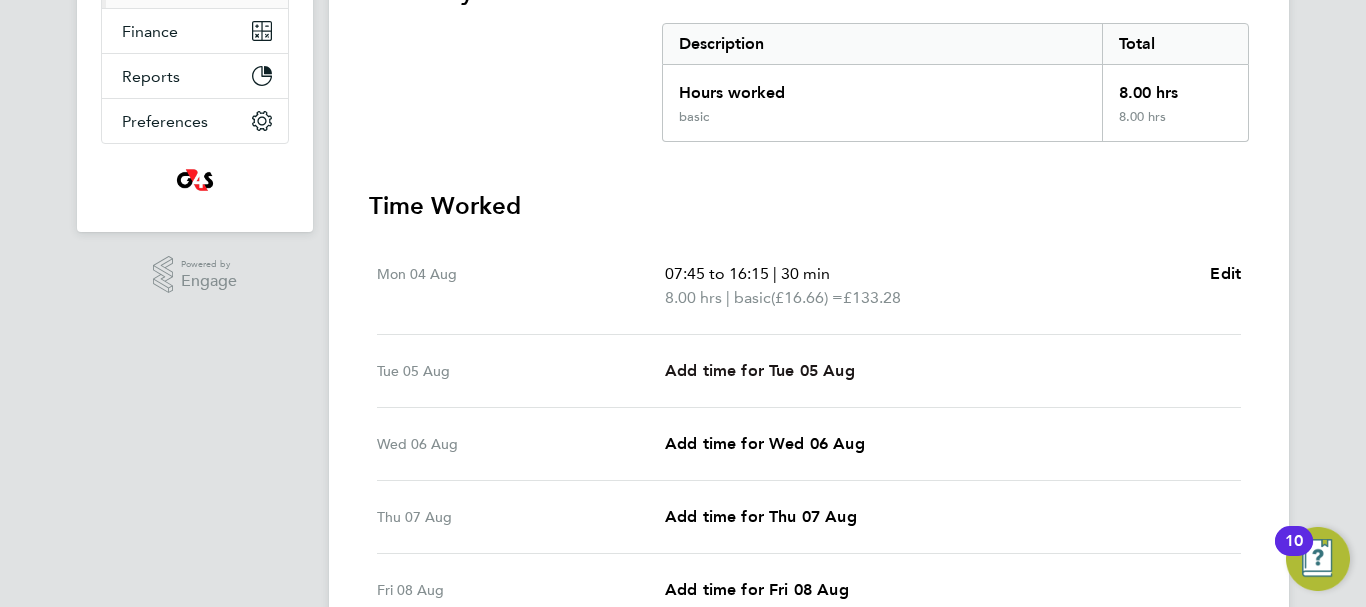 click on "Add time for Tue 05 Aug" at bounding box center (760, 371) 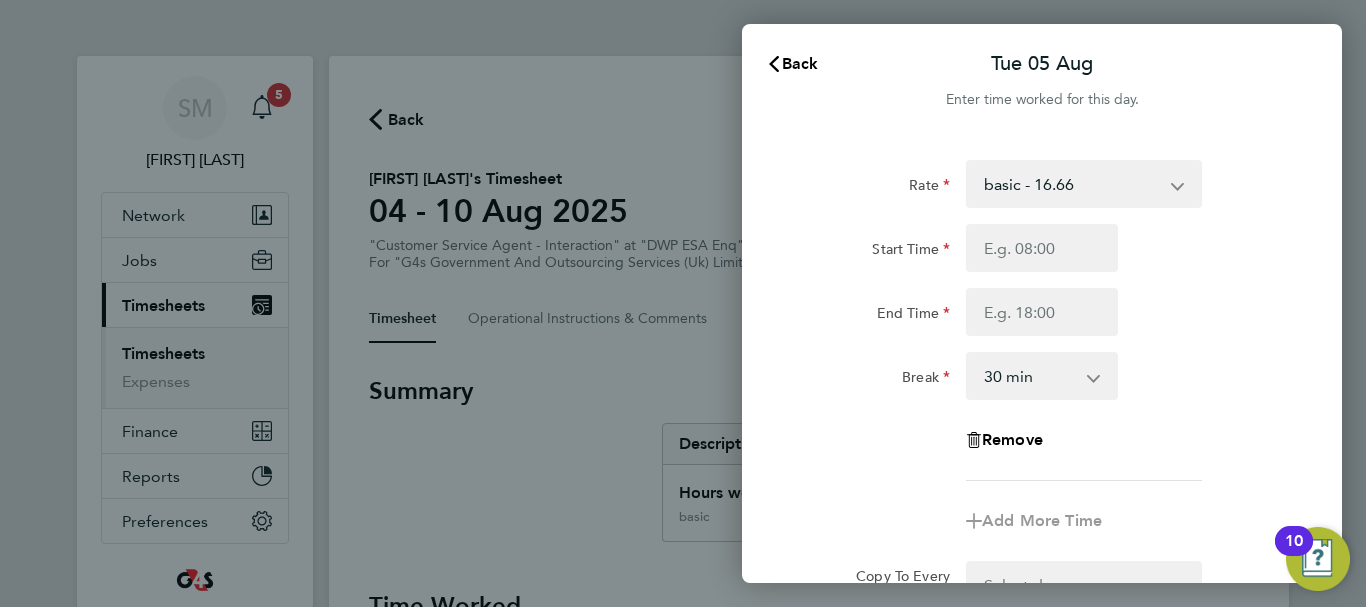 scroll, scrollTop: 0, scrollLeft: 0, axis: both 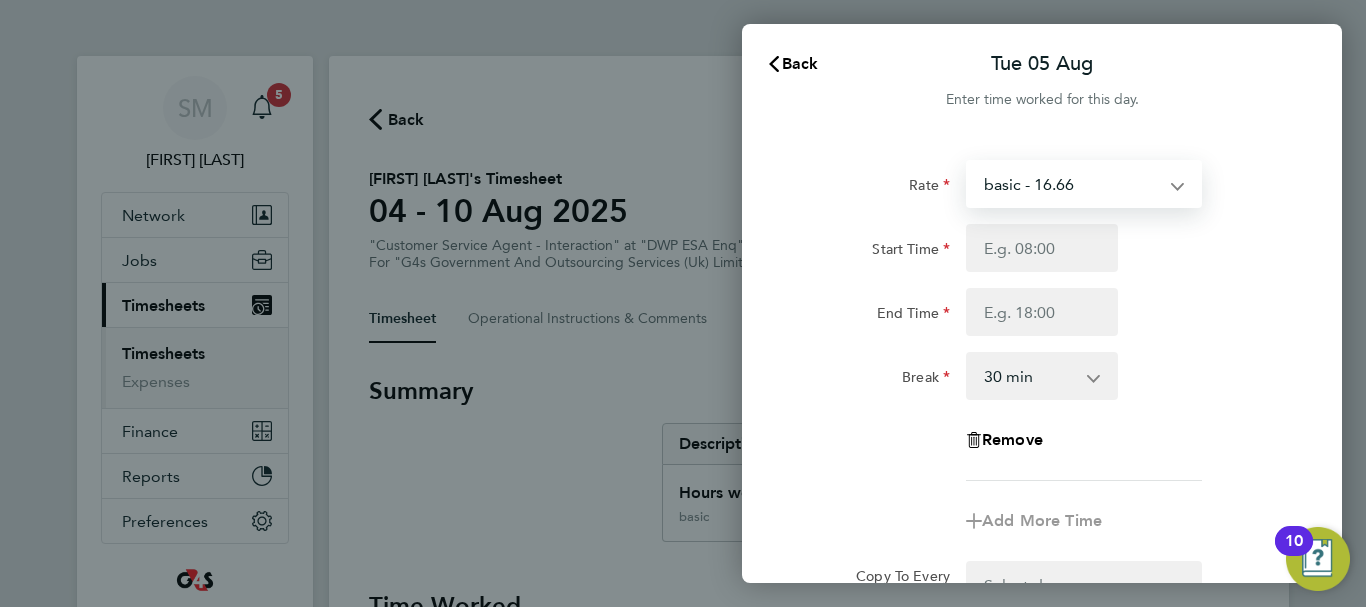 select on "30" 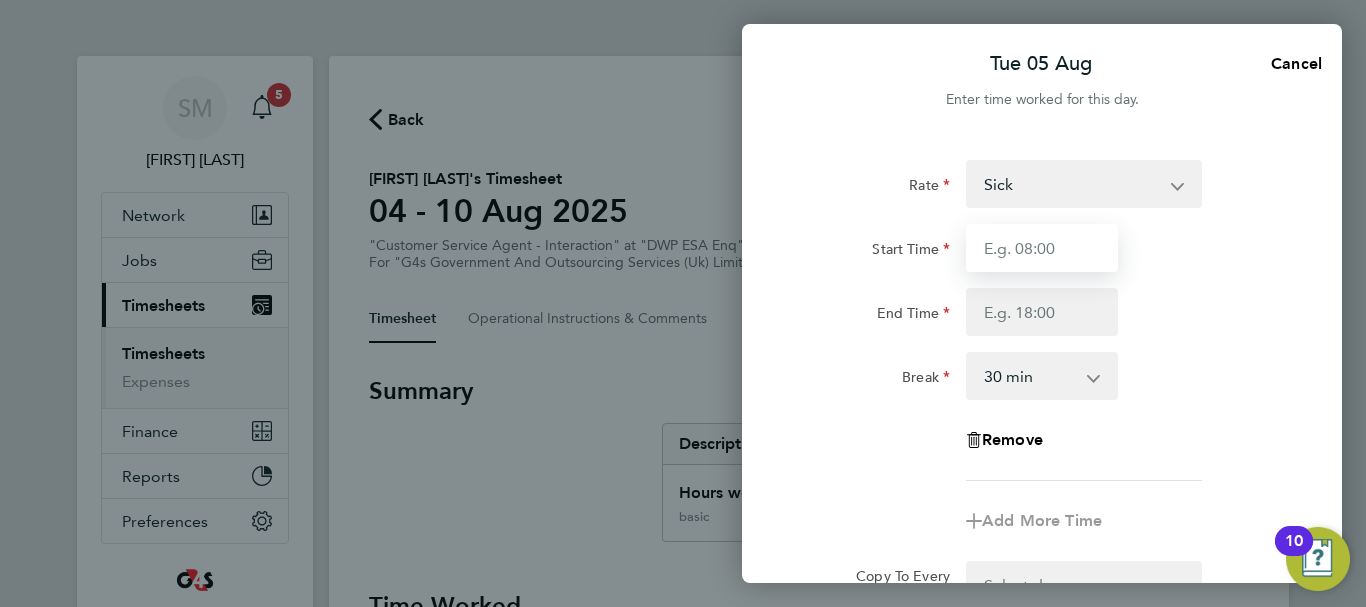 click on "Start Time" at bounding box center [1042, 248] 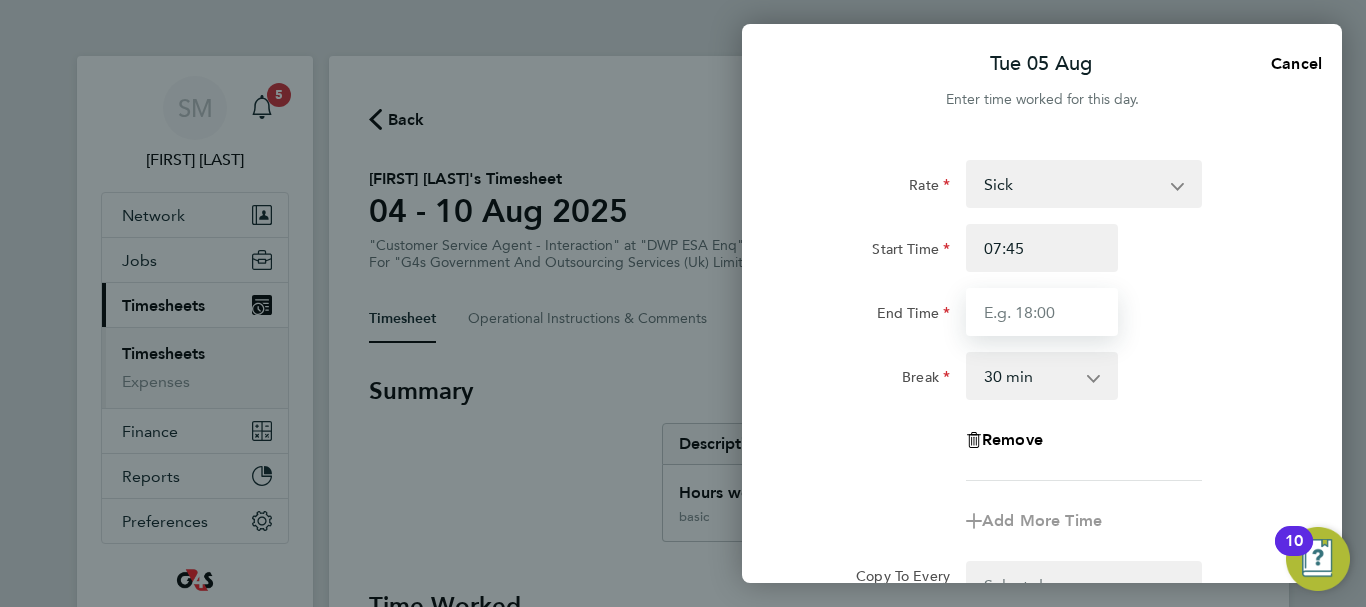 click on "End Time" at bounding box center [1042, 312] 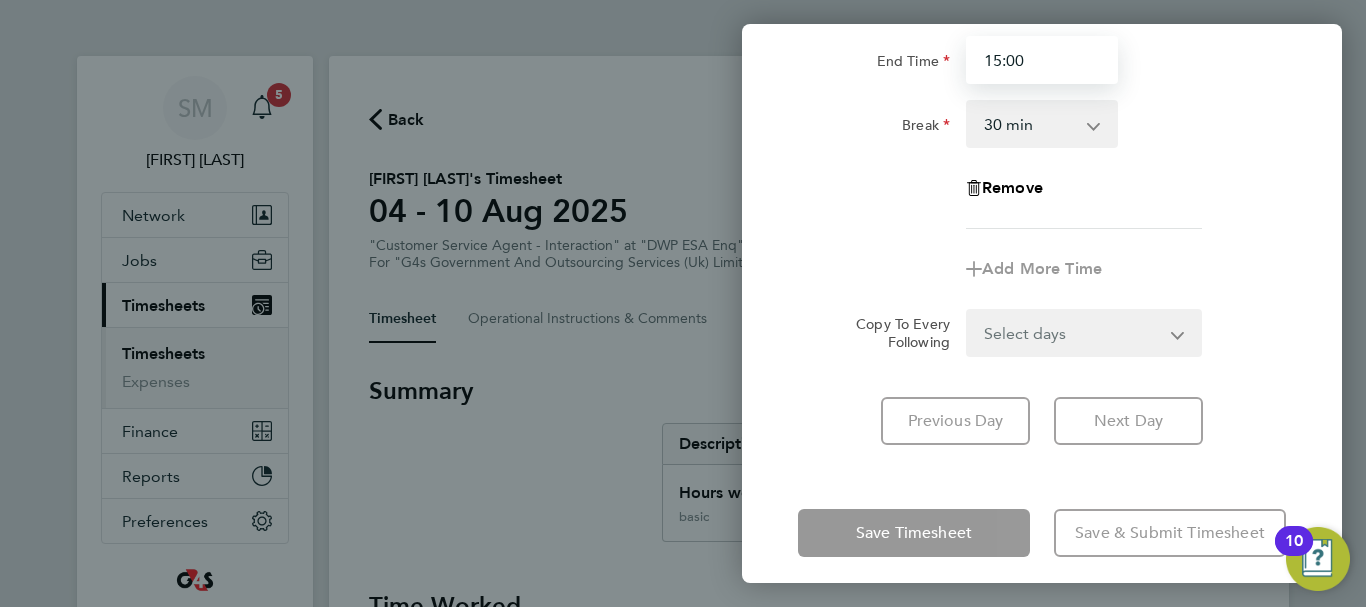 scroll, scrollTop: 266, scrollLeft: 0, axis: vertical 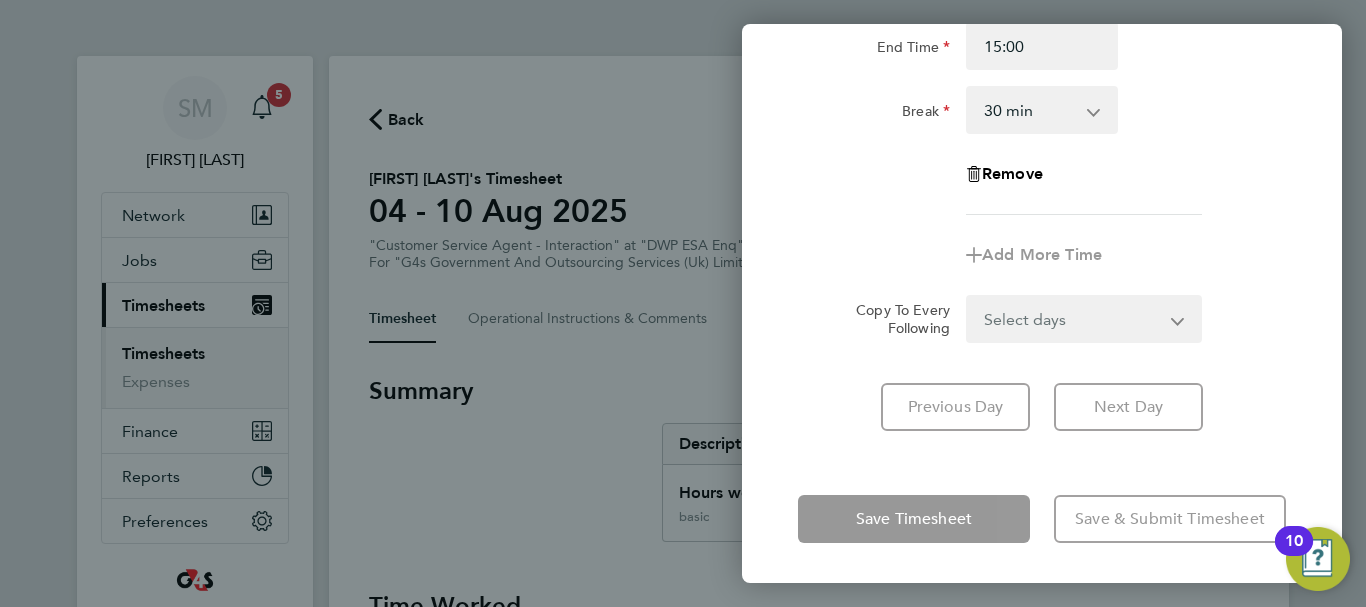 click on "Tue 05 Aug  Cancel  Enter time worked for this day.  Rate  Sick   System Issue Not Paid   Bank Holiday   x2 - 32.79   x1.5 - 24.73   basic - 16.66   Annual Leave   System Issue Paid - 16.66
Start Time 07:45 End Time 15:00 Break  0 min   15 min   30 min   45 min   60 min   75 min   90 min
Remove
Add More Time  Copy To Every Following  Select days   Day   Weekday (Mon-Fri)   Weekend (Sat-Sun)   Wednesday   Thursday   Friday   Saturday   Sunday
Previous Day   Next Day   Save Timesheet   Save & Submit Timesheet" 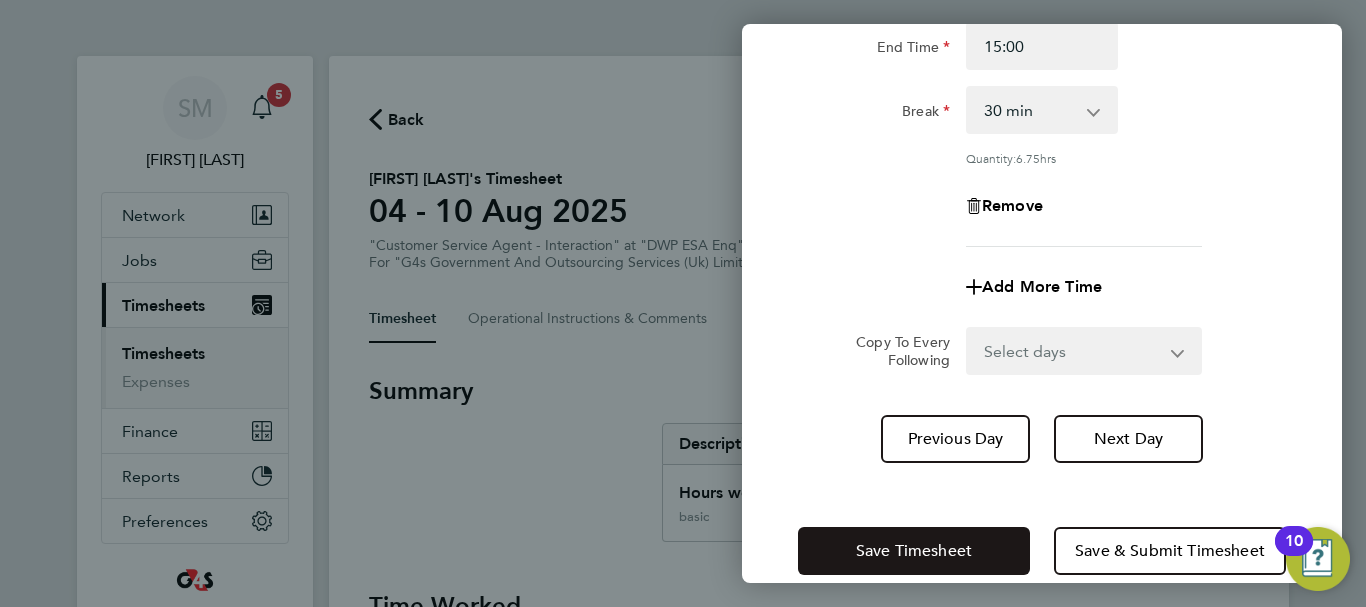 drag, startPoint x: 863, startPoint y: 537, endPoint x: 886, endPoint y: 532, distance: 23.537205 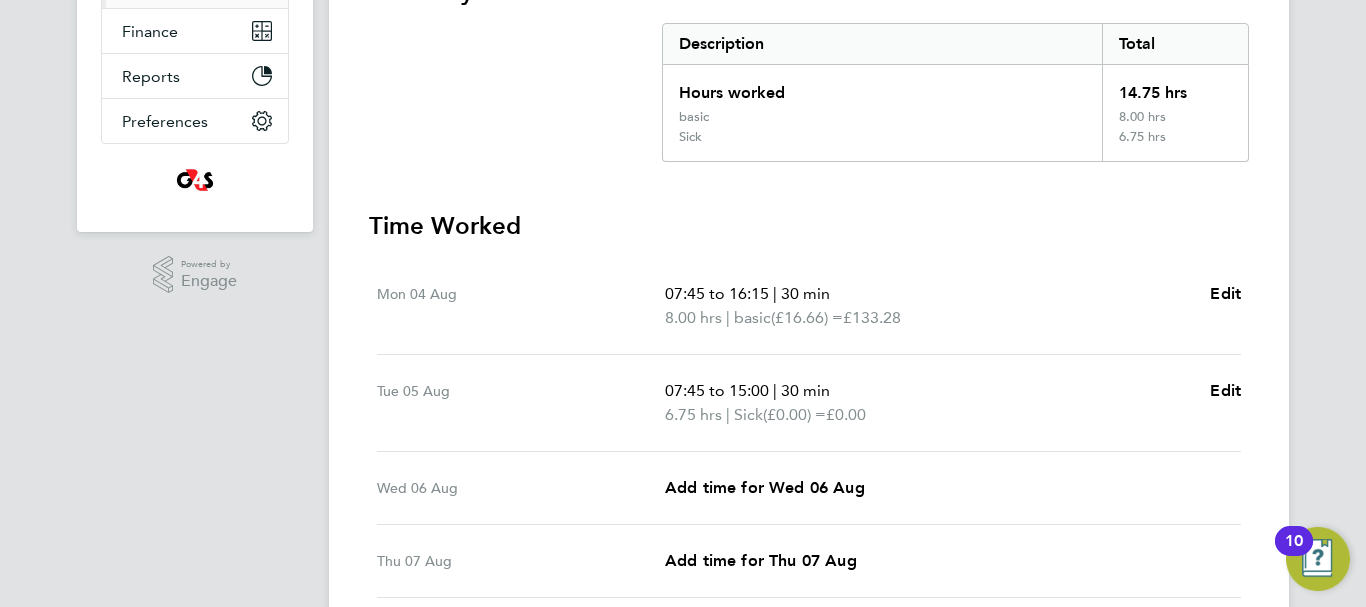 scroll, scrollTop: 300, scrollLeft: 0, axis: vertical 